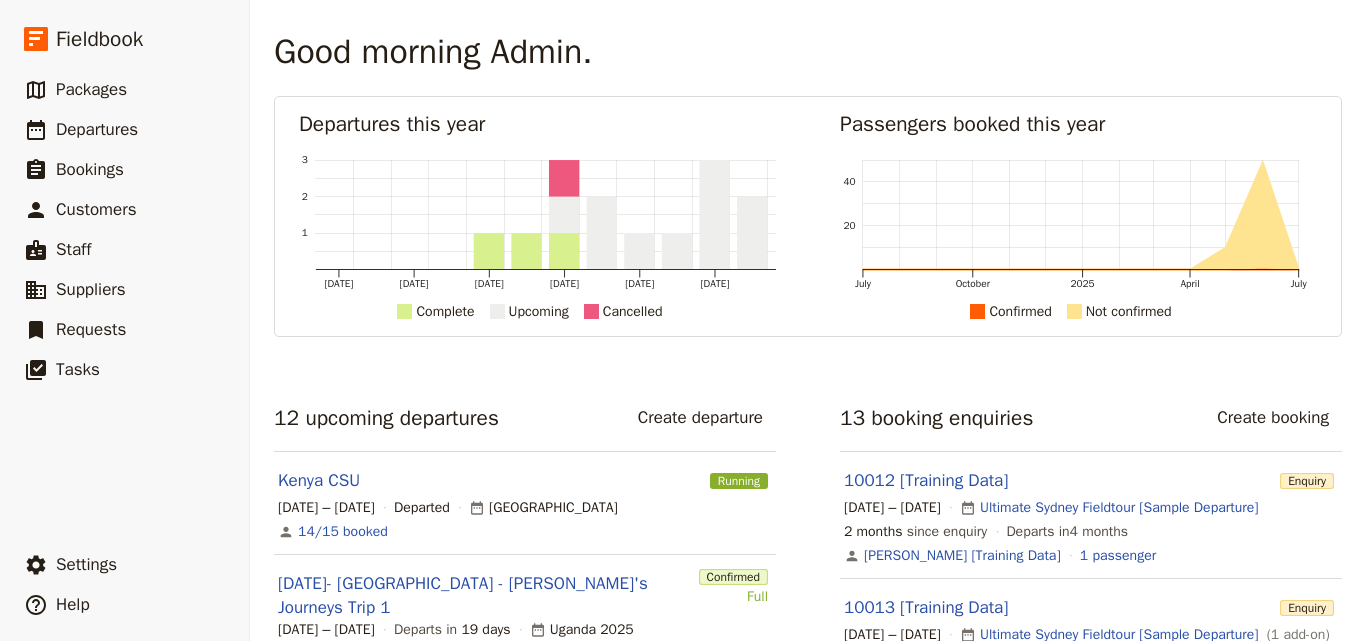 scroll, scrollTop: 0, scrollLeft: 0, axis: both 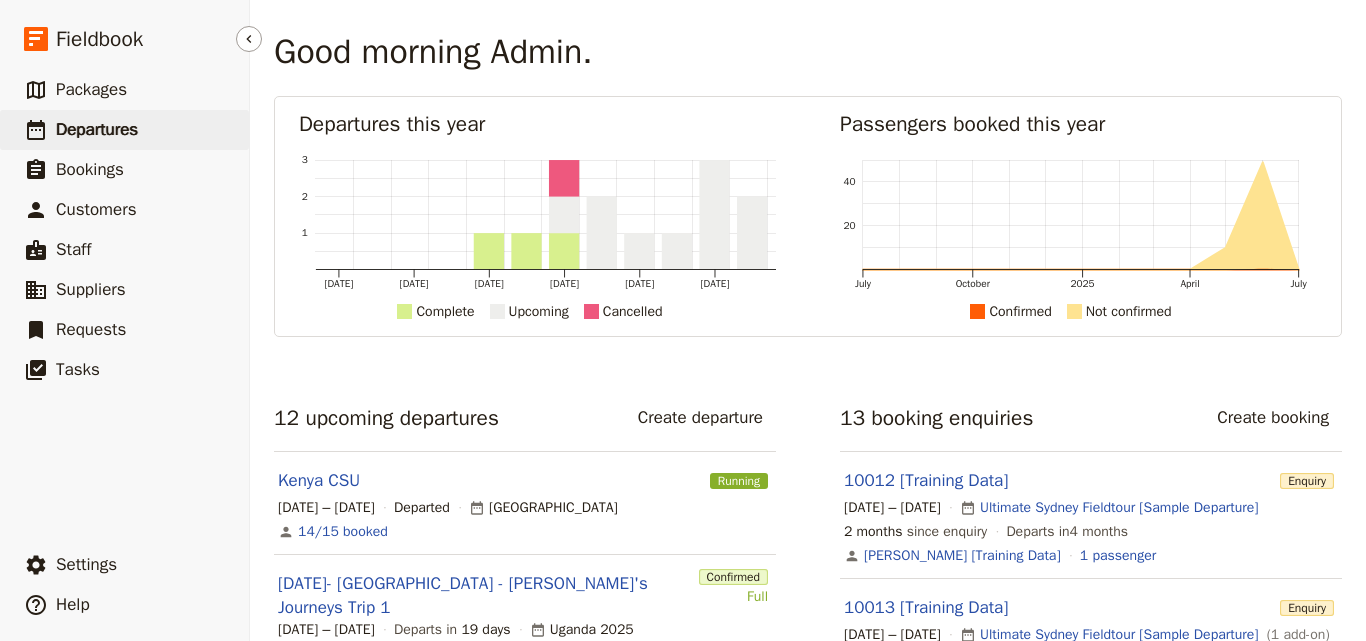 click on "Departures" at bounding box center [97, 129] 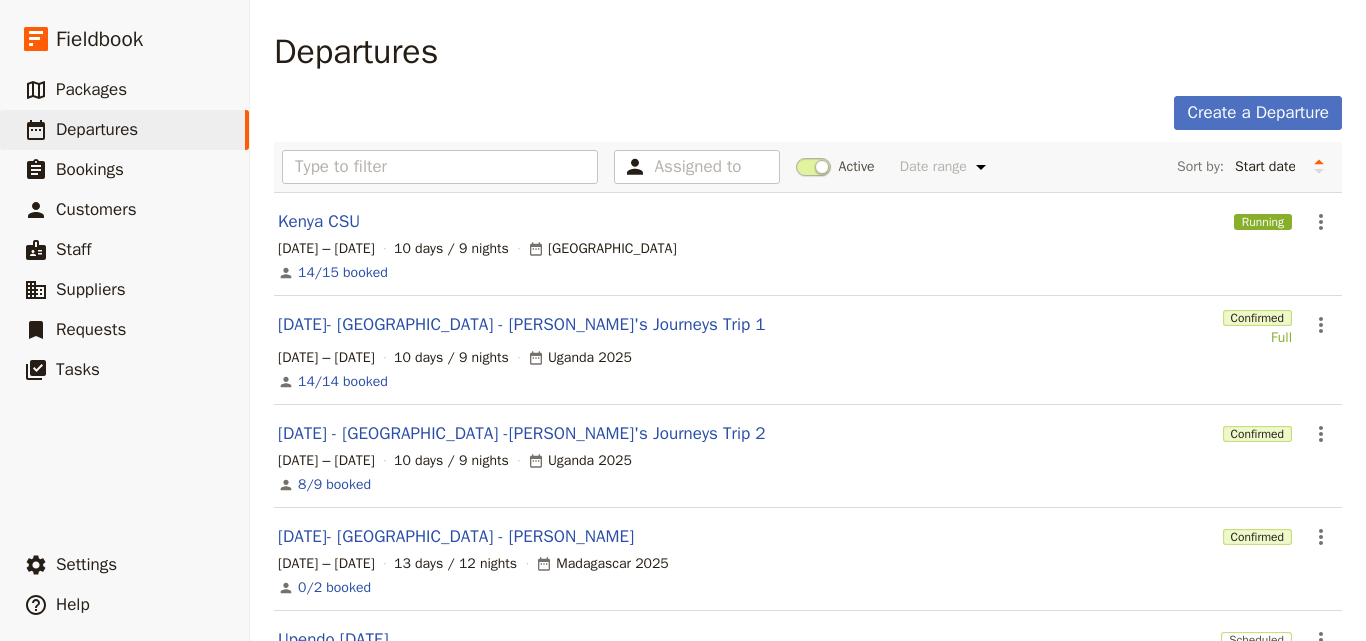 scroll, scrollTop: 400, scrollLeft: 0, axis: vertical 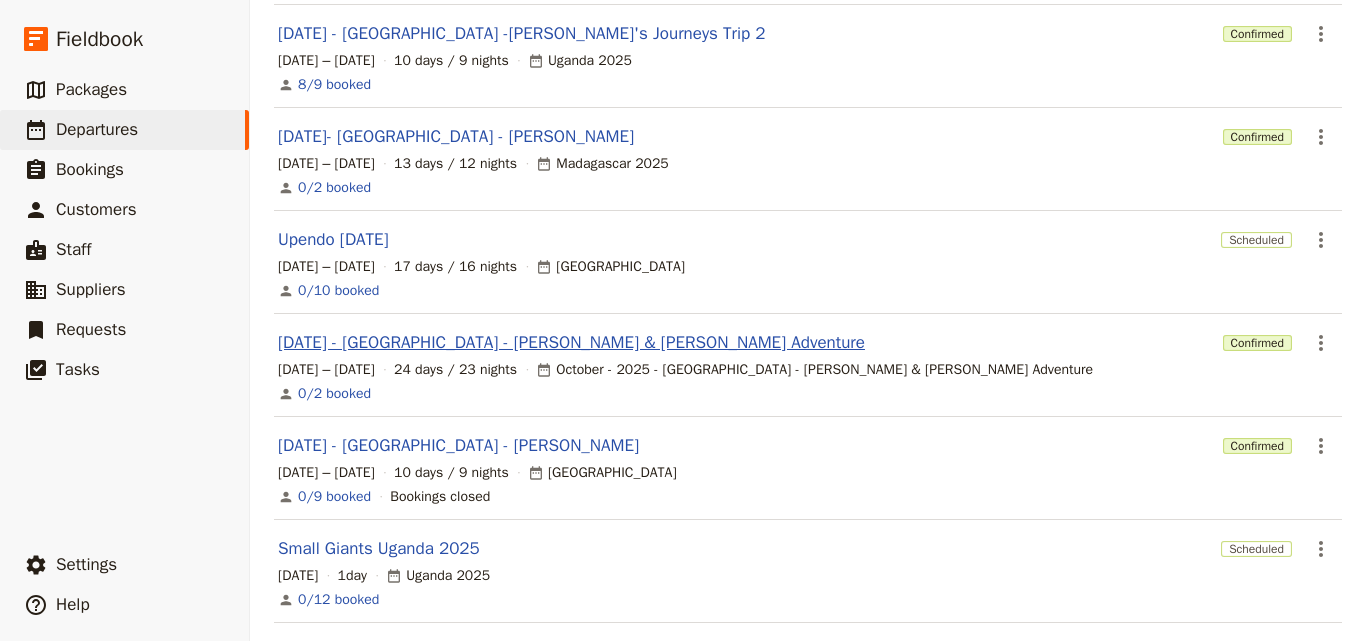 click on "[DATE] - [GEOGRAPHIC_DATA] - [PERSON_NAME] & [PERSON_NAME] Adventure" at bounding box center (571, 343) 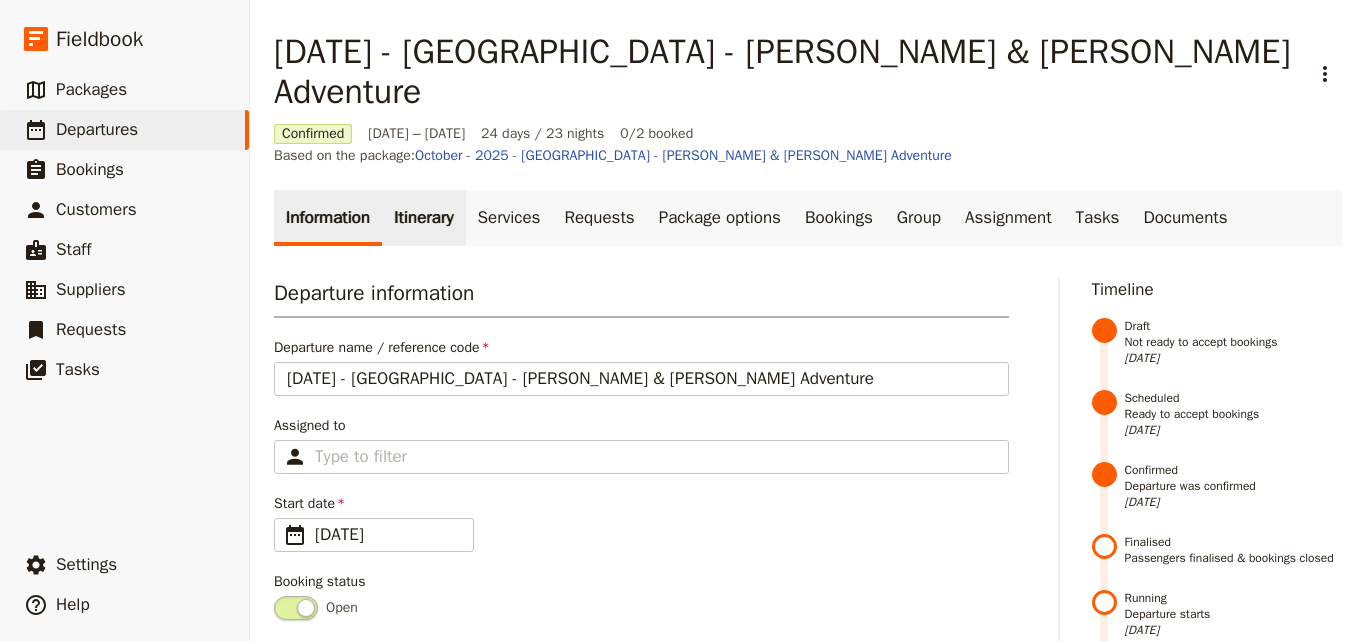 click on "Itinerary" at bounding box center (423, 218) 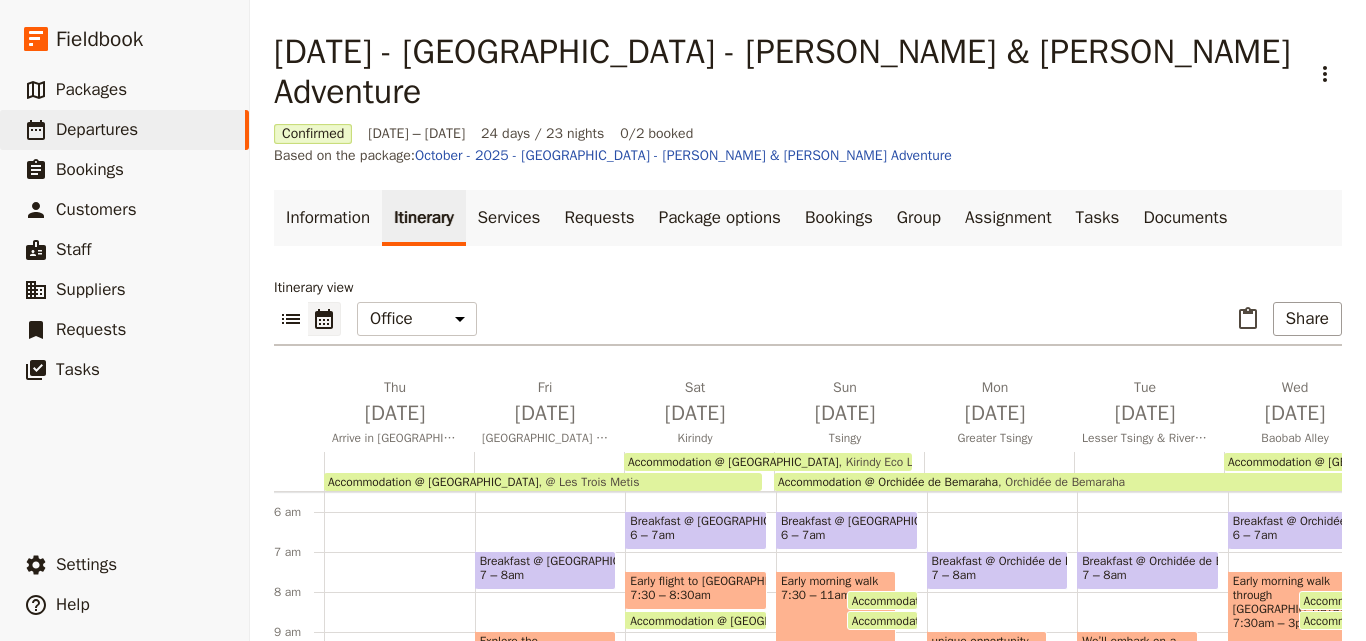 scroll, scrollTop: 509, scrollLeft: 0, axis: vertical 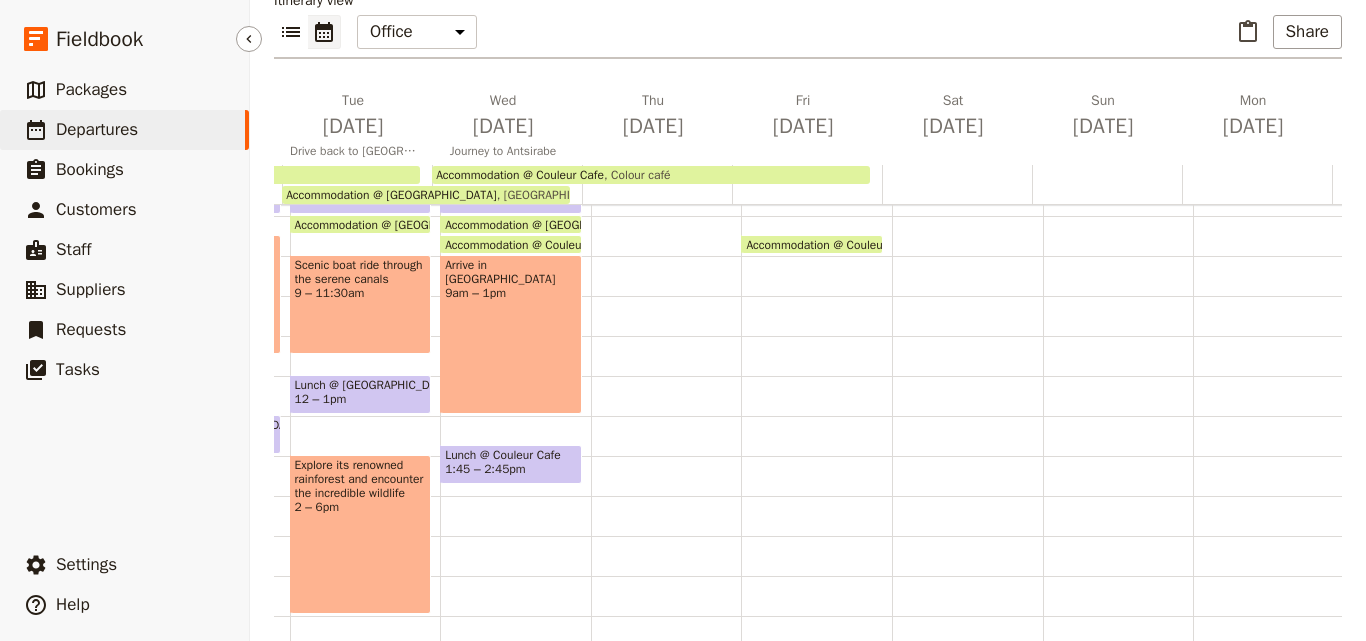 click on "​ Departures" at bounding box center (124, 130) 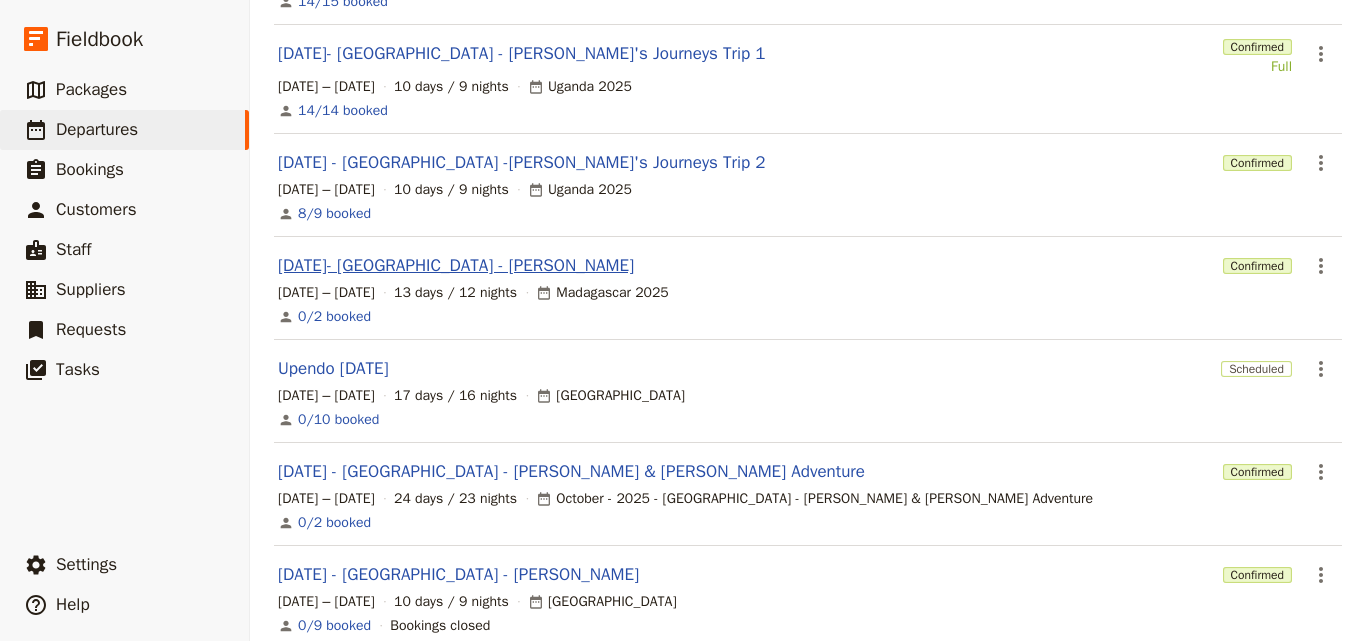 click on "[DATE]- [GEOGRAPHIC_DATA] - [PERSON_NAME]" at bounding box center (456, 266) 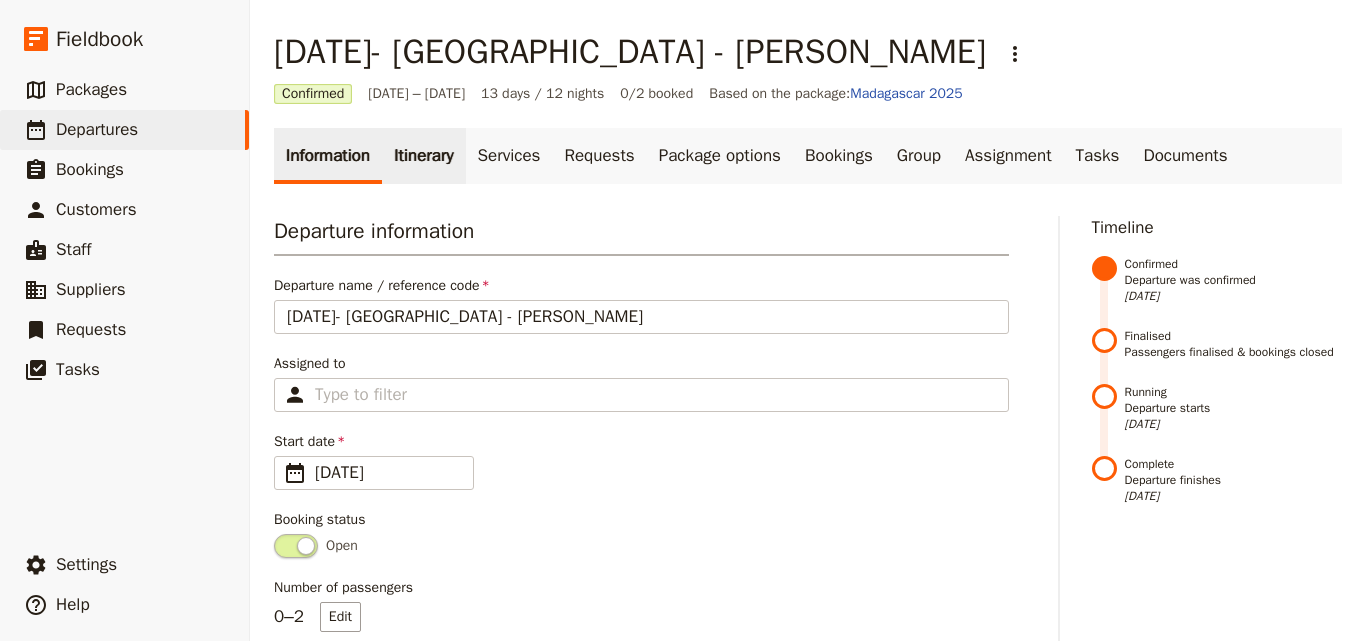 click on "Itinerary" at bounding box center [423, 156] 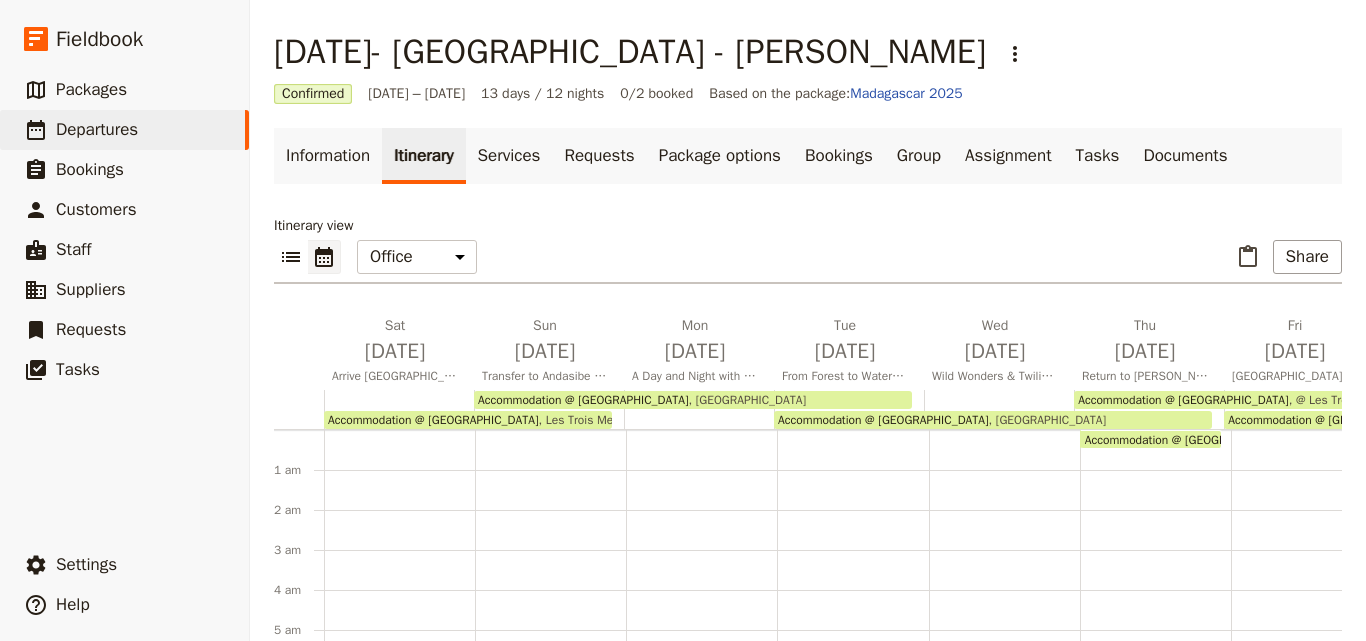 scroll, scrollTop: 220, scrollLeft: 0, axis: vertical 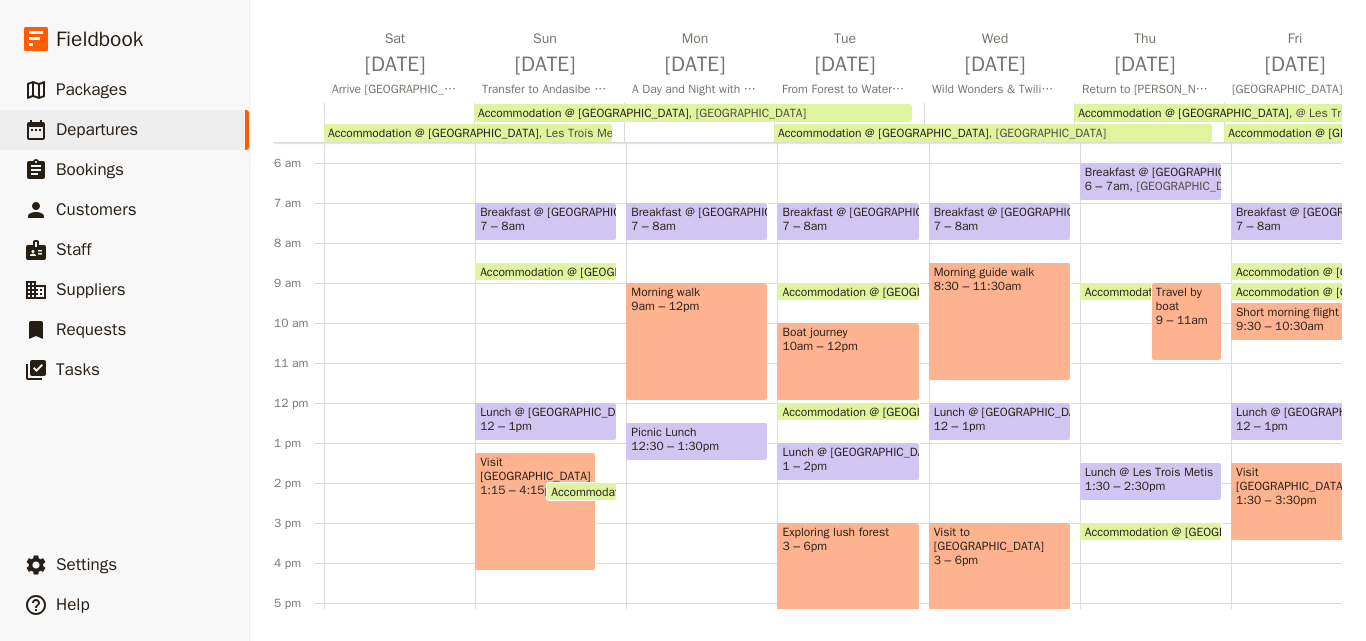 click on "[DATE]- [GEOGRAPHIC_DATA] - [PERSON_NAME] ​ Confirmed [DATE] – [DATE] 13 days   /   12 nights 0/2 booked Based on the package:  [GEOGRAPHIC_DATA] 2025 Information Itinerary Services Requests Package options Bookings Group Assignment Tasks Documents Itinerary view ​ ​ Office Guide Passenger Sales ​ Share [DATE] Arrive [GEOGRAPHIC_DATA], [GEOGRAPHIC_DATA] anytime. [DATE]  Transfer to [GEOGRAPHIC_DATA] - [GEOGRAPHIC_DATA] [GEOGRAPHIC_DATA] [DATE] A Day and Night with Madagascar’s Most Iconic Wildlife [DATE] From Forest to Waterways: Journey to [GEOGRAPHIC_DATA] [DATE] Wild Wonders & Twilight Encounters [DATE]  Return to [PERSON_NAME] [DATE] [GEOGRAPHIC_DATA] - home of the Fossa [DATE] The Road to the Tsingy [DATE] [GEOGRAPHIC_DATA] - [GEOGRAPHIC_DATA] [DATE] Return to [GEOGRAPHIC_DATA] [DATE] Journey to [GEOGRAPHIC_DATA] for Trade [DATE] Artisans of Antsirabe [DATE] Return to [PERSON_NAME] and onto your next adventure! Accommodation @ [GEOGRAPHIC_DATA] [GEOGRAPHIC_DATA] Accommodation @ [GEOGRAPHIC_DATA] 1 am" at bounding box center [808, 177] 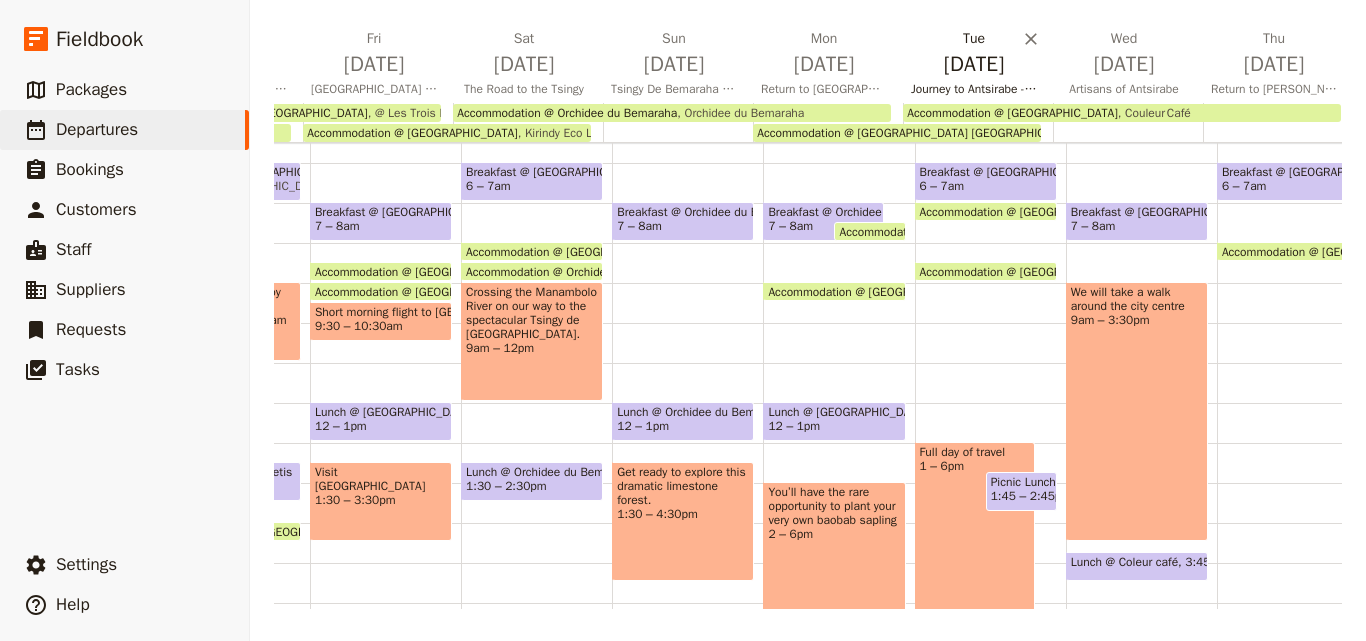 click on "Journey to Antsirabe - Crossroads for Trade" at bounding box center [974, 89] 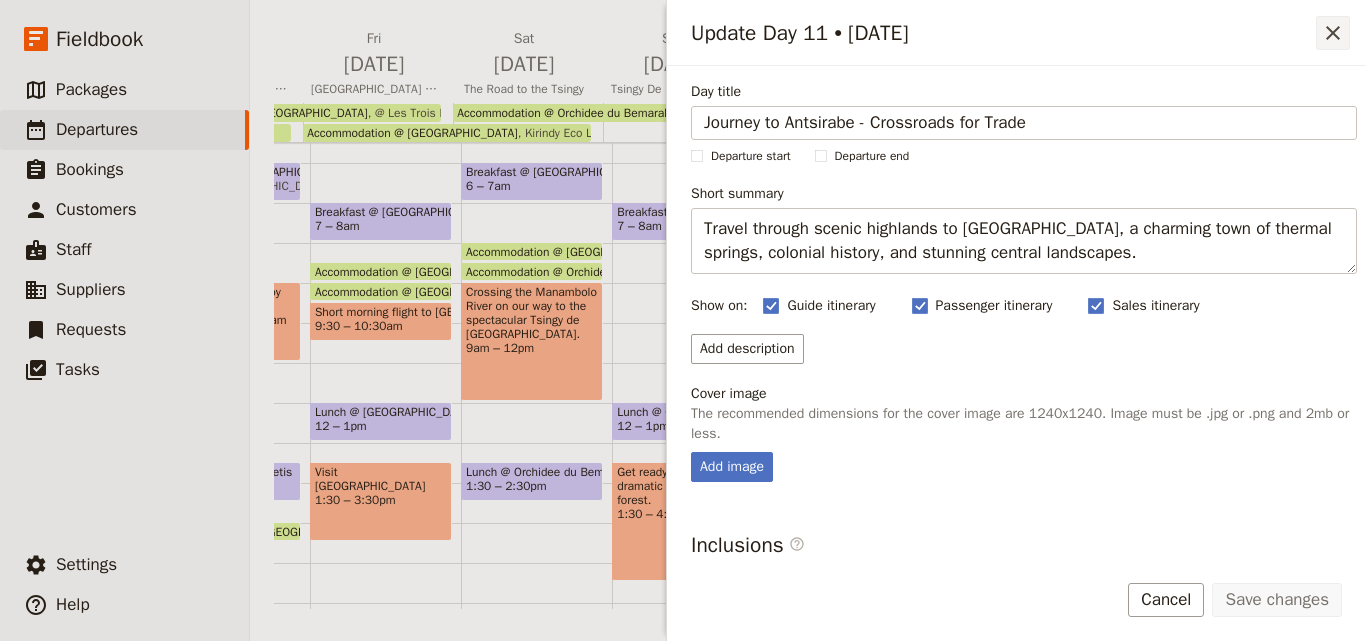 click 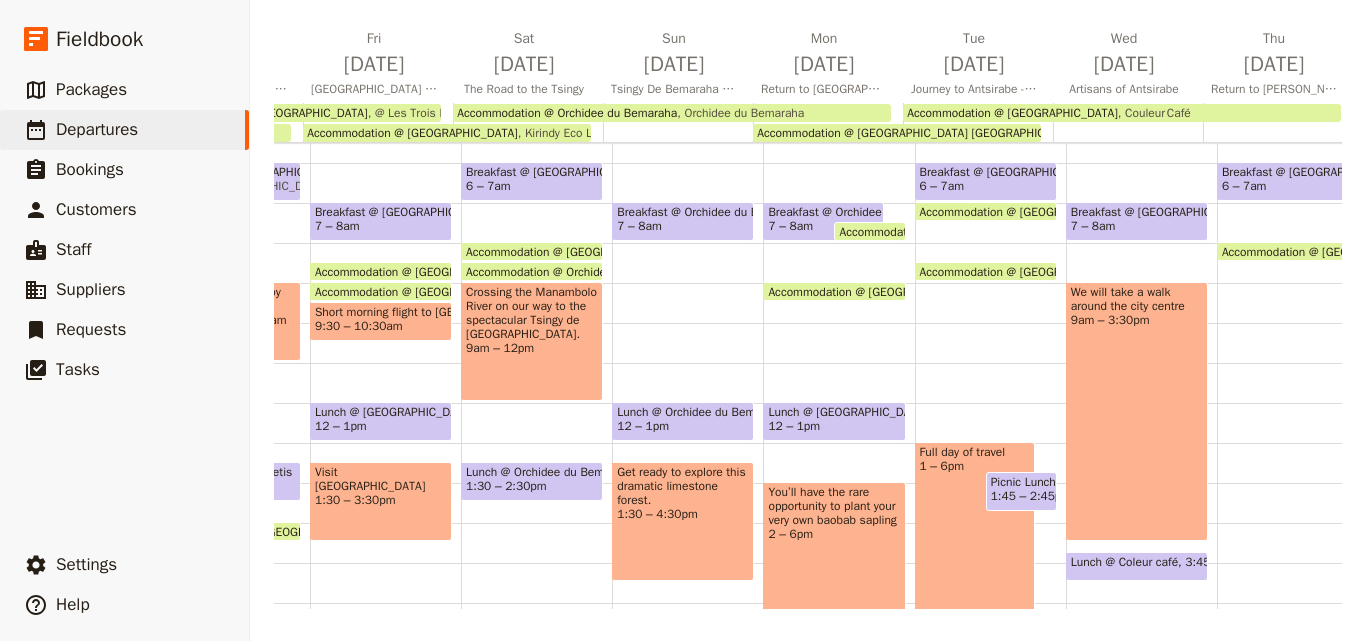 scroll, scrollTop: 320, scrollLeft: 0, axis: vertical 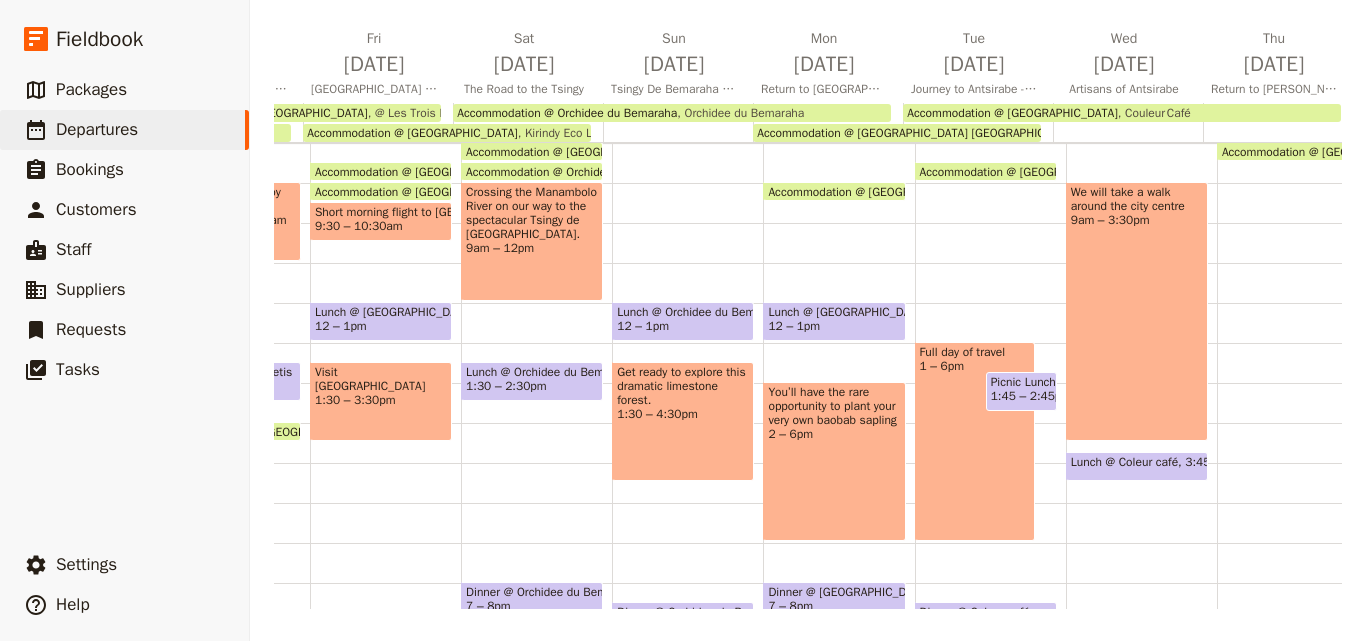 click on "1 – 6pm" at bounding box center (975, 366) 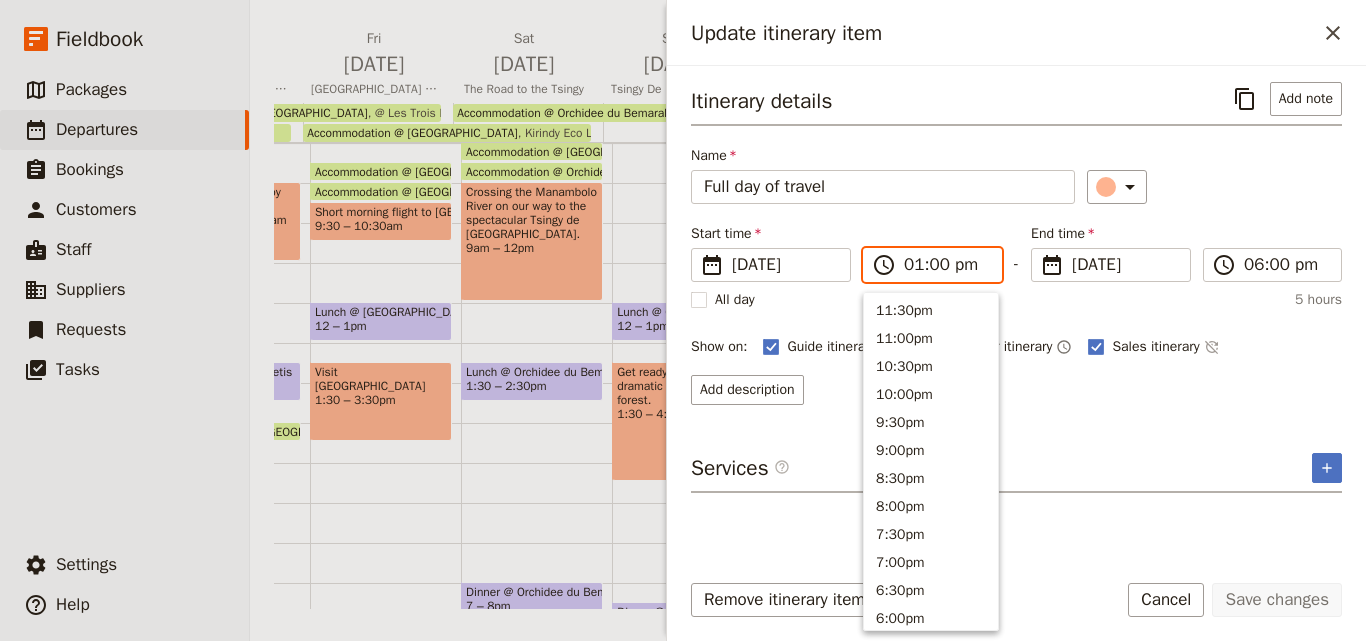 click on "01:00 pm" at bounding box center [946, 265] 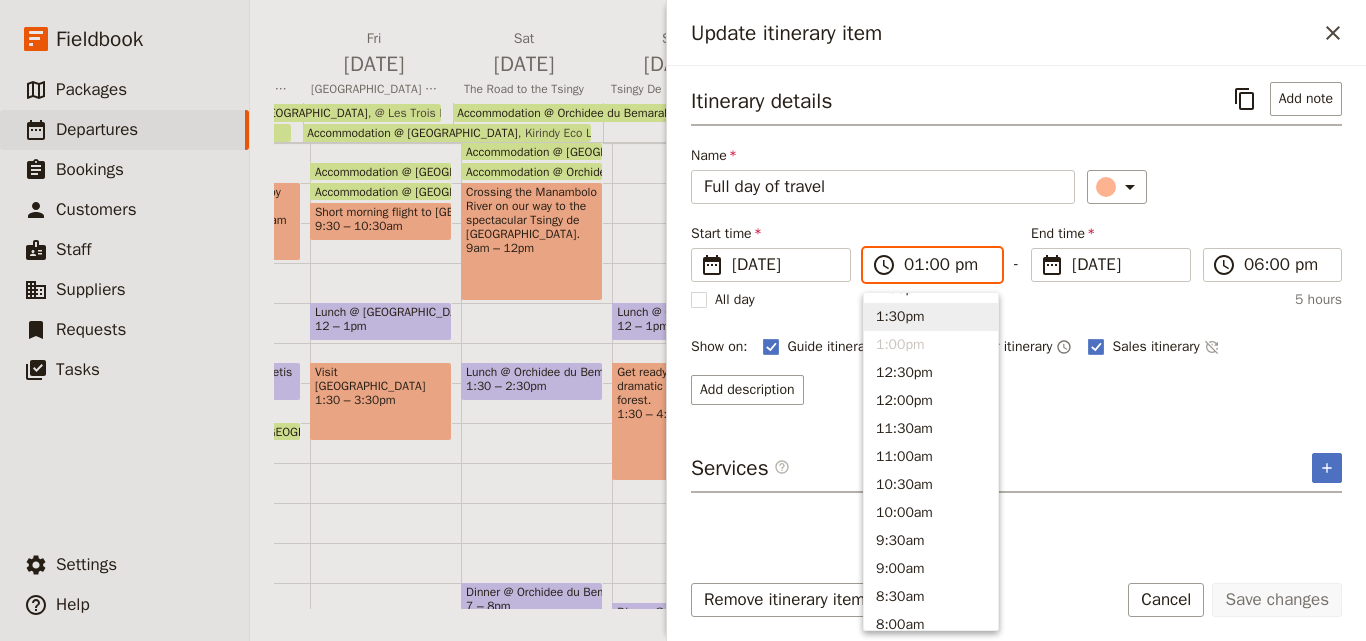 scroll, scrollTop: 600, scrollLeft: 0, axis: vertical 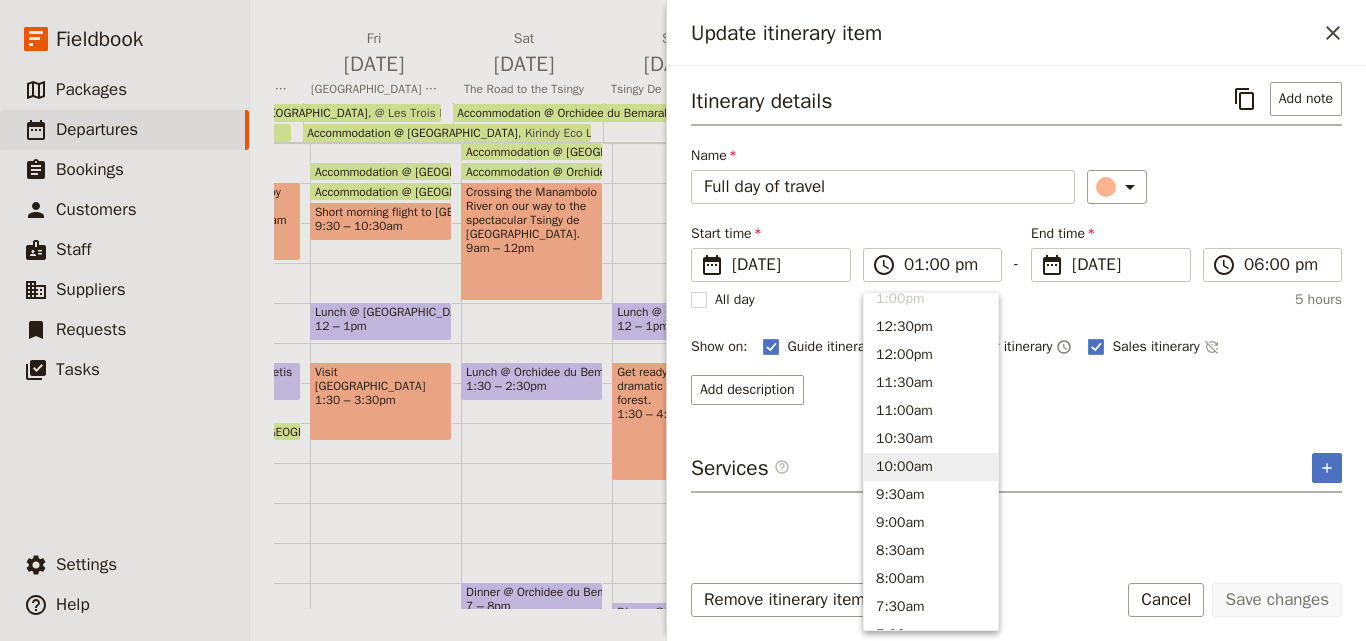 click on "Add description" at bounding box center (1016, 390) 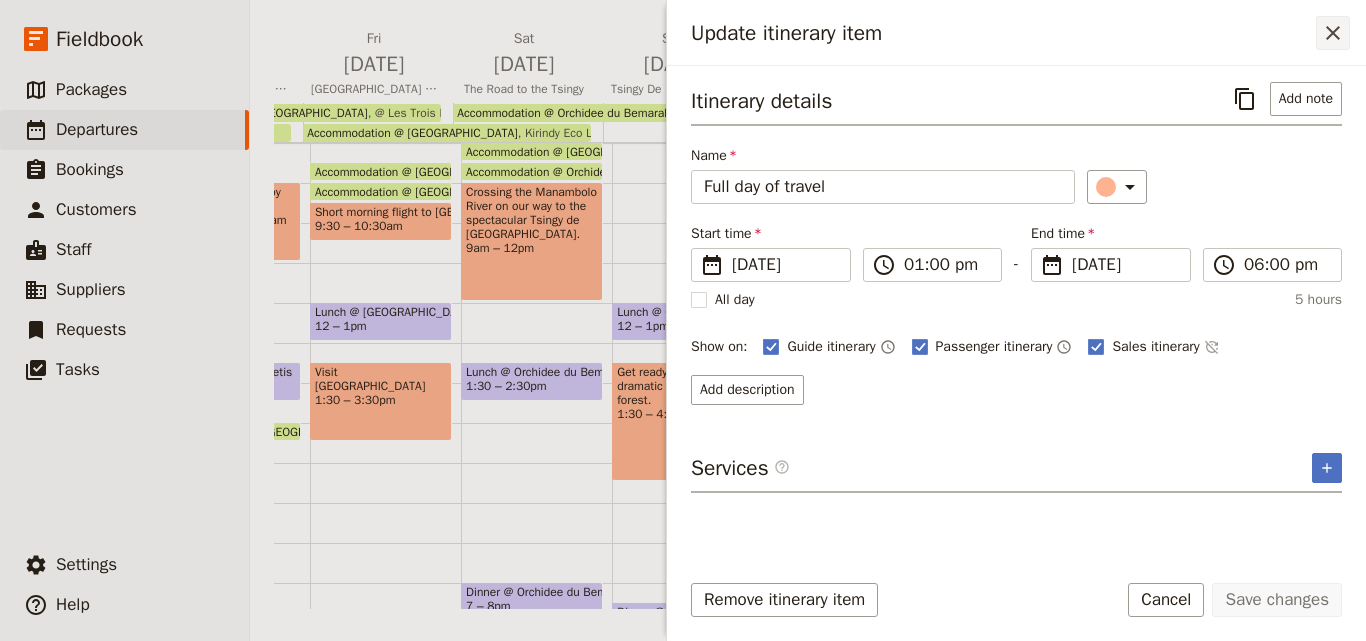 click 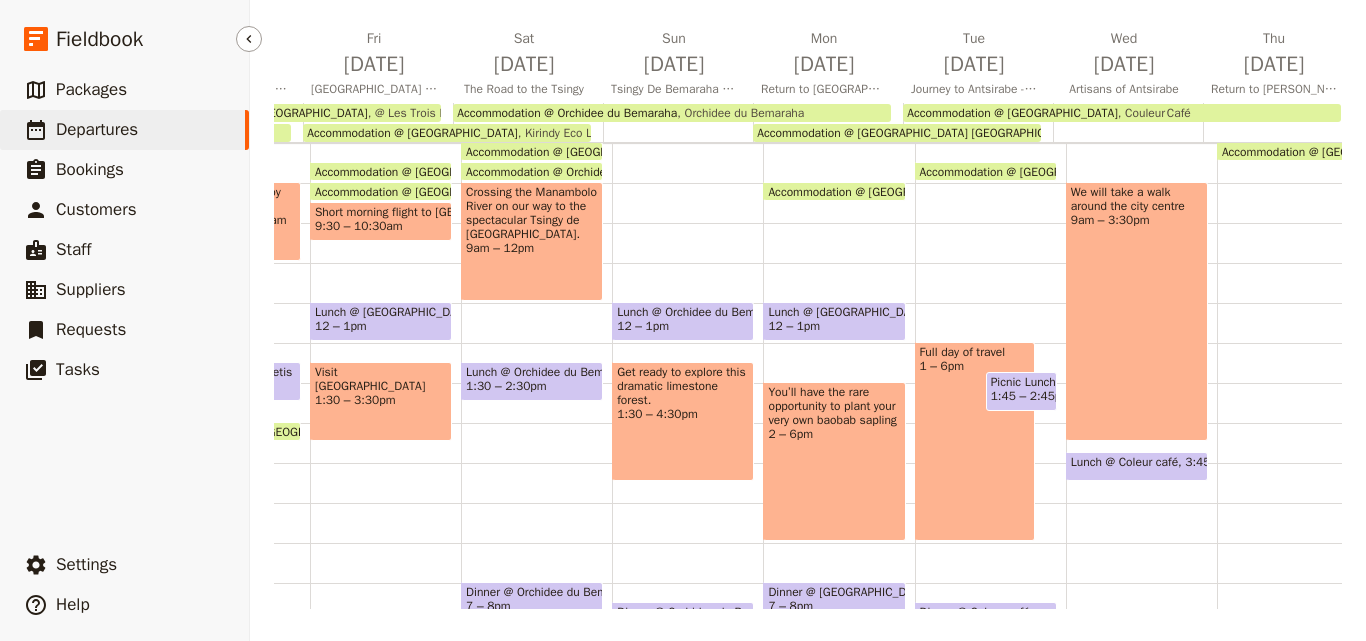 click on "​ Departures" at bounding box center (124, 130) 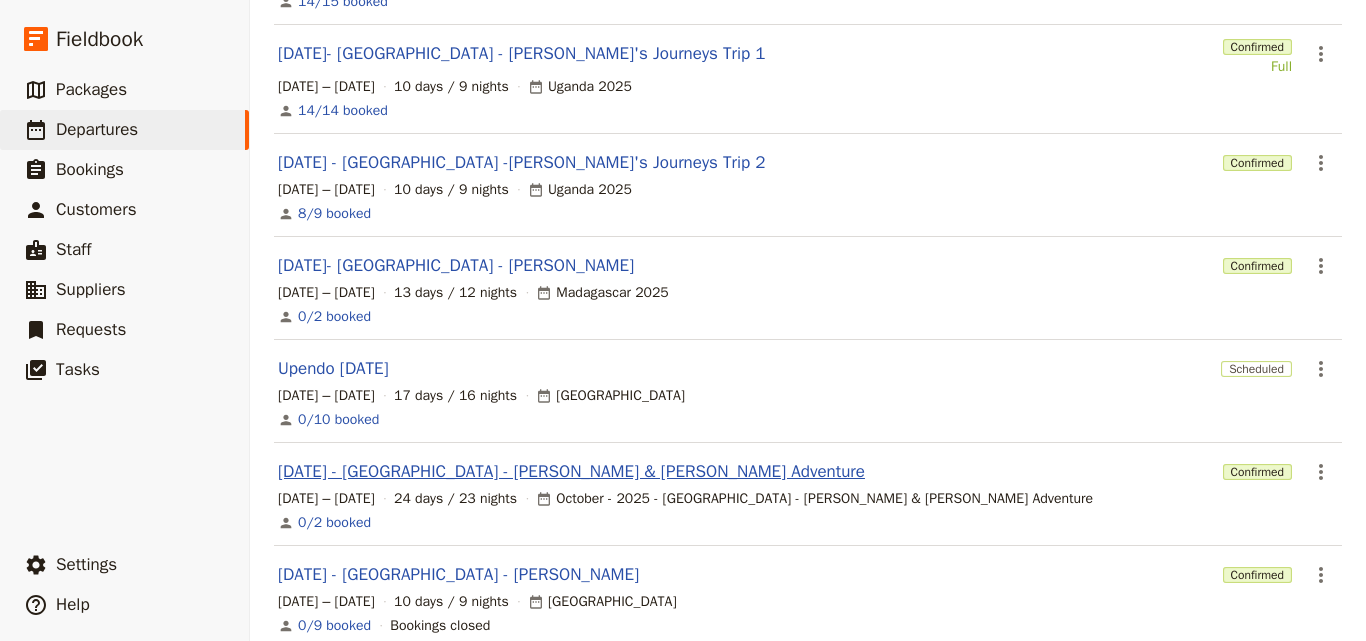 click on "[DATE] - [GEOGRAPHIC_DATA] - [PERSON_NAME] & [PERSON_NAME] Adventure" at bounding box center [571, 472] 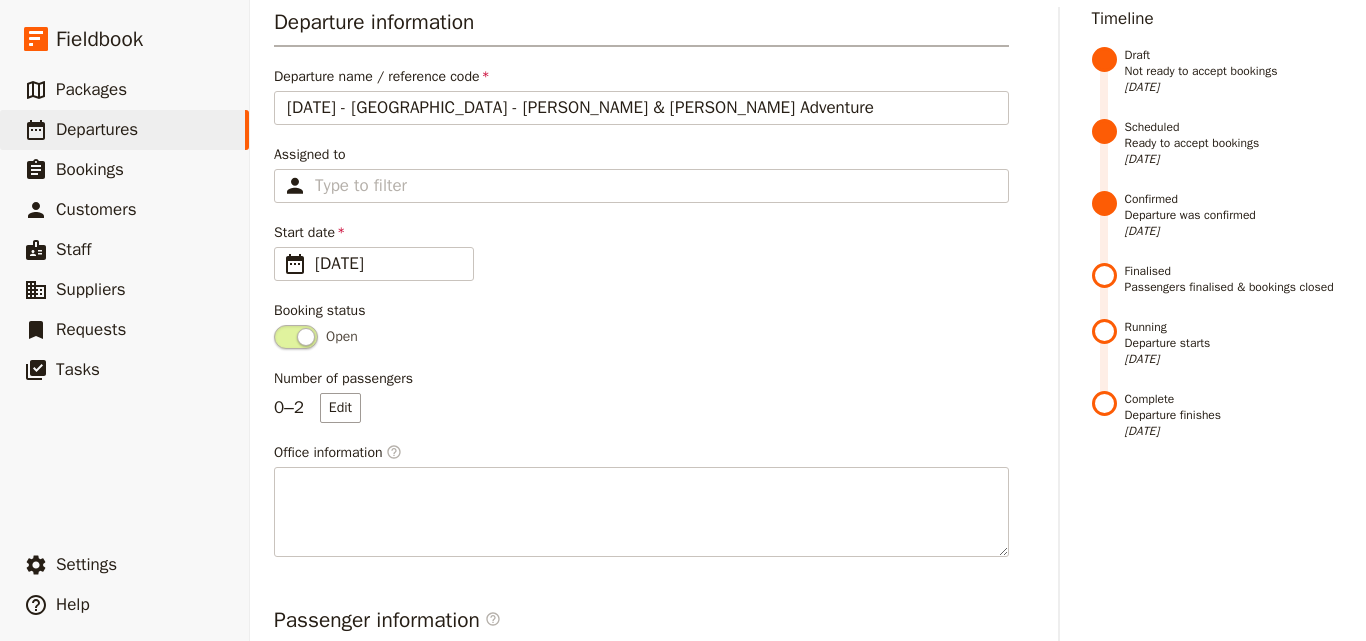 scroll, scrollTop: 0, scrollLeft: 0, axis: both 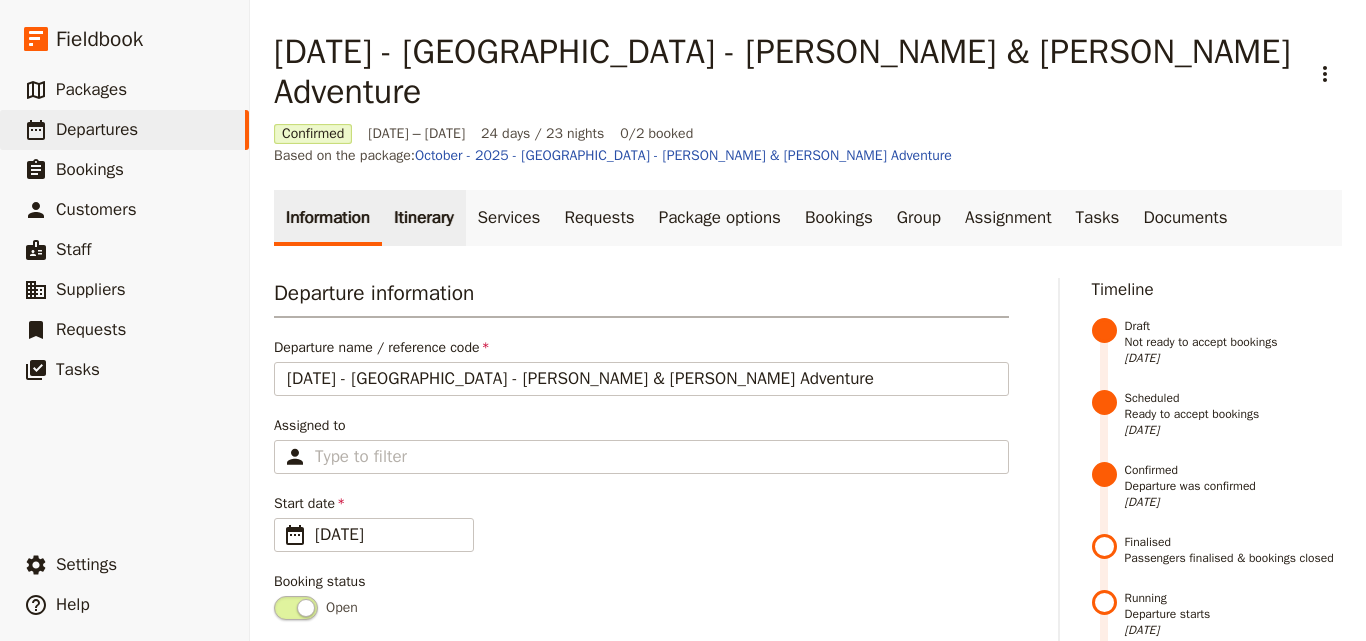click on "Itinerary" at bounding box center [423, 218] 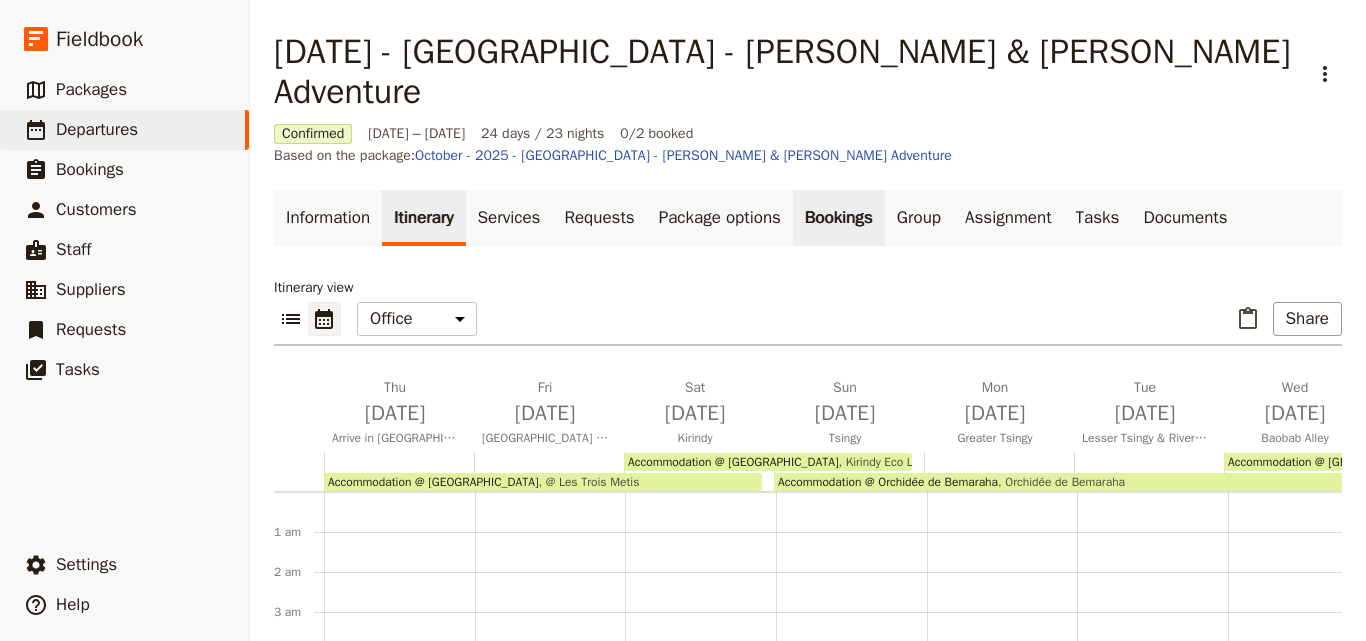scroll, scrollTop: 220, scrollLeft: 0, axis: vertical 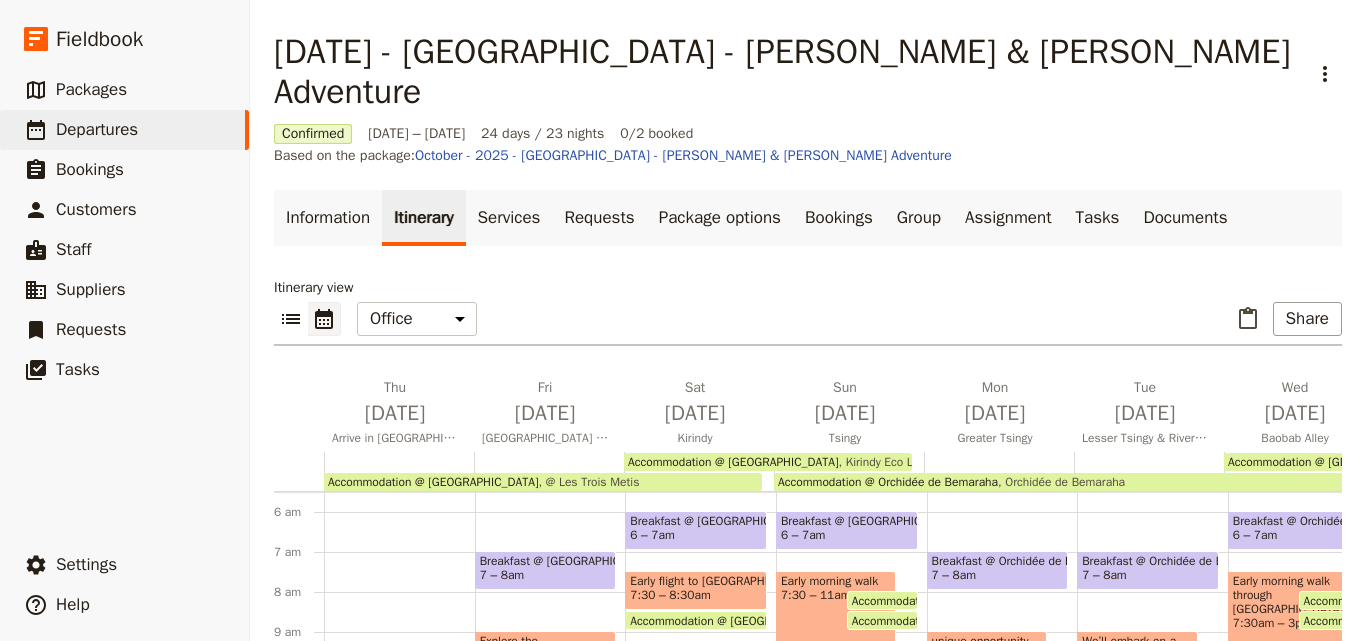 click on "[DATE] - [GEOGRAPHIC_DATA] - [PERSON_NAME] & [PERSON_NAME] Adventure ​ Confirmed [DATE] – [DATE] 24 days   /   23 nights 0/2 booked Based on the package:  October - 2025 - [GEOGRAPHIC_DATA] - [PERSON_NAME] & [PERSON_NAME] Adventure Information Itinerary Services Requests Package options Bookings Group Assignment Tasks Documents Itinerary view ​ ​ Office Guide Passenger Sales ​ Share [DATE]  Arrive in [GEOGRAPHIC_DATA] [DATE]  [GEOGRAPHIC_DATA] & City Tour [DATE] Kirindy [DATE] Tsingy [DATE] Greater Tsingy [DATE] Lesser Tsingy & River Experience [DATE] [GEOGRAPHIC_DATA] [DATE] Fly to [GEOGRAPHIC_DATA] and Drive to [GEOGRAPHIC_DATA] [DATE] [GEOGRAPHIC_DATA] [DATE] Canal Transfer [DATE] [GEOGRAPHIC_DATA] and [GEOGRAPHIC_DATA] [DATE] Palmarium [DATE] Drive back to [GEOGRAPHIC_DATA] [DATE] Journey to [GEOGRAPHIC_DATA] [DATE] [DATE] [DATE] [DATE] [DATE] [DATE] [DATE] [DATE] [DATE] [DATE] Accommodation @ Les Trois Metis  @ [GEOGRAPHIC_DATA] Orchidée de Bemaraha 1 am" at bounding box center (808, 495) 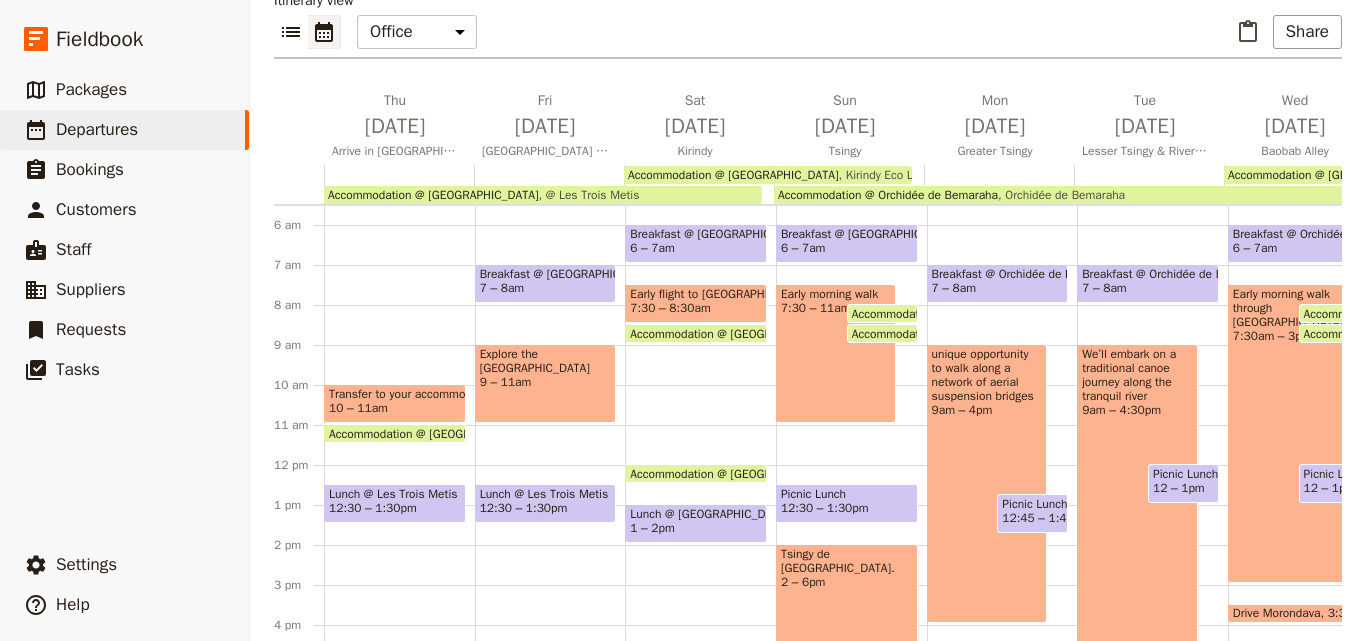 click on "[DATE] - [GEOGRAPHIC_DATA] - [PERSON_NAME] & [PERSON_NAME] Adventure ​ Confirmed [DATE] – [DATE] 24 days   /   23 nights 0/2 booked Based on the package:  October - 2025 - [GEOGRAPHIC_DATA] - [PERSON_NAME] & [PERSON_NAME] Adventure Information Itinerary Services Requests Package options Bookings Group Assignment Tasks Documents Itinerary view ​ ​ Office Guide Passenger Sales ​ Share [DATE]  Arrive in [GEOGRAPHIC_DATA] [DATE]  [GEOGRAPHIC_DATA] & City Tour [DATE] Kirindy [DATE] Tsingy [DATE] Greater Tsingy [DATE] Lesser Tsingy & River Experience [DATE] [GEOGRAPHIC_DATA] [DATE] Fly to [GEOGRAPHIC_DATA] and Drive to [GEOGRAPHIC_DATA] [DATE] [GEOGRAPHIC_DATA] [DATE] Canal Transfer [DATE] [GEOGRAPHIC_DATA] and [GEOGRAPHIC_DATA] [DATE] Palmarium [DATE] Drive back to [GEOGRAPHIC_DATA] [DATE] Journey to [GEOGRAPHIC_DATA] [DATE] [DATE] [DATE] [DATE] [DATE] [DATE] [DATE] [DATE] [DATE] [DATE] Accommodation @ Les Trois Metis  @ [GEOGRAPHIC_DATA] Orchidée de Bemaraha 1 am" at bounding box center (808, 208) 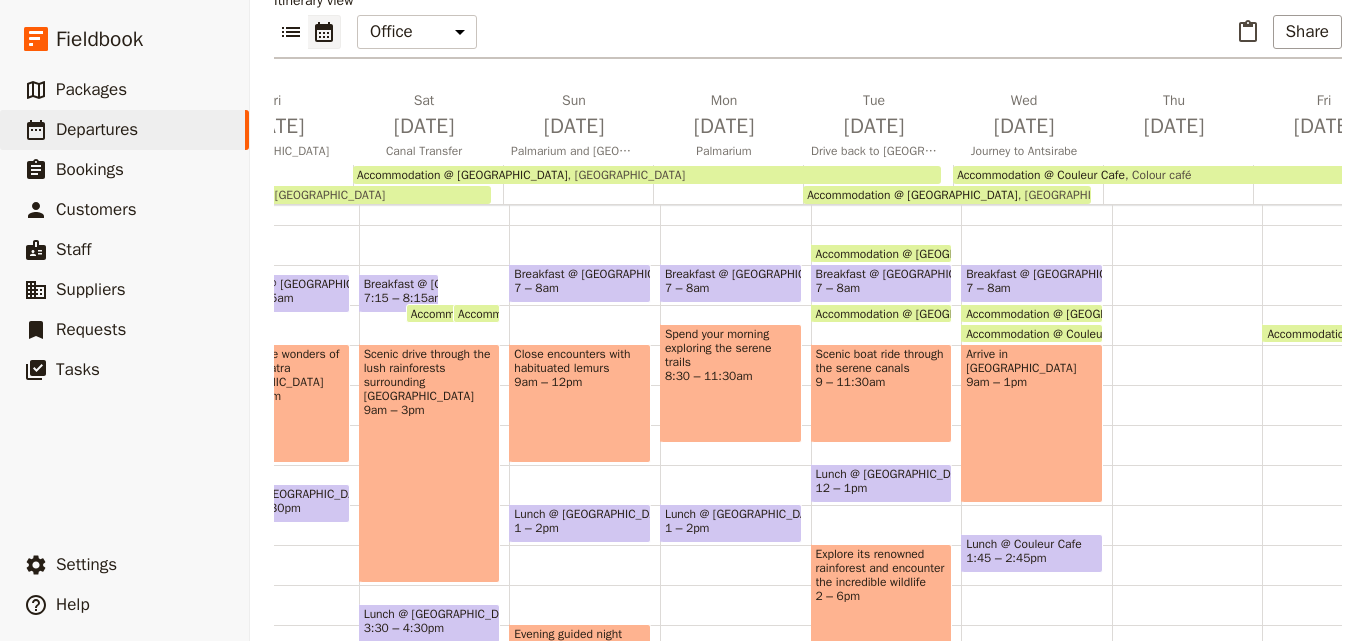 scroll, scrollTop: 0, scrollLeft: 1361, axis: horizontal 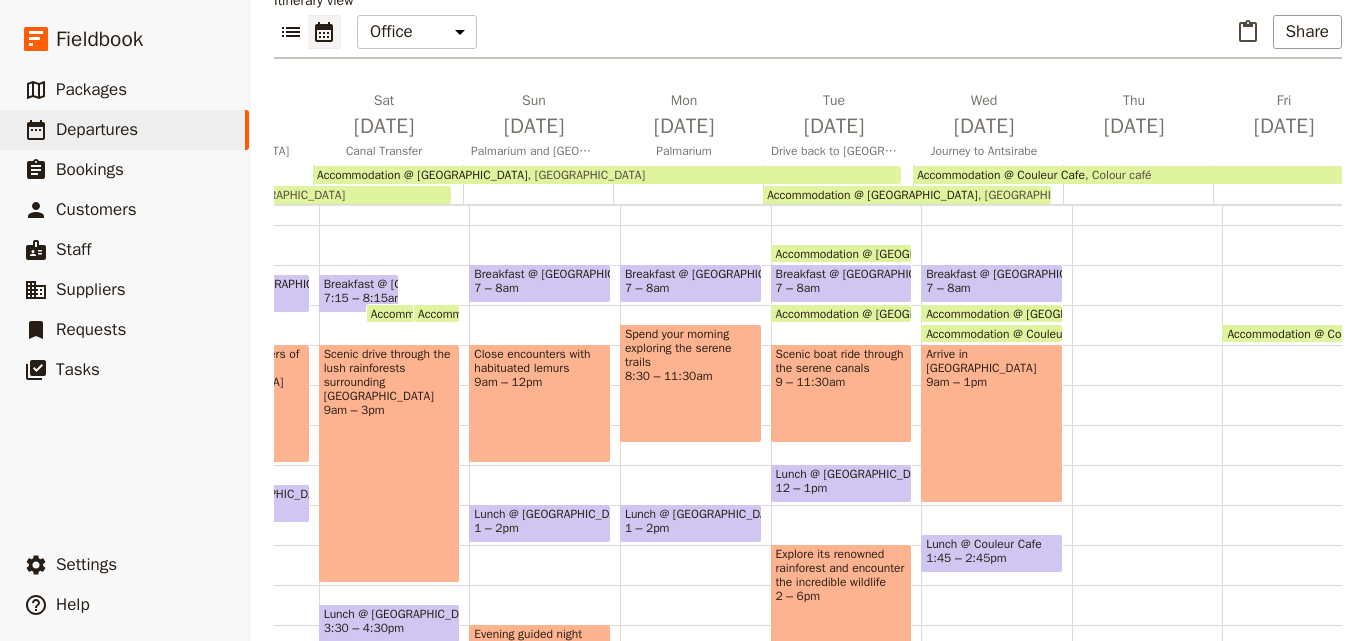 click on "Arrive in [GEOGRAPHIC_DATA] 9am – 1pm" at bounding box center [992, 423] 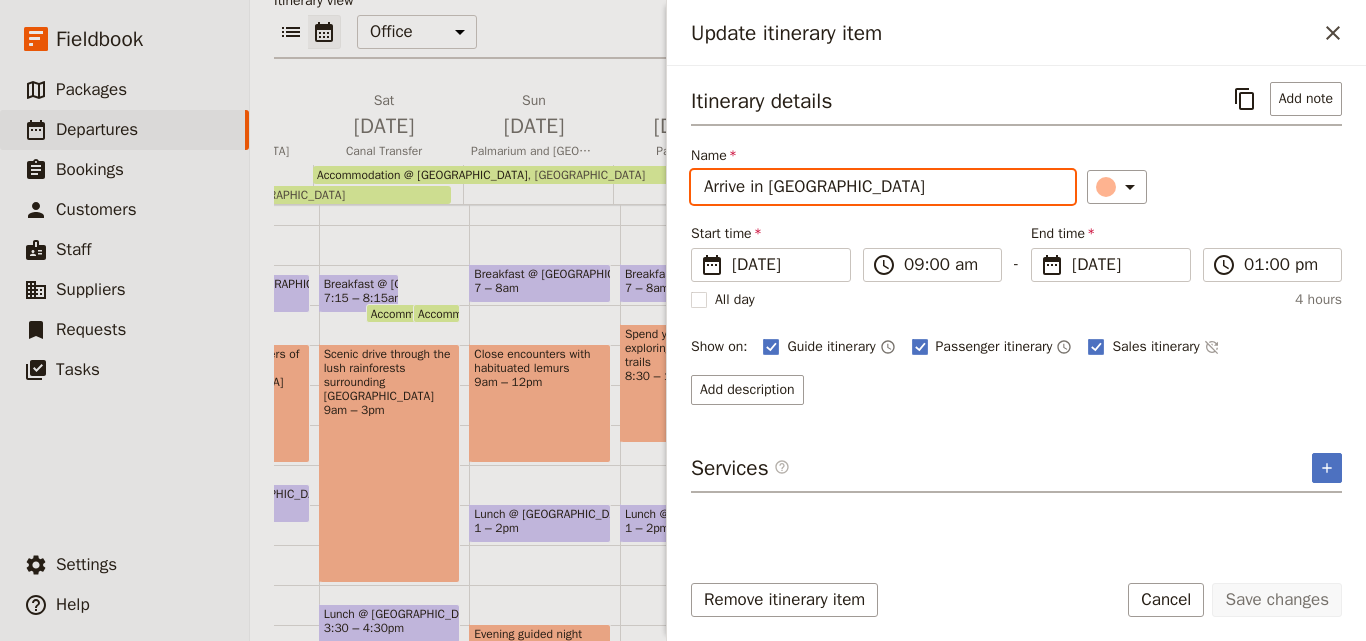 drag, startPoint x: 958, startPoint y: 186, endPoint x: 686, endPoint y: 183, distance: 272.01654 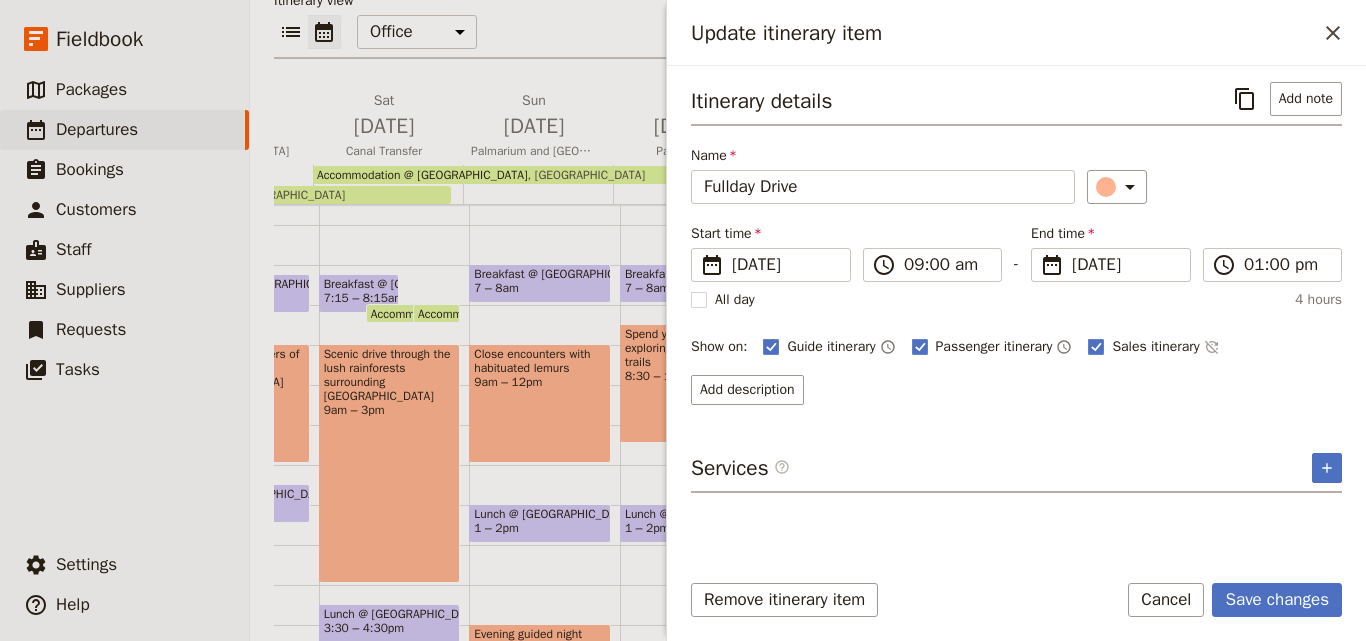 drag, startPoint x: 724, startPoint y: 197, endPoint x: 1000, endPoint y: 134, distance: 283.0989 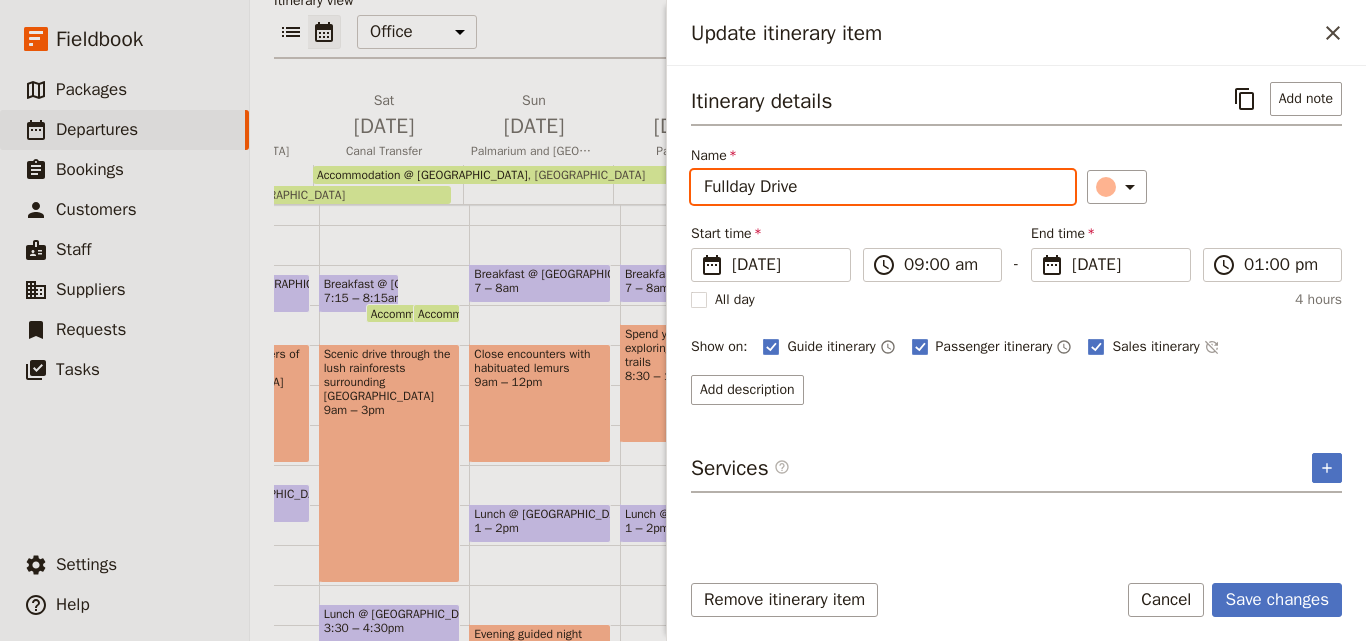 click on "Fullday Drive" at bounding box center (883, 187) 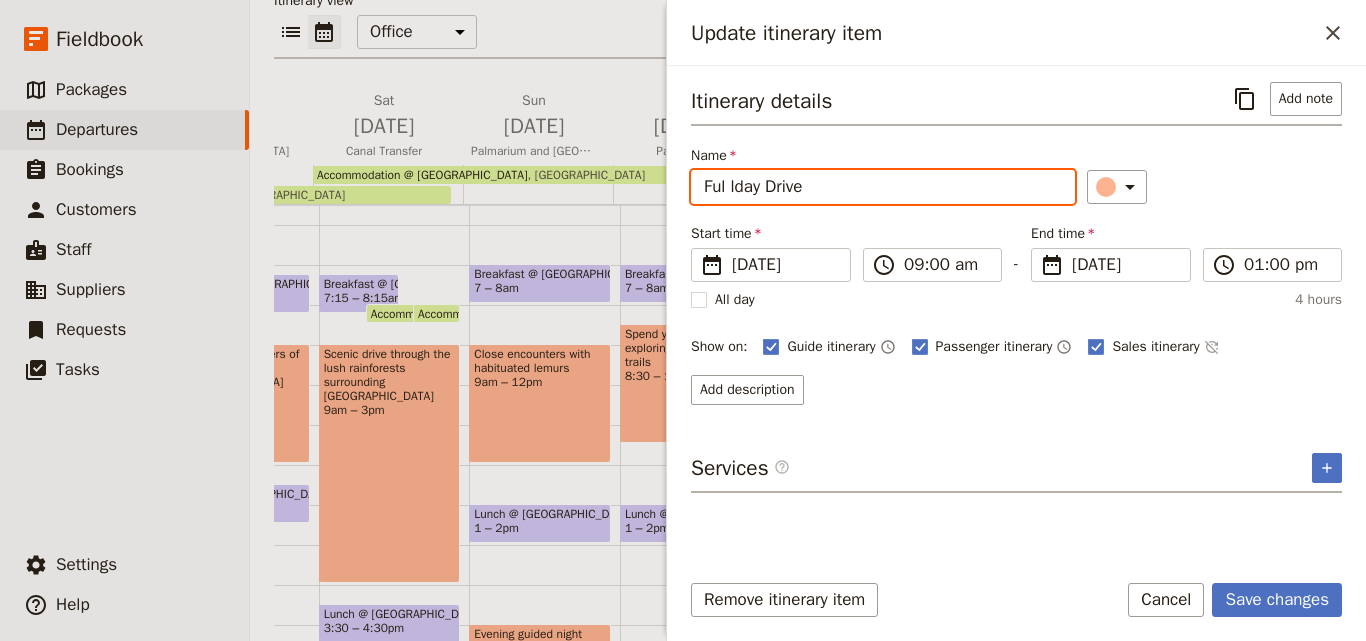 click on "Ful lday Drive" at bounding box center (883, 187) 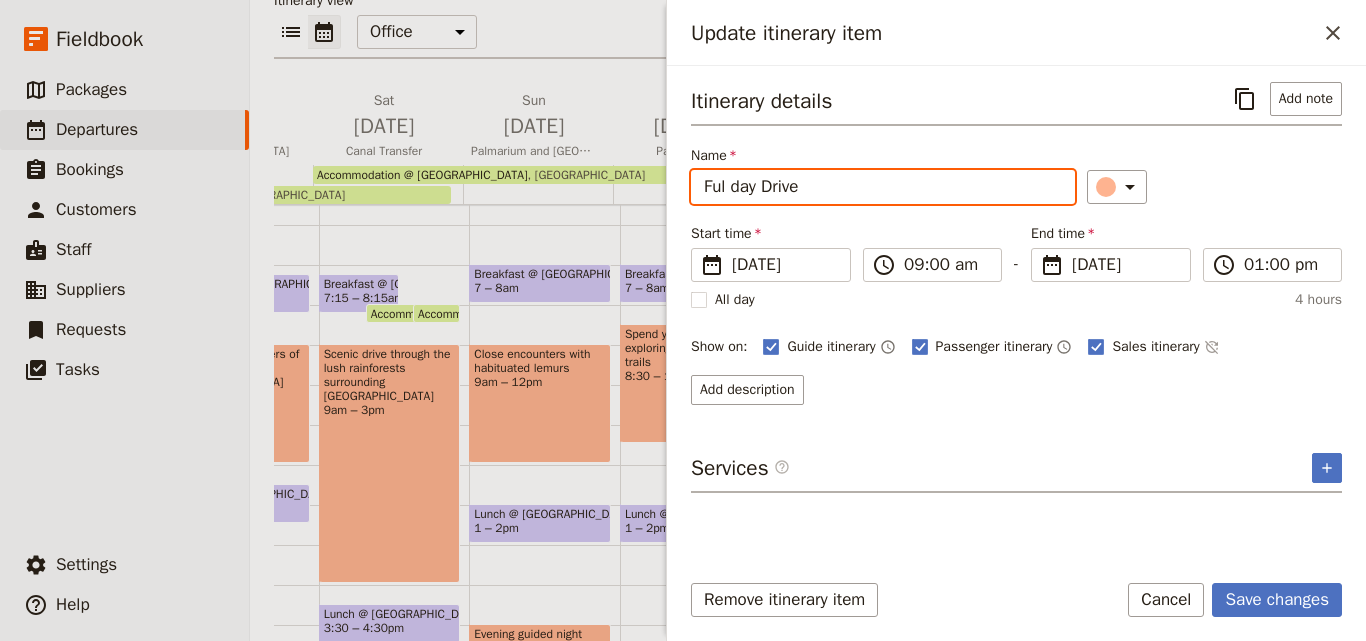 click on "Ful day Drive" at bounding box center (883, 187) 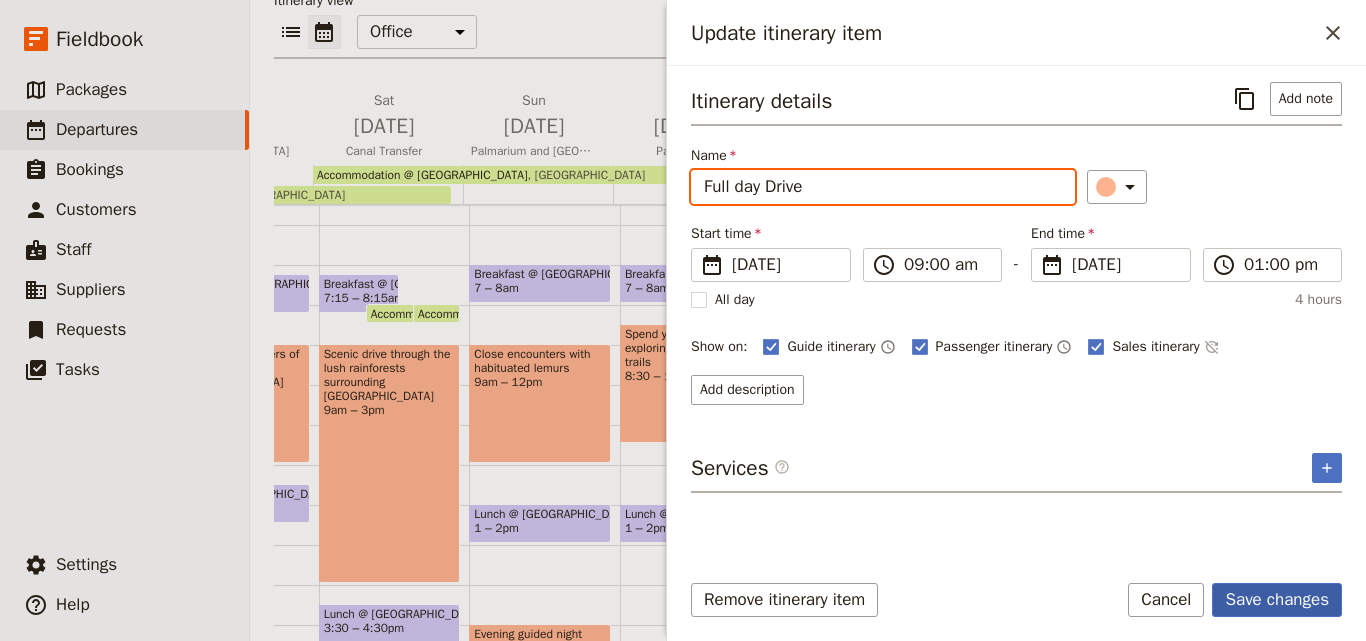 type on "Full day Drive" 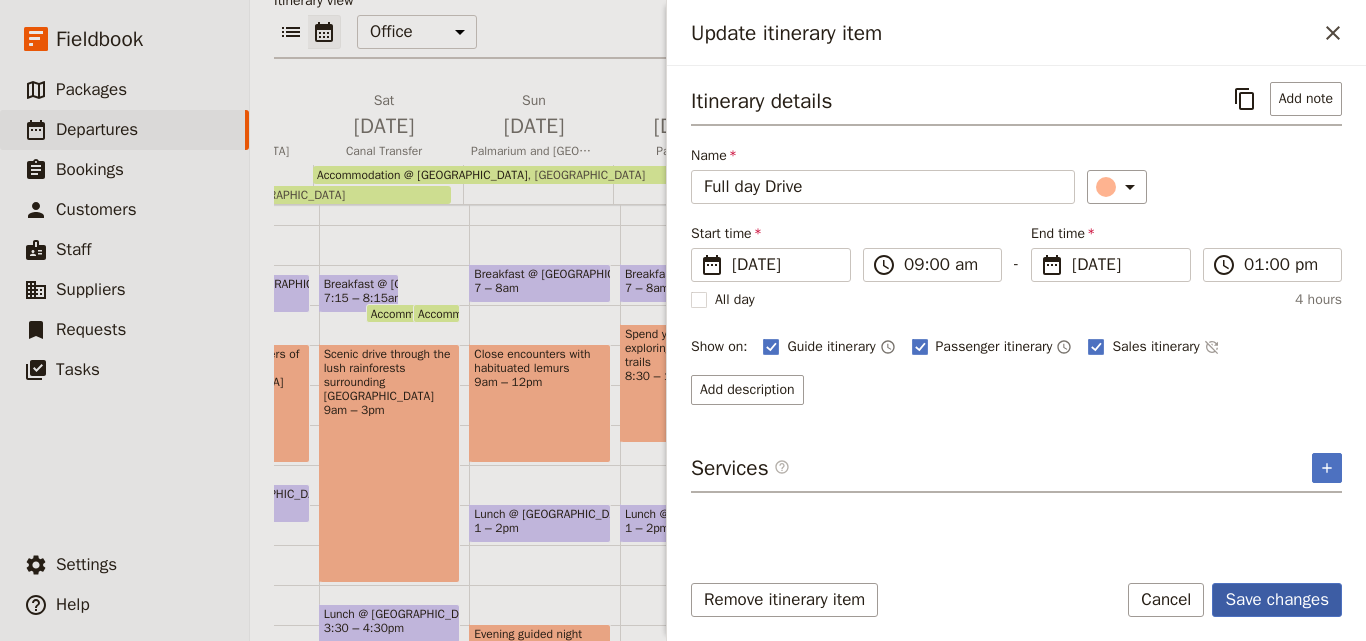 click on "Save changes" at bounding box center [1277, 600] 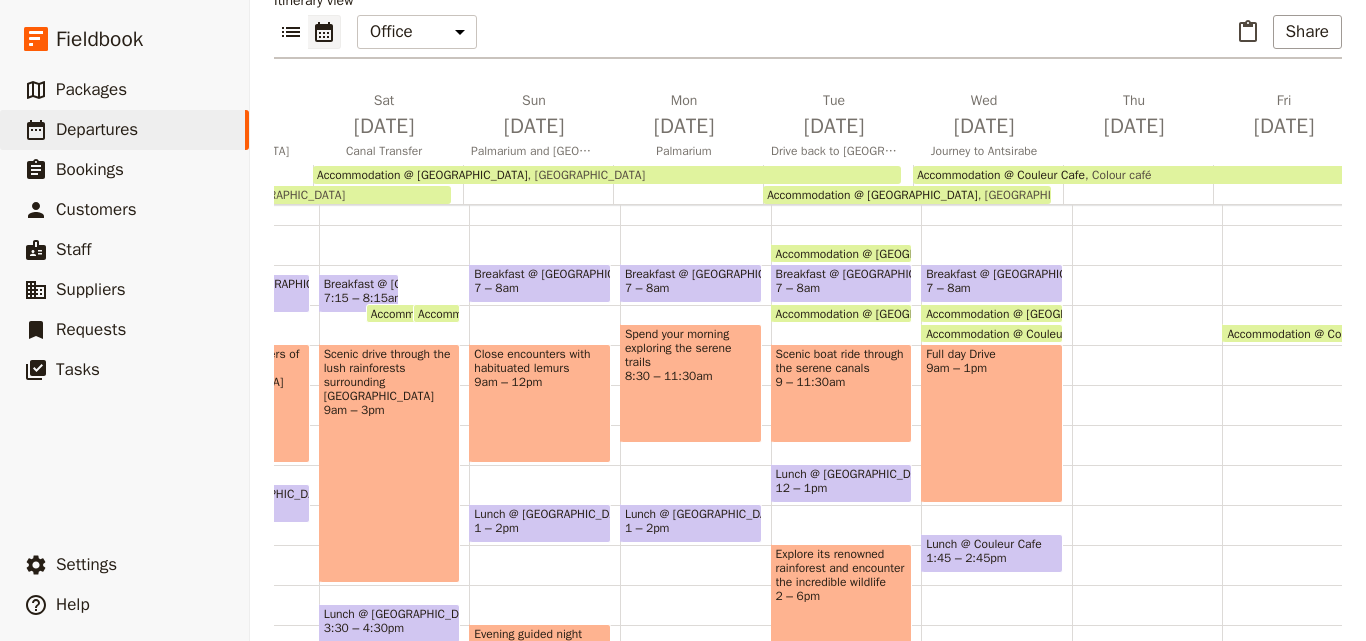 click on "Full day Drive 9am – 1pm" at bounding box center [992, 423] 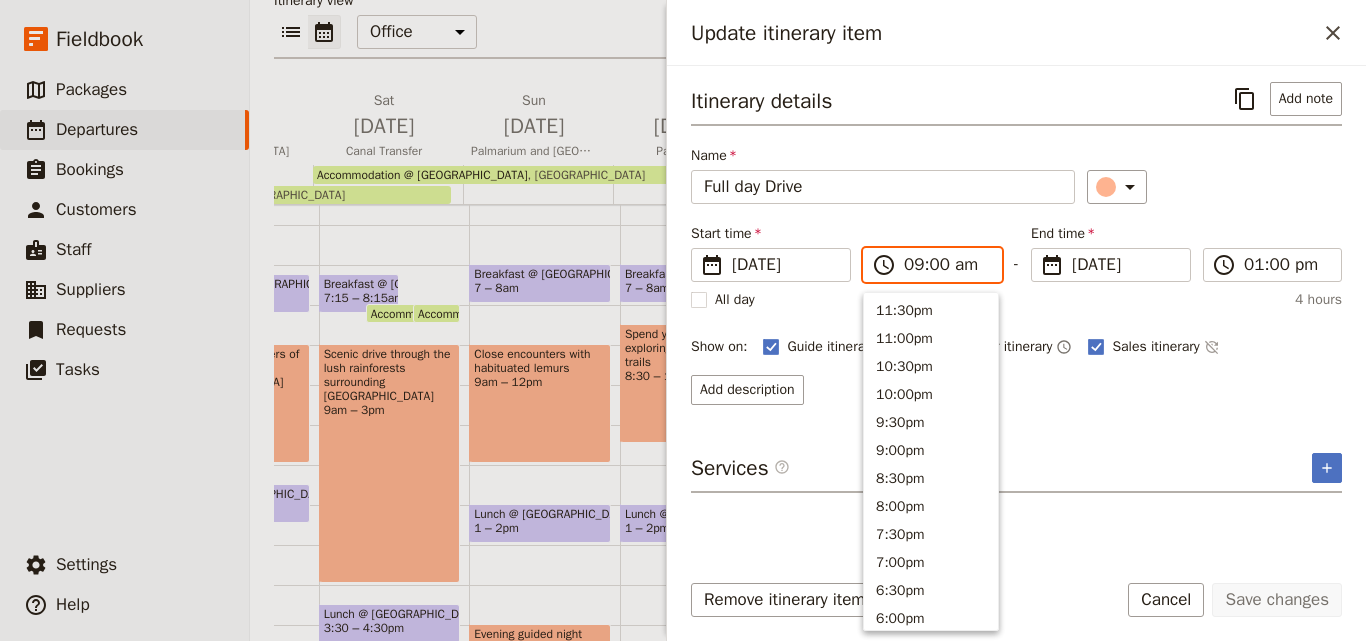 click on "09:00 am" at bounding box center (946, 265) 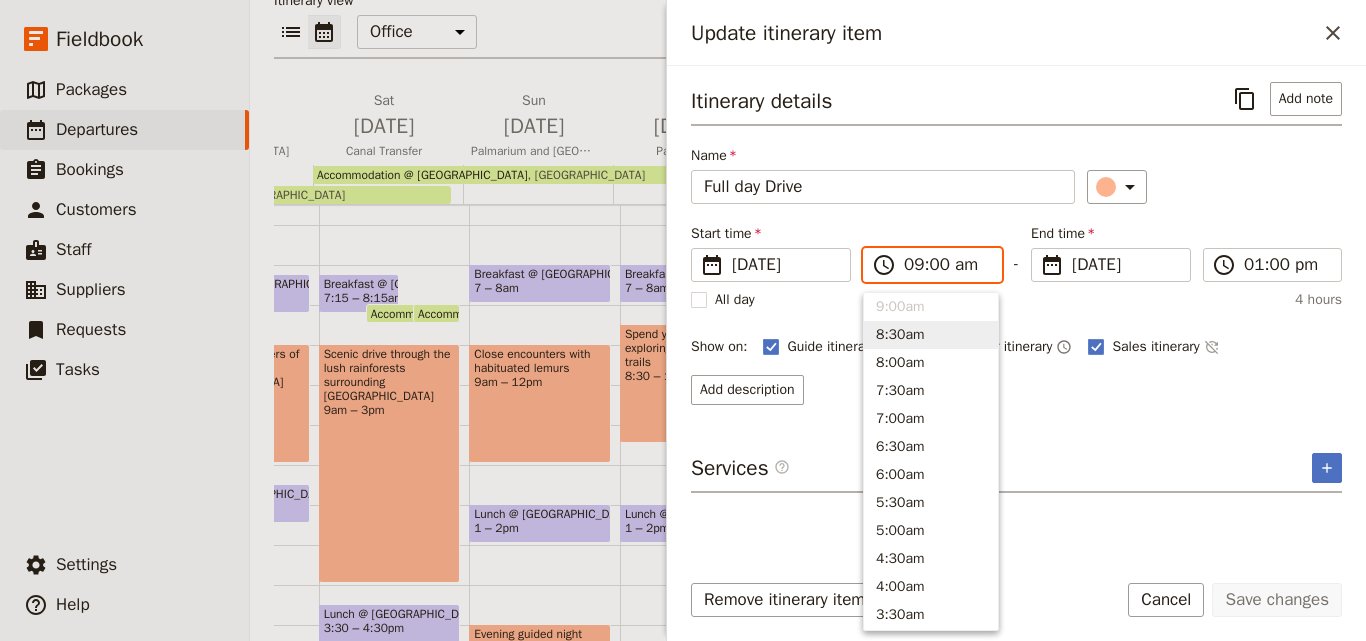 click on "8:30am" at bounding box center [931, 335] 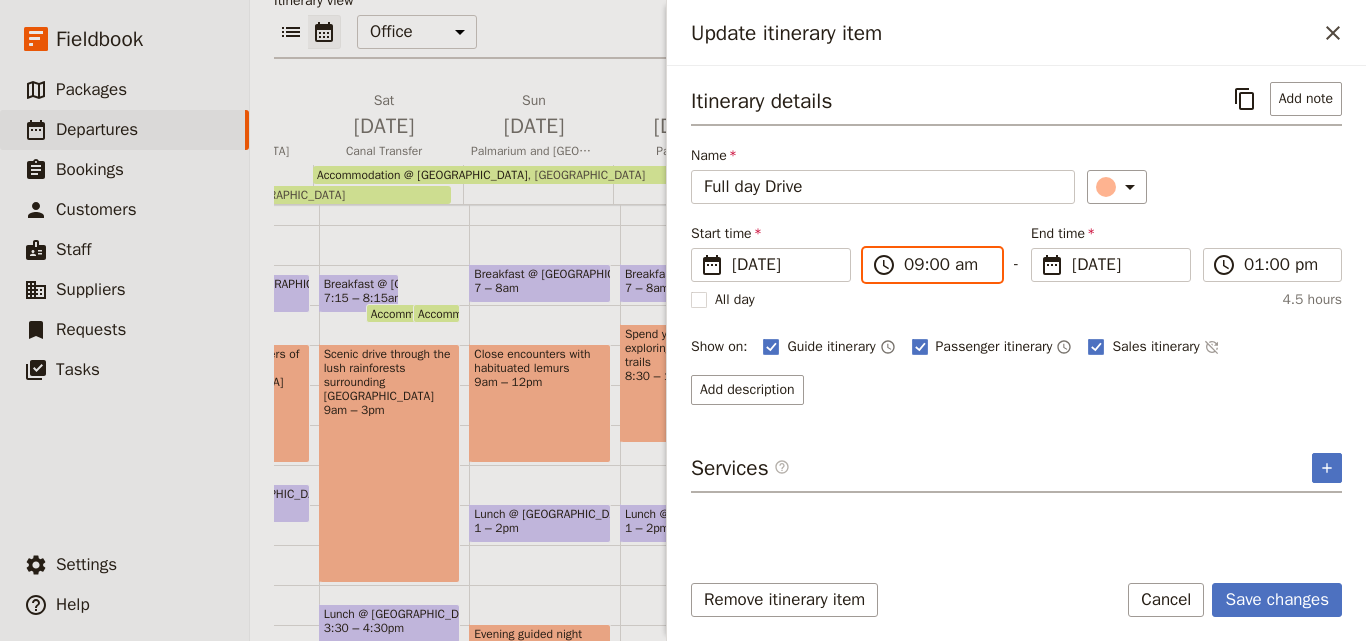 type on "08:30 am" 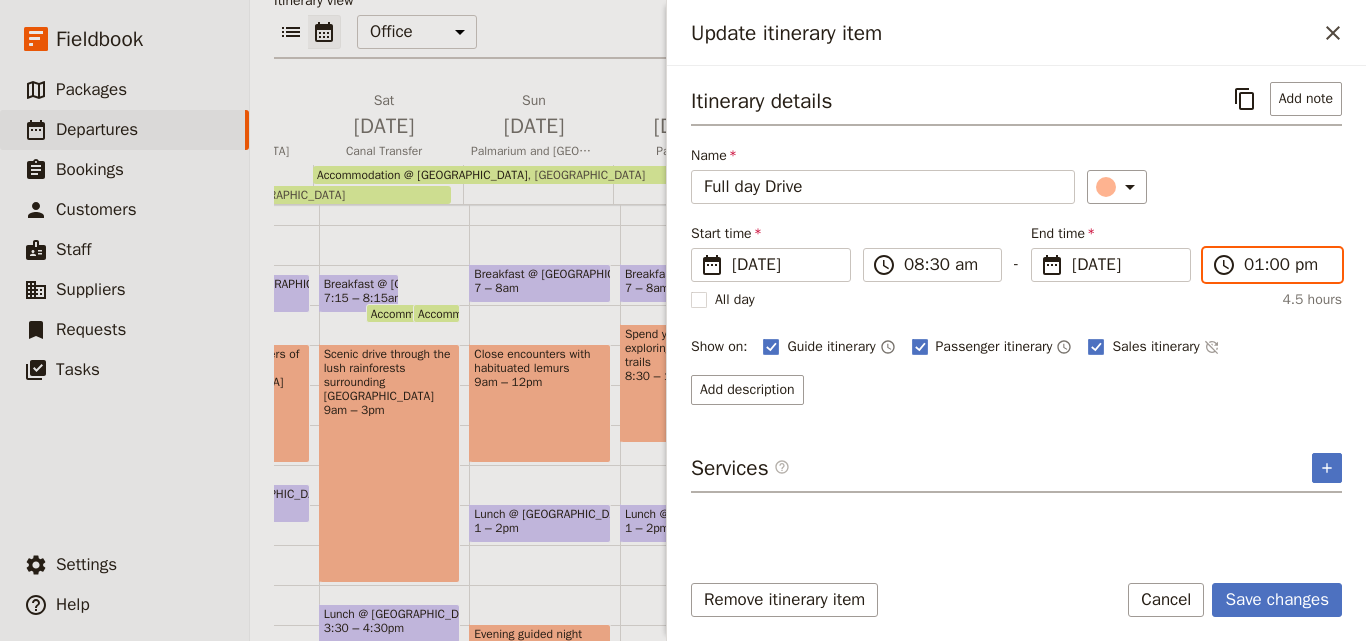 click on "01:00 pm" at bounding box center (1286, 265) 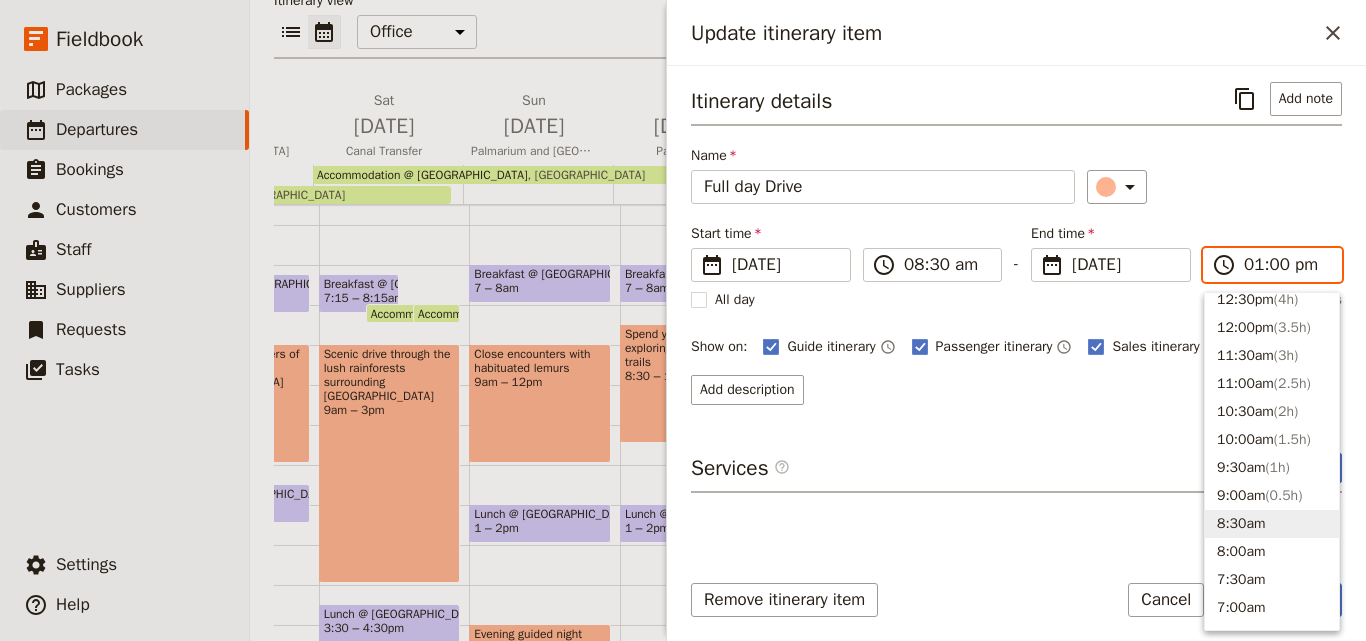 scroll, scrollTop: 592, scrollLeft: 0, axis: vertical 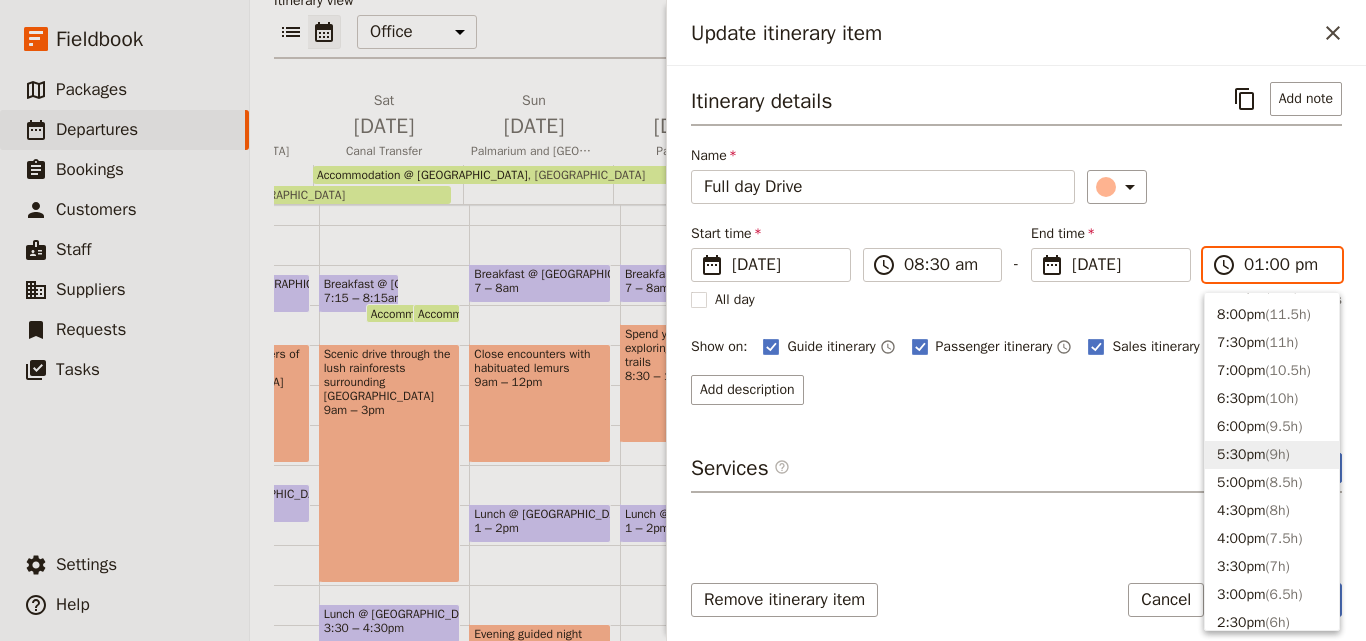 click on "5:30pm  ( 9h )" at bounding box center (1272, 455) 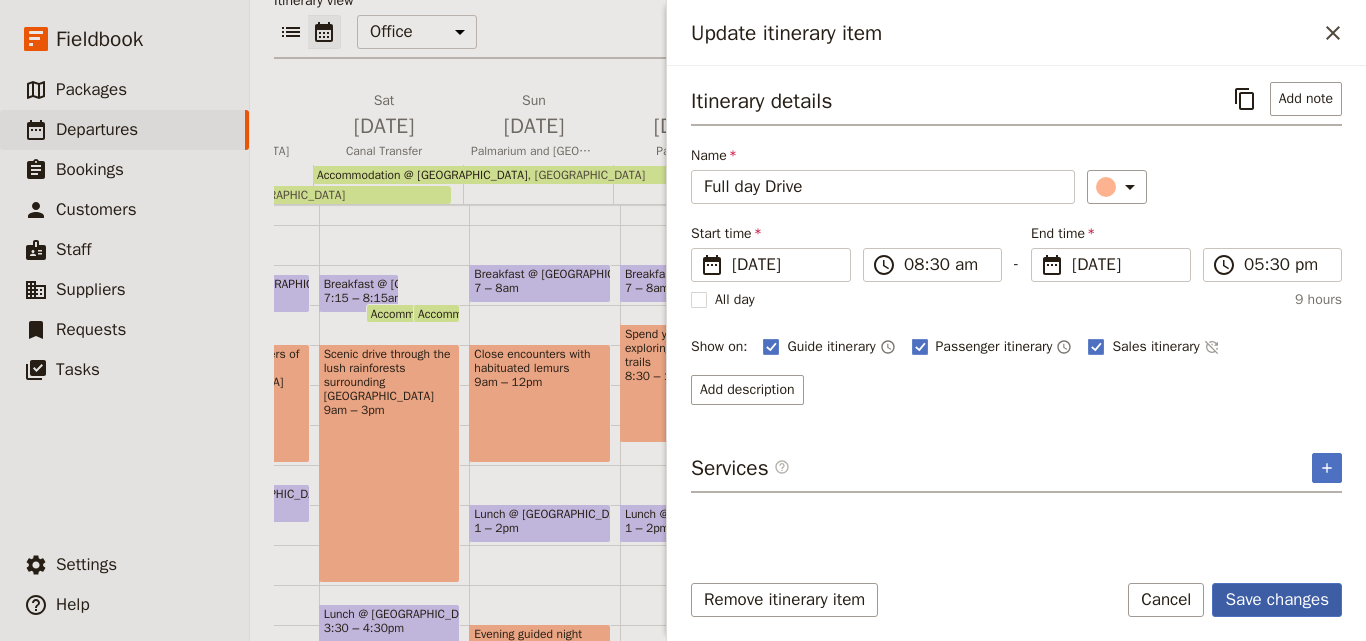 click on "Save changes" at bounding box center [1277, 600] 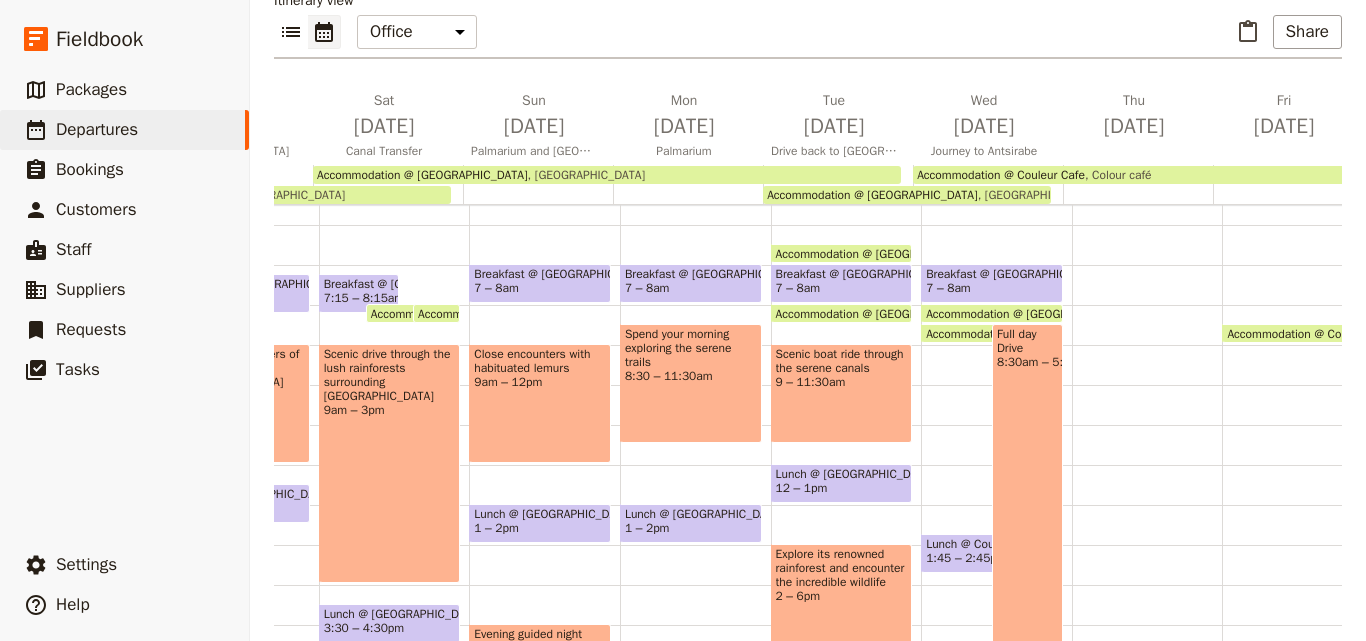 scroll, scrollTop: 220, scrollLeft: 0, axis: vertical 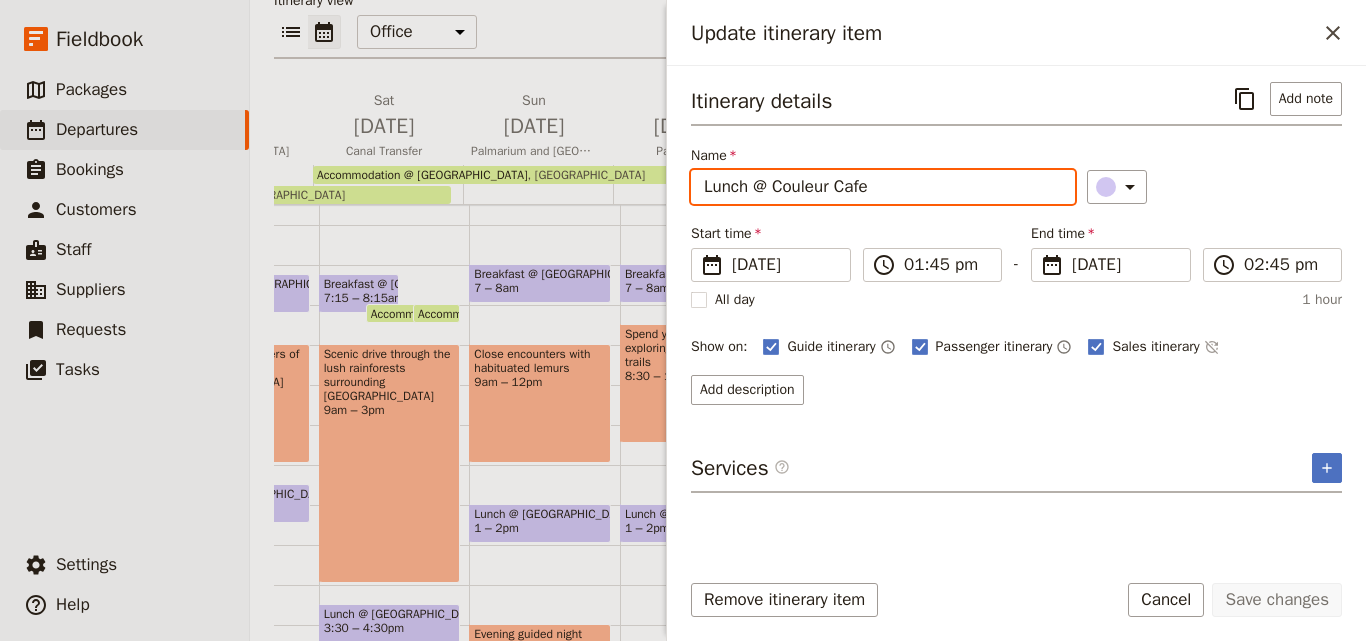 drag, startPoint x: 907, startPoint y: 190, endPoint x: 697, endPoint y: 182, distance: 210.15233 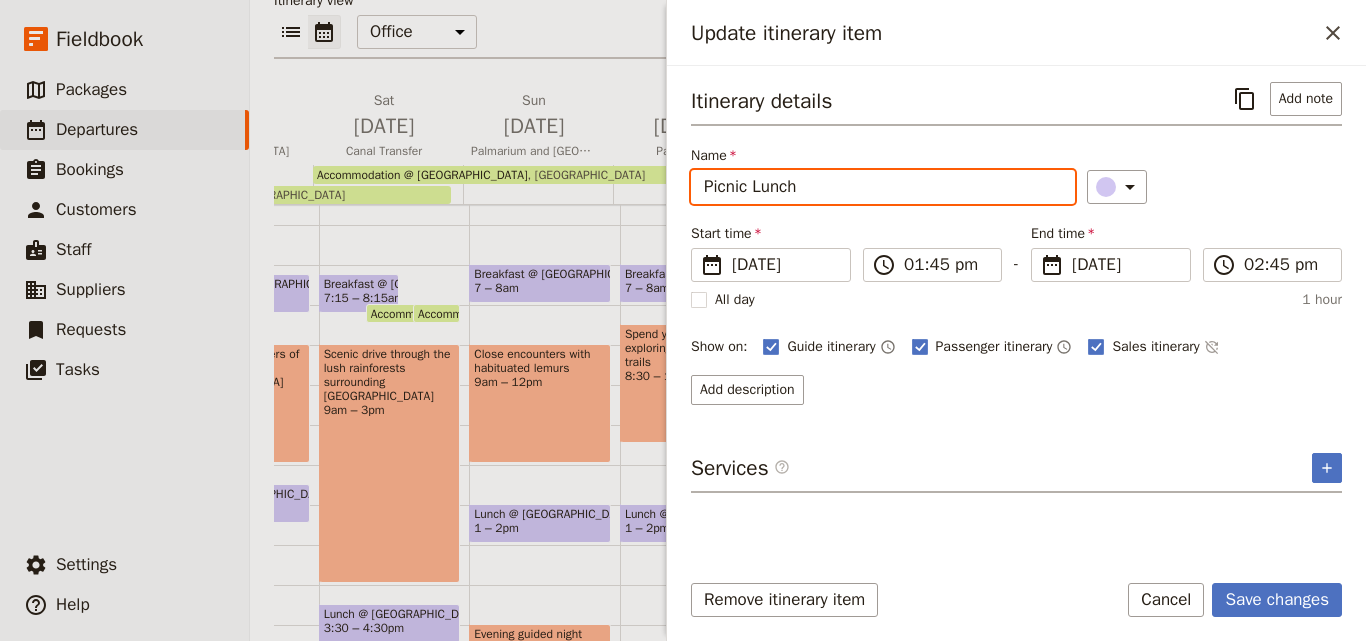 click on "Picnic Lunch" at bounding box center [883, 187] 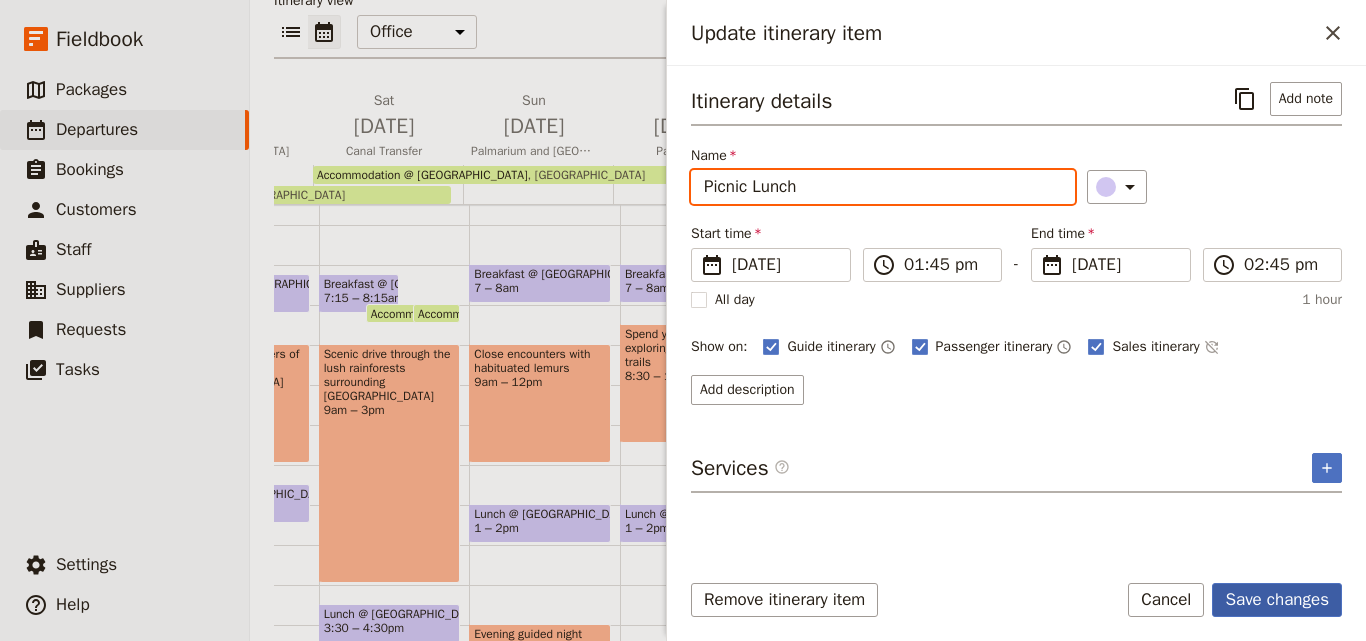 type on "Picnic Lunch" 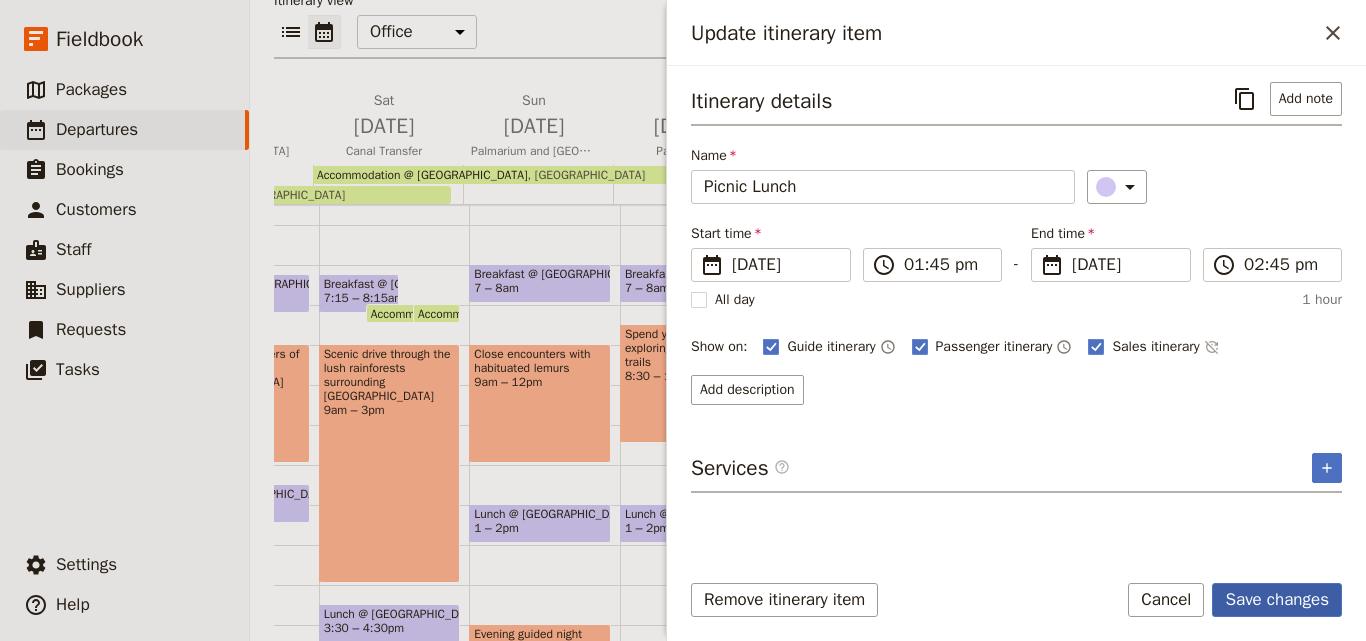 click on "Save changes" at bounding box center [1277, 600] 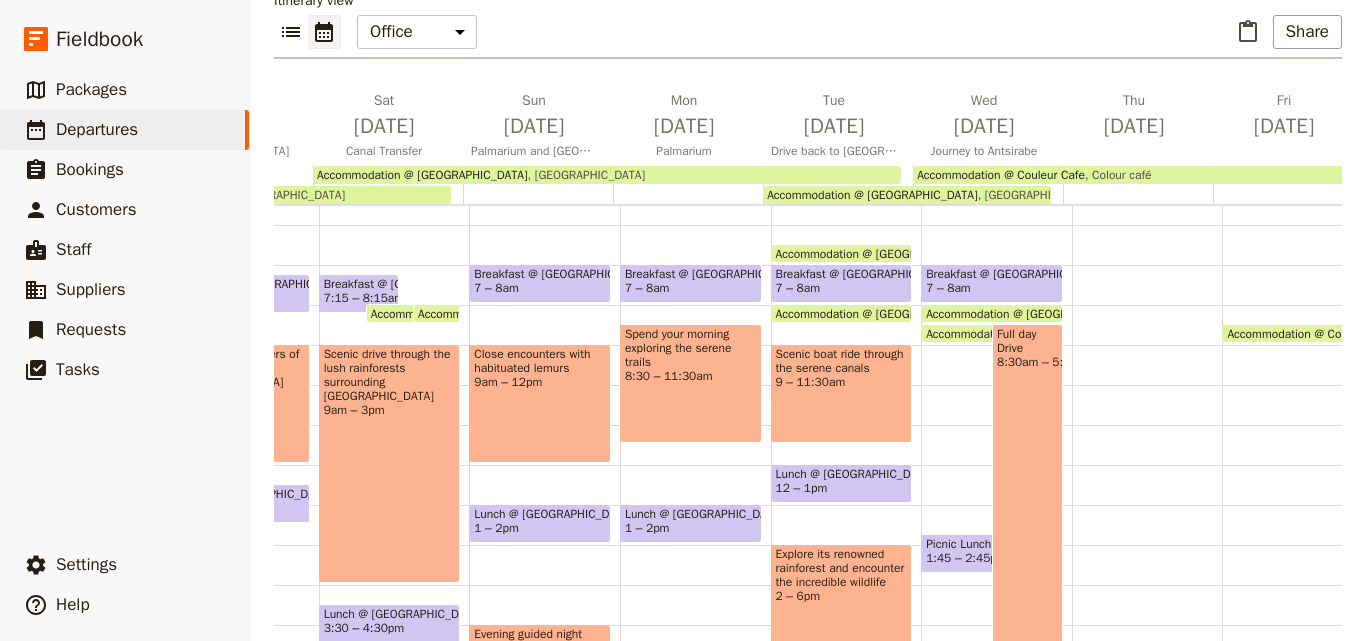 click on "Accommodation @ Couleur Cafe" at bounding box center (1013, 333) 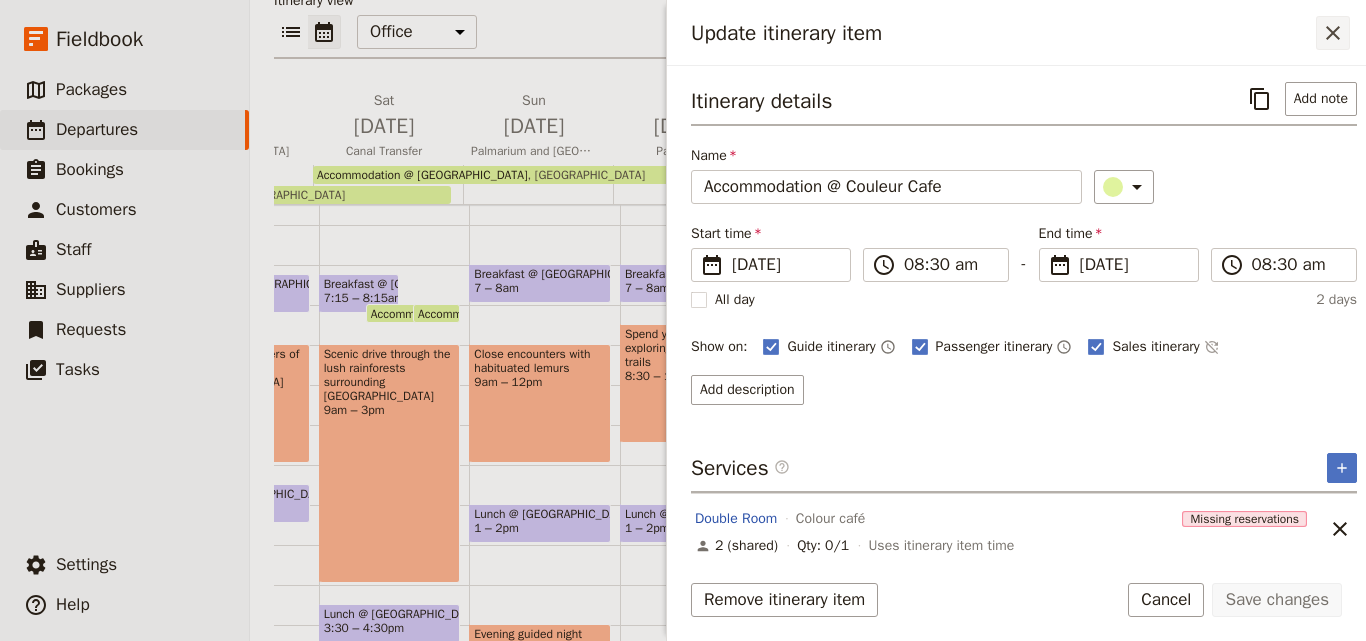 click 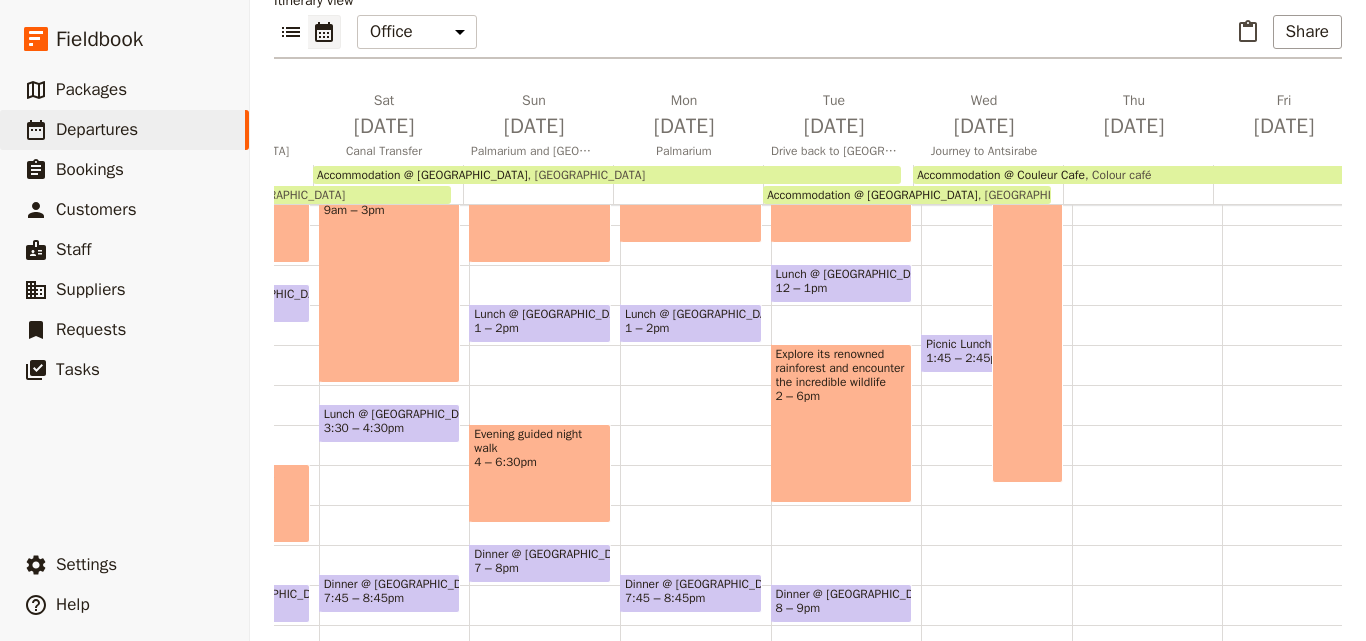scroll, scrollTop: 509, scrollLeft: 0, axis: vertical 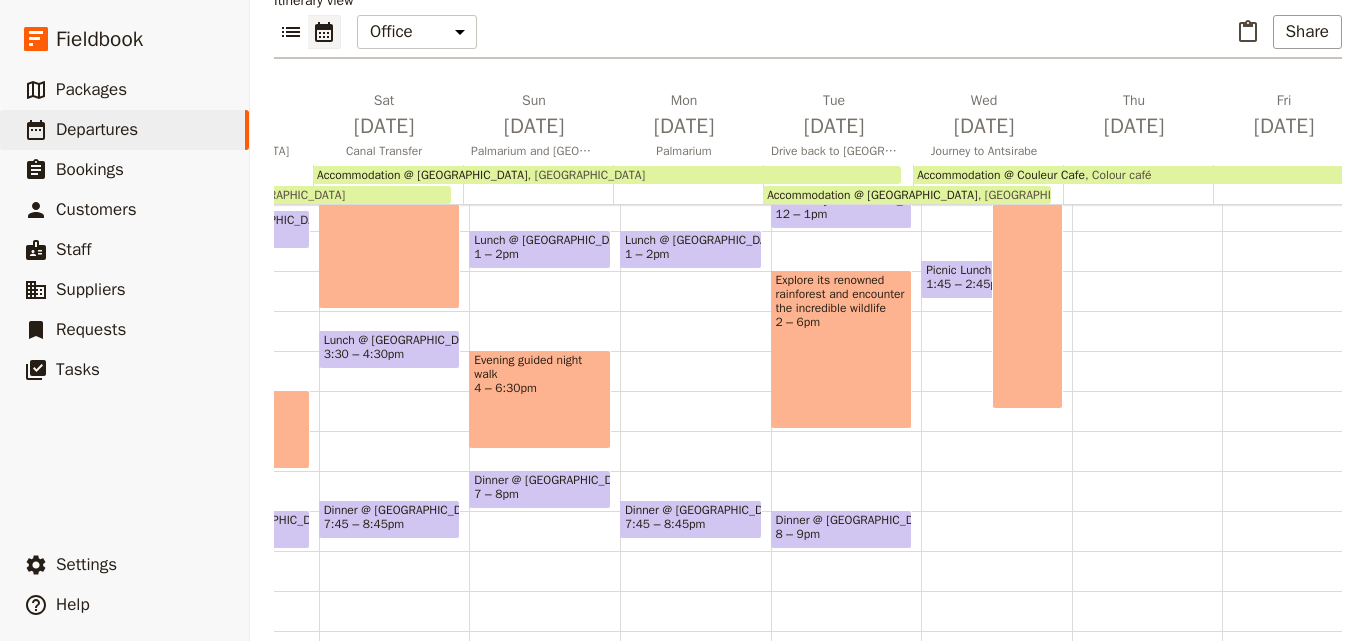 click on "Breakfast @ [GEOGRAPHIC_DATA] 7 – 8am Accommodation @ [GEOGRAPHIC_DATA] 6:30 – 8am  [GEOGRAPHIC_DATA] Accommodation @ Couleur Cafe 8:30am Colour café Picnic Lunch 1:45 – 2:45pm Full day Drive 8:30am – 5:30pm" at bounding box center (996, 191) 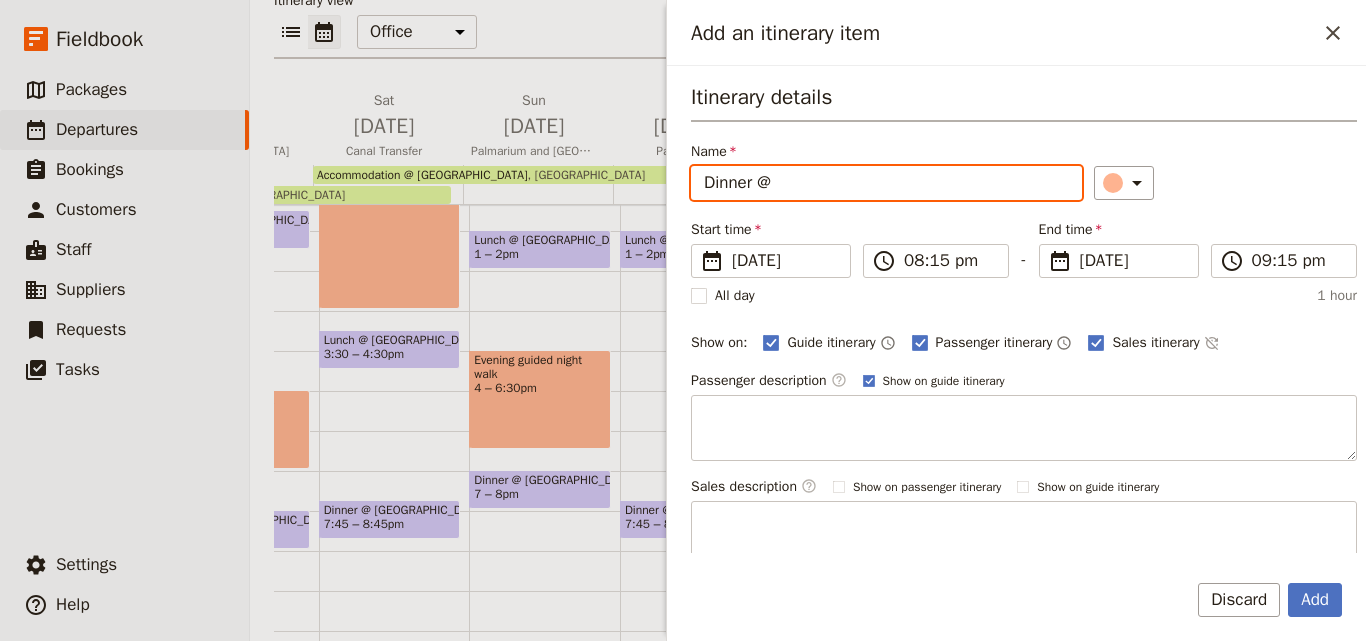 paste on "Couleur Cafe" 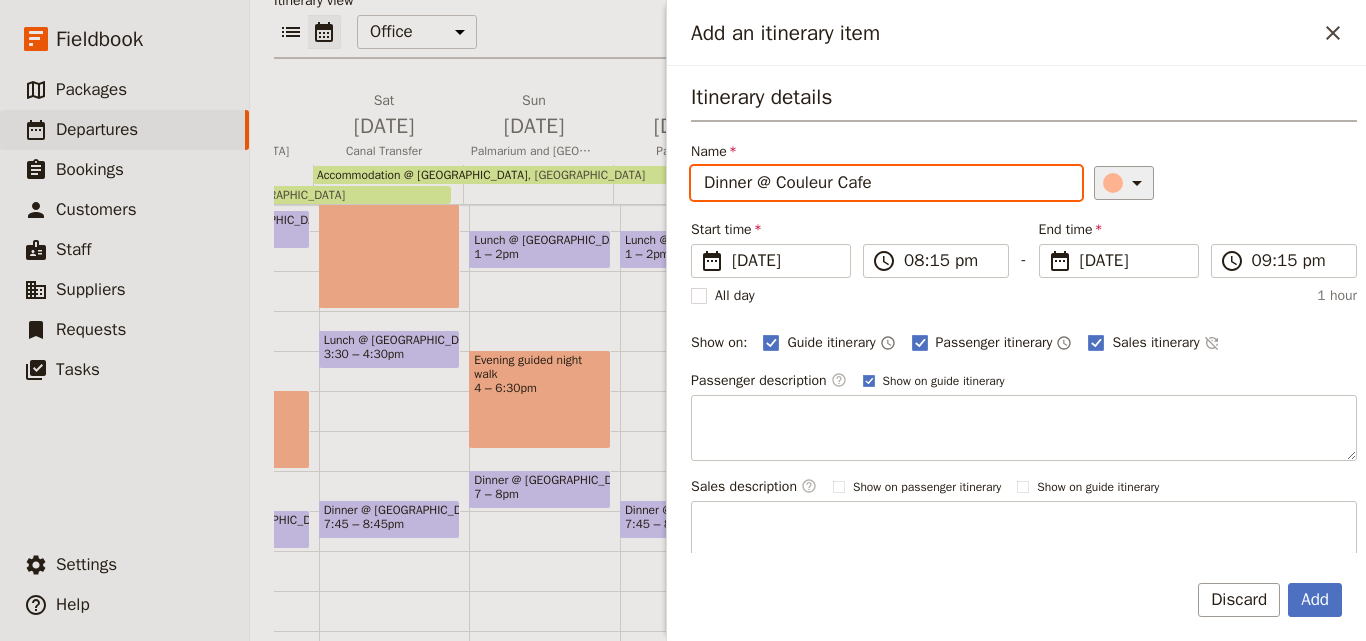type on "Dinner @ Couleur Cafe" 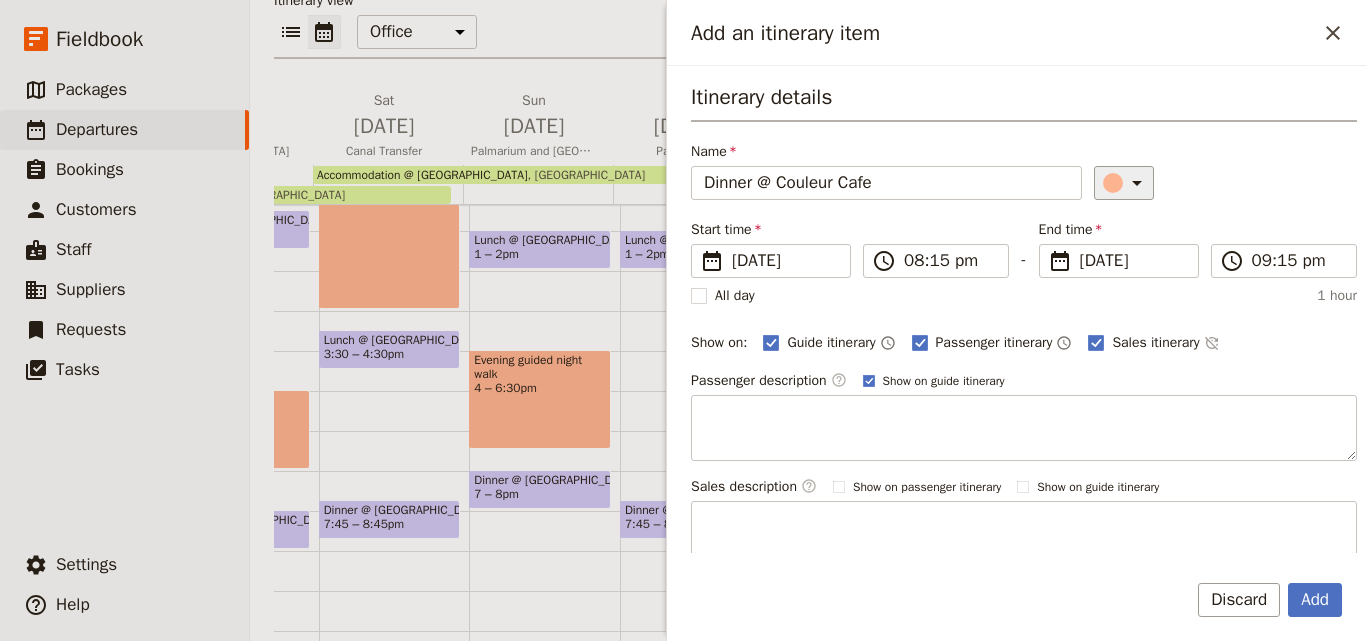 click on "​" at bounding box center (1127, 183) 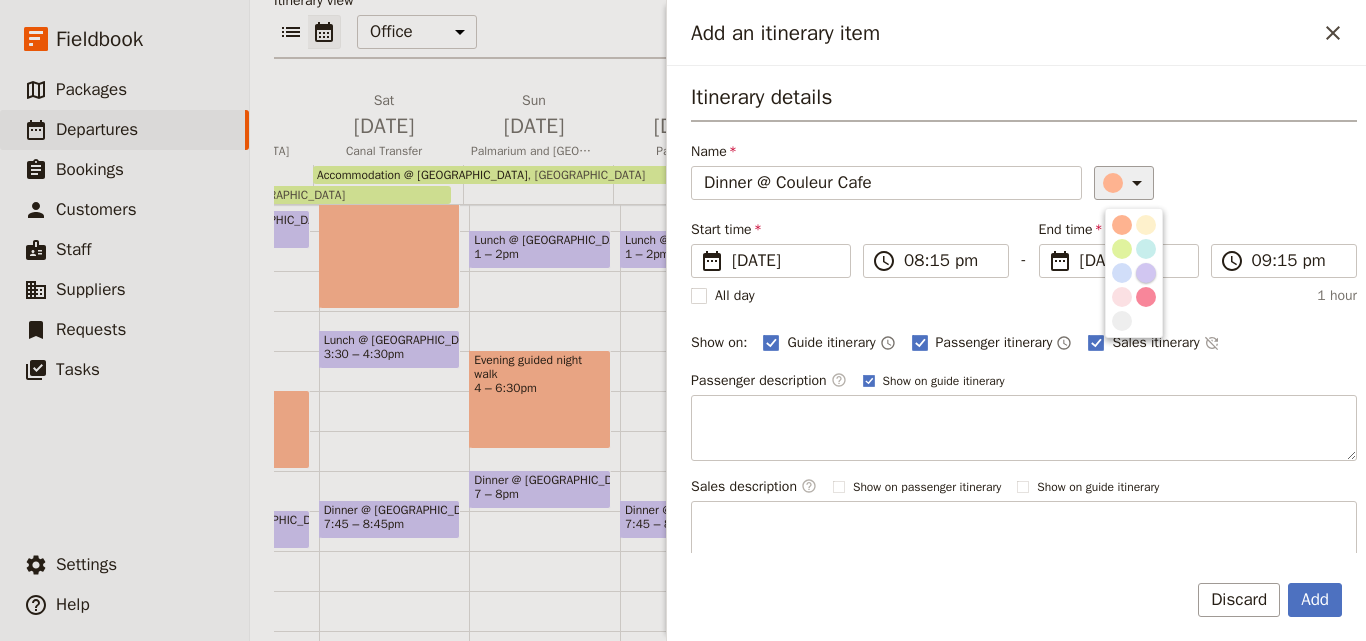 click at bounding box center [1146, 273] 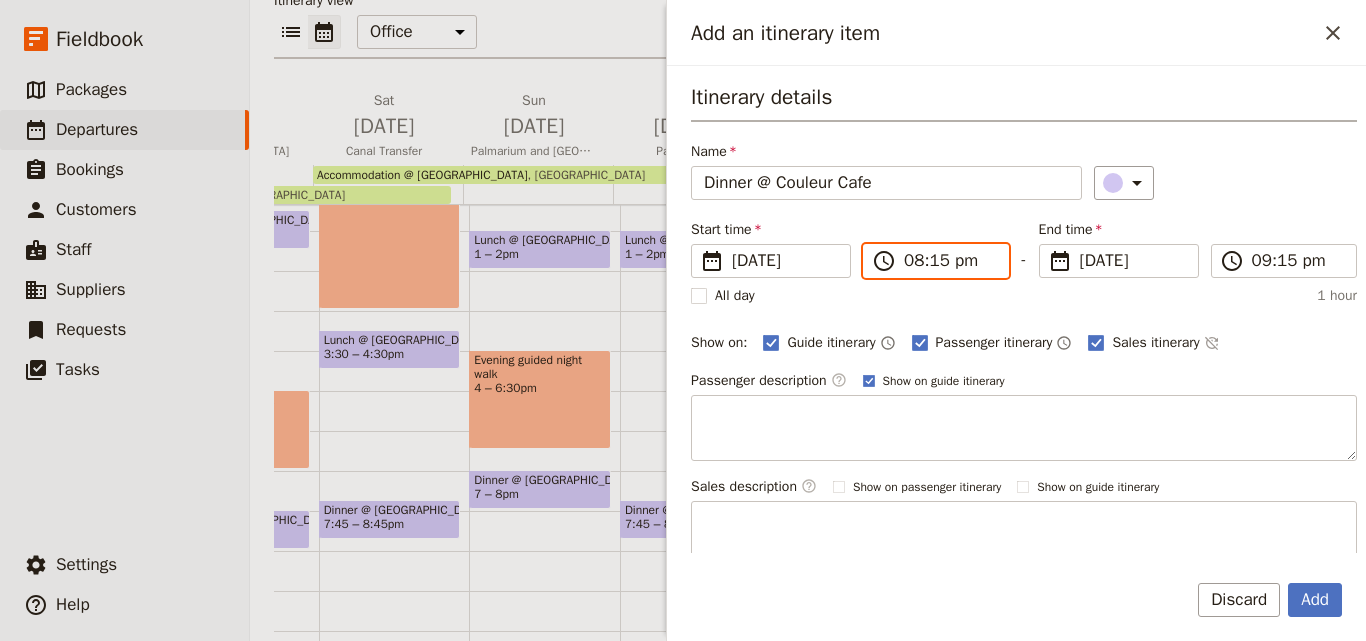 click on "08:15 pm" at bounding box center [950, 261] 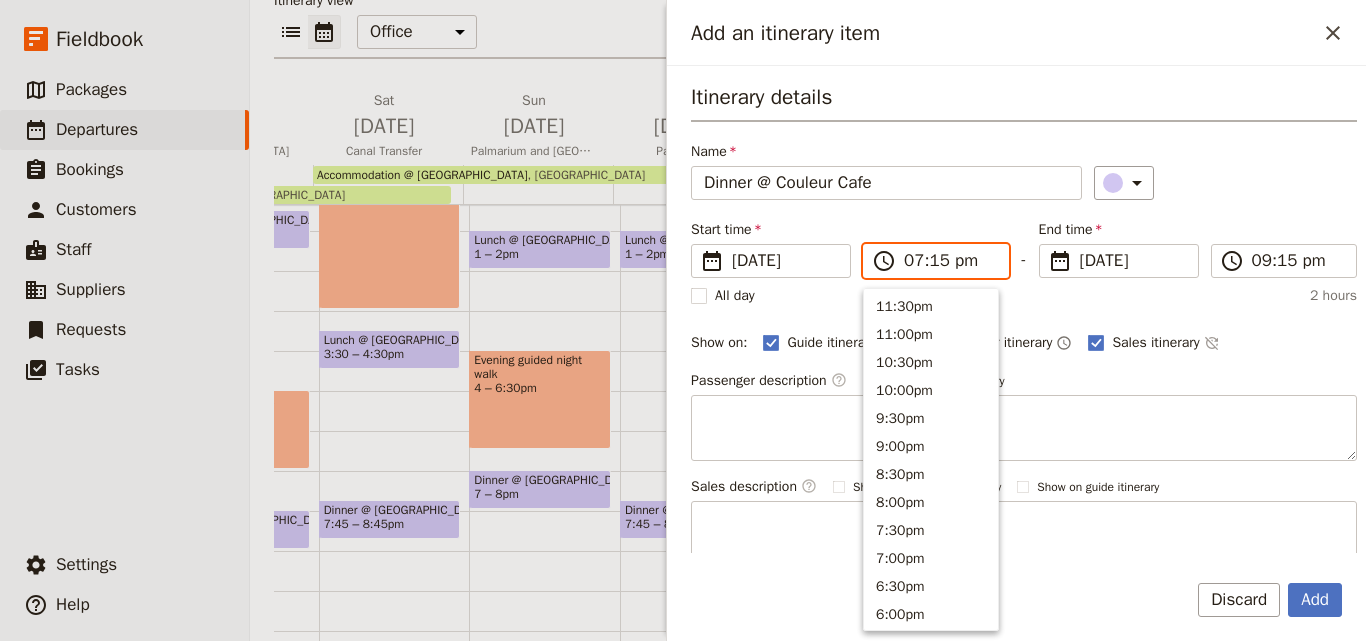 click on "07:15 pm" at bounding box center [950, 261] 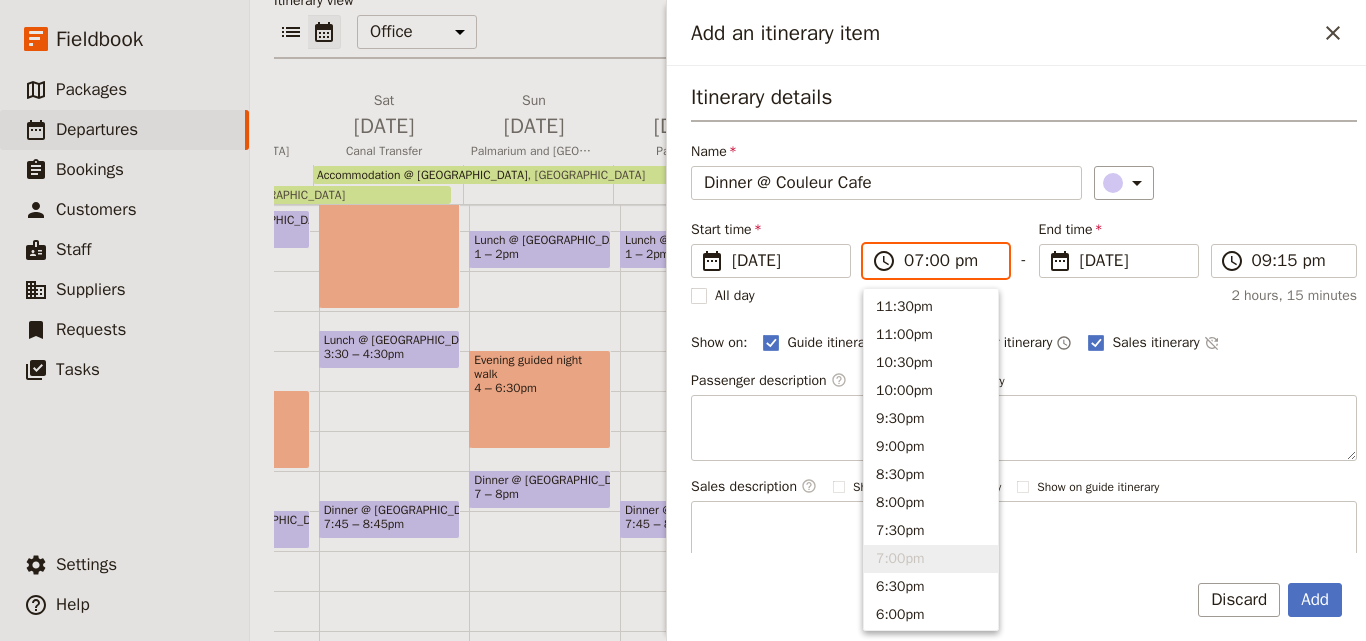 click on "07:00 pm" at bounding box center (950, 261) 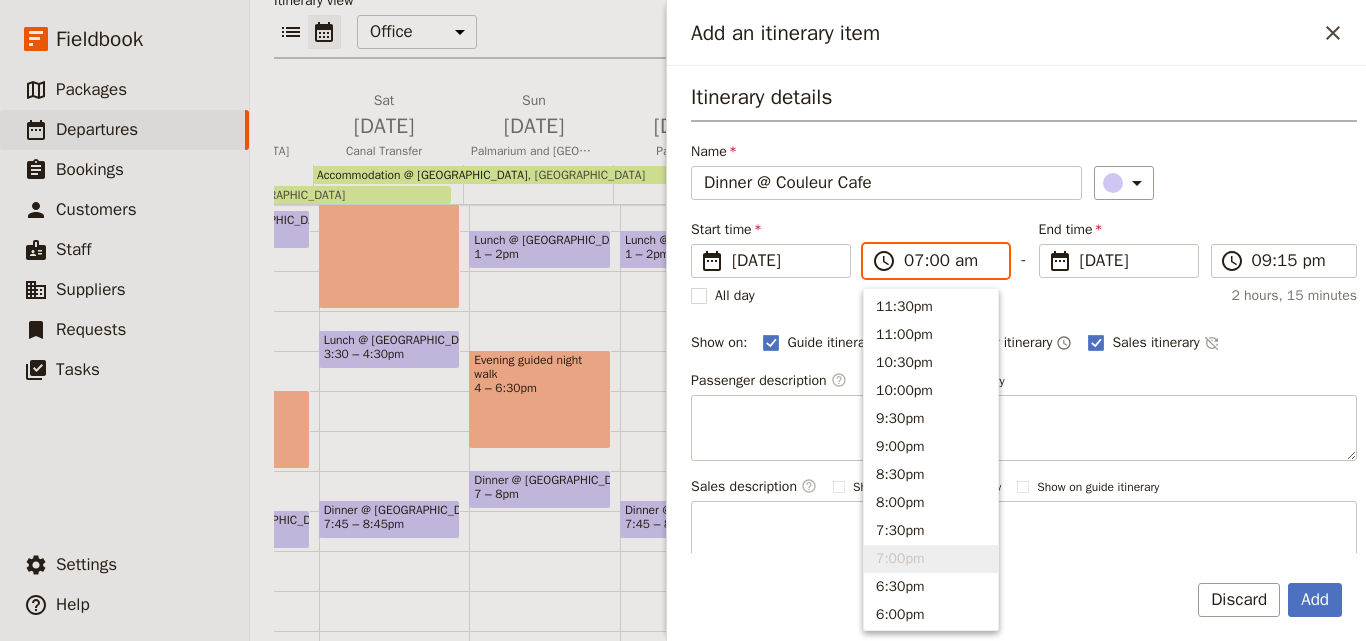 scroll, scrollTop: 929, scrollLeft: 0, axis: vertical 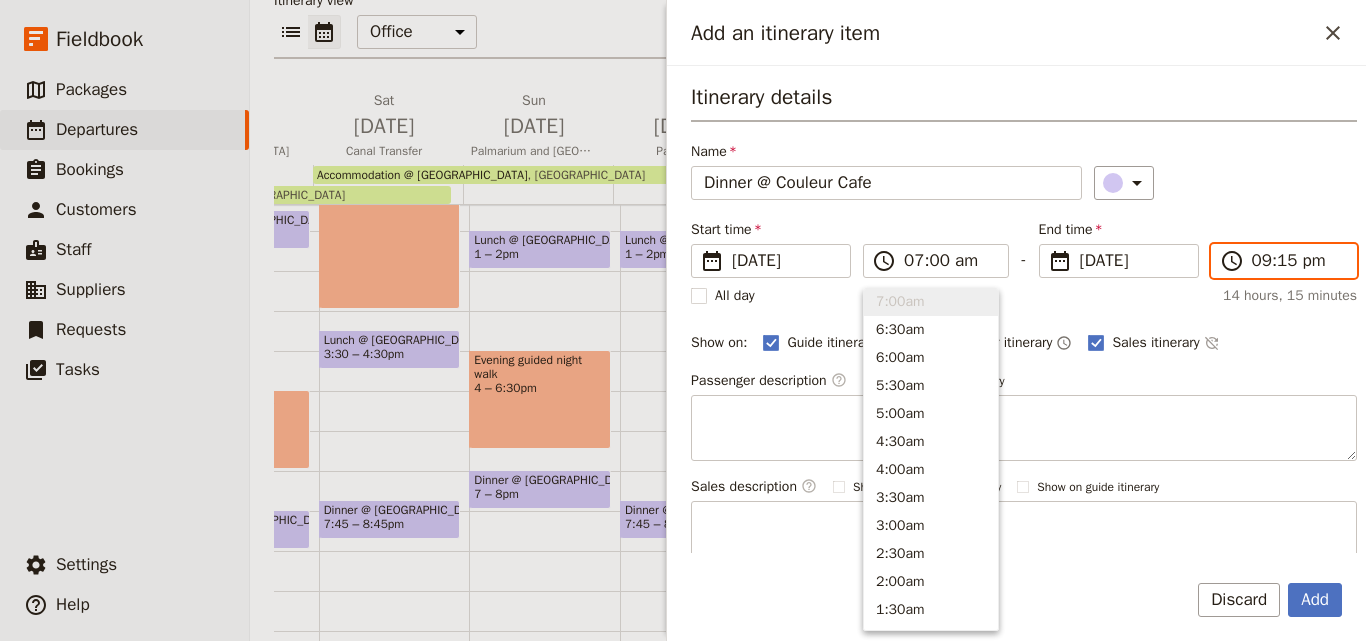 click on "09:15 pm" at bounding box center (1298, 261) 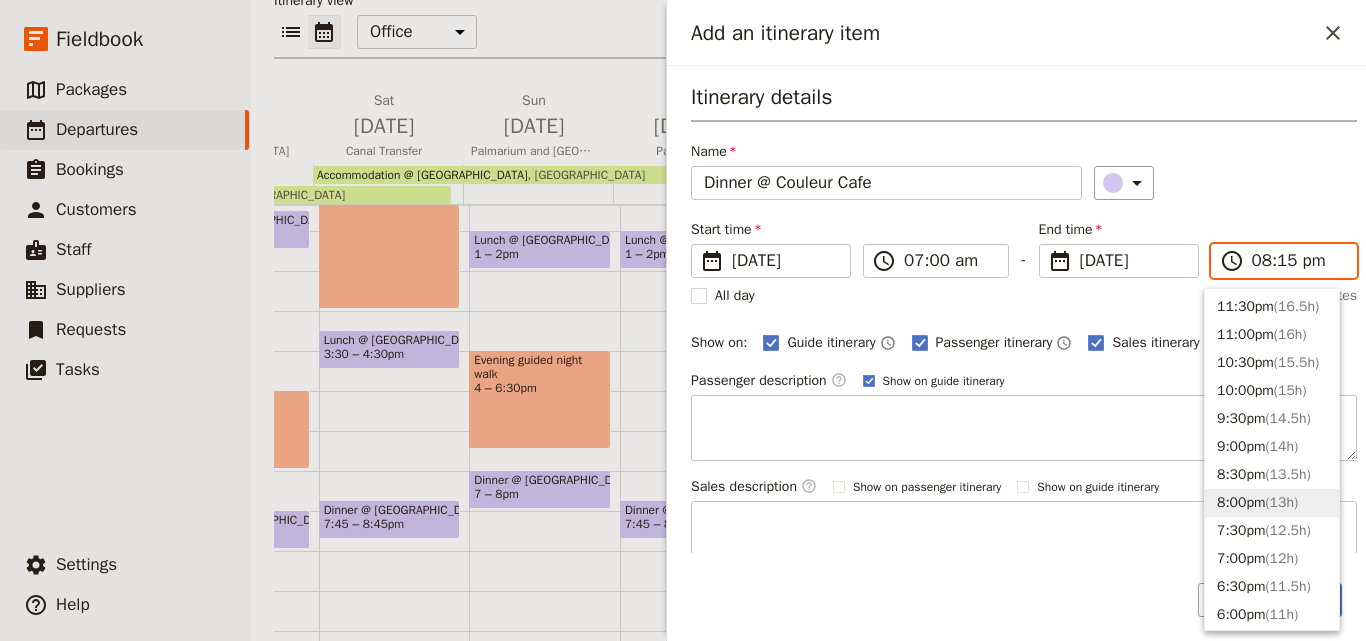 click on "08:15 pm" at bounding box center [1298, 261] 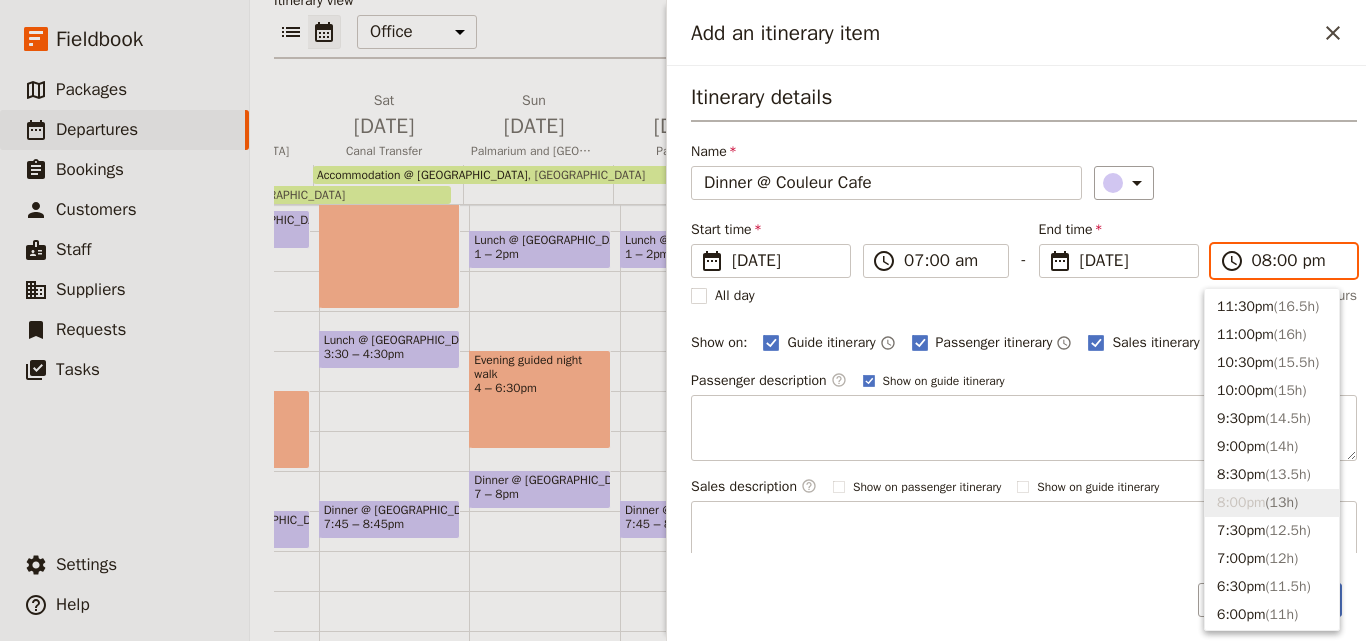 type on "08:00 am" 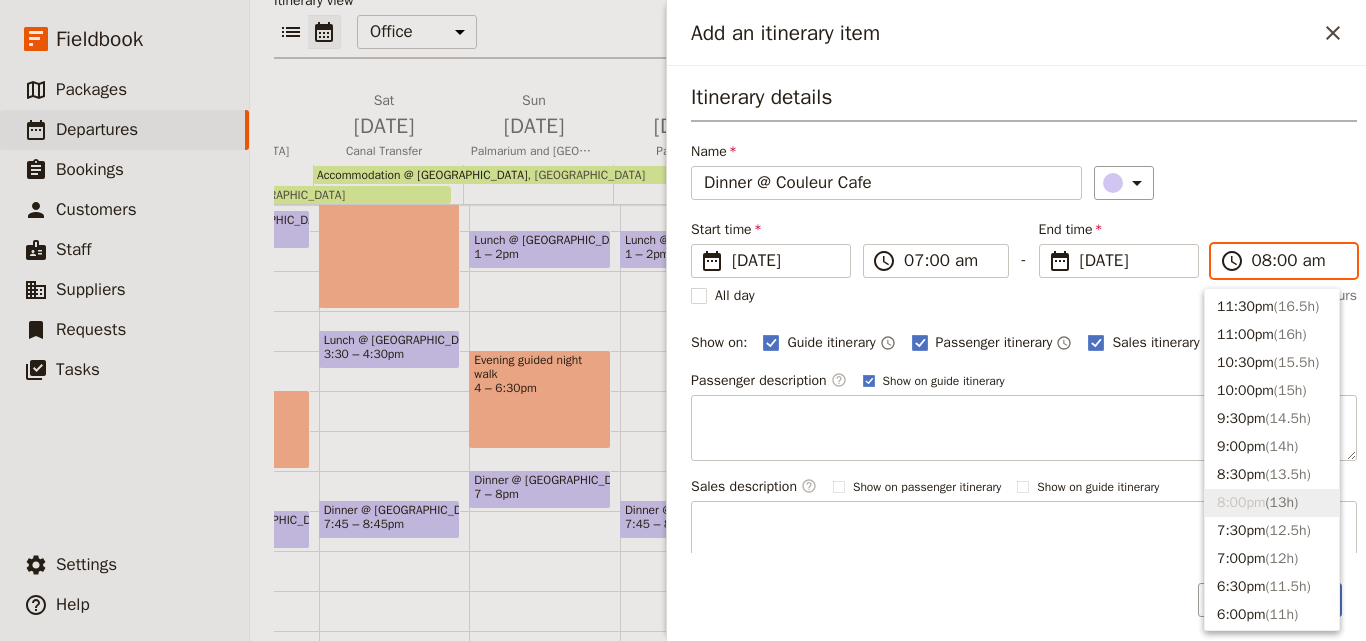 scroll, scrollTop: 873, scrollLeft: 0, axis: vertical 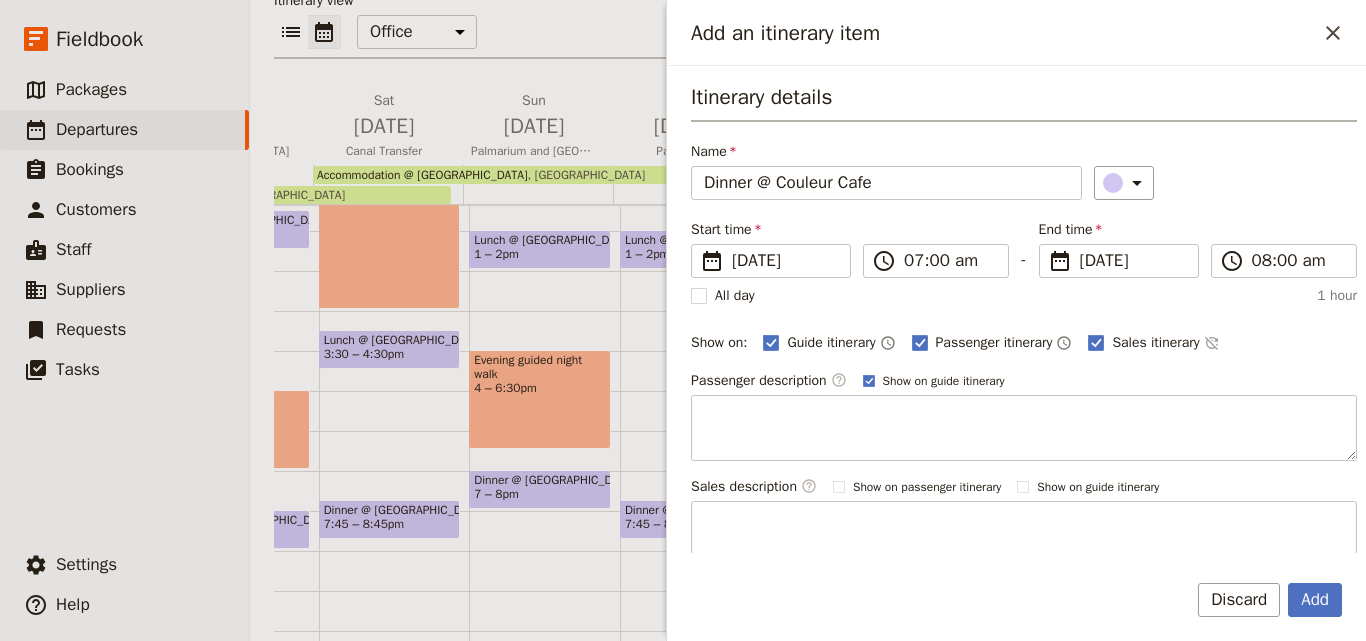 click on "All day 1 hour" at bounding box center (1024, 296) 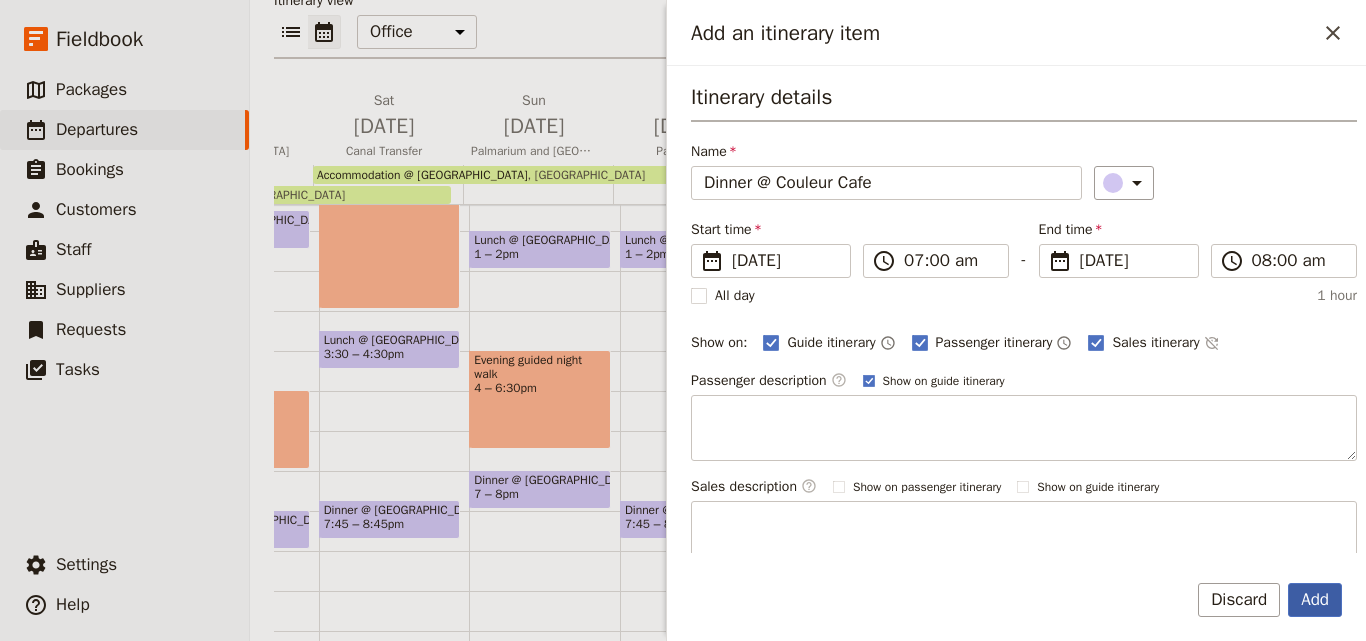 click on "Add" at bounding box center (1315, 600) 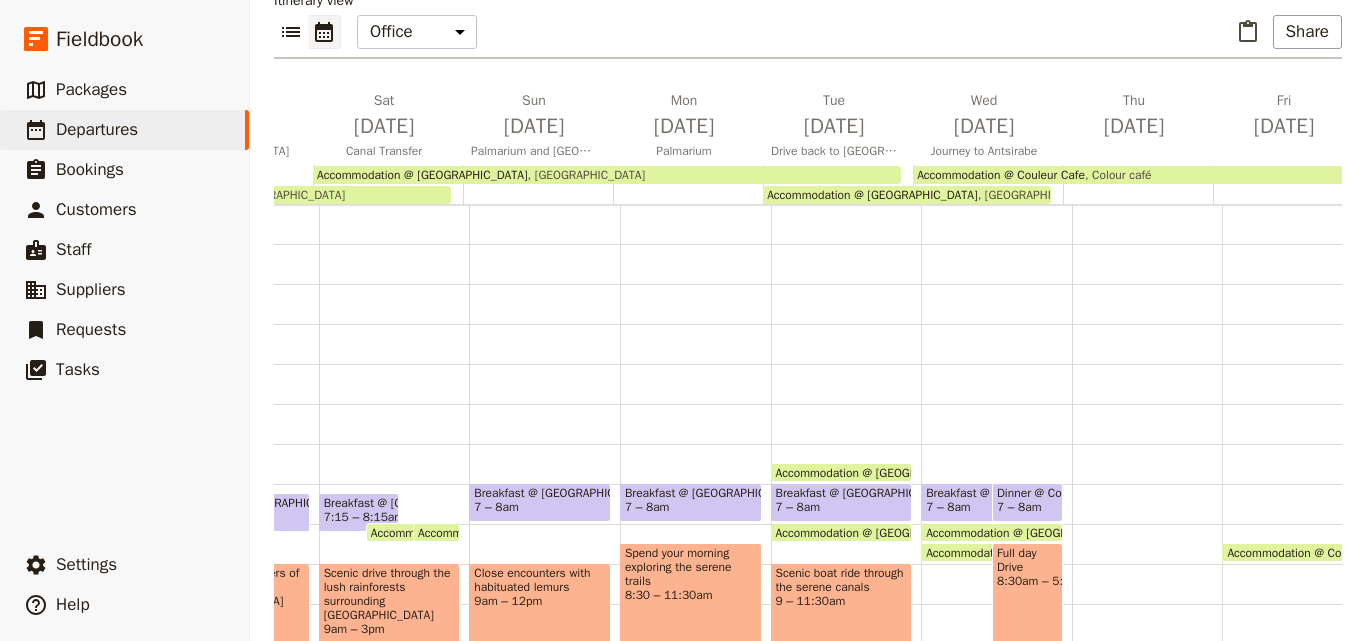 scroll, scrollTop: 0, scrollLeft: 0, axis: both 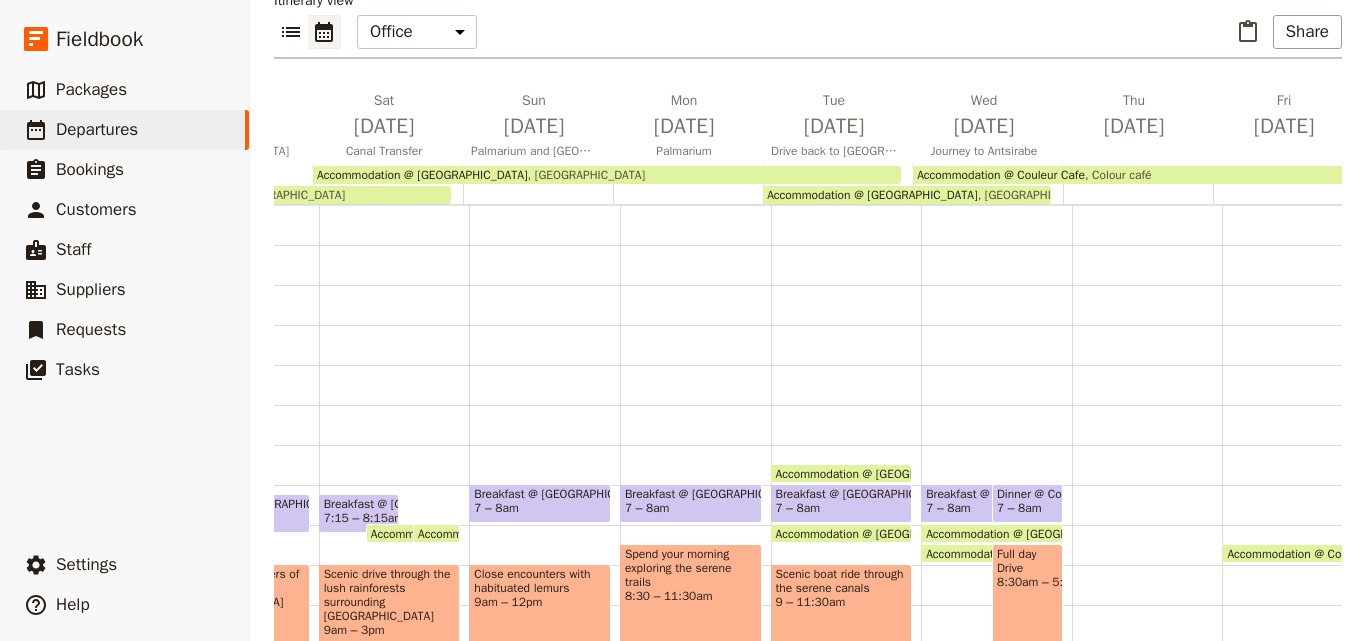 click on "7 – 8am" at bounding box center [1019, 508] 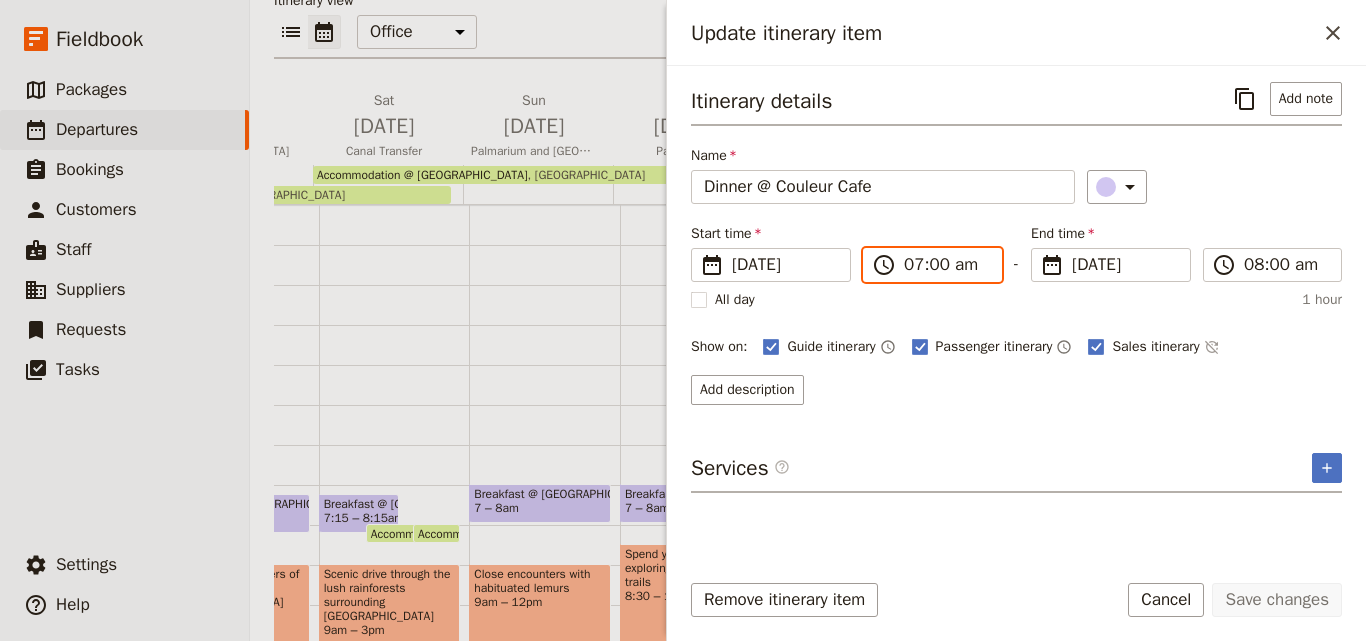 click on "07:00 am" at bounding box center [946, 265] 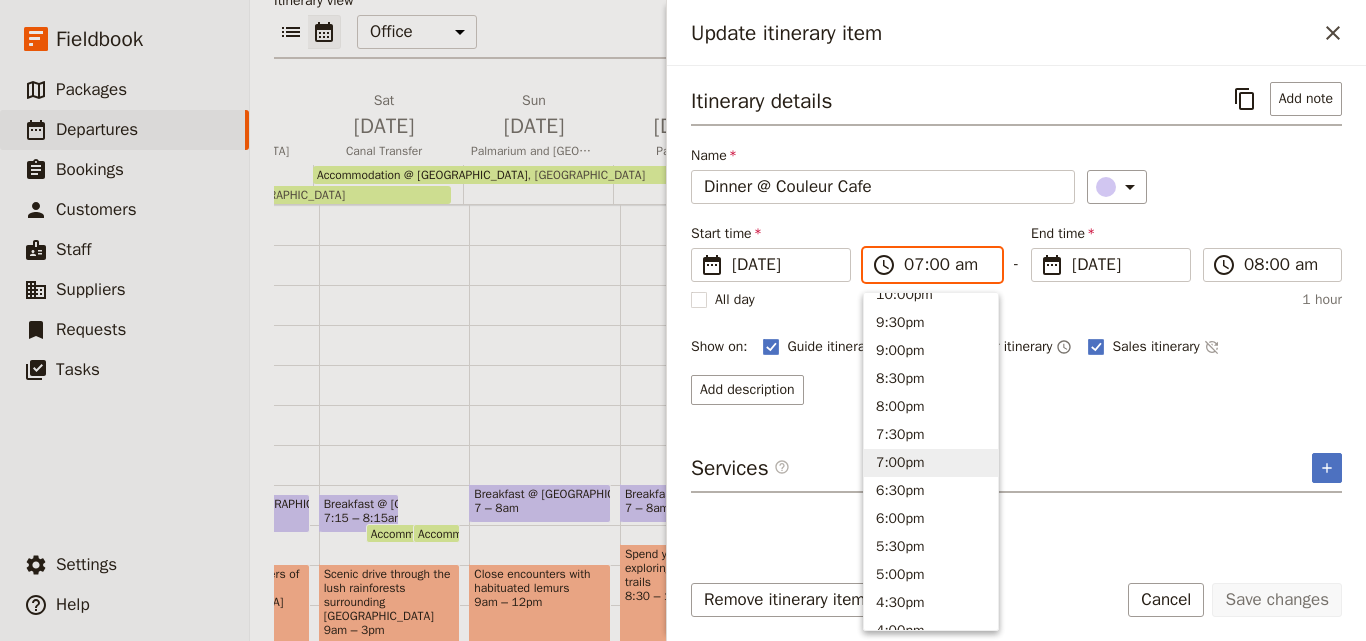 scroll, scrollTop: 200, scrollLeft: 0, axis: vertical 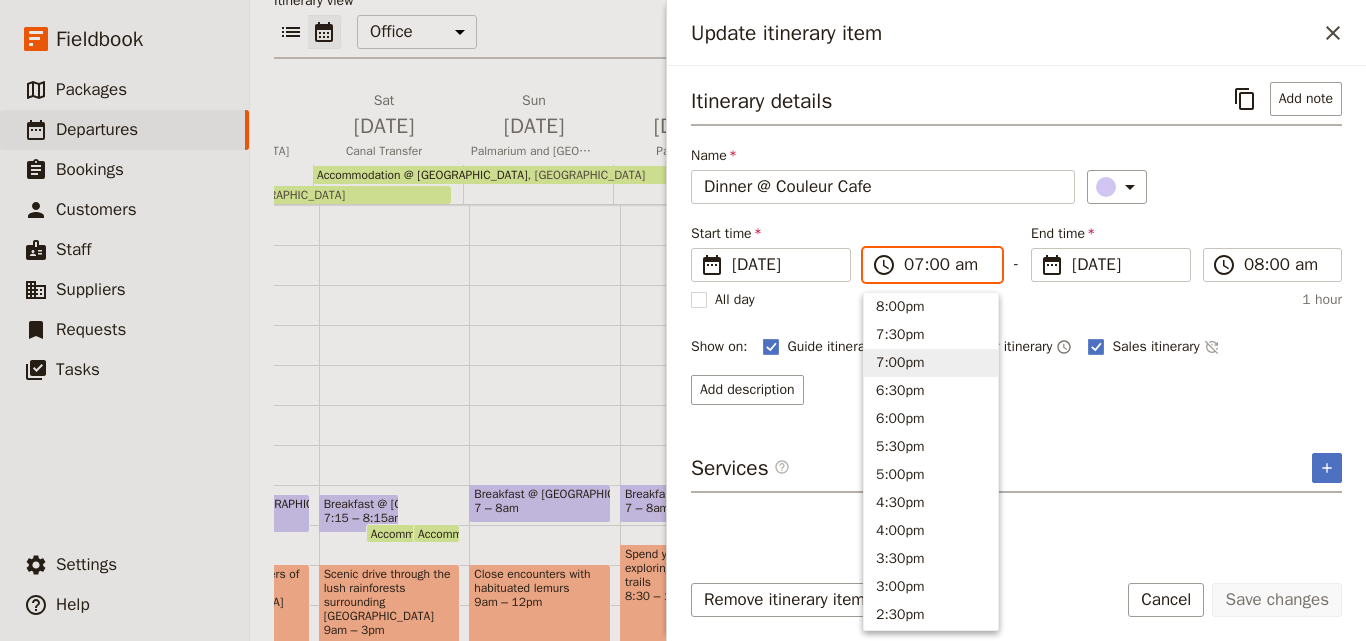 click on "7:00pm" at bounding box center (931, 363) 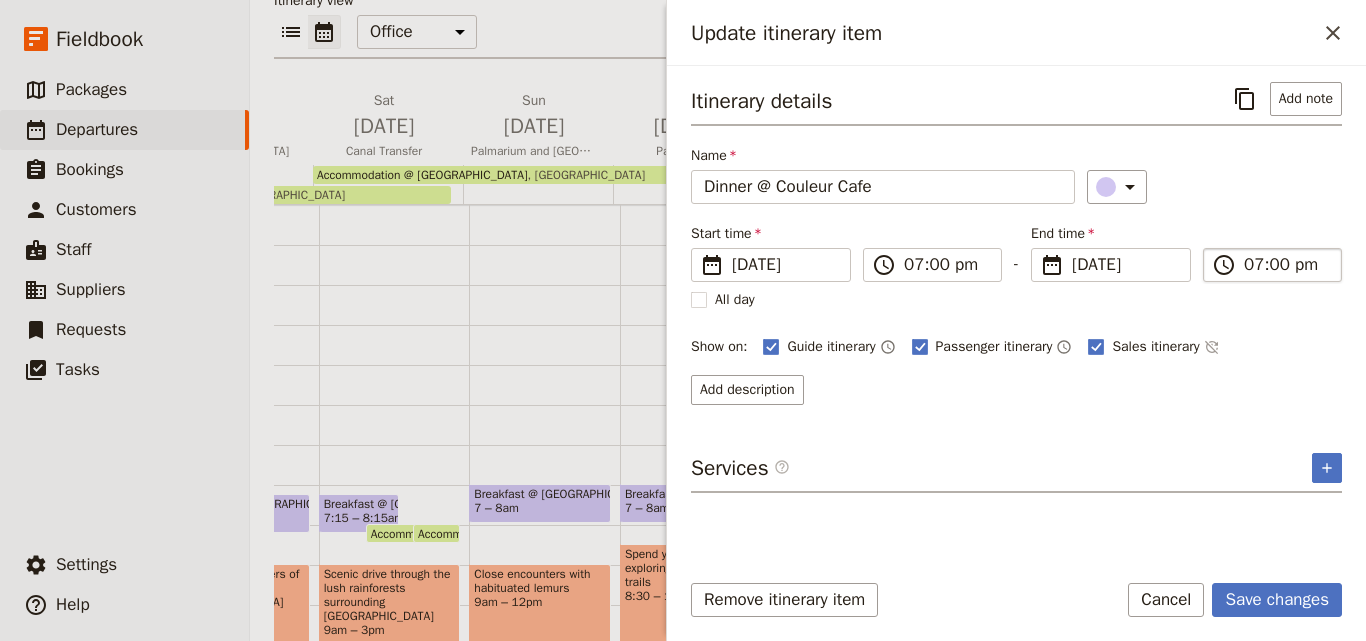 click on "07:00 pm" at bounding box center (1286, 265) 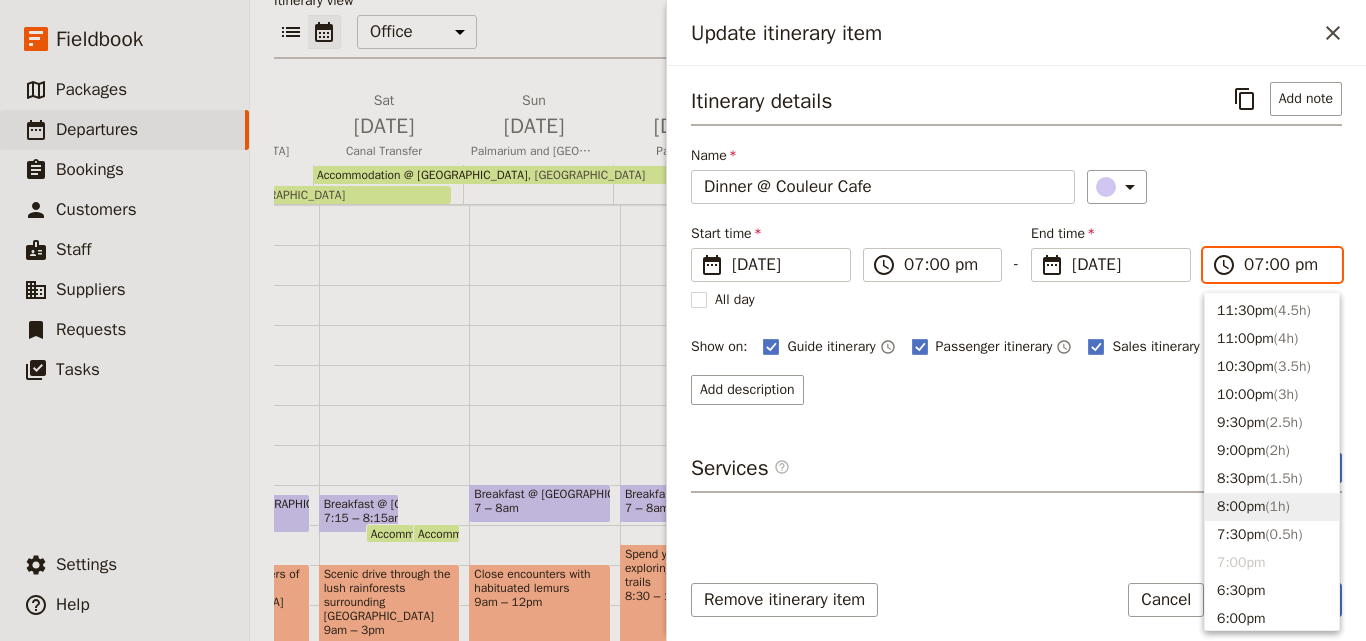 click on "8:00pm  ( 1h )" at bounding box center (1272, 507) 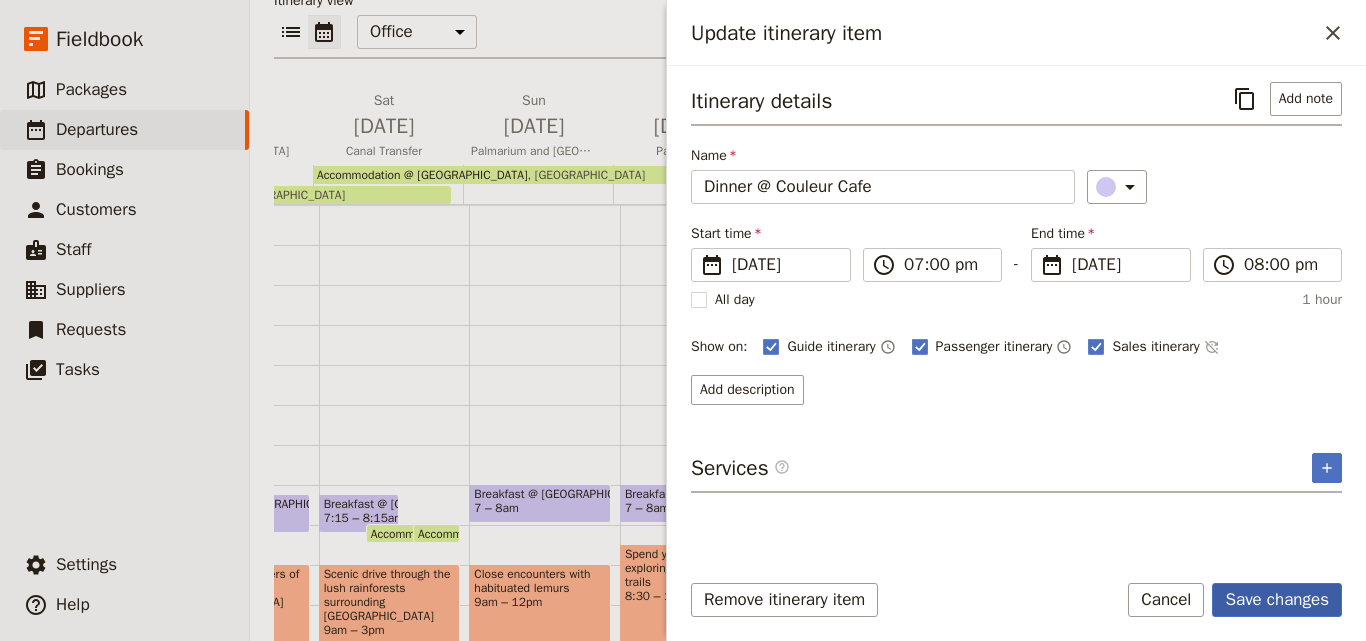 click on "Save changes" at bounding box center [1277, 600] 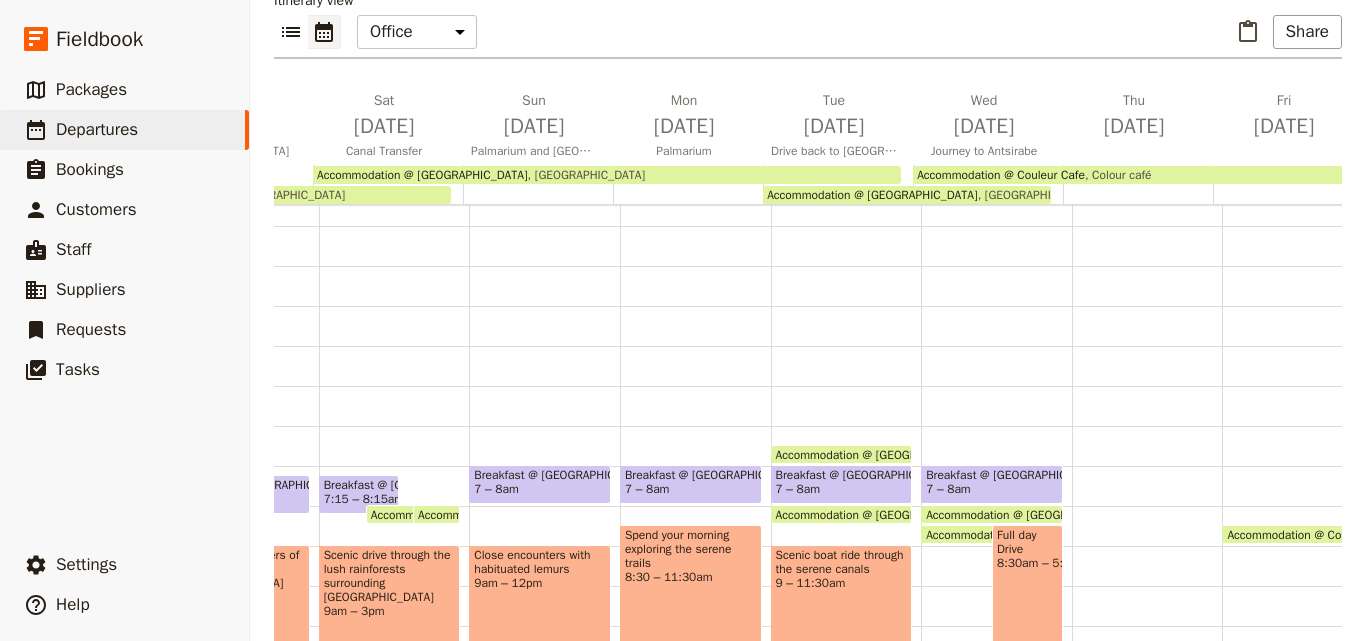 scroll, scrollTop: 0, scrollLeft: 0, axis: both 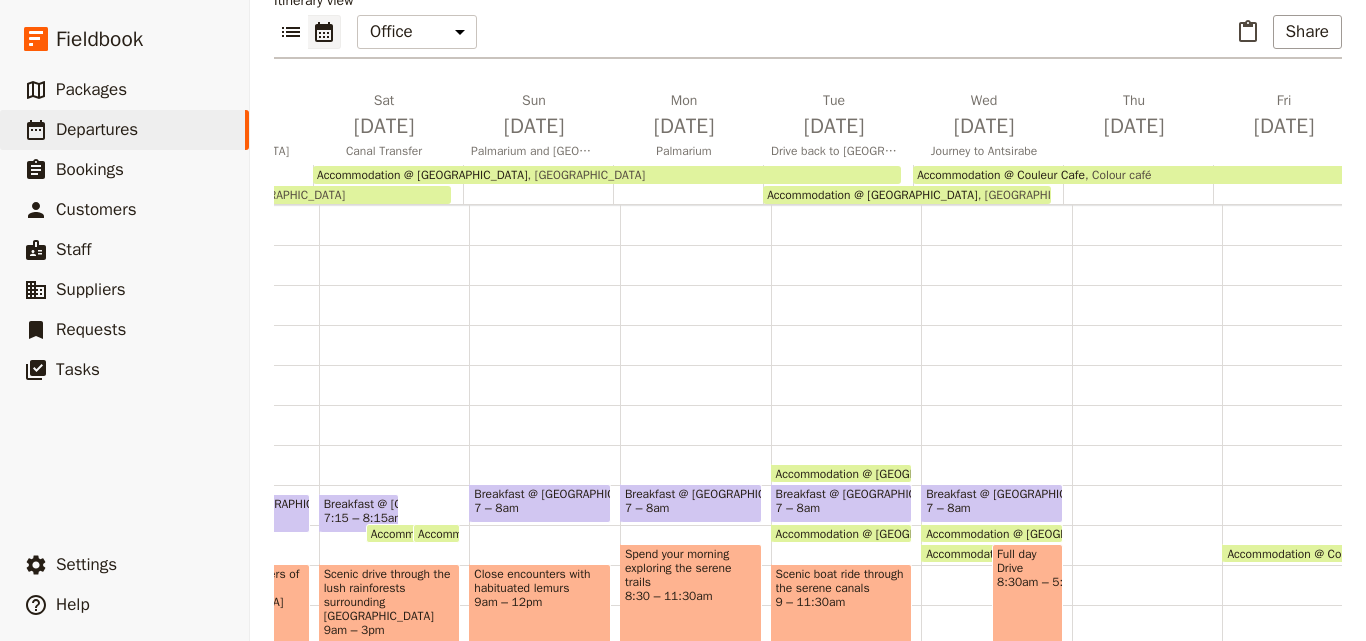 click on "Itinerary view ​ ​ Office Guide Passenger Sales ​ Share [DATE]  Arrive in [PERSON_NAME][GEOGRAPHIC_DATA][DATE]  [GEOGRAPHIC_DATA] & City Tour [DATE] Kirindy [DATE] Tsingy [DATE] Greater Tsingy [DATE] Lesser Tsingy & River Experience [DATE] [GEOGRAPHIC_DATA] [DATE] Fly to [GEOGRAPHIC_DATA] and Drive to [GEOGRAPHIC_DATA] [DATE] [GEOGRAPHIC_DATA] [DATE] Canal Transfer [DATE] [GEOGRAPHIC_DATA] and [GEOGRAPHIC_DATA] [DATE] Palmarium [DATE] Drive back to [GEOGRAPHIC_DATA] [DATE] Journey to [GEOGRAPHIC_DATA] [DATE] [DATE] [DATE] [DATE] [DATE] [DATE] [DATE] [DATE] [DATE] [DATE] Accommodation @ [GEOGRAPHIC_DATA]  @ [GEOGRAPHIC_DATA] Accommodation @  Orchidée de Bemaraha Orchidée de Bemaraha Accommodation @  [GEOGRAPHIC_DATA] Accommodation @ [GEOGRAPHIC_DATA] Accommodation @ [GEOGRAPHIC_DATA]  [GEOGRAPHIC_DATA] Accommodation @ [GEOGRAPHIC_DATA]  [GEOGRAPHIC_DATA] Accommodation @ [GEOGRAPHIC_DATA] Colour café" at bounding box center (808, 331) 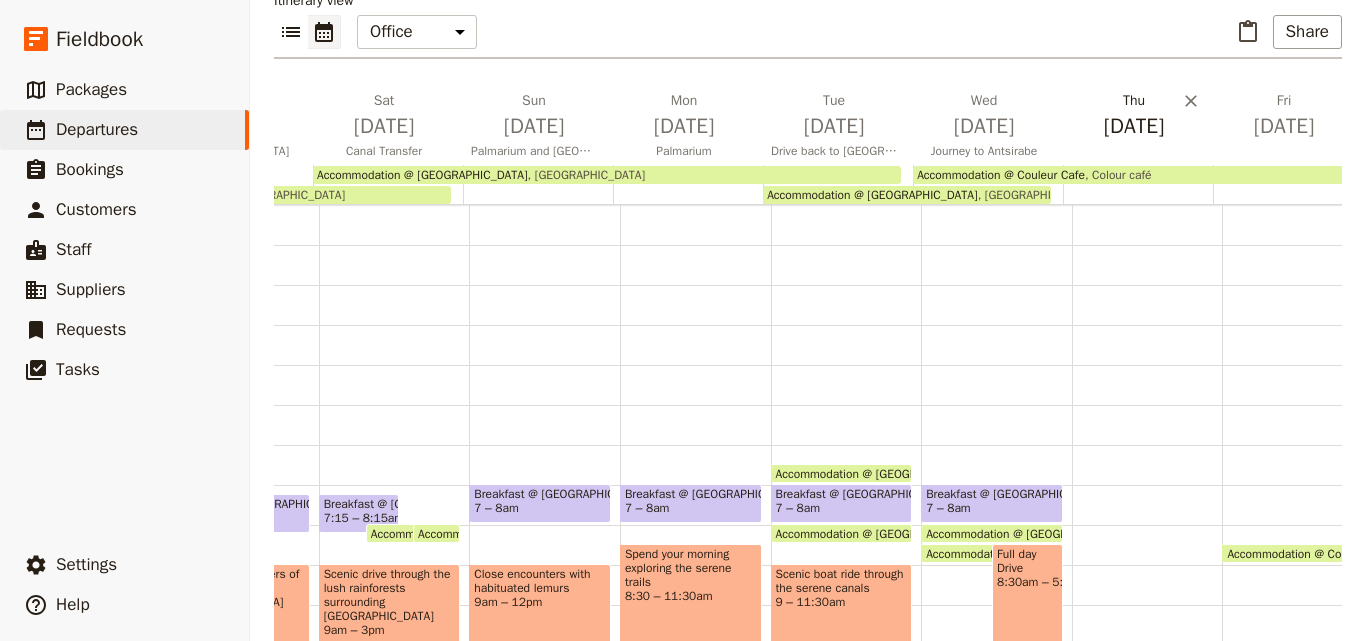 click on "[DATE]" at bounding box center (1134, 116) 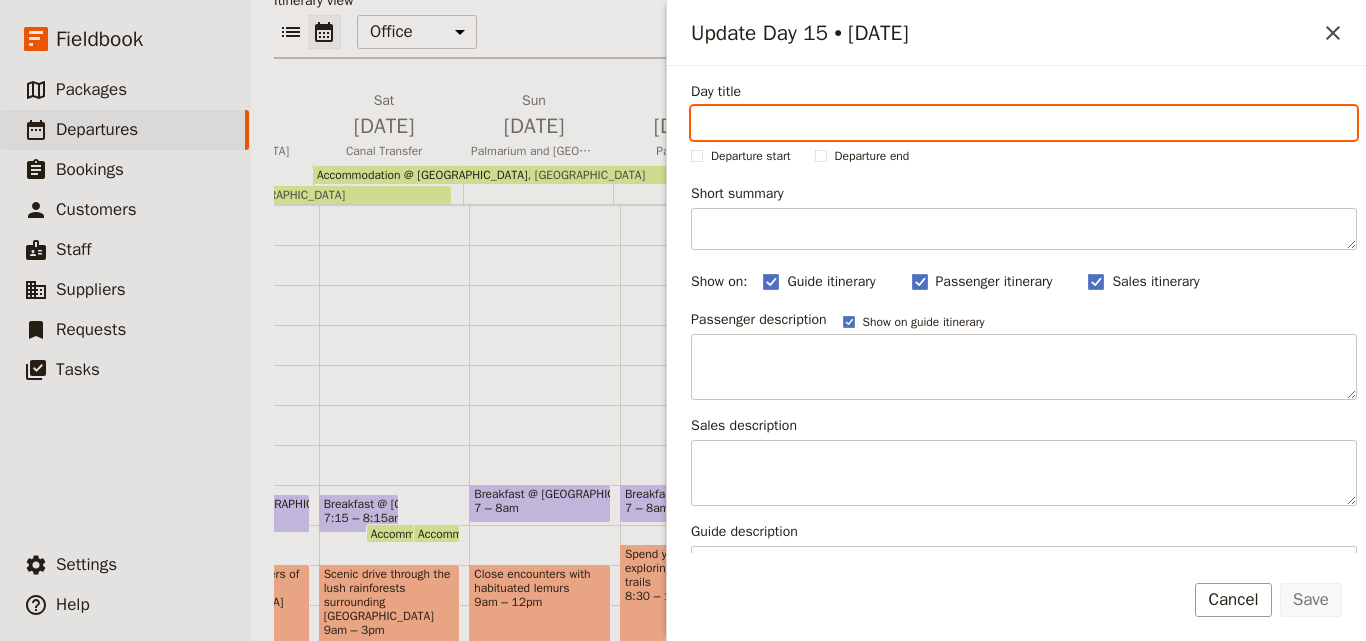 paste on "Antsirabe Activities" 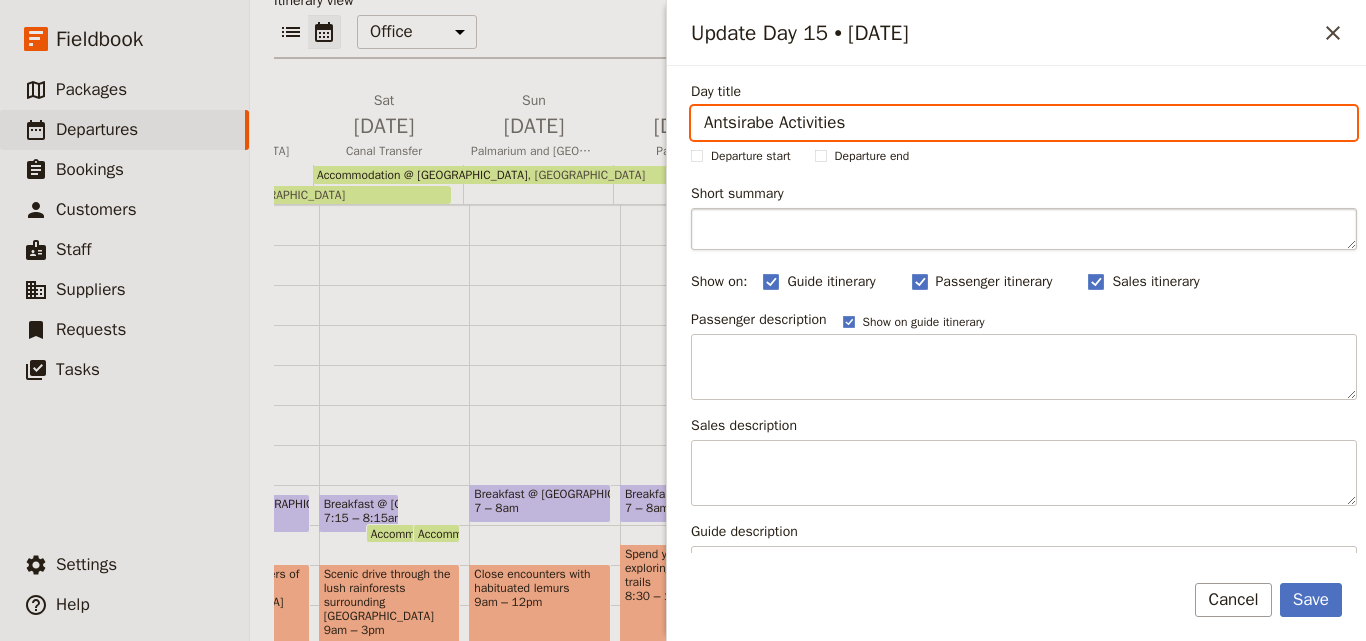 type on "Antsirabe Activities" 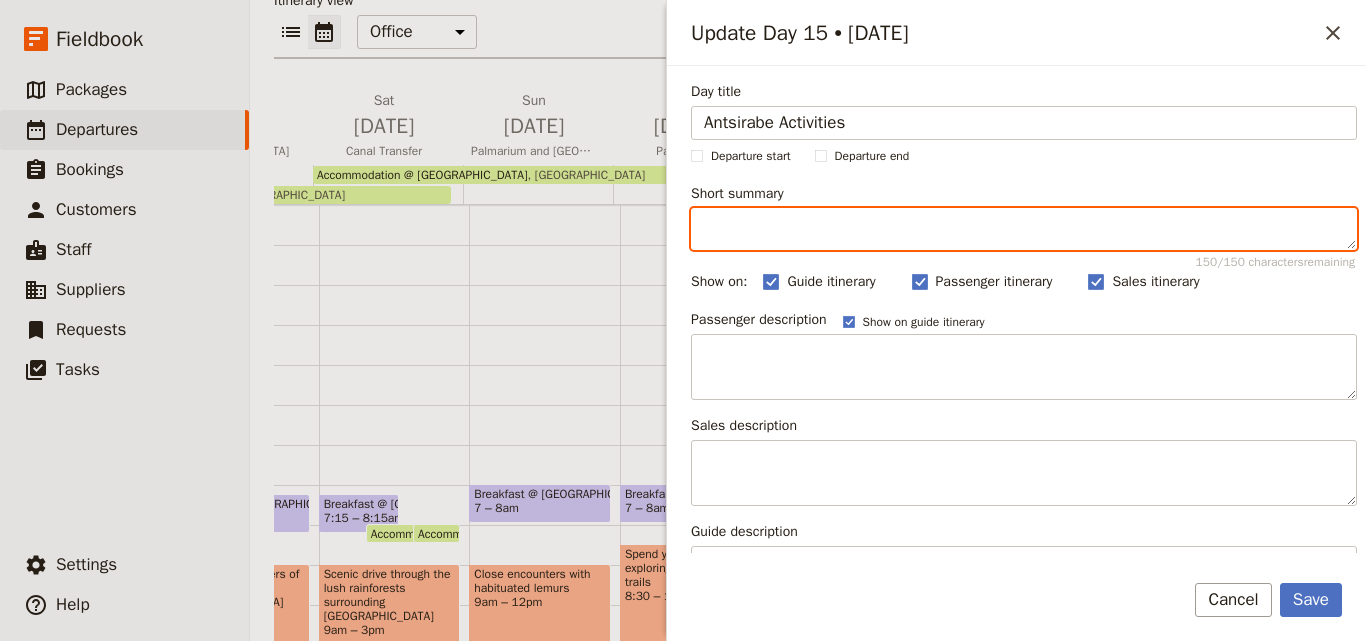 click on "Short summary 150 / 150   characters  remaining" at bounding box center [1024, 229] 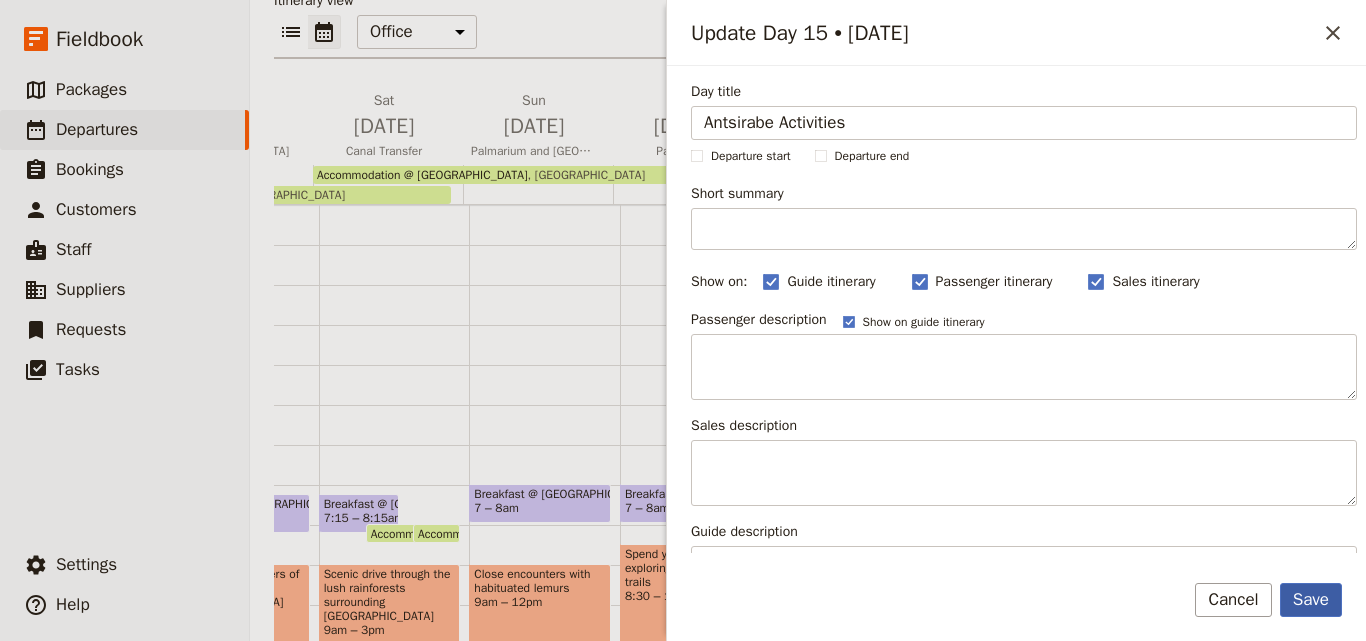 click on "Save" at bounding box center [1311, 600] 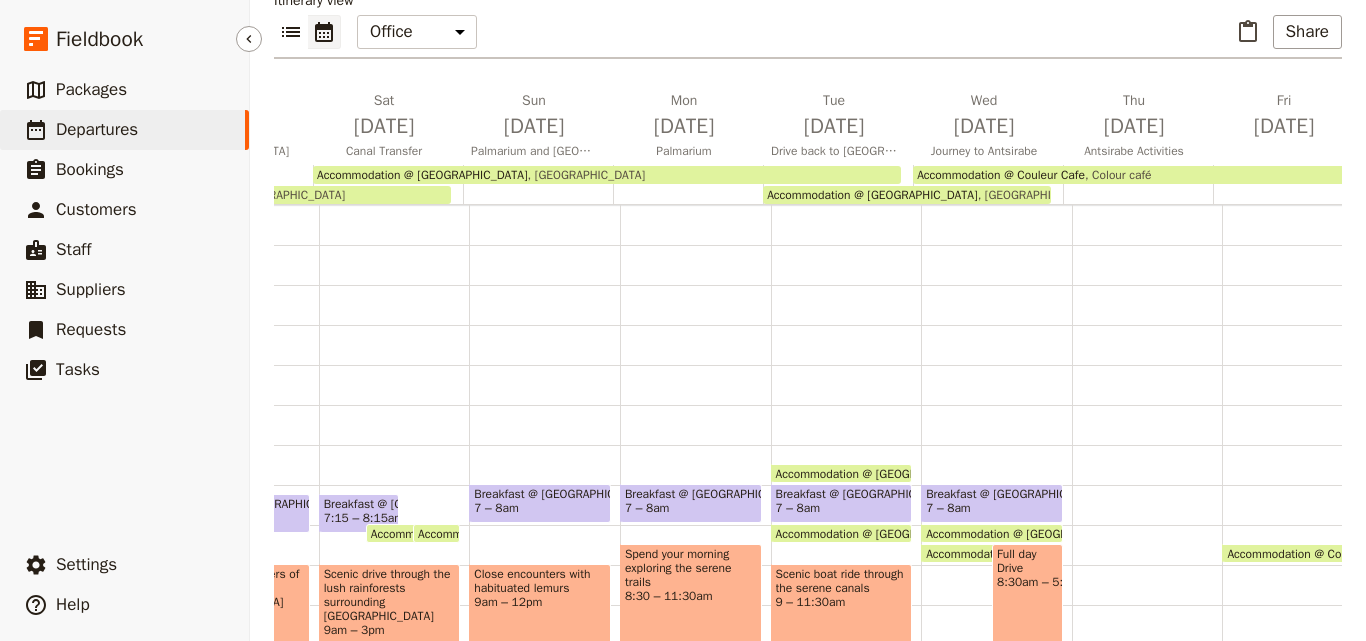 click on "​ Departures" at bounding box center [124, 130] 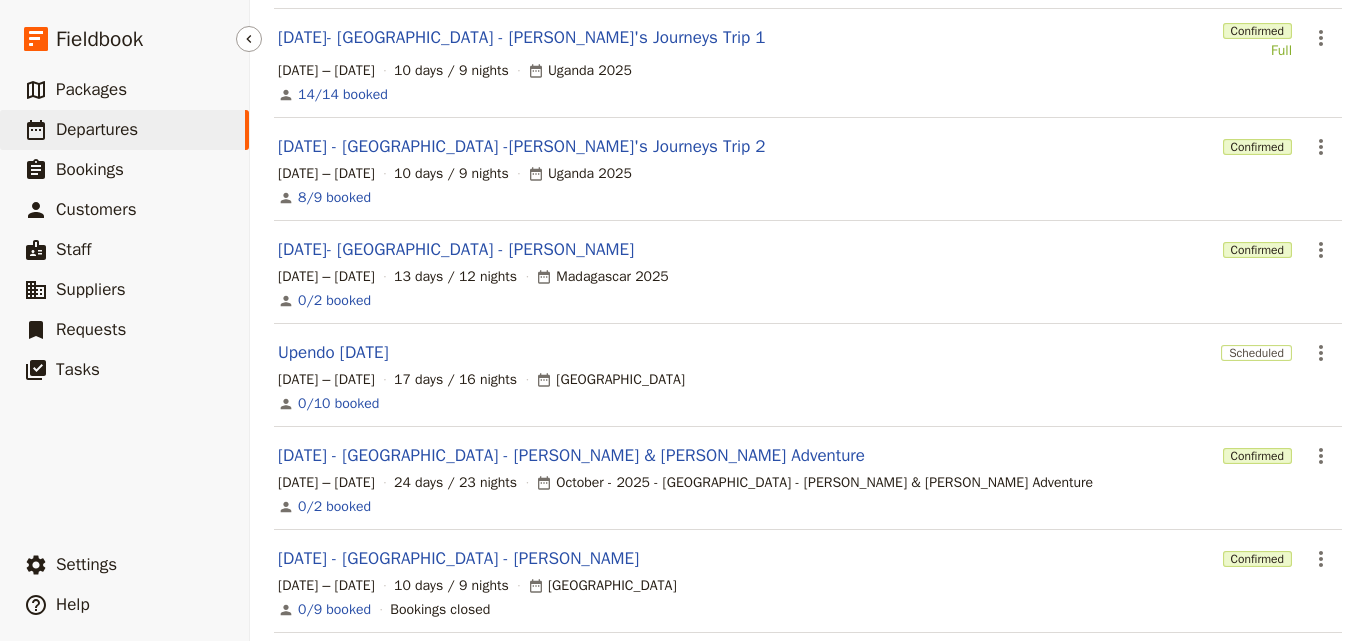 scroll, scrollTop: 271, scrollLeft: 0, axis: vertical 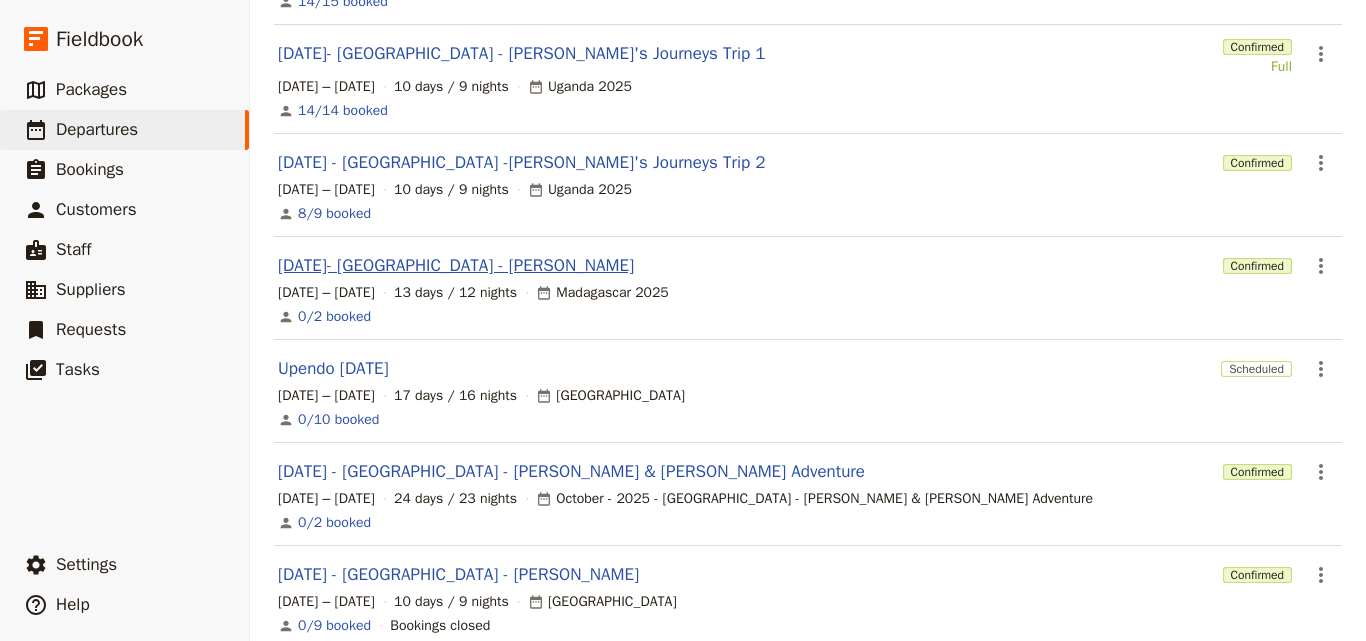 click on "[DATE]- [GEOGRAPHIC_DATA] - [PERSON_NAME]" at bounding box center [456, 266] 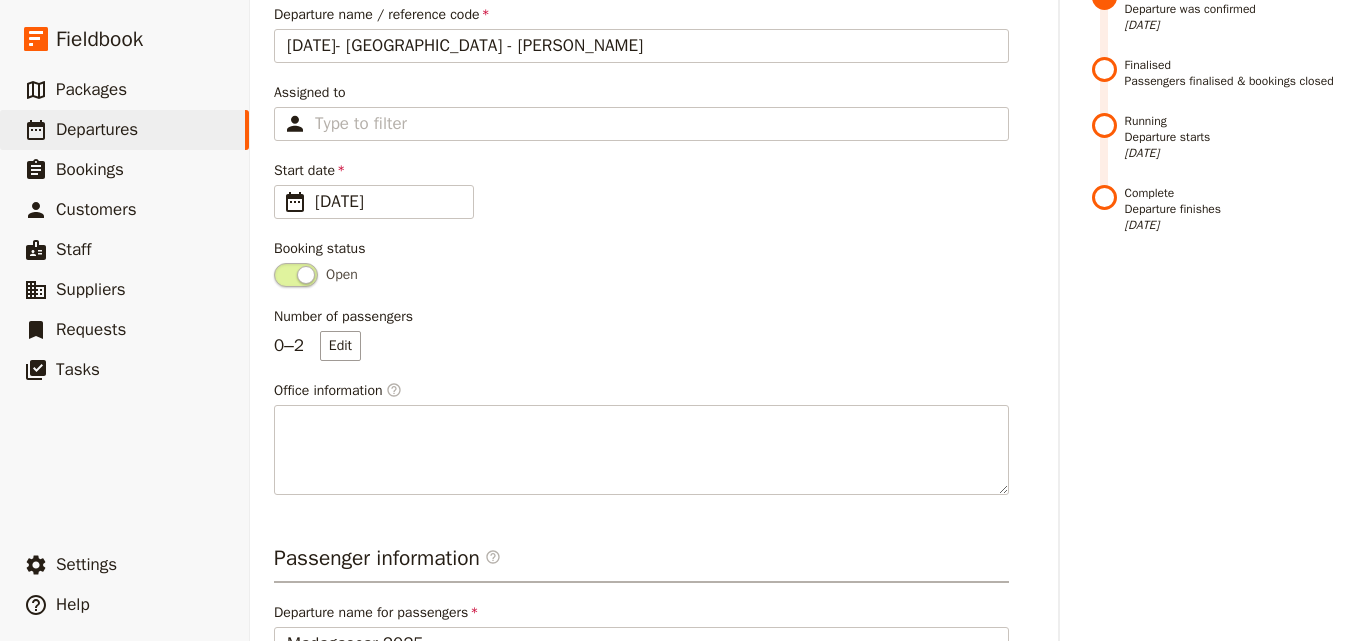 scroll, scrollTop: 0, scrollLeft: 0, axis: both 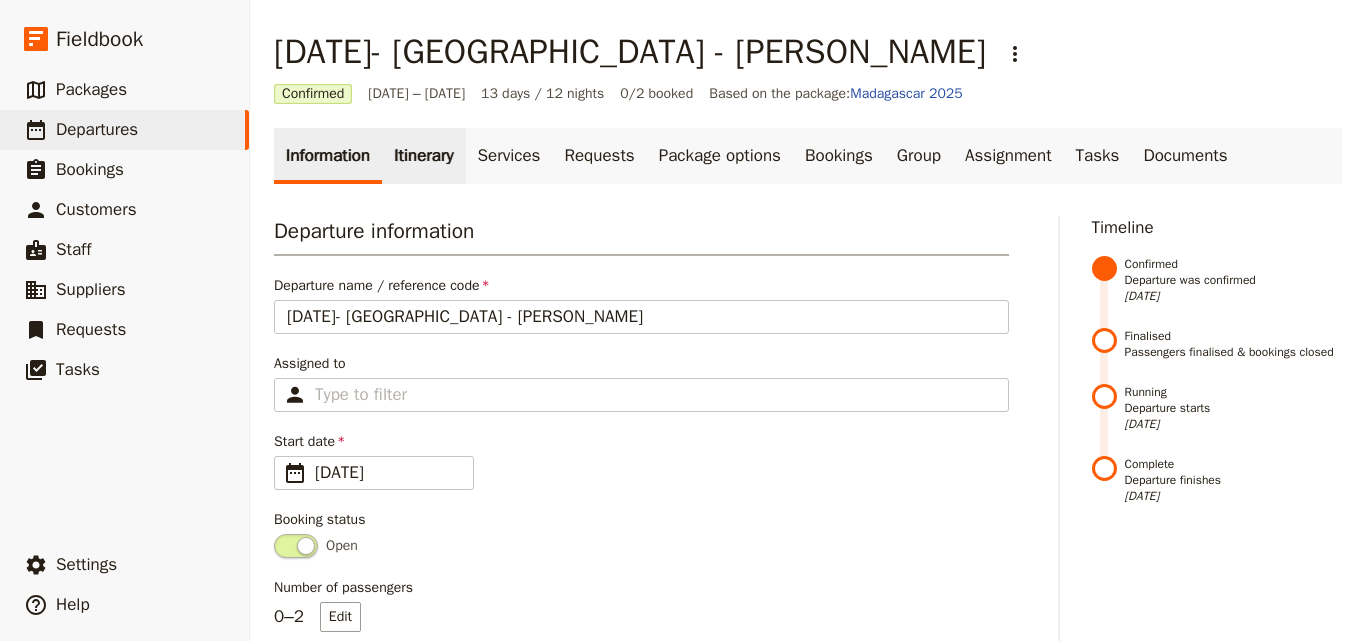 click on "Itinerary" at bounding box center [423, 156] 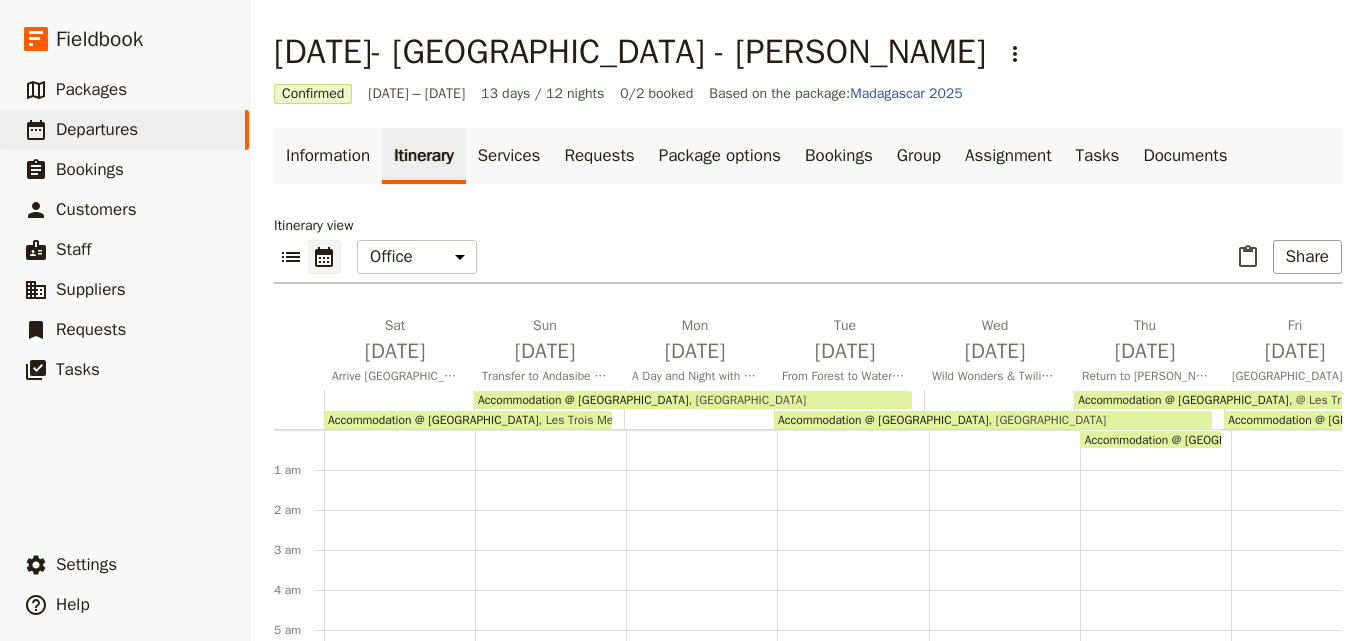 scroll, scrollTop: 220, scrollLeft: 0, axis: vertical 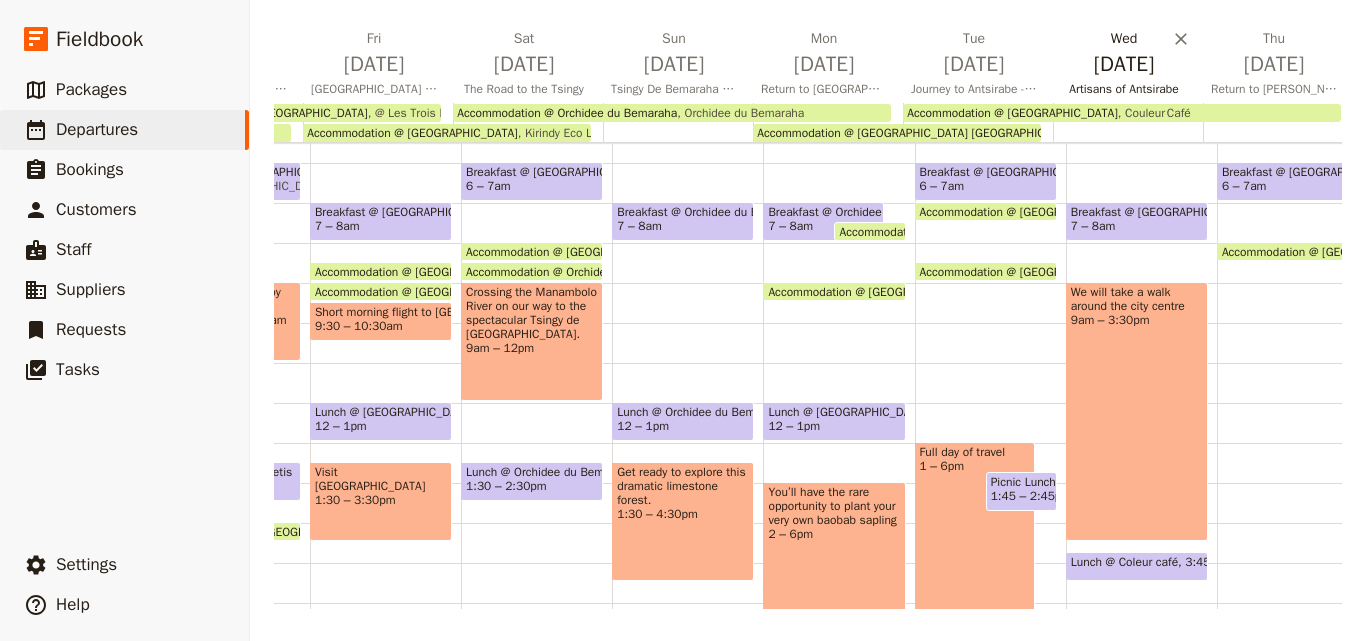 click on "[DATE] Artisans of Antsirabe" at bounding box center (1128, 66) 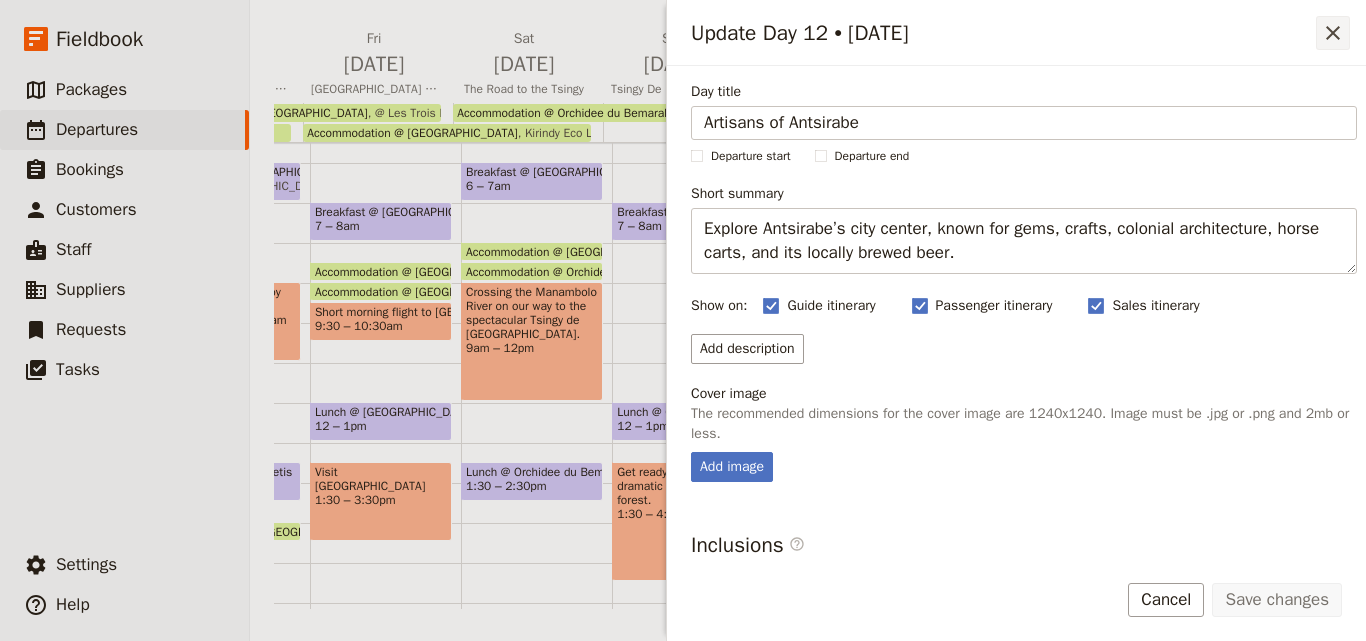 click 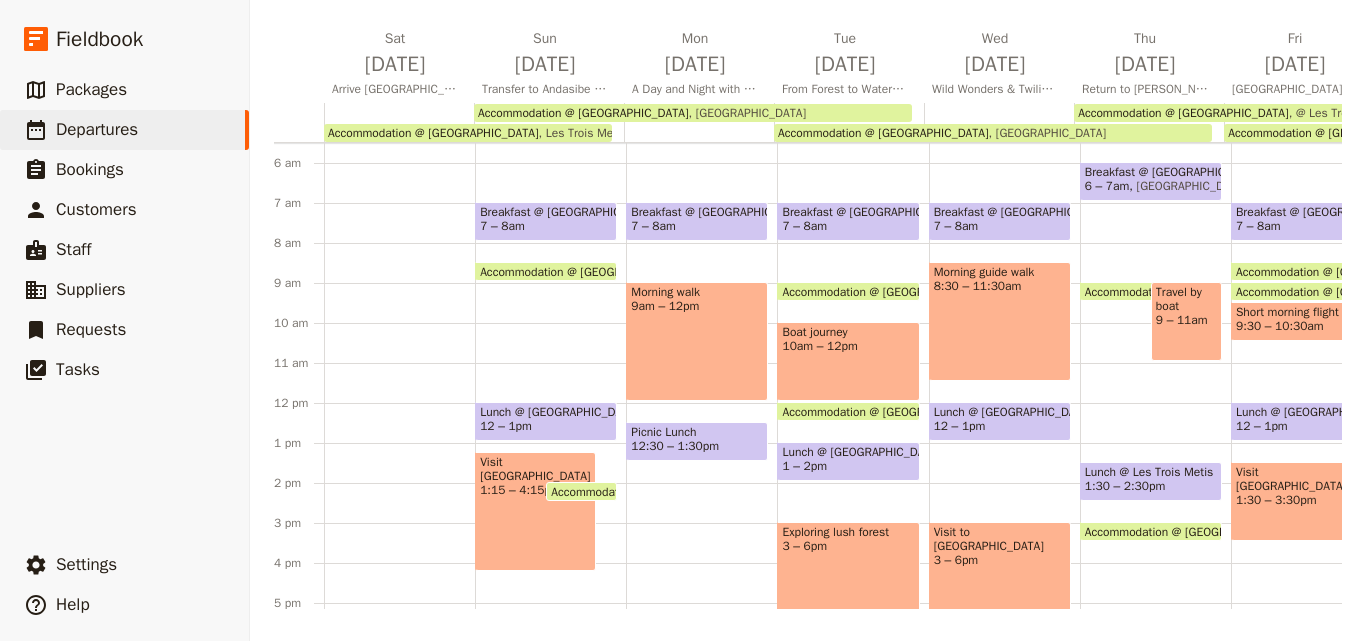 scroll, scrollTop: 0, scrollLeft: 921, axis: horizontal 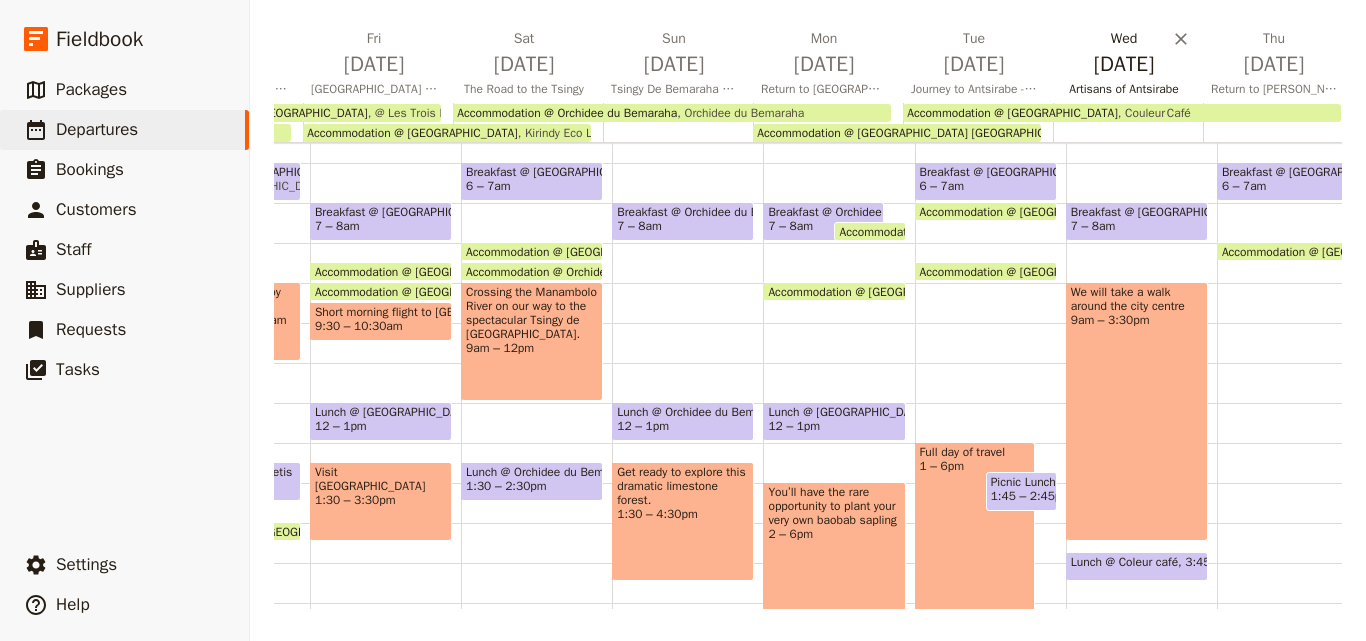 click on "[DATE]" at bounding box center (1124, 64) 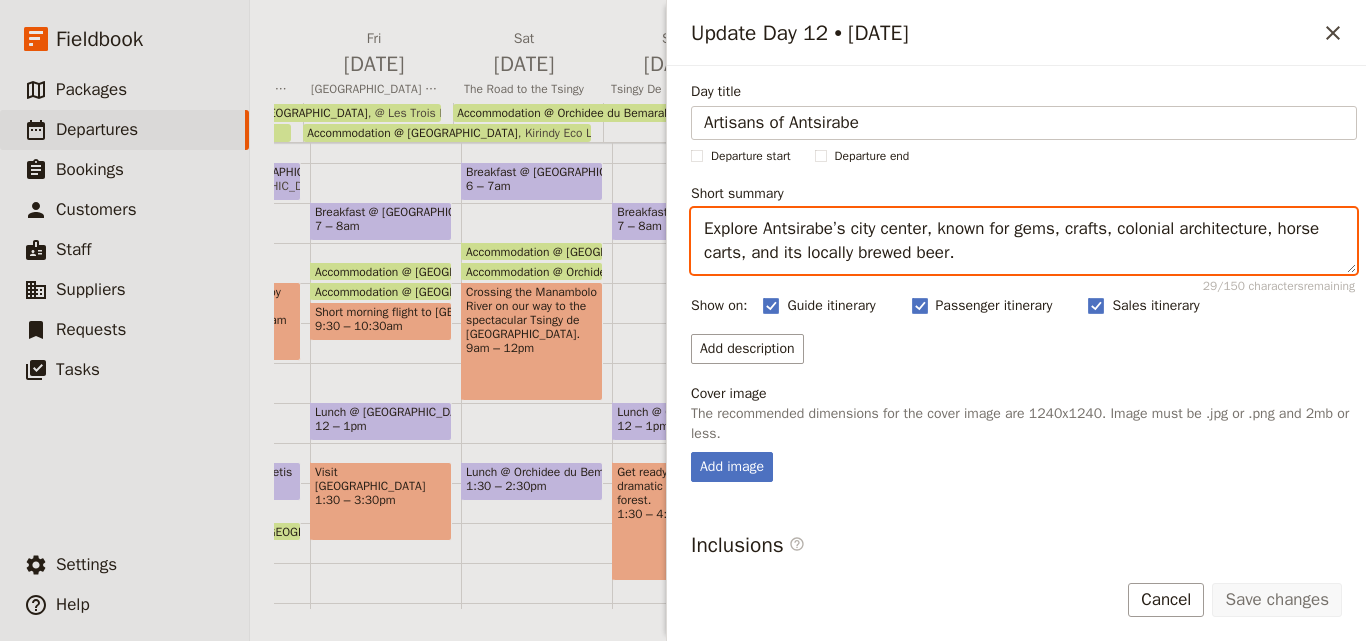 drag, startPoint x: 982, startPoint y: 261, endPoint x: 700, endPoint y: 228, distance: 283.9243 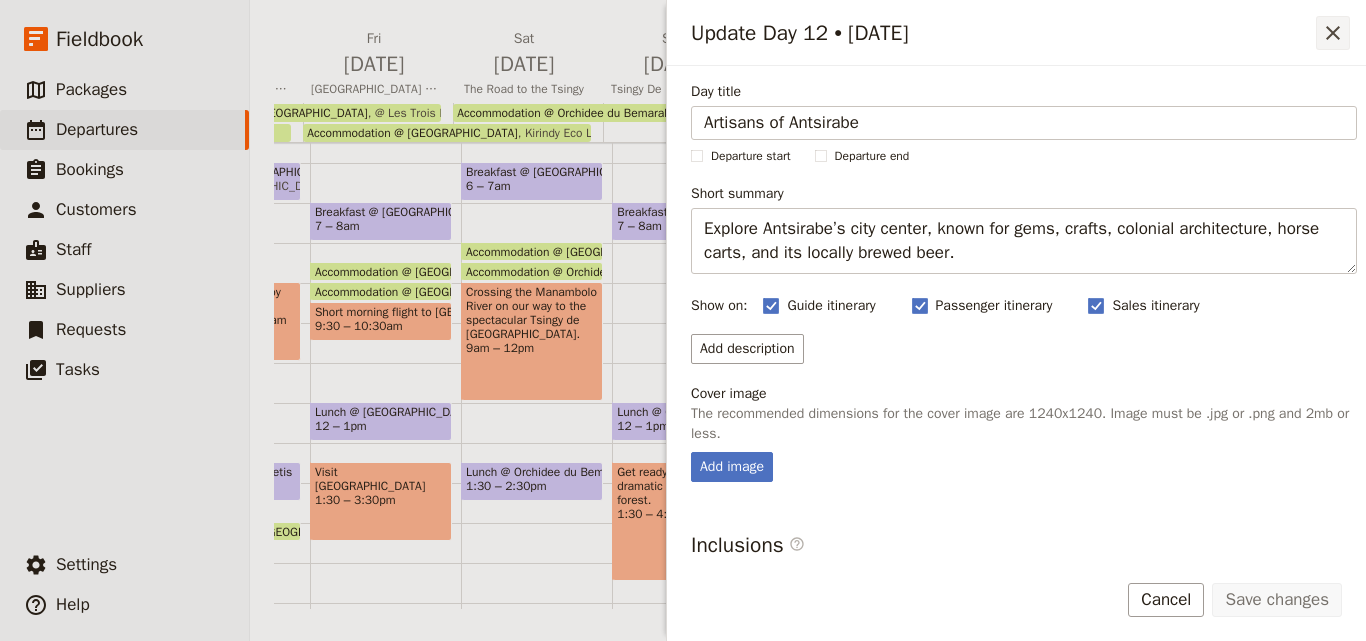 click 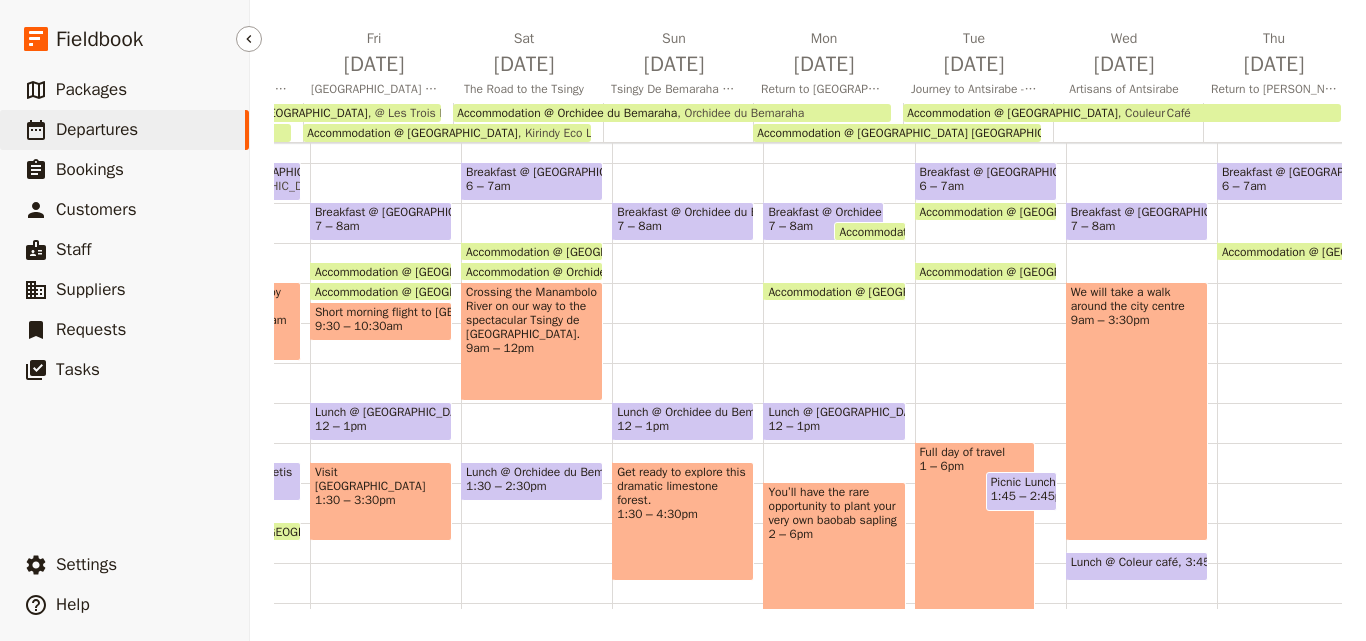 click on "Departures" at bounding box center [97, 129] 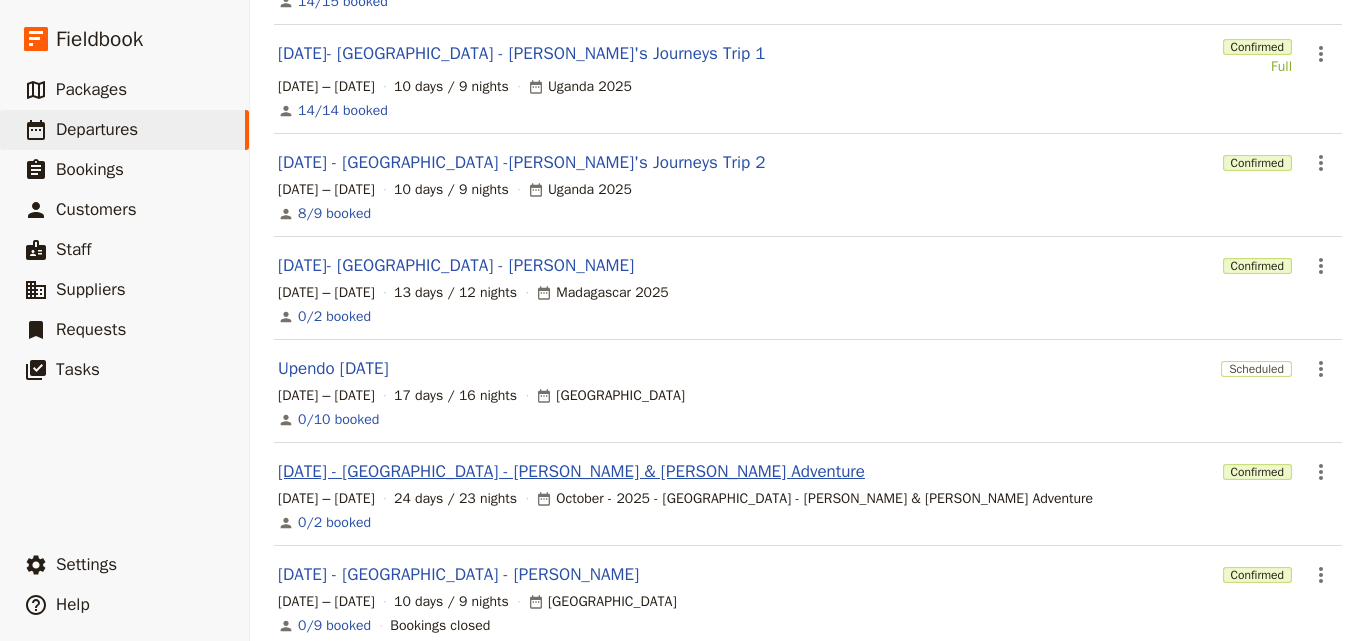 click on "[DATE] - [GEOGRAPHIC_DATA] - [PERSON_NAME] & [PERSON_NAME] Adventure" at bounding box center (571, 472) 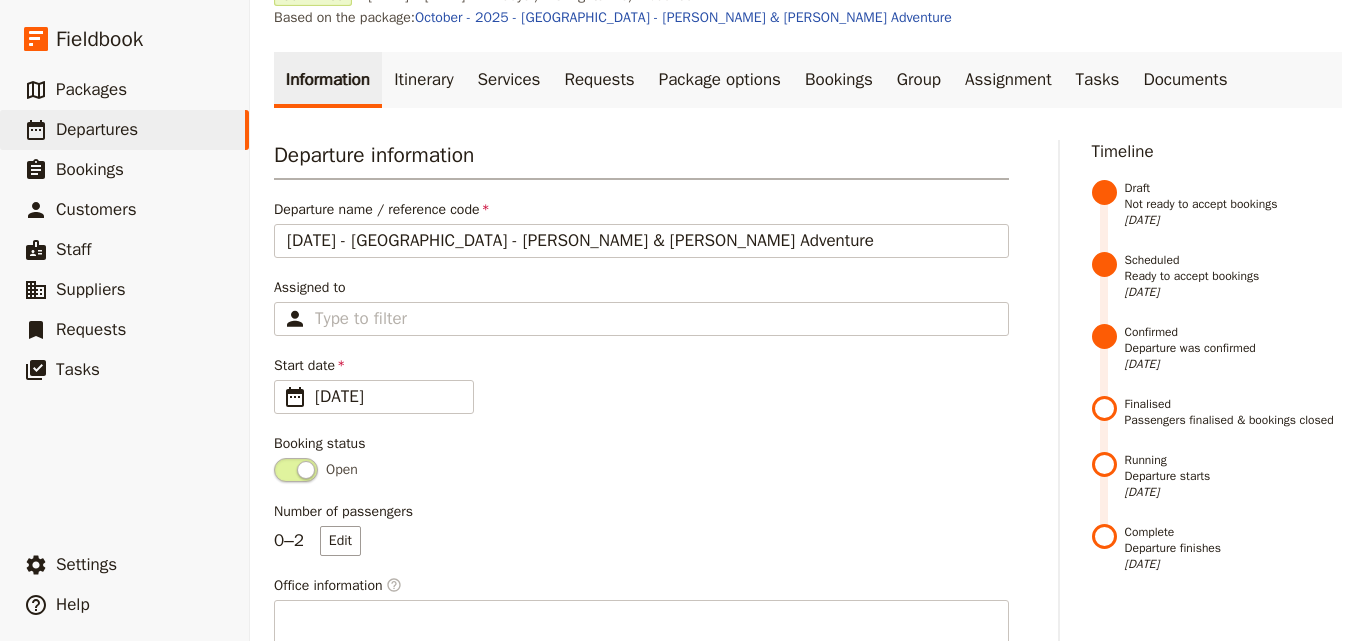 scroll, scrollTop: 0, scrollLeft: 0, axis: both 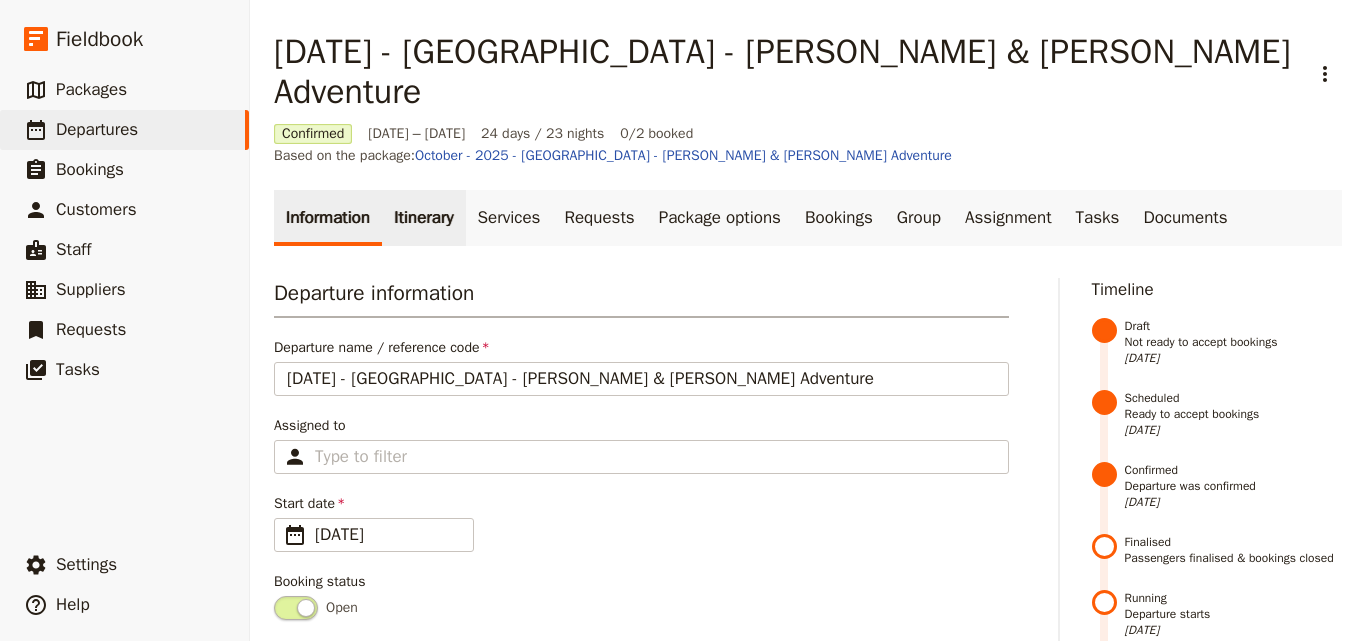click on "Itinerary" at bounding box center [423, 218] 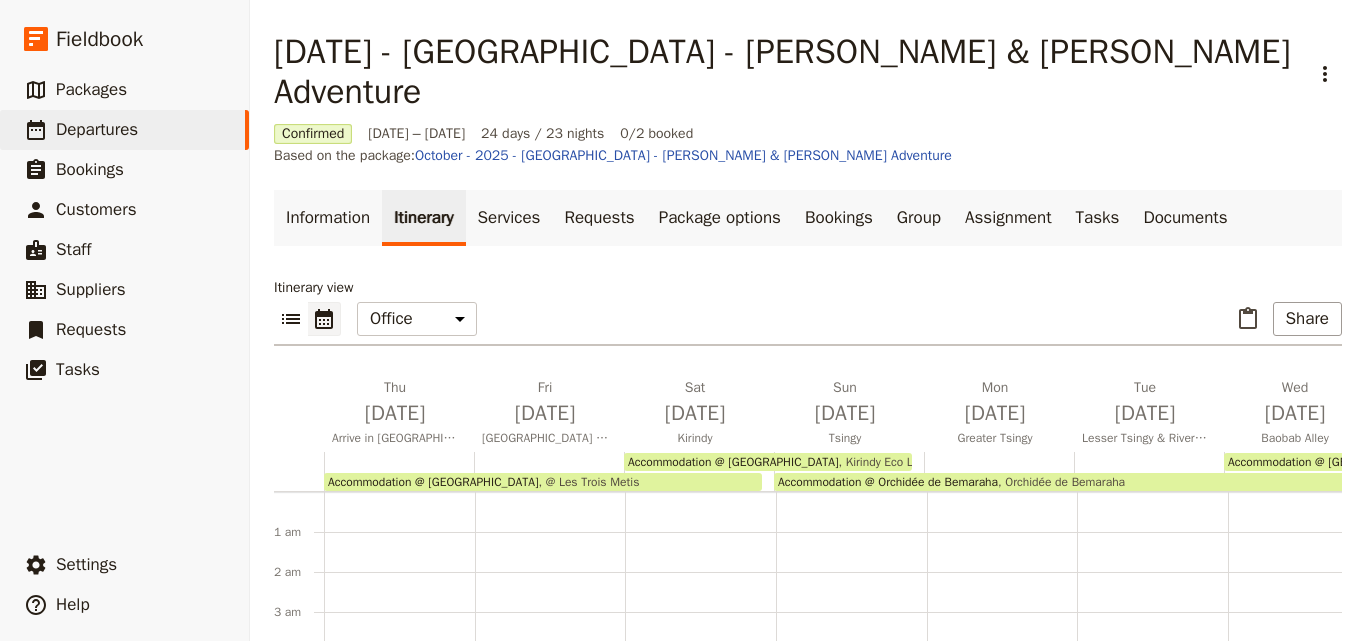 scroll, scrollTop: 220, scrollLeft: 0, axis: vertical 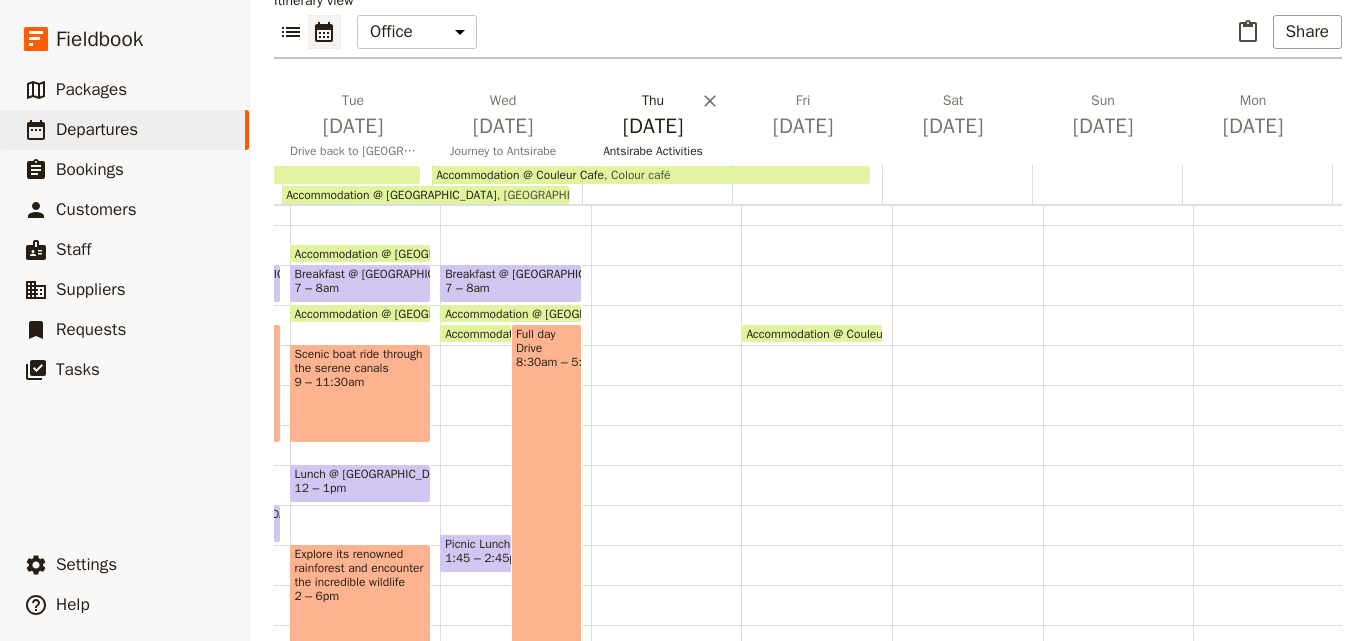 click on "[DATE]" at bounding box center [653, 126] 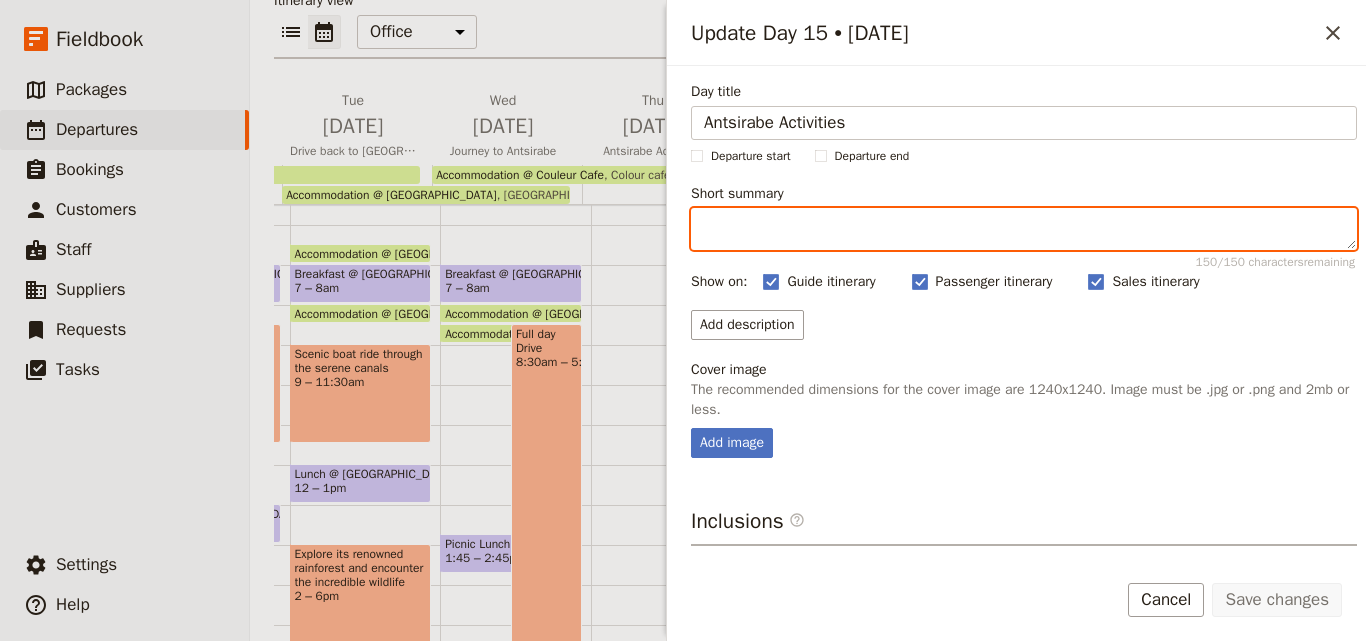 paste on "Explore Antsirabe’s city center, known for gems, crafts, colonial architecture, horse carts, and its locally brewed beer." 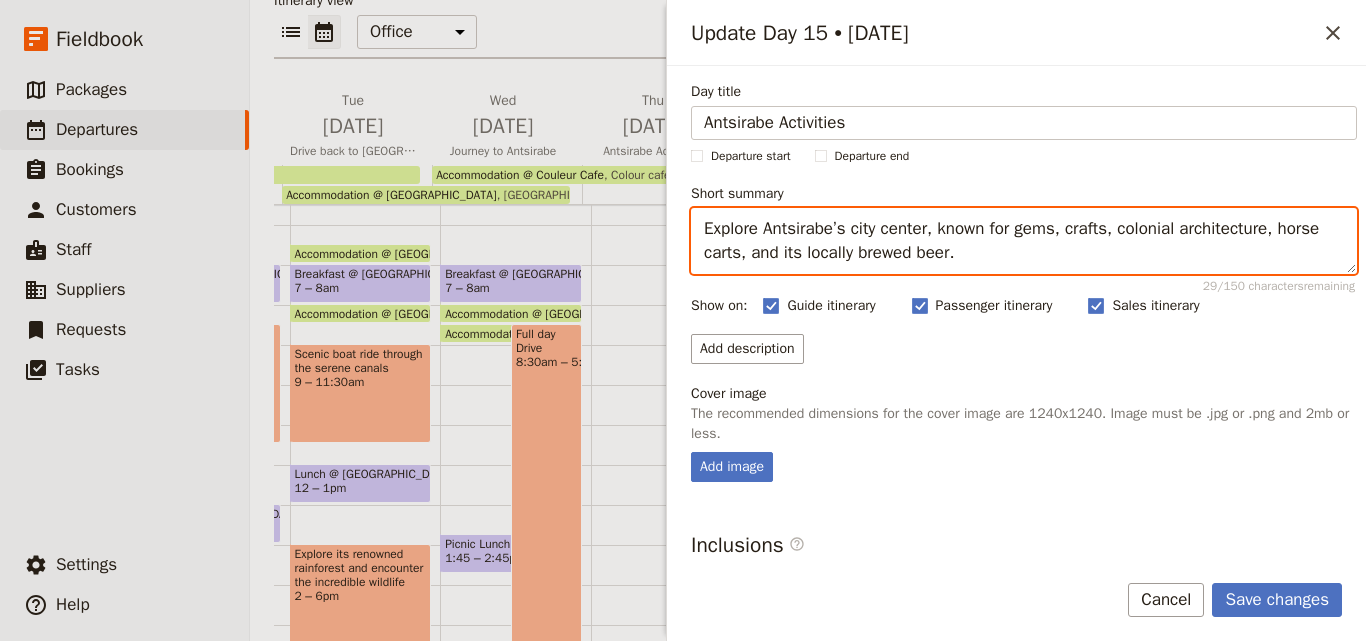 scroll, scrollTop: 227, scrollLeft: 0, axis: vertical 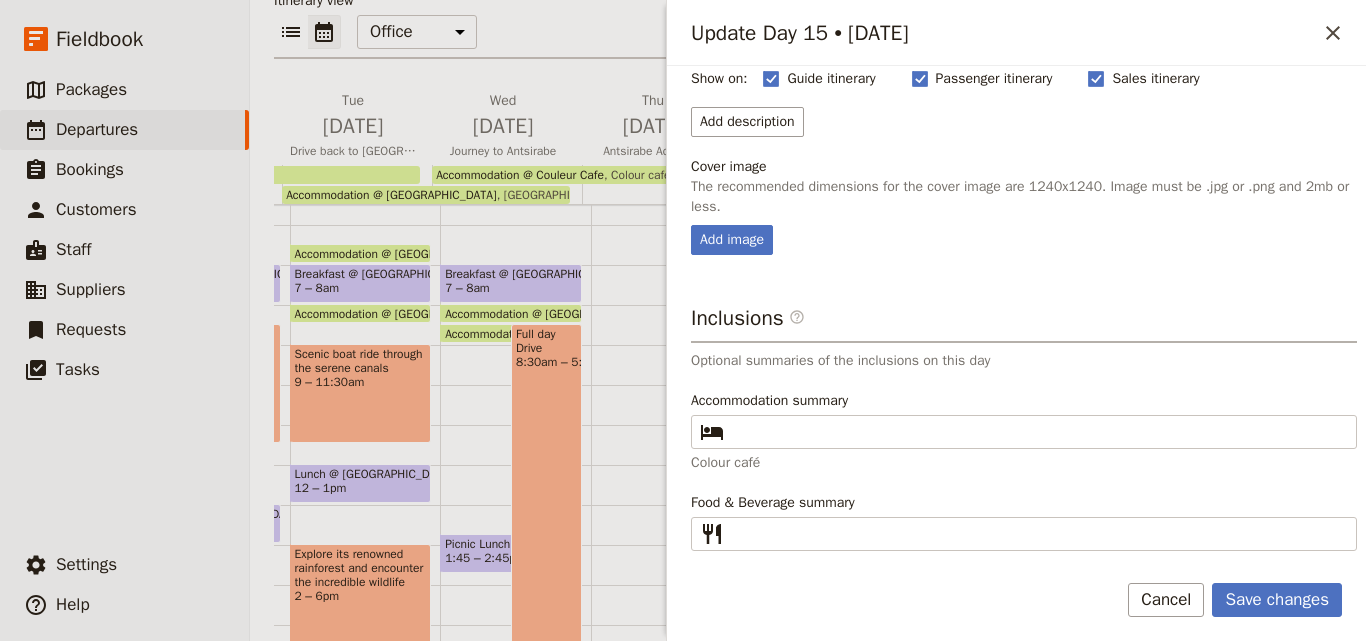 type on "Explore Antsirabe’s city center, known for gems, crafts, colonial architecture, horse carts, and its locally brewed beer." 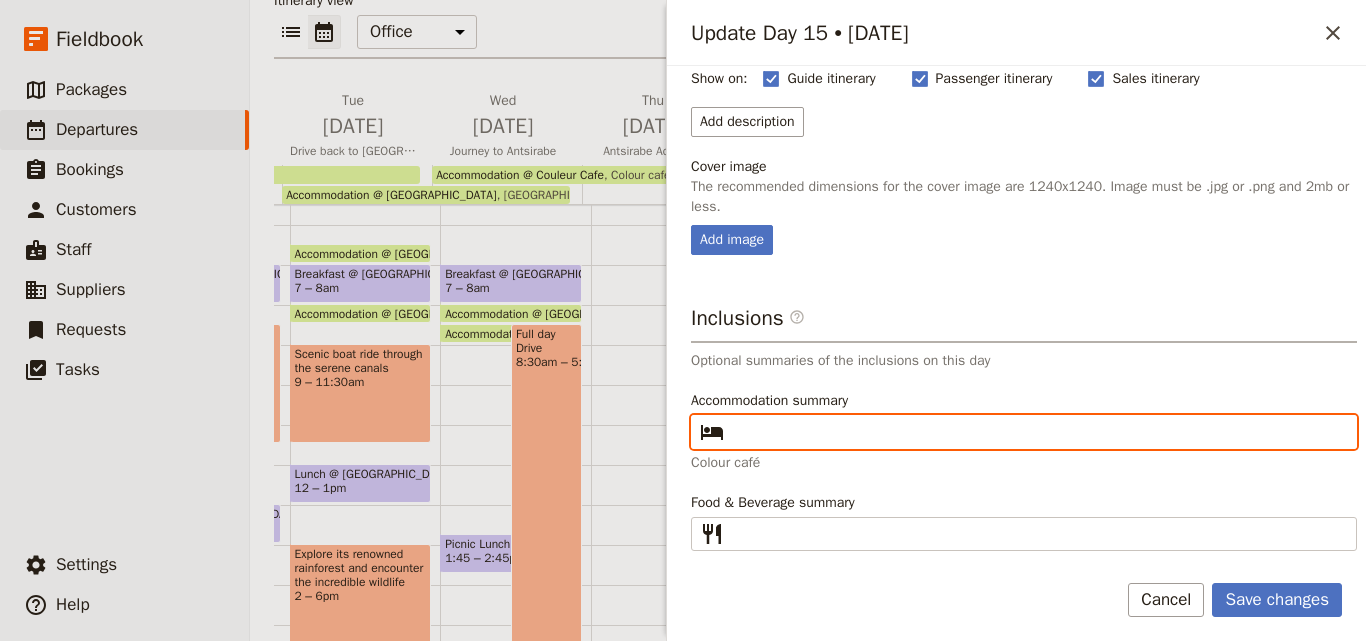paste on "Couleur Cafe" 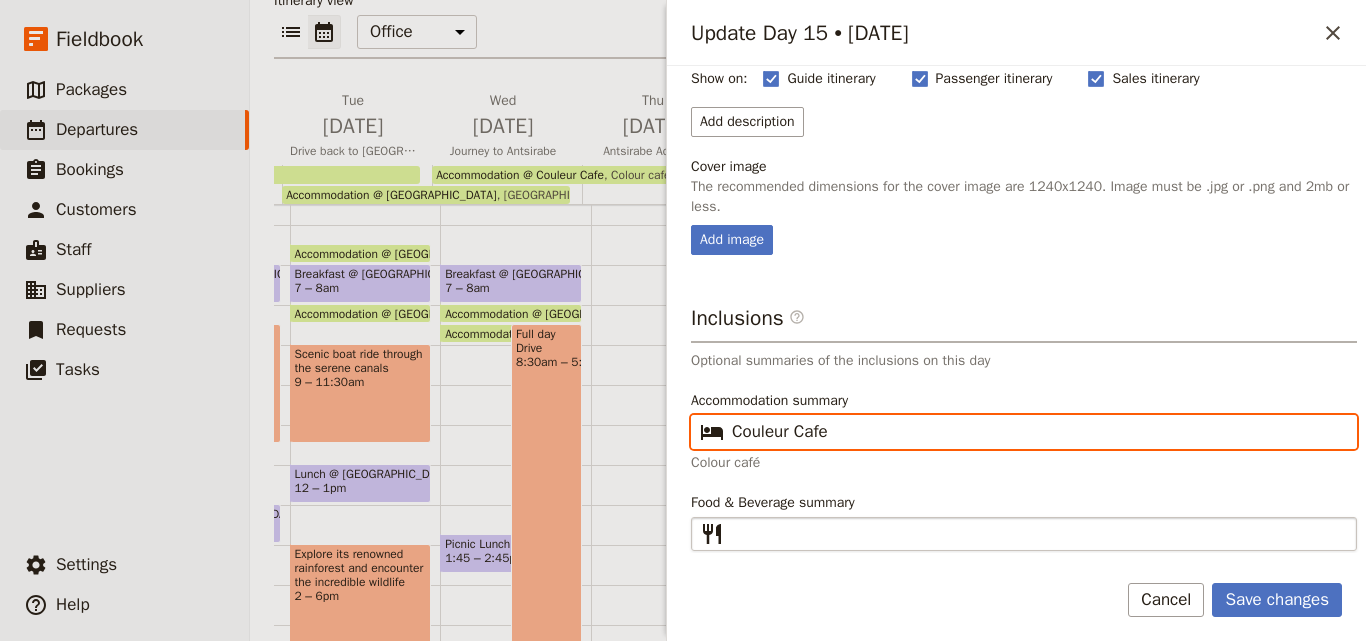 type on "Couleur Cafe" 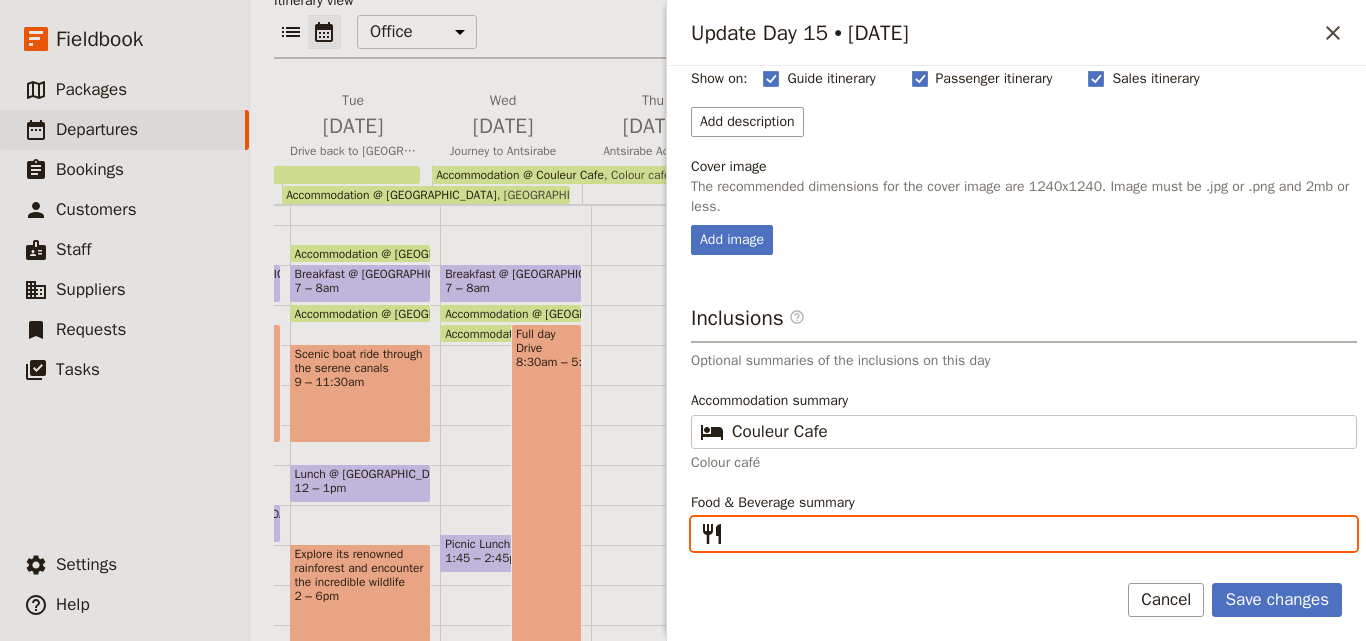 click on "Food & Beverage summary ​" at bounding box center [1038, 534] 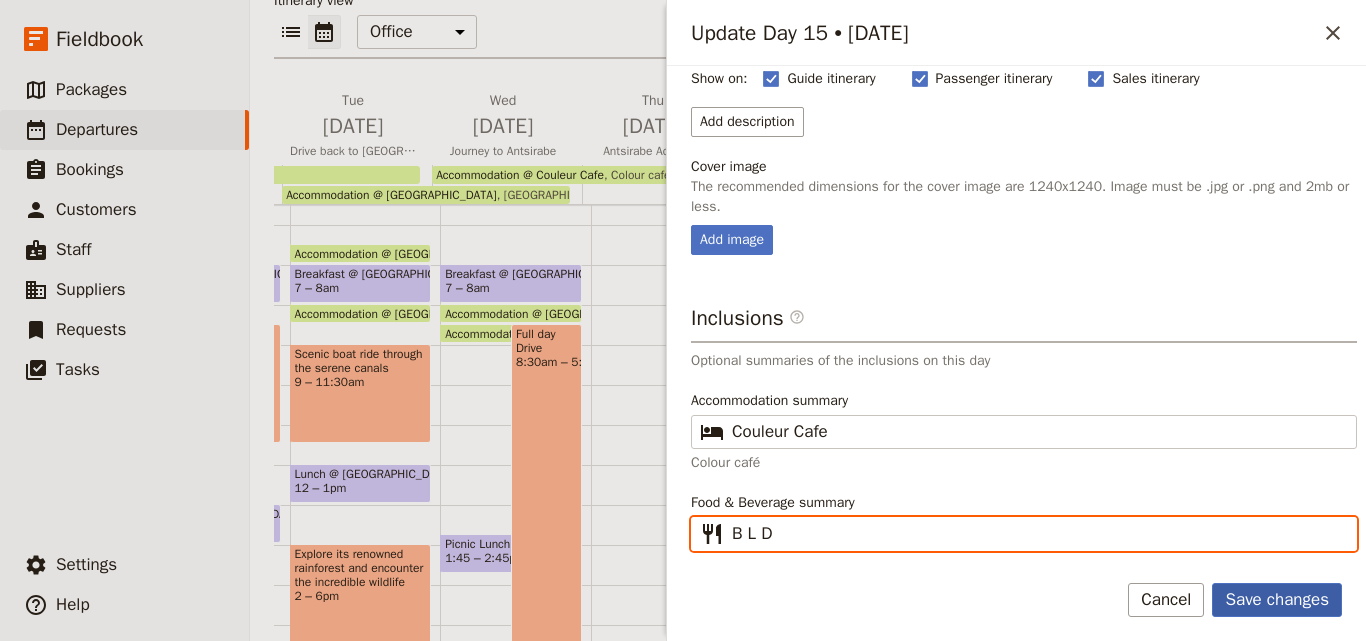 type on "B L D" 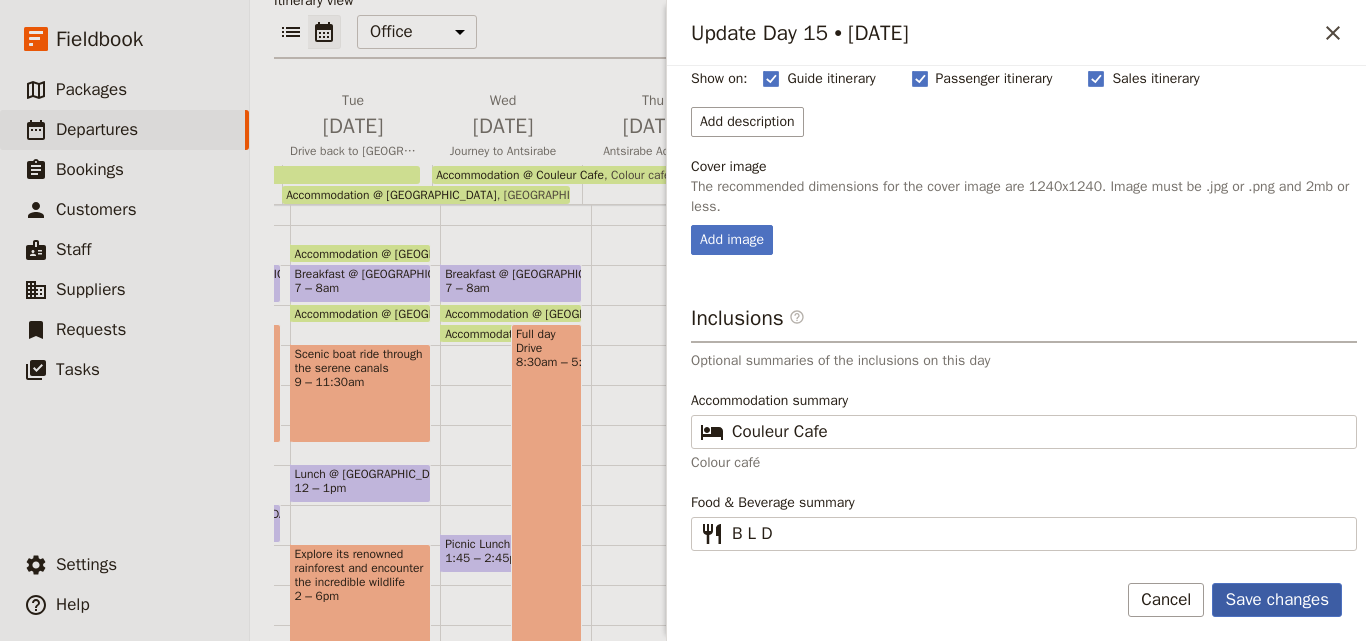 click on "Save changes" at bounding box center [1277, 600] 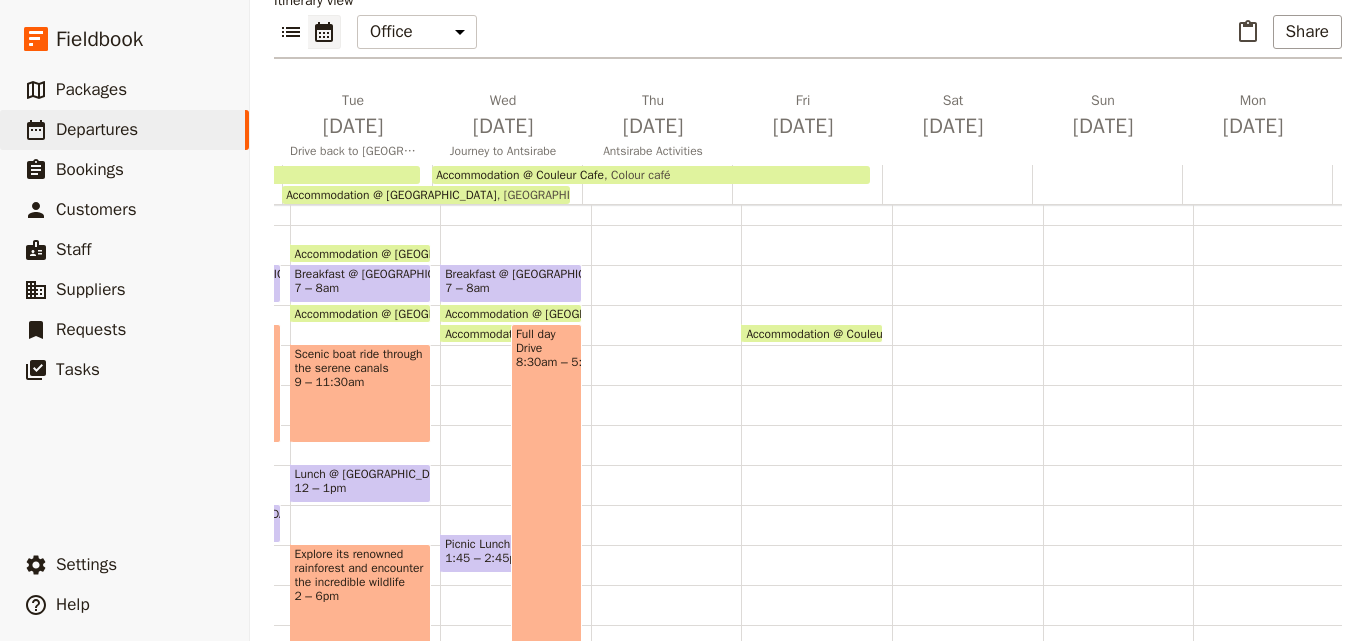 click on "7 – 8am" at bounding box center (511, 288) 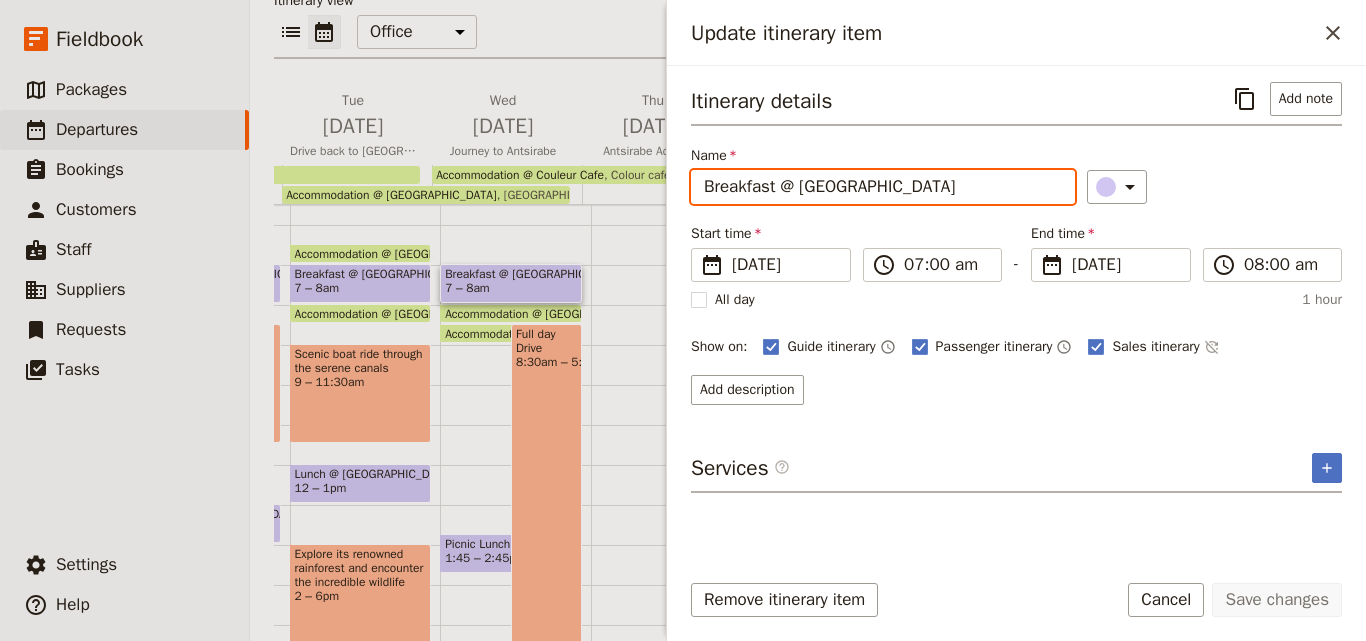 drag, startPoint x: 793, startPoint y: 193, endPoint x: 655, endPoint y: 184, distance: 138.29317 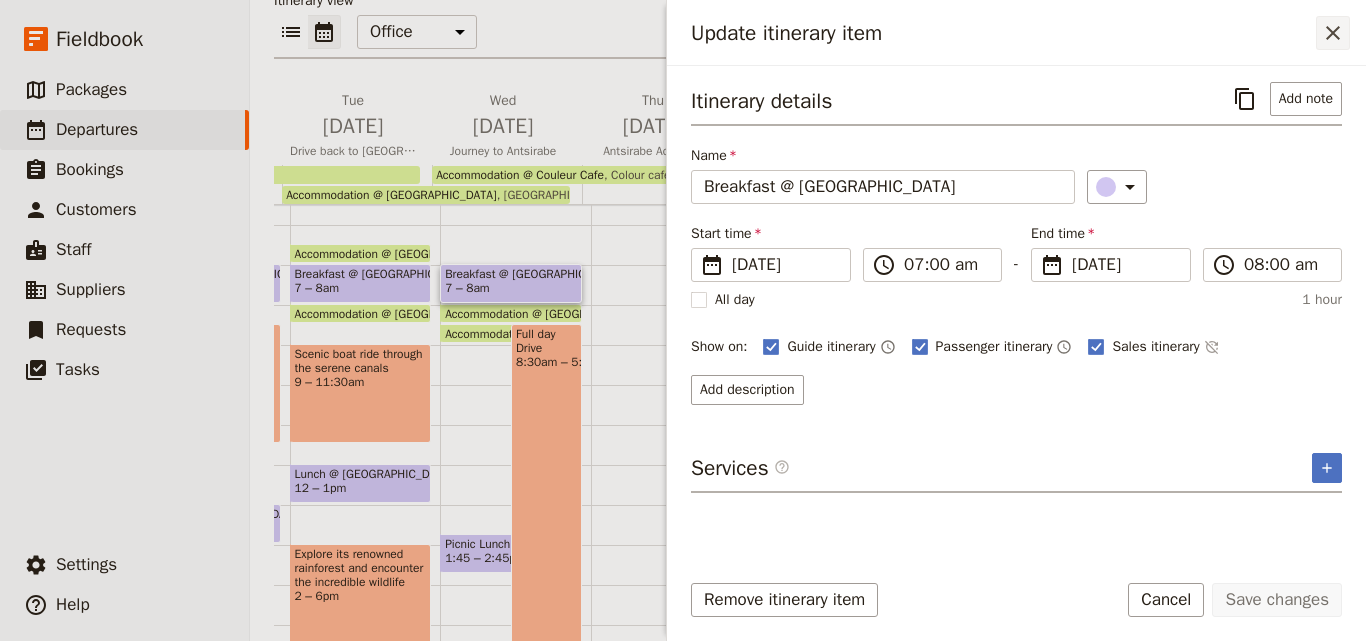 click 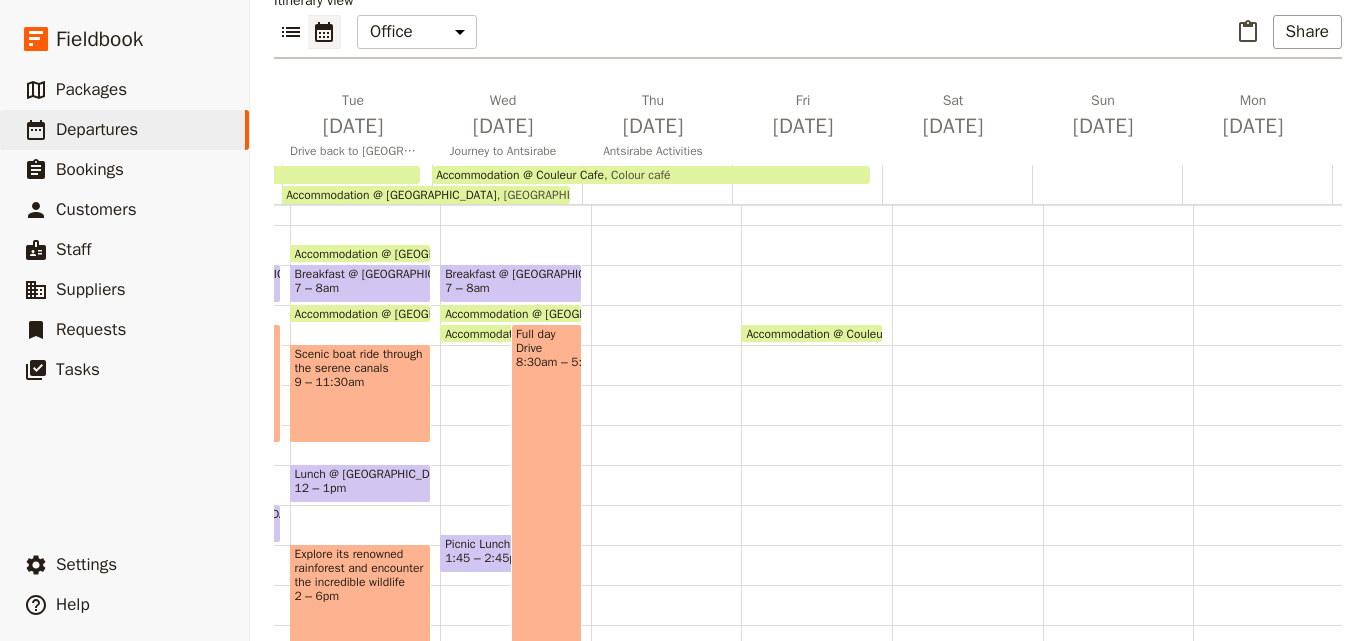 click at bounding box center (666, 465) 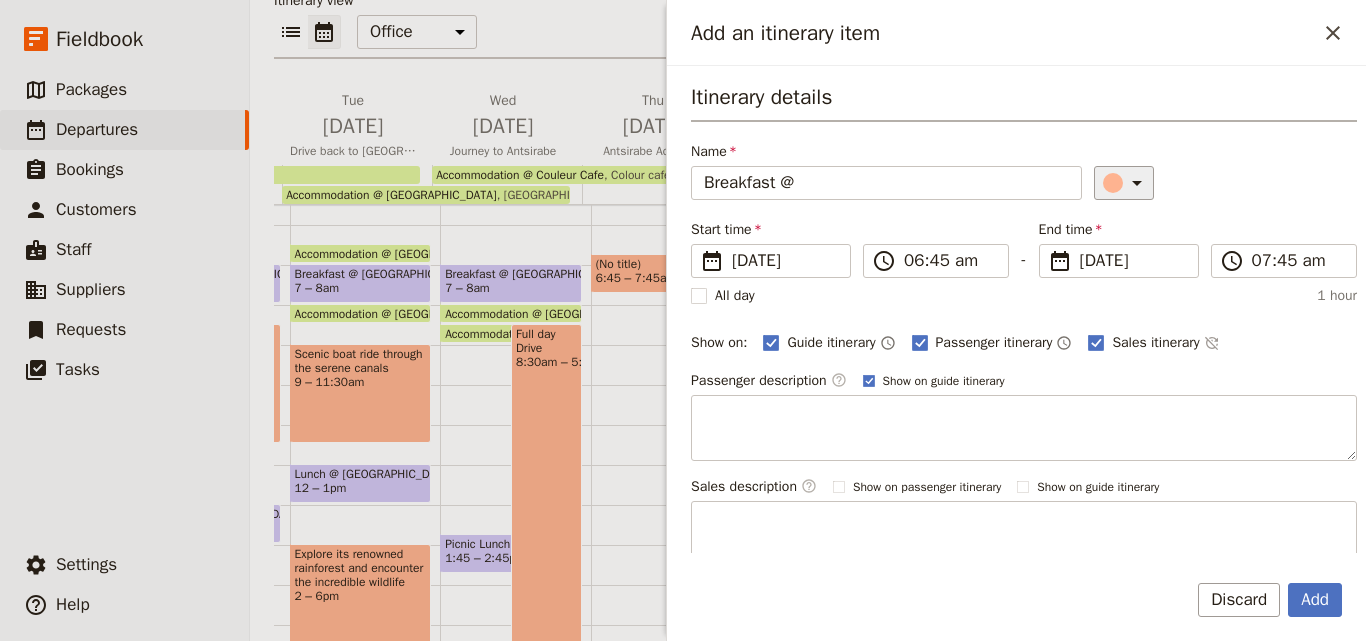 click 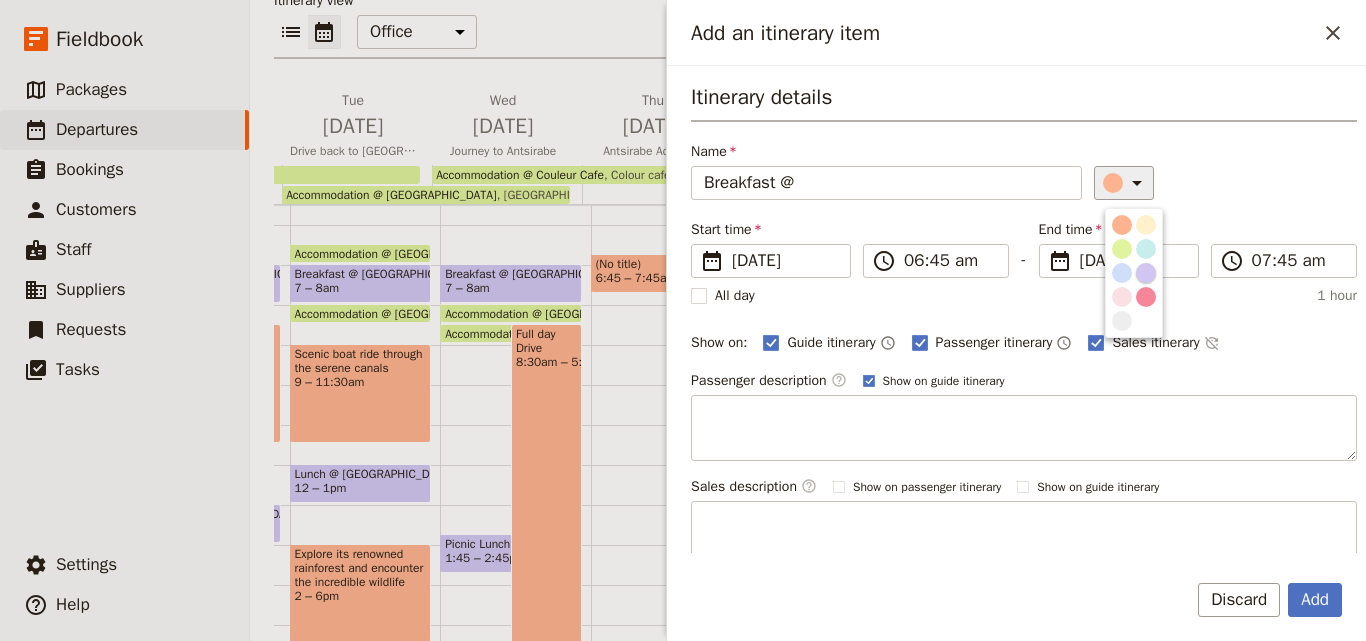 click at bounding box center [1146, 273] 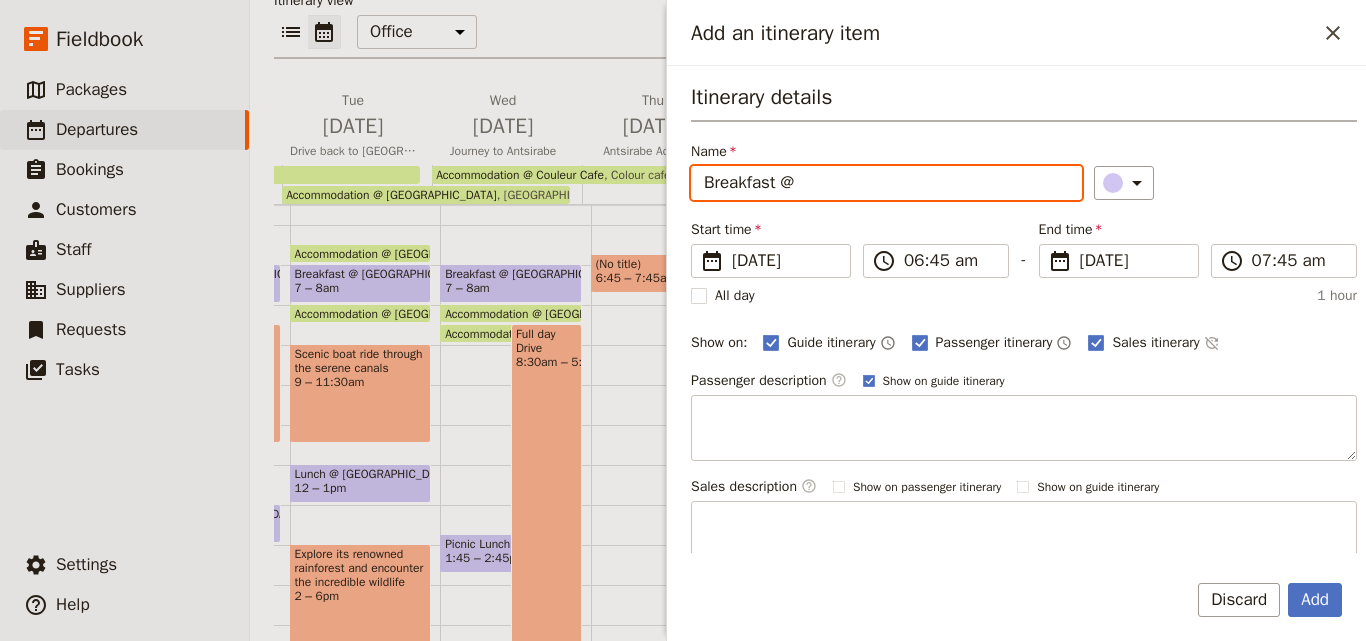 drag, startPoint x: 868, startPoint y: 182, endPoint x: 848, endPoint y: 187, distance: 20.615528 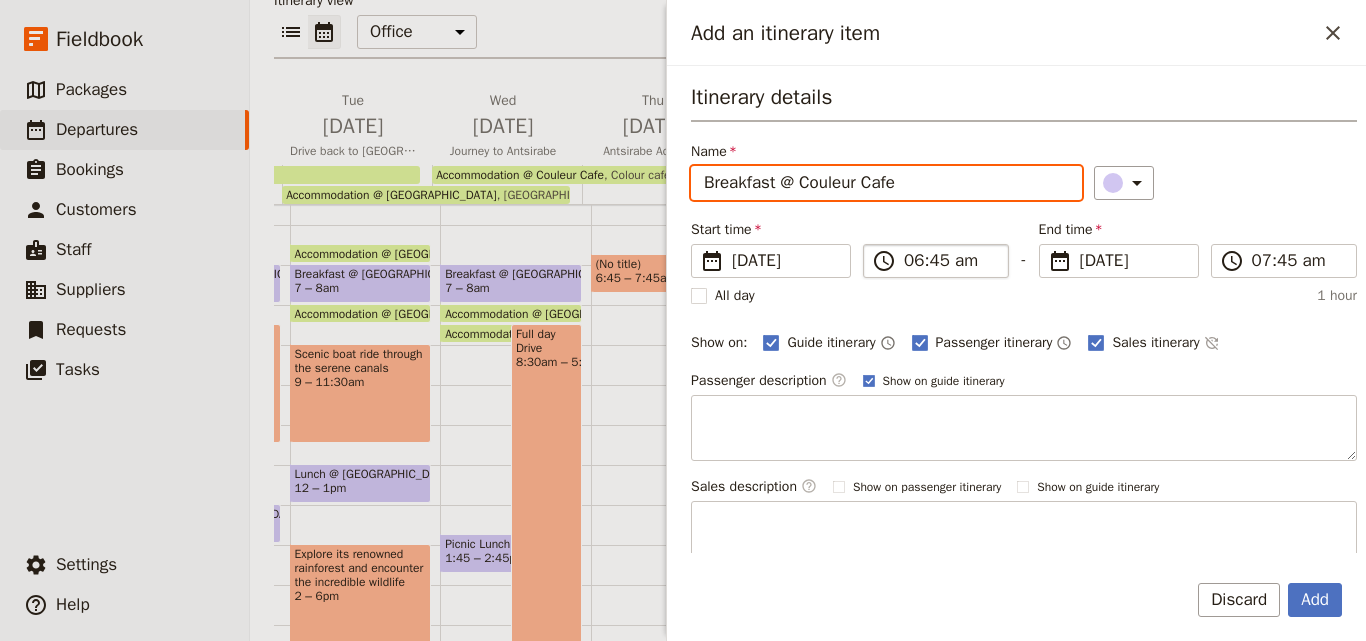type on "Breakfast @ Couleur Cafe" 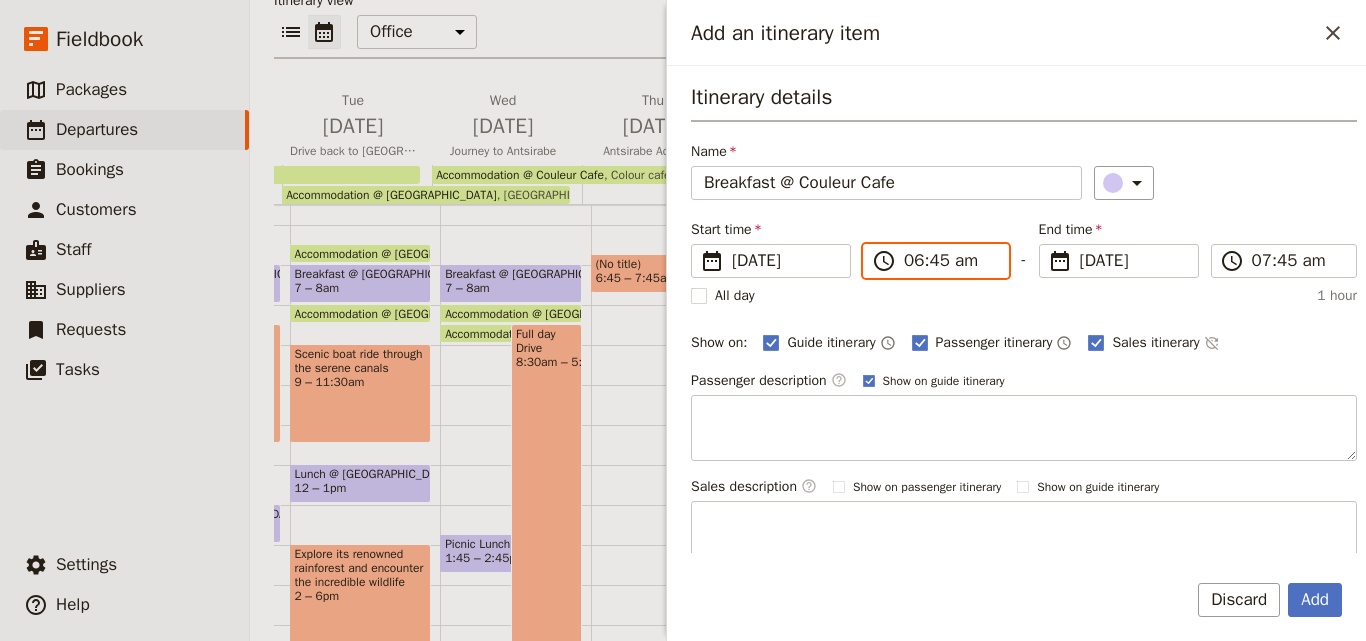 click on "06:45 am" at bounding box center (950, 261) 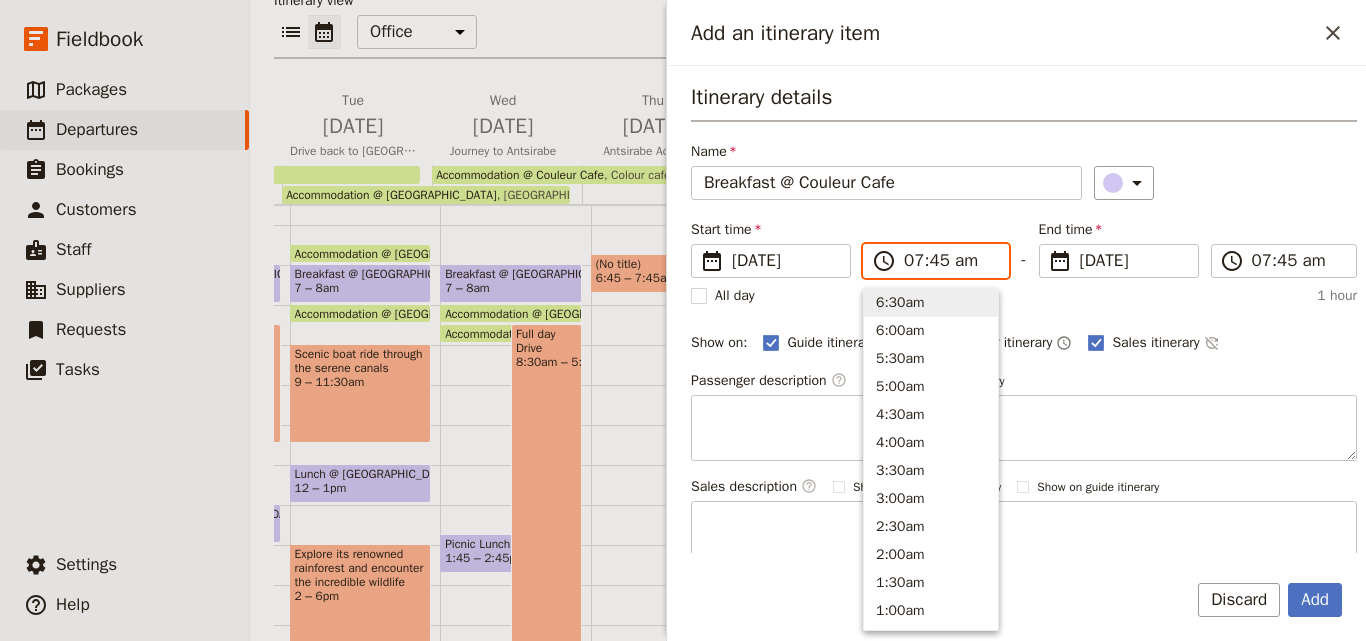 scroll, scrollTop: 901, scrollLeft: 0, axis: vertical 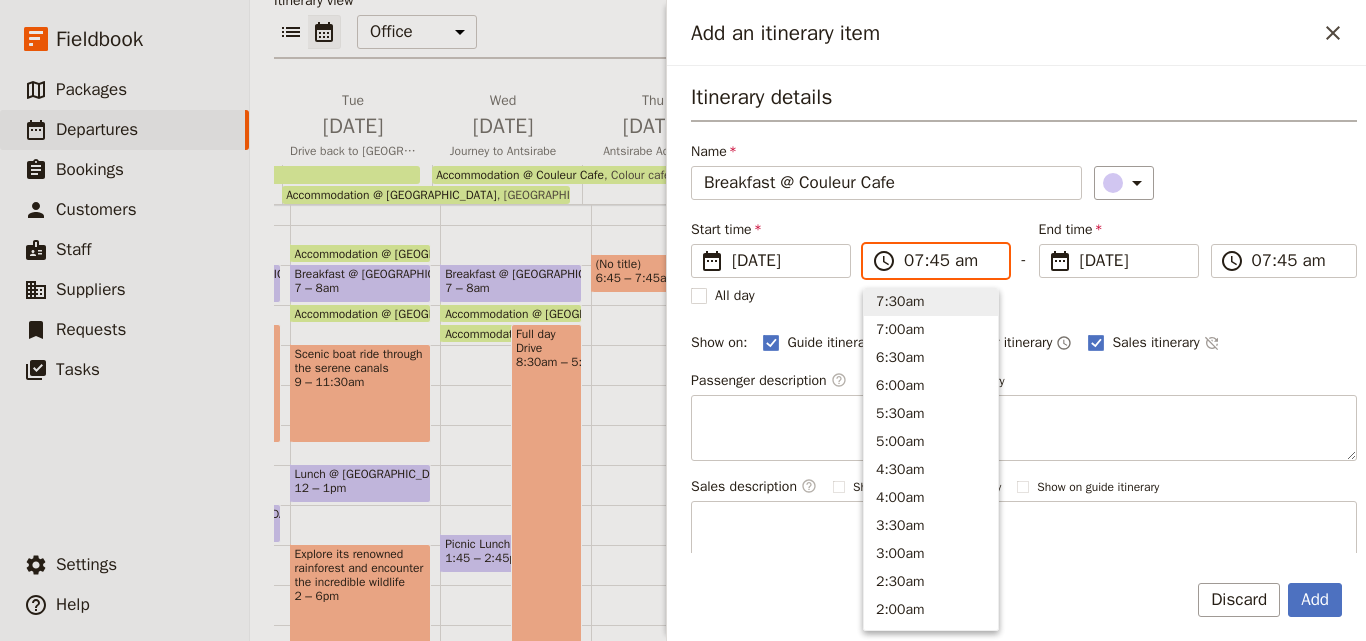 type on "07:00 am" 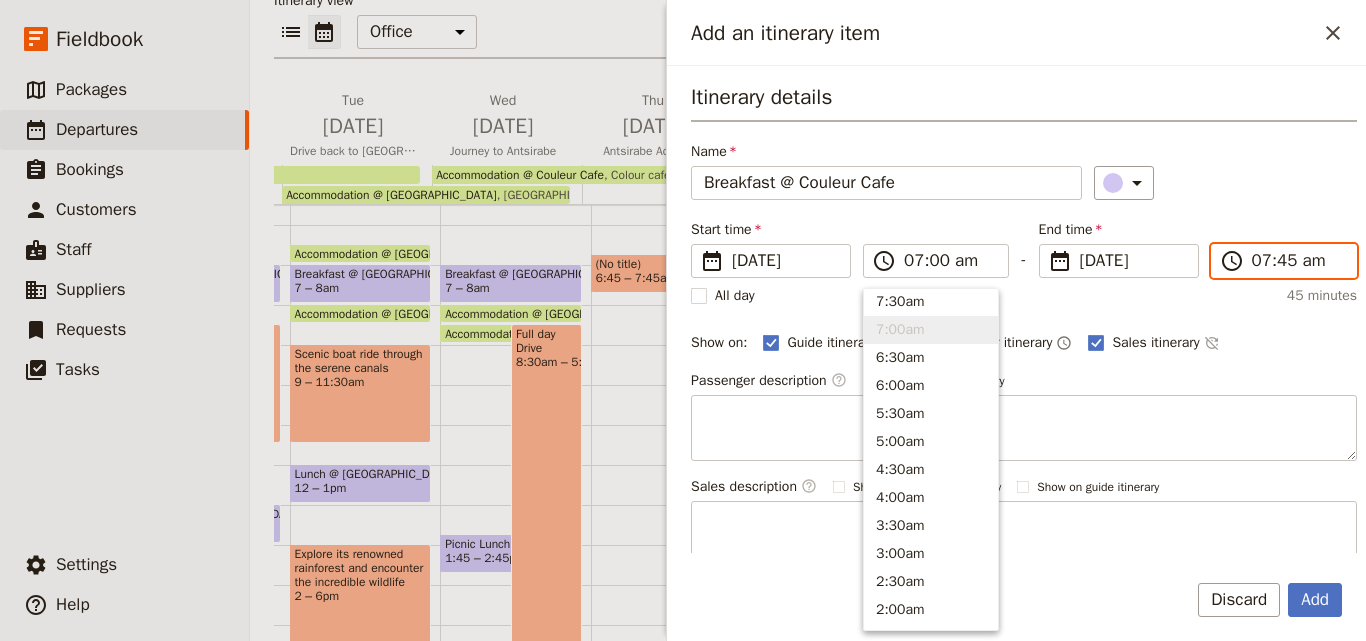 click on "07:45 am" at bounding box center [1298, 261] 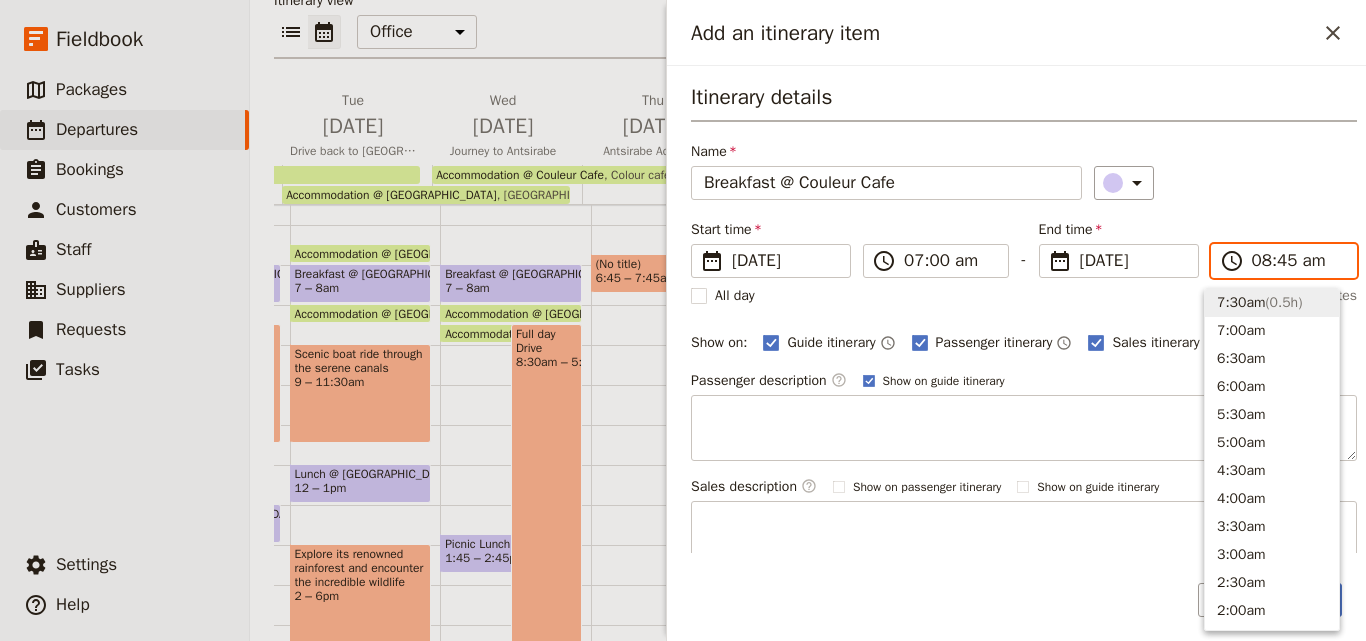 scroll, scrollTop: 845, scrollLeft: 0, axis: vertical 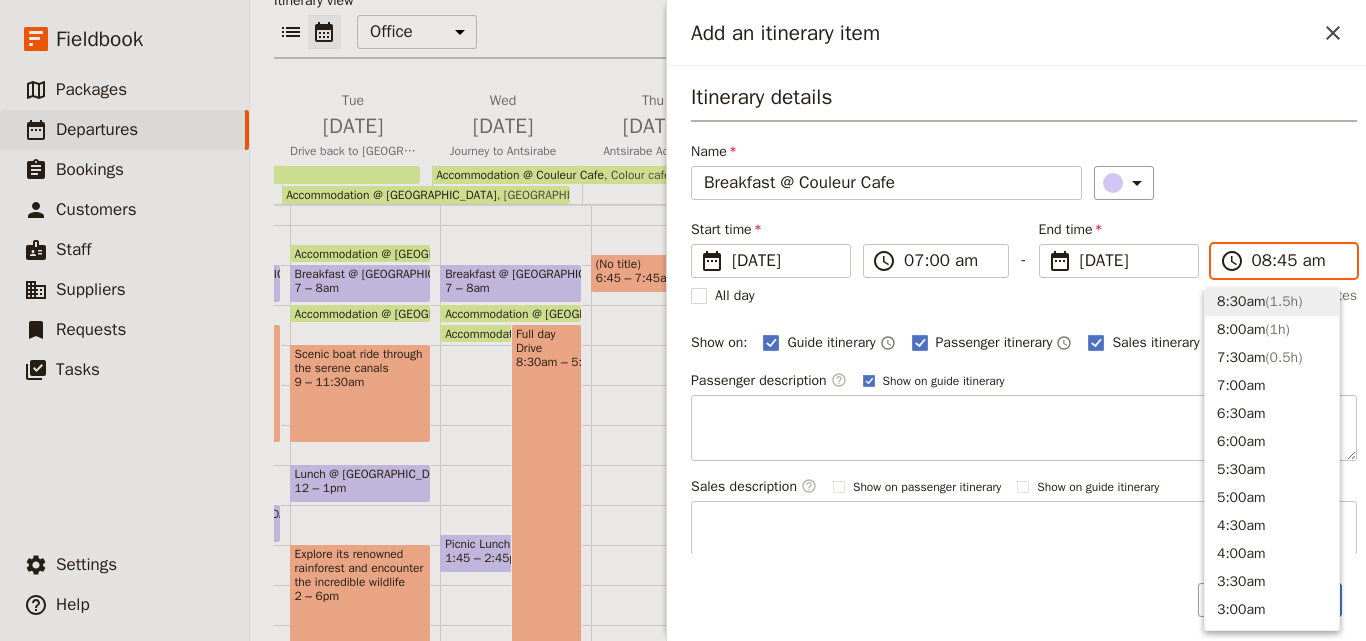 type on "08:00 am" 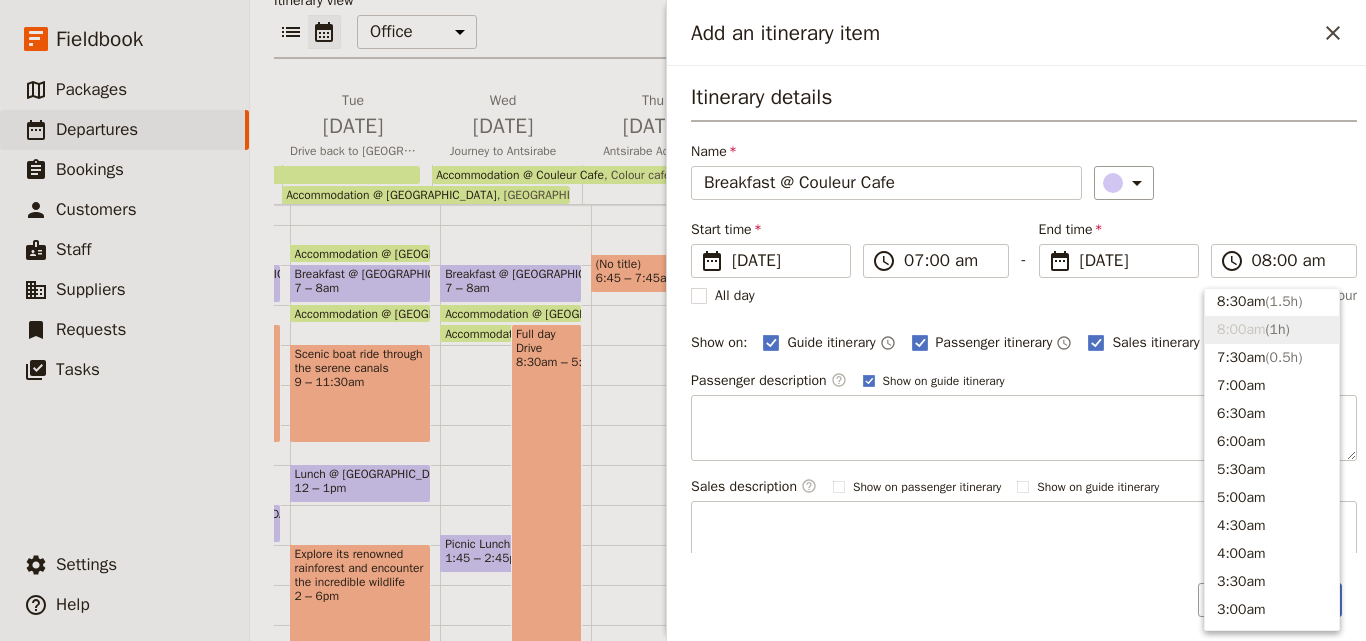 click on "​" at bounding box center [1225, 183] 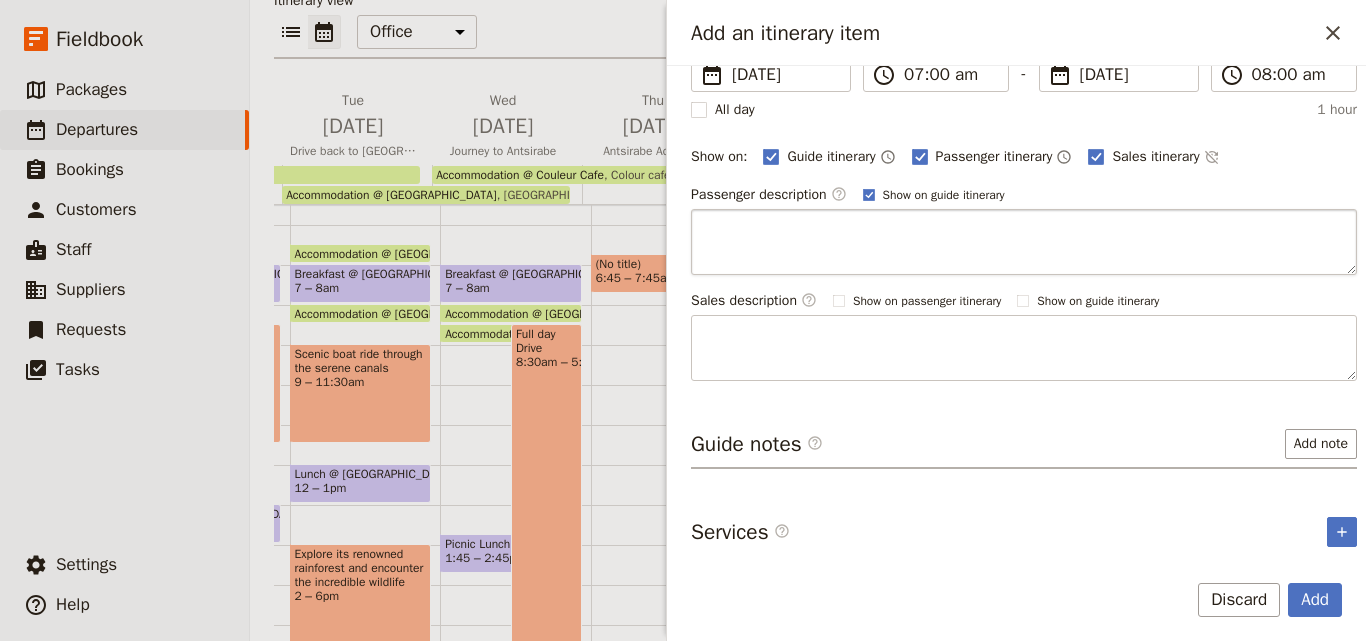 scroll, scrollTop: 188, scrollLeft: 0, axis: vertical 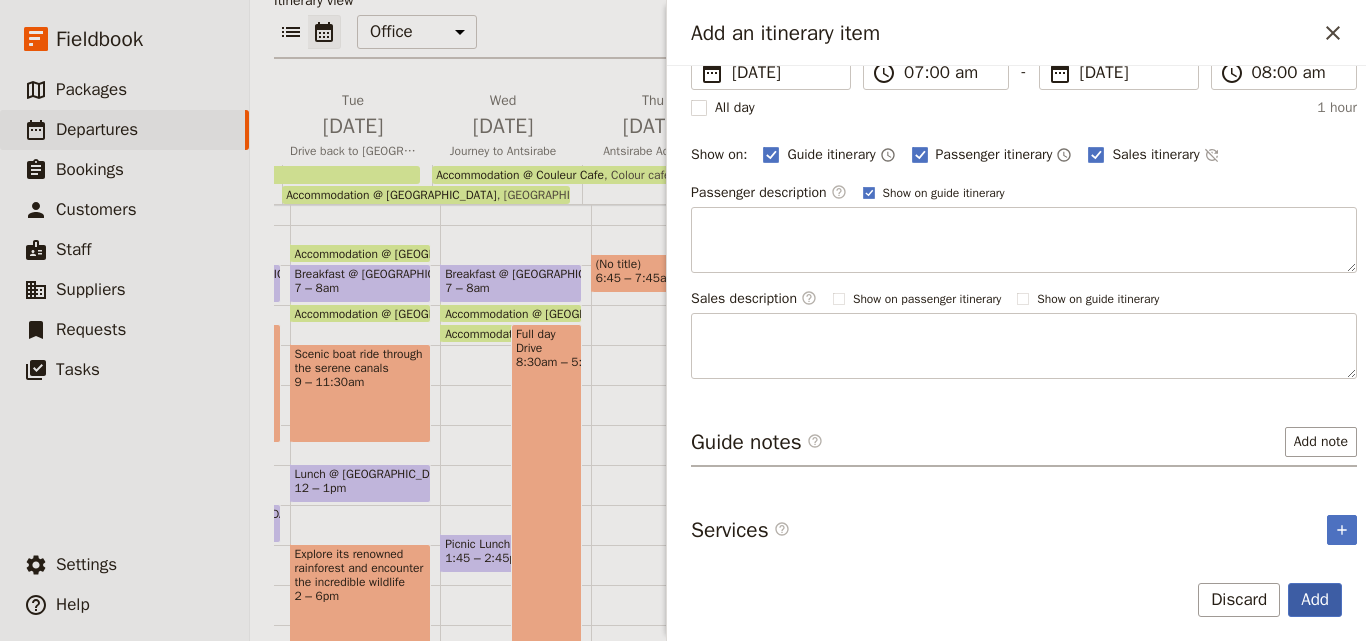 click on "Add" at bounding box center (1315, 600) 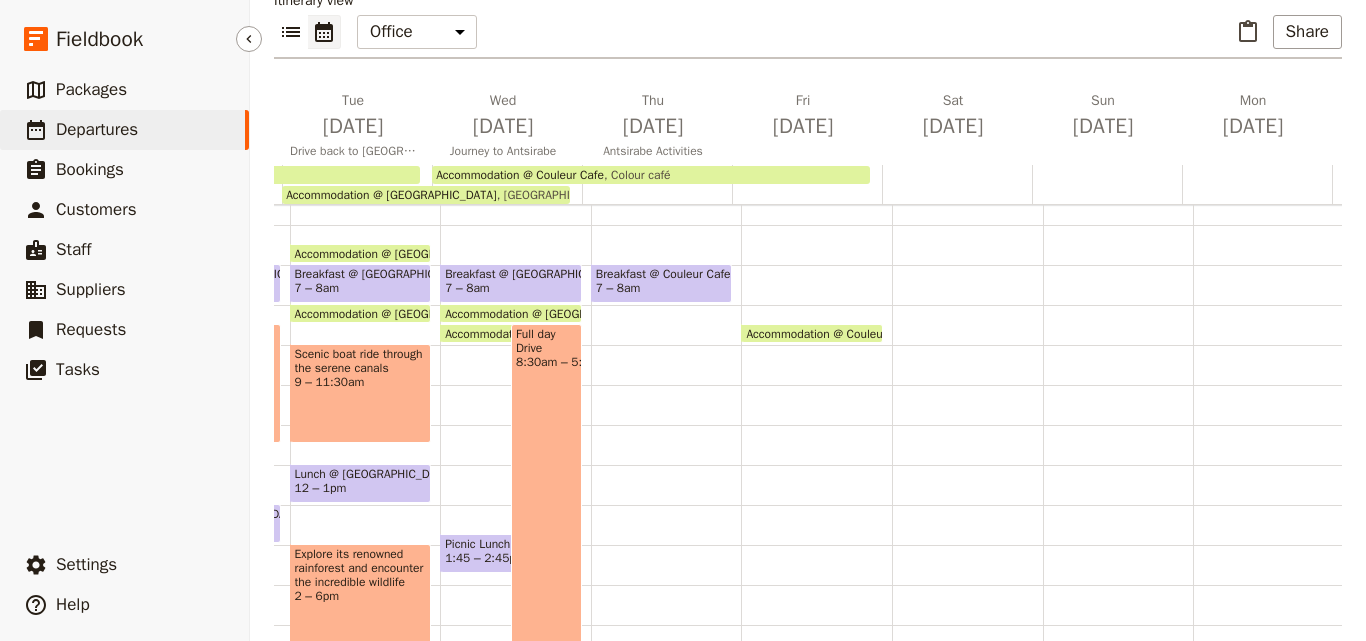 click on "Departures" at bounding box center (97, 129) 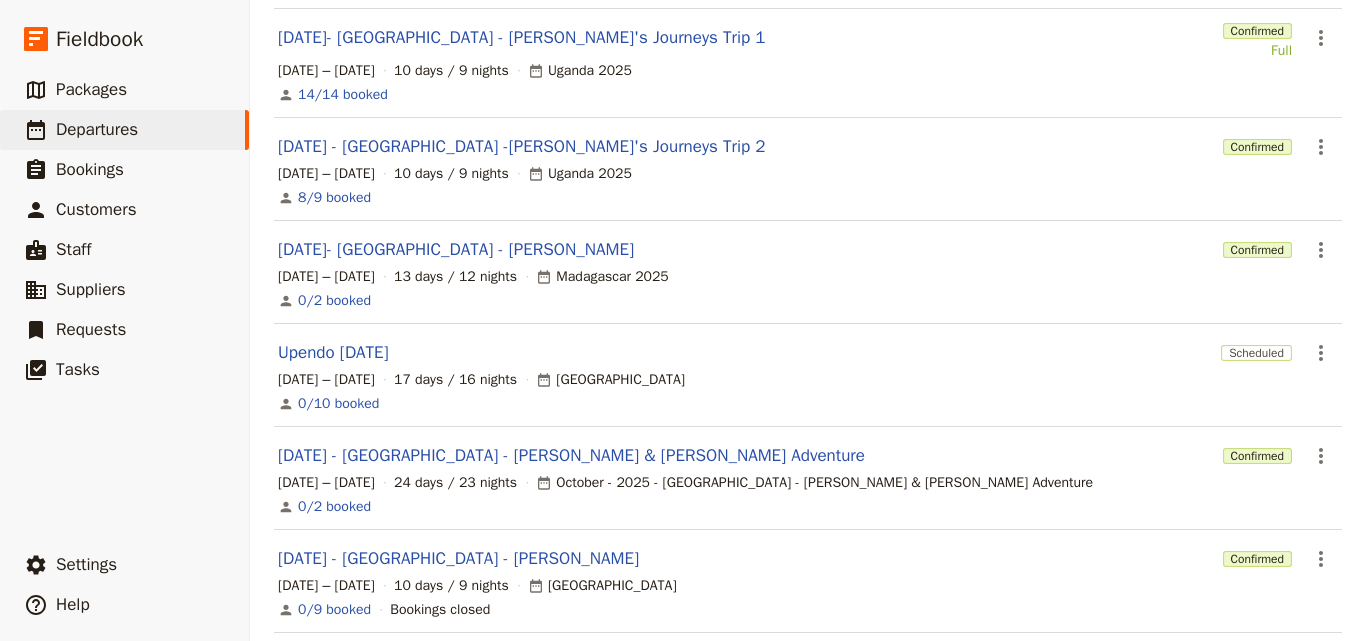 scroll, scrollTop: 271, scrollLeft: 0, axis: vertical 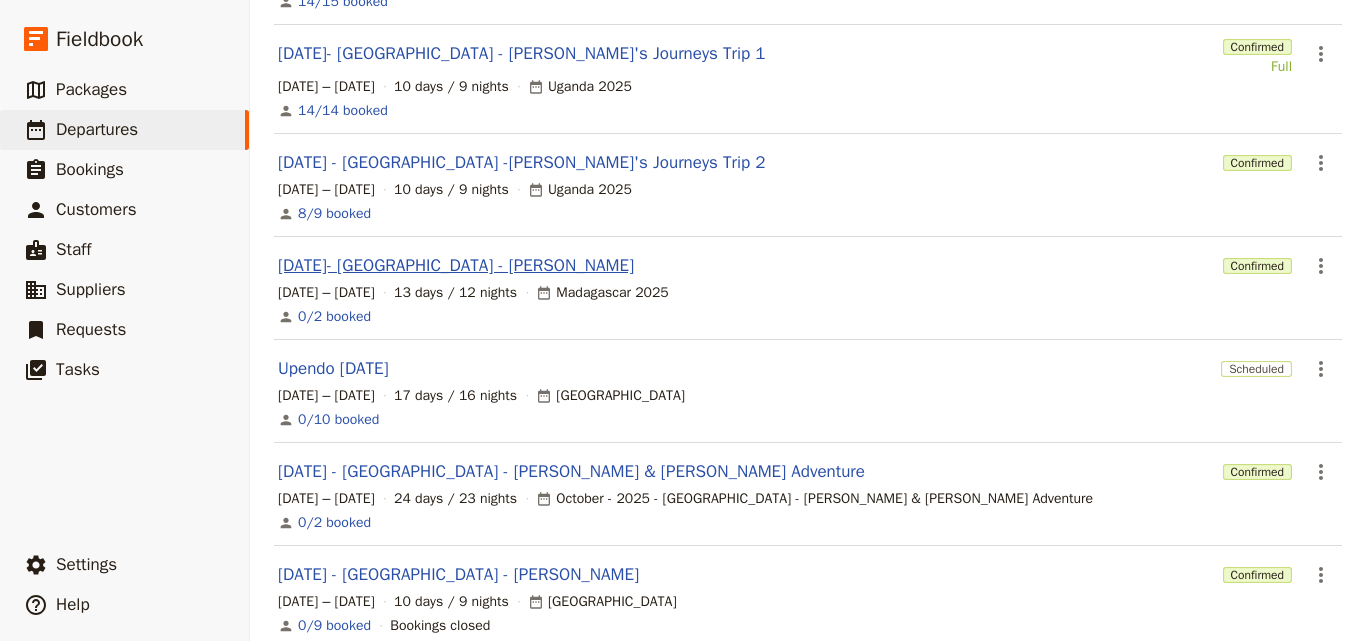 click on "[DATE]- [GEOGRAPHIC_DATA] - [PERSON_NAME]" at bounding box center (456, 266) 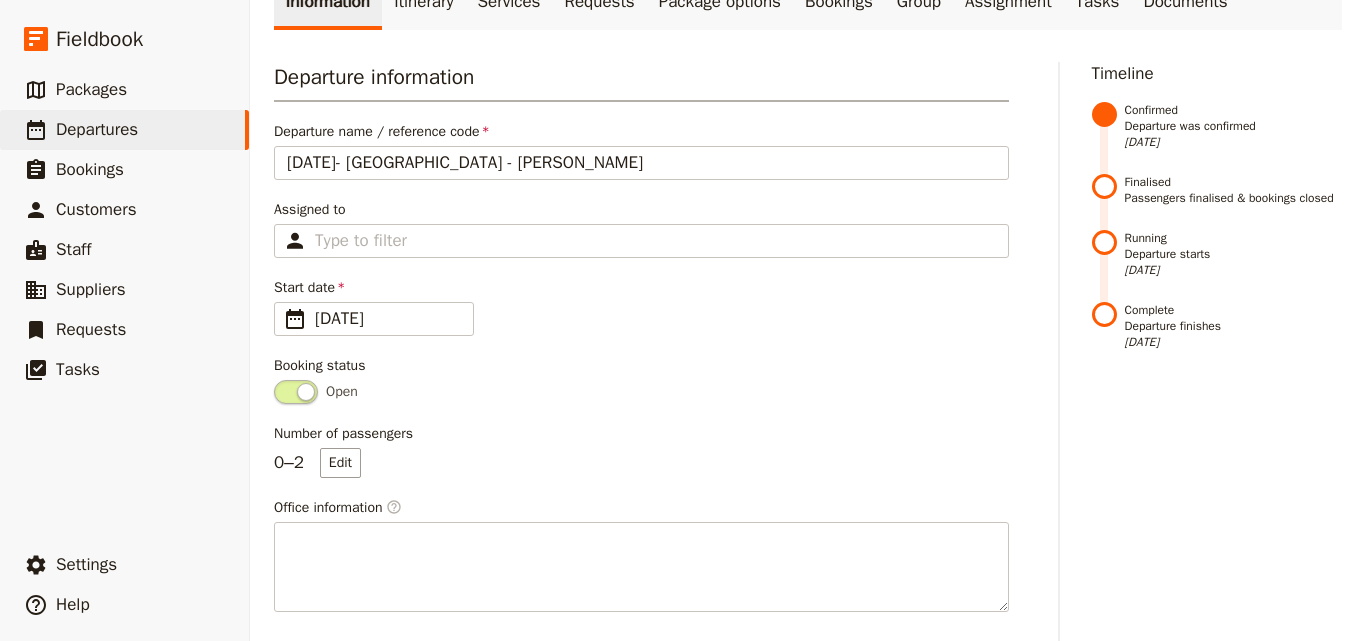 scroll, scrollTop: 0, scrollLeft: 0, axis: both 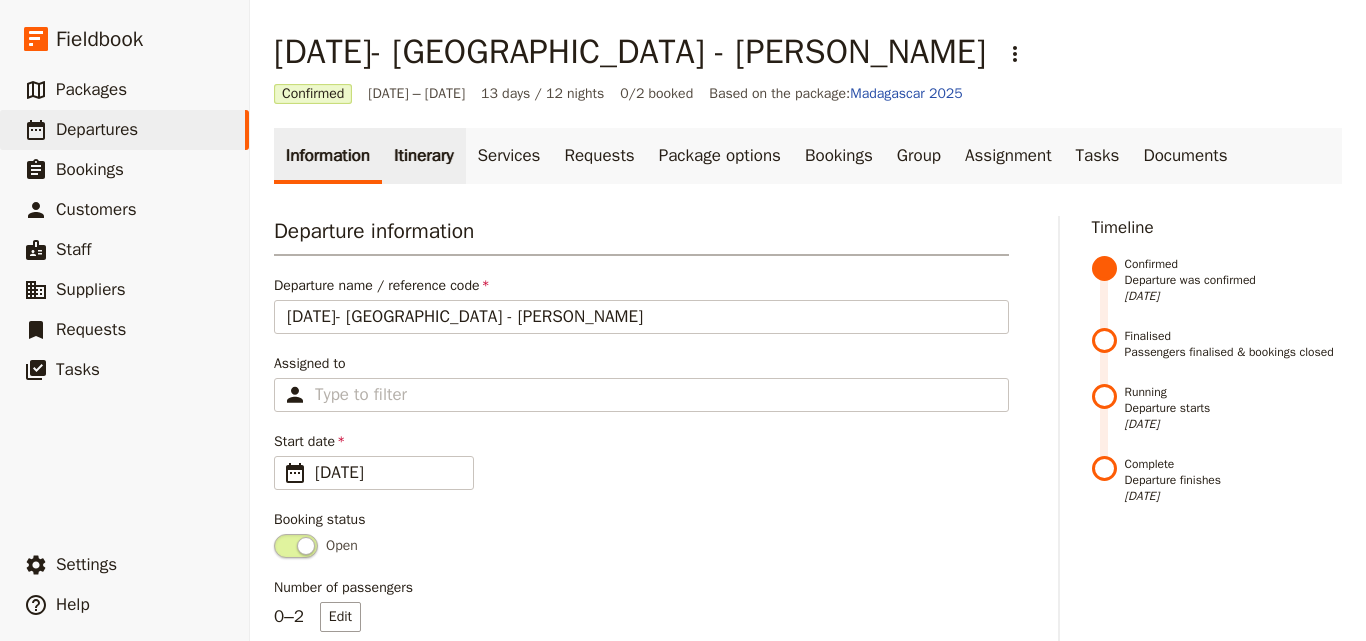 click on "Itinerary" at bounding box center [423, 156] 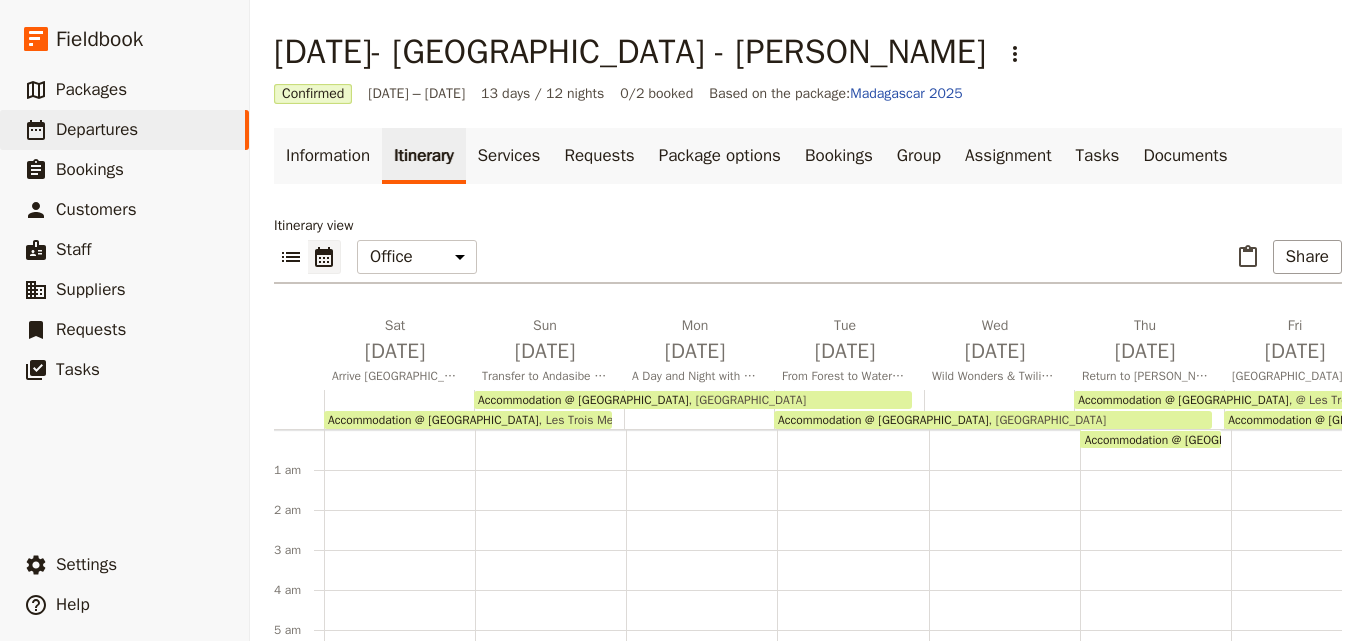 scroll, scrollTop: 220, scrollLeft: 0, axis: vertical 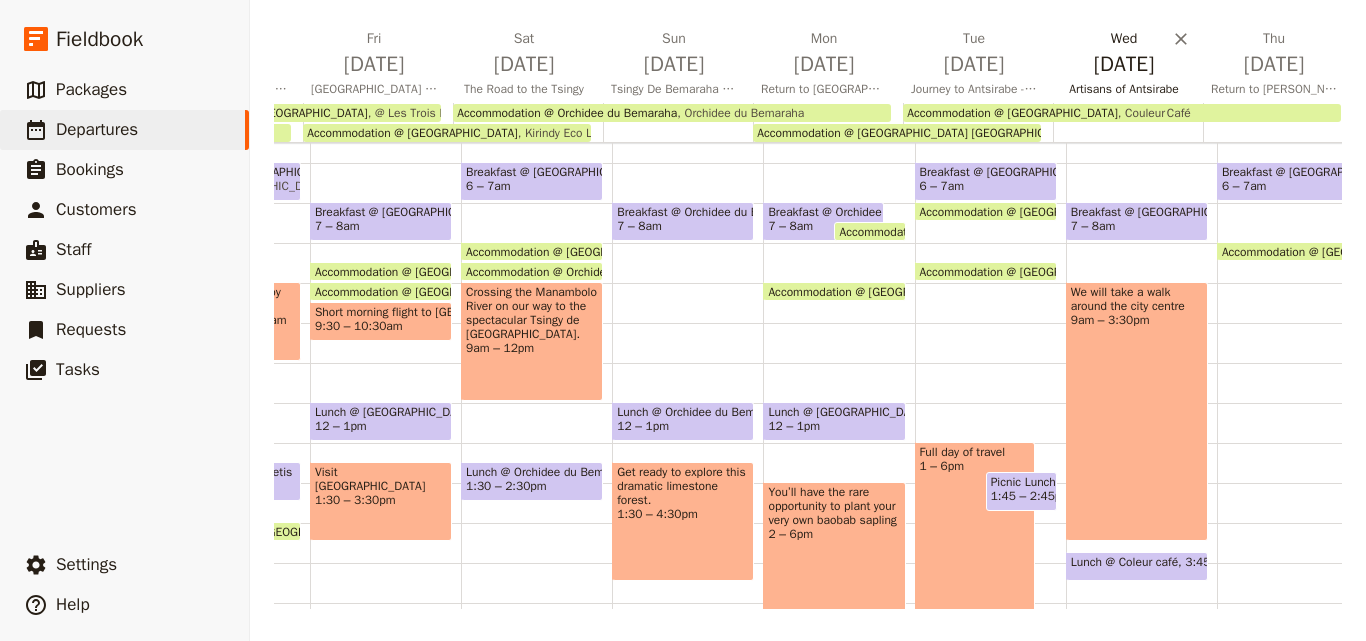 click on "[DATE] Artisans of Antsirabe" at bounding box center (1128, 66) 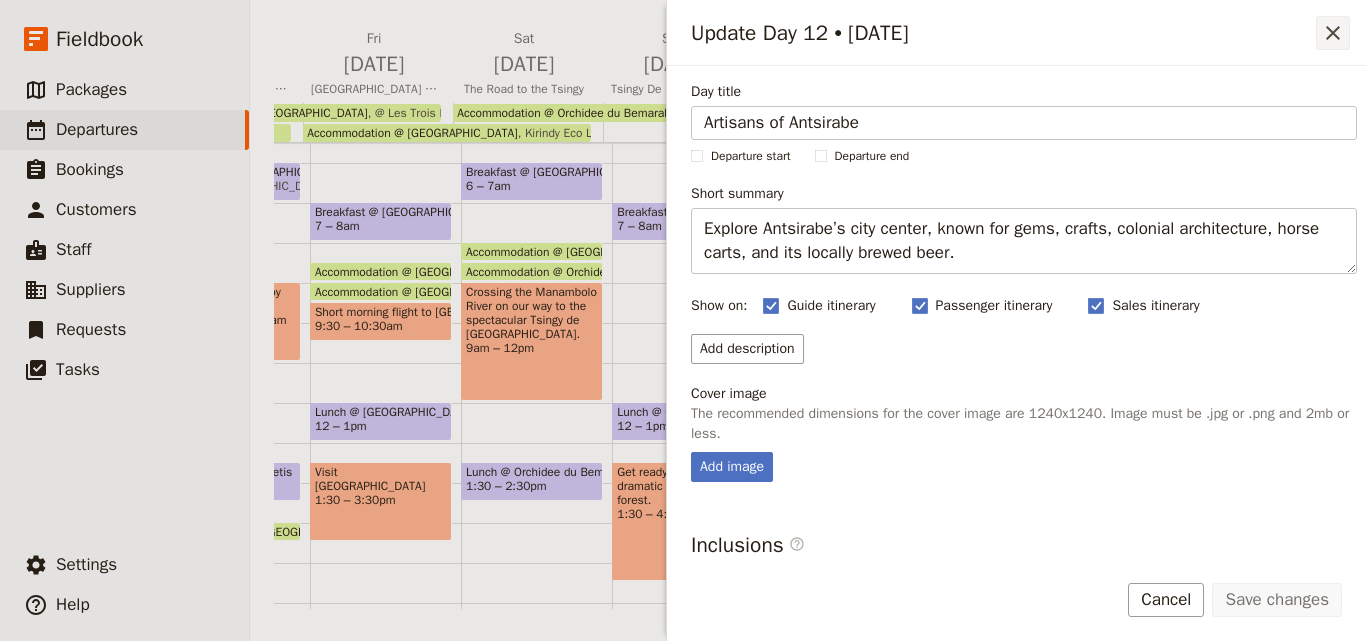 click 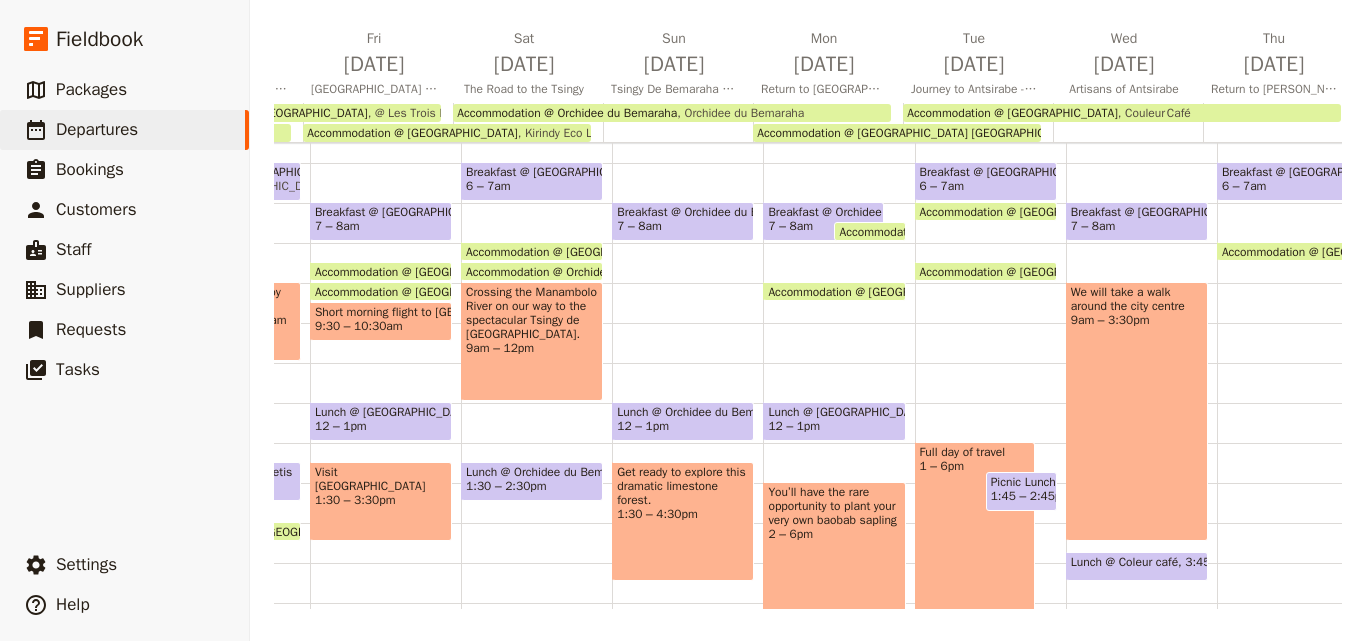 click on "9am – 3:30pm" at bounding box center (1137, 320) 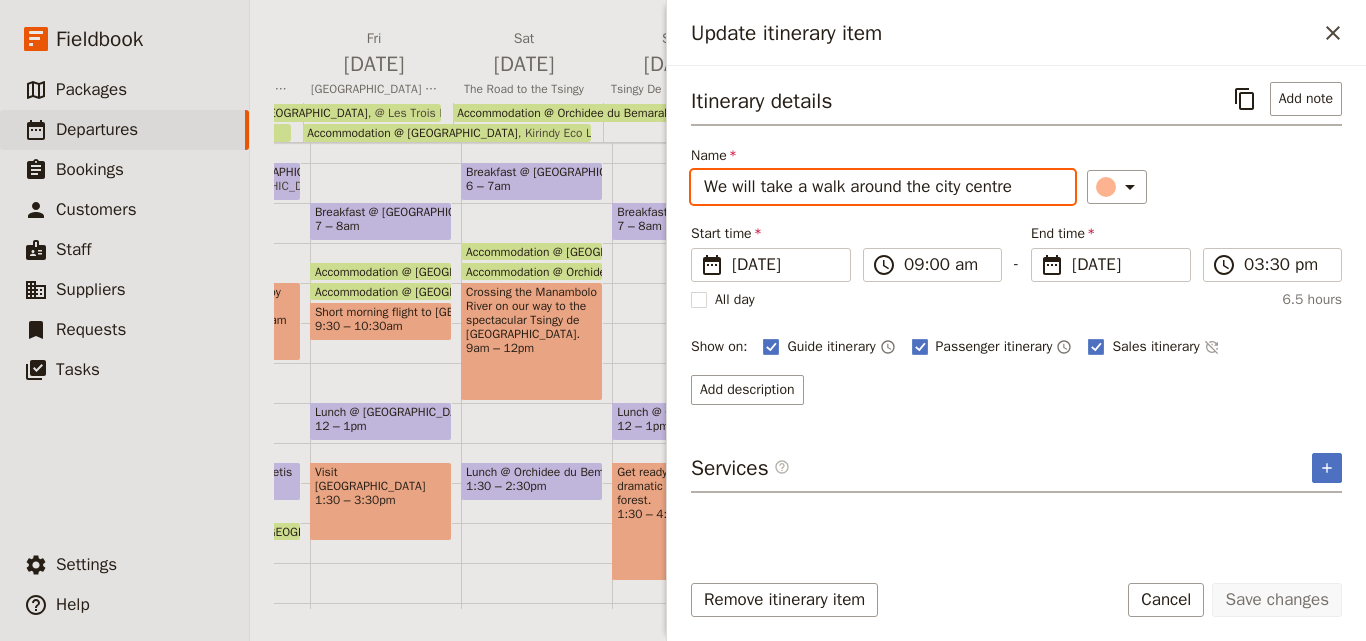 drag, startPoint x: 1017, startPoint y: 189, endPoint x: 710, endPoint y: 189, distance: 307 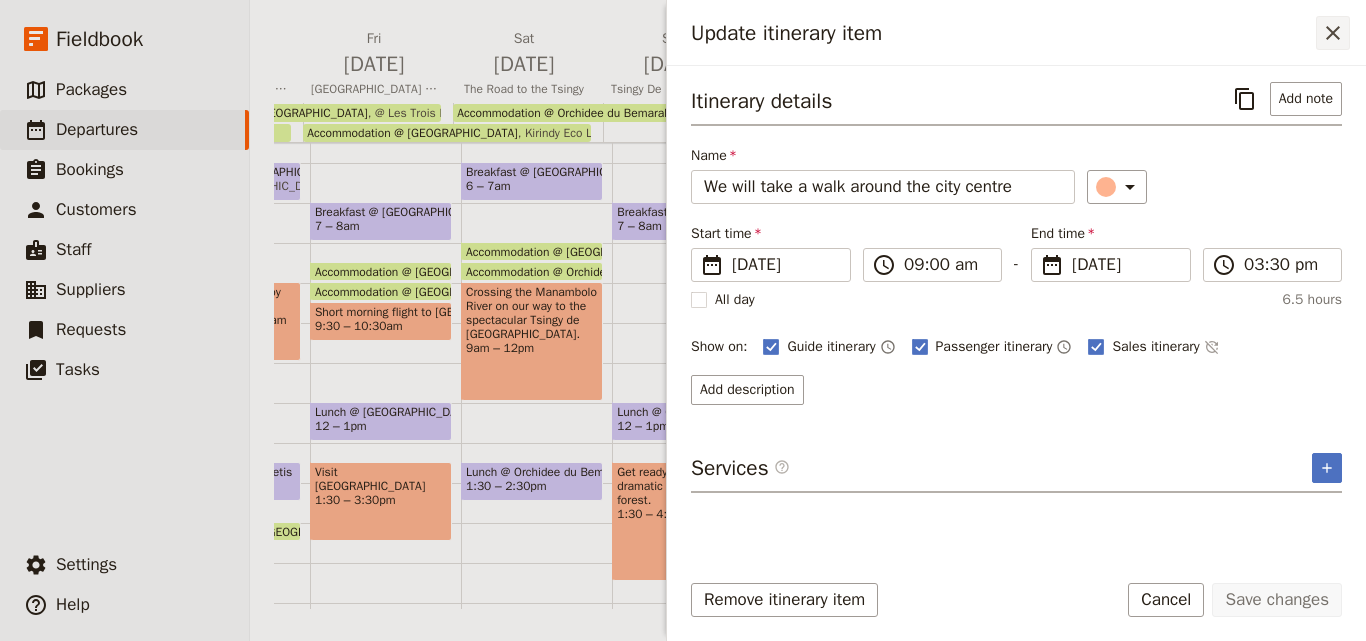 click on "​" at bounding box center [1333, 33] 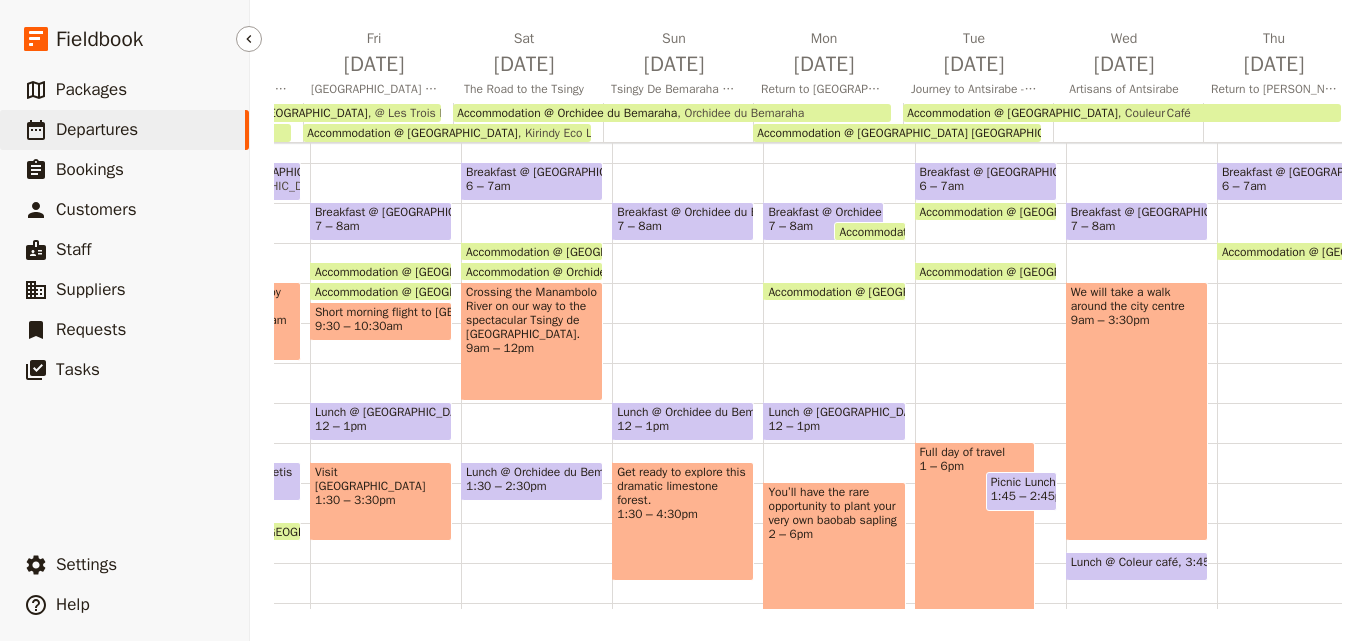 click on "​ Departures" at bounding box center (124, 130) 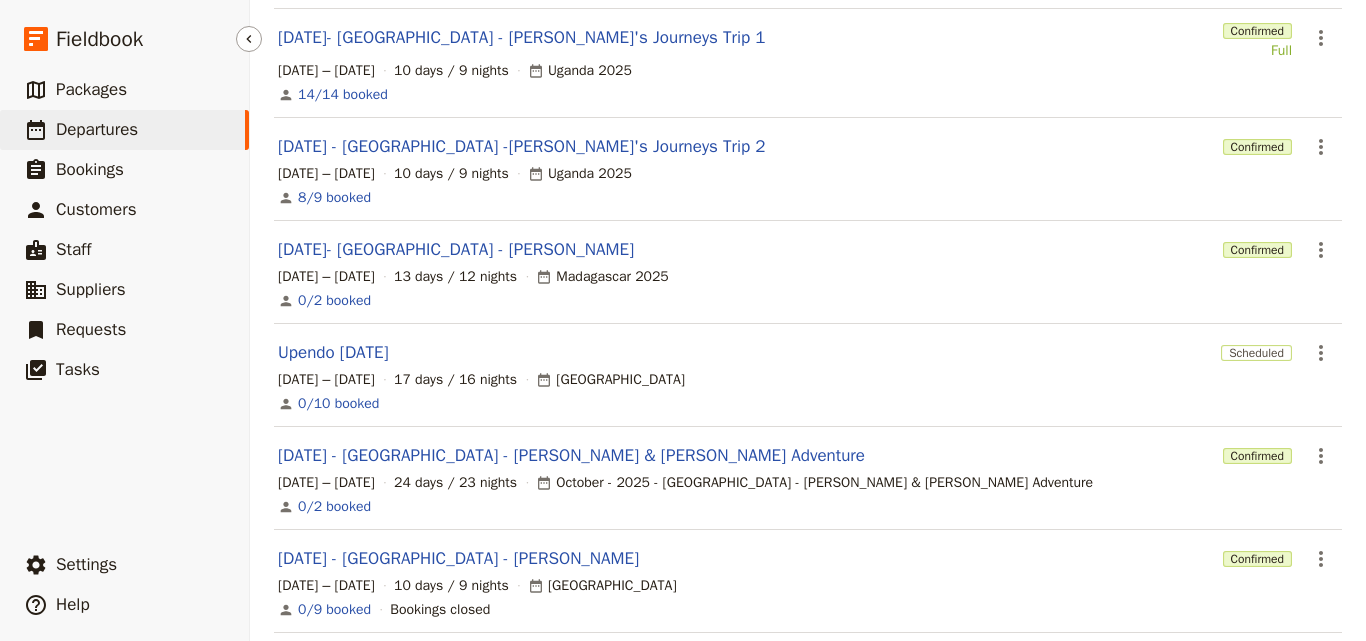 scroll, scrollTop: 271, scrollLeft: 0, axis: vertical 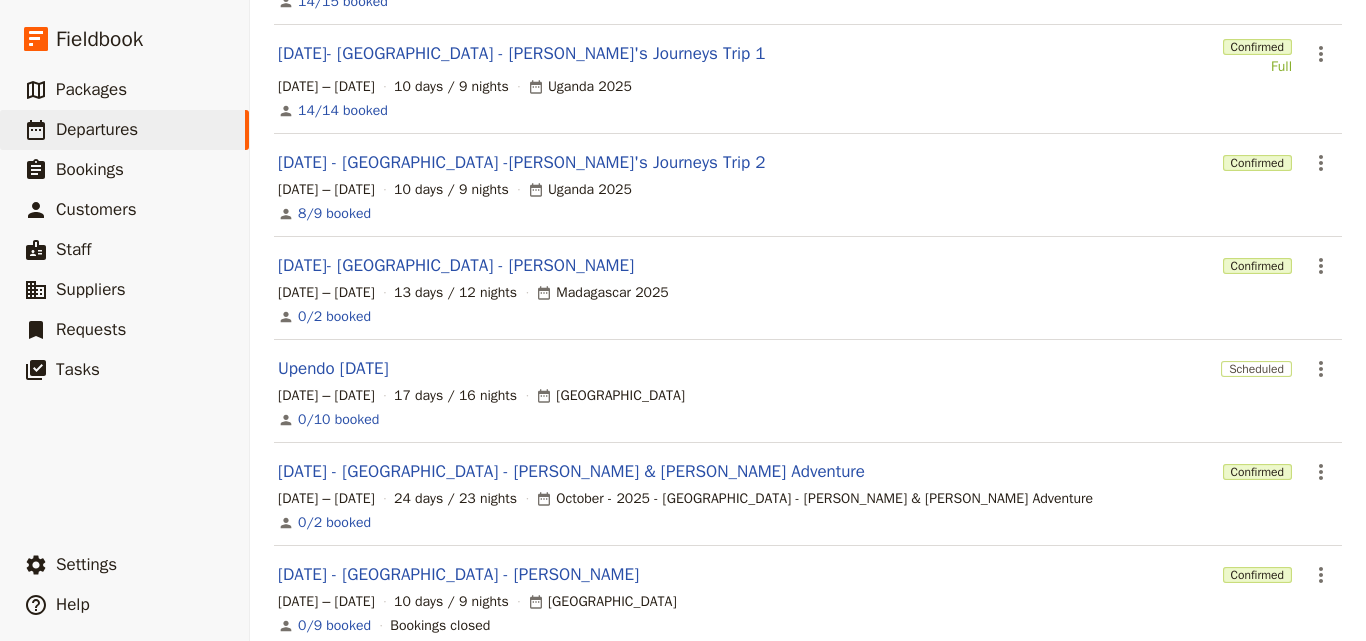 click on "[DATE] - [GEOGRAPHIC_DATA] - [PERSON_NAME] & [PERSON_NAME] Adventure Confirmed ​ [DATE] – [DATE] 24 days   /   23 nights October - 2025 - [GEOGRAPHIC_DATA] - [PERSON_NAME] & [PERSON_NAME] Adventure 0/2 booked" at bounding box center (808, 494) 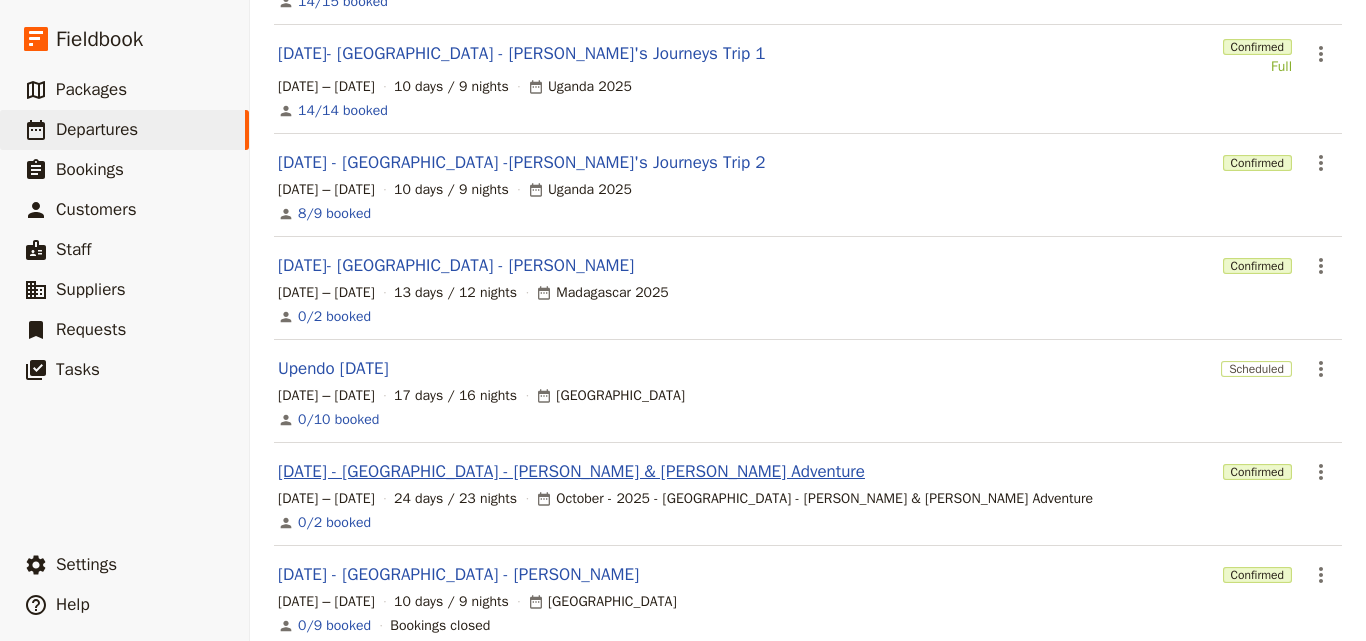 click on "[DATE] - [GEOGRAPHIC_DATA] - [PERSON_NAME] & [PERSON_NAME] Adventure" at bounding box center [571, 472] 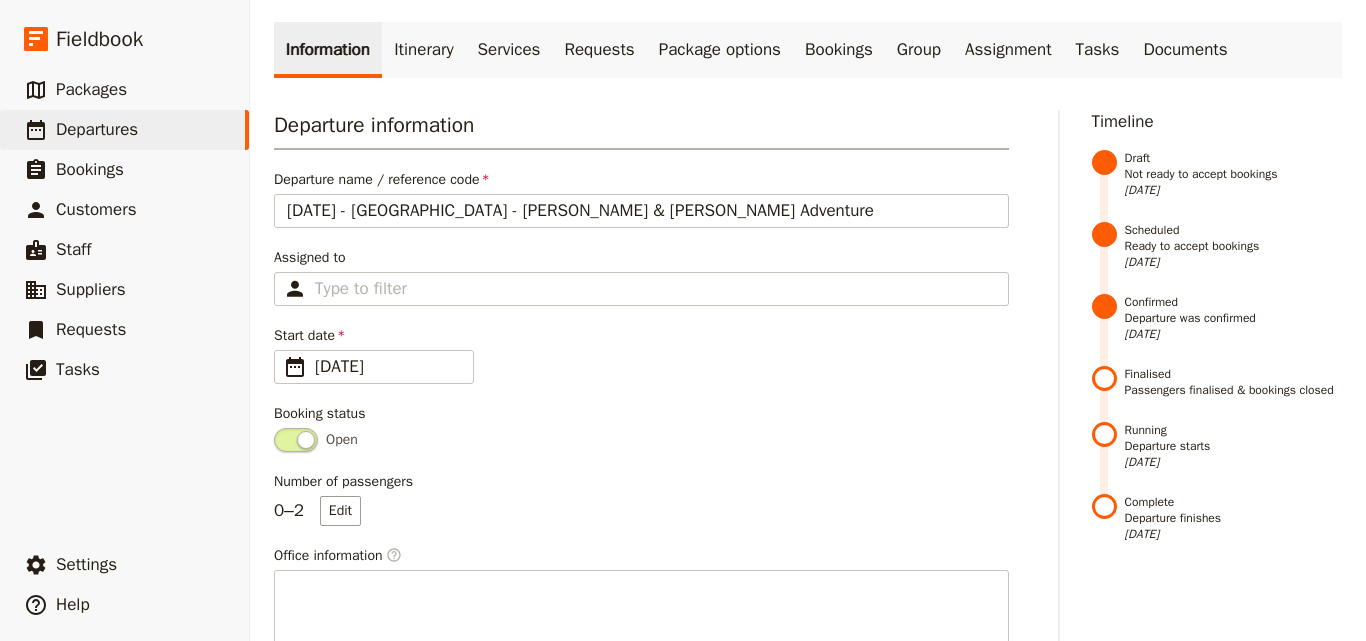 scroll, scrollTop: 0, scrollLeft: 0, axis: both 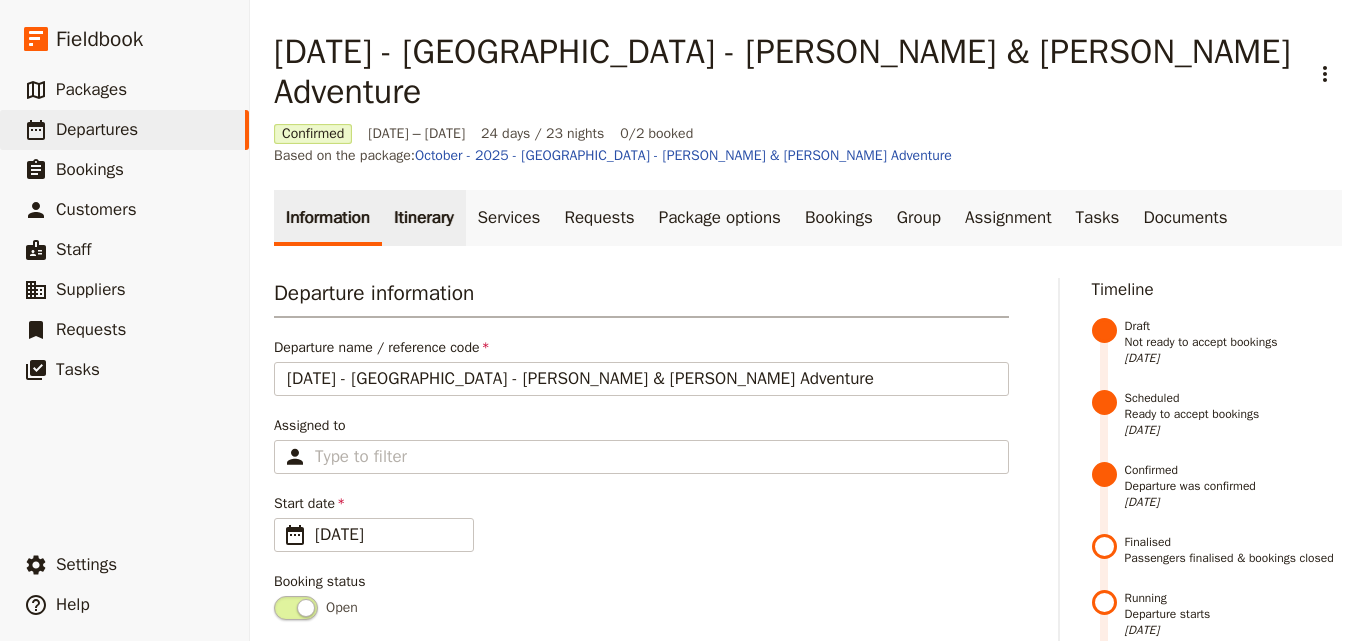 click on "Itinerary" at bounding box center [423, 218] 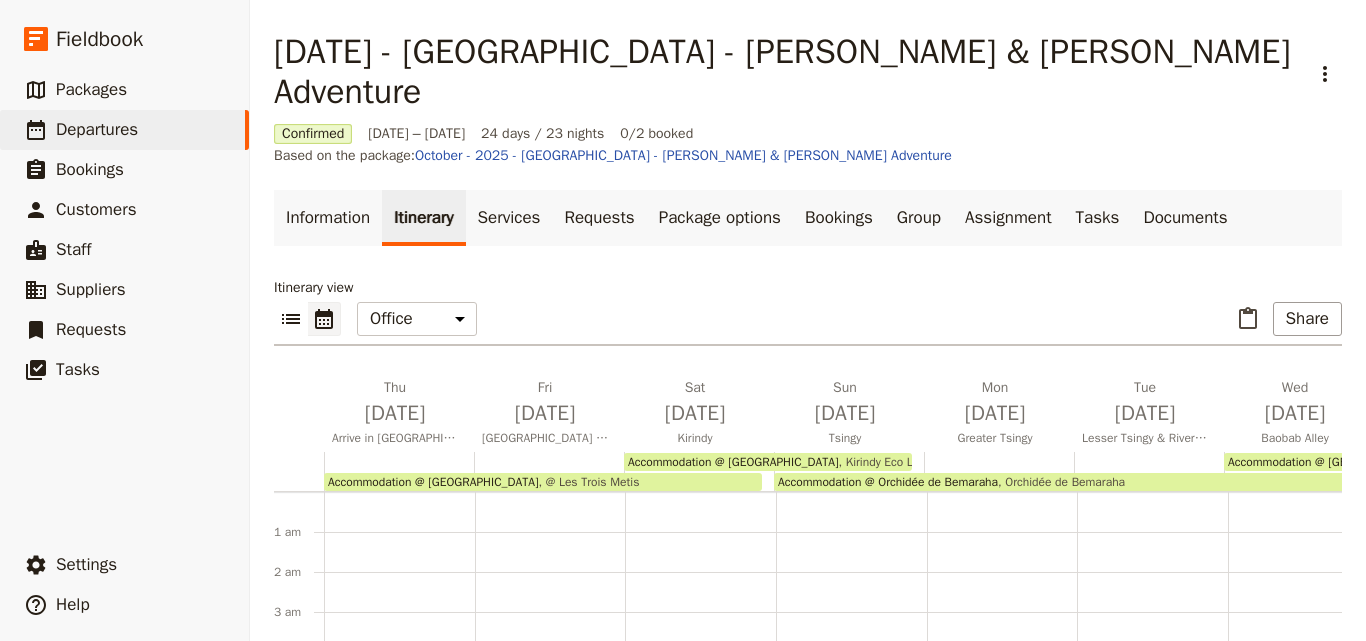scroll, scrollTop: 220, scrollLeft: 0, axis: vertical 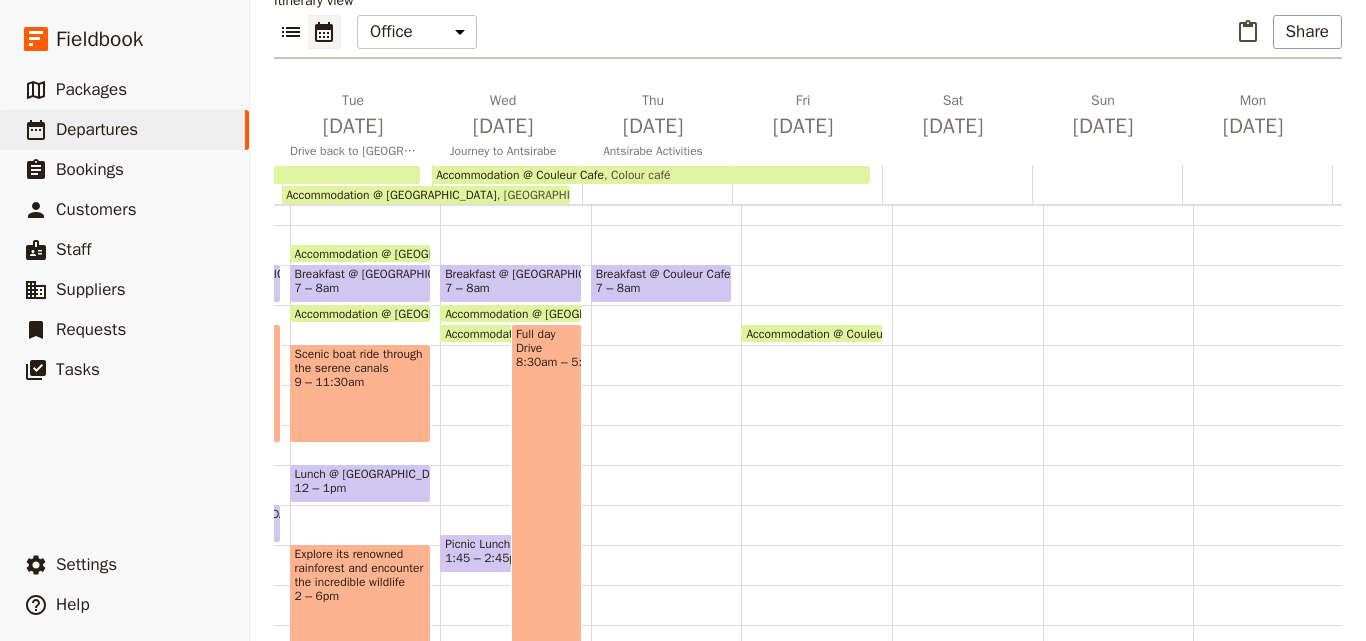click on "Breakfast @ Couleur Cafe 7 – 8am" at bounding box center [666, 465] 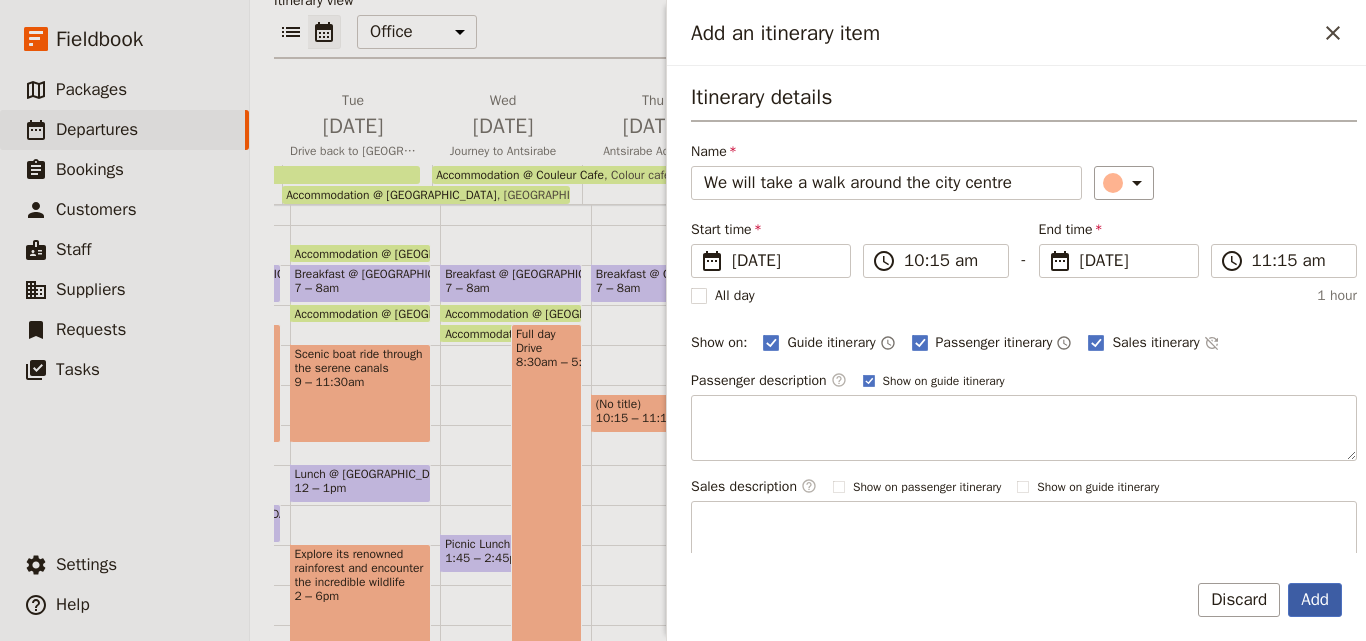 type on "We will take a walk around the city centre" 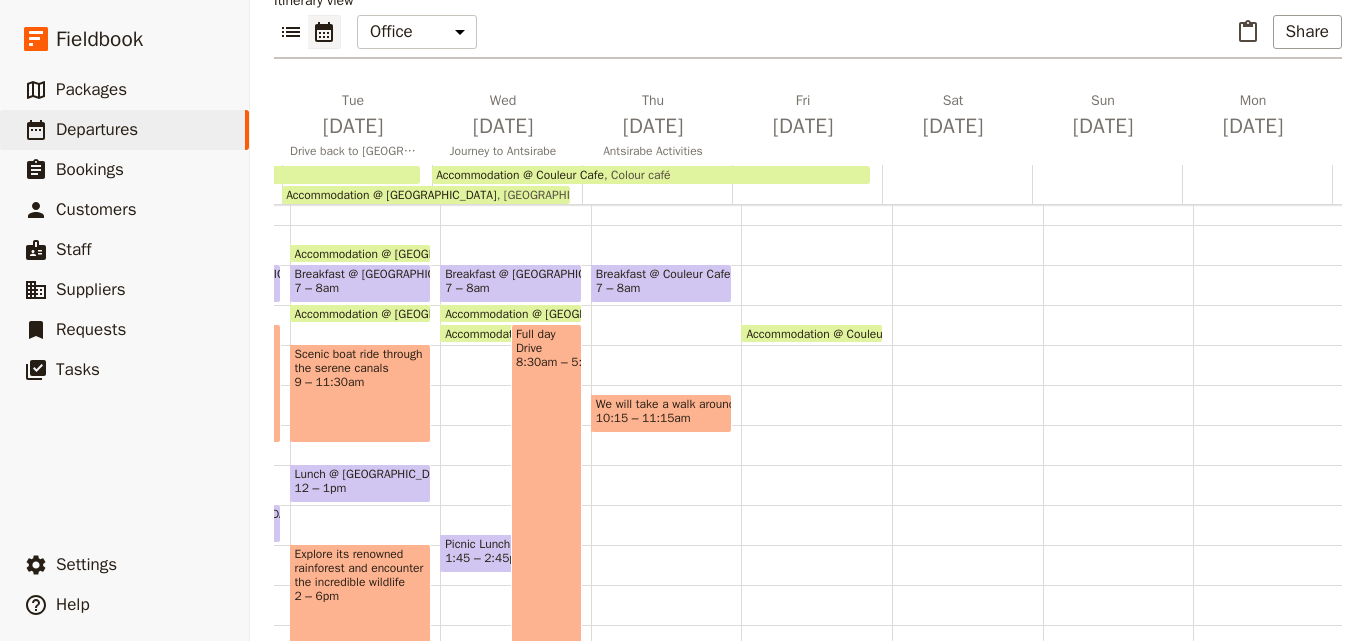 click on "10:15 – 11:15am" at bounding box center (643, 418) 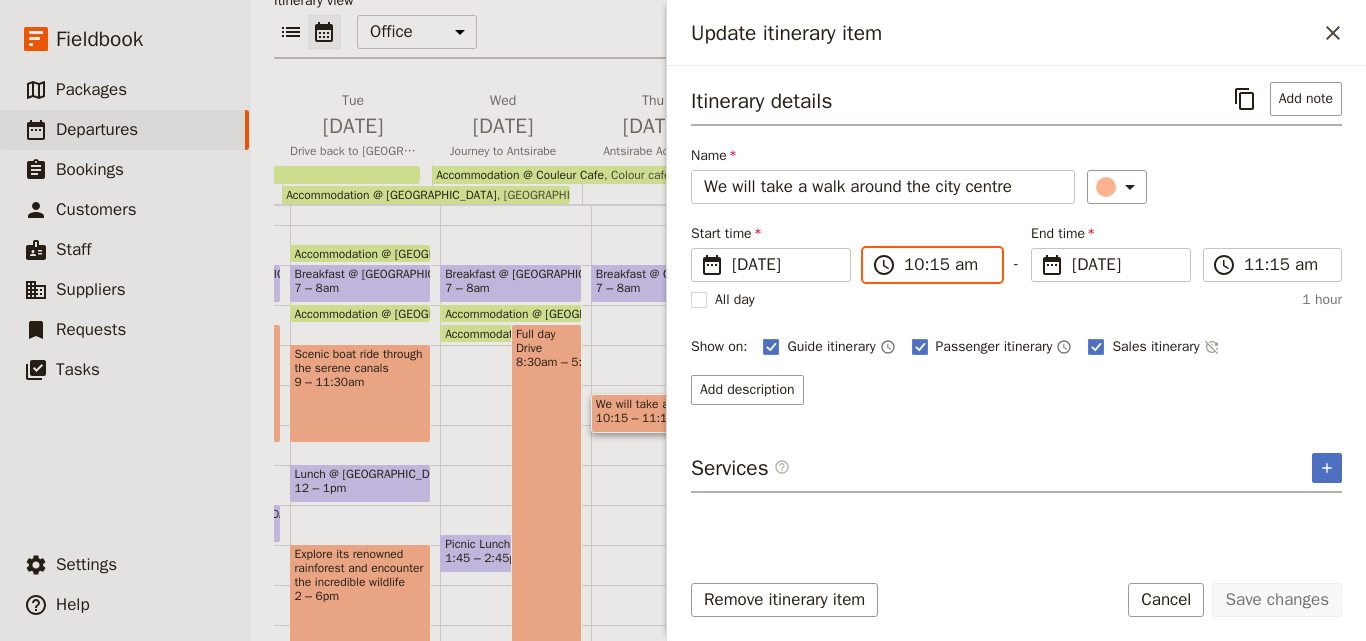 click on "10:15 am" at bounding box center (946, 265) 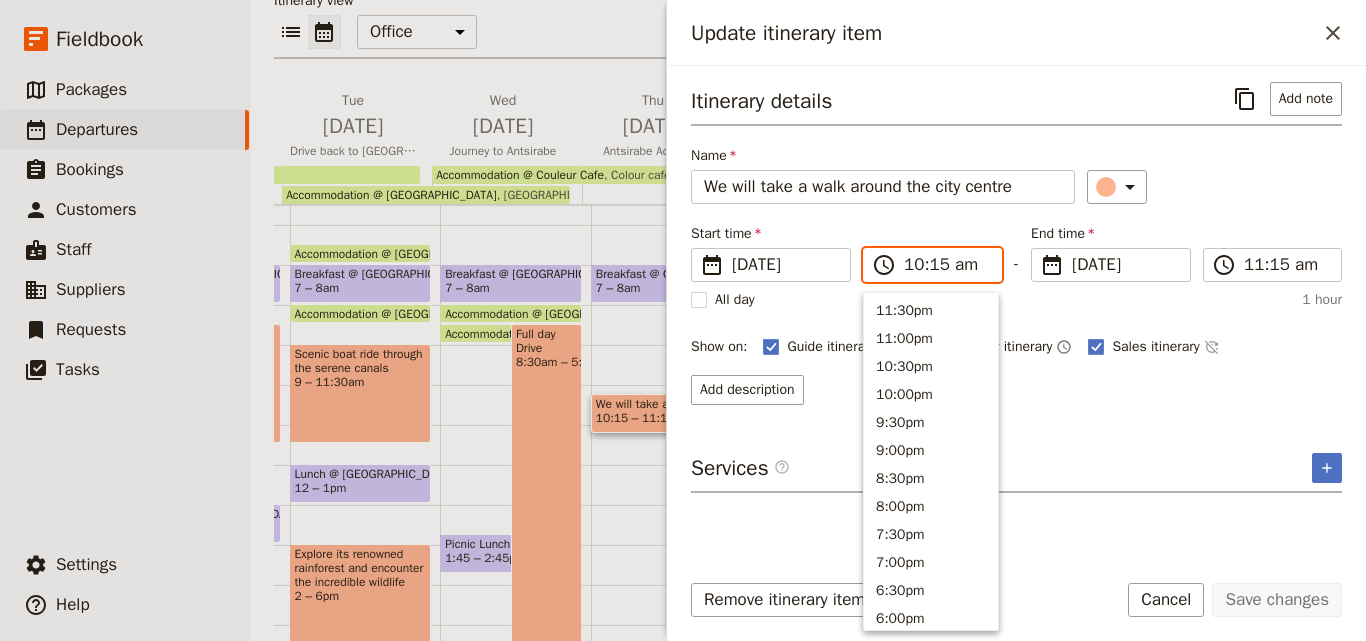 scroll, scrollTop: 760, scrollLeft: 0, axis: vertical 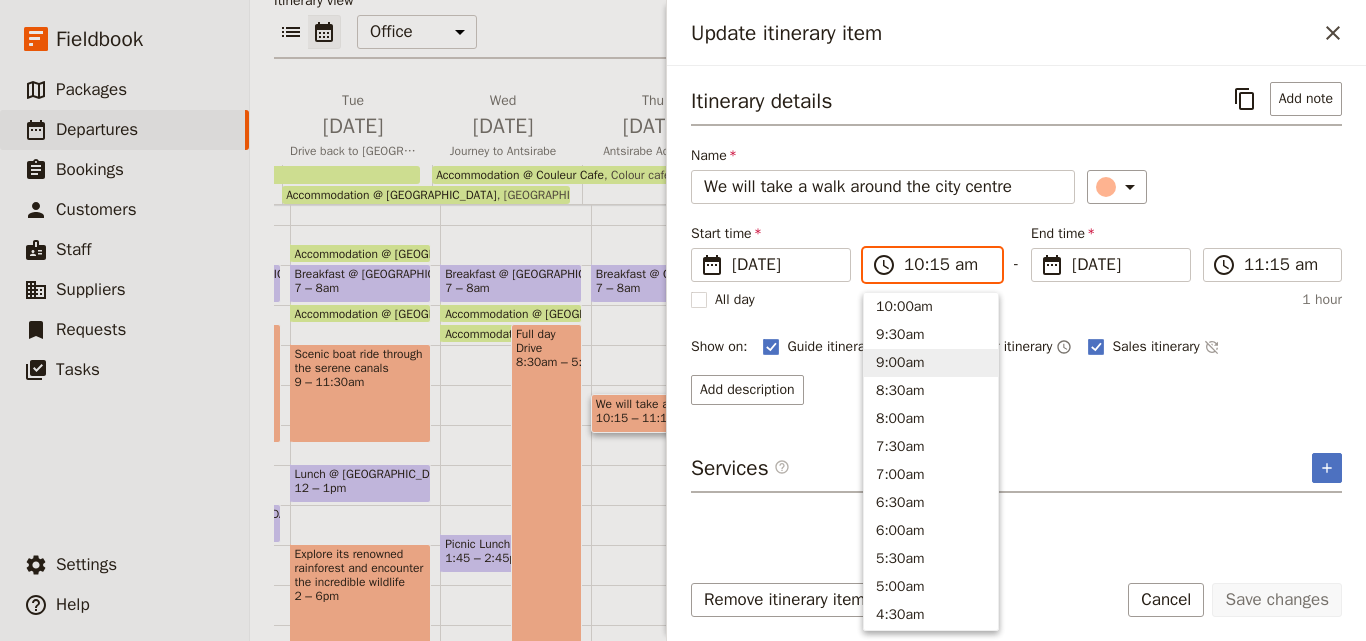 click on "9:00am" at bounding box center [931, 363] 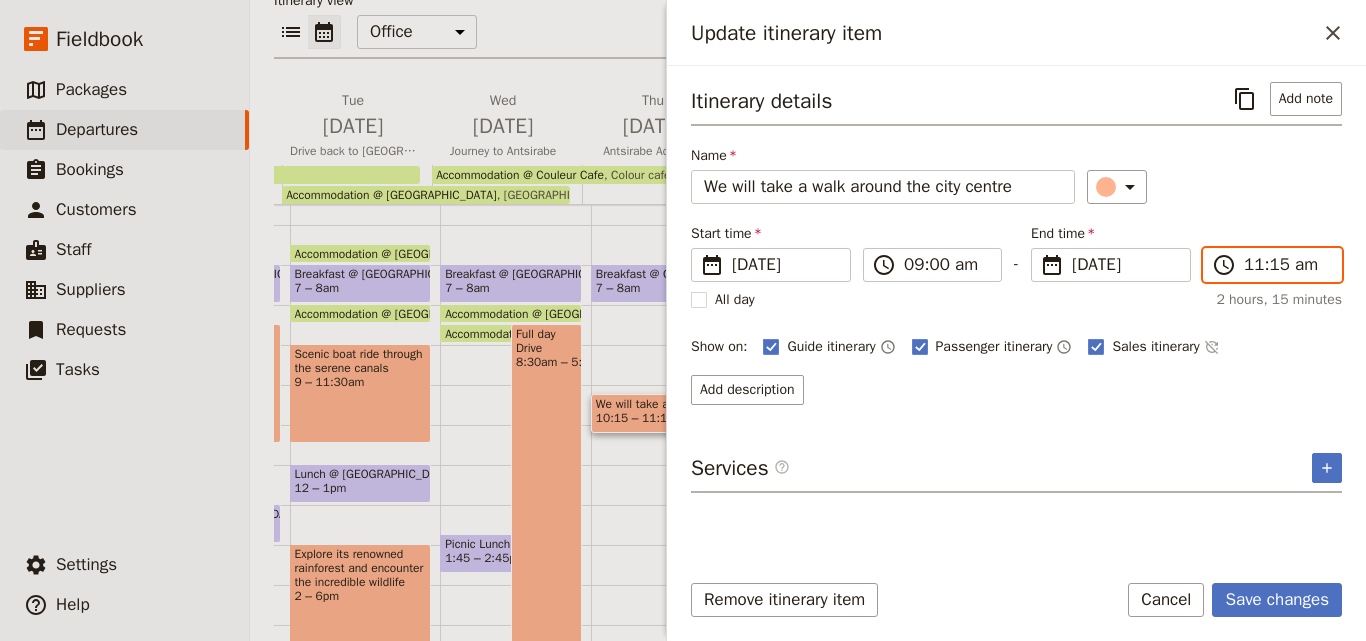 click on "11:15 am" at bounding box center [1286, 265] 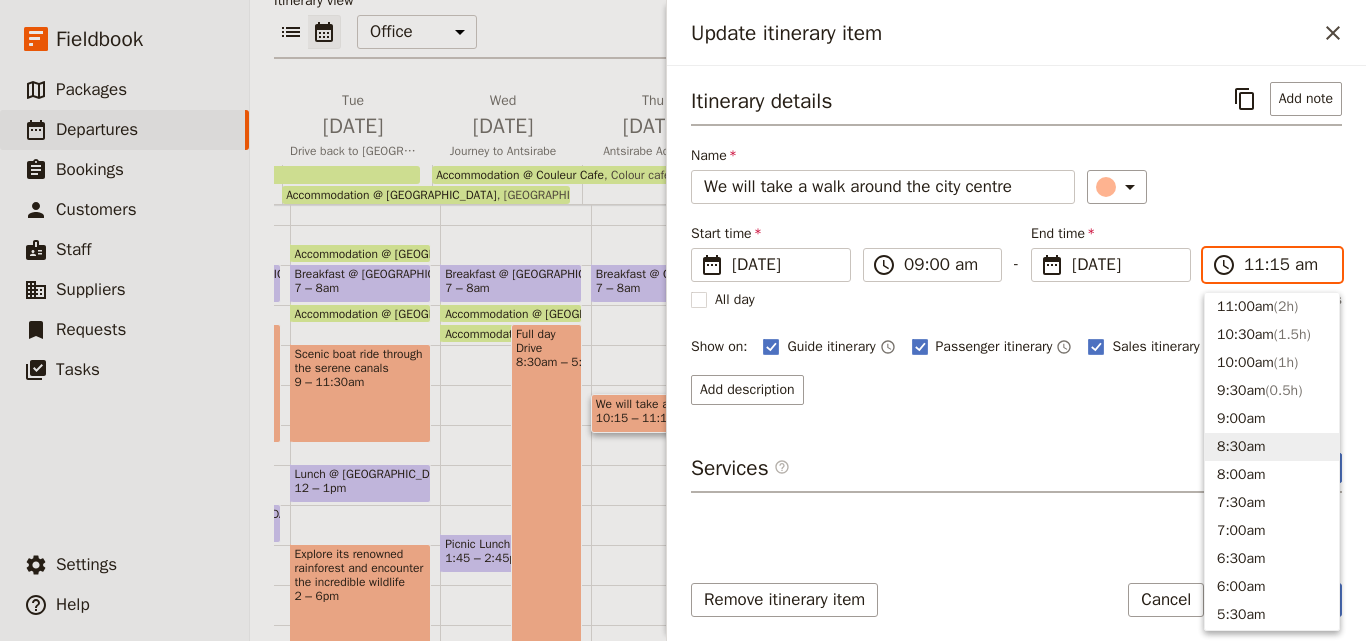 scroll, scrollTop: 404, scrollLeft: 0, axis: vertical 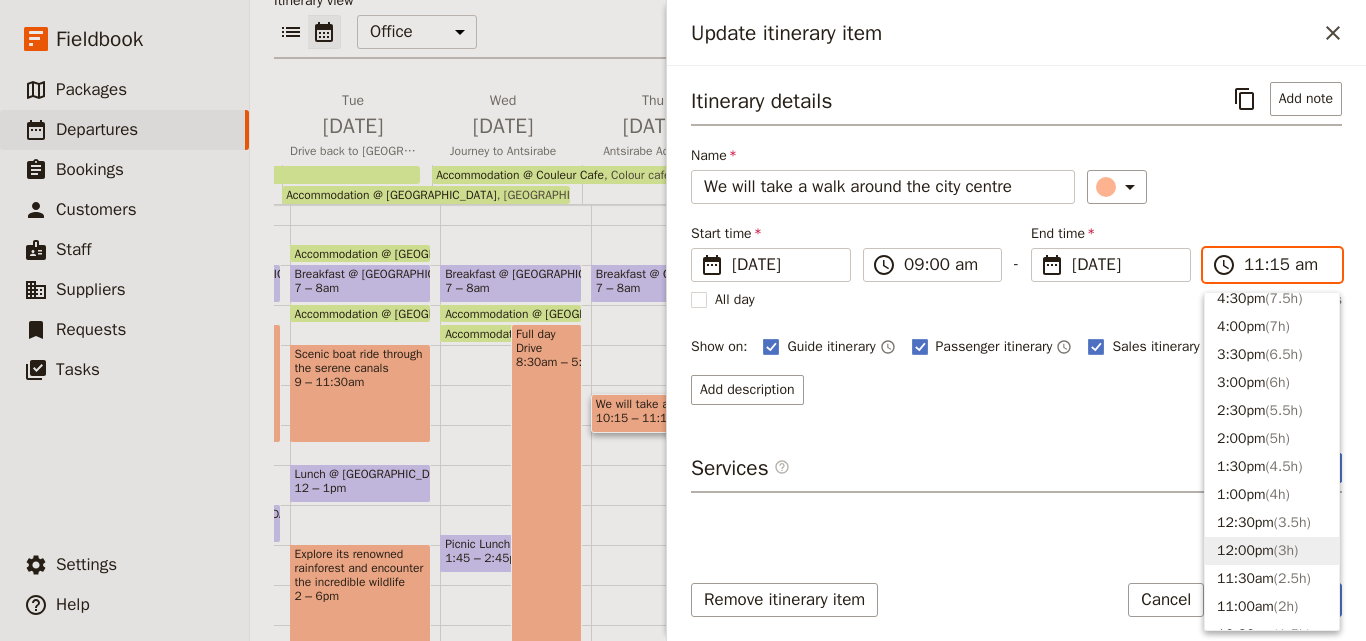 click on "12:00pm  ( 3h )" at bounding box center [1272, 551] 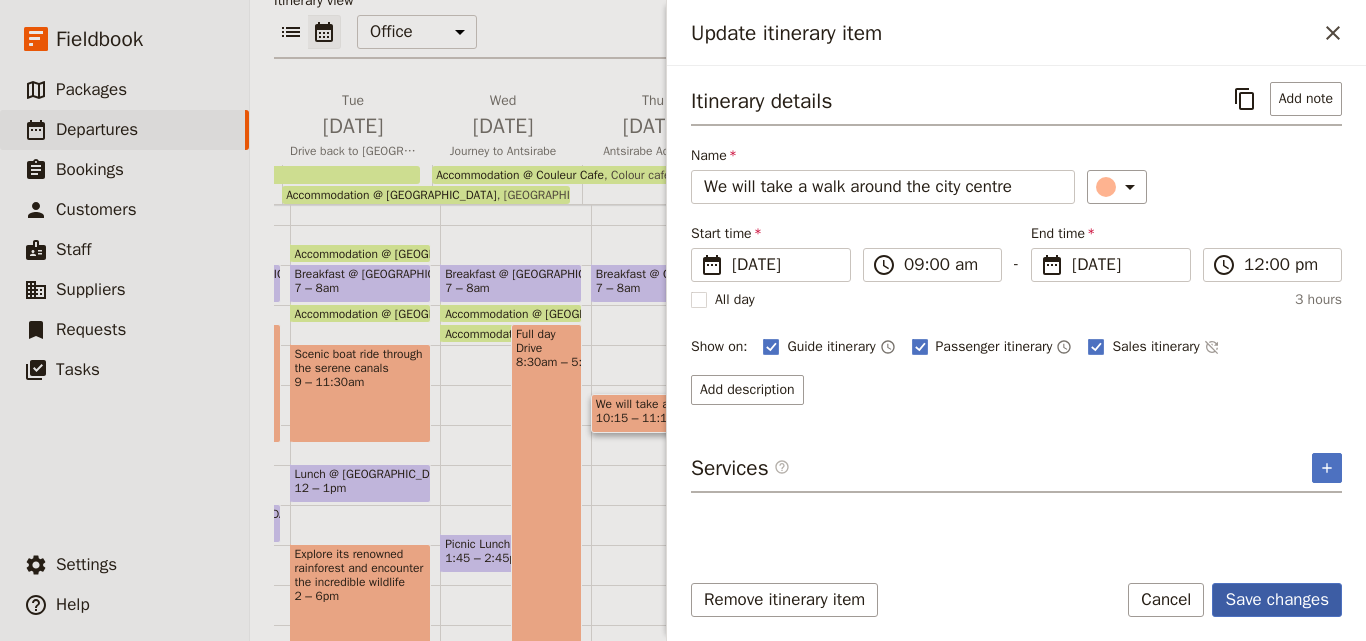click on "Save changes" at bounding box center (1277, 600) 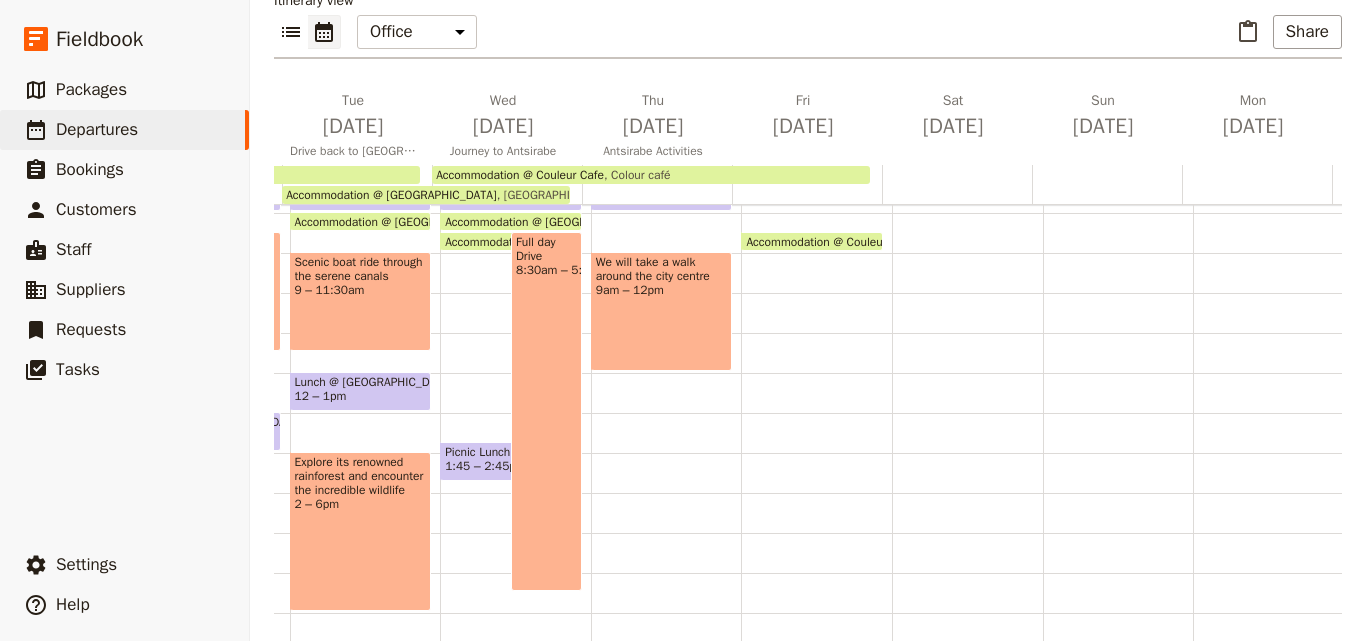 scroll, scrollTop: 409, scrollLeft: 0, axis: vertical 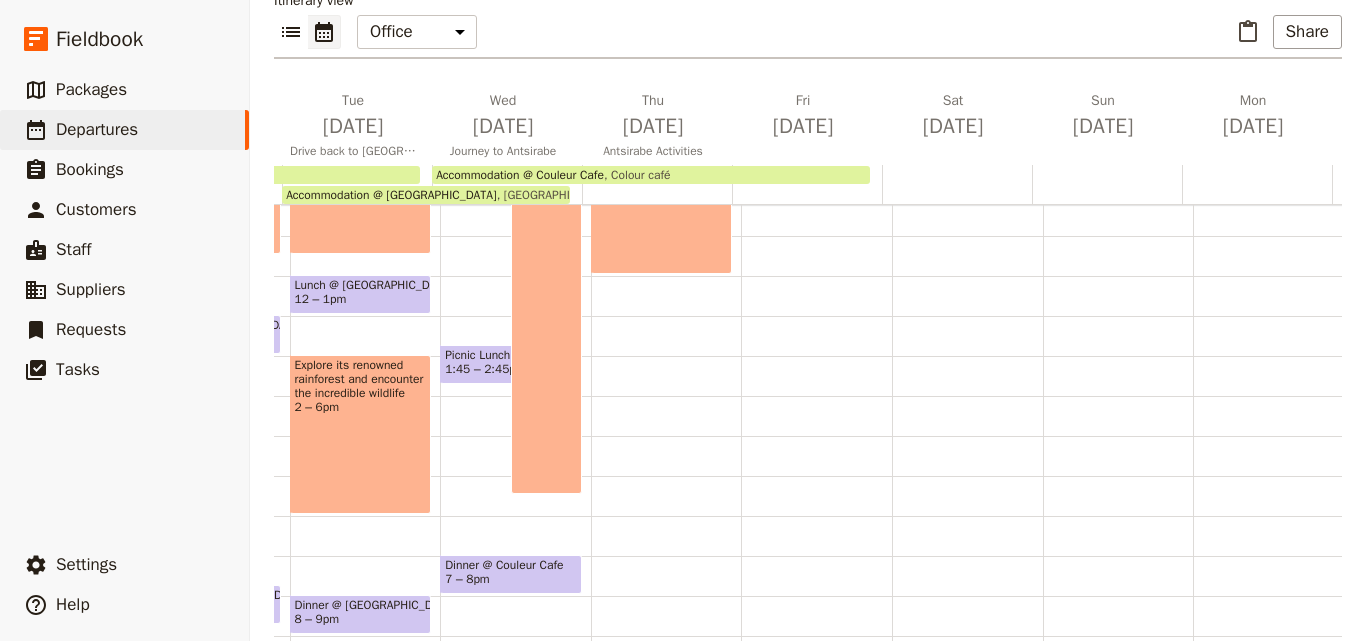 click on "Breakfast @ Couleur Cafe 7 – 8am We will take a walk around the city centre  9am – 12pm" at bounding box center (666, 276) 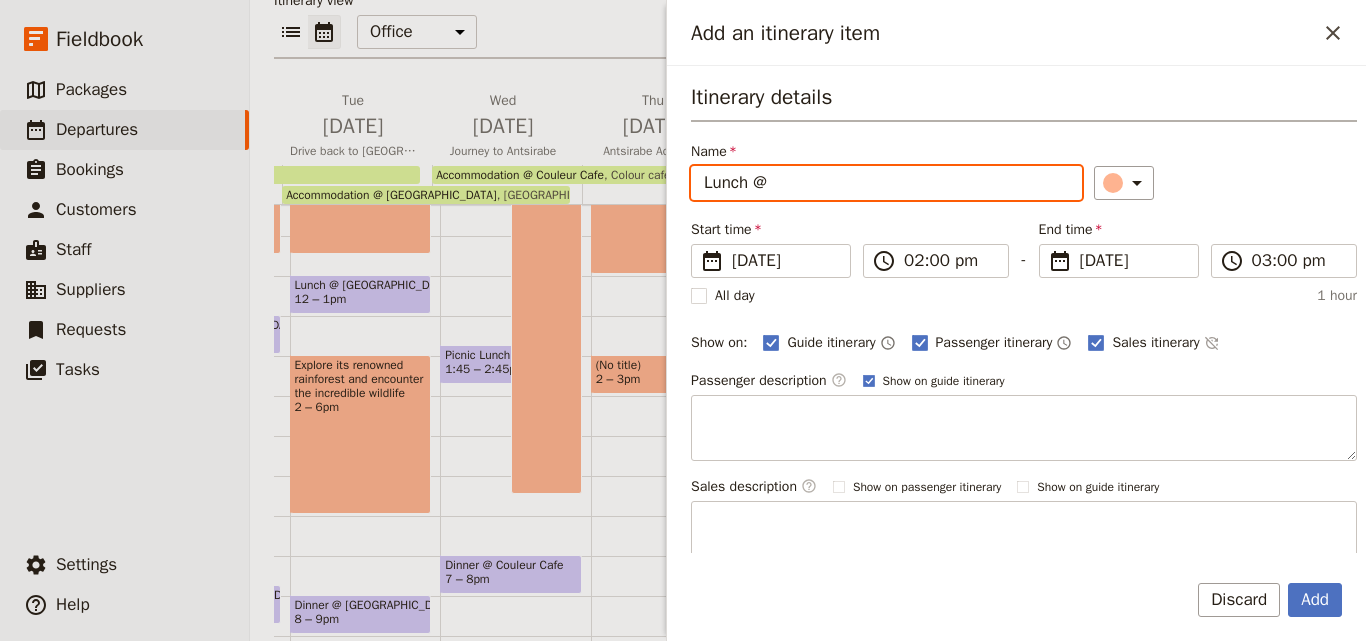 paste on "Couleur Cafe" 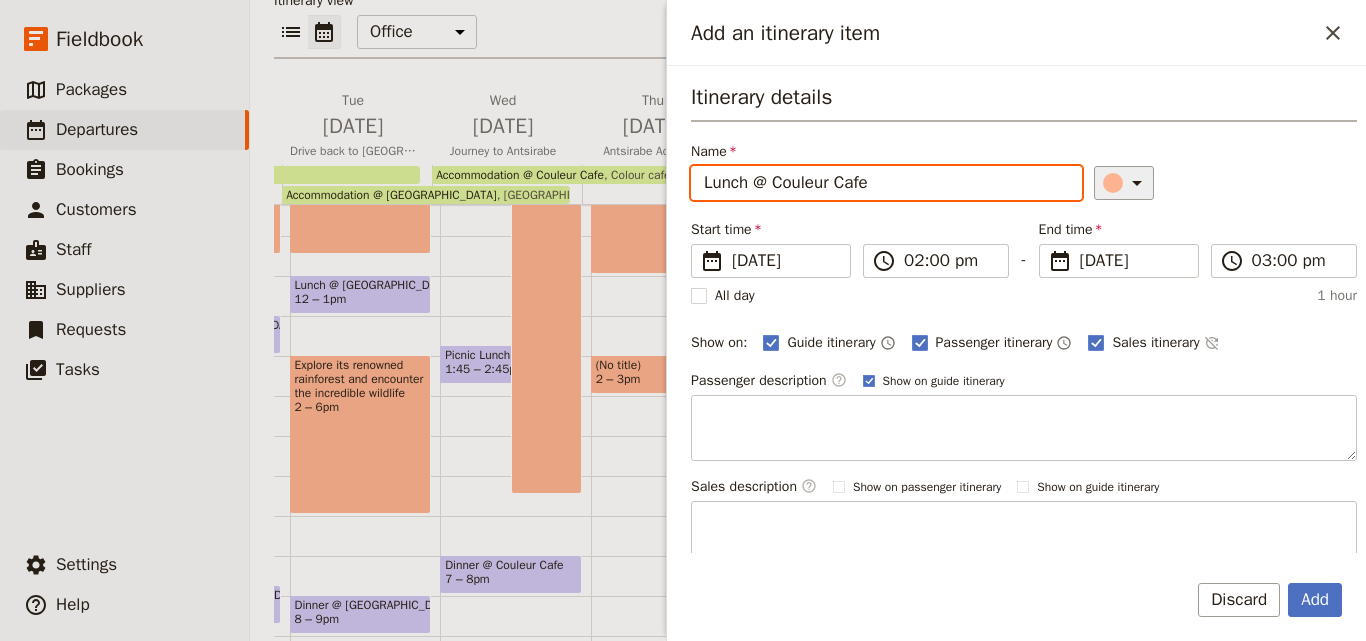 type on "Lunch @ Couleur Cafe" 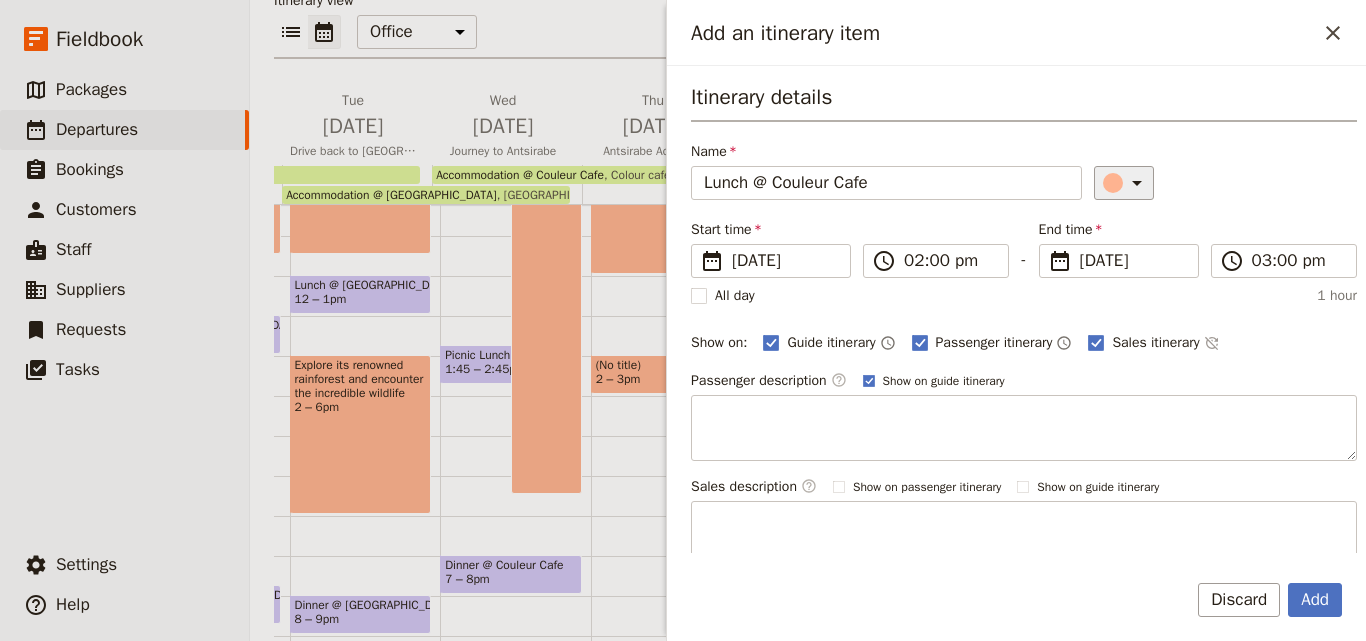 click 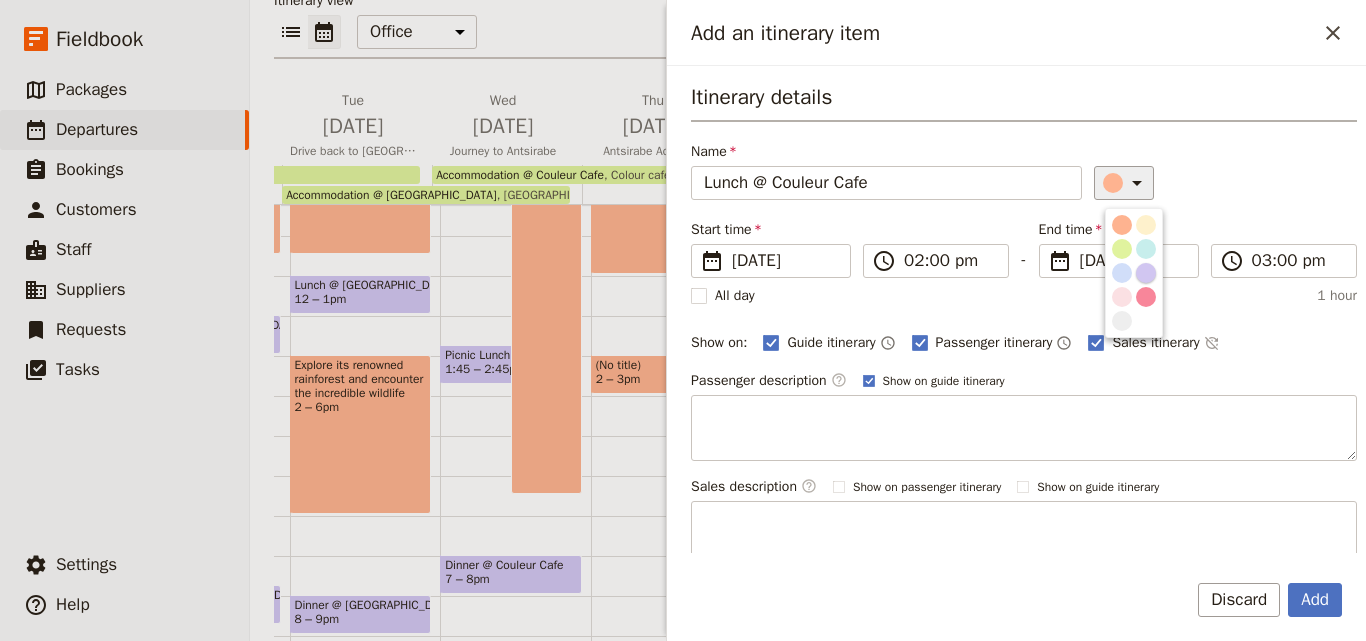 click at bounding box center (1146, 273) 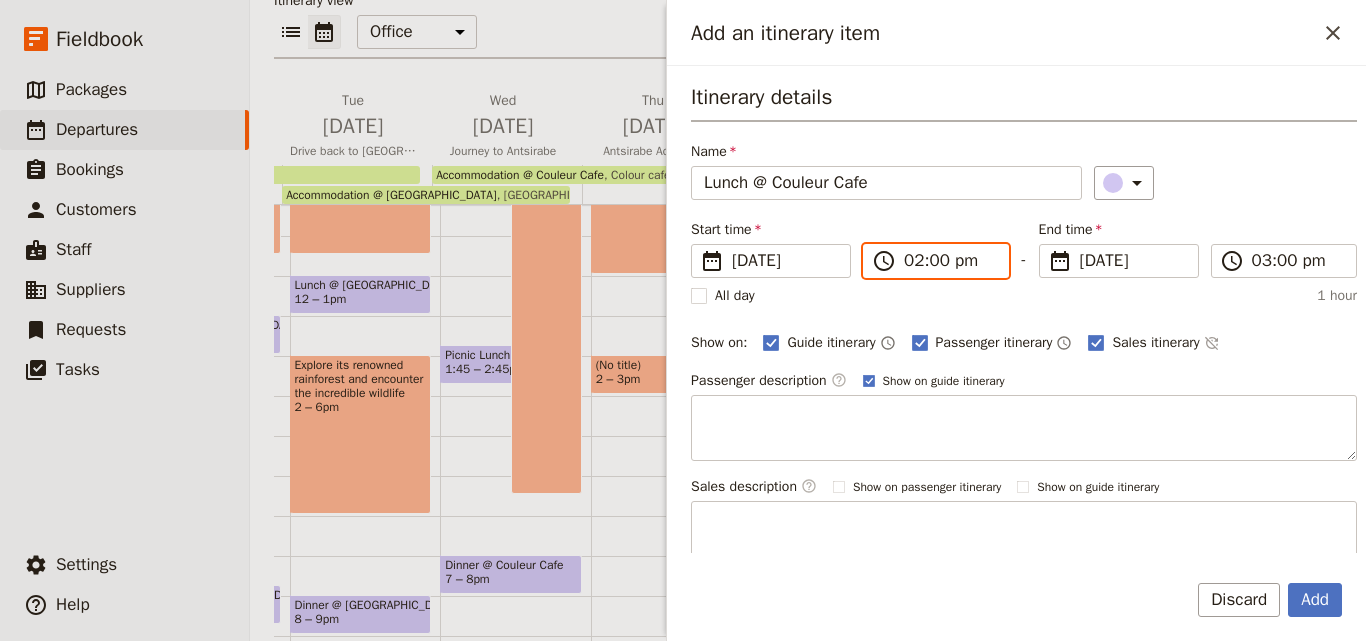 click on "02:00 pm" at bounding box center (950, 261) 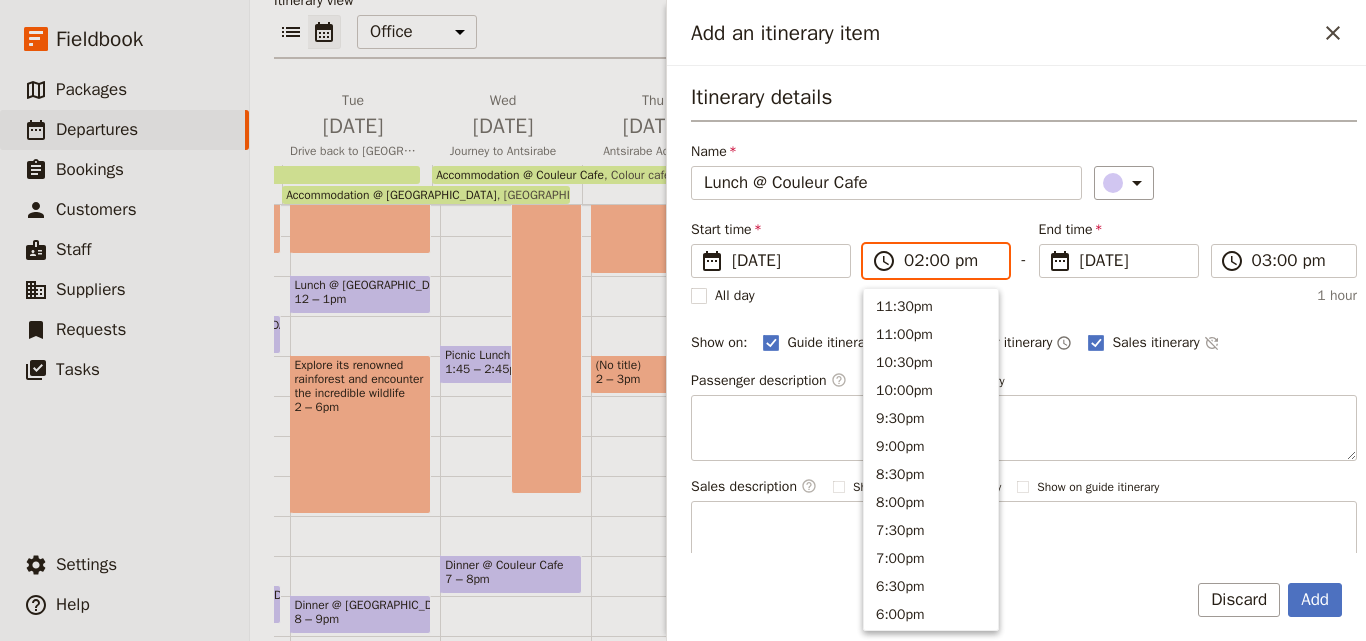 scroll, scrollTop: 536, scrollLeft: 0, axis: vertical 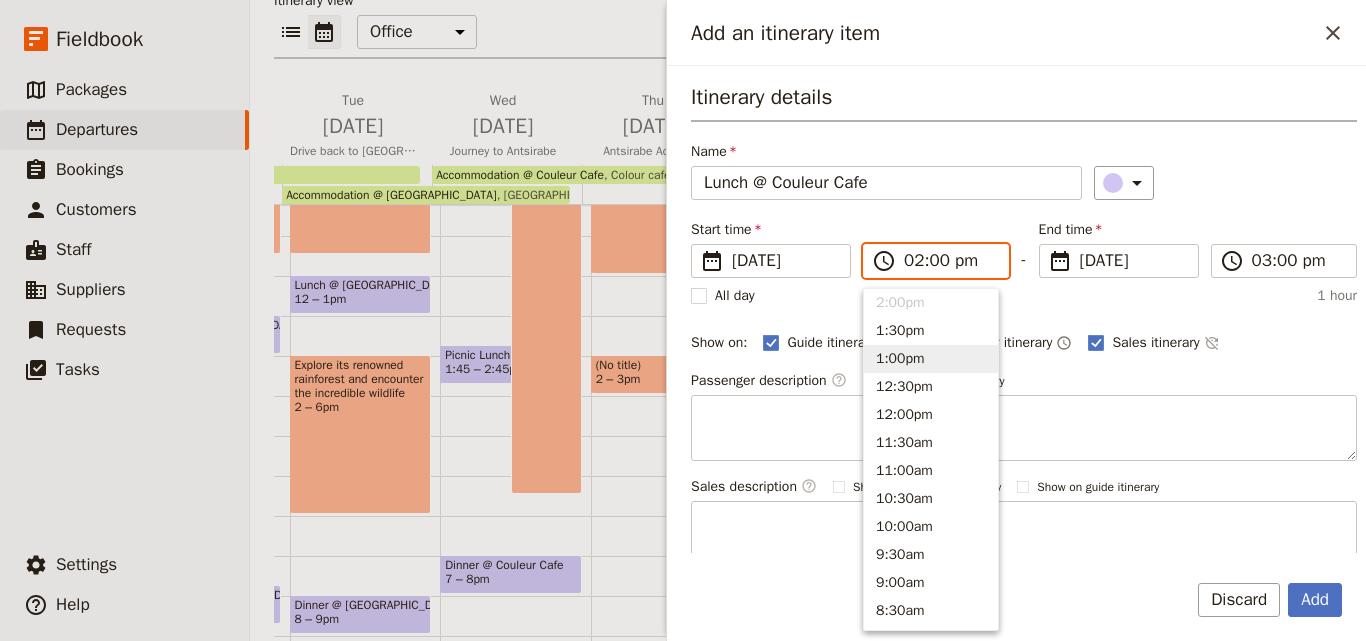 click on "1:00pm" at bounding box center [931, 359] 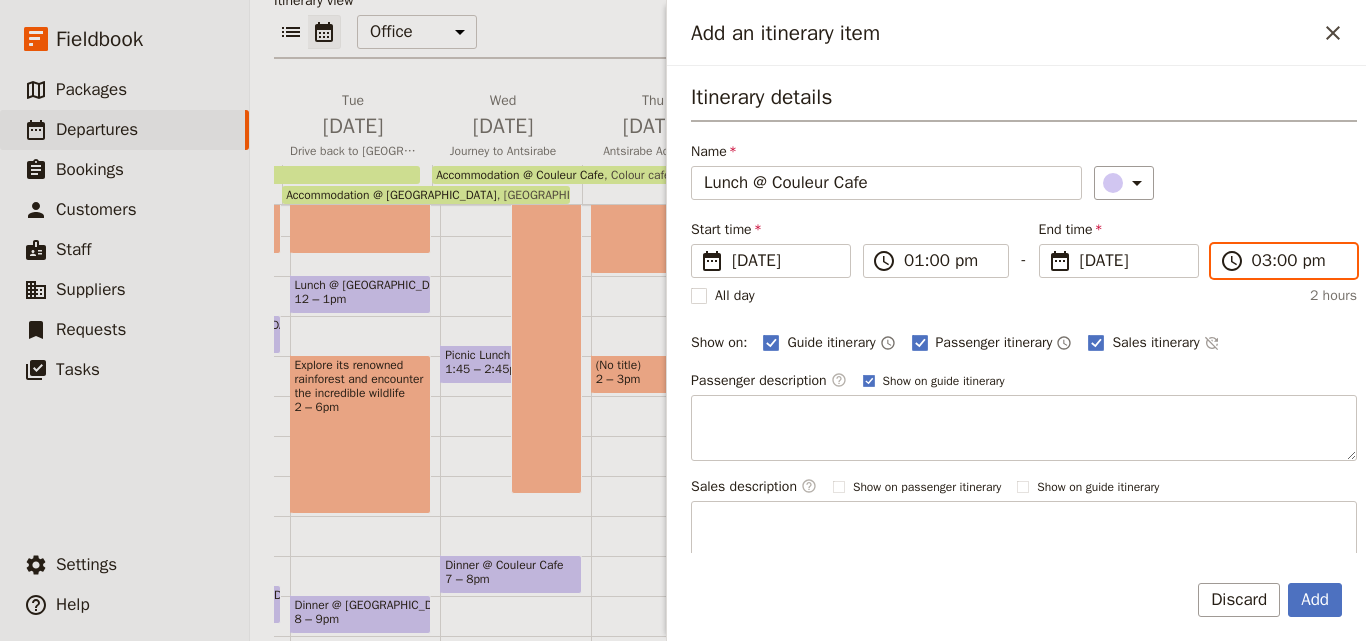 click on "03:00 pm" at bounding box center [1298, 261] 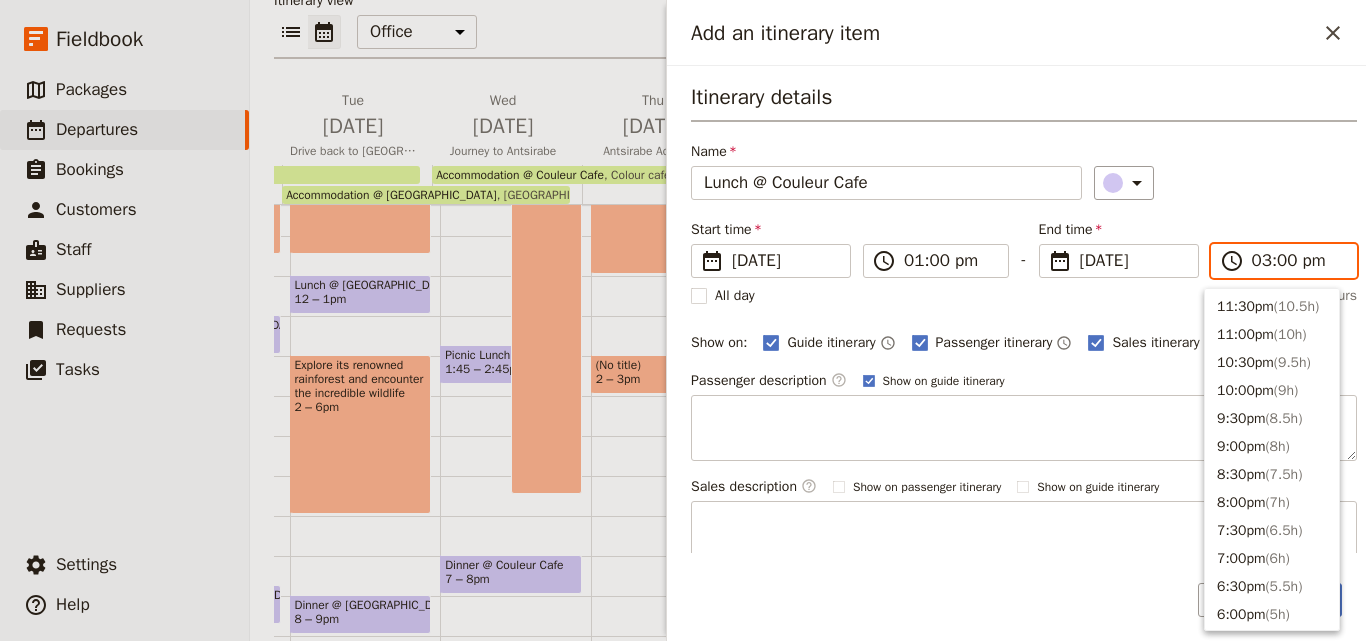 scroll, scrollTop: 480, scrollLeft: 0, axis: vertical 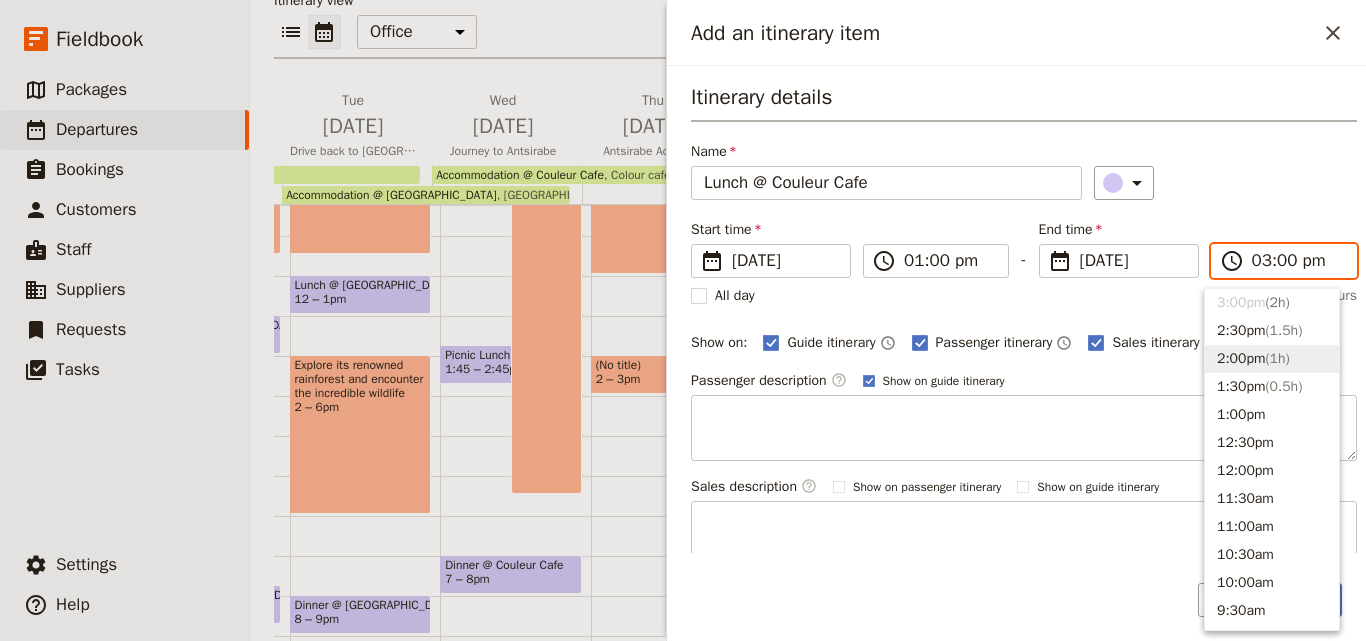 click on "2:00pm  ( 1h )" at bounding box center [1272, 359] 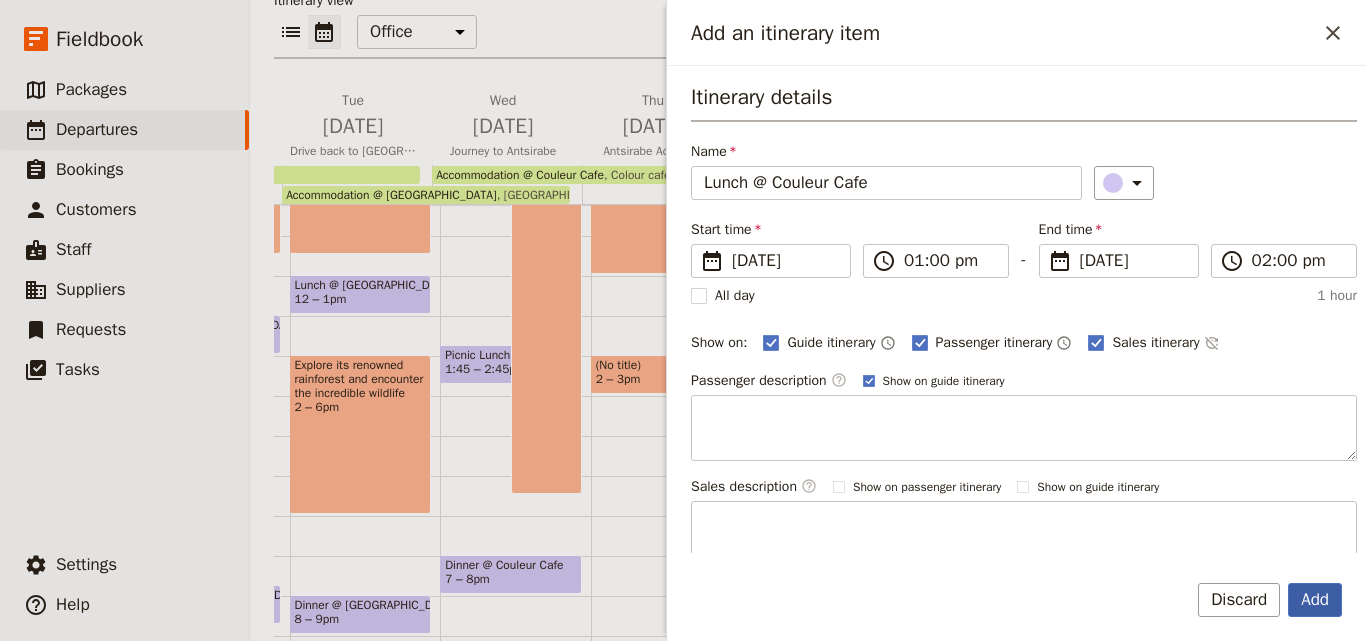 click on "Add" at bounding box center (1315, 600) 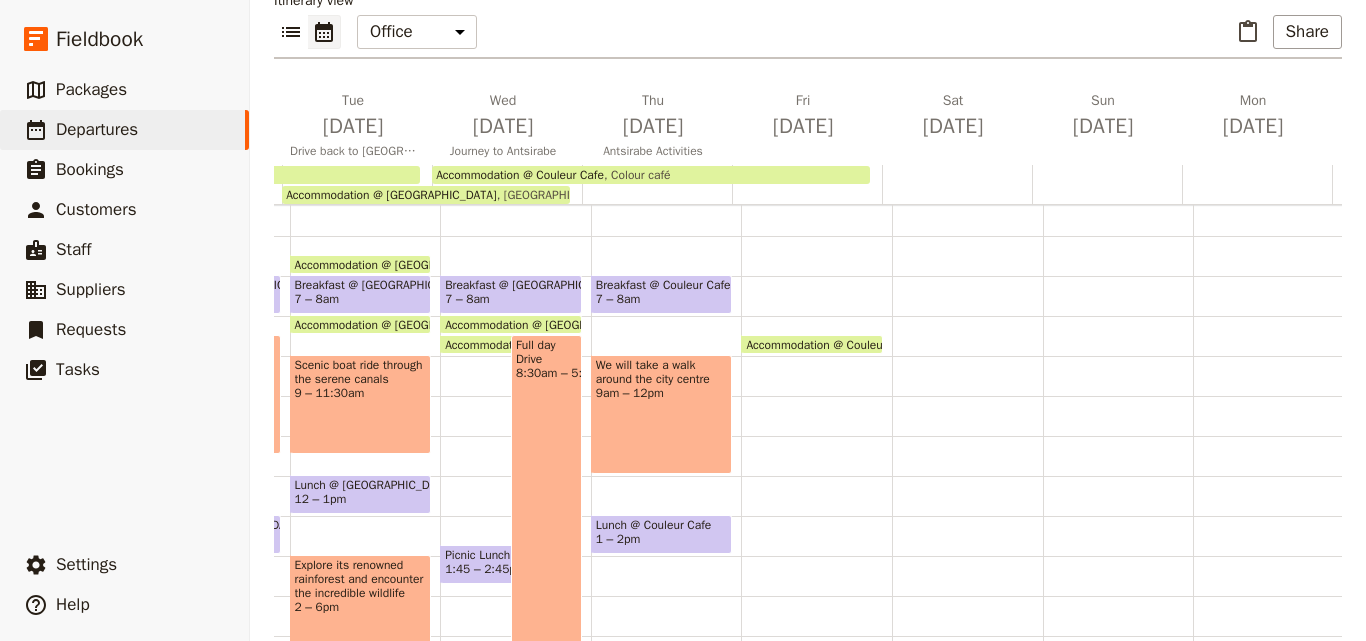 scroll, scrollTop: 409, scrollLeft: 0, axis: vertical 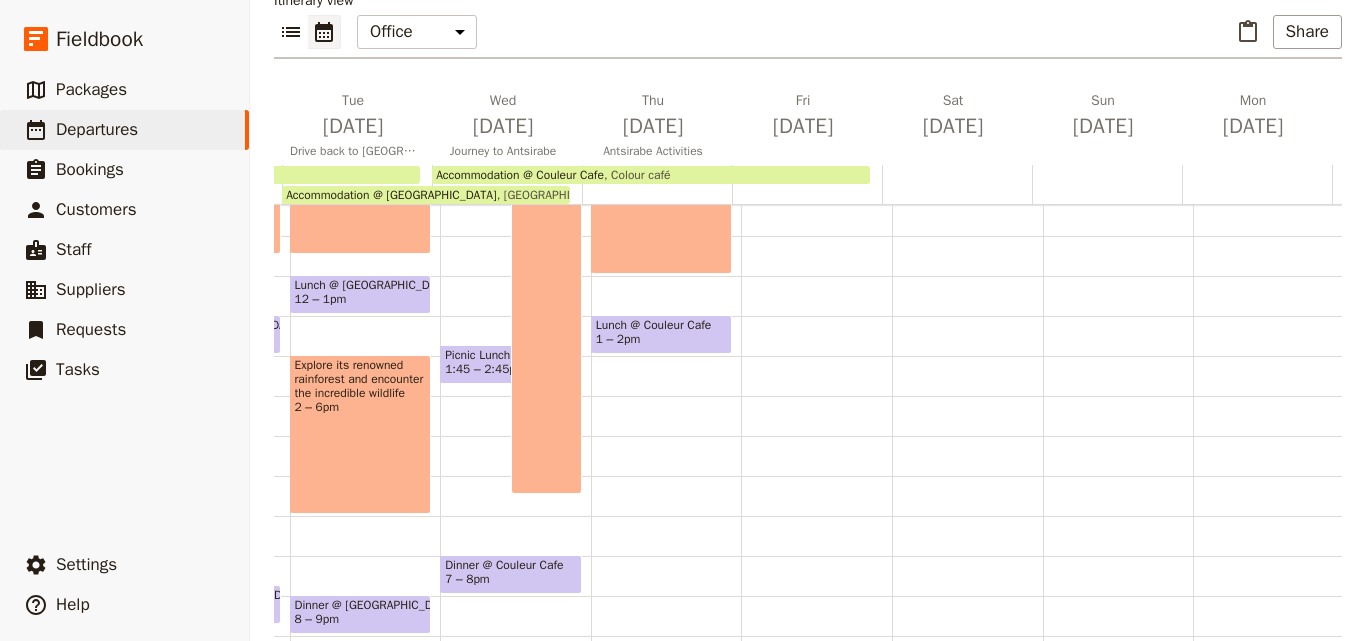 click on "Breakfast @ Couleur Cafe 7 – 8am We will take a walk around the city centre  9am – 12pm Lunch @ [GEOGRAPHIC_DATA] 1 – 2pm" at bounding box center [666, 276] 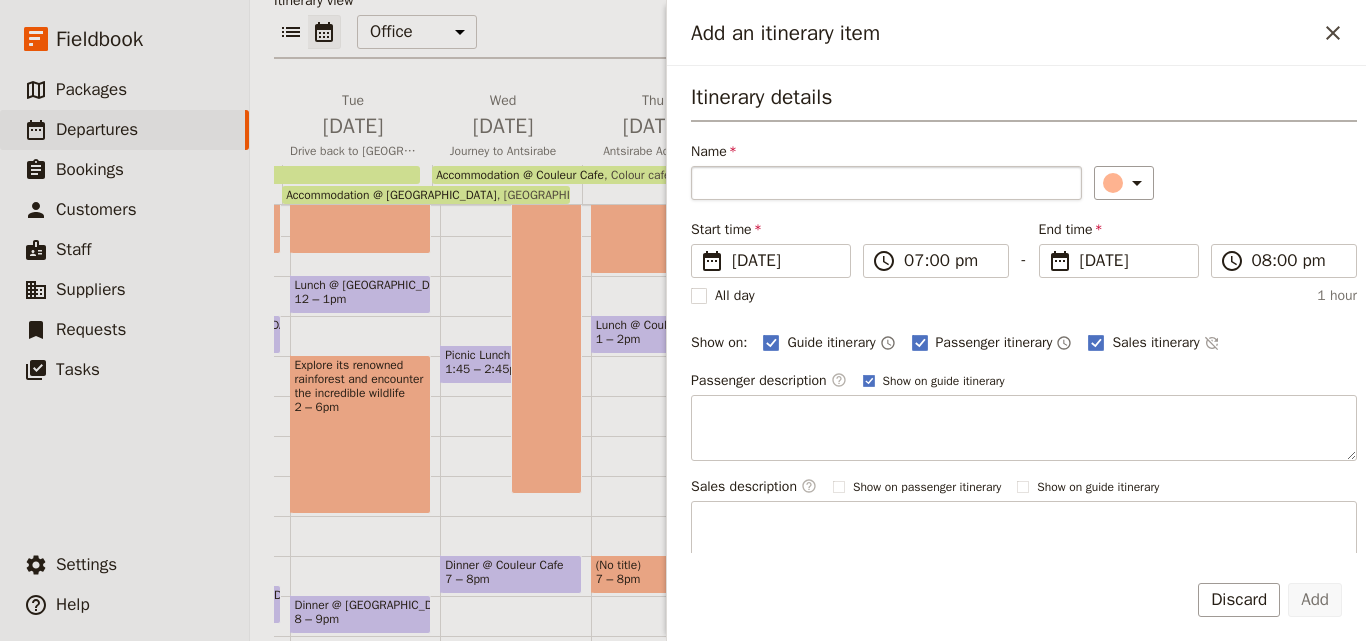 click on "Name" at bounding box center (886, 183) 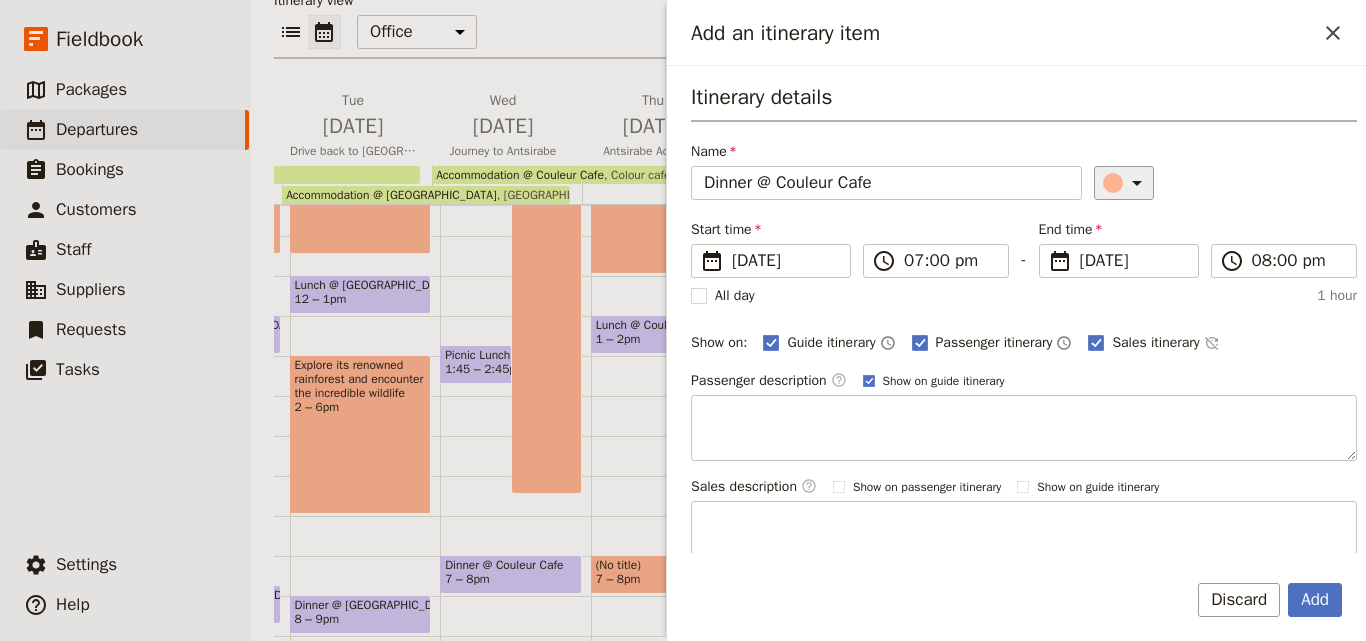 type on "Dinner @ Couleur Cafe" 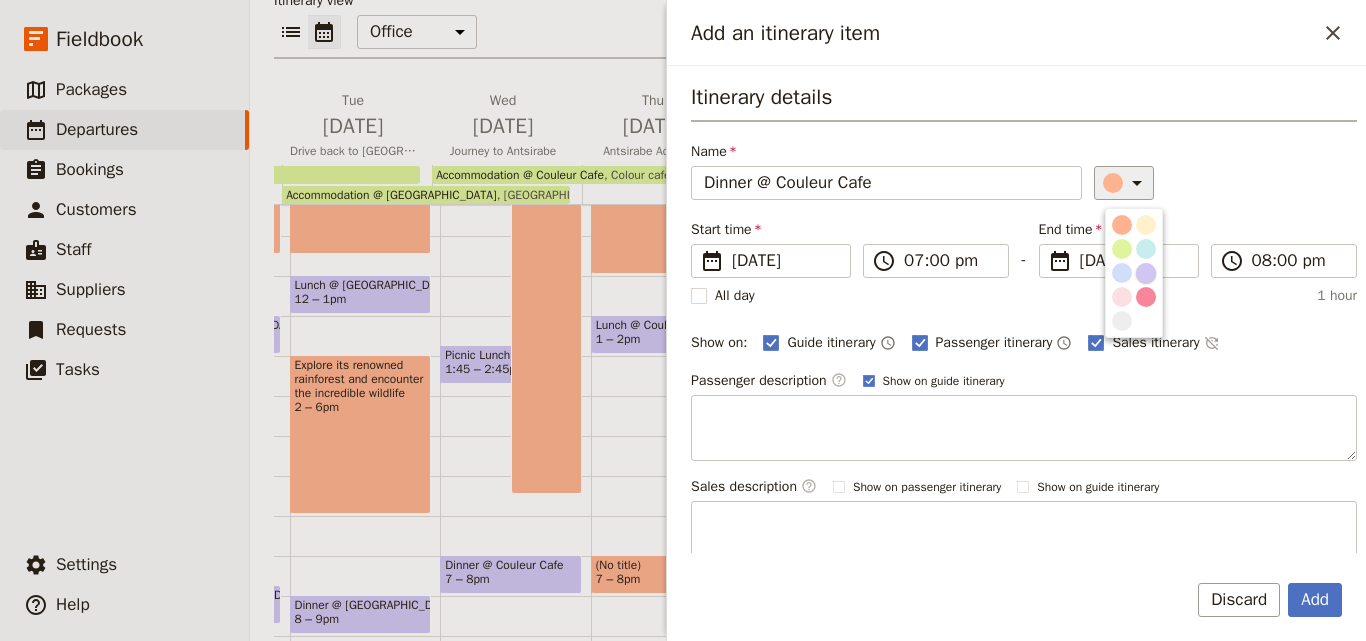 click at bounding box center [1146, 273] 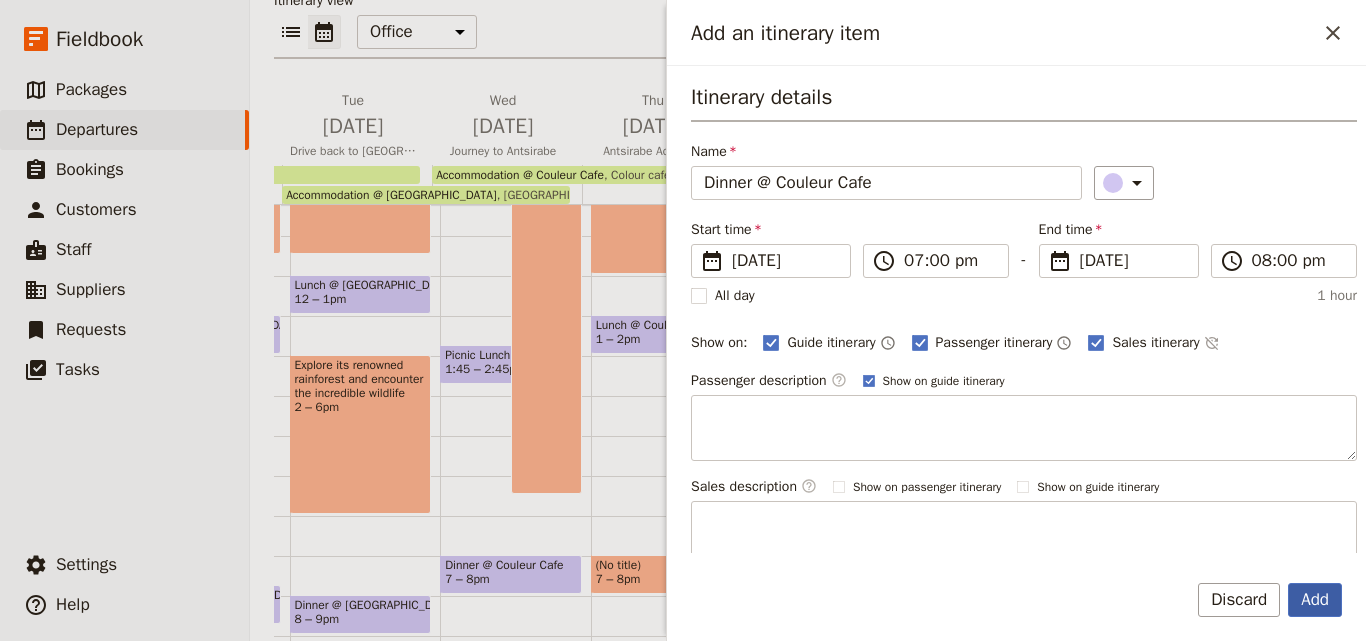 click on "Add" at bounding box center [1315, 600] 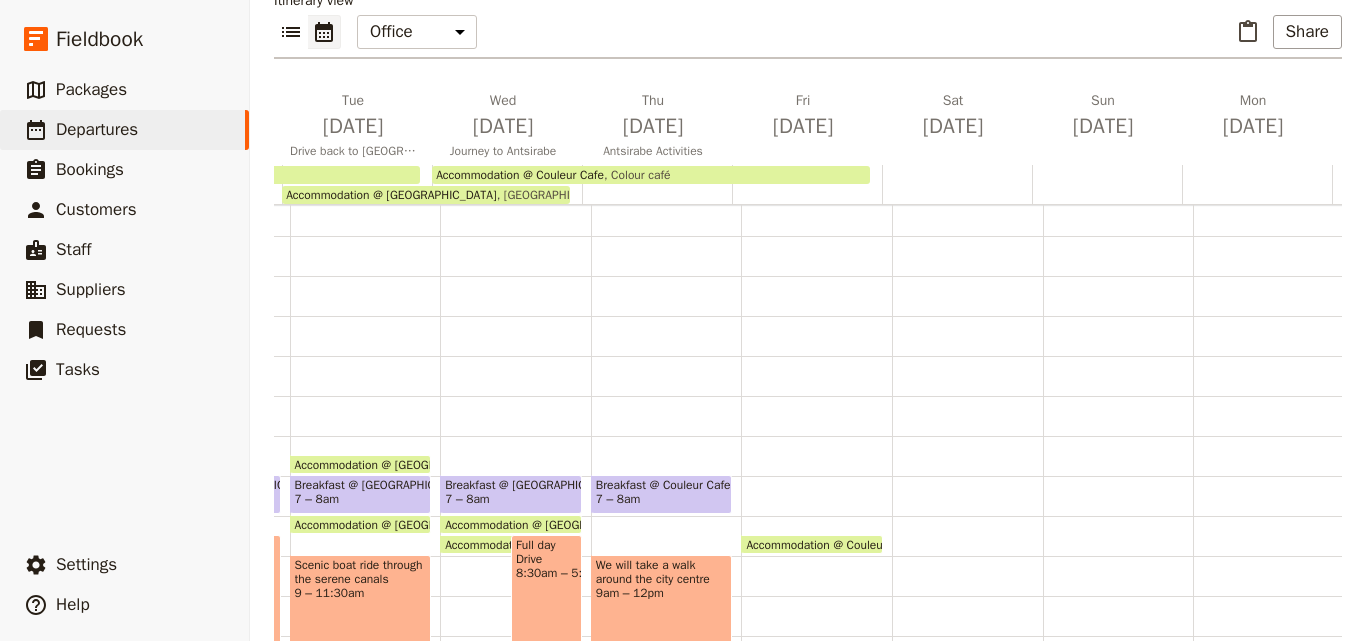 scroll, scrollTop: 0, scrollLeft: 0, axis: both 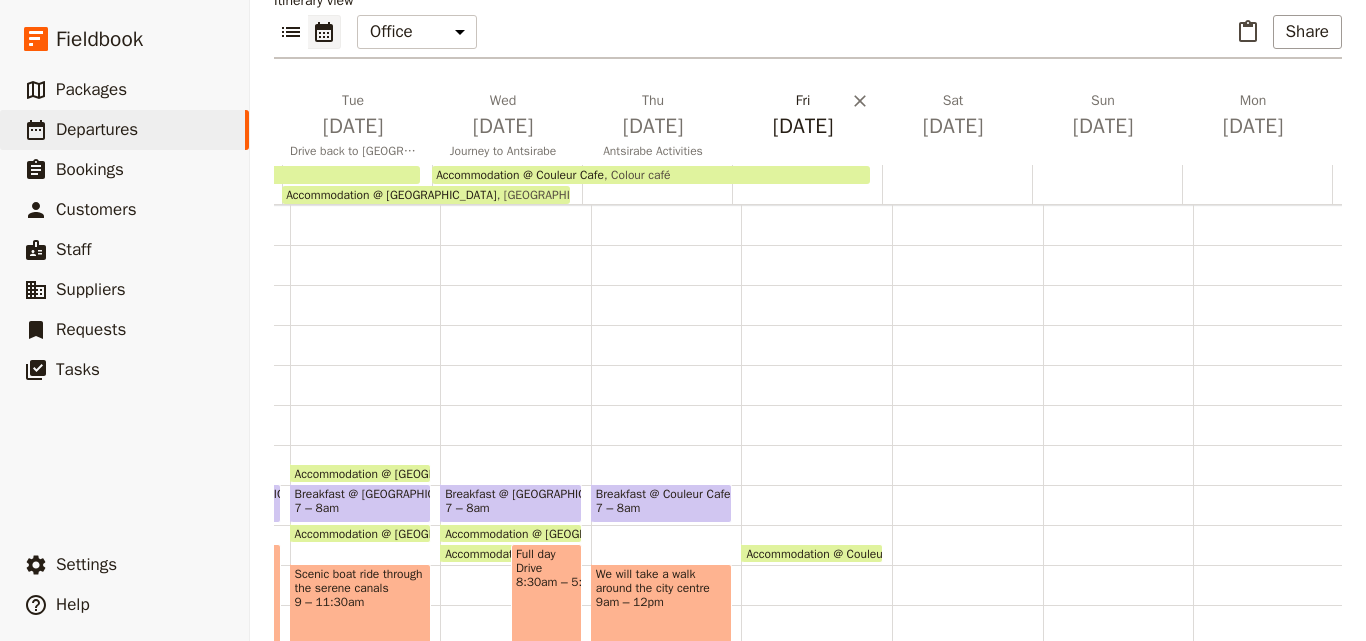 click on "[DATE]" at bounding box center [803, 126] 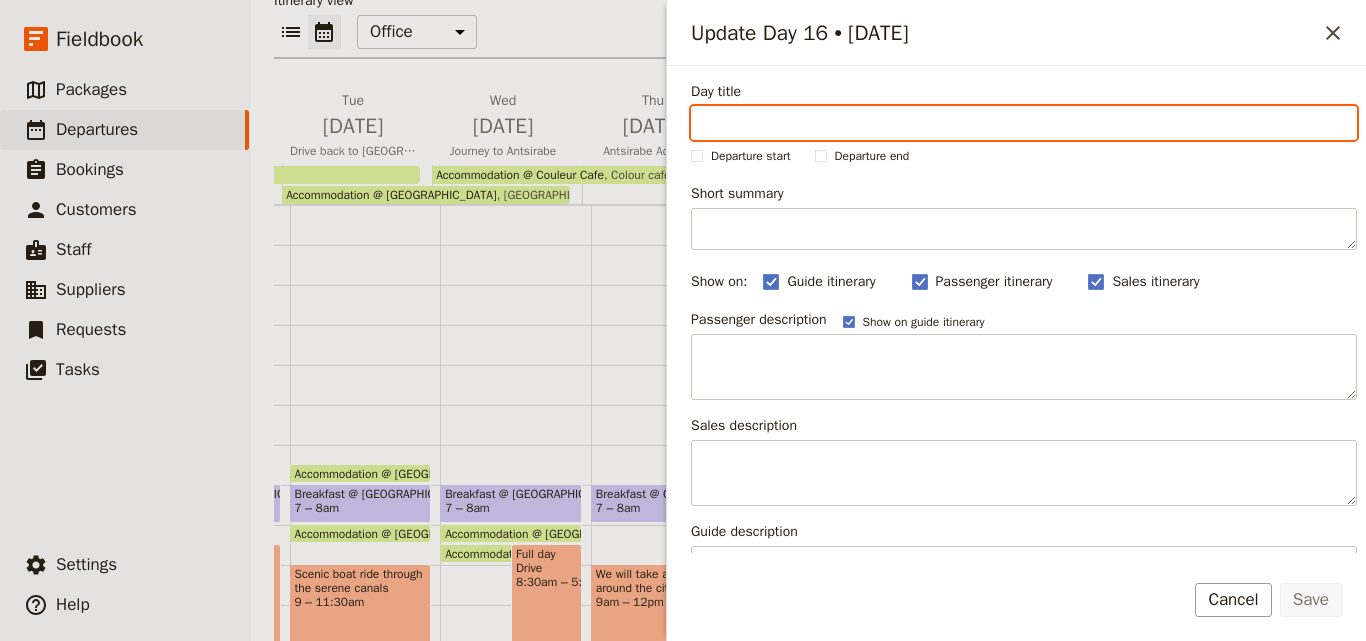 paste on "[GEOGRAPHIC_DATA]" 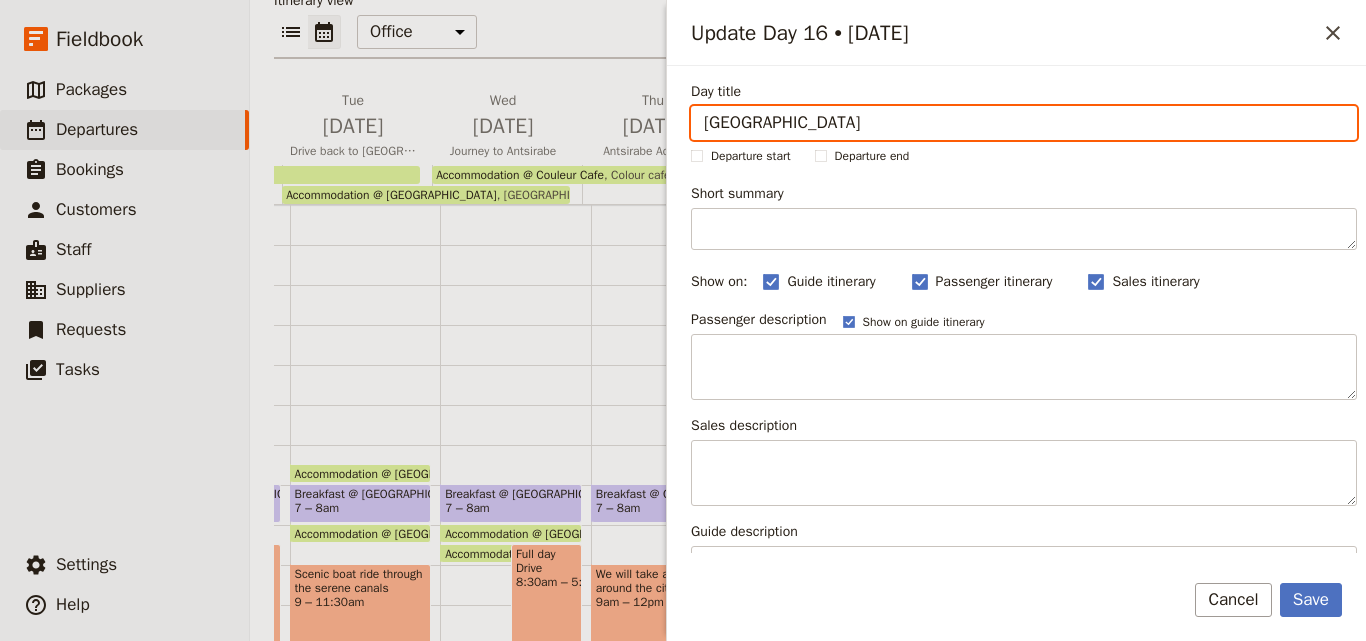 type on "[GEOGRAPHIC_DATA]" 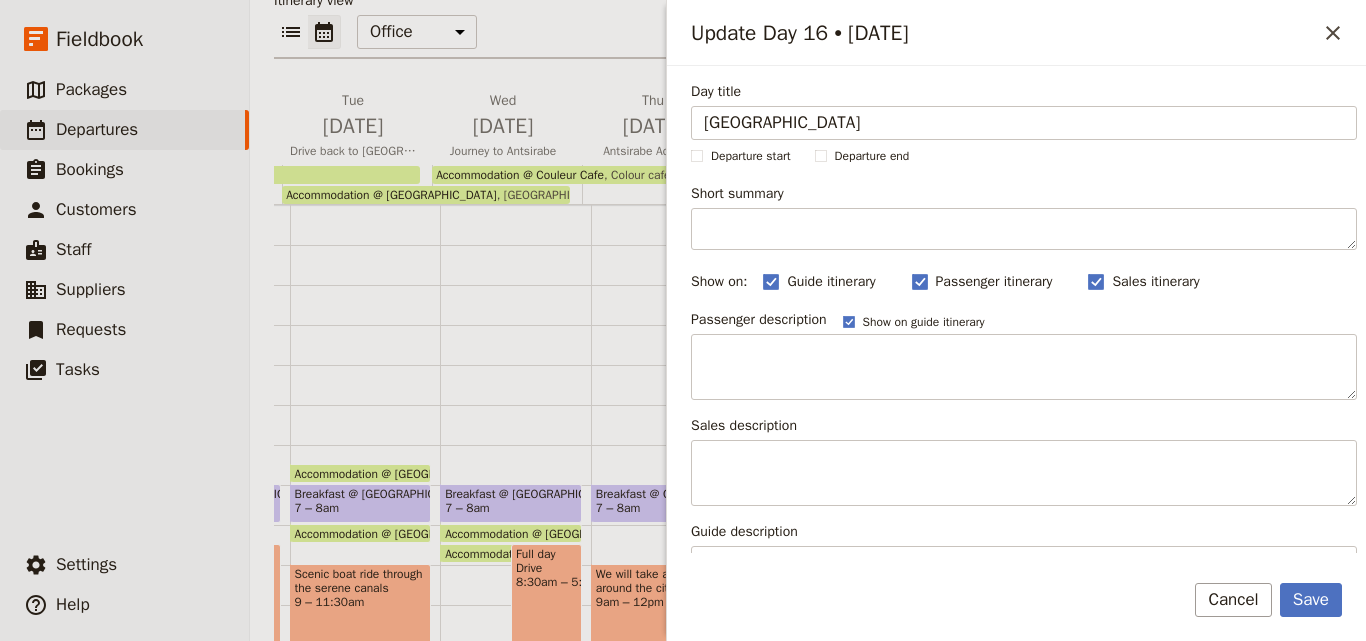 drag, startPoint x: 745, startPoint y: 247, endPoint x: 680, endPoint y: 215, distance: 72.44998 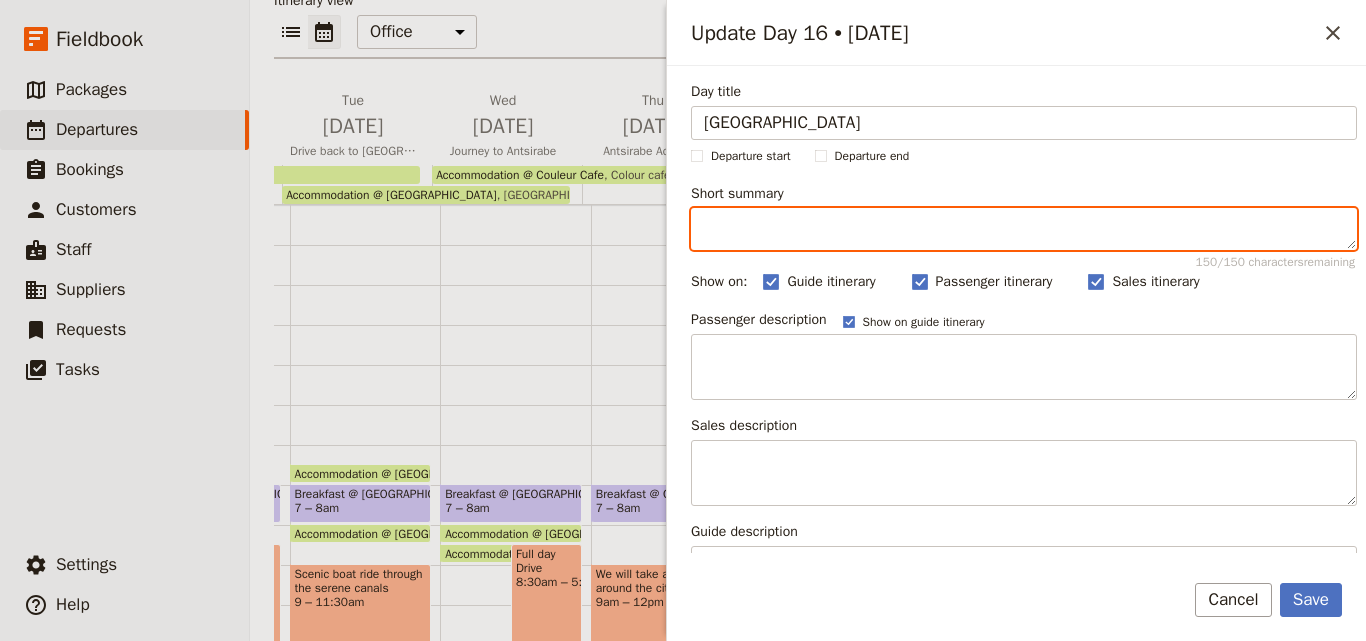 click on "Short summary 150 / 150   characters  remaining" at bounding box center (1024, 229) 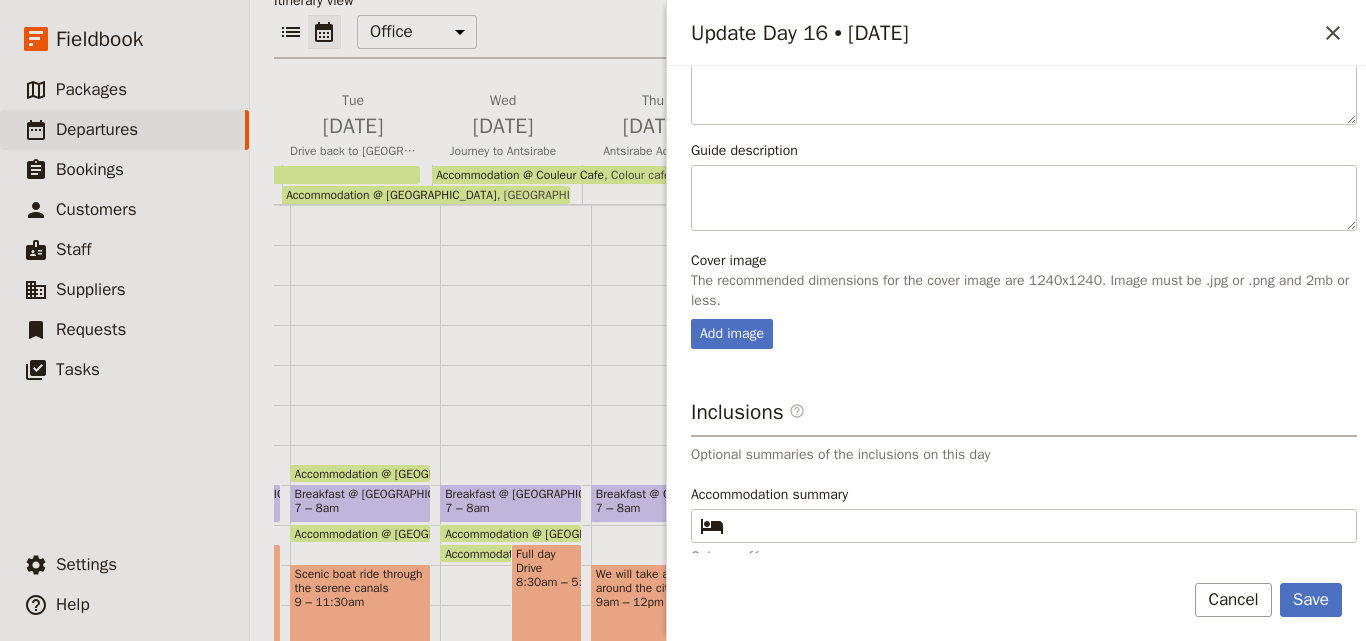 scroll, scrollTop: 499, scrollLeft: 0, axis: vertical 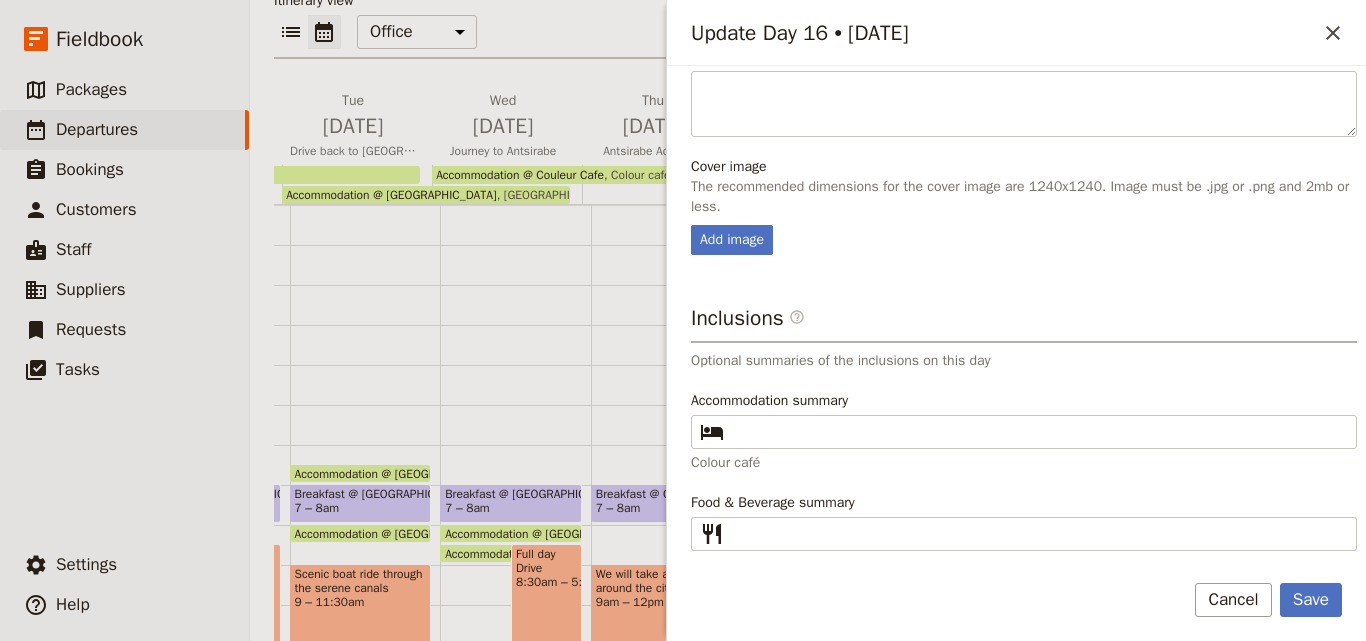 type on "From Antsirabe, travel to [GEOGRAPHIC_DATA]'s lush rainforest, home to rare lemurs, chameleons, and vibrant birdlife." 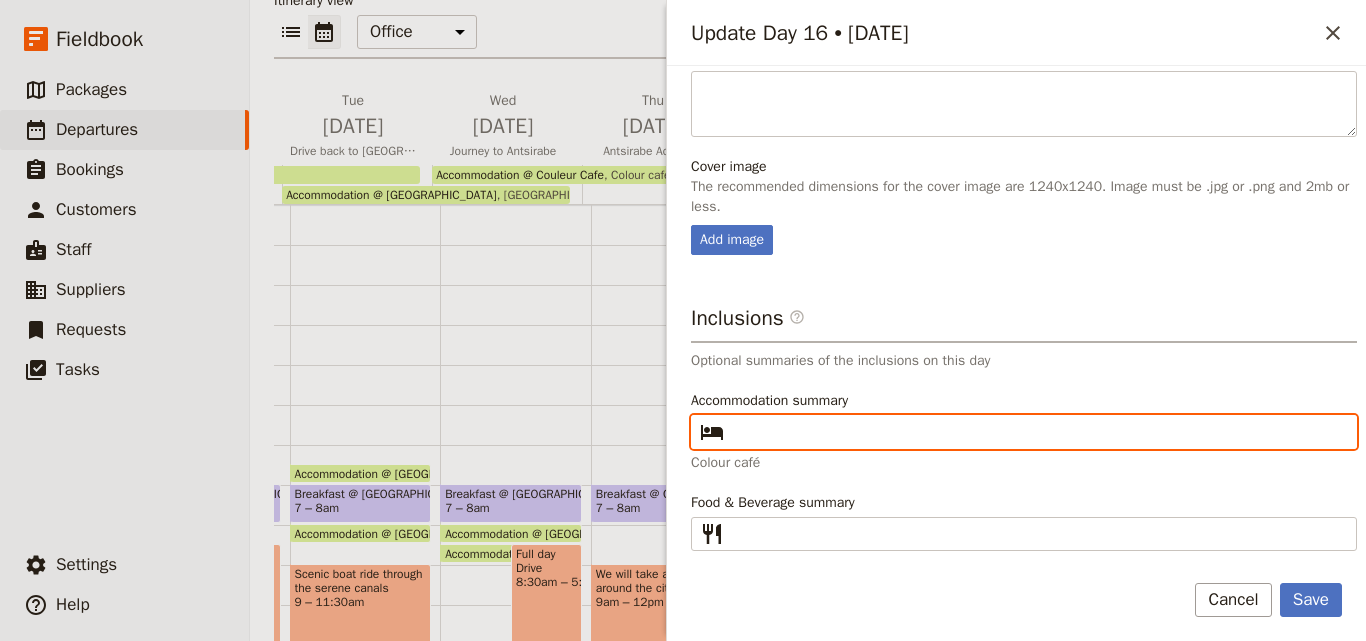 click on "Accommodation summary ​" at bounding box center [1038, 432] 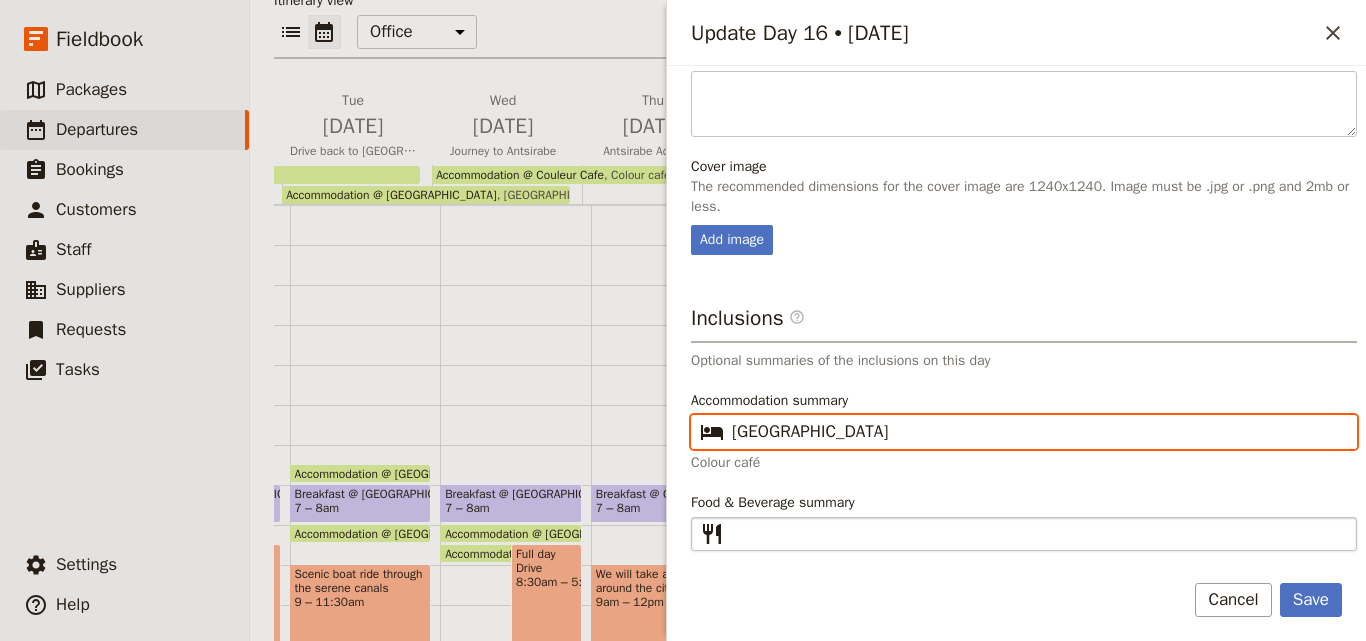 type on "[GEOGRAPHIC_DATA]" 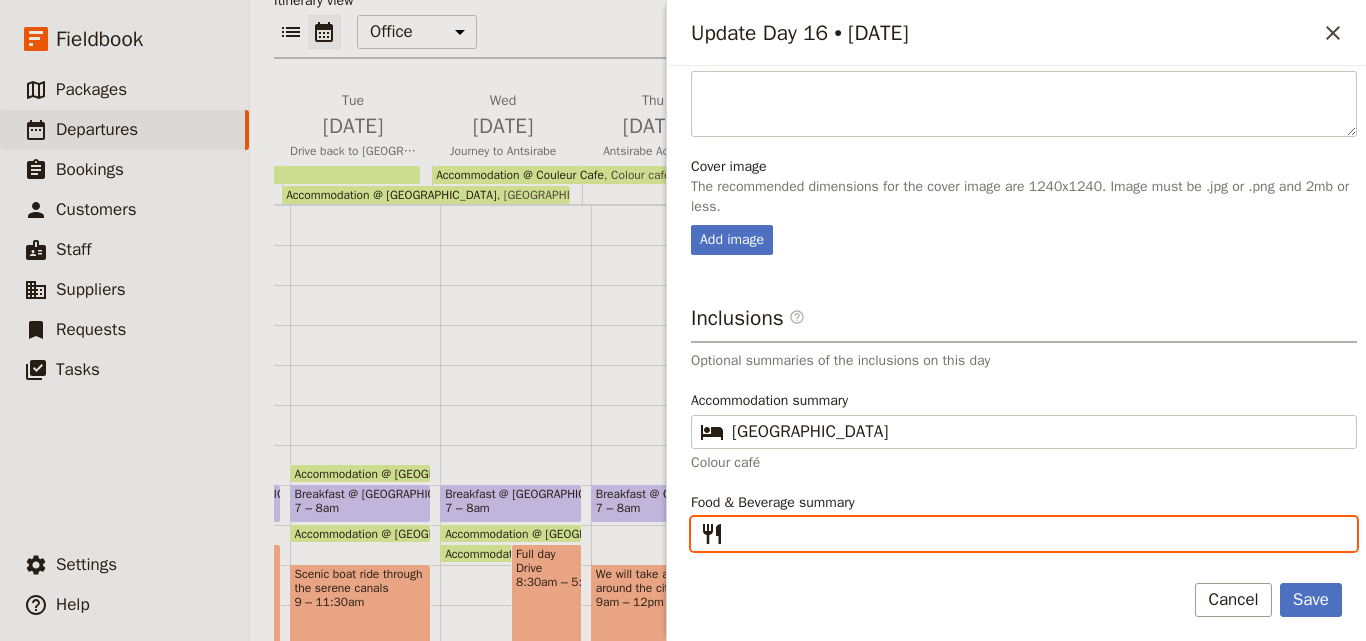click on "Food & Beverage summary ​" at bounding box center (1038, 534) 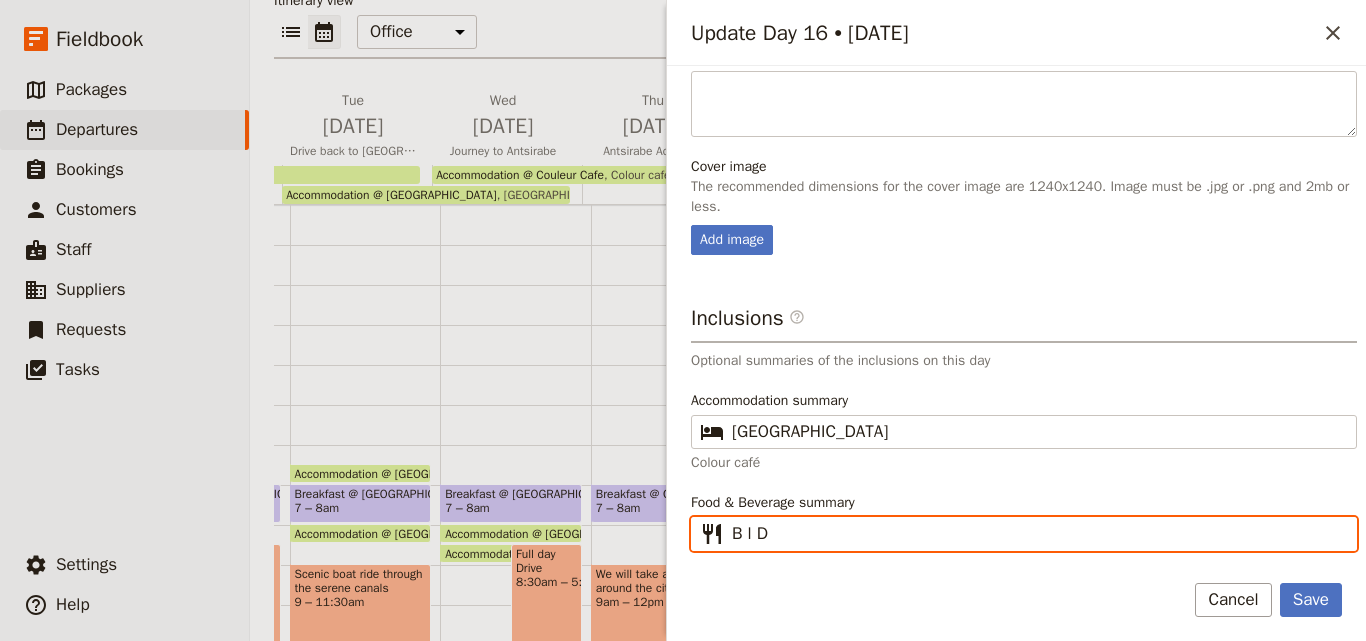 click on "B l D" at bounding box center [1038, 534] 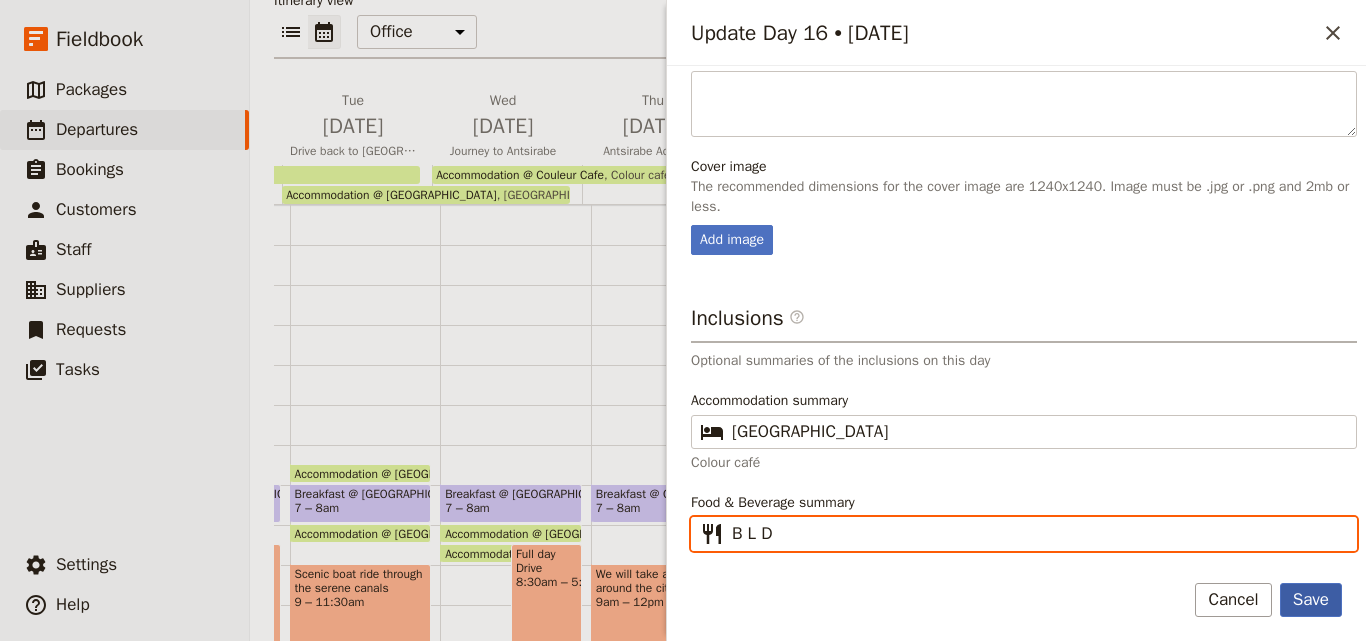 type on "B L D" 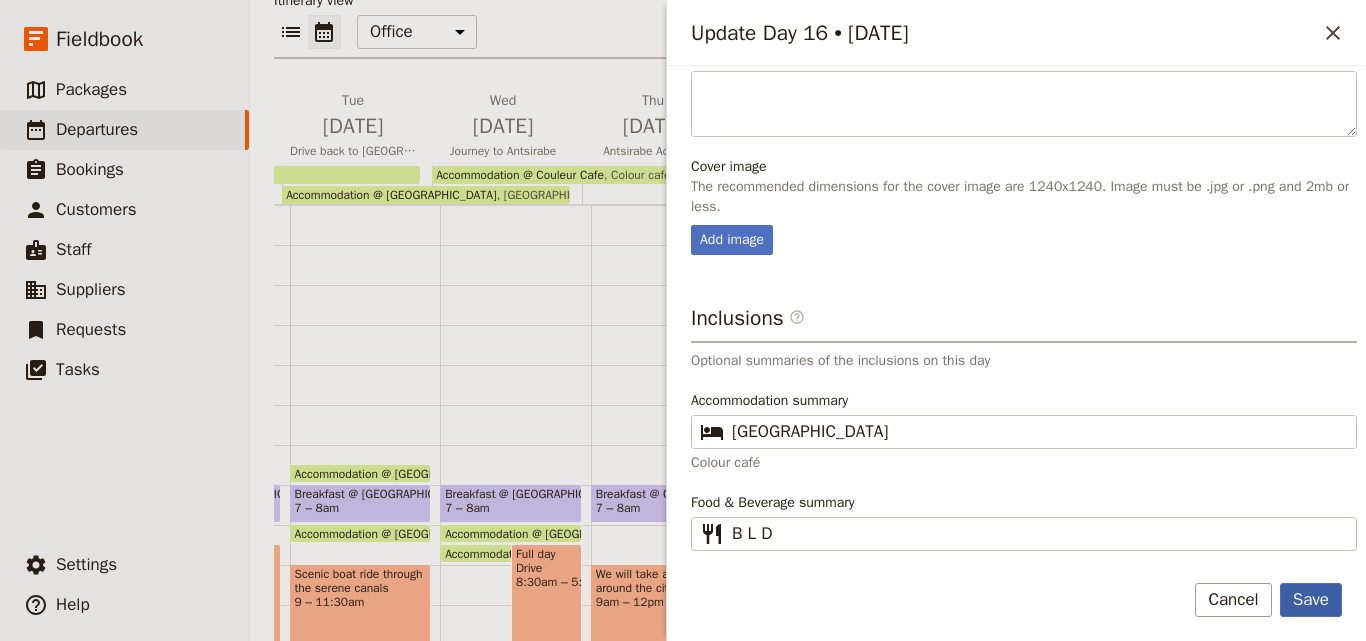 click on "Save" at bounding box center [1311, 600] 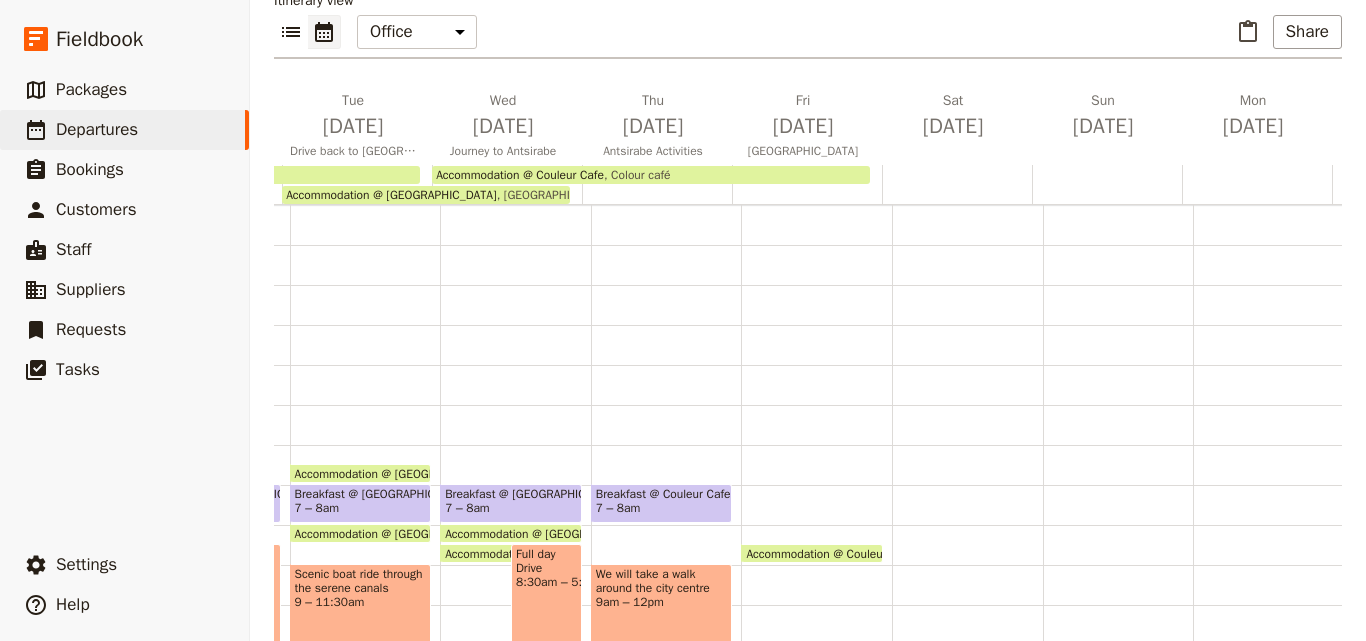 click at bounding box center [807, 184] 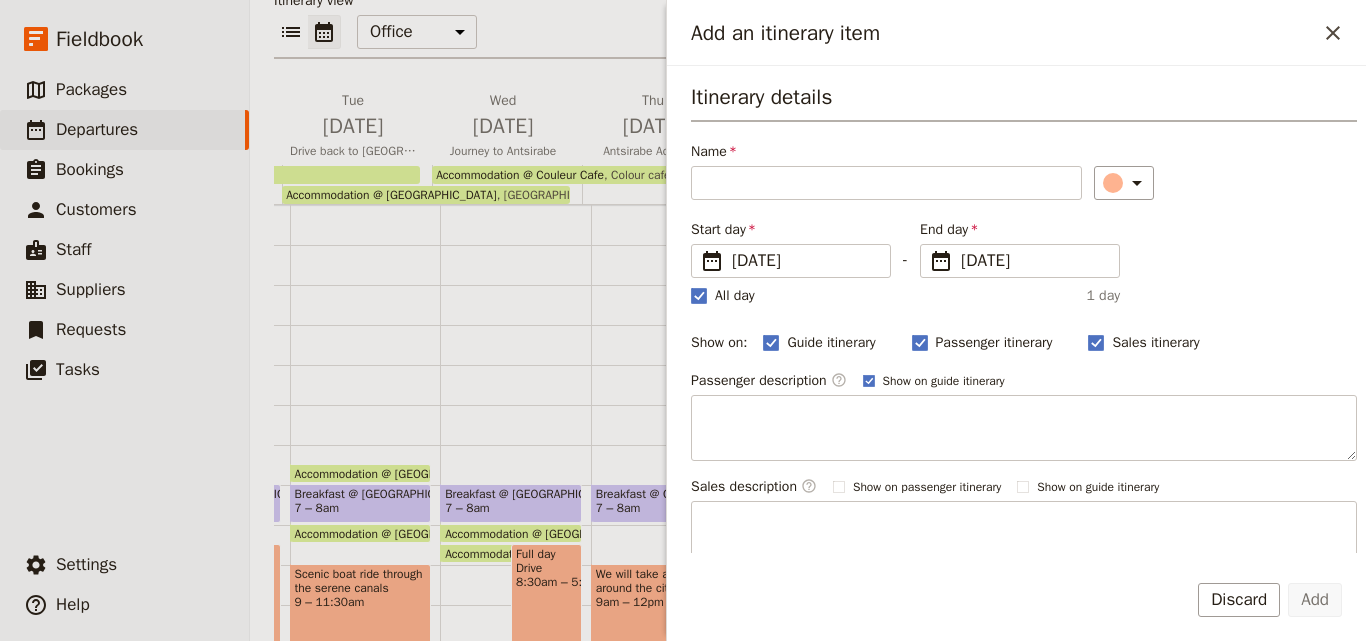 click on "Accommodation @ Couleur Cafe" at bounding box center [520, 175] 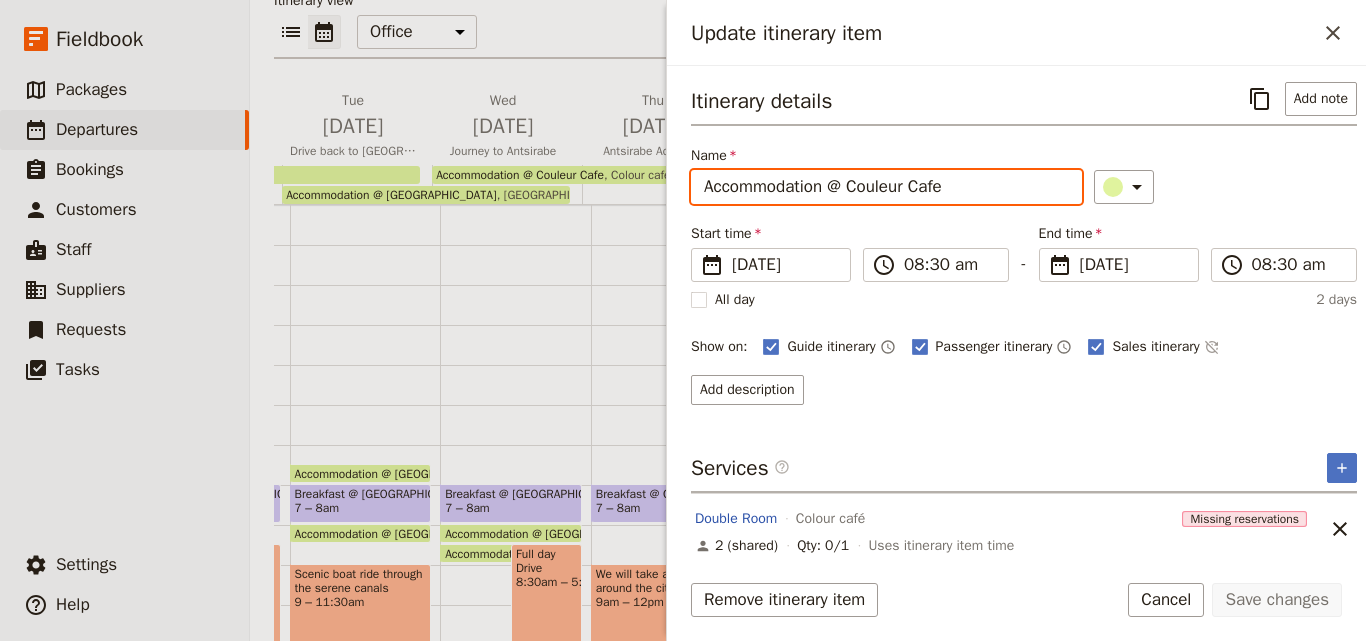 drag, startPoint x: 850, startPoint y: 189, endPoint x: 700, endPoint y: 189, distance: 150 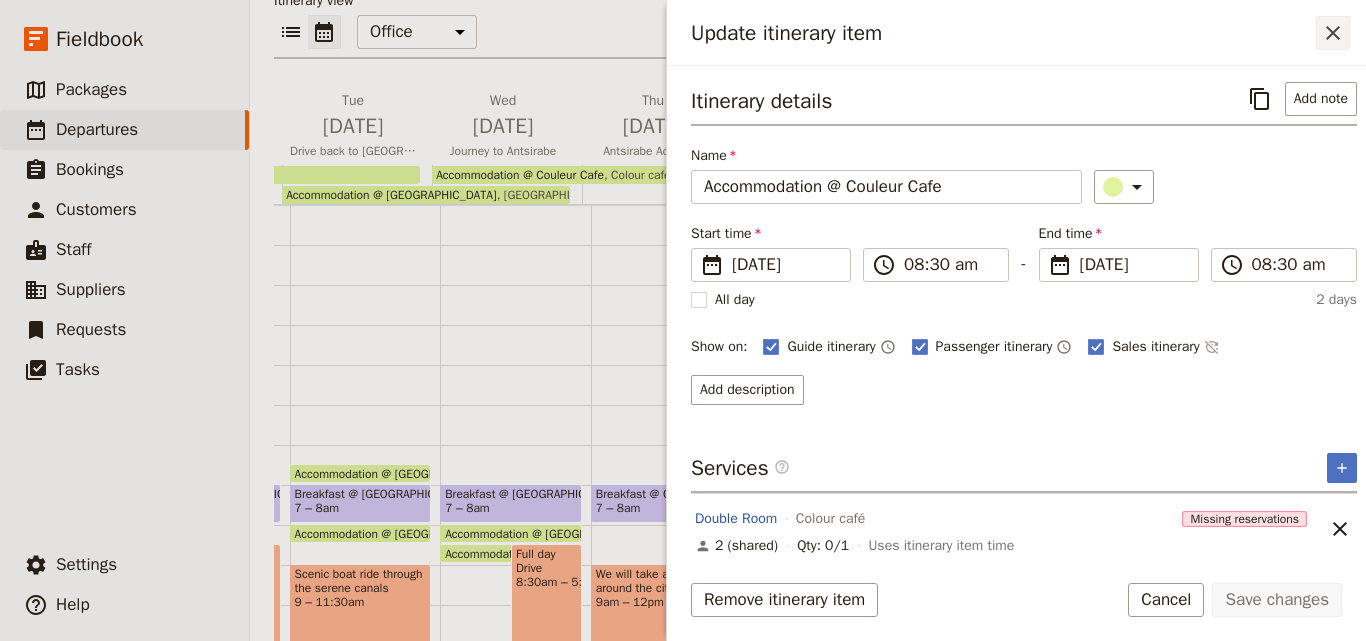 click 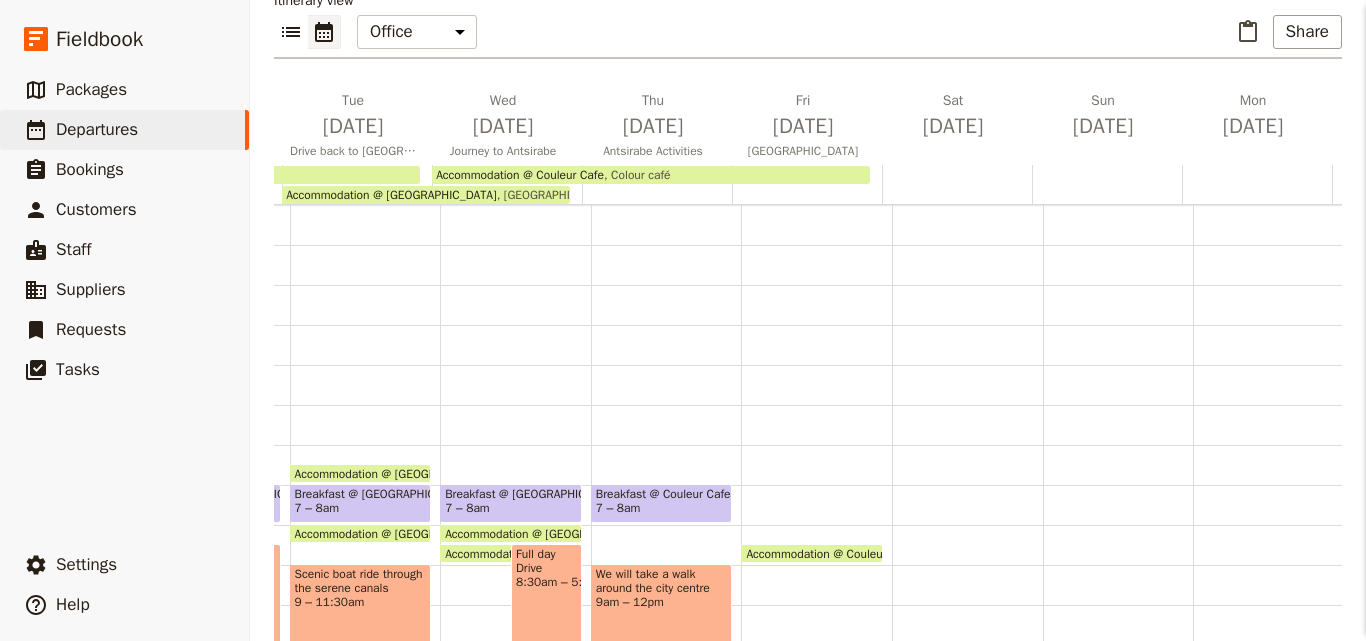 scroll, scrollTop: 0, scrollLeft: 0, axis: both 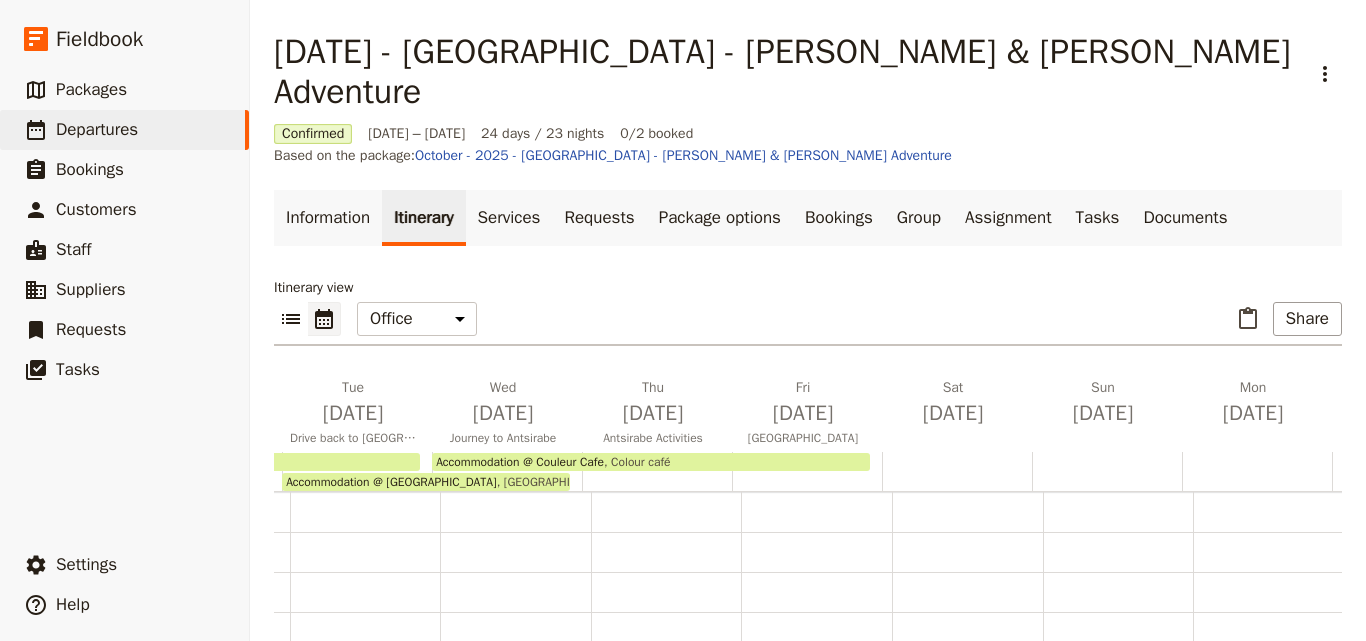 click at bounding box center (807, 471) 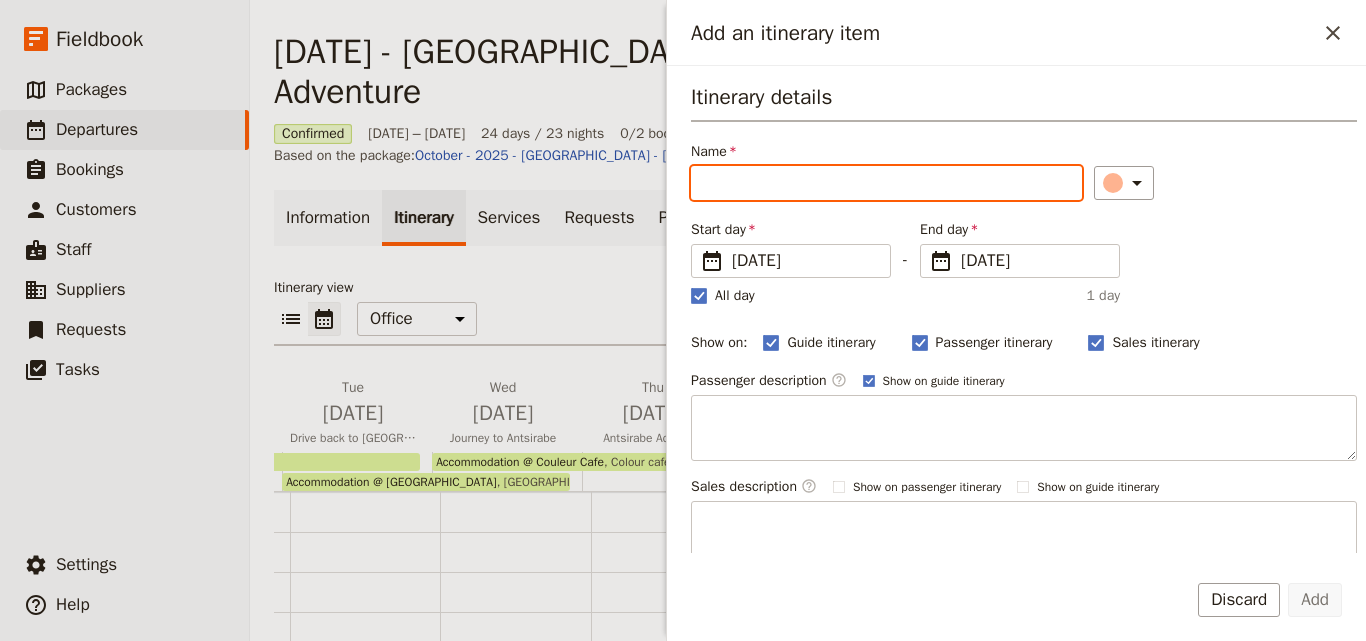 drag, startPoint x: 772, startPoint y: 206, endPoint x: 739, endPoint y: 186, distance: 38.587563 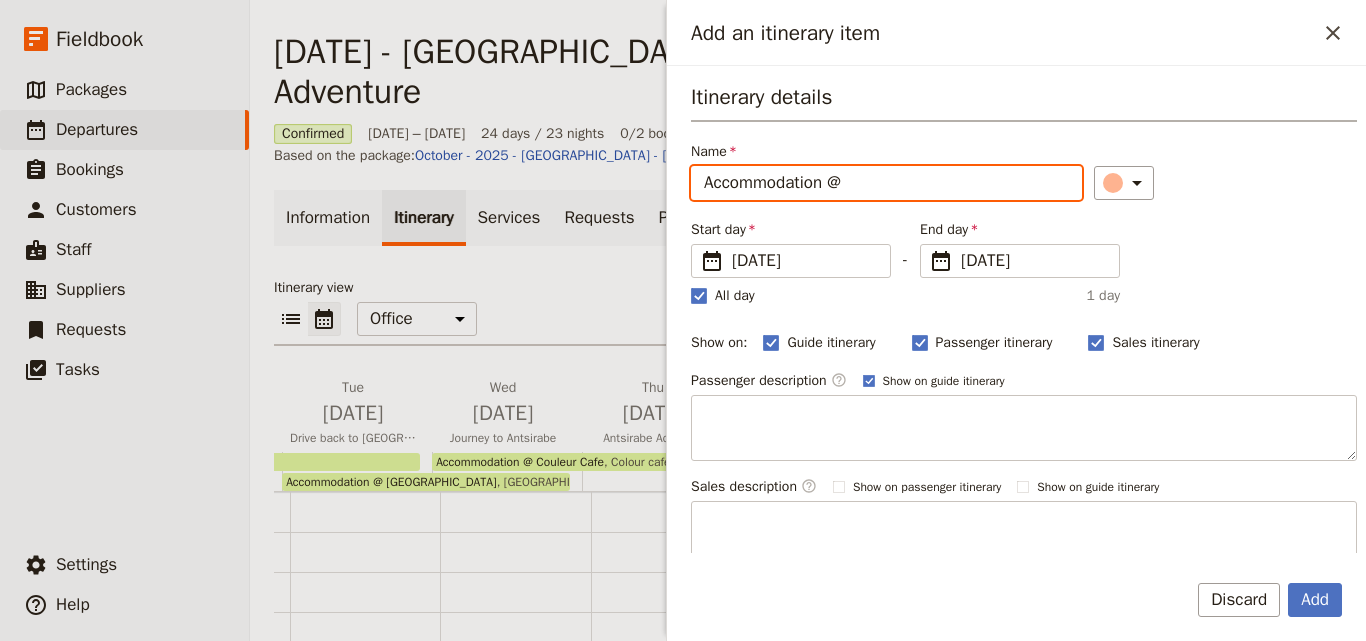 drag, startPoint x: 879, startPoint y: 186, endPoint x: 861, endPoint y: 186, distance: 18 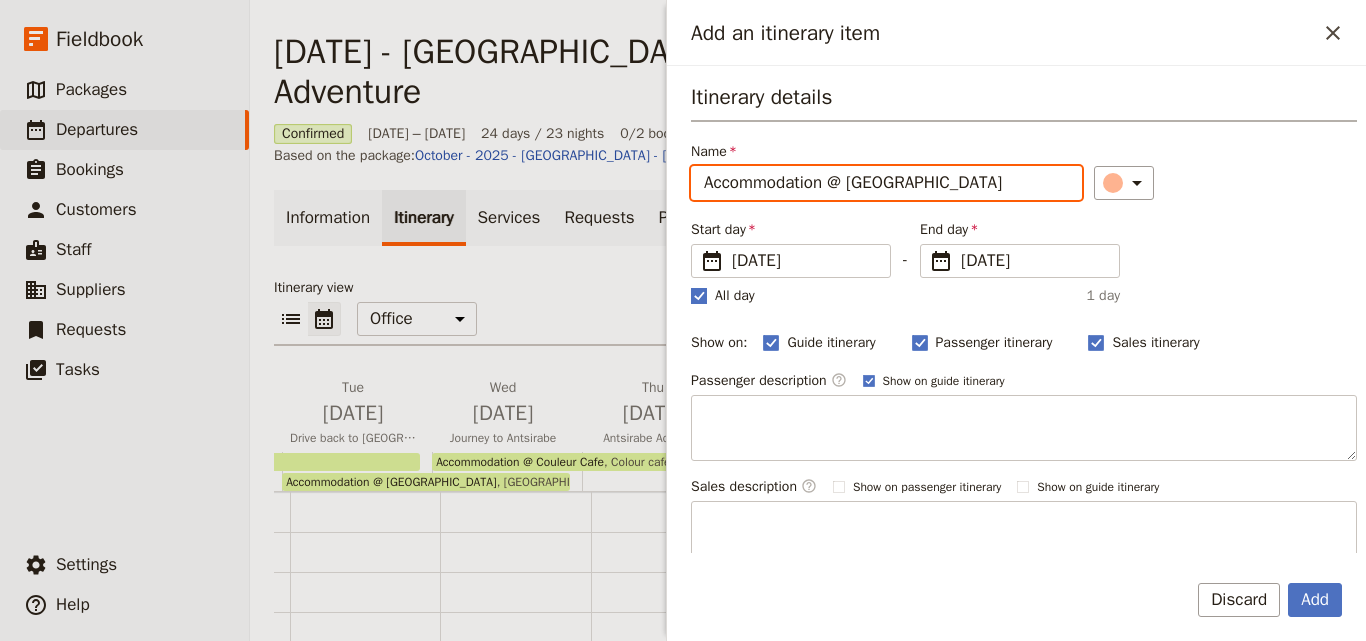 type on "Accommodation @ [GEOGRAPHIC_DATA]" 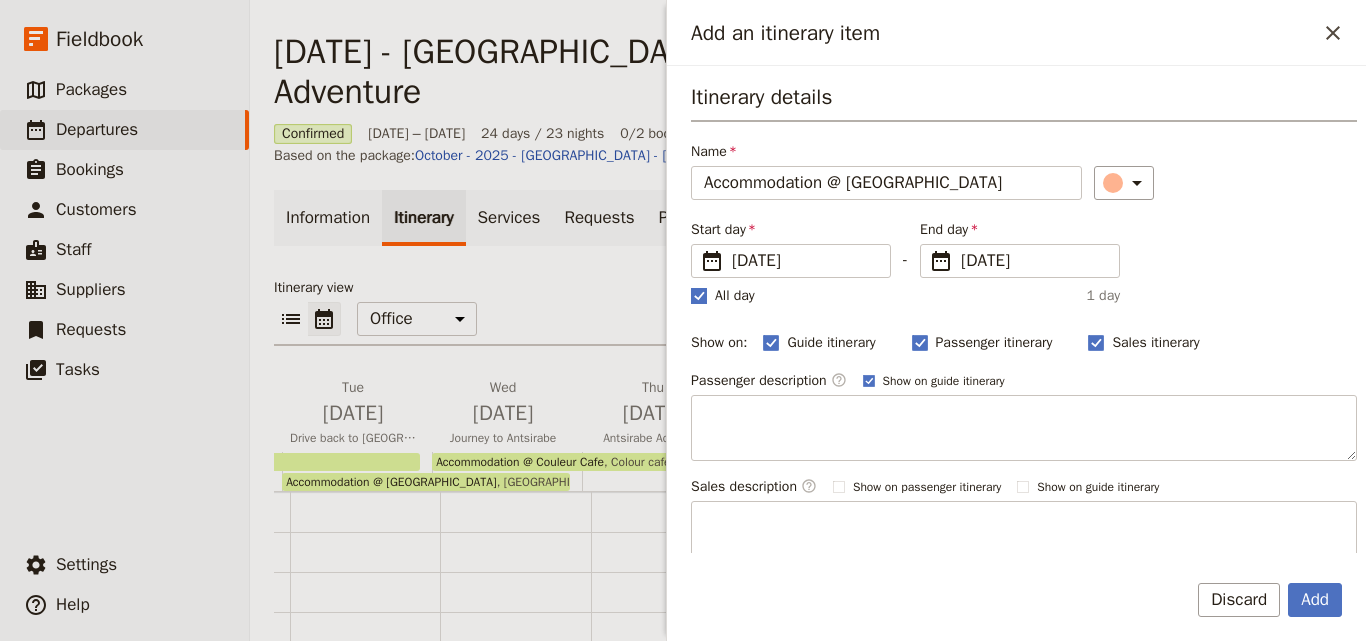 click 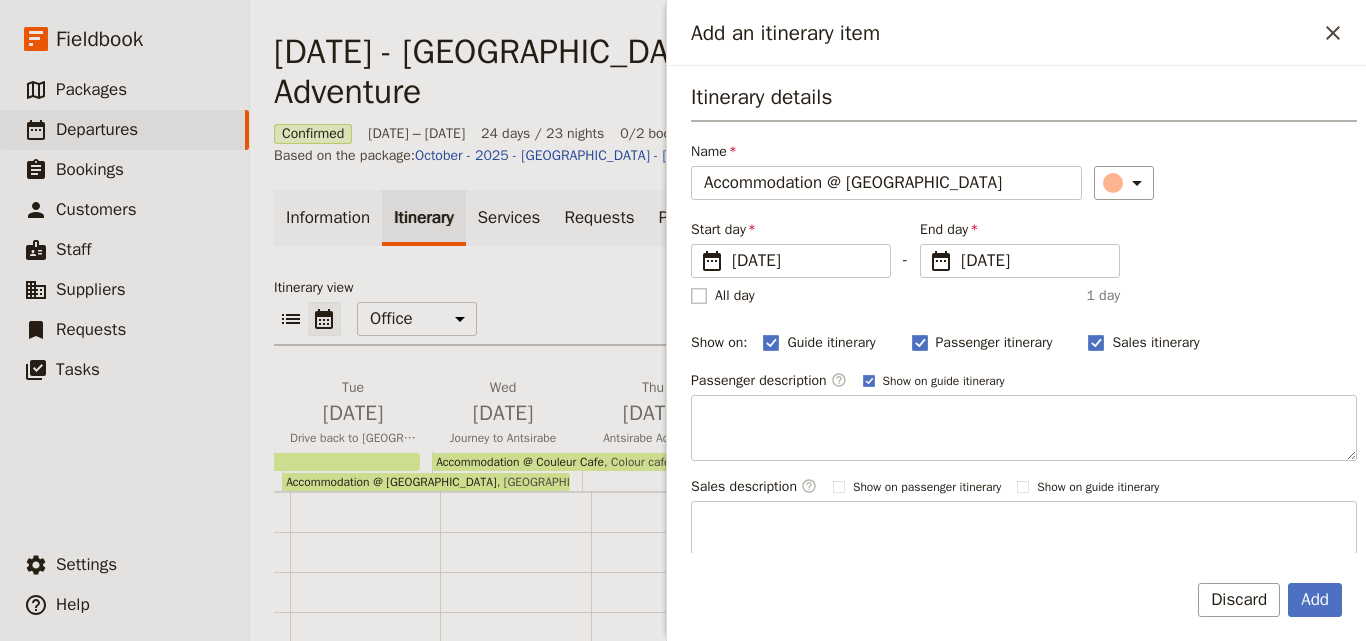 checkbox on "false" 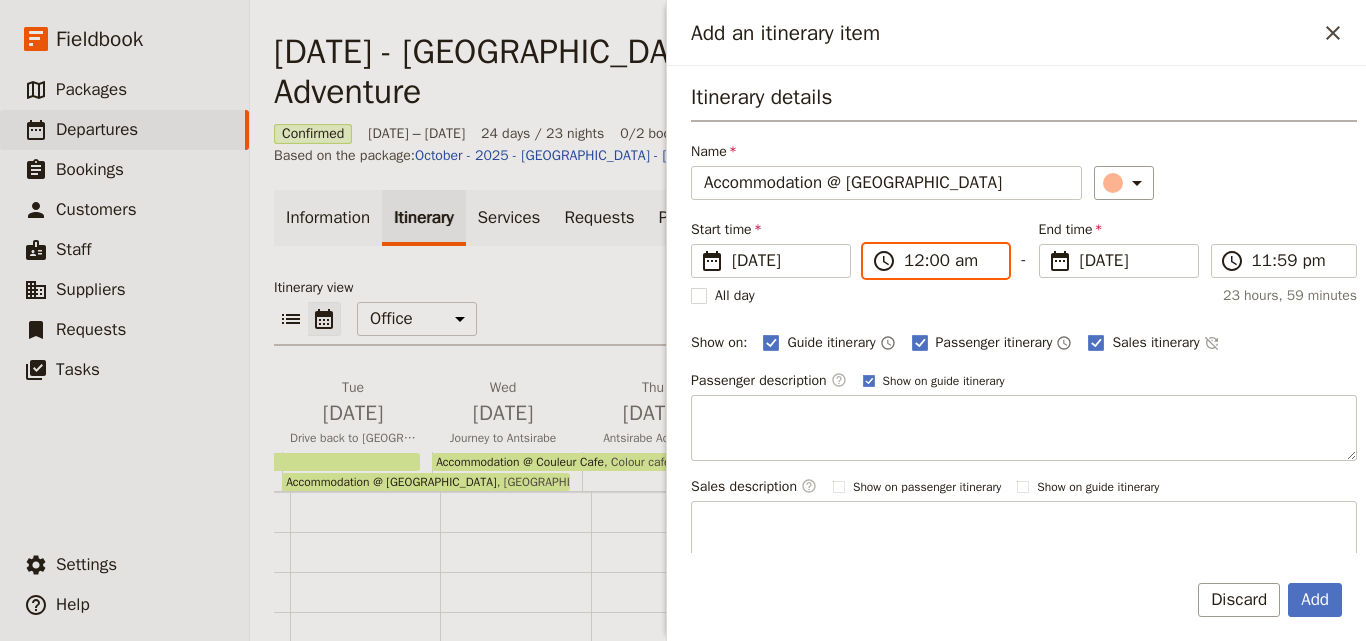 click on "12:00 am" at bounding box center [950, 261] 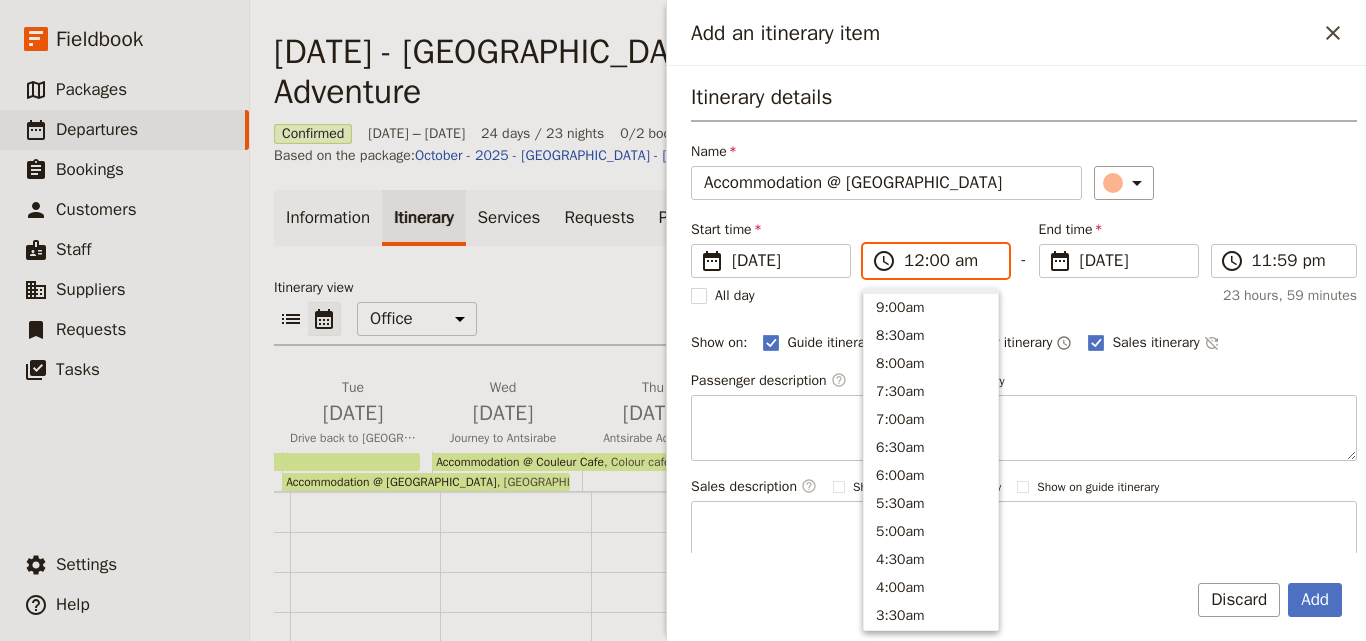 scroll, scrollTop: 789, scrollLeft: 0, axis: vertical 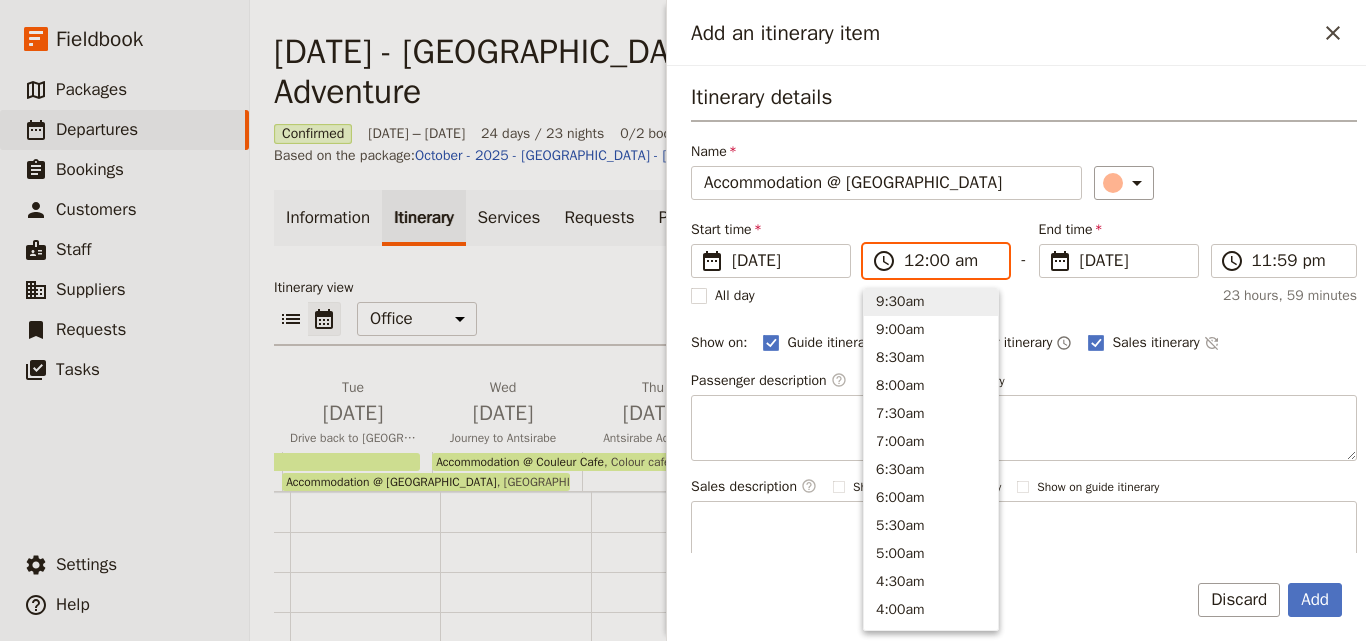 click on "9:30am" at bounding box center [931, 302] 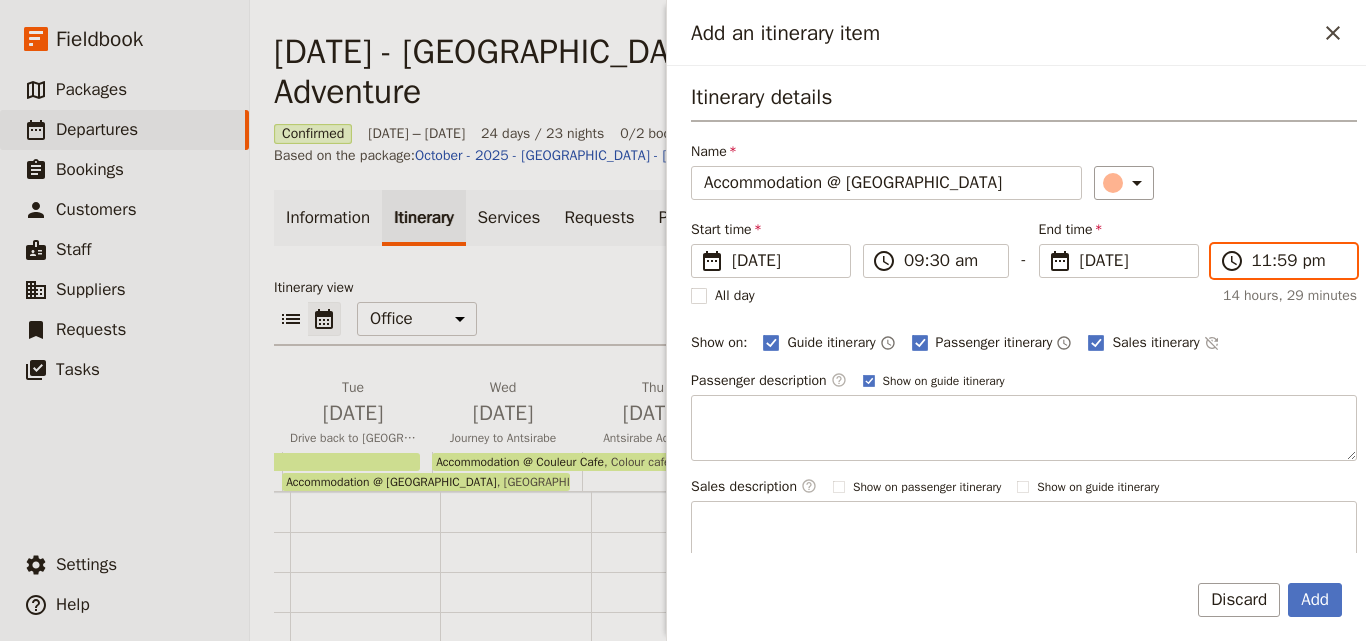 click on "11:59 pm" at bounding box center [1298, 261] 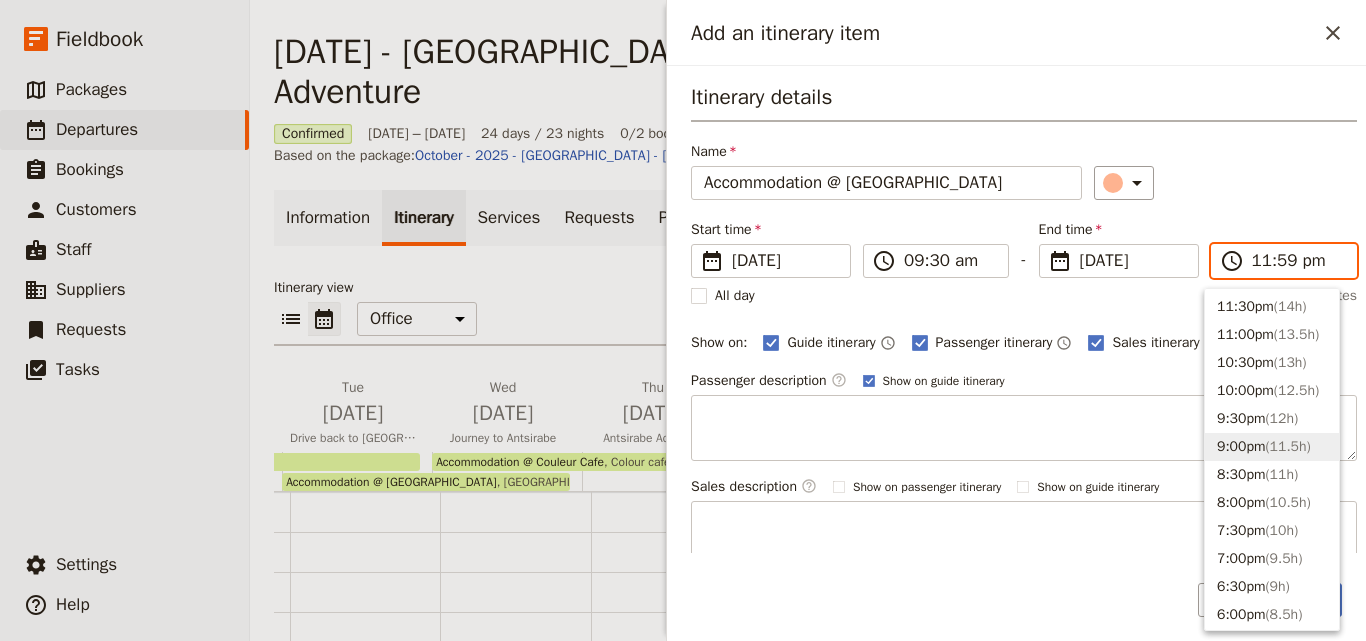 click on "( 11.5h )" at bounding box center [1287, 446] 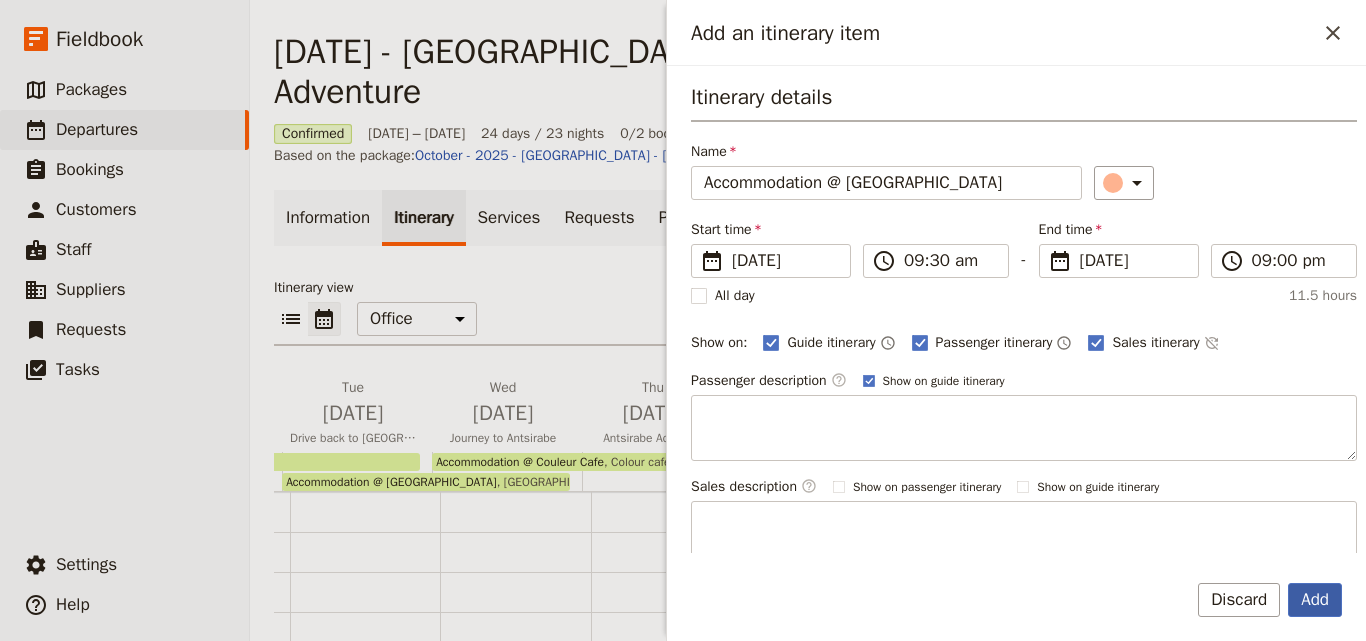 click on "Add" at bounding box center (1315, 600) 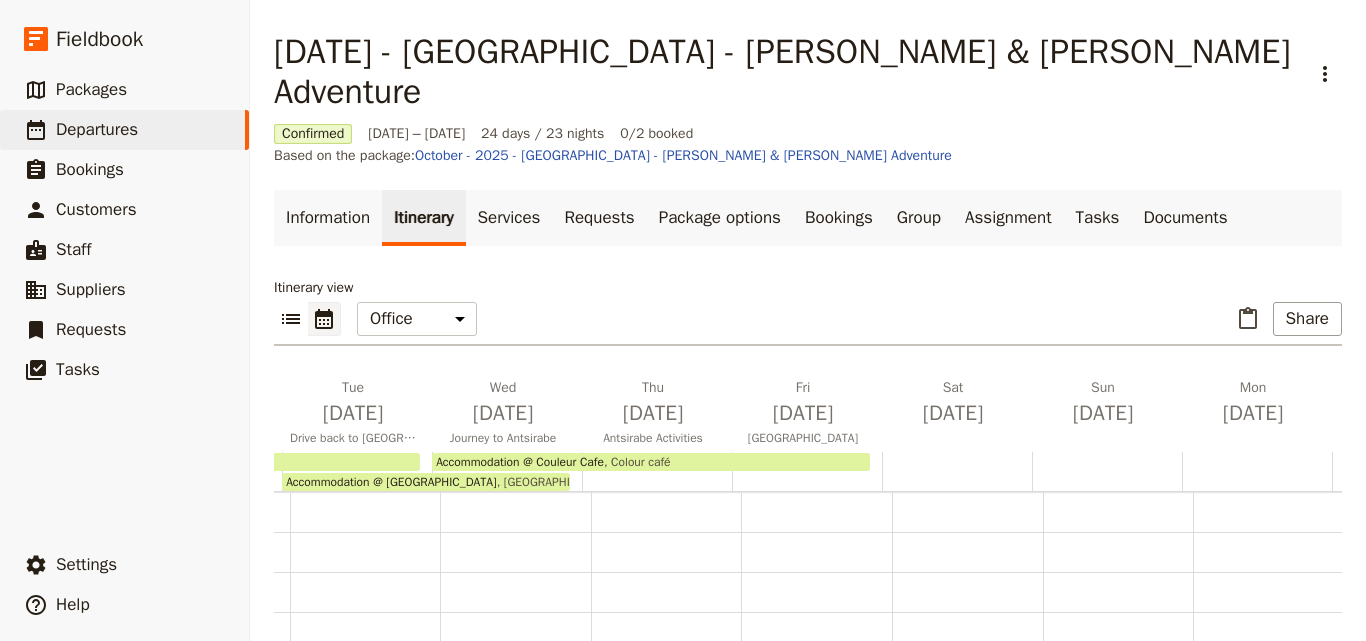 scroll, scrollTop: 287, scrollLeft: 0, axis: vertical 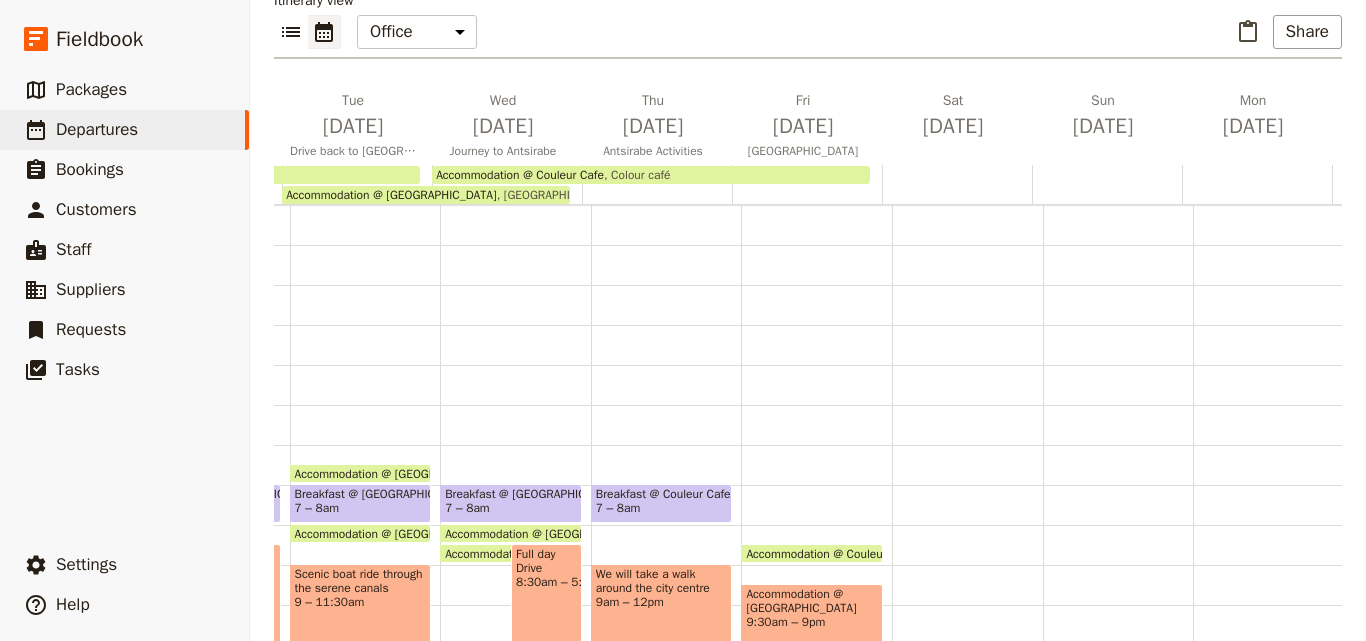 click on "Accommodation @ [GEOGRAPHIC_DATA]" at bounding box center (812, 601) 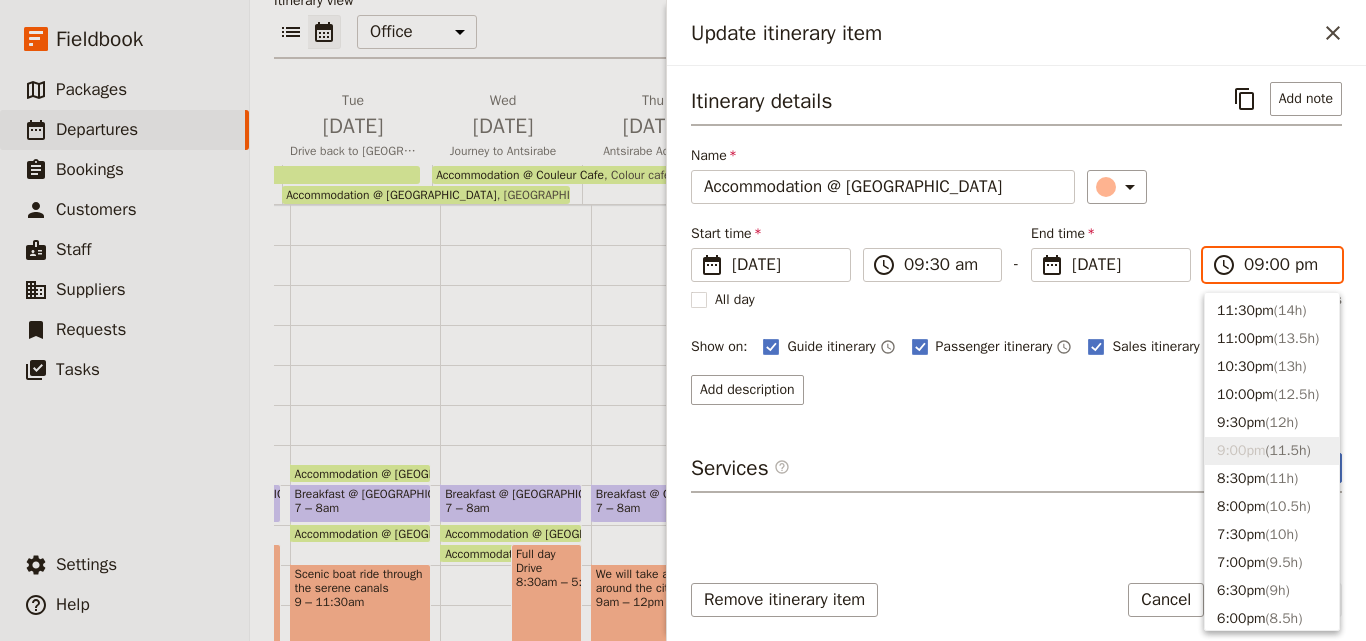 click on "09:00 pm" at bounding box center [1286, 265] 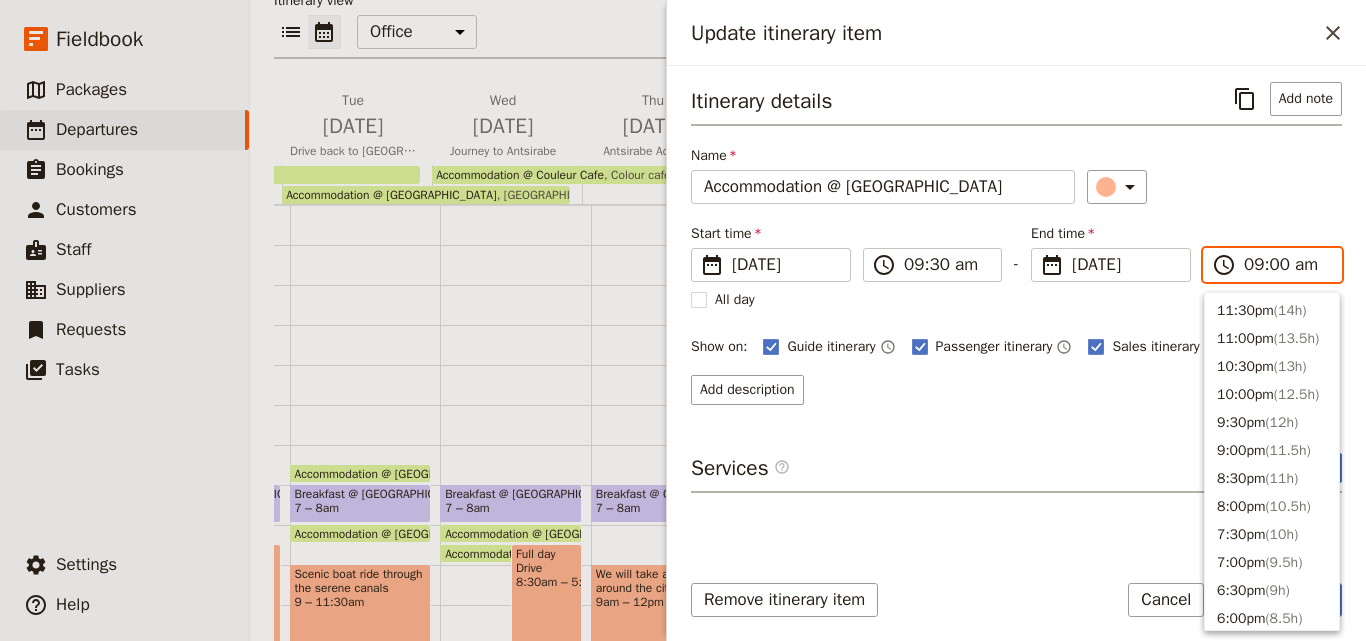 scroll, scrollTop: 817, scrollLeft: 0, axis: vertical 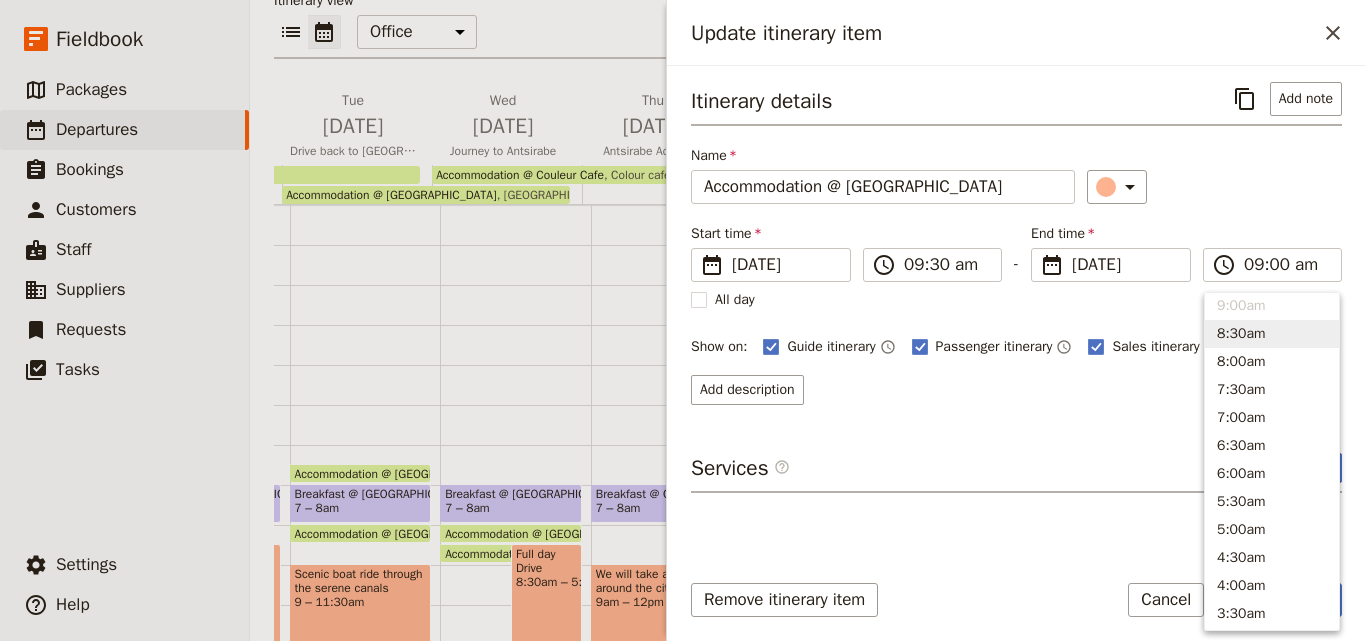 type on "09:00 am" 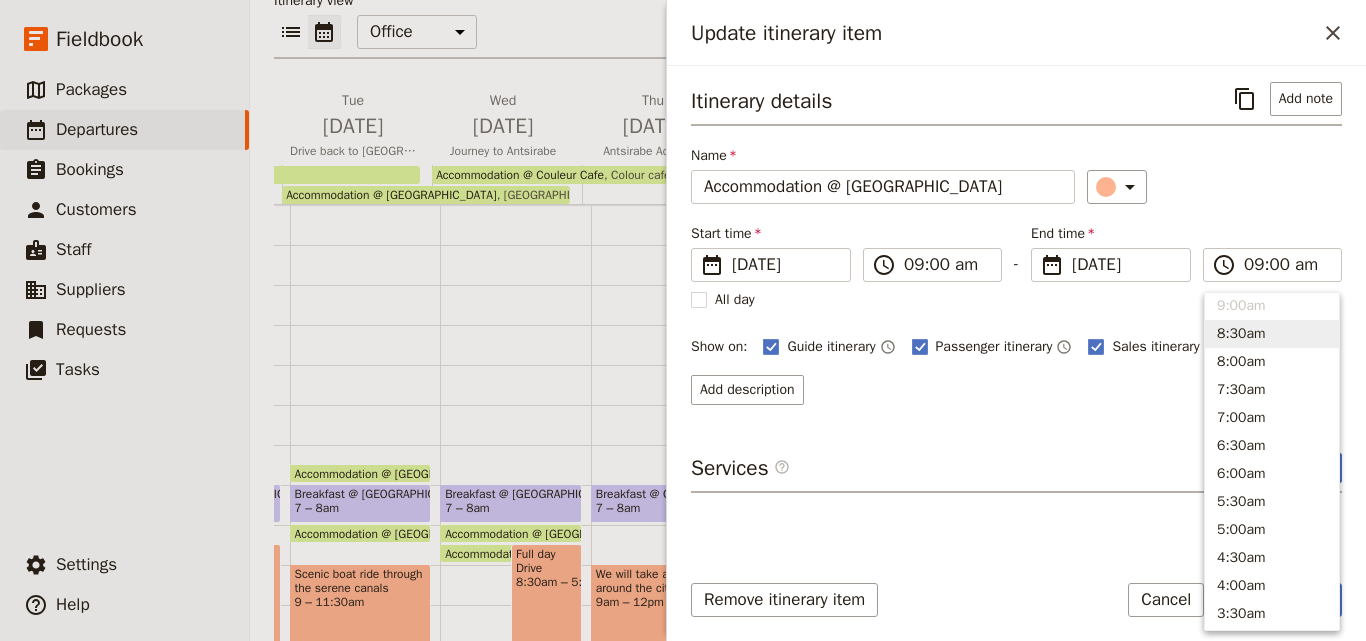 click on "Itinerary details ​ Add note Name Accommodation @ [GEOGRAPHIC_DATA] ​ Start time ​ [DATE] [DATE] [DATE] 09:00 ​ 09:00 am - End time ​ [DATE] [DATE] [DATE] 09:00 ​ 09:00 am All day Show on: Guide itinerary ​ Passenger itinerary ​ Sales itinerary ​ Add description Services ​ ​" at bounding box center (1016, 316) 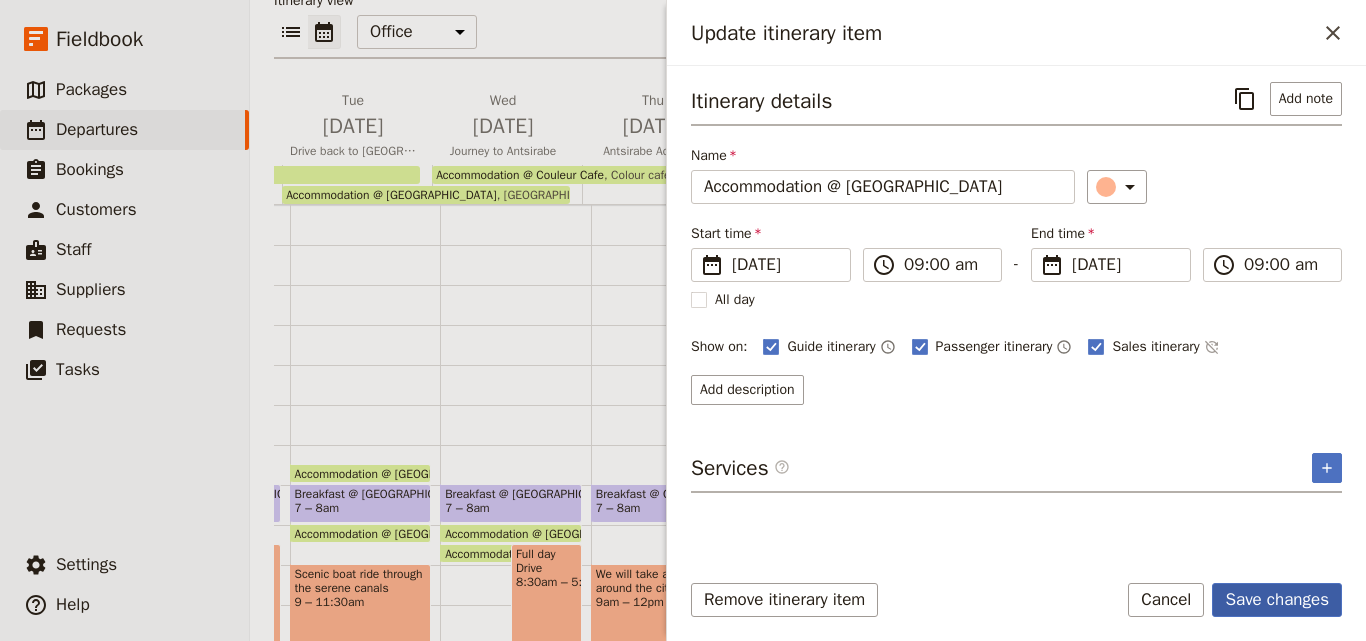 click on "Save changes" at bounding box center (1277, 600) 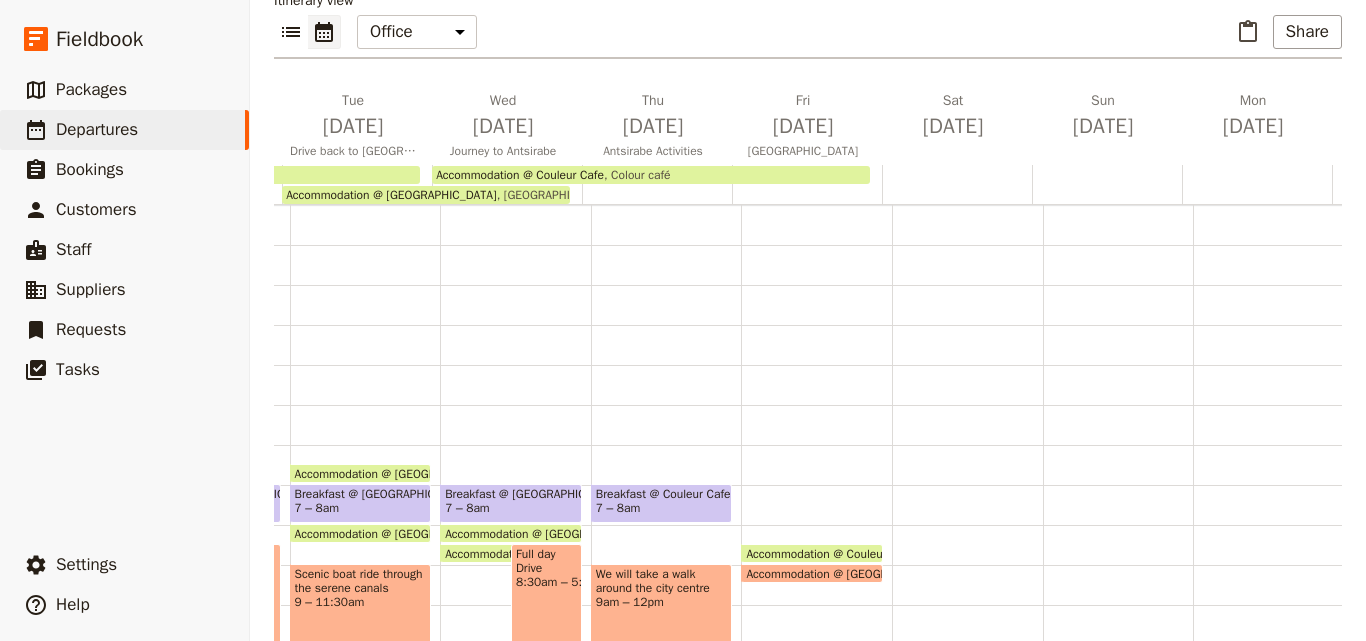 scroll, scrollTop: 380, scrollLeft: 0, axis: vertical 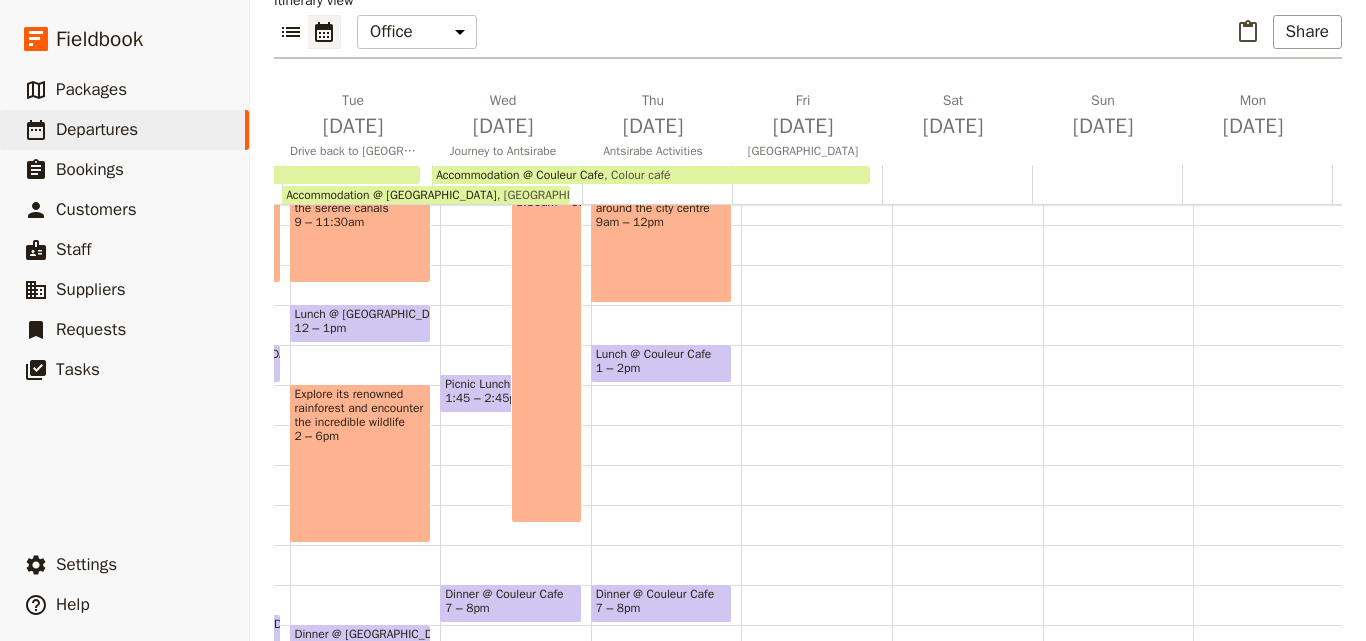click on "Accommodation @ Couleur Cafe 8:30am Colour café Accommodation @ Hotel Manja 9am" at bounding box center (816, 305) 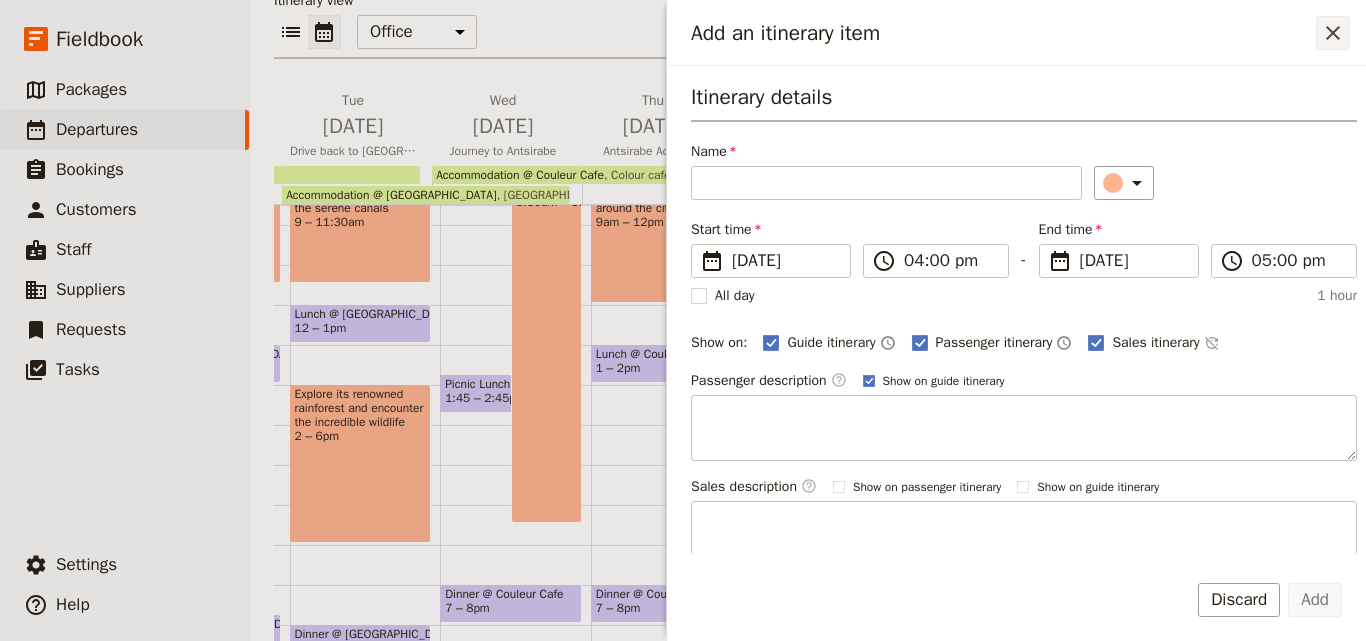 click 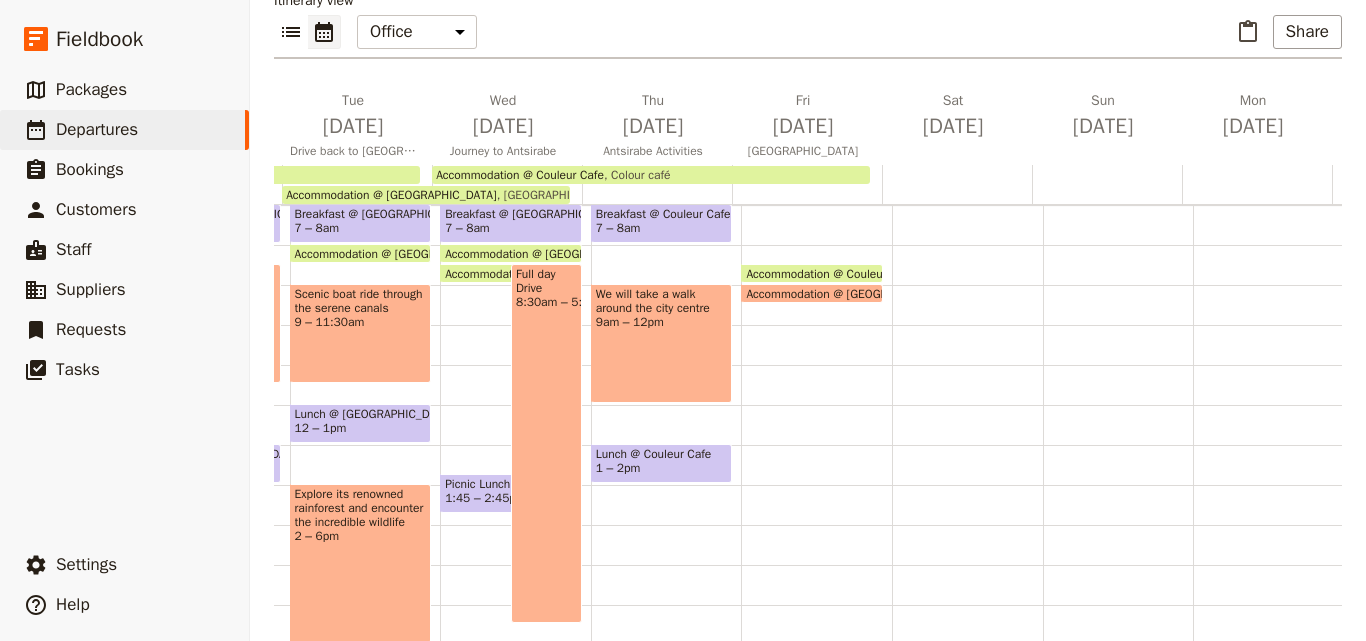 scroll, scrollTop: 80, scrollLeft: 0, axis: vertical 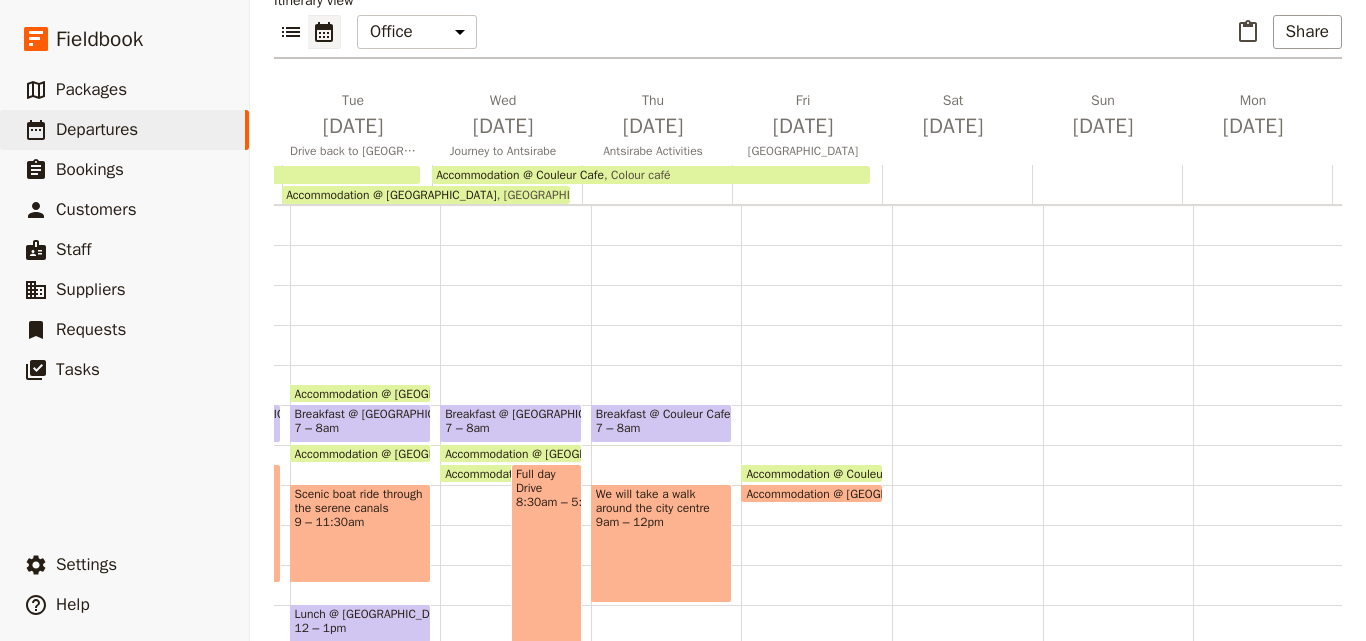 click on "Accommodation @ [GEOGRAPHIC_DATA]" at bounding box center (855, 493) 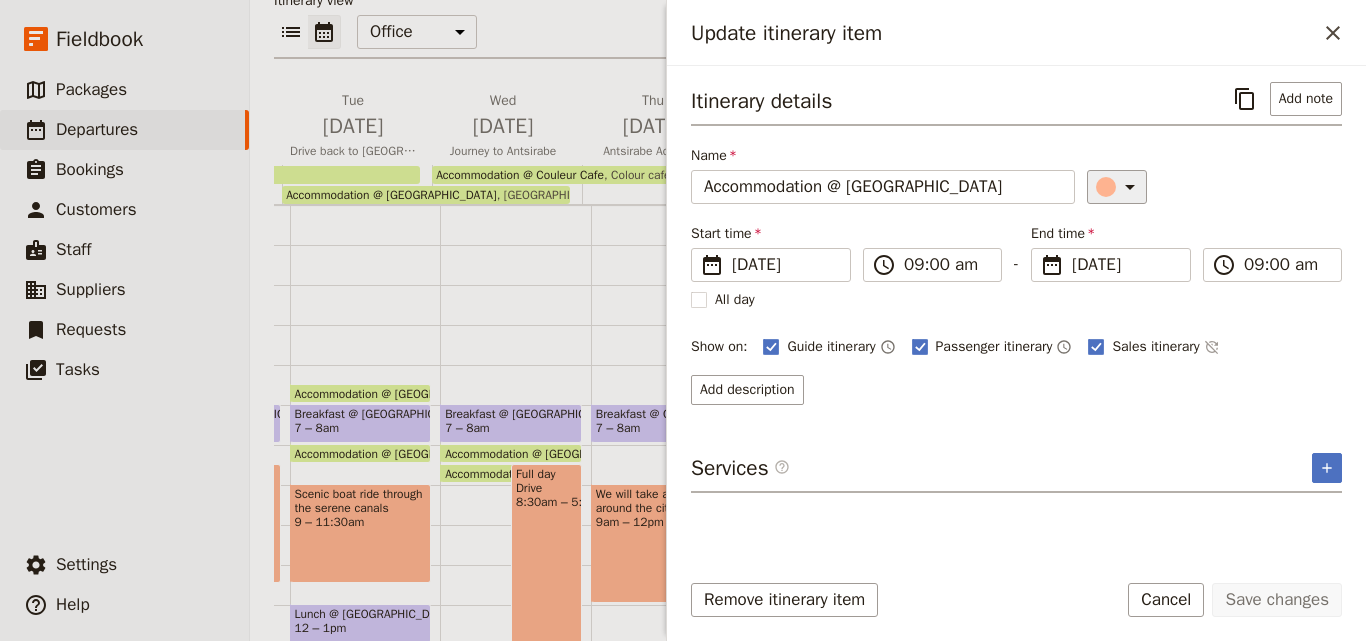 click at bounding box center (1106, 187) 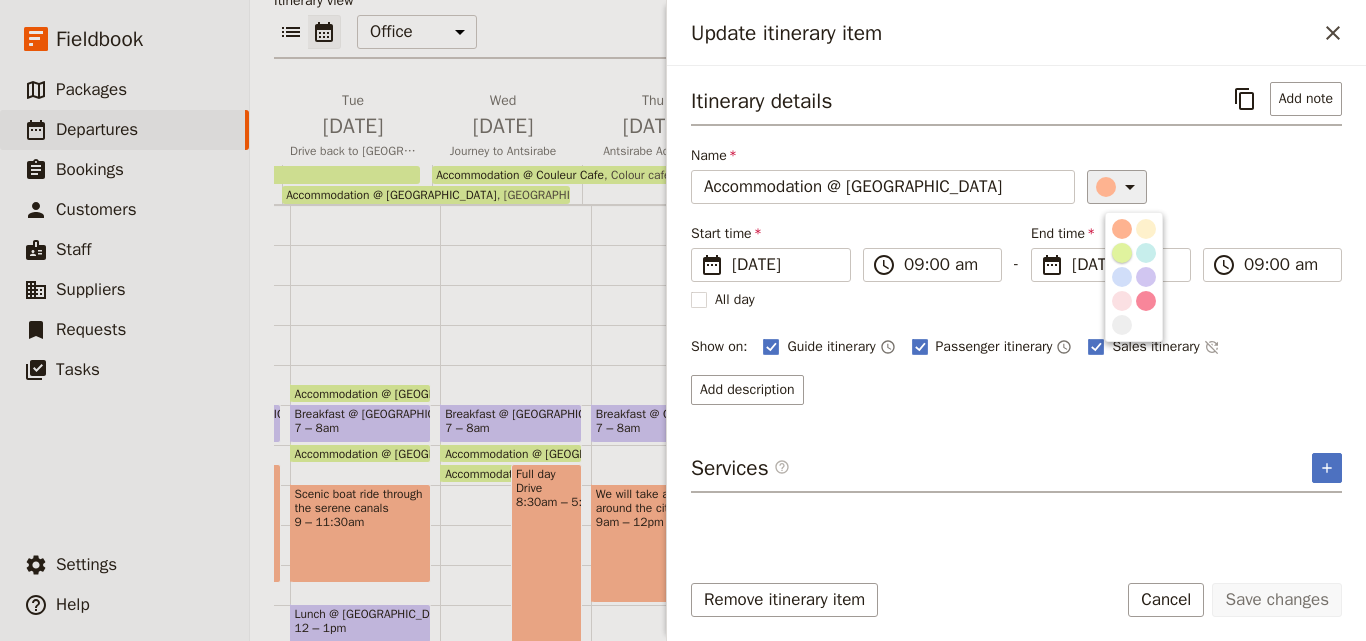 click at bounding box center [1122, 253] 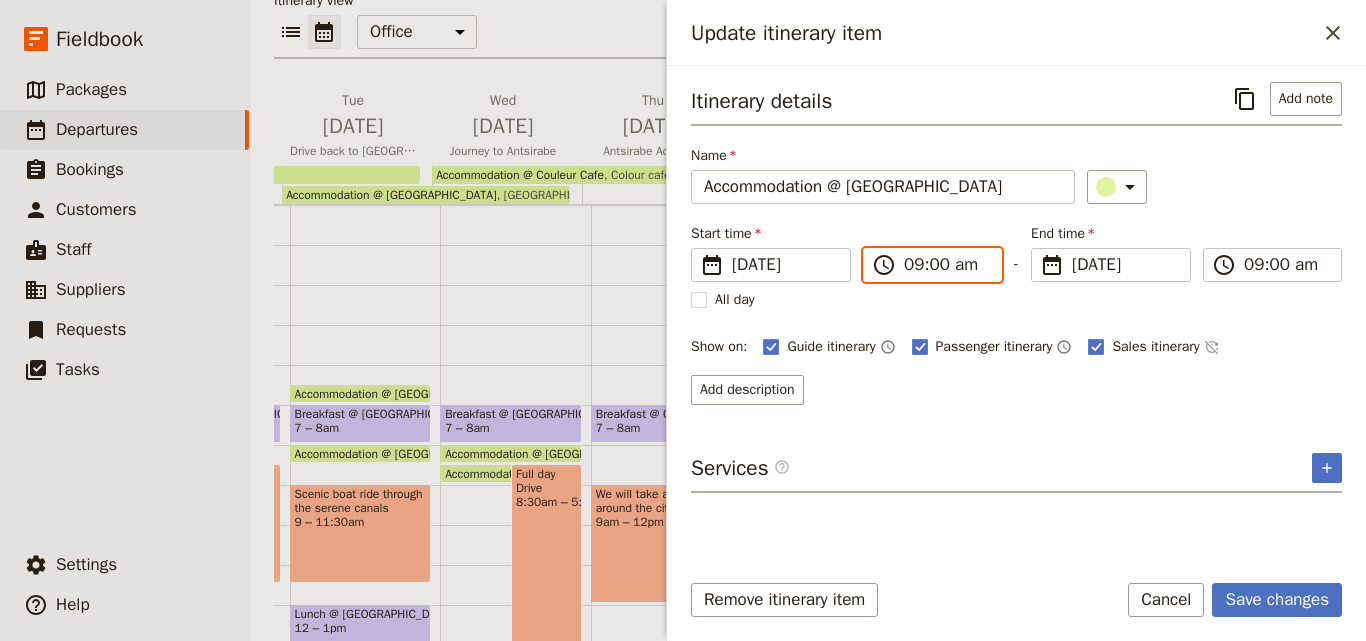 click on "09:00 am" at bounding box center (946, 265) 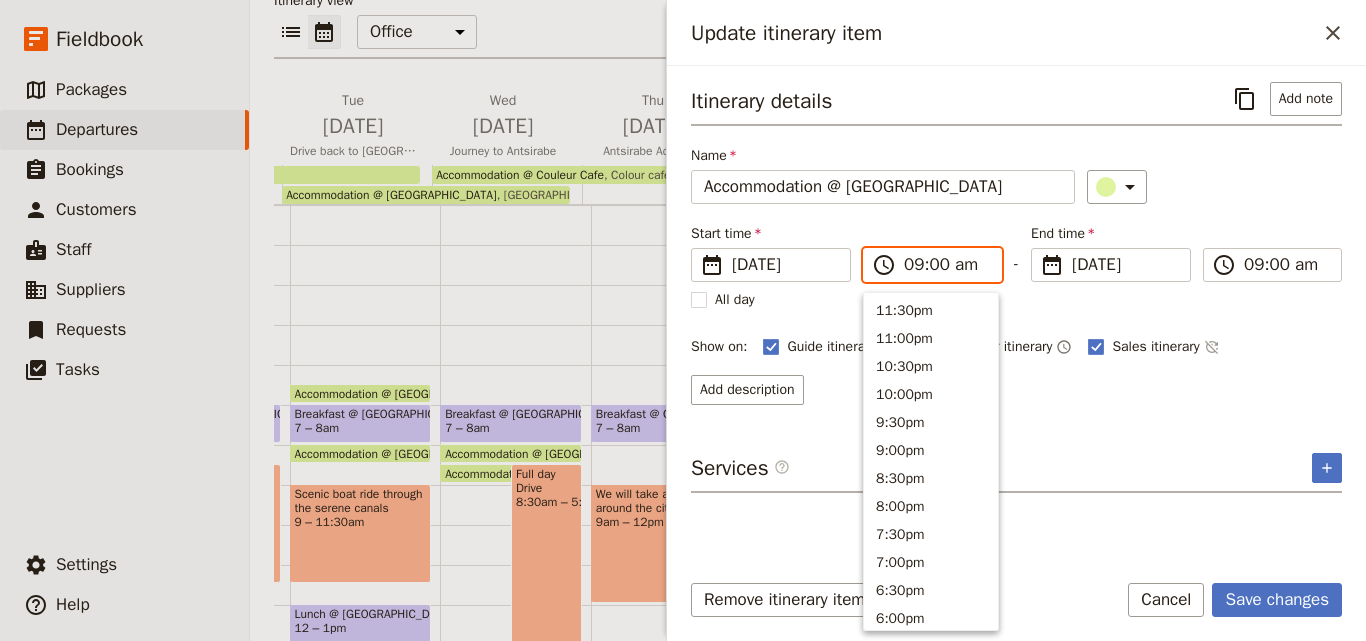scroll, scrollTop: 816, scrollLeft: 0, axis: vertical 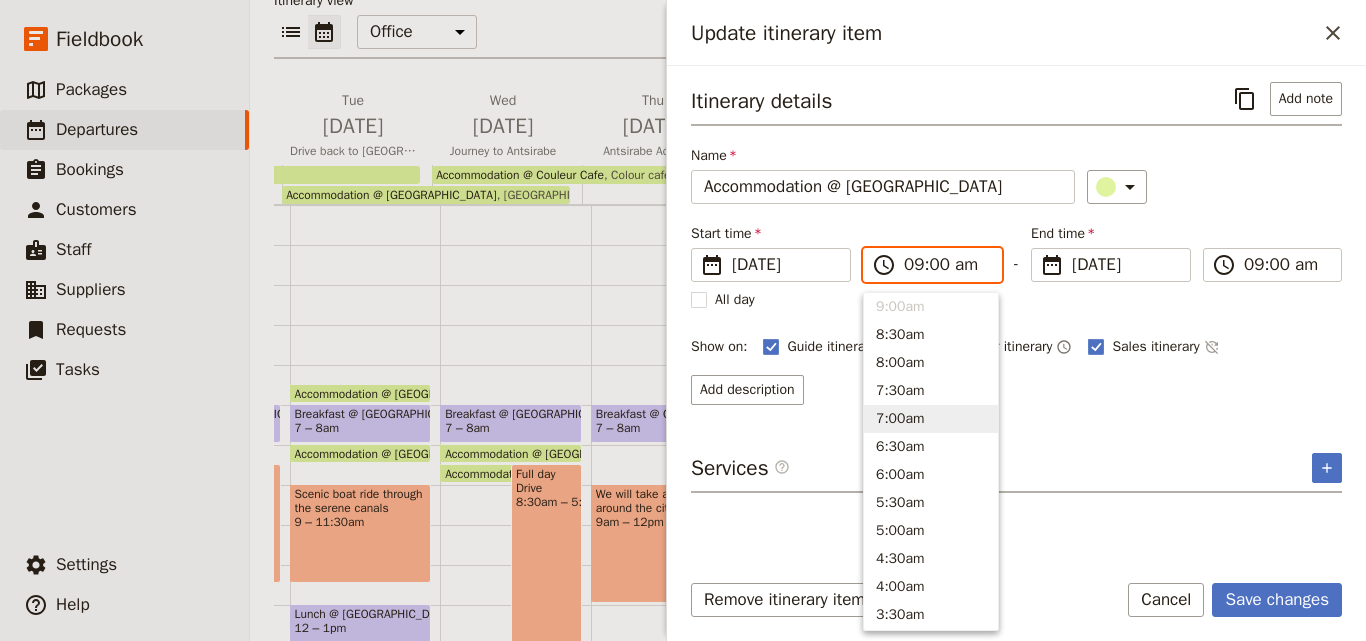 click on "7:00am" at bounding box center (931, 419) 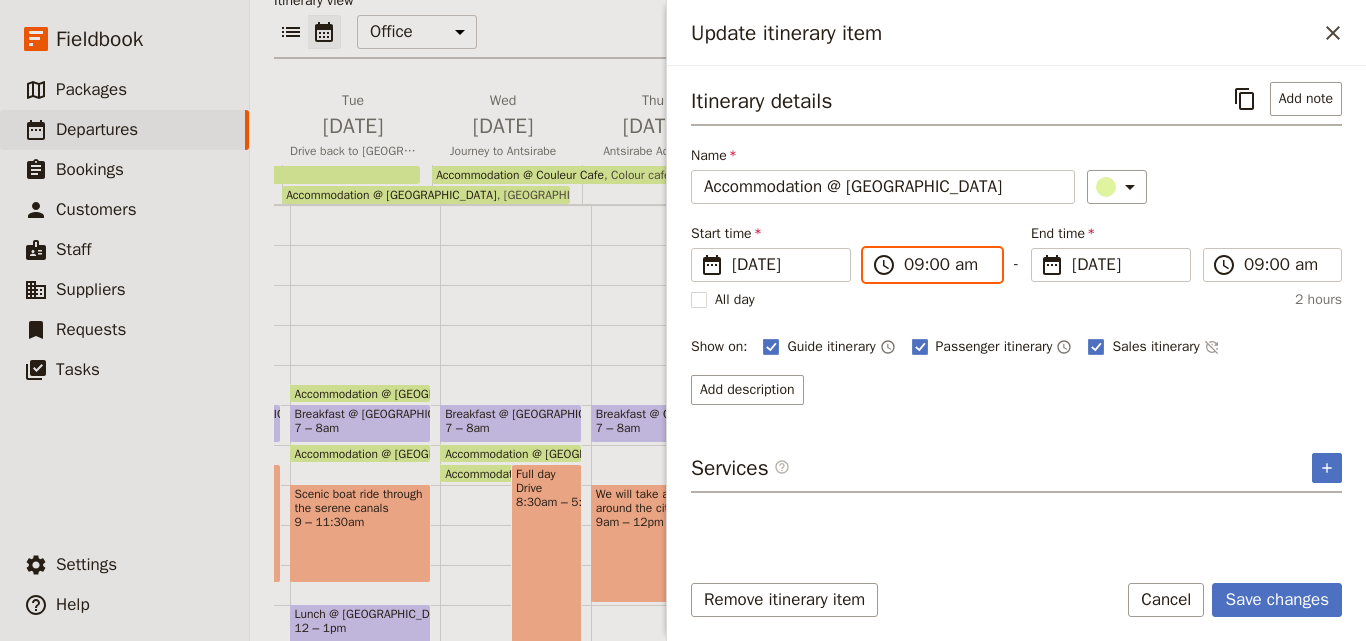 type on "07:00 am" 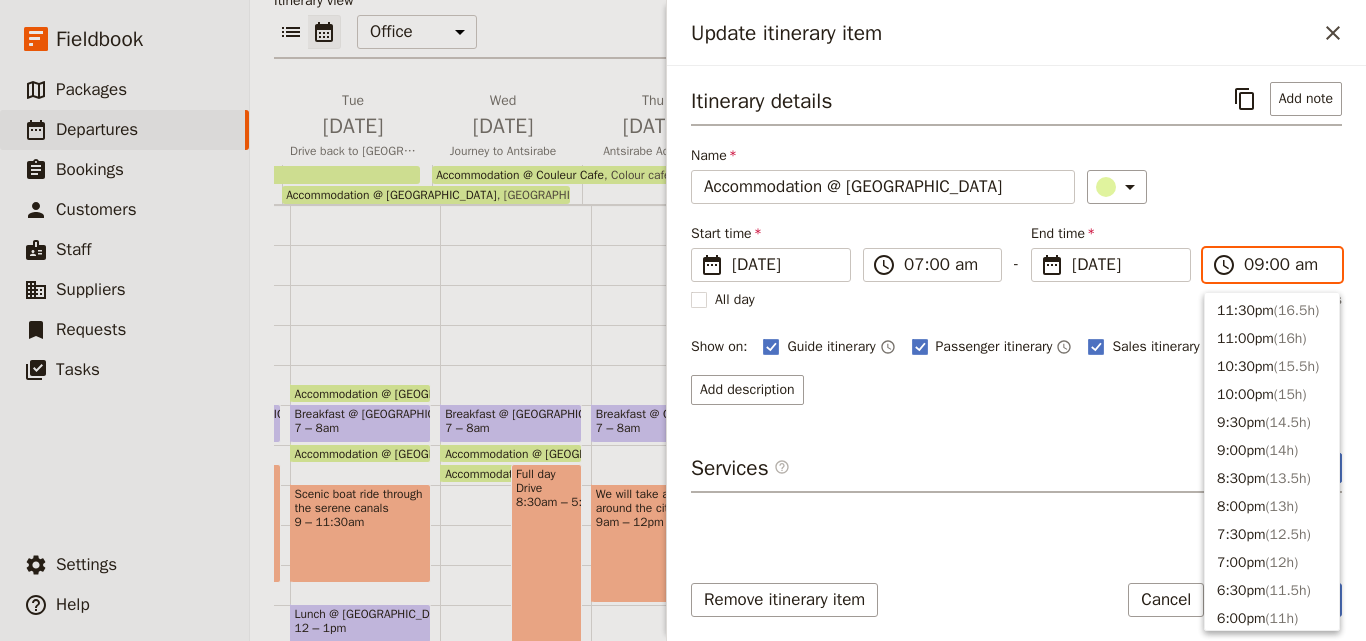 click on "09:00 am" at bounding box center (1286, 265) 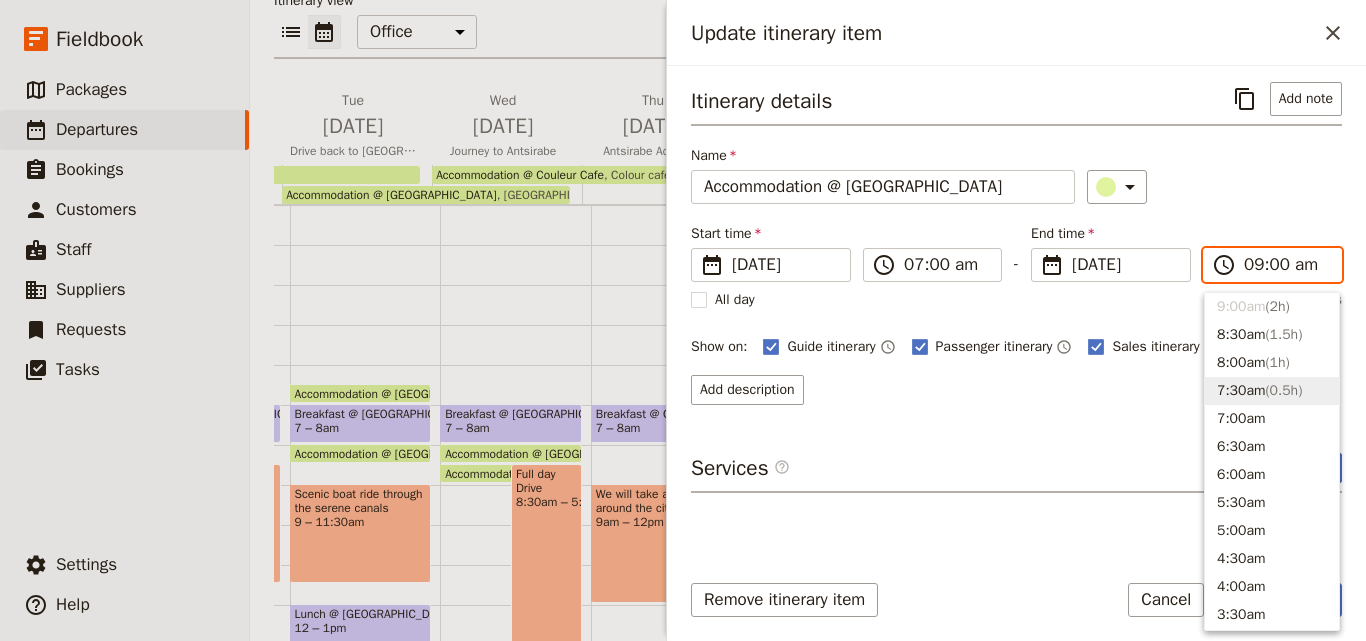 click on "7:30am  ( 0.5h )" at bounding box center [1272, 391] 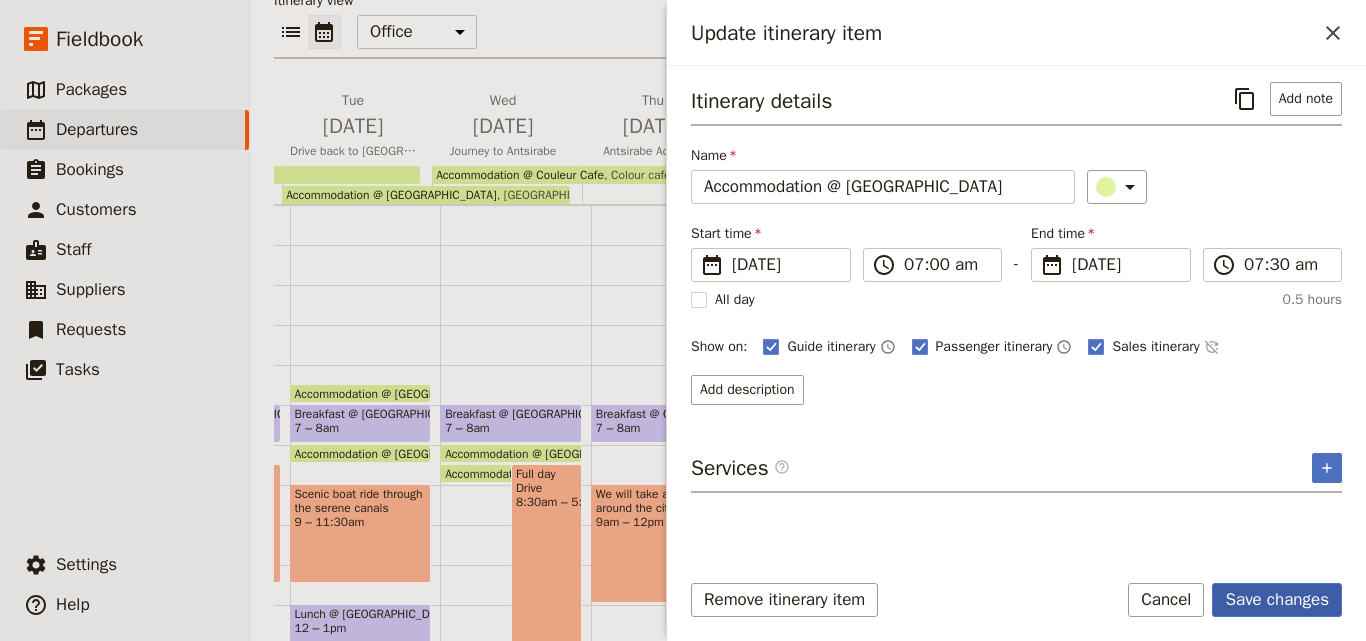 click on "Save changes" at bounding box center (1277, 600) 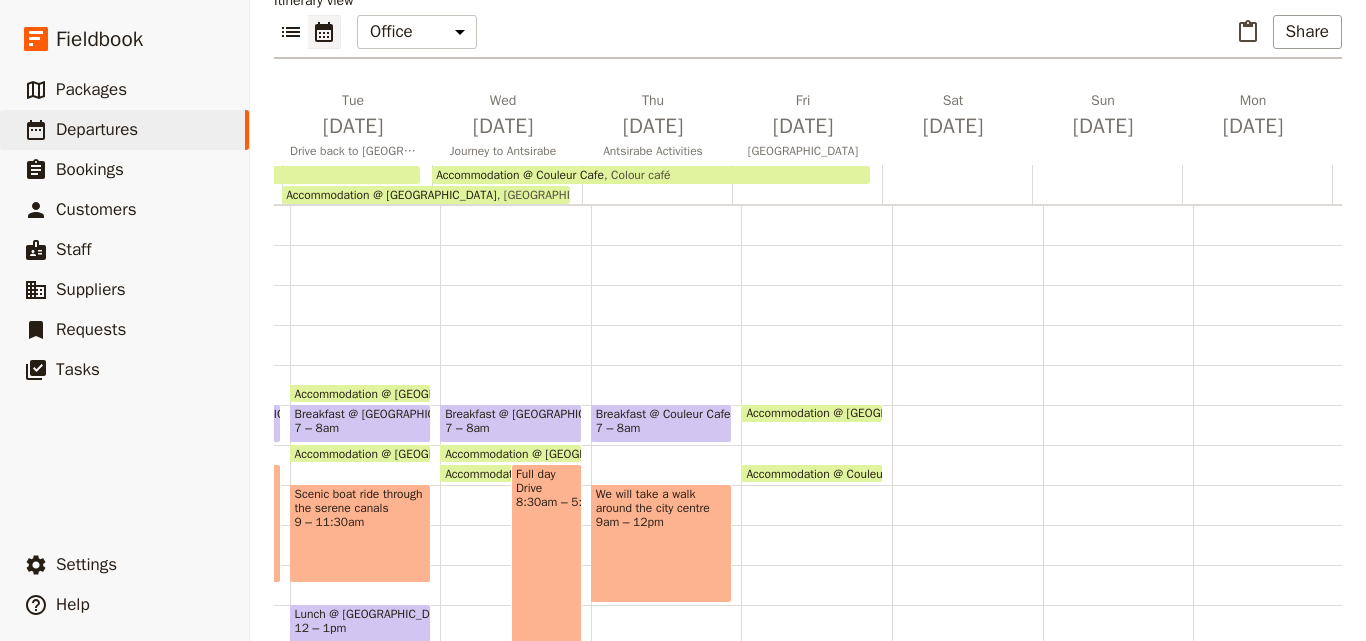 click at bounding box center (812, 418) 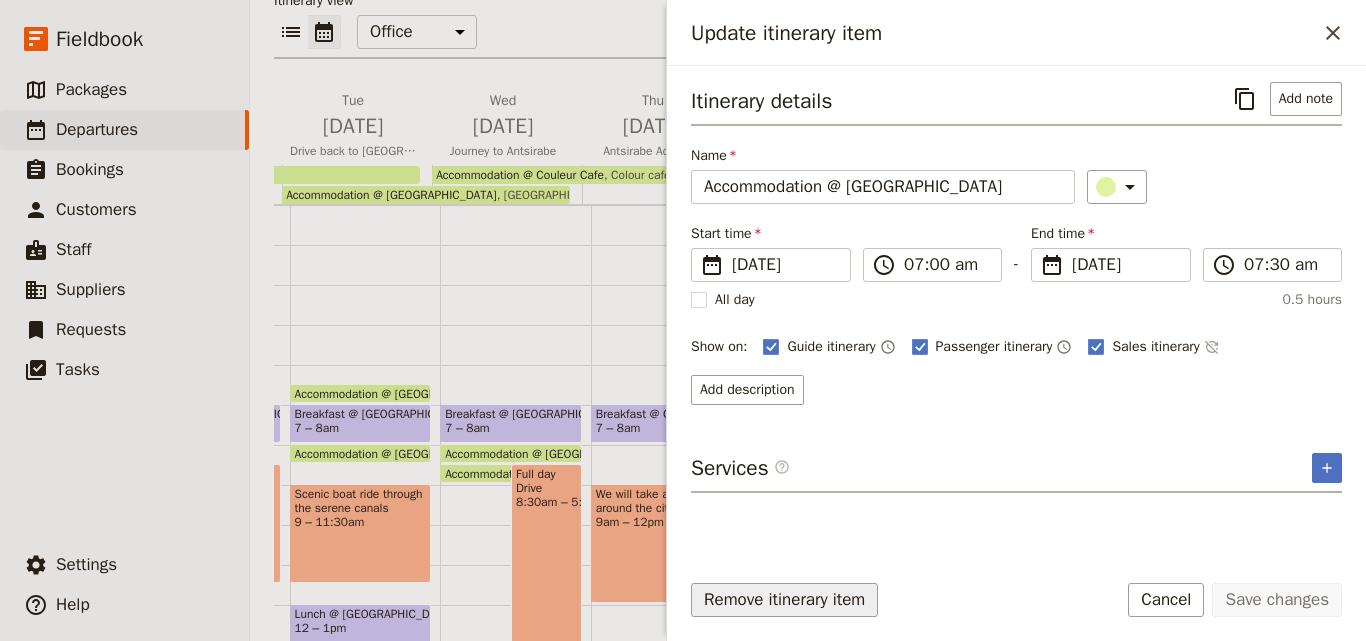 click on "Remove itinerary item" at bounding box center [784, 600] 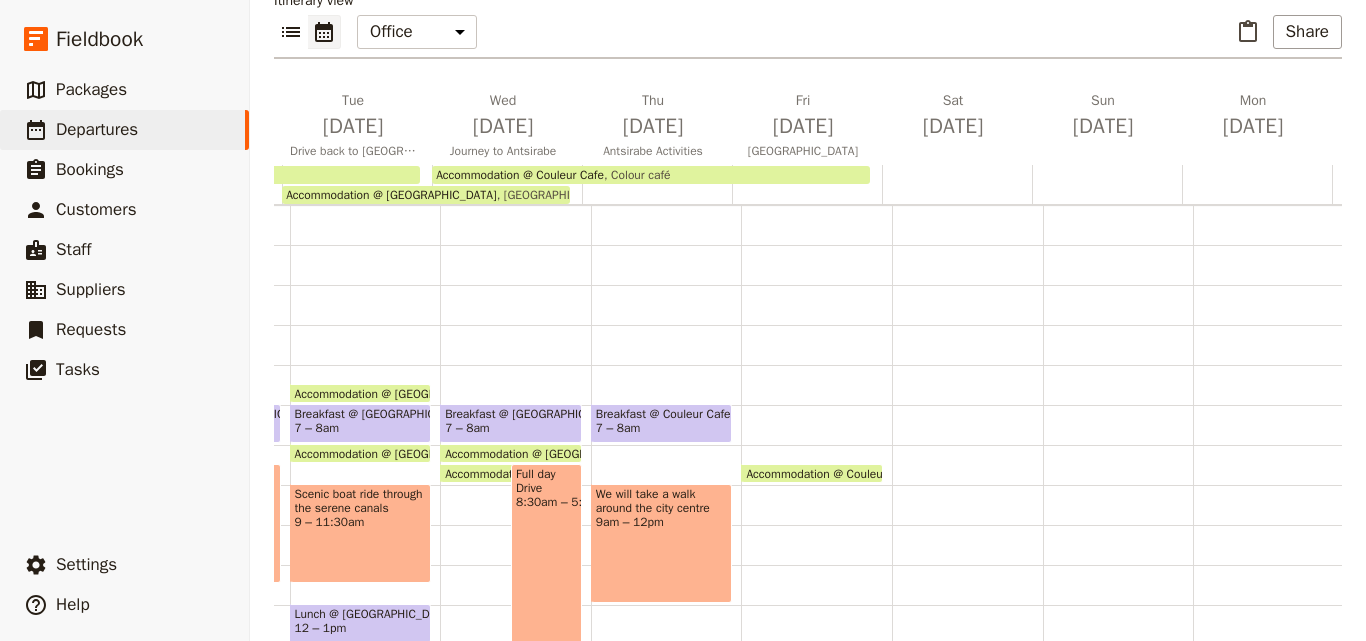 scroll, scrollTop: 0, scrollLeft: 0, axis: both 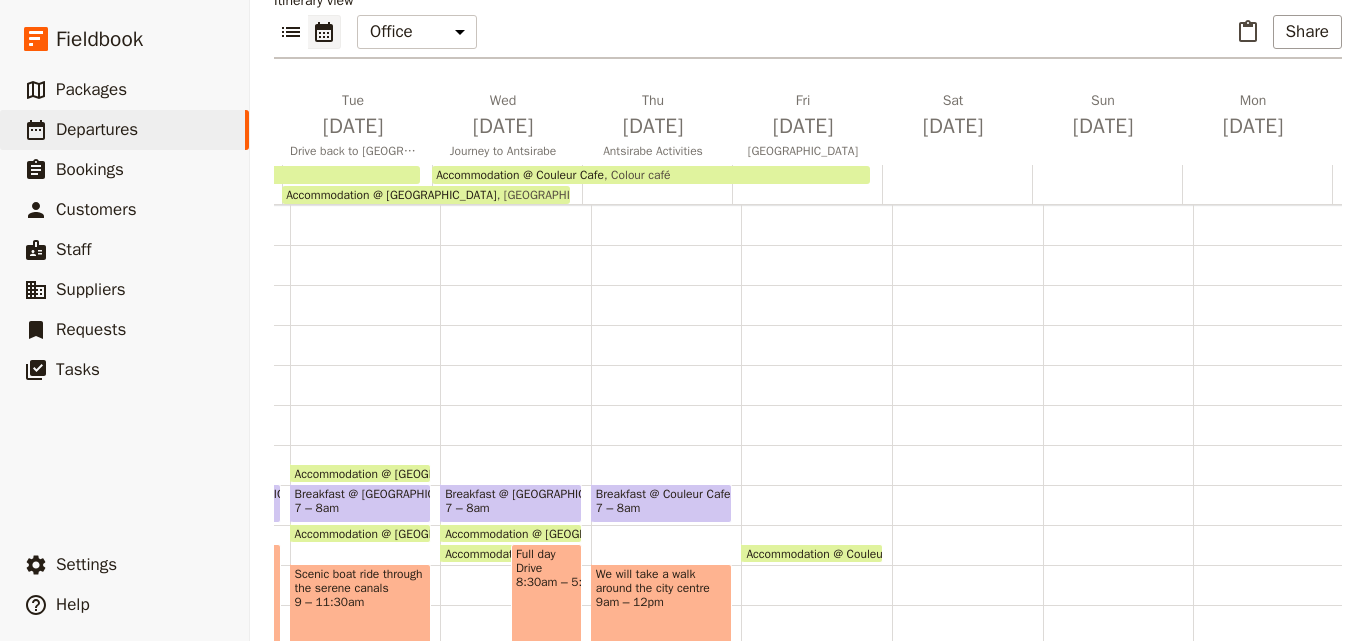 click at bounding box center [807, 184] 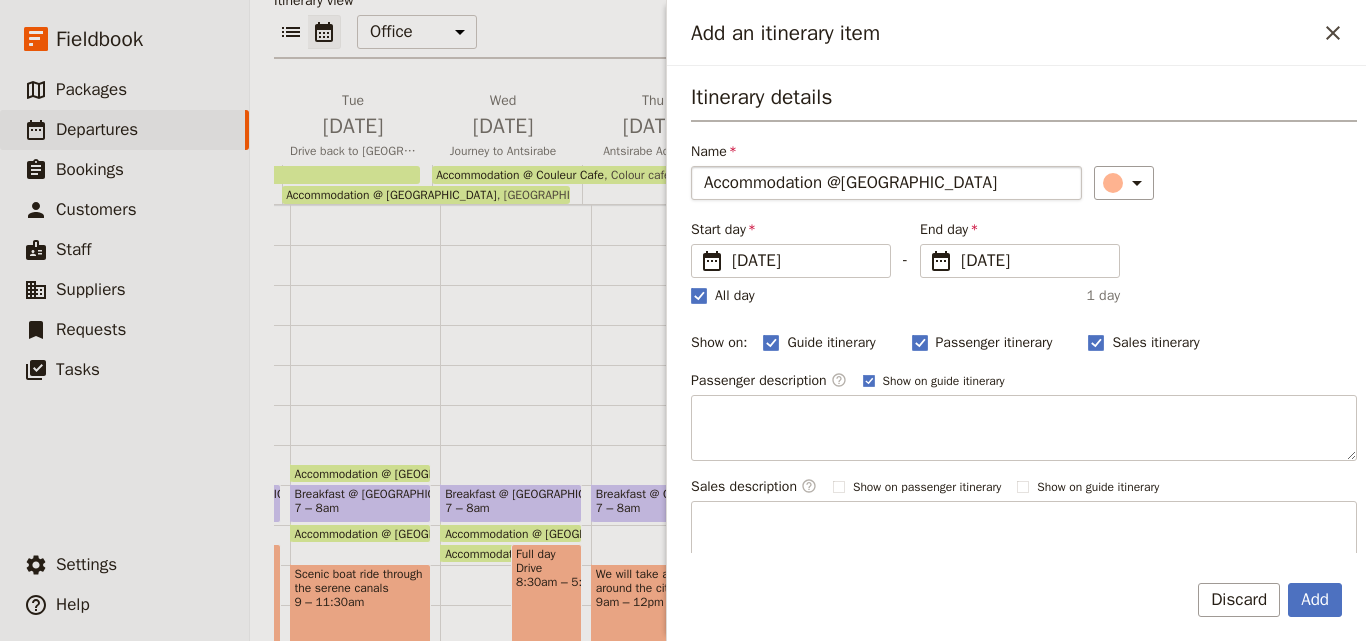 click on "Accommodation @[GEOGRAPHIC_DATA]" at bounding box center (886, 183) 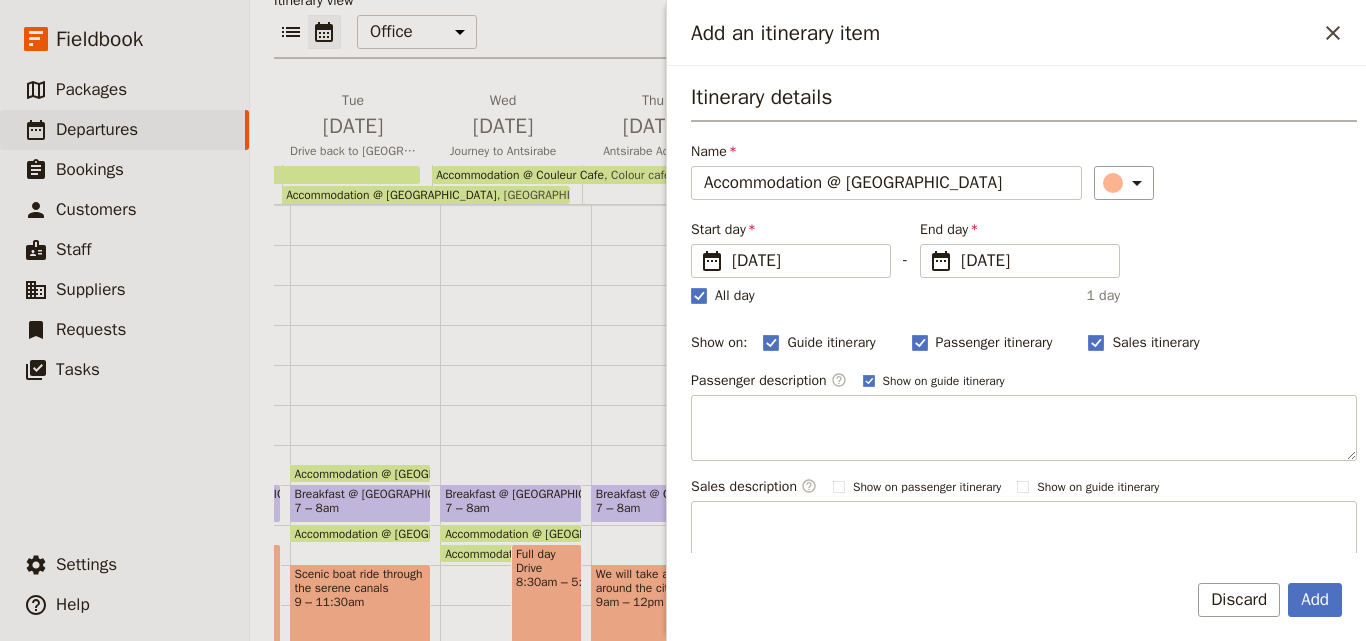 type on "Accommodation @ [GEOGRAPHIC_DATA]" 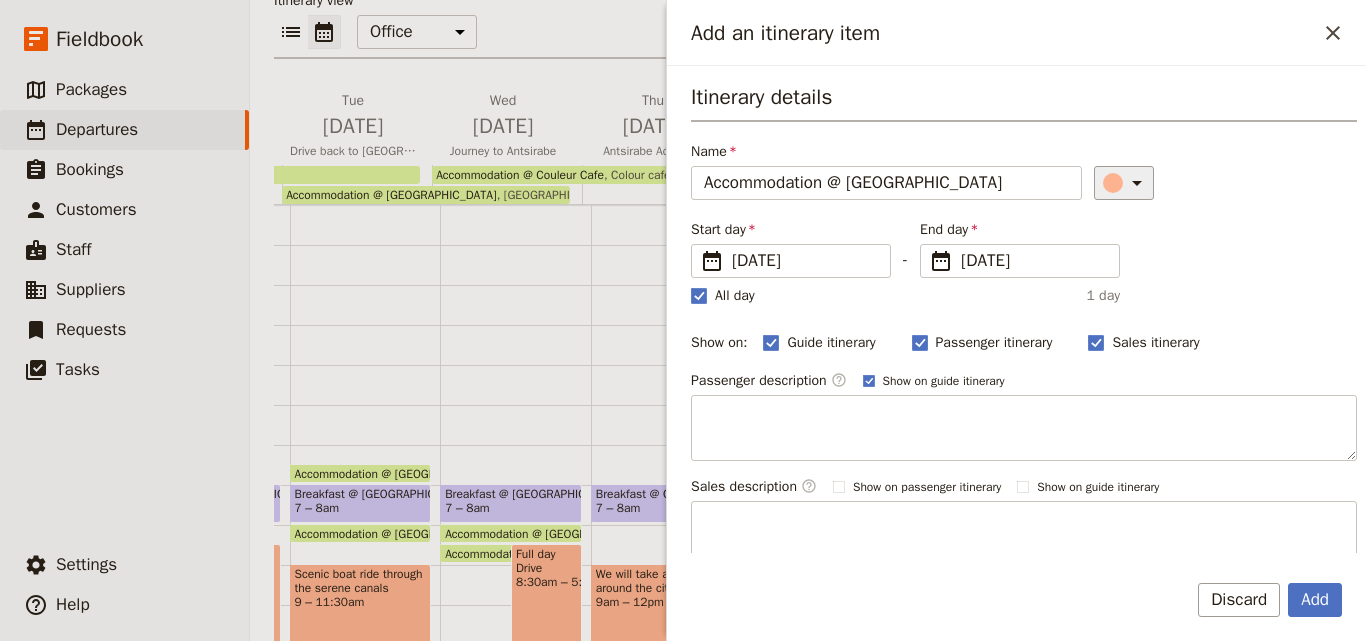 click 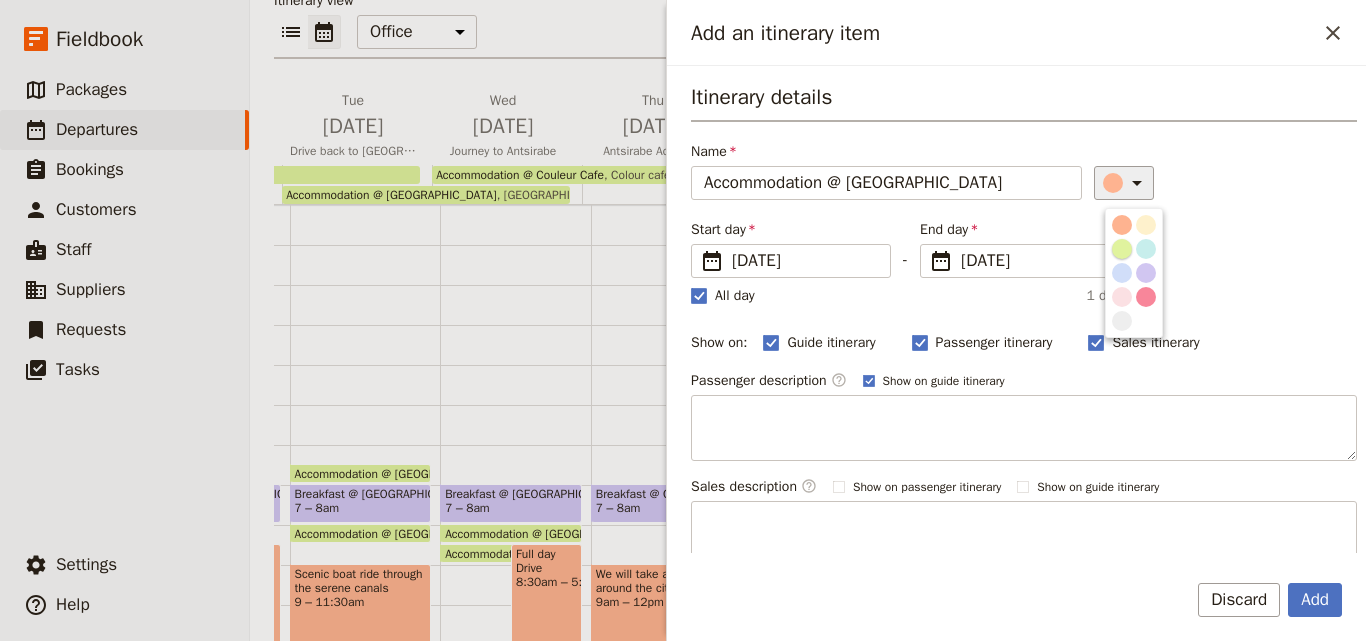 click at bounding box center [1122, 249] 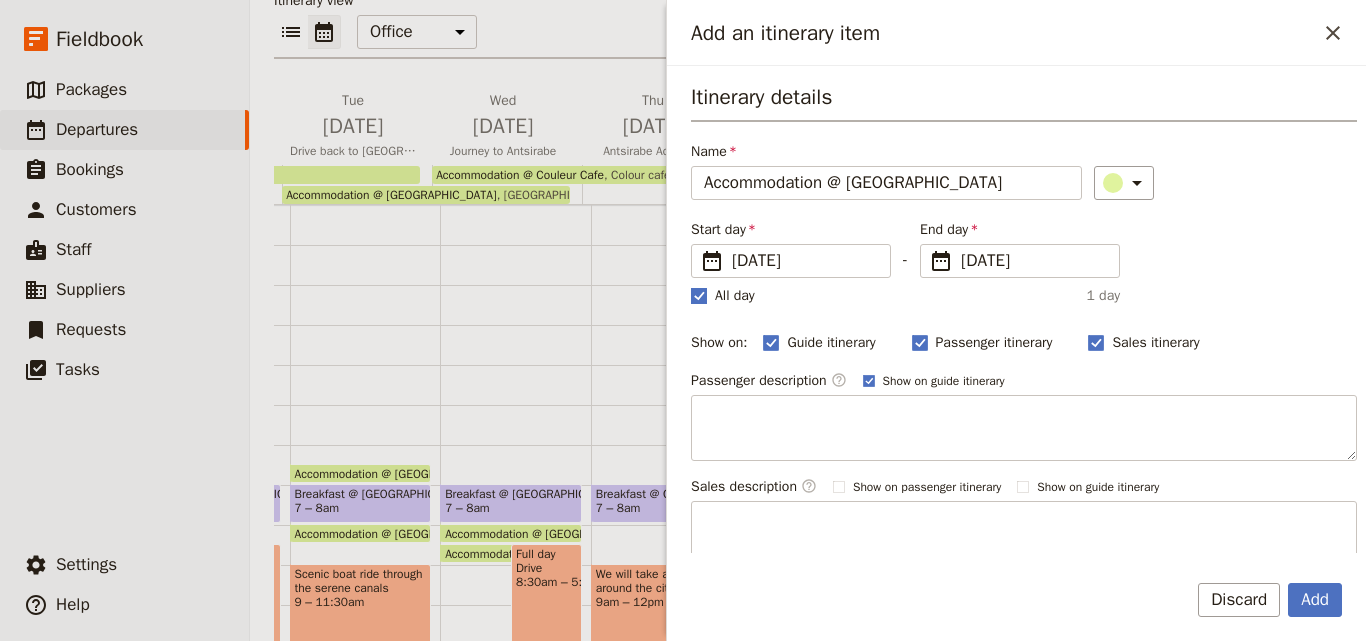 click on "All day" at bounding box center [723, 296] 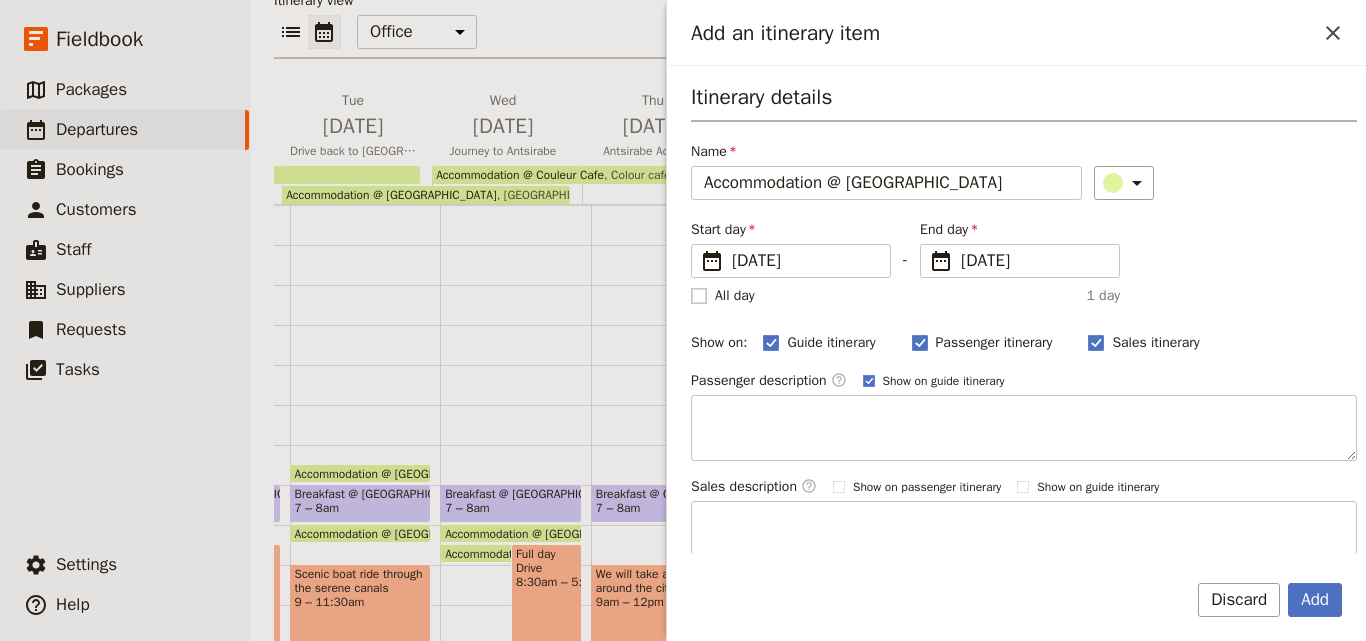 checkbox on "false" 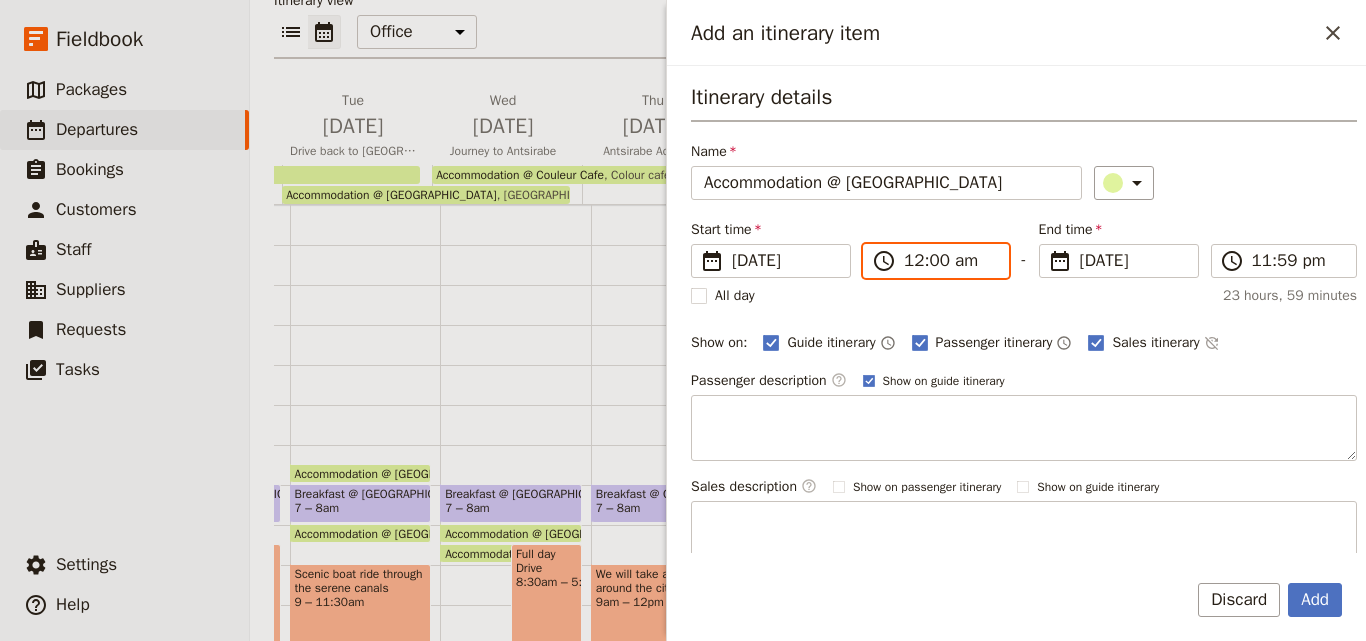 click on "12:00 am" at bounding box center (950, 261) 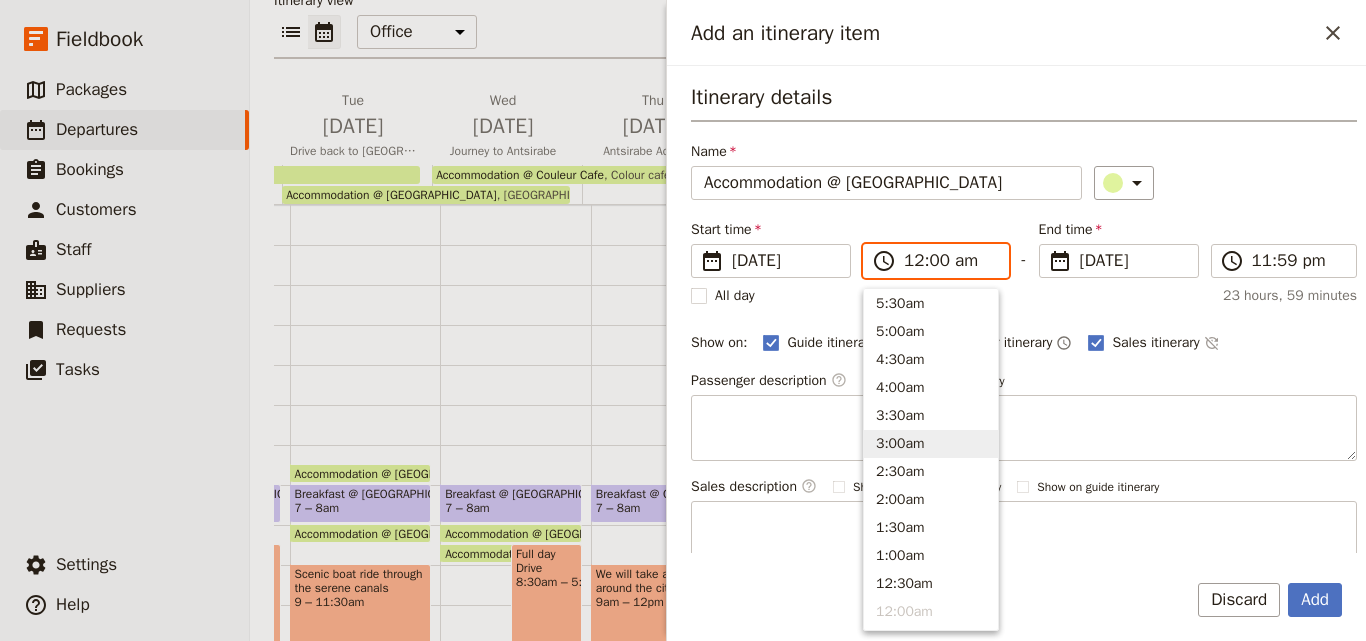 scroll, scrollTop: 711, scrollLeft: 0, axis: vertical 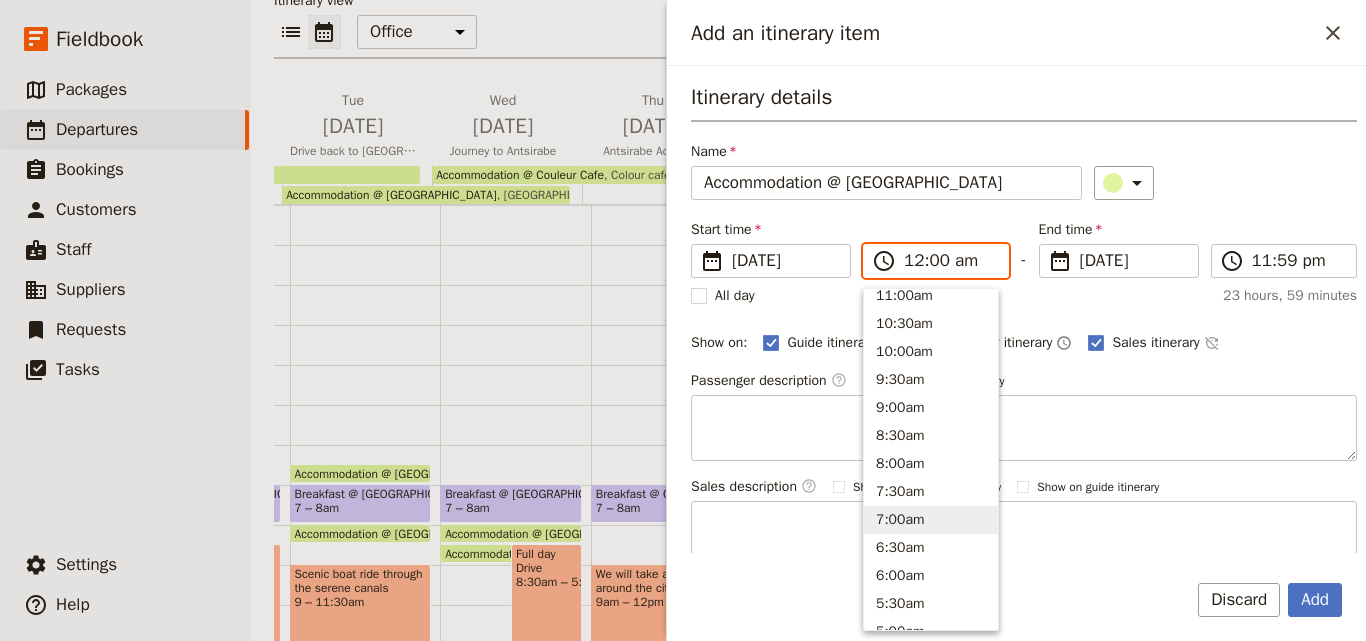 click on "7:00am" at bounding box center [931, 520] 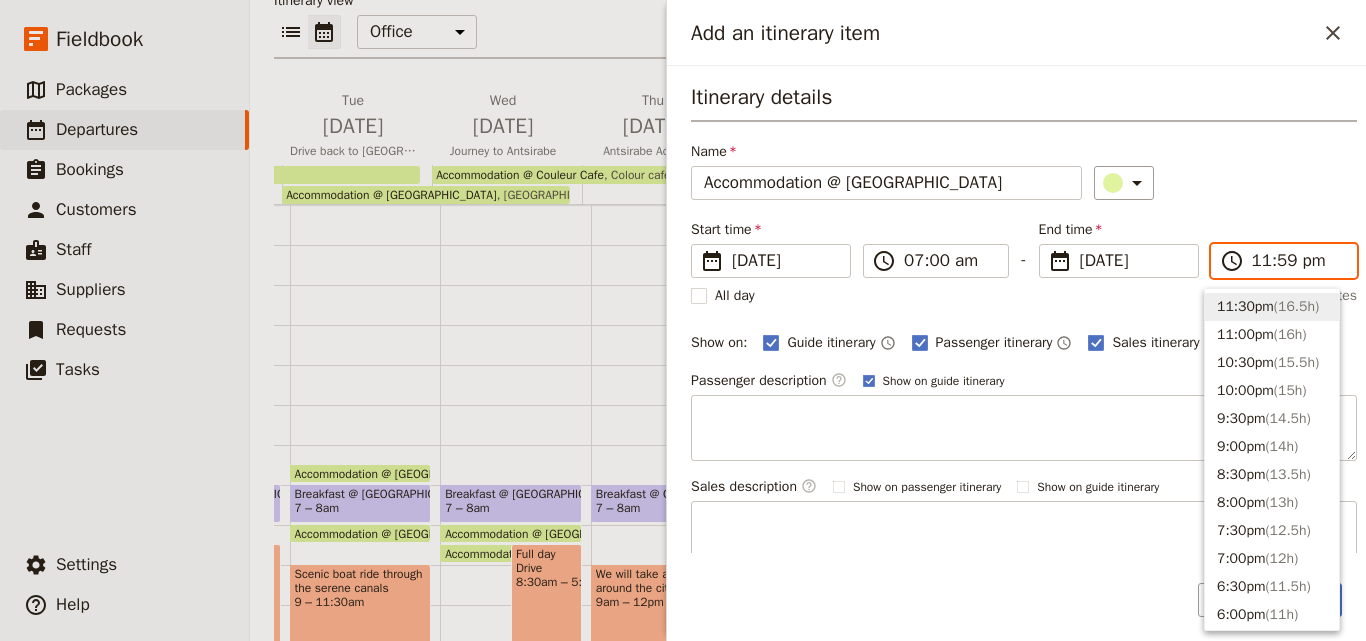 click on "11:59 pm" at bounding box center (1298, 261) 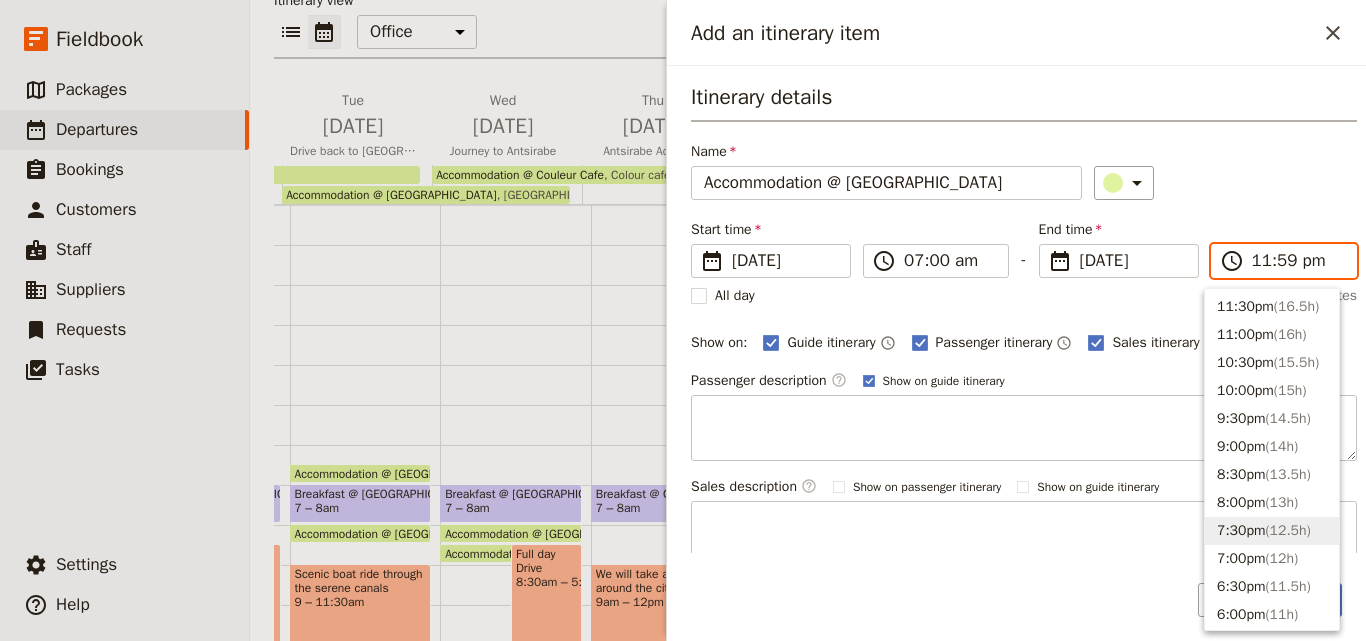 click on "7:30pm  ( 12.5h )" at bounding box center [1272, 531] 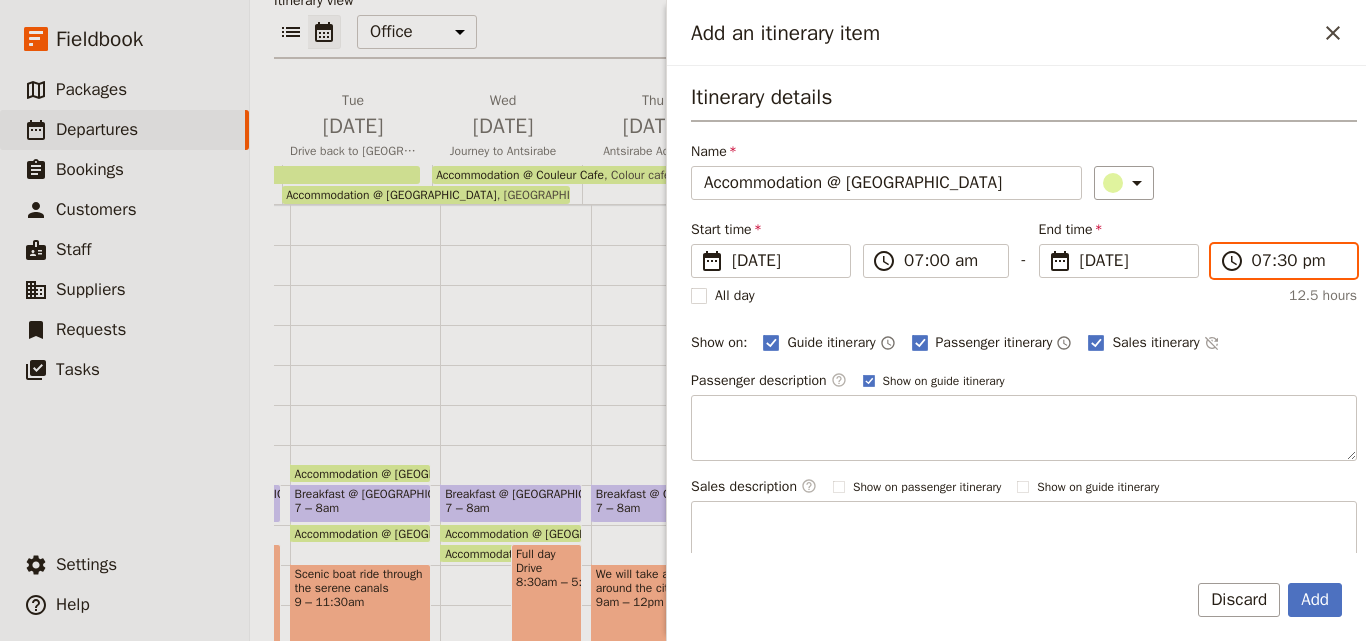 click on "07:30 pm" at bounding box center [1298, 261] 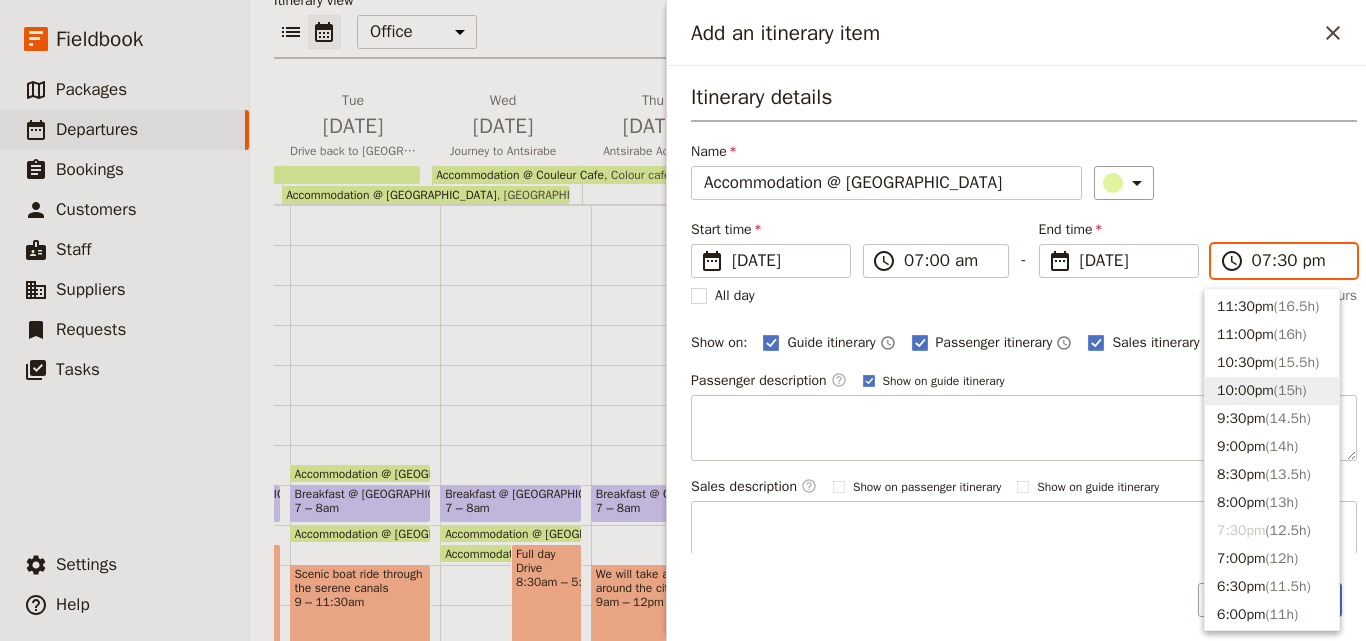 type on "07:30 am" 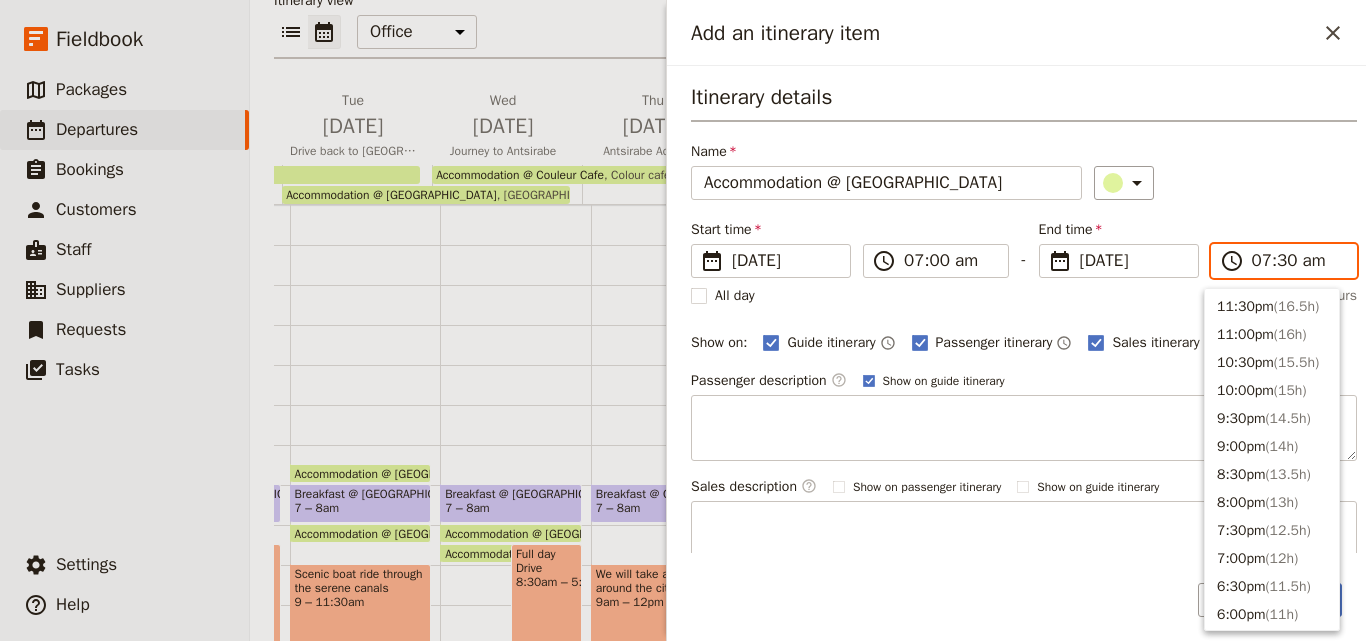 scroll, scrollTop: 901, scrollLeft: 0, axis: vertical 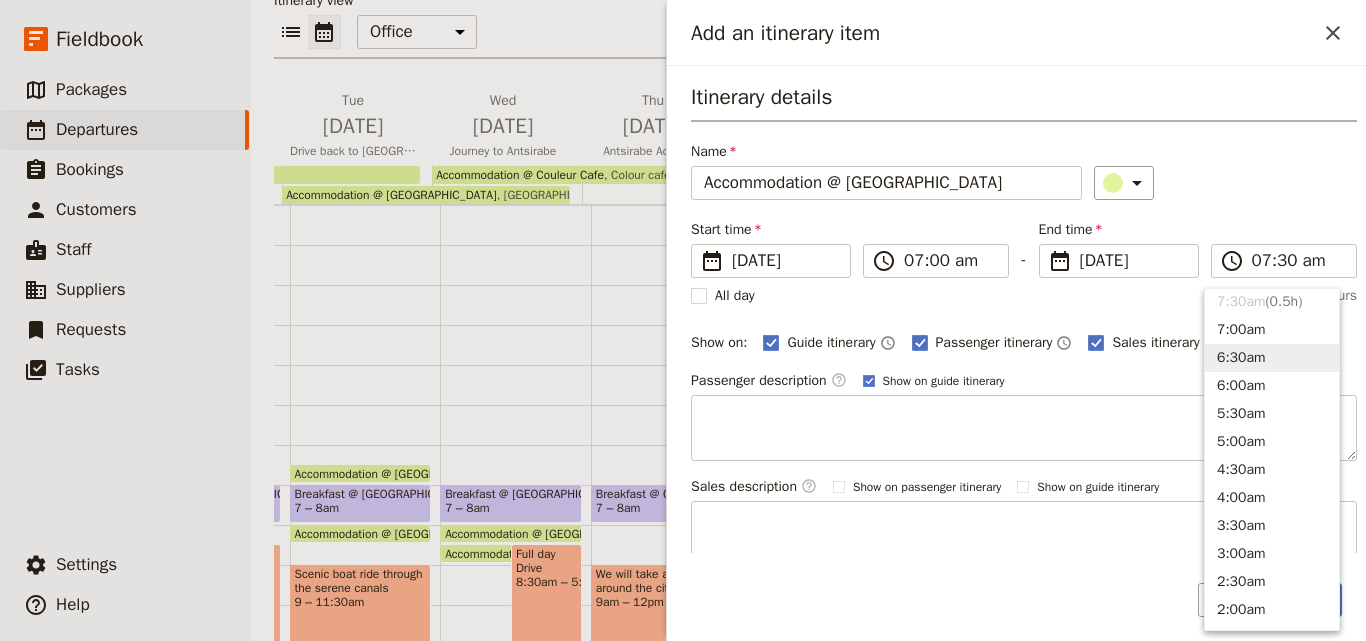 click on "Itinerary details Name Accommodation @ [GEOGRAPHIC_DATA] ​ Start time ​ [DATE] [DATE] [DATE] 07:00 ​ 07:00 am - End time ​ [DATE] [DATE] [DATE] 07:30 ​ 07:30 am All day 0.5 hours Show on: Guide itinerary ​ Passenger itinerary ​ Sales itinerary ​ Passenger description ​ Show on guide itinerary Sales description ​ Show on passenger itinerary Show on guide itinerary" at bounding box center [1024, 324] 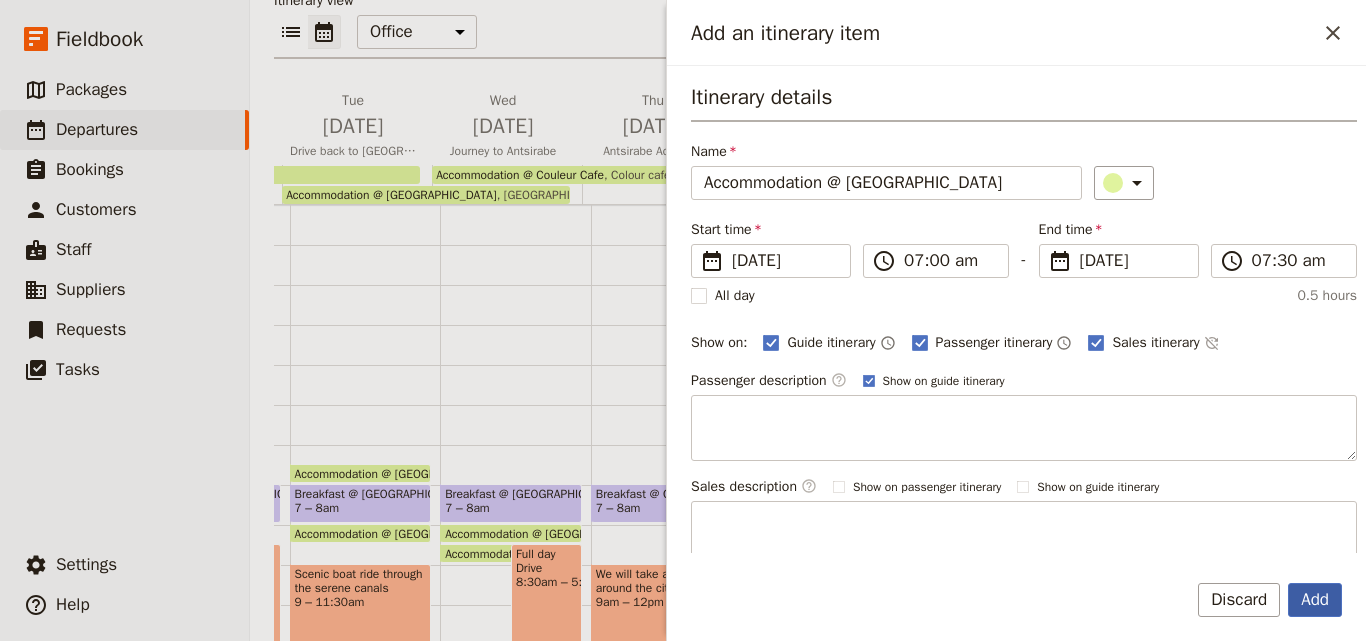click on "Add" at bounding box center [1315, 600] 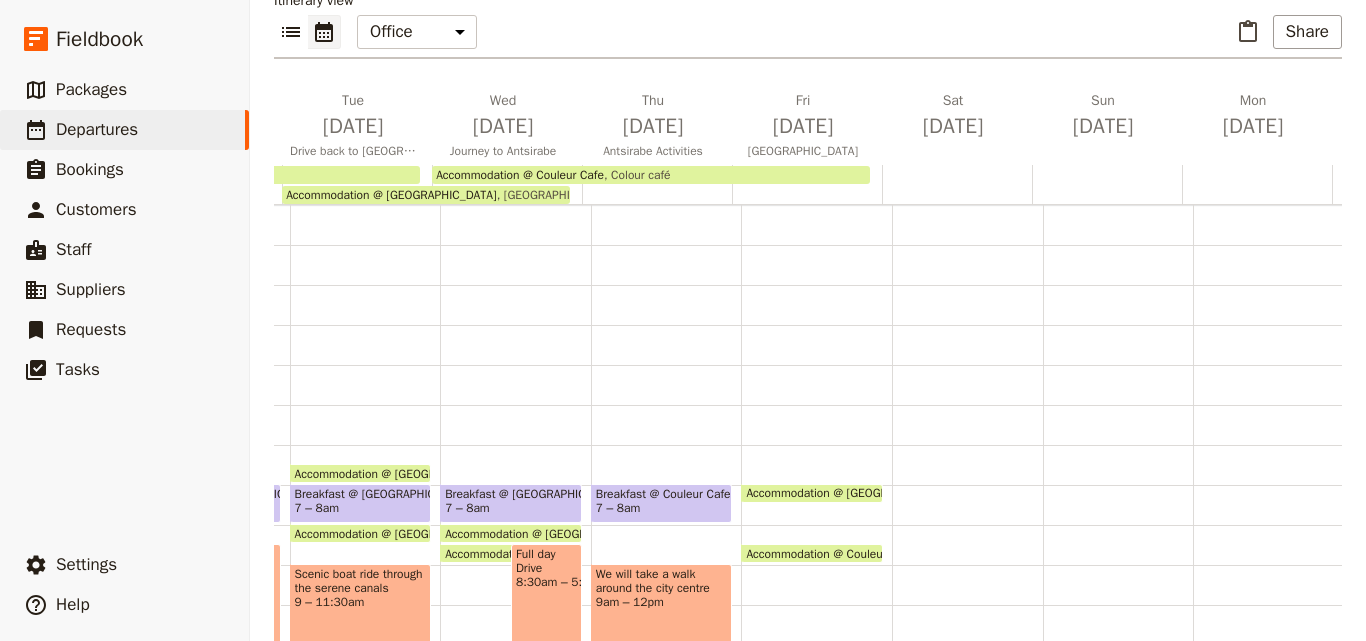 click on "Accommodation @ [GEOGRAPHIC_DATA]" at bounding box center [855, 493] 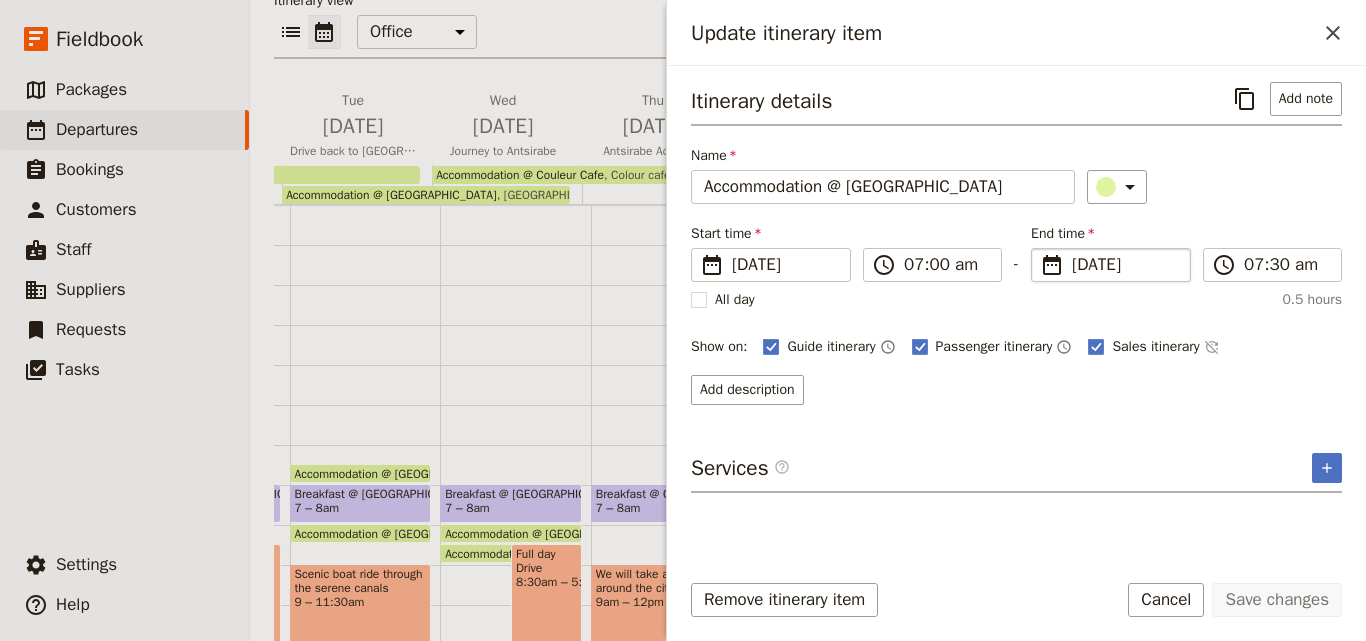 click on "[DATE]" at bounding box center (1125, 265) 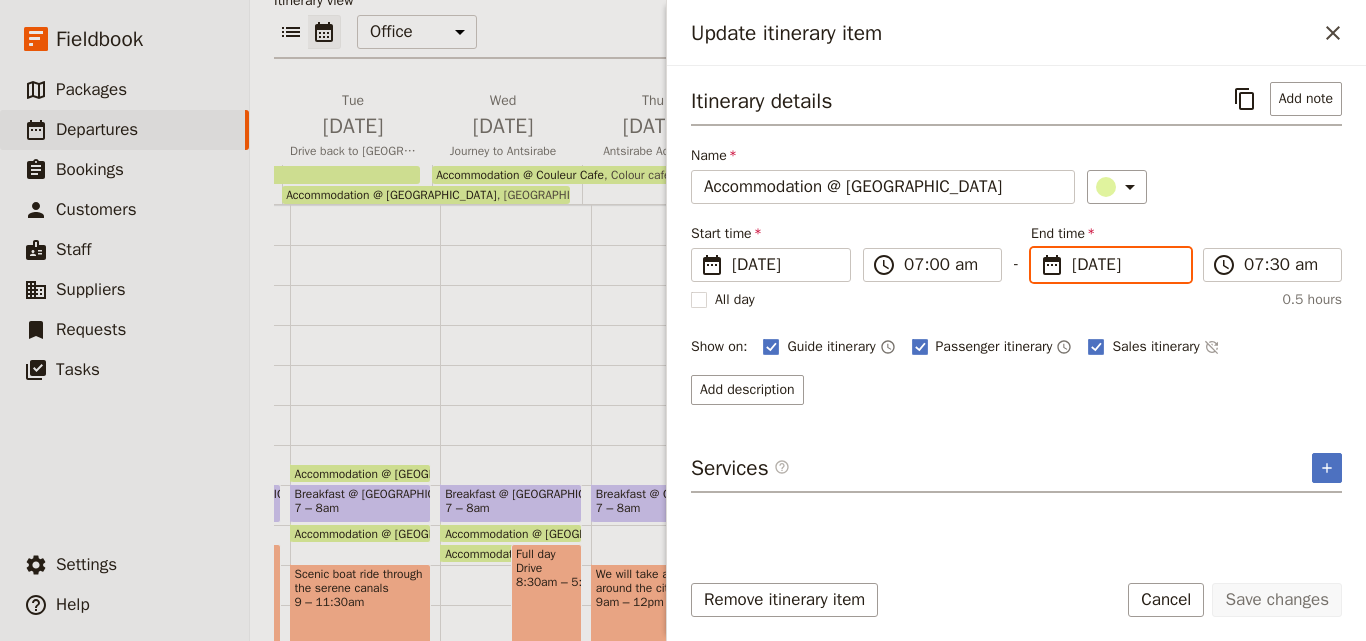 click on "[DATE]" at bounding box center [1039, 248] 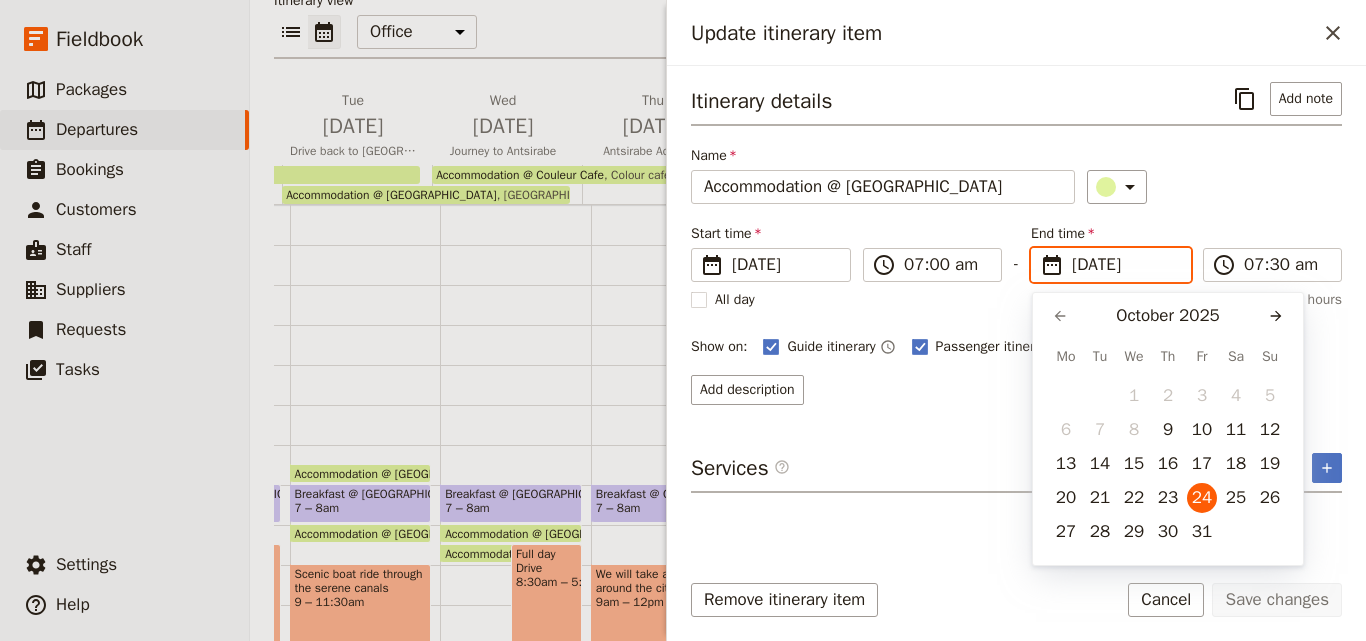 scroll, scrollTop: 0, scrollLeft: 0, axis: both 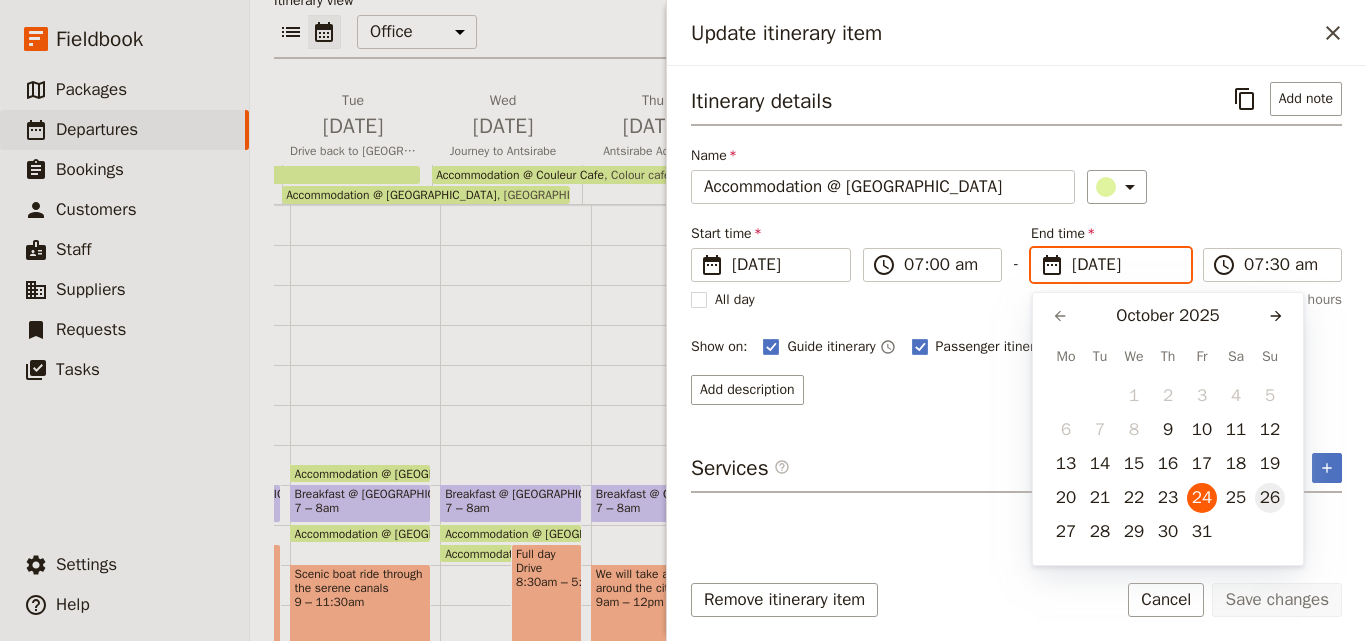 click on "26" at bounding box center [1270, 498] 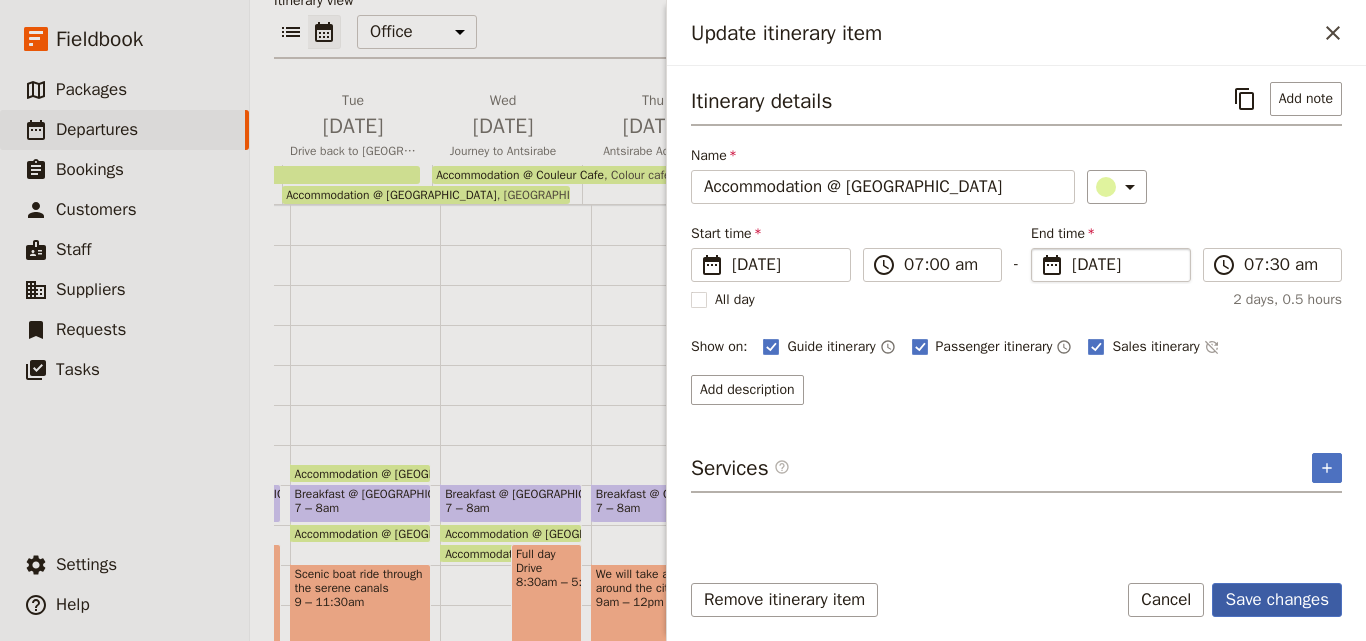 click on "Save changes" at bounding box center (1277, 600) 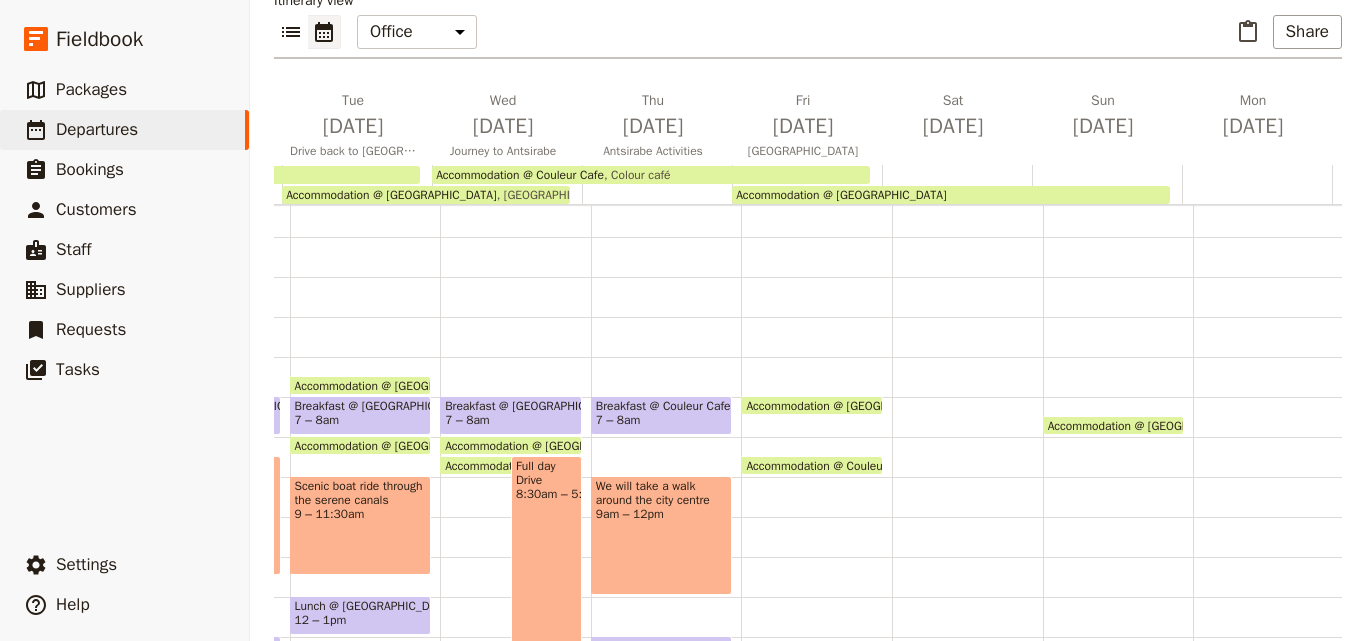 scroll, scrollTop: 0, scrollLeft: 0, axis: both 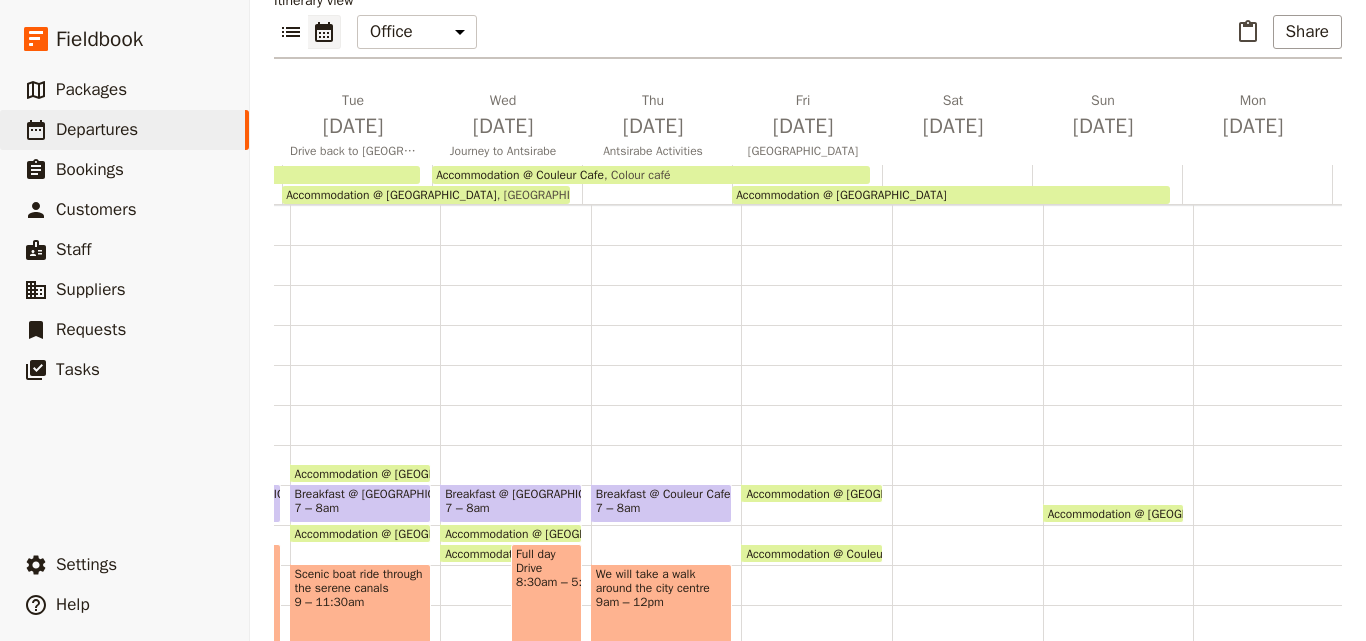 click on "Breakfast @ Couleur Cafe" at bounding box center (662, 494) 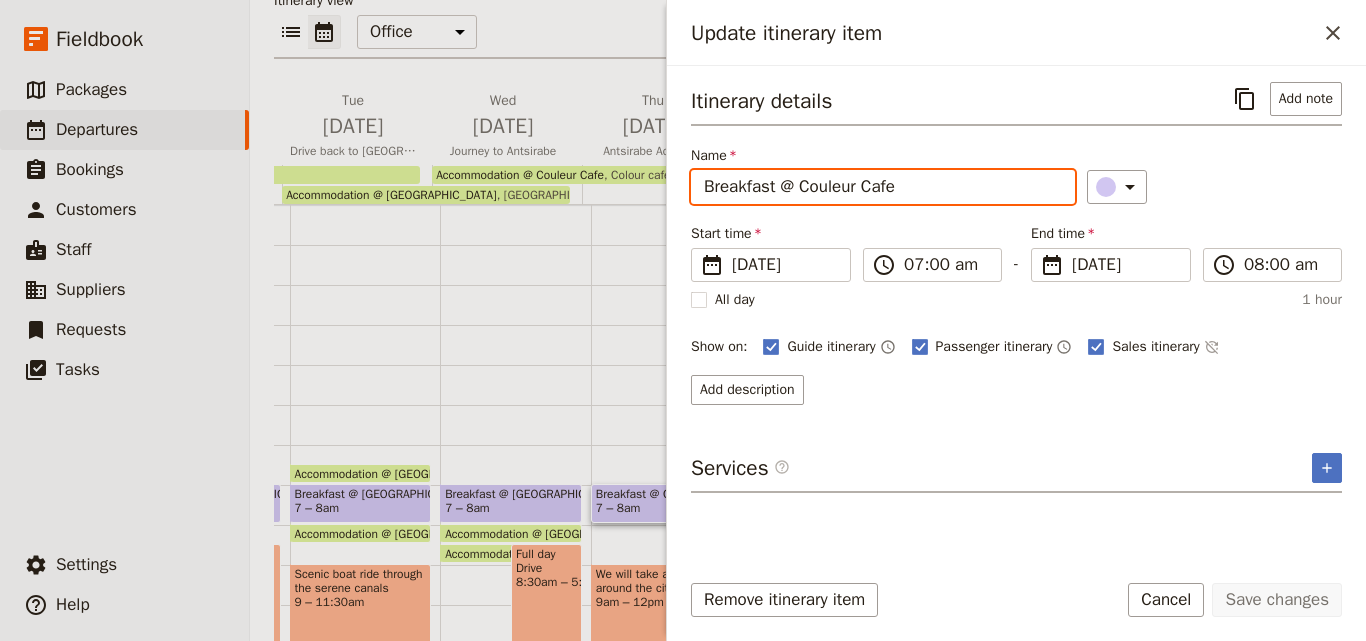 drag, startPoint x: 909, startPoint y: 193, endPoint x: 694, endPoint y: 193, distance: 215 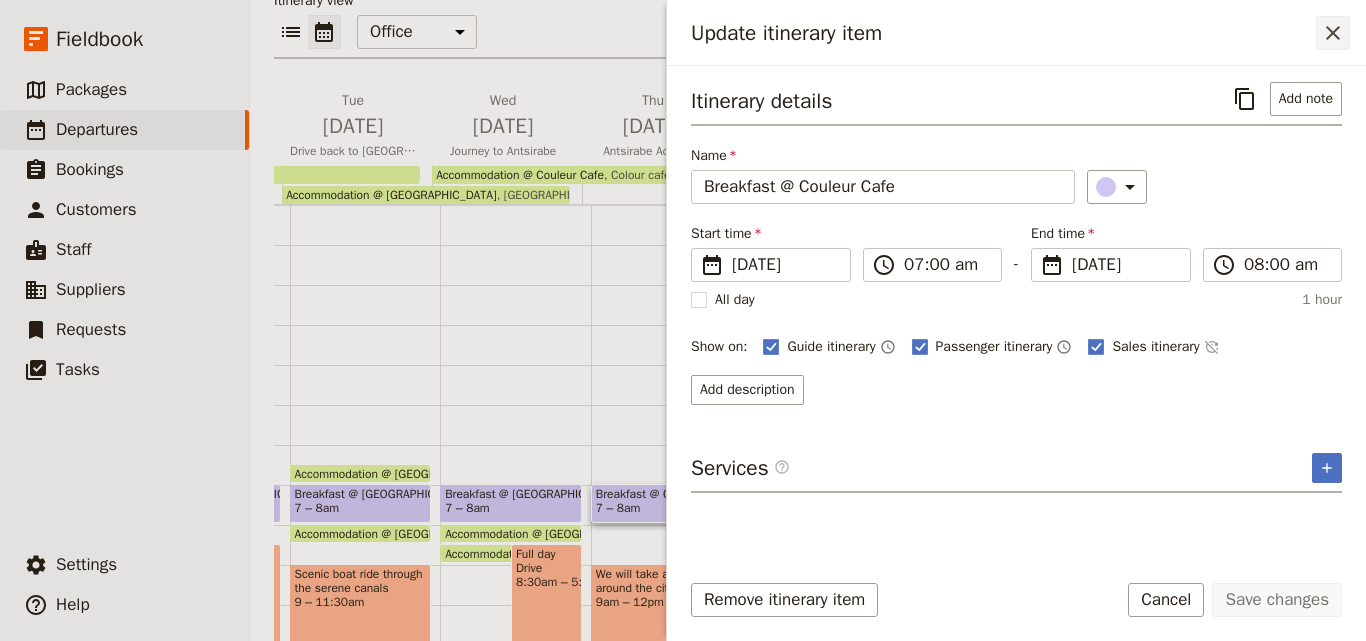 click on "​" at bounding box center [1333, 33] 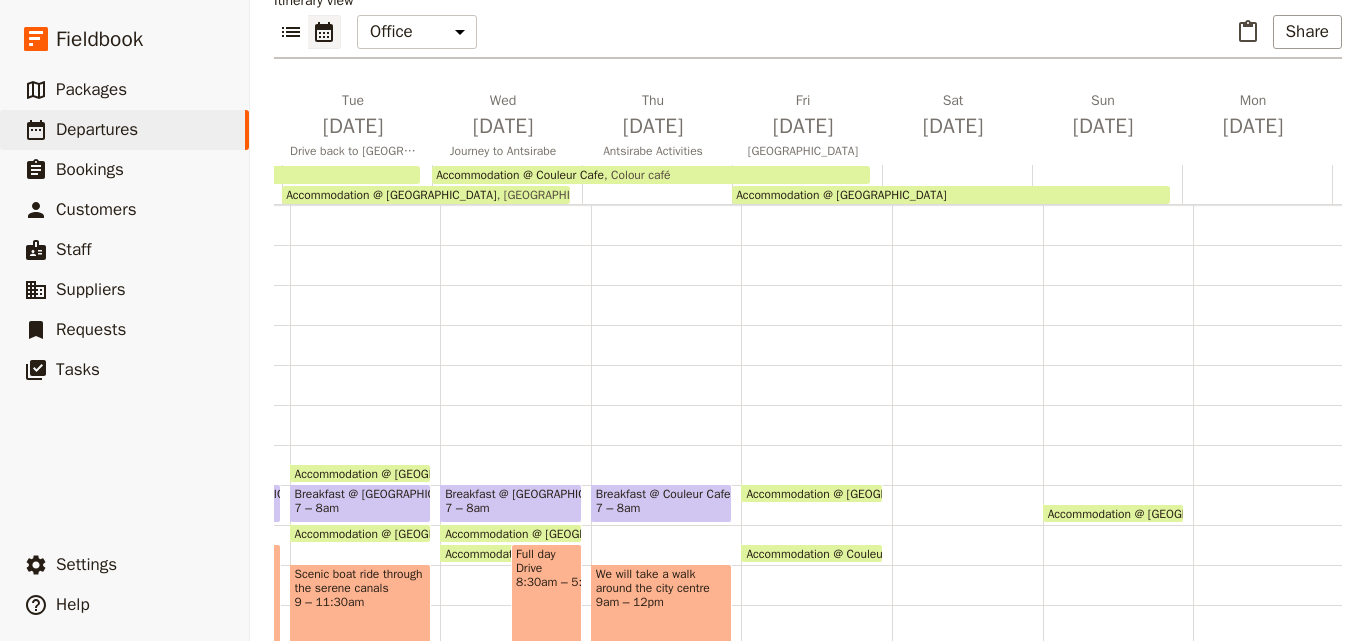 click on "Accommodation @ [GEOGRAPHIC_DATA] 7 – 7:30am Accommodation @ Couleur Cafe 8:30am Colour café" at bounding box center [816, 685] 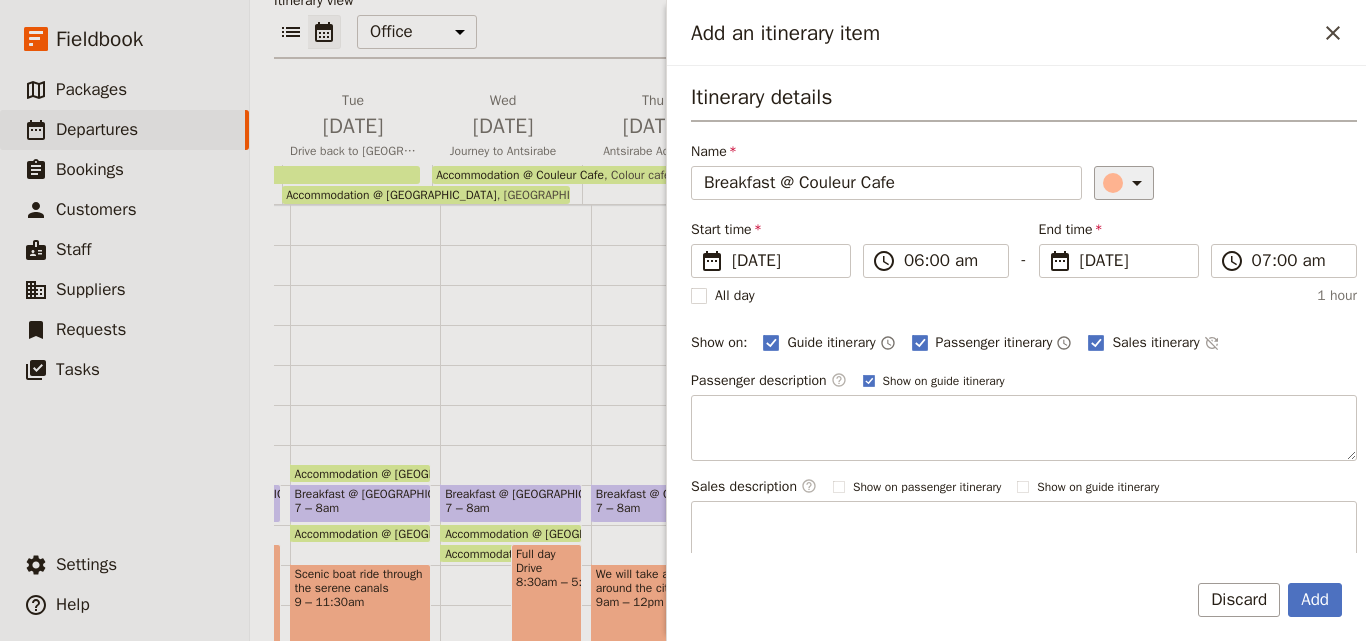 type on "Breakfast @ Couleur Cafe" 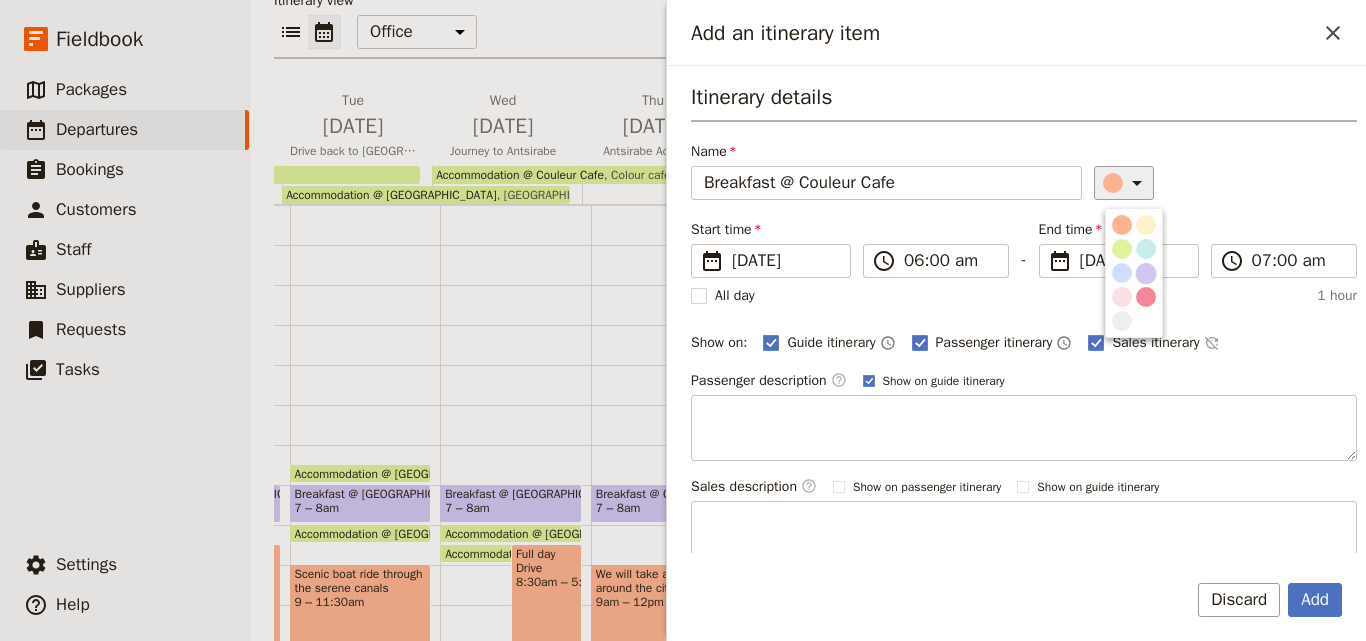 click at bounding box center [1146, 273] 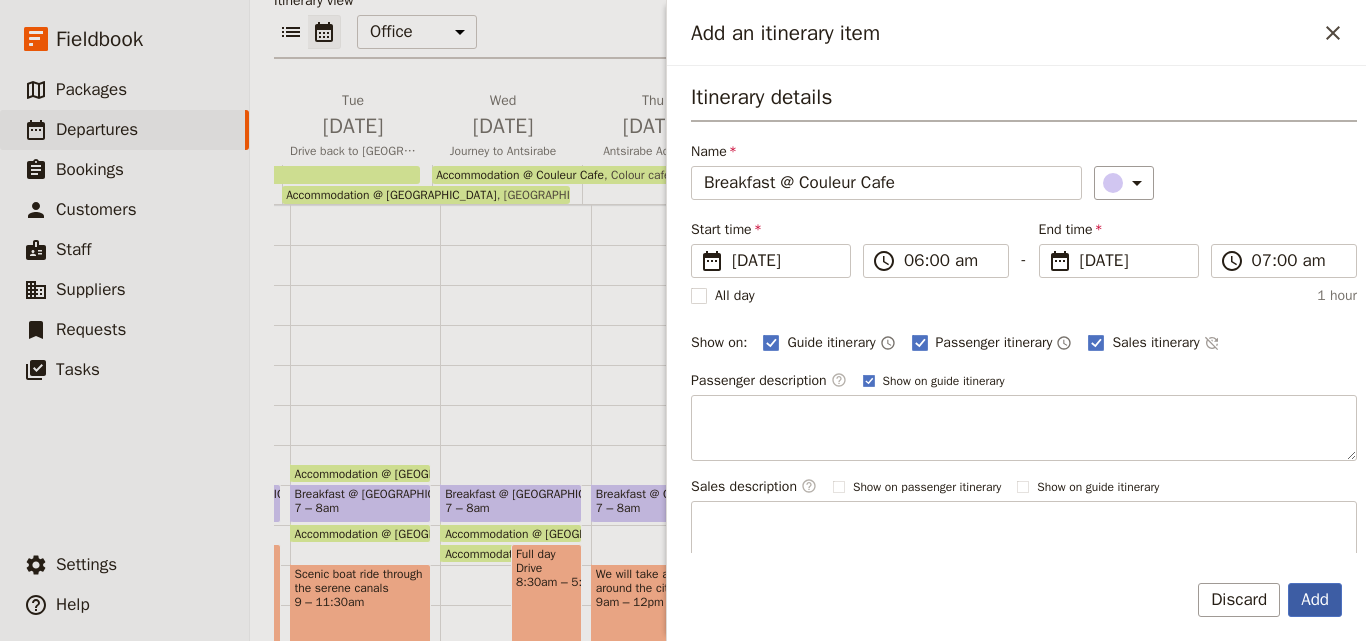 click on "Add" at bounding box center (1315, 600) 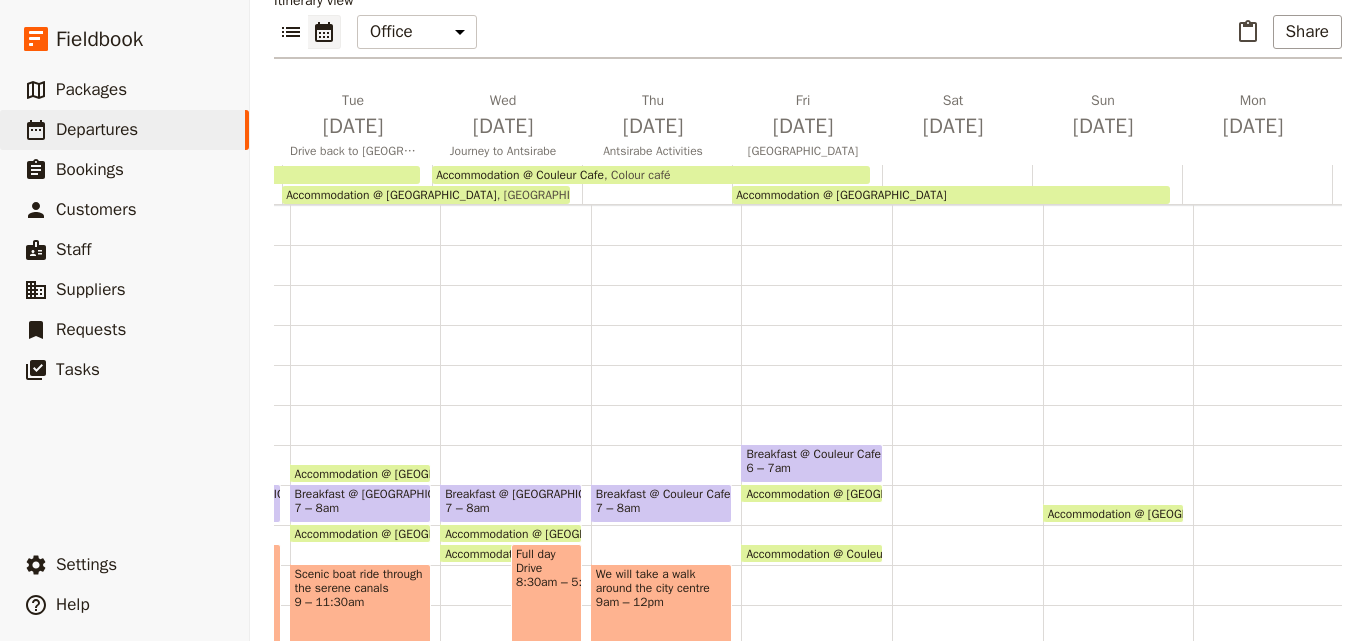 click on "Breakfast @ Couleur Cafe" at bounding box center [812, 454] 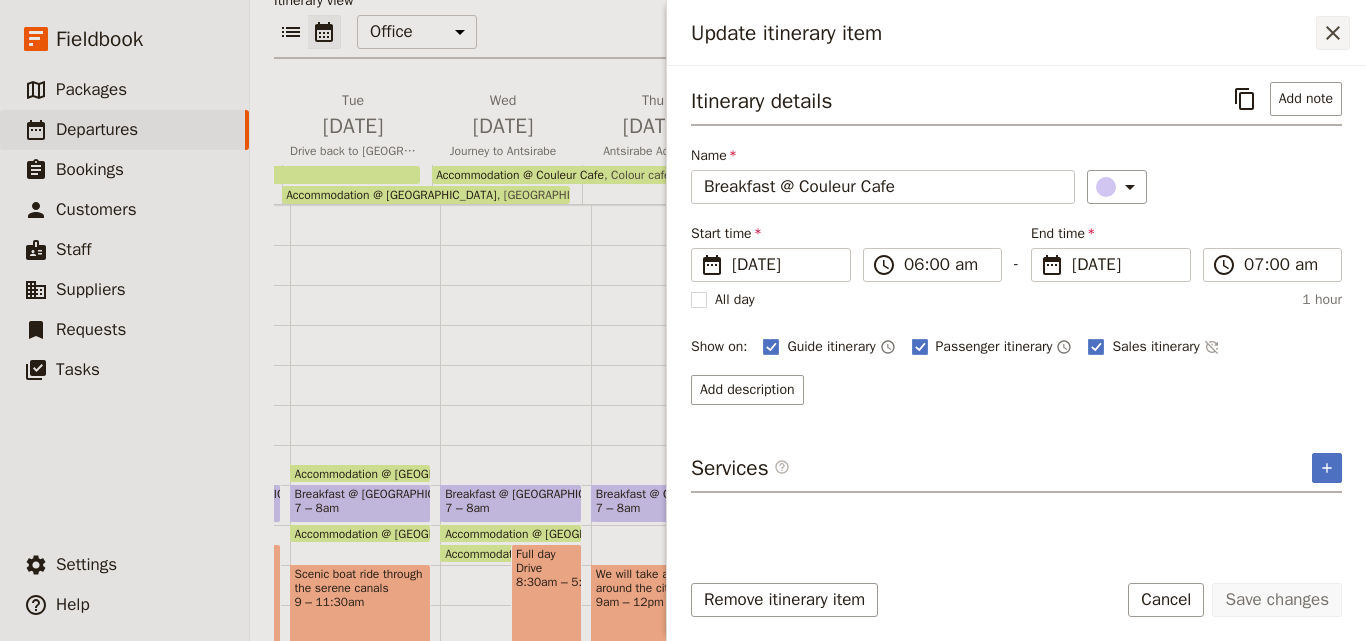 click on "​" at bounding box center [1333, 33] 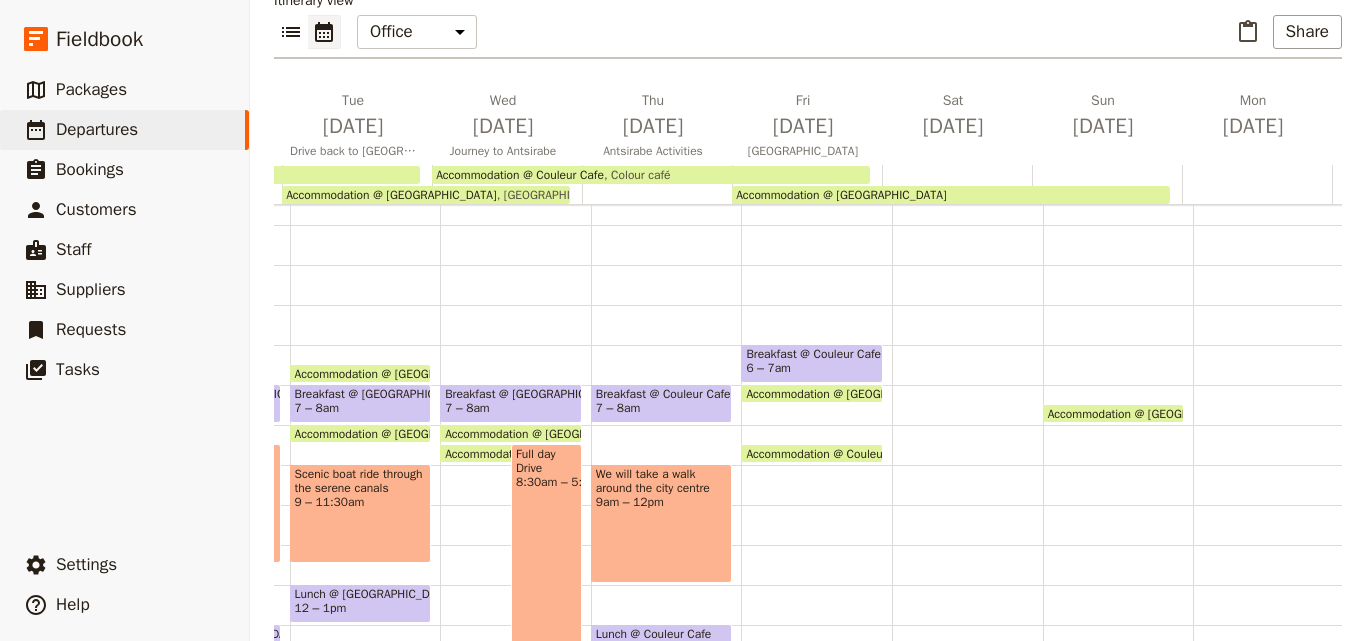 scroll, scrollTop: 200, scrollLeft: 0, axis: vertical 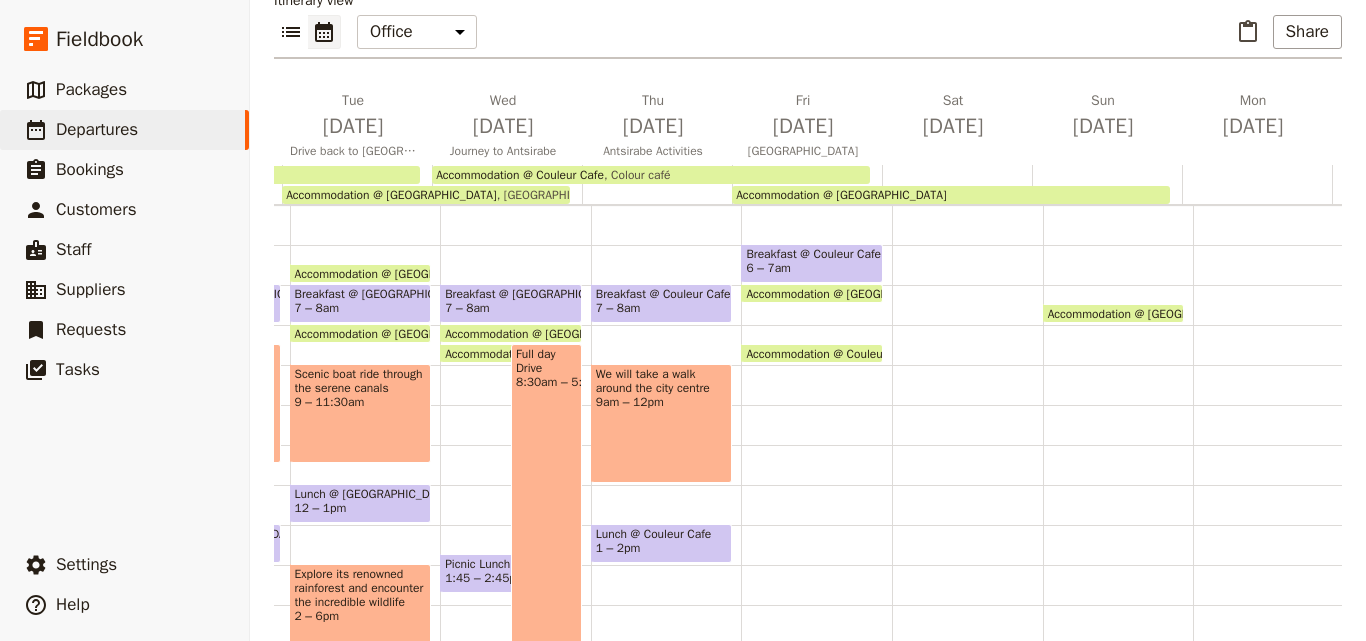 click on "Breakfast @ Couleur Cafe" at bounding box center (812, 254) 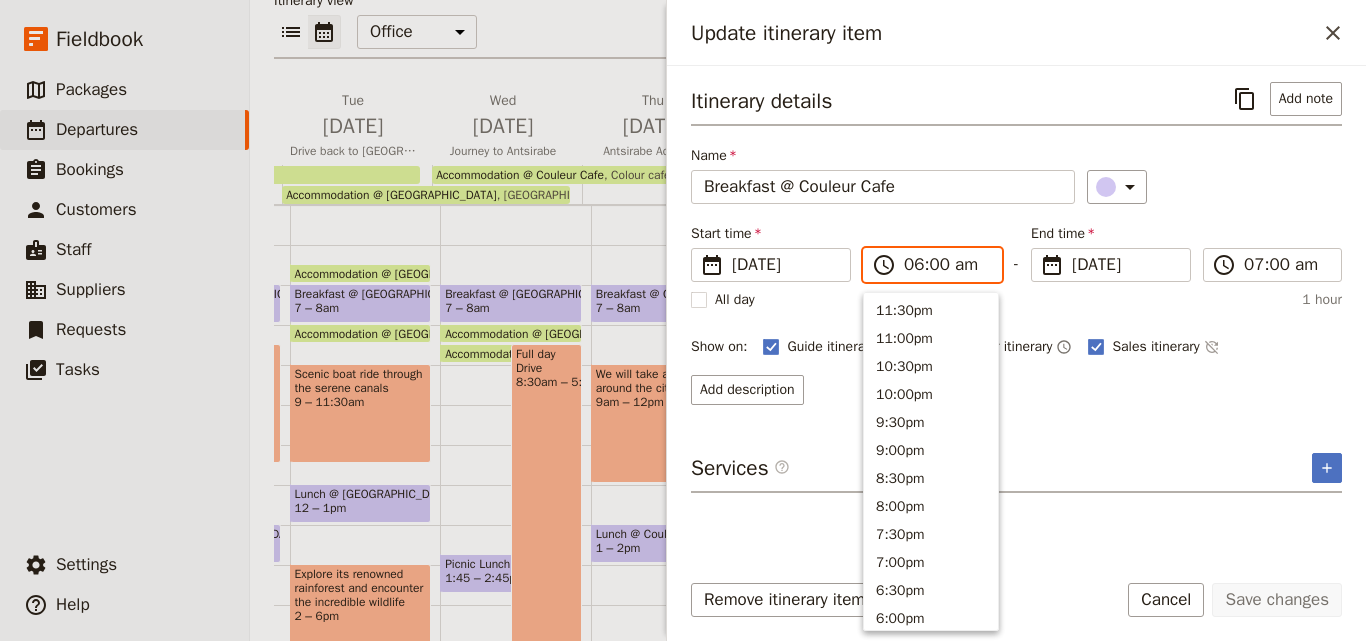 click on "06:00 am" at bounding box center (946, 265) 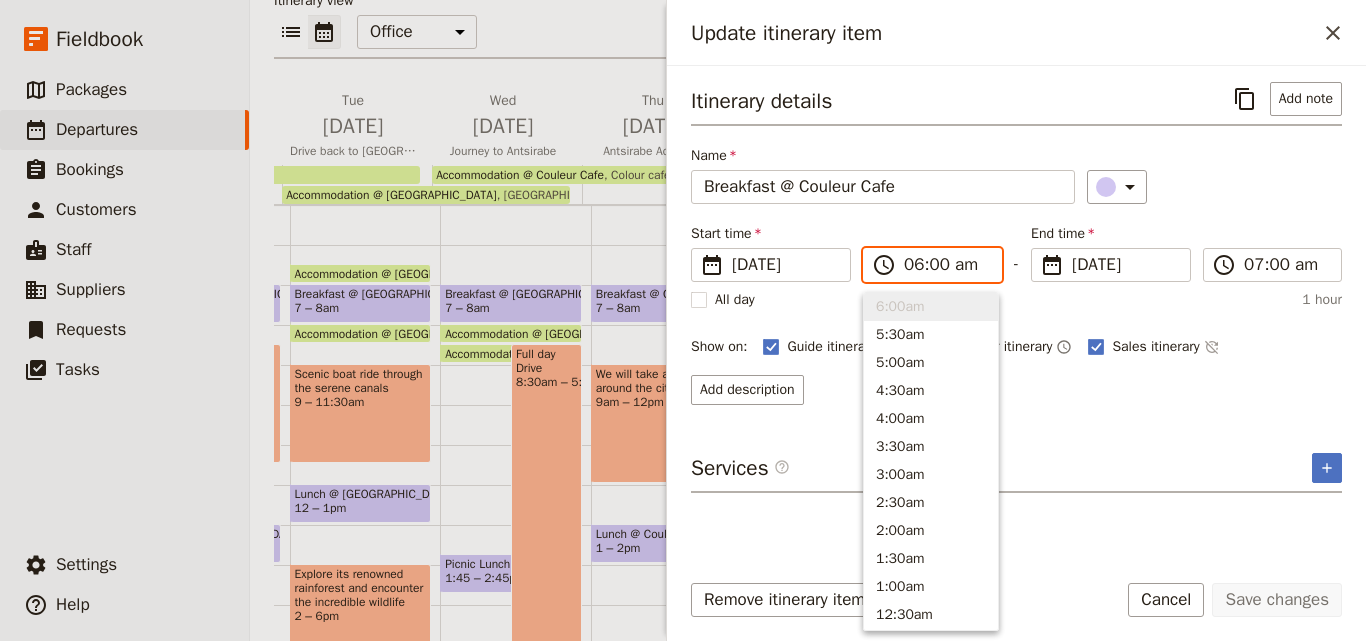 type on "07:00 am" 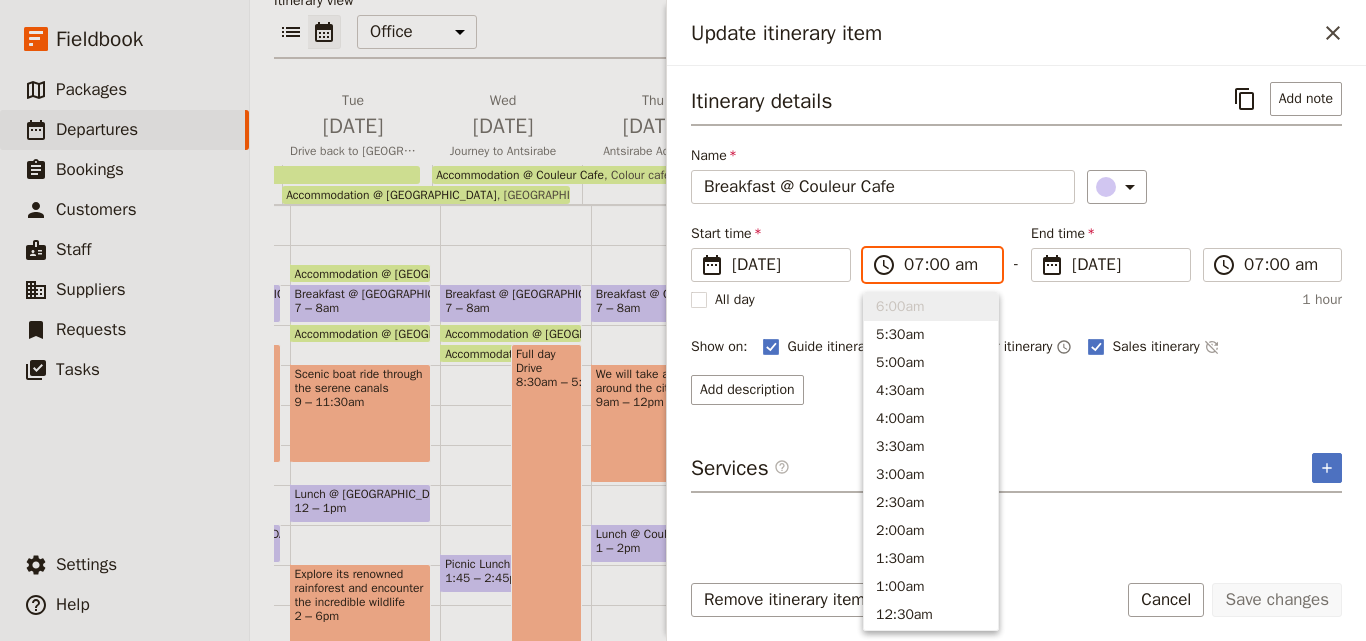 scroll, scrollTop: 929, scrollLeft: 0, axis: vertical 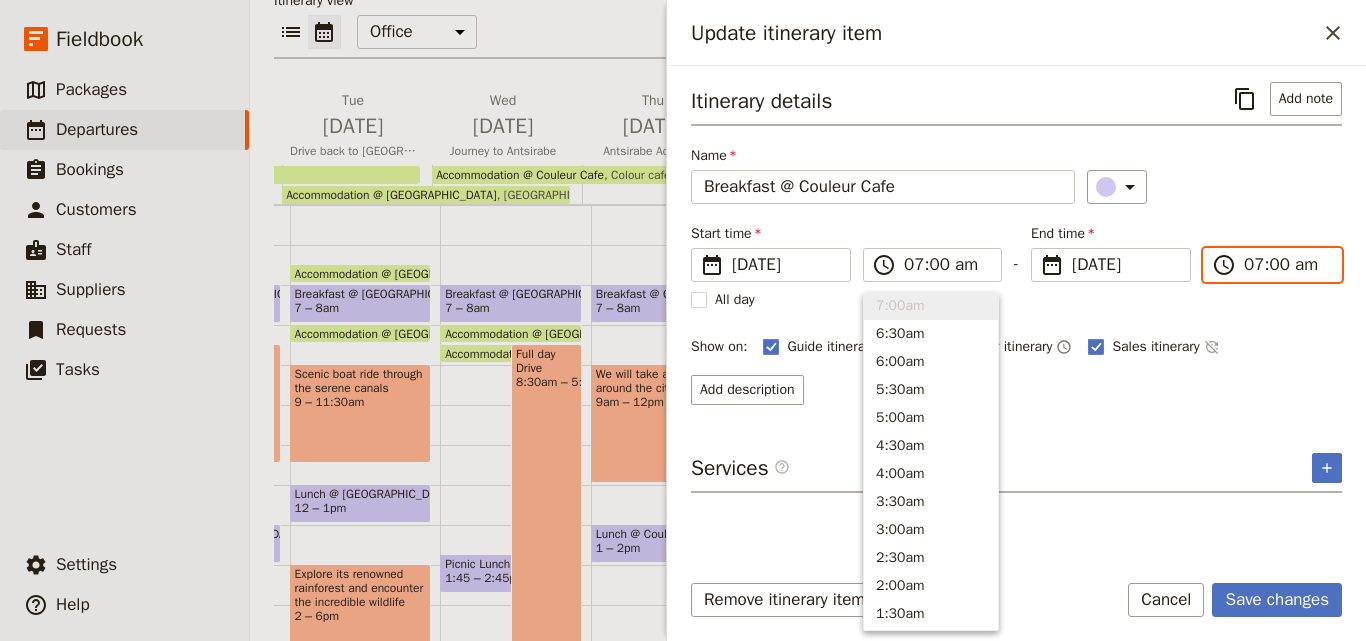 click on "07:00 am" at bounding box center (1286, 265) 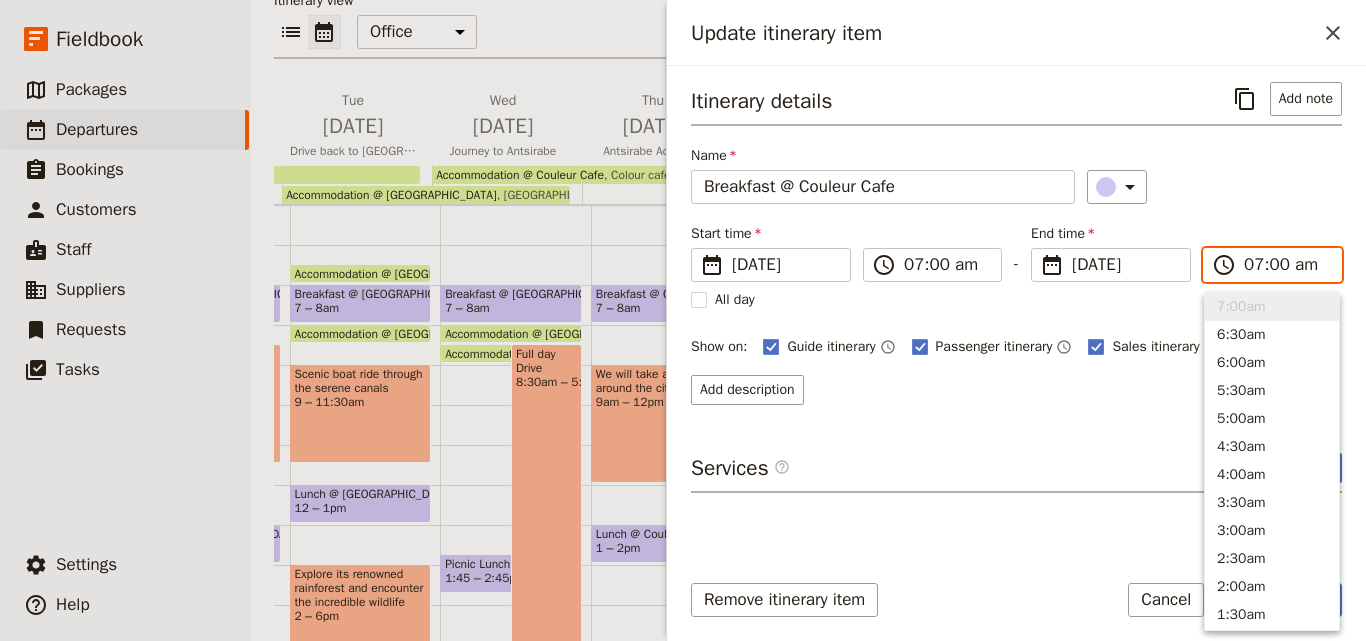 type on "08:00 am" 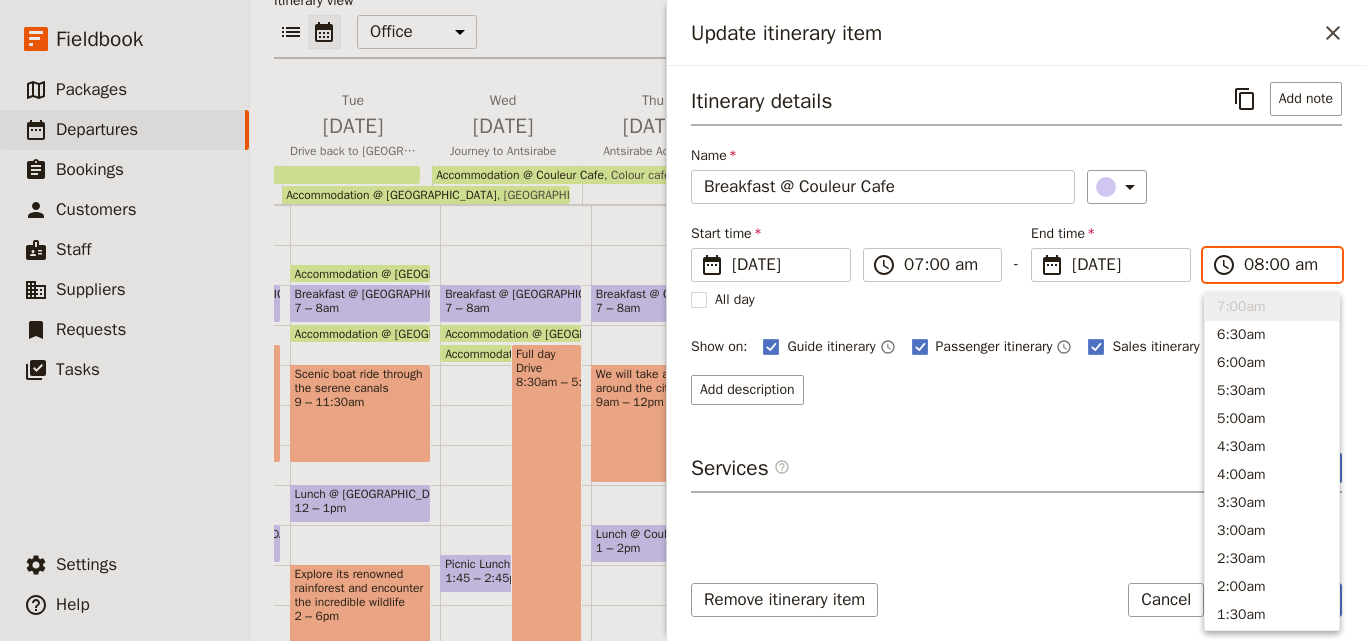 scroll, scrollTop: 873, scrollLeft: 0, axis: vertical 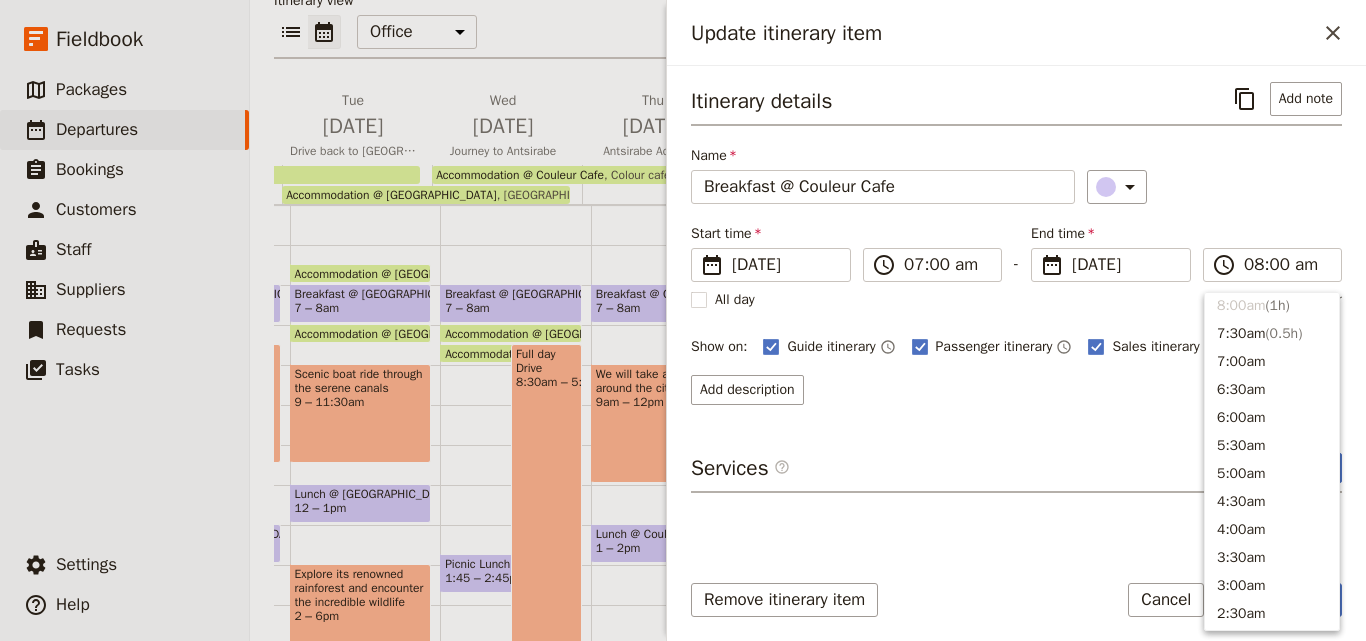click on "Add description" at bounding box center [1016, 390] 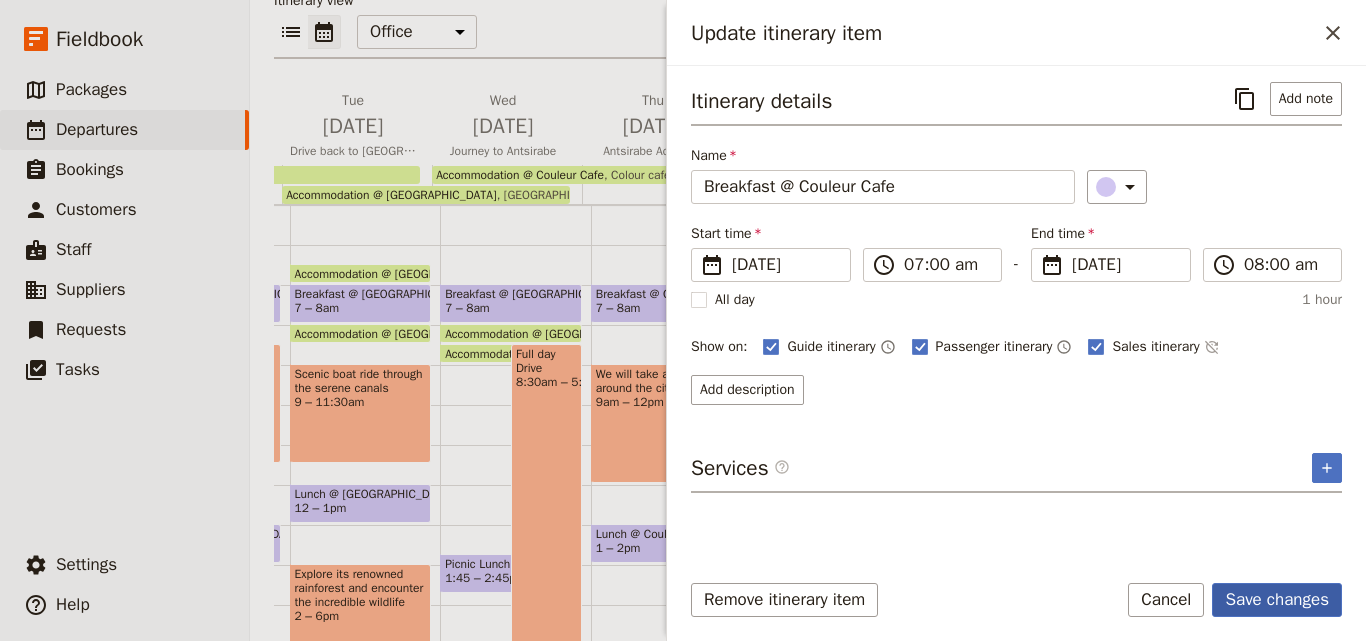 click on "Save changes" at bounding box center [1277, 600] 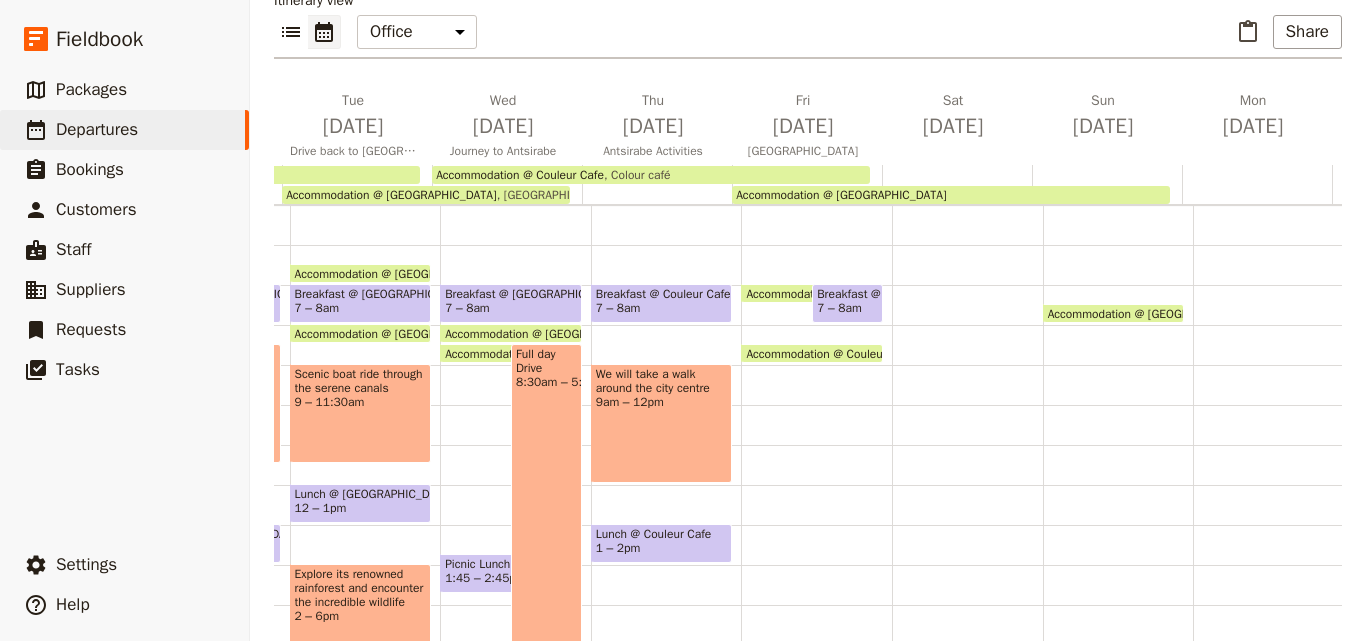 click on "Accommodation @ [GEOGRAPHIC_DATA] 7 – 7:30am Breakfast @ Couleur Cafe 7 – 8am Accommodation @ Couleur Cafe 8:30am Colour café" at bounding box center (816, 485) 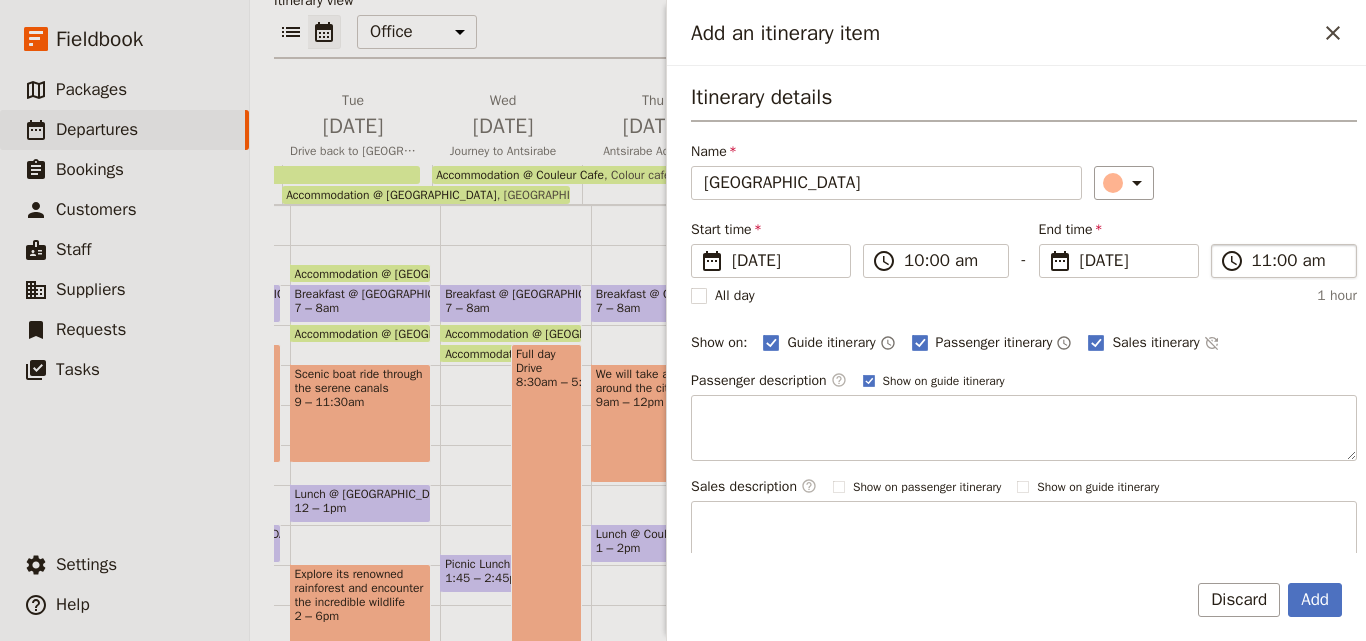 type on "[GEOGRAPHIC_DATA]" 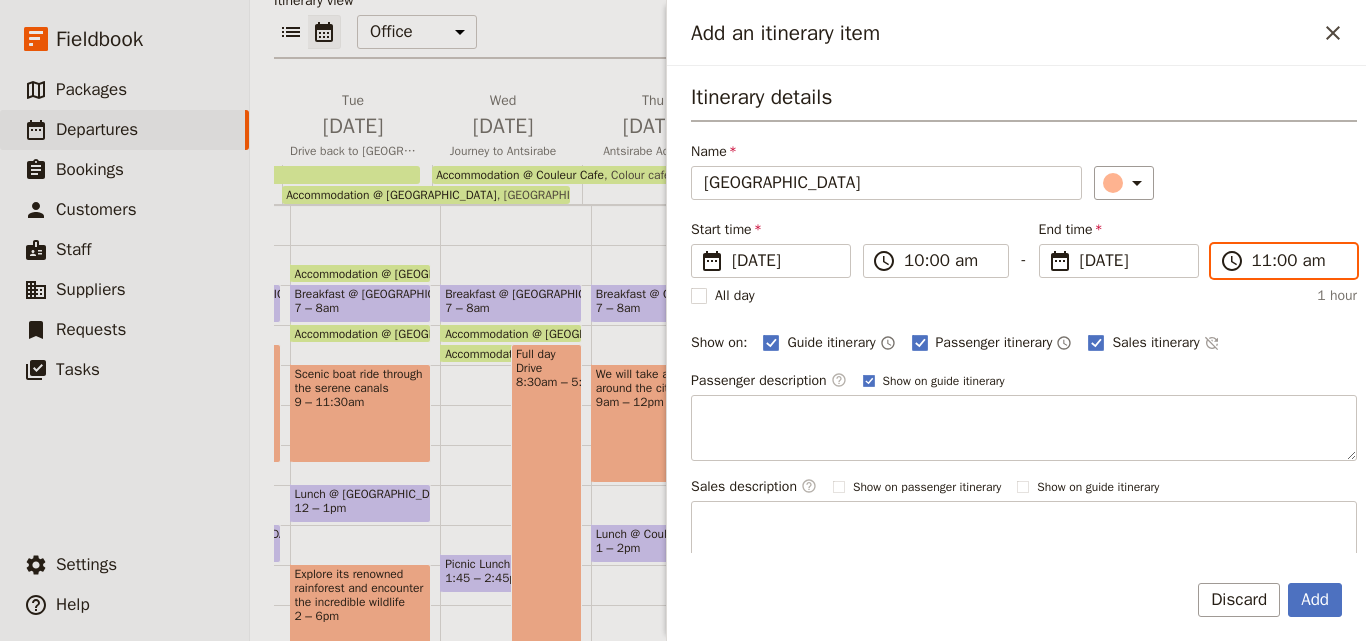 click on "11:00 am" at bounding box center (1298, 261) 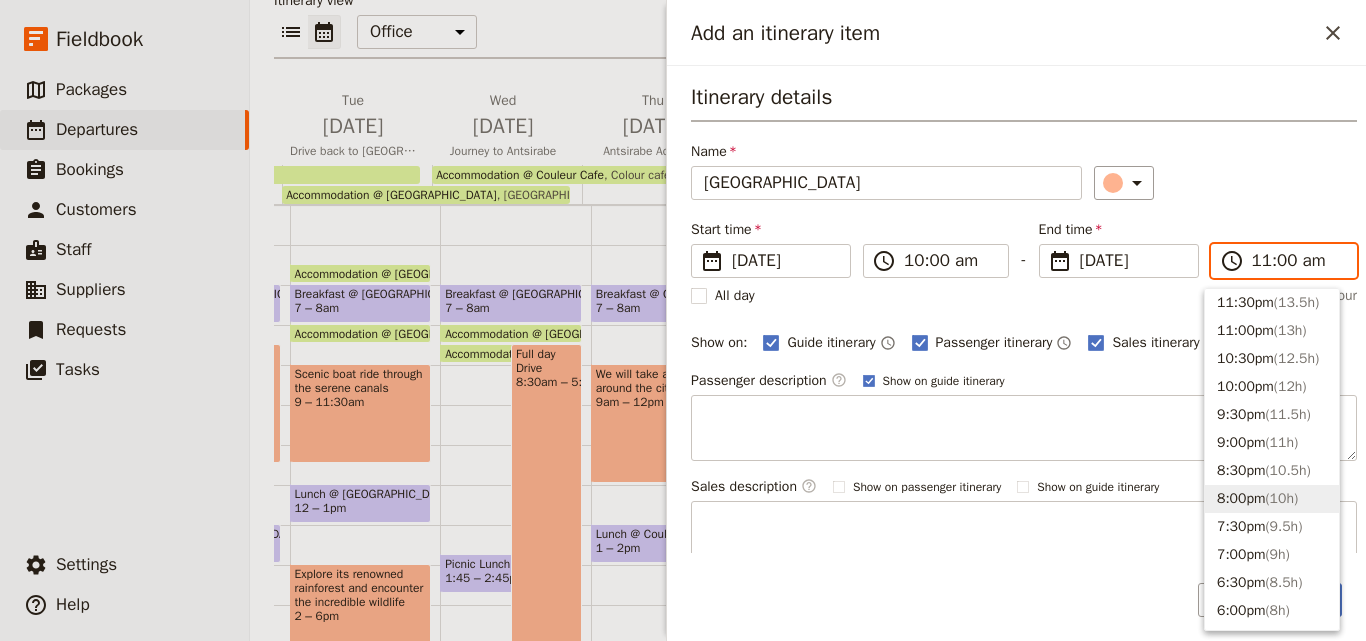 scroll, scrollTop: 204, scrollLeft: 0, axis: vertical 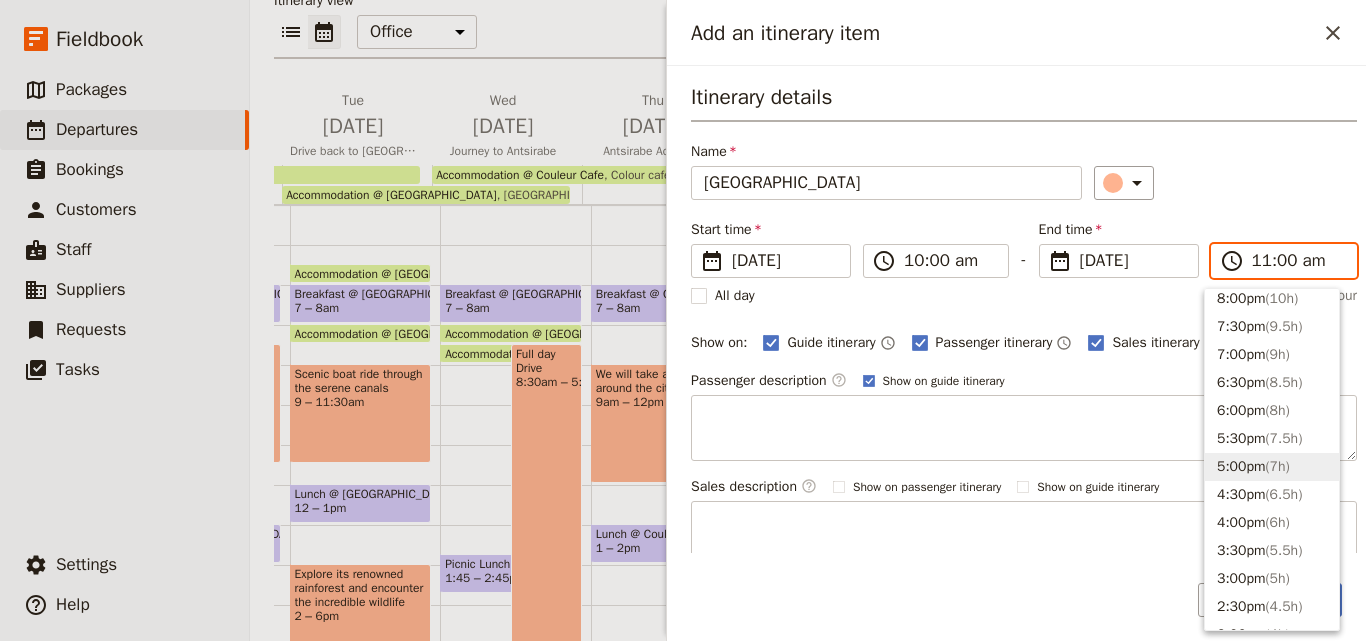 click on "( 7h )" at bounding box center [1277, 466] 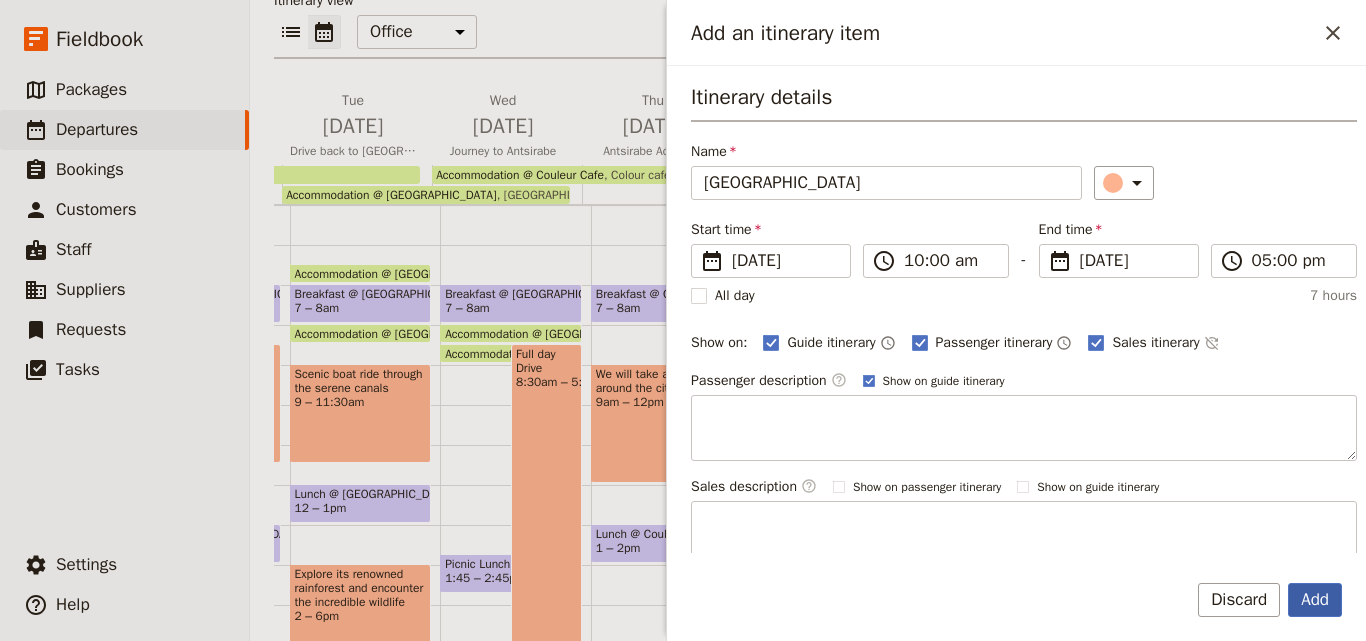 click on "Add" at bounding box center [1315, 600] 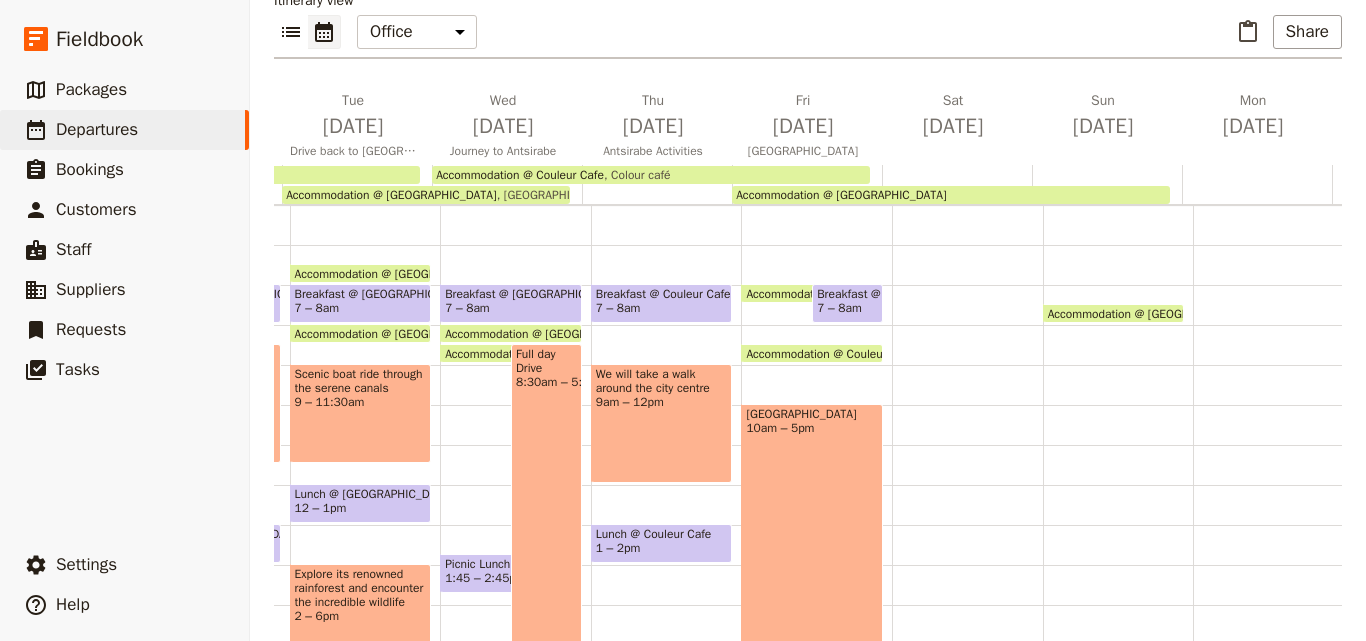 click on "[GEOGRAPHIC_DATA] 10am – 5pm" at bounding box center [812, 543] 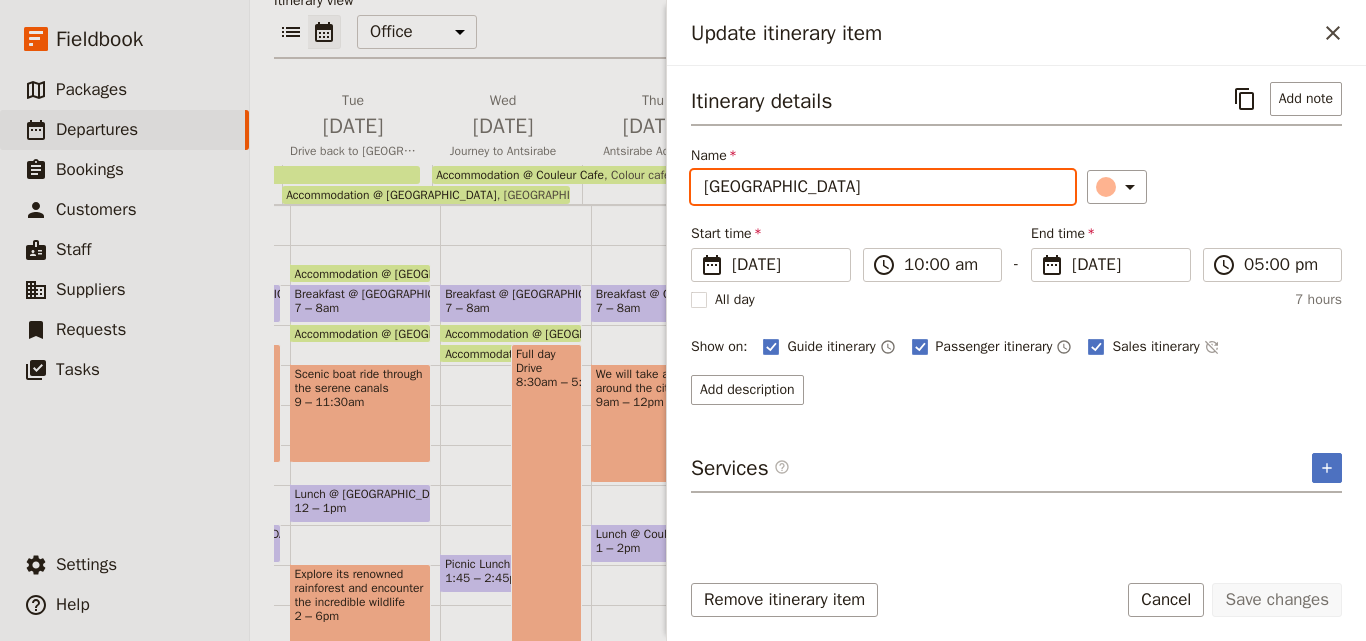 click on "[GEOGRAPHIC_DATA]" at bounding box center (883, 187) 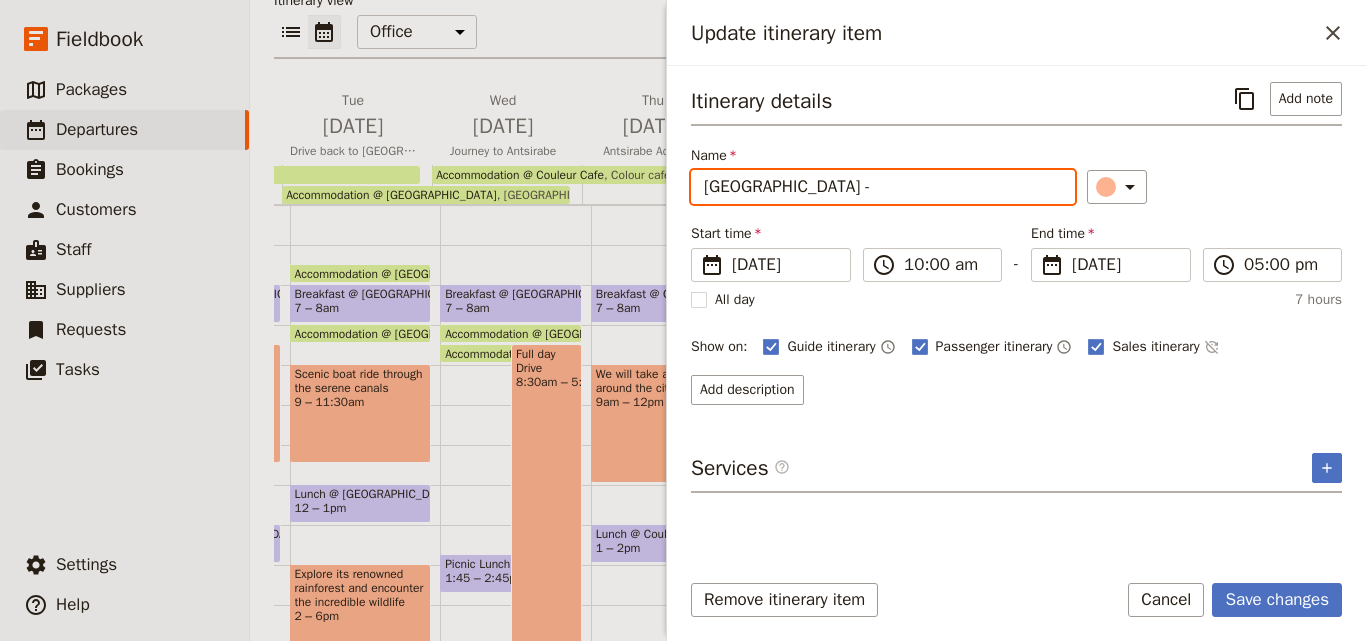 paste on "welcomed by the cool mountain air and the promise of rich biodiversity." 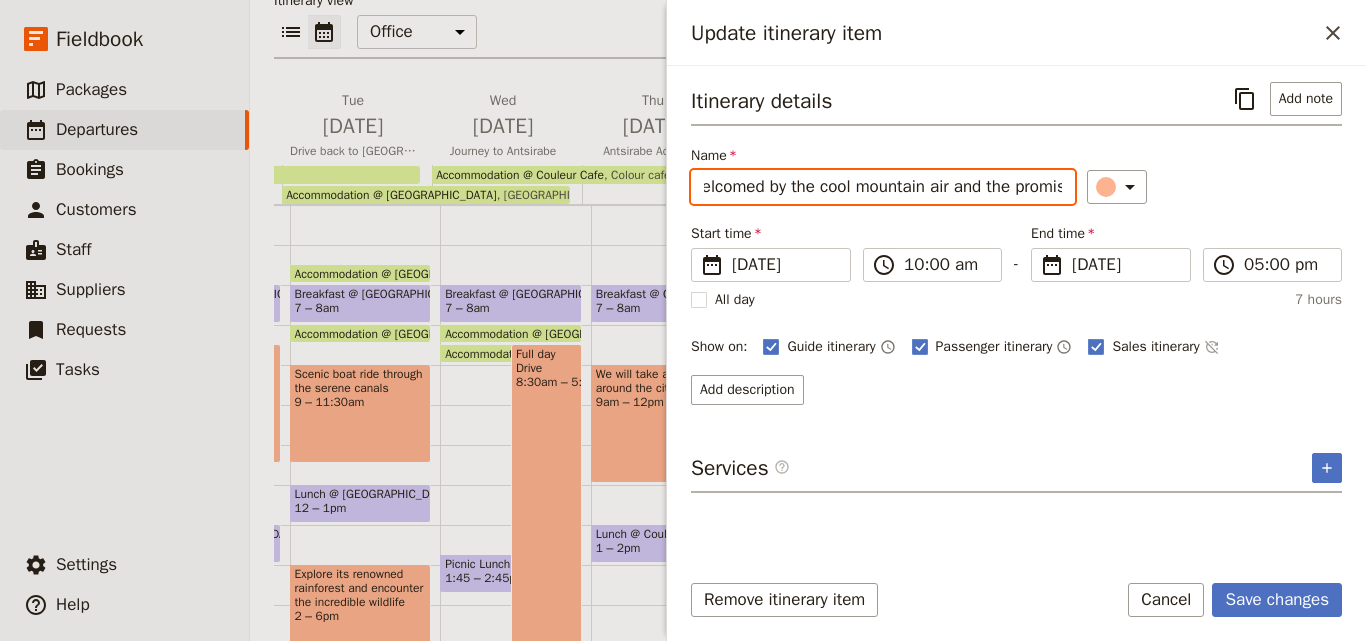 scroll, scrollTop: 0, scrollLeft: 184, axis: horizontal 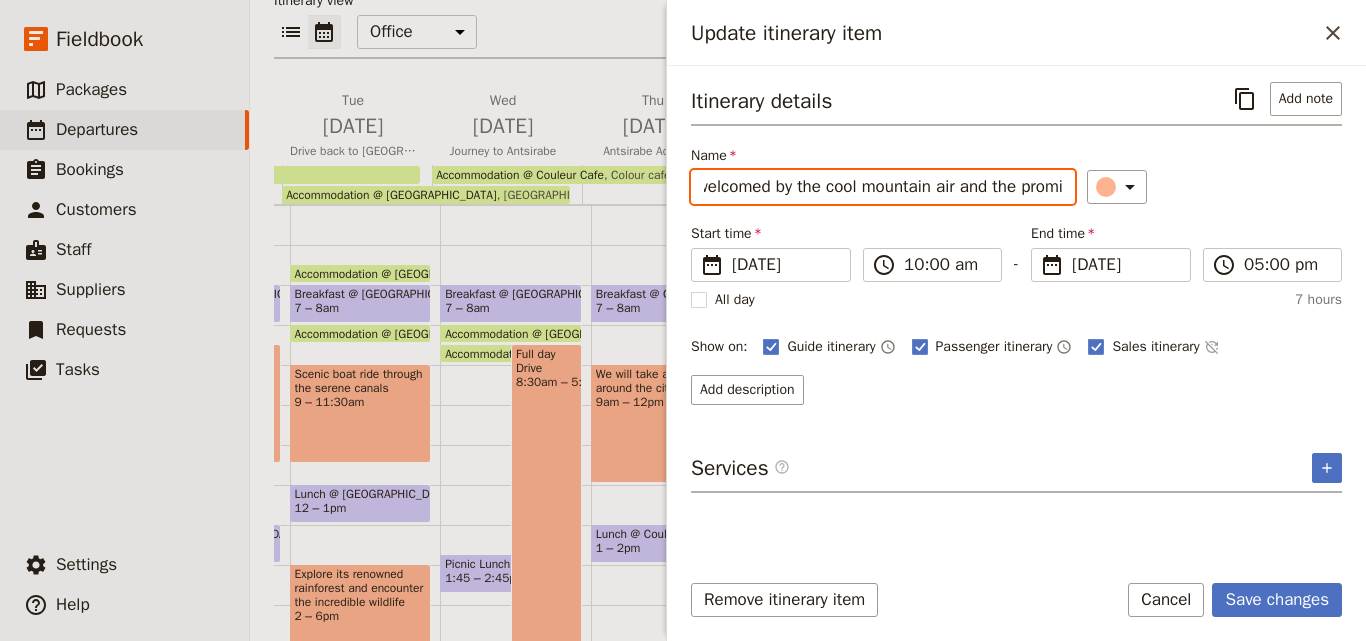 click on "[GEOGRAPHIC_DATA] -  welcomed by the cool mountain air and the promise of rich biodiversity." at bounding box center [883, 187] 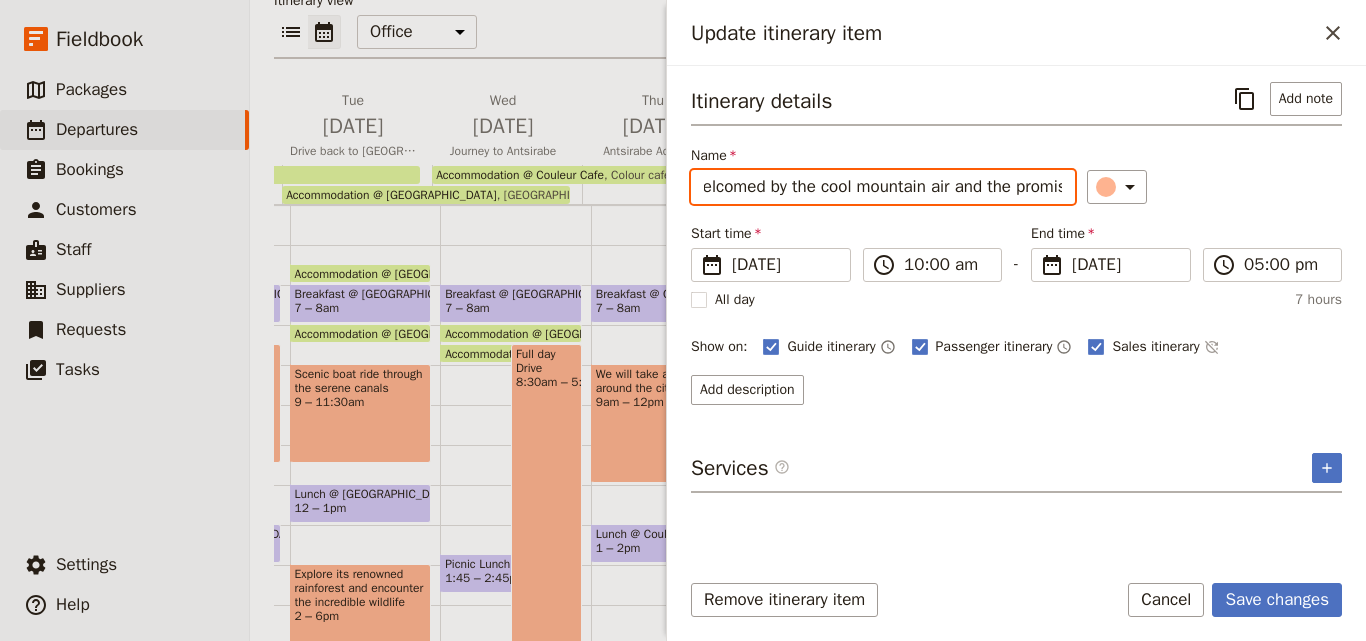 click on "[GEOGRAPHIC_DATA] - welcomed by the cool mountain air and the promise of rich biodiversity." at bounding box center (883, 187) 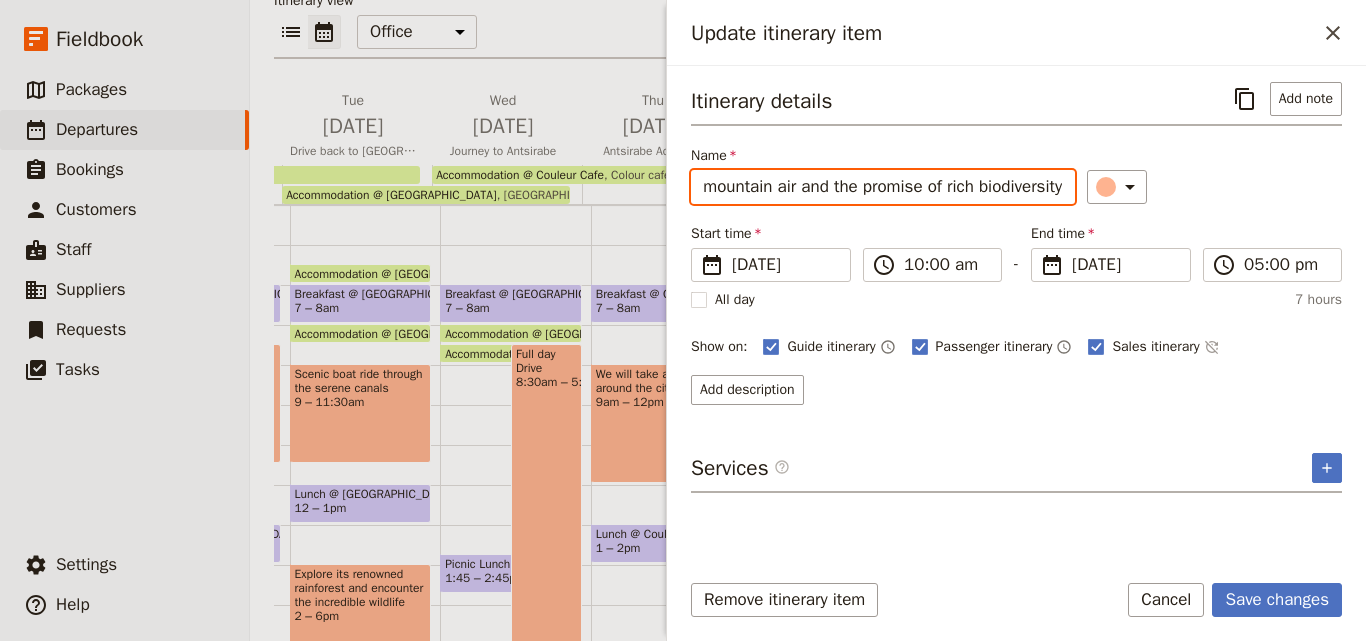 scroll, scrollTop: 0, scrollLeft: 382, axis: horizontal 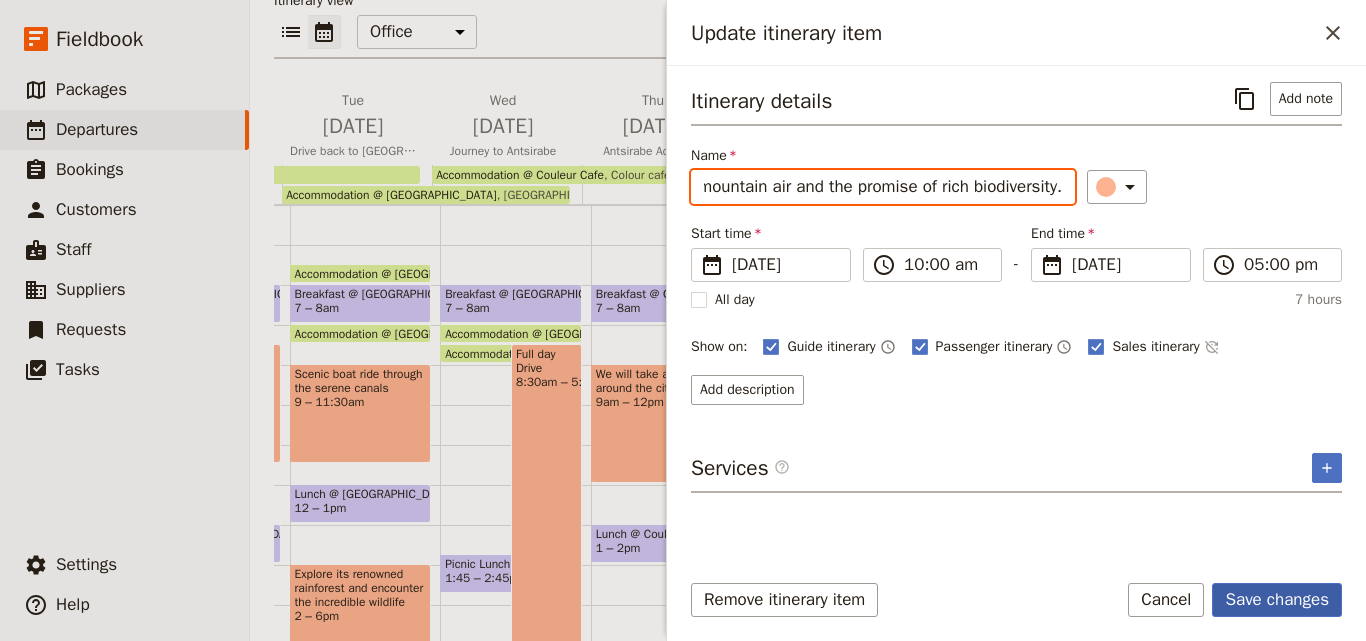 type on "[GEOGRAPHIC_DATA] - Welcomed by the cool mountain air and the promise of rich biodiversity." 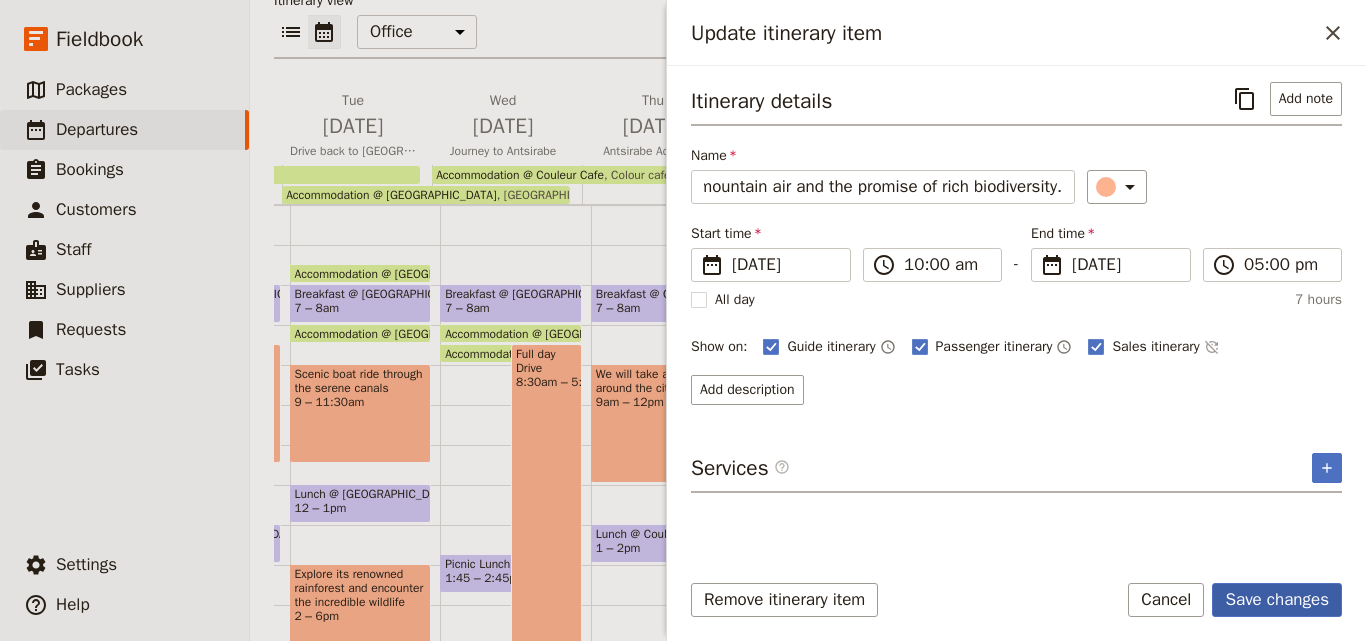scroll, scrollTop: 0, scrollLeft: 0, axis: both 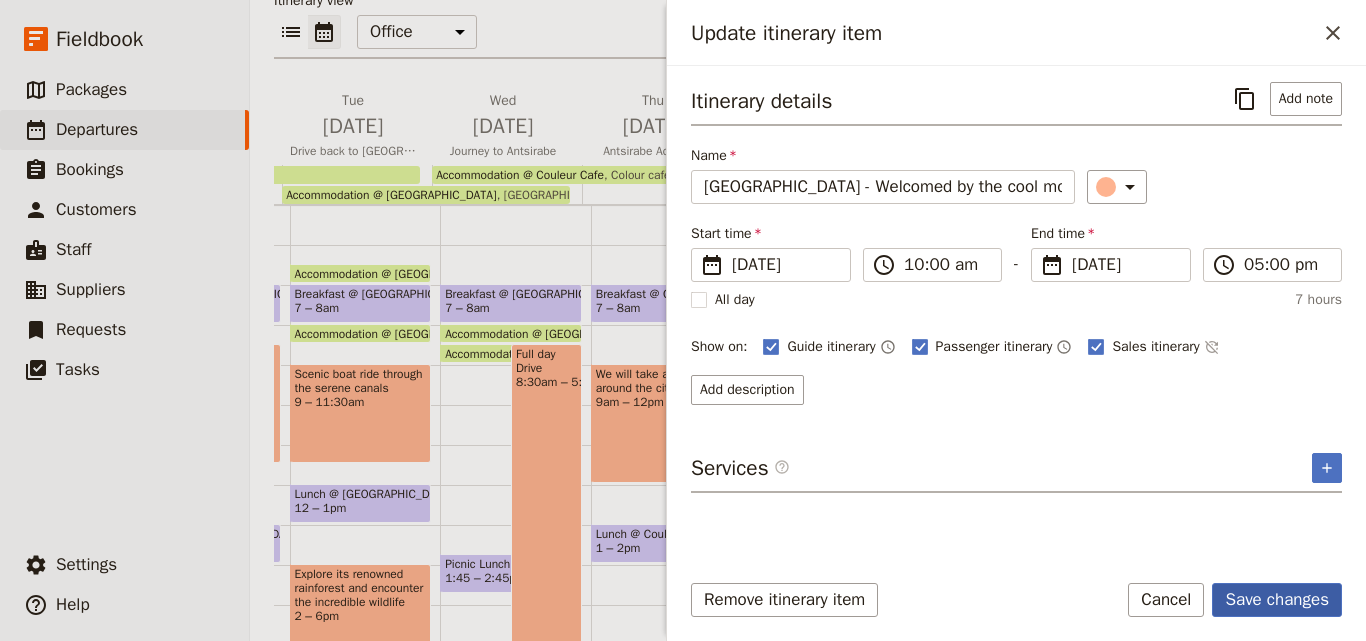 click on "Save changes" at bounding box center [1277, 600] 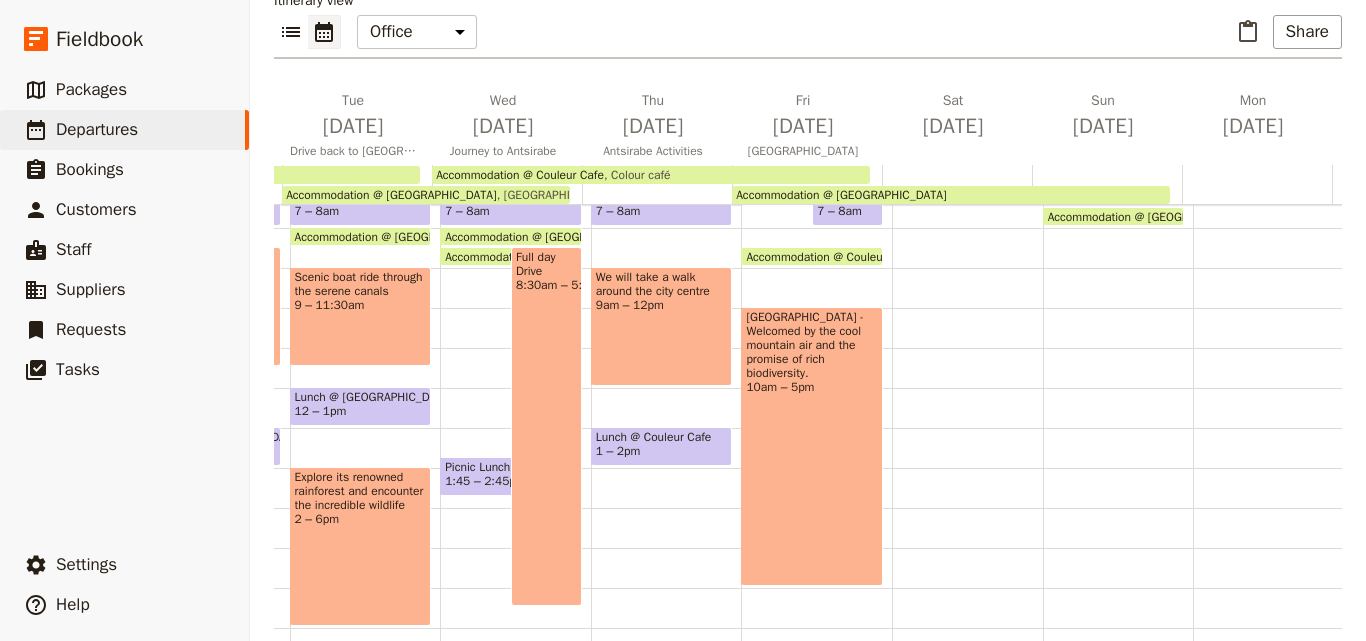 scroll, scrollTop: 326, scrollLeft: 0, axis: vertical 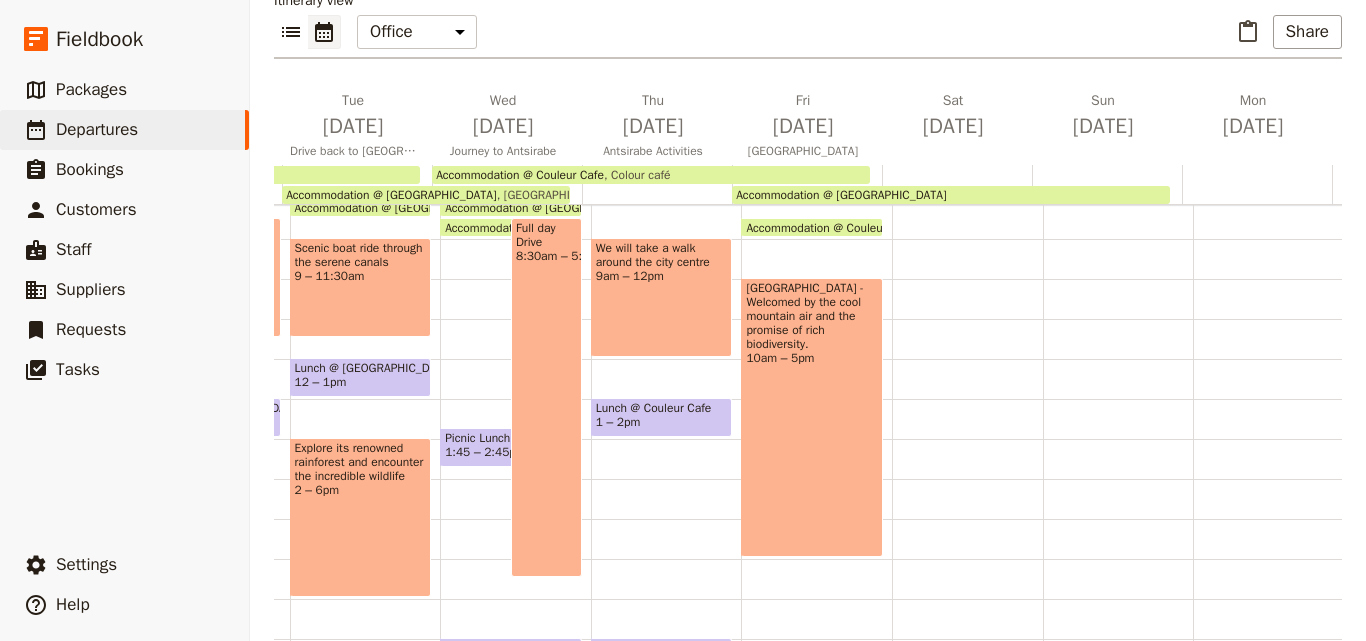 click on "Accommodation @ [GEOGRAPHIC_DATA] 7 – 7:30am Breakfast @ Couleur Cafe 7 – 8am Accommodation @ Couleur Cafe 8:30am Colour café [GEOGRAPHIC_DATA] - Welcomed by the cool mountain air and the promise of rich biodiversity. 10am – 5pm" at bounding box center (816, 359) 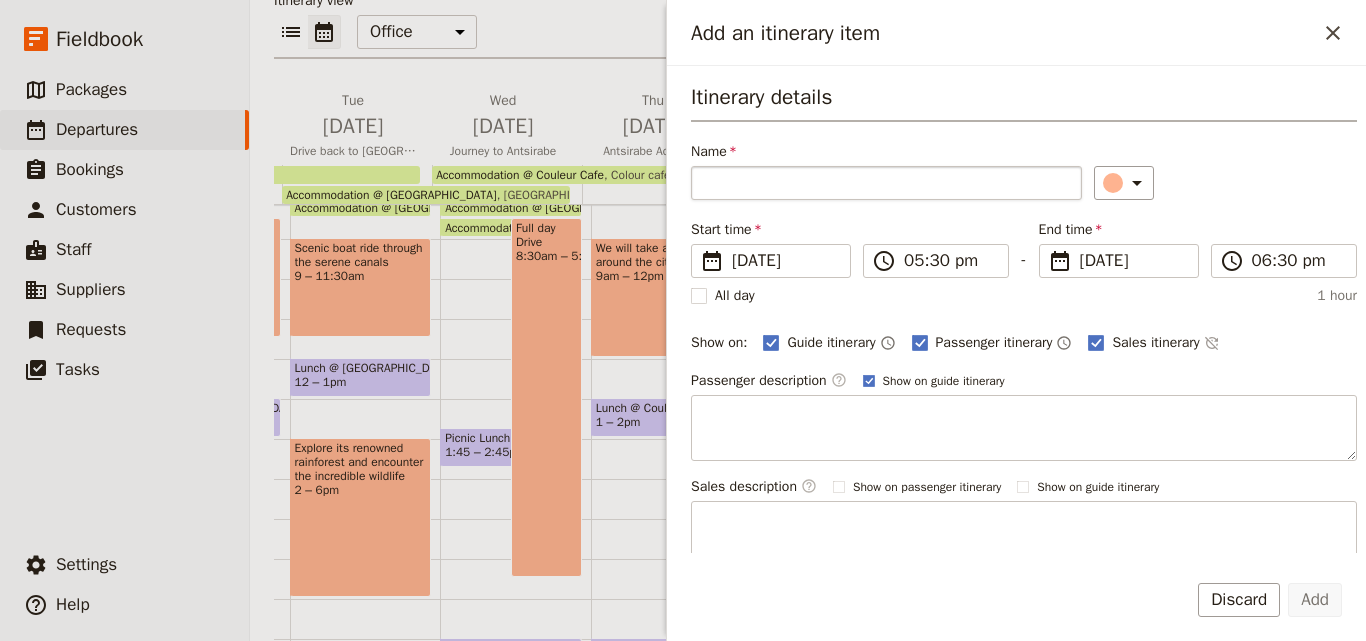 click on "Name" at bounding box center (886, 183) 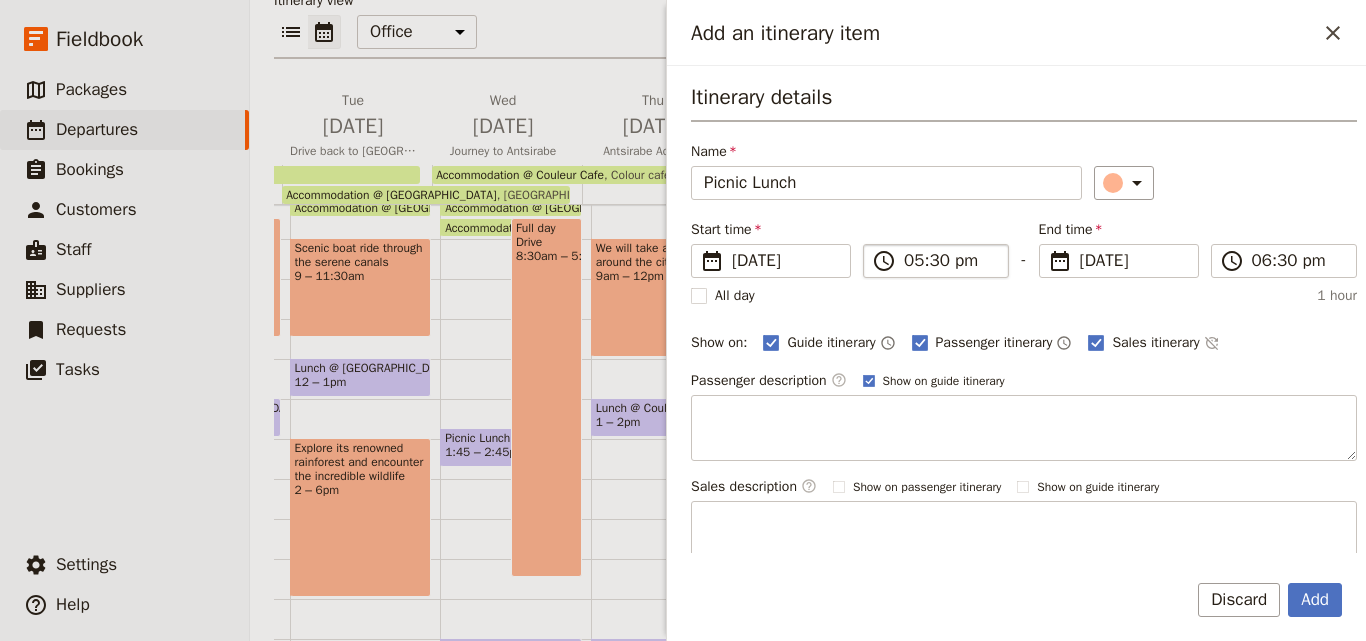 type on "Picnic Lunch" 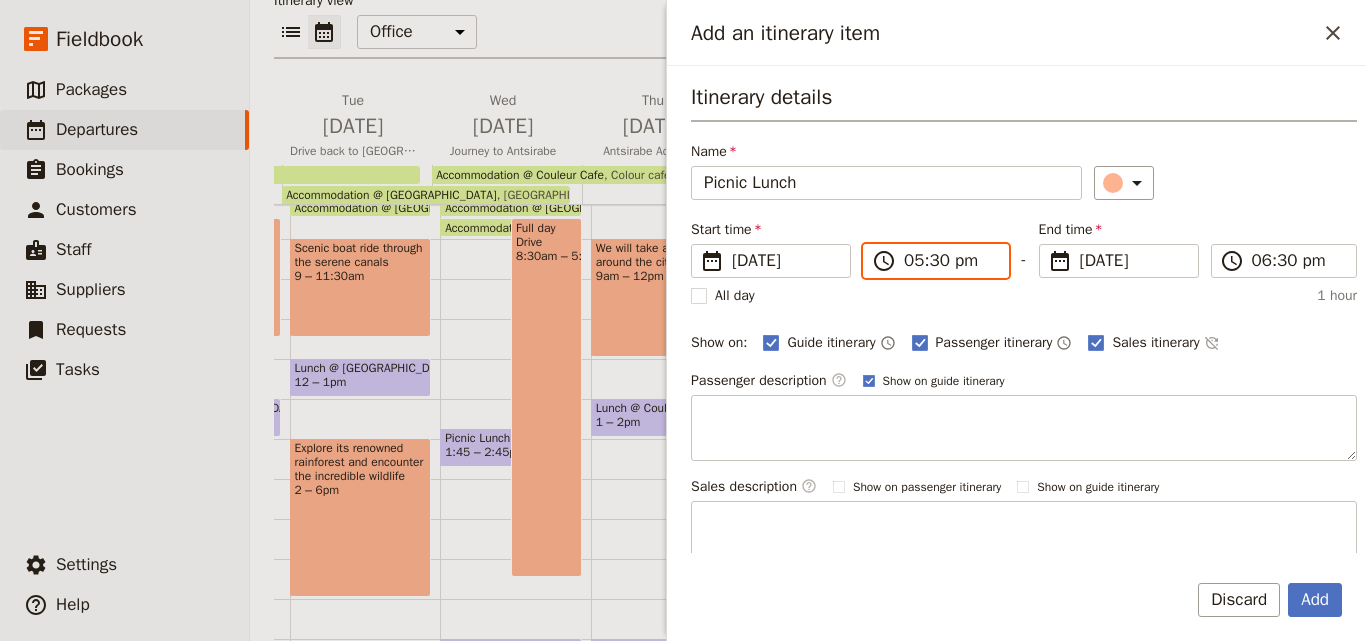 click on "05:30 pm" at bounding box center [950, 261] 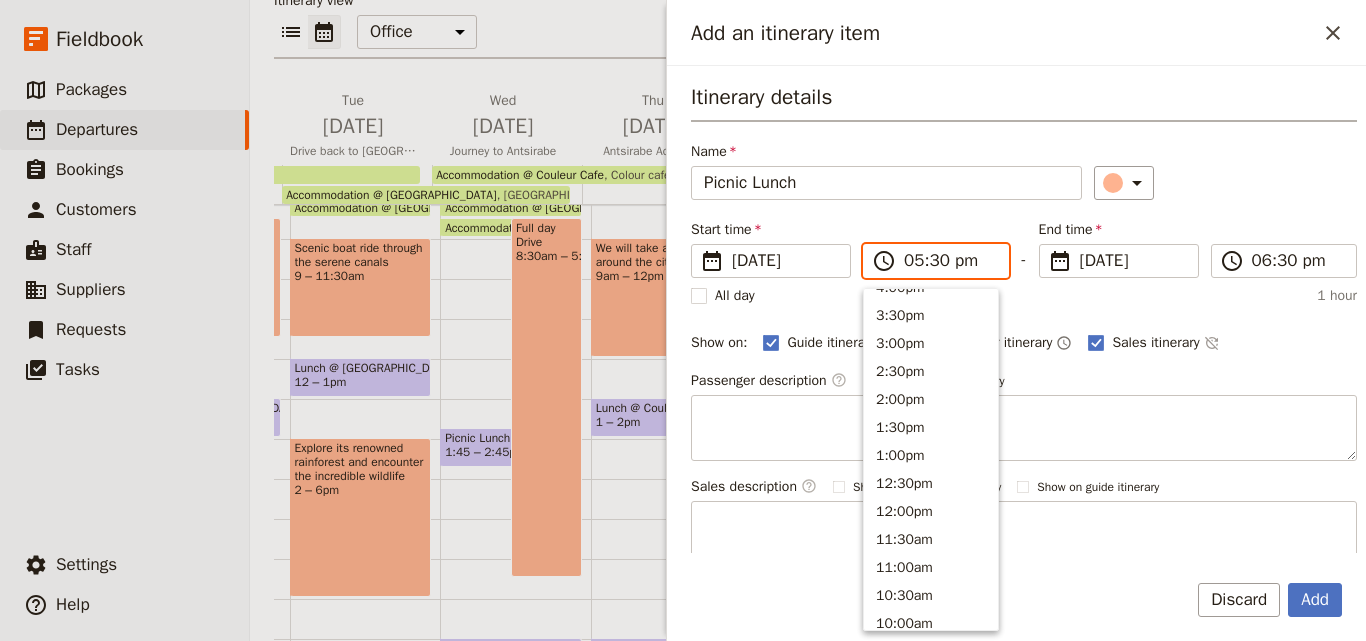 scroll, scrollTop: 440, scrollLeft: 0, axis: vertical 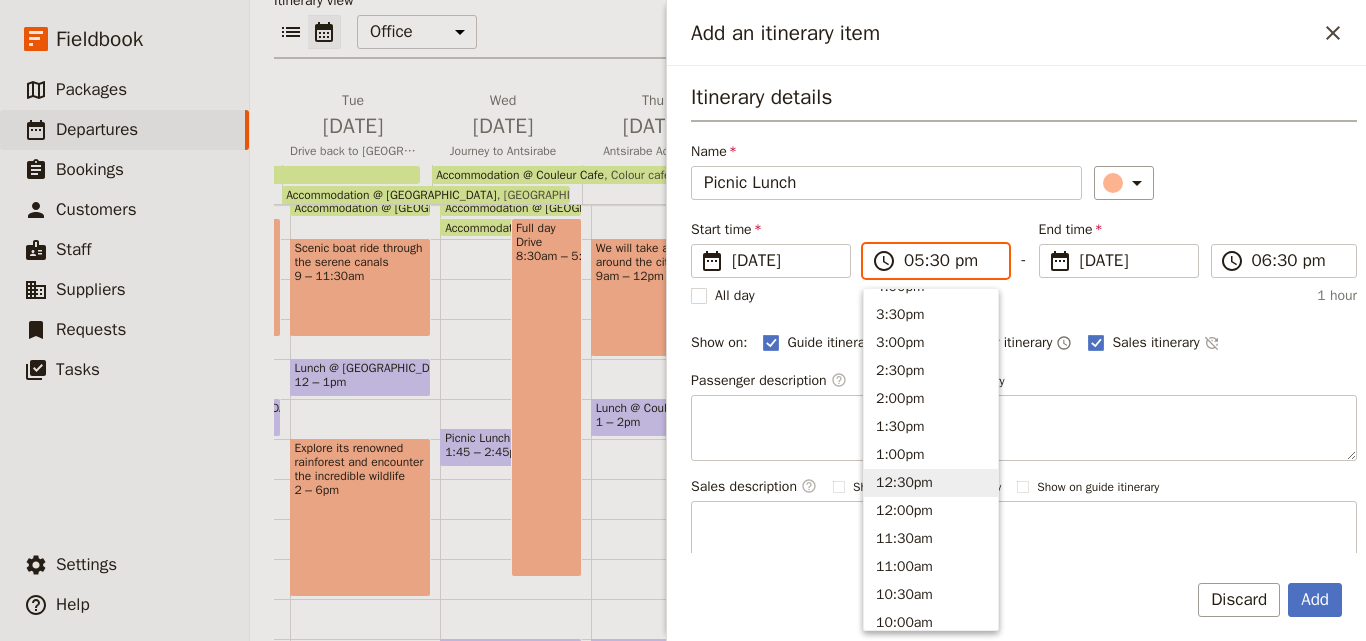 click on "12:30pm" at bounding box center (931, 483) 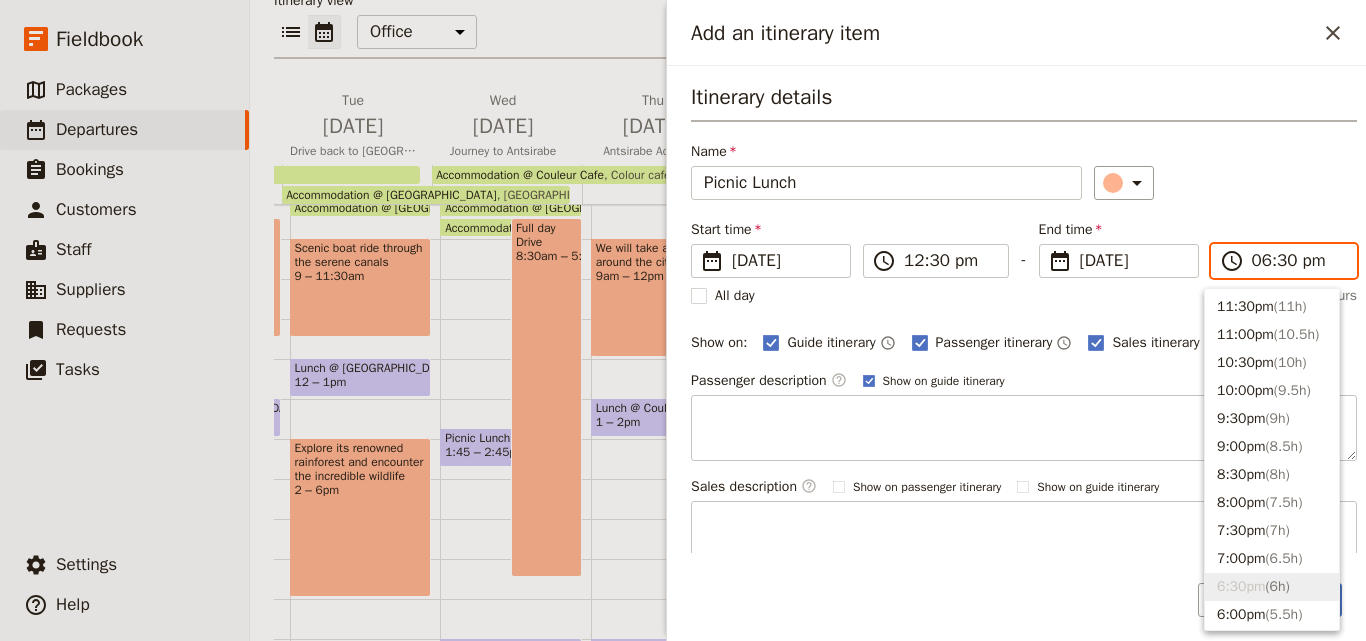 click on "06:30 pm" at bounding box center [1298, 261] 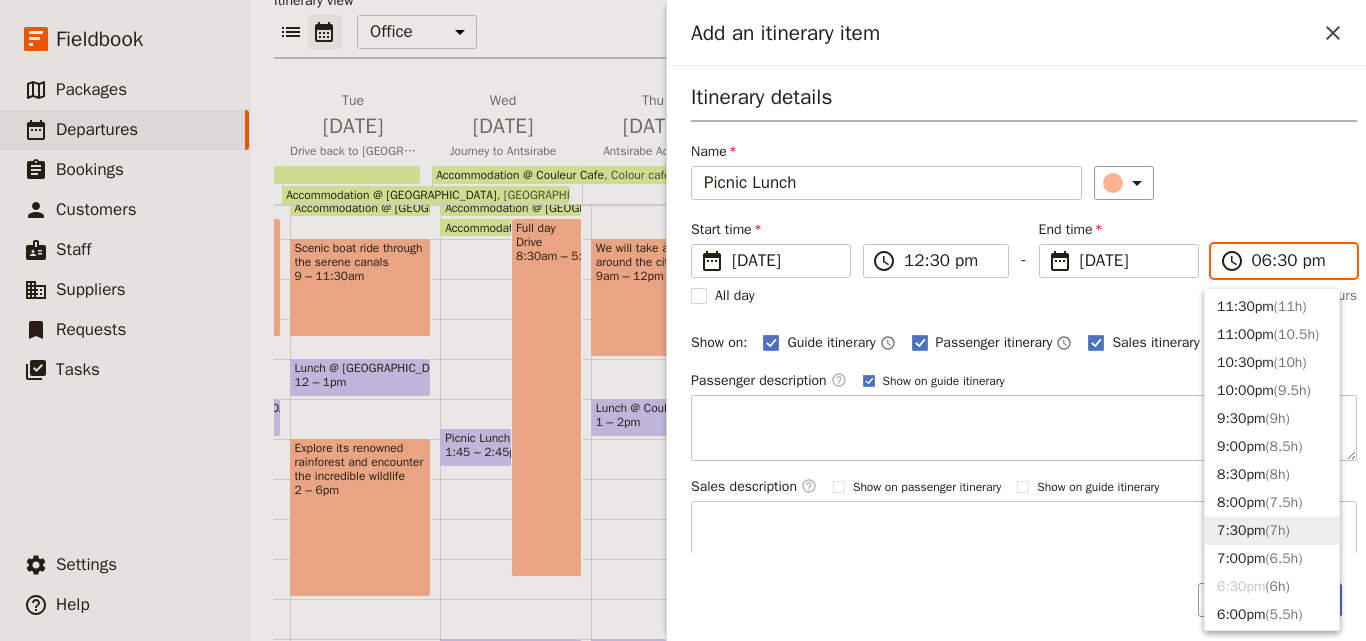 click on "7:30pm  ( 7h )" at bounding box center (1272, 531) 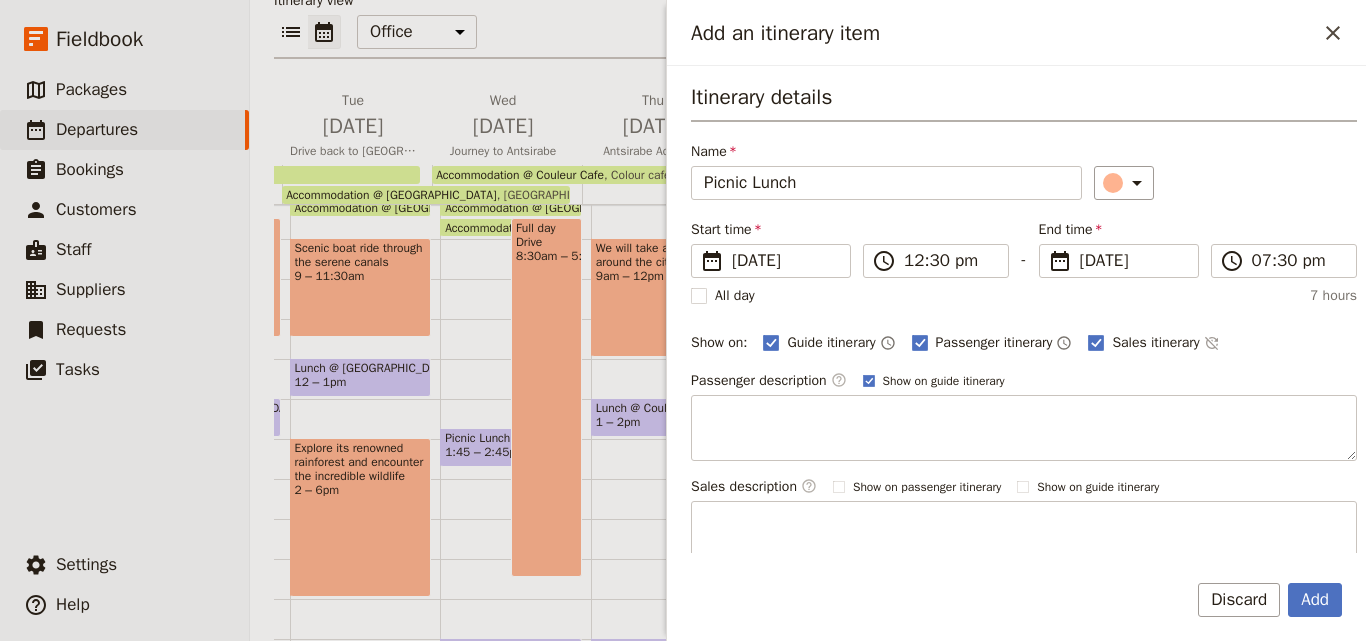 click on "Passenger description ​ Show on guide itinerary Sales description ​ Show on passenger itinerary Show on guide itinerary" at bounding box center (1024, 469) 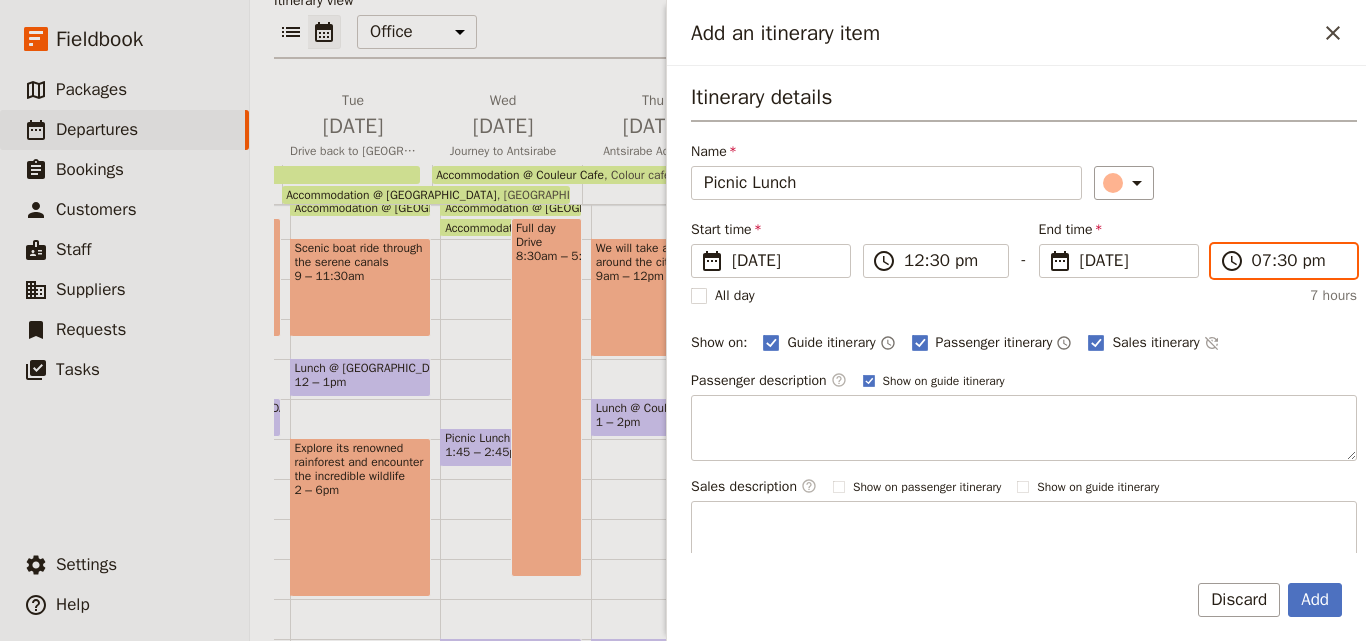 click on "07:30 pm" at bounding box center [1298, 261] 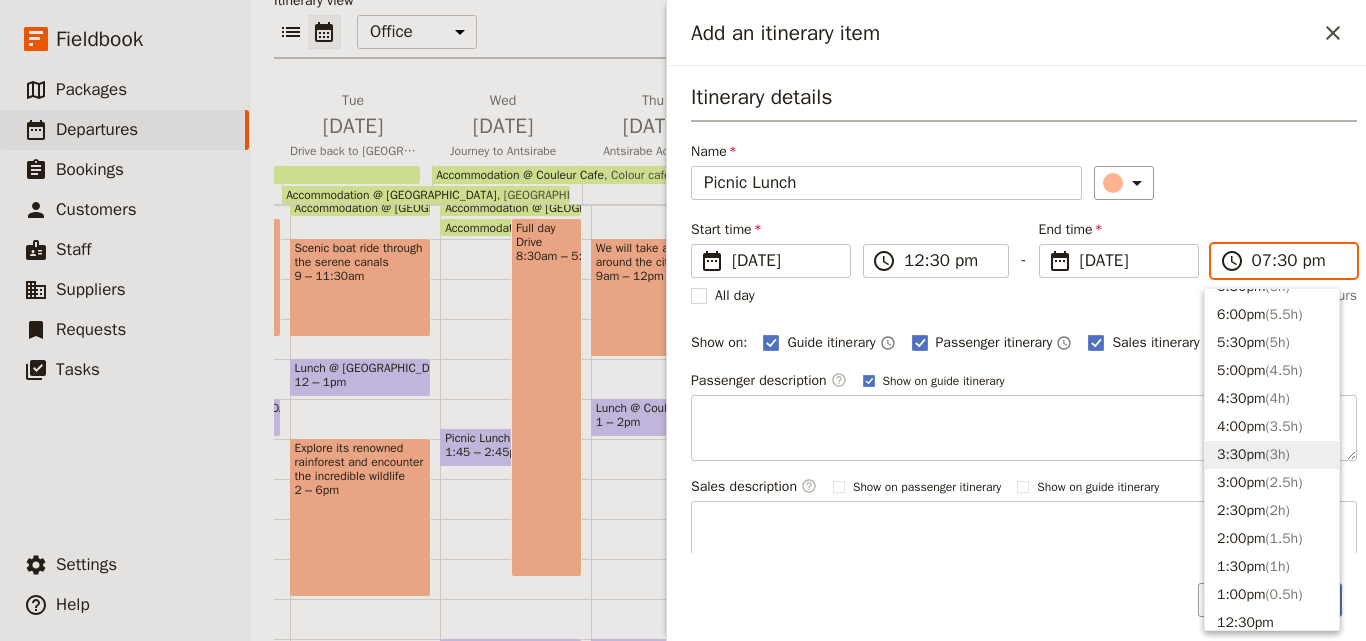 scroll, scrollTop: 500, scrollLeft: 0, axis: vertical 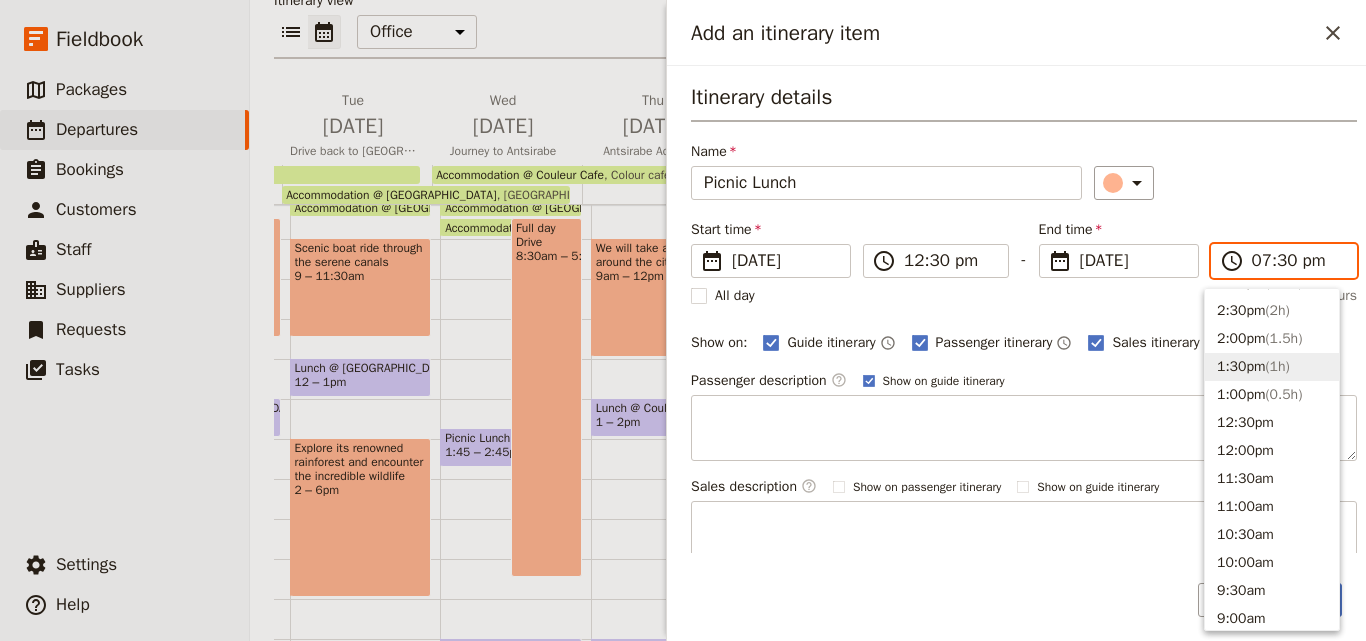 click on "1:30pm  ( 1h )" at bounding box center [1272, 367] 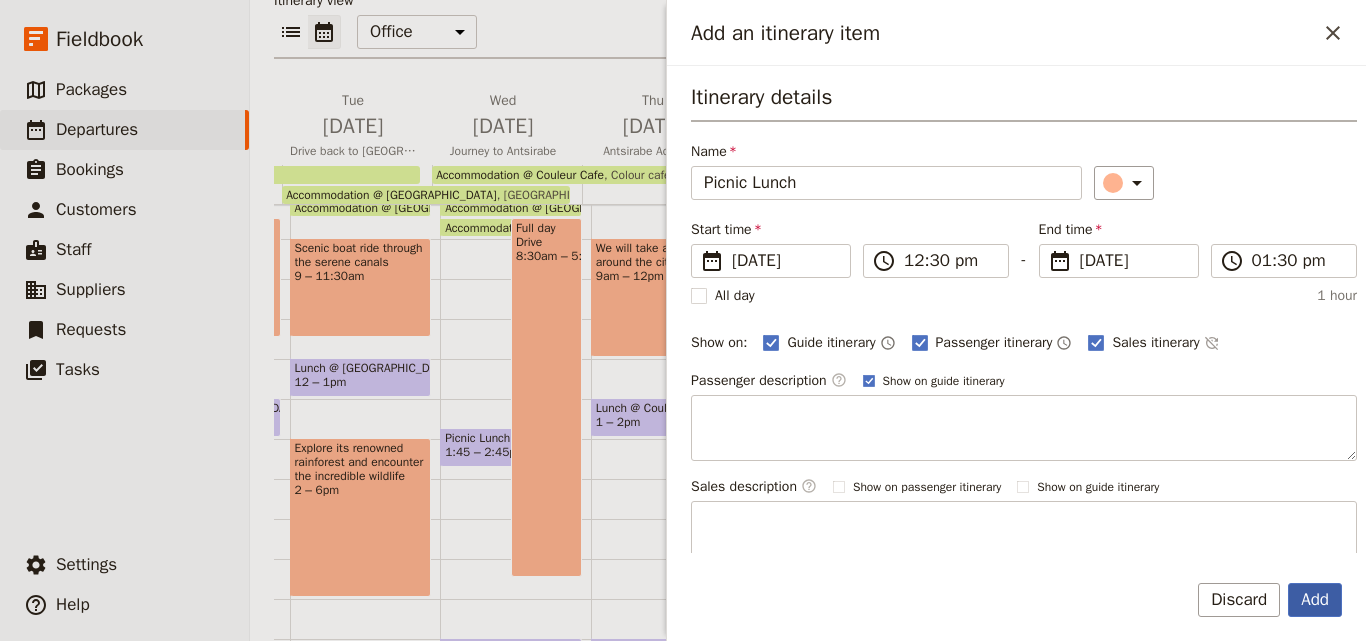 click on "Add" at bounding box center [1315, 600] 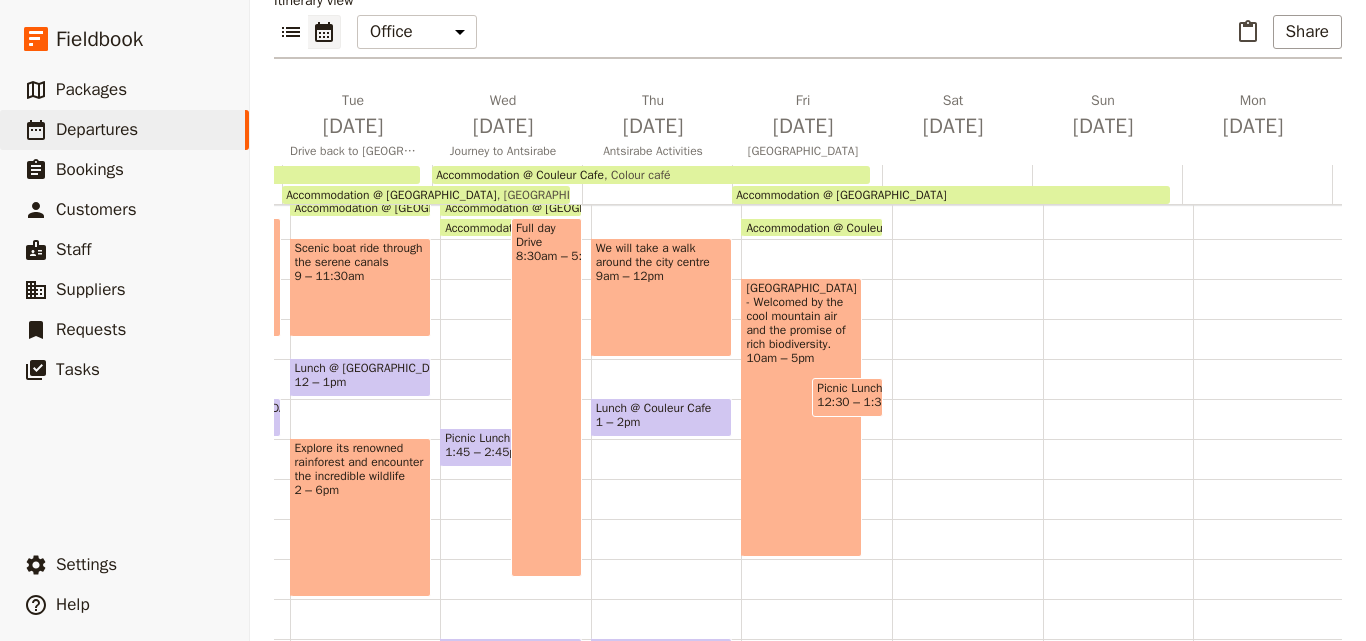 click on "Picnic Lunch" at bounding box center [847, 388] 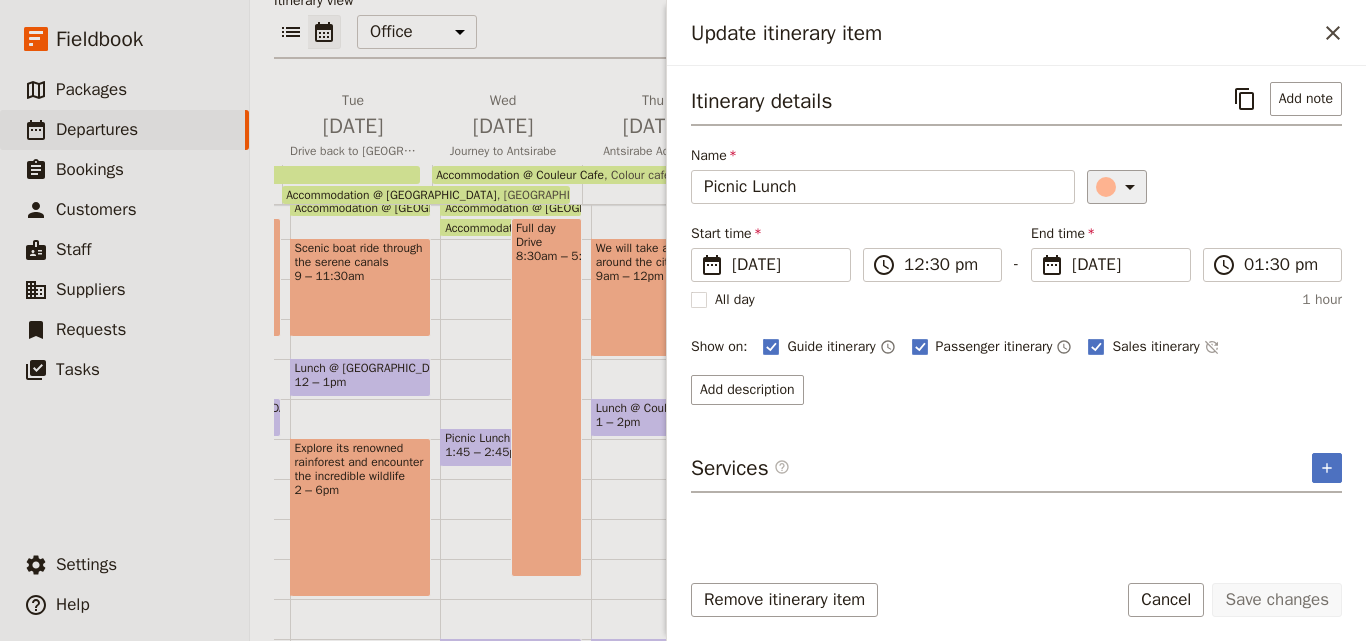 click on "​" at bounding box center (1120, 187) 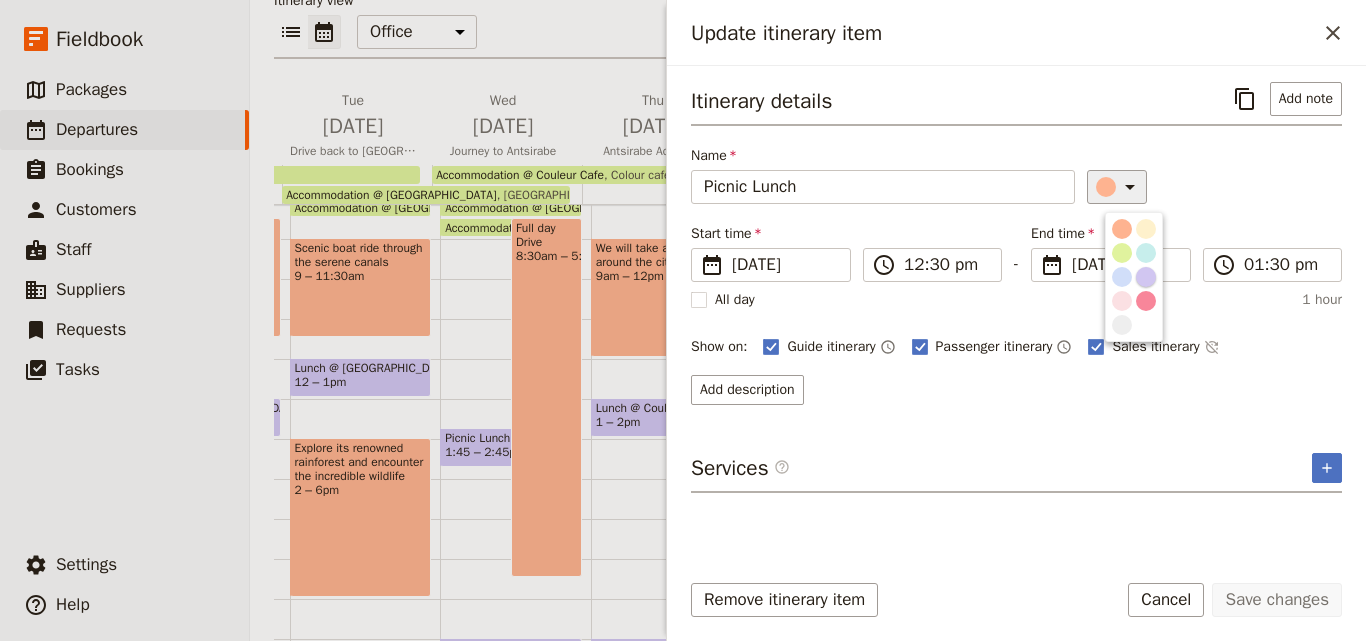 click at bounding box center (1146, 277) 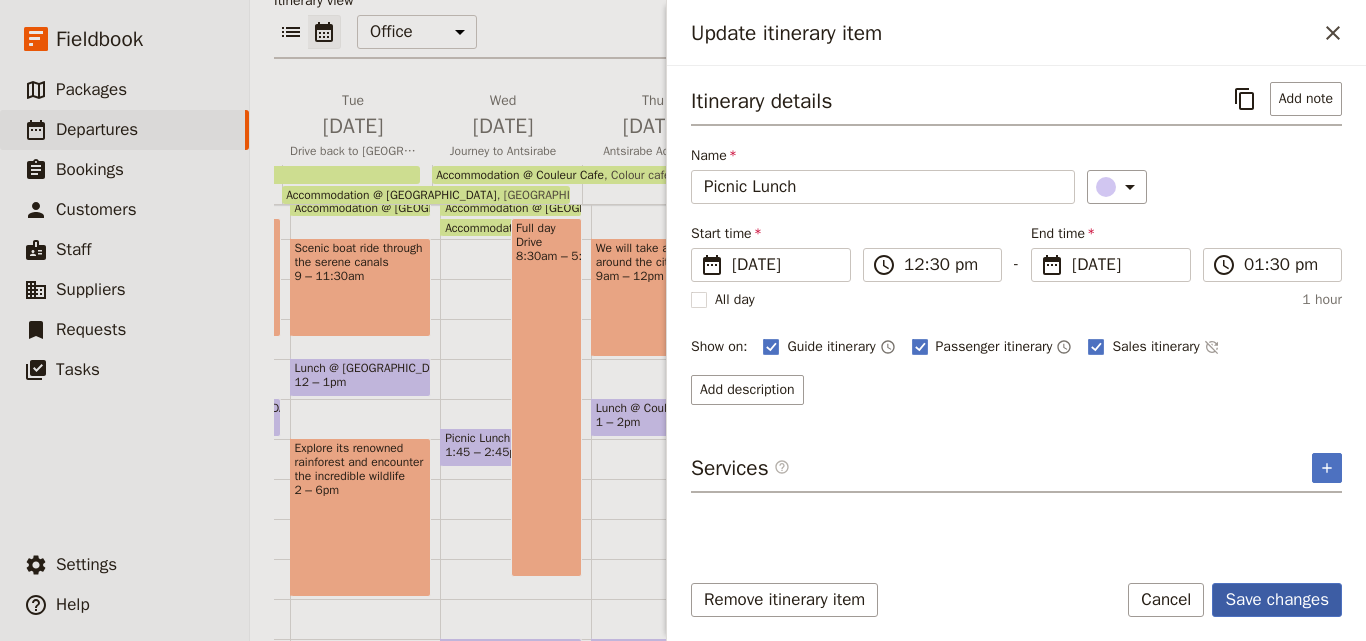 click on "Save changes" at bounding box center (1277, 600) 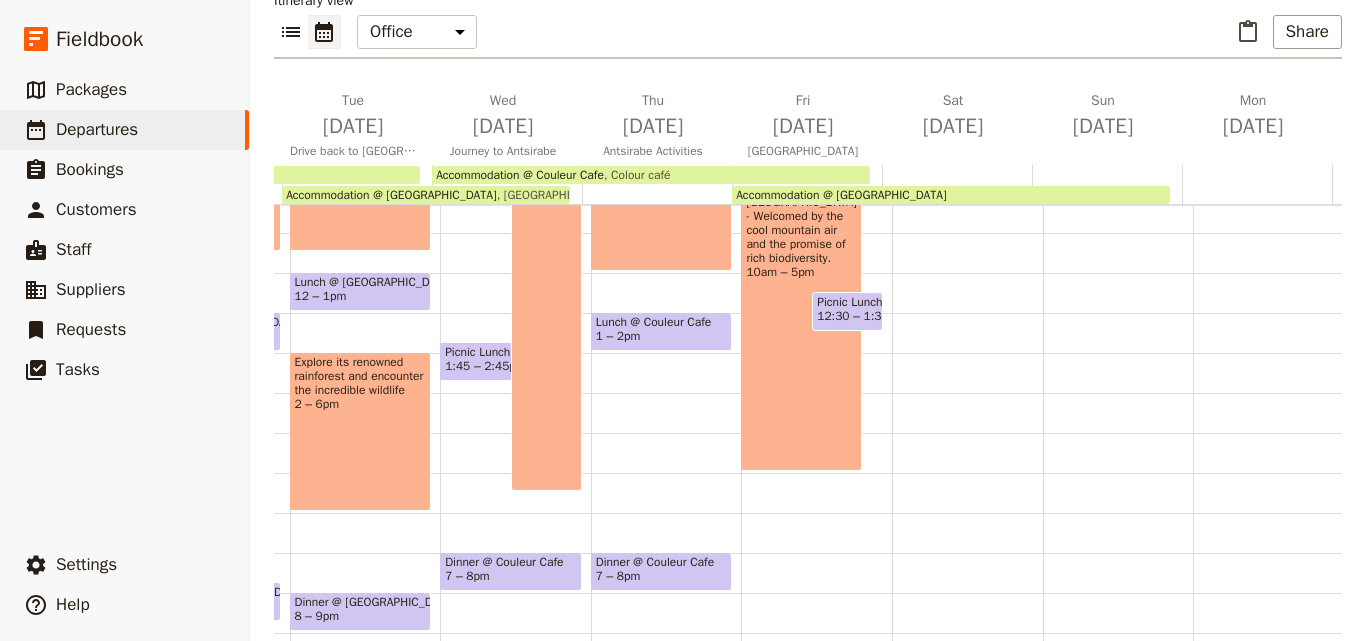 scroll, scrollTop: 509, scrollLeft: 0, axis: vertical 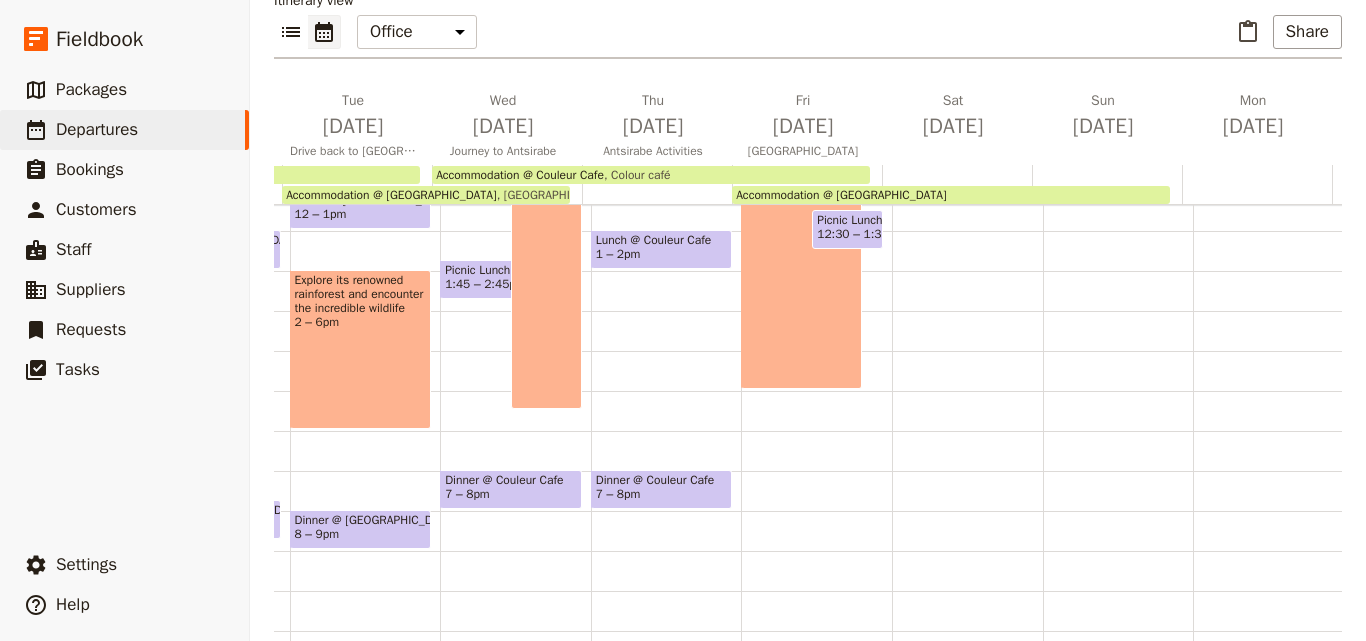 click on "Accommodation @ [GEOGRAPHIC_DATA] 7 – 7:30am Breakfast @ Couleur Cafe 7 – 8am Accommodation @ Couleur Cafe 8:30am Colour café [GEOGRAPHIC_DATA] - Welcomed by the cool mountain air and the promise of rich biodiversity. 10am – 5pm Picnic Lunch 12:30 – 1:30pm" at bounding box center [816, 191] 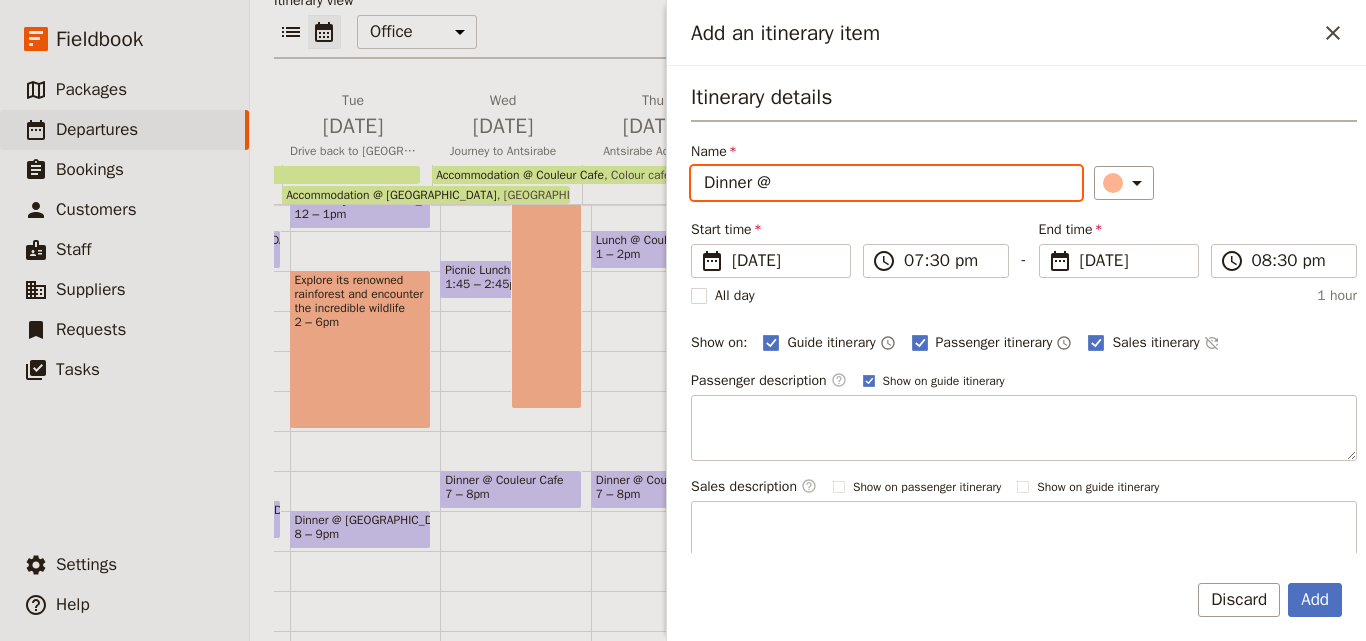 paste on "[GEOGRAPHIC_DATA]" 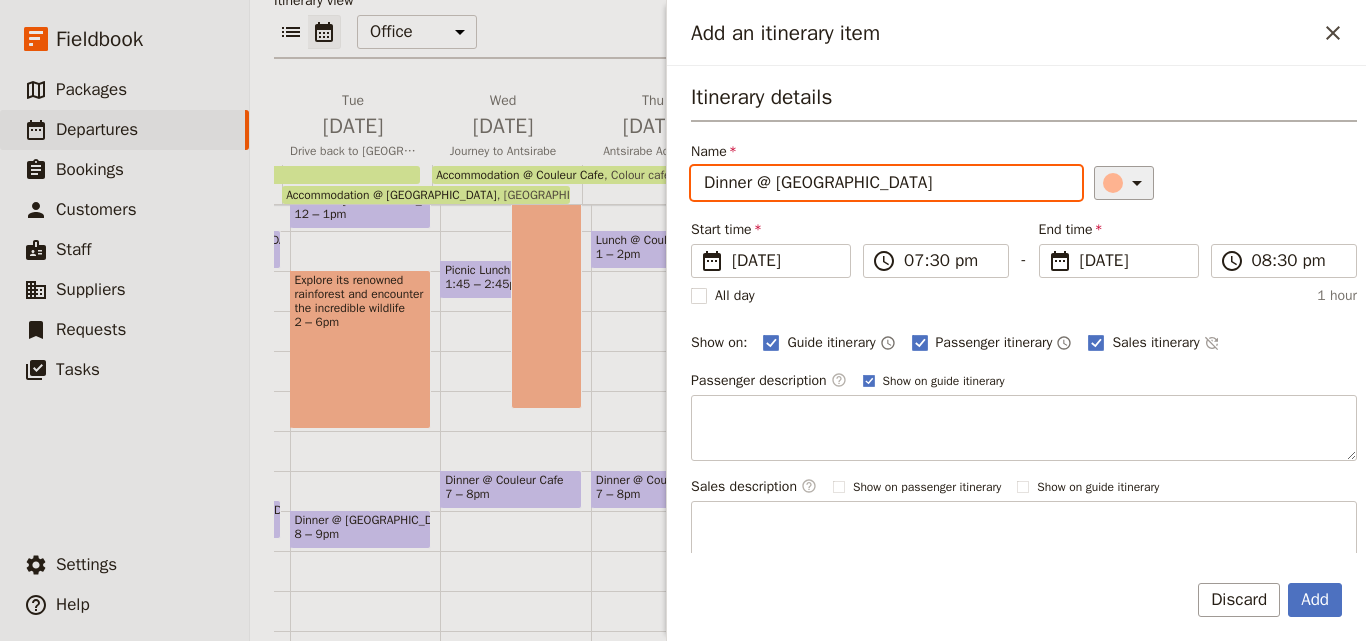 type on "Dinner @ [GEOGRAPHIC_DATA]" 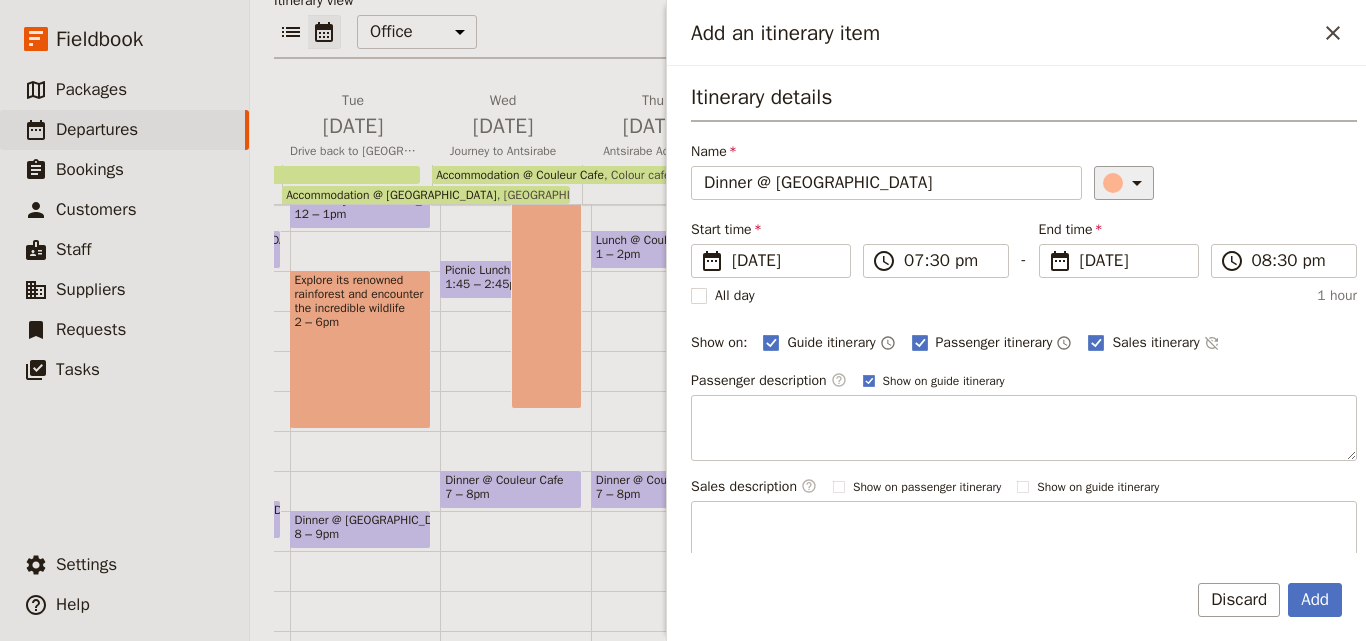 click on "​" at bounding box center (1124, 183) 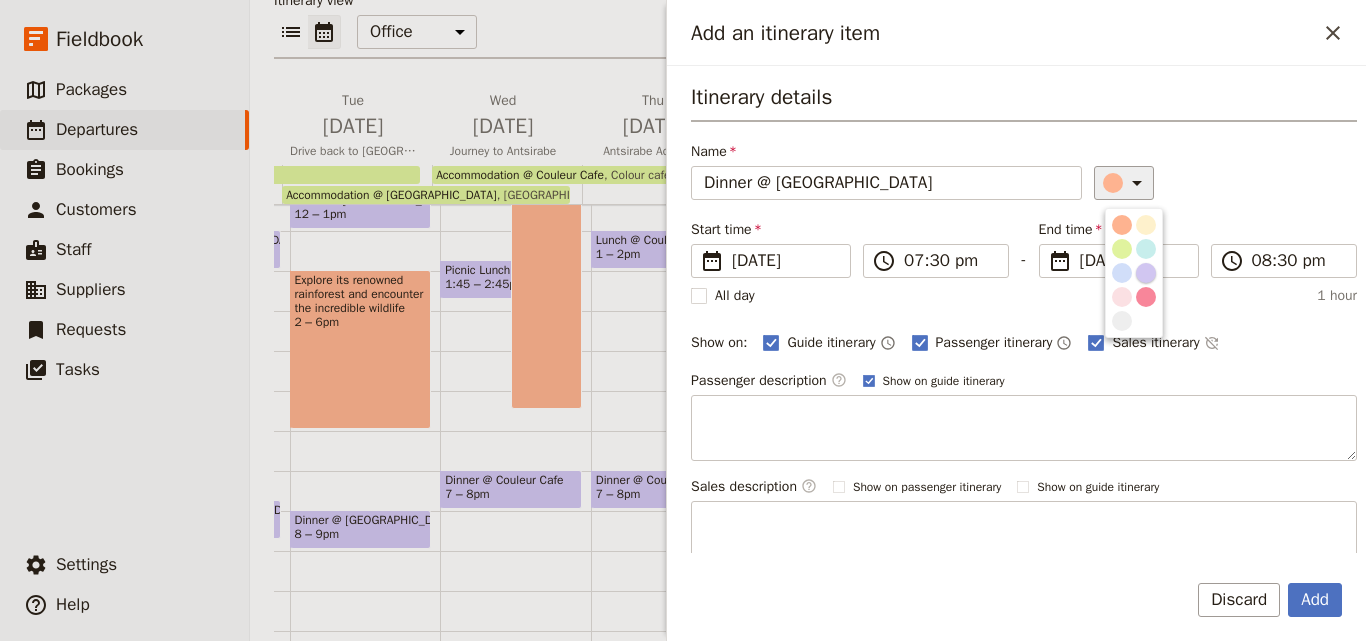 click at bounding box center (1146, 273) 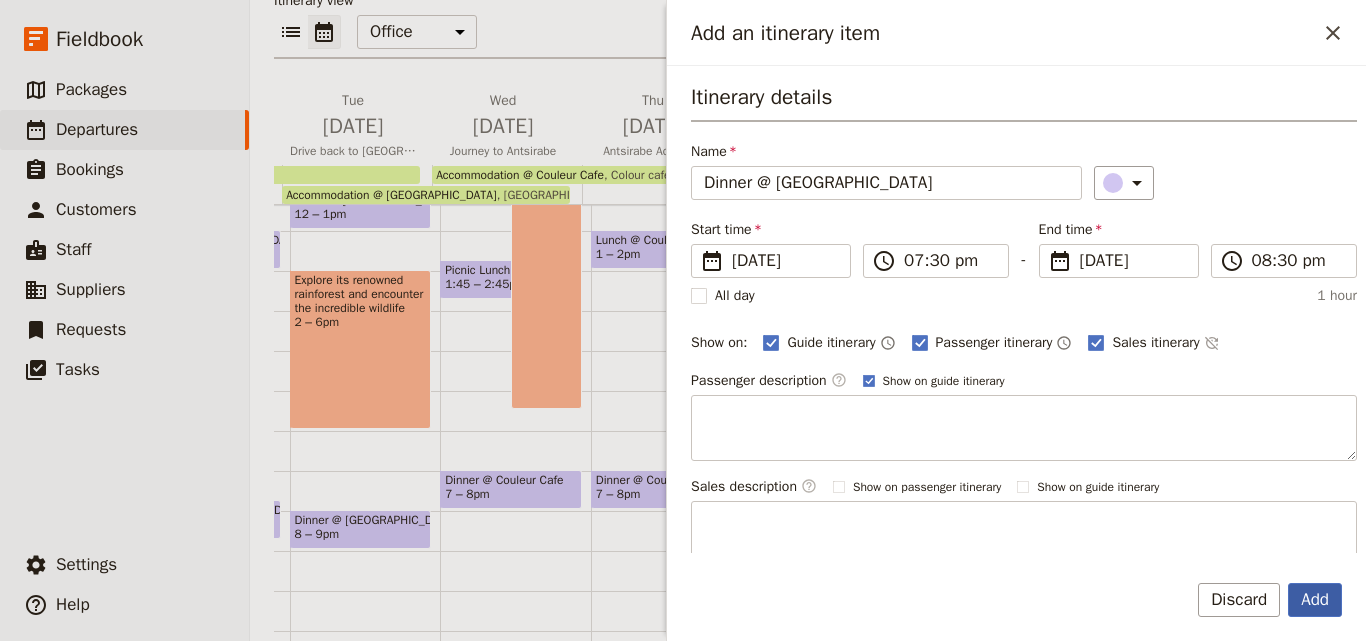 click on "Add" at bounding box center (1315, 600) 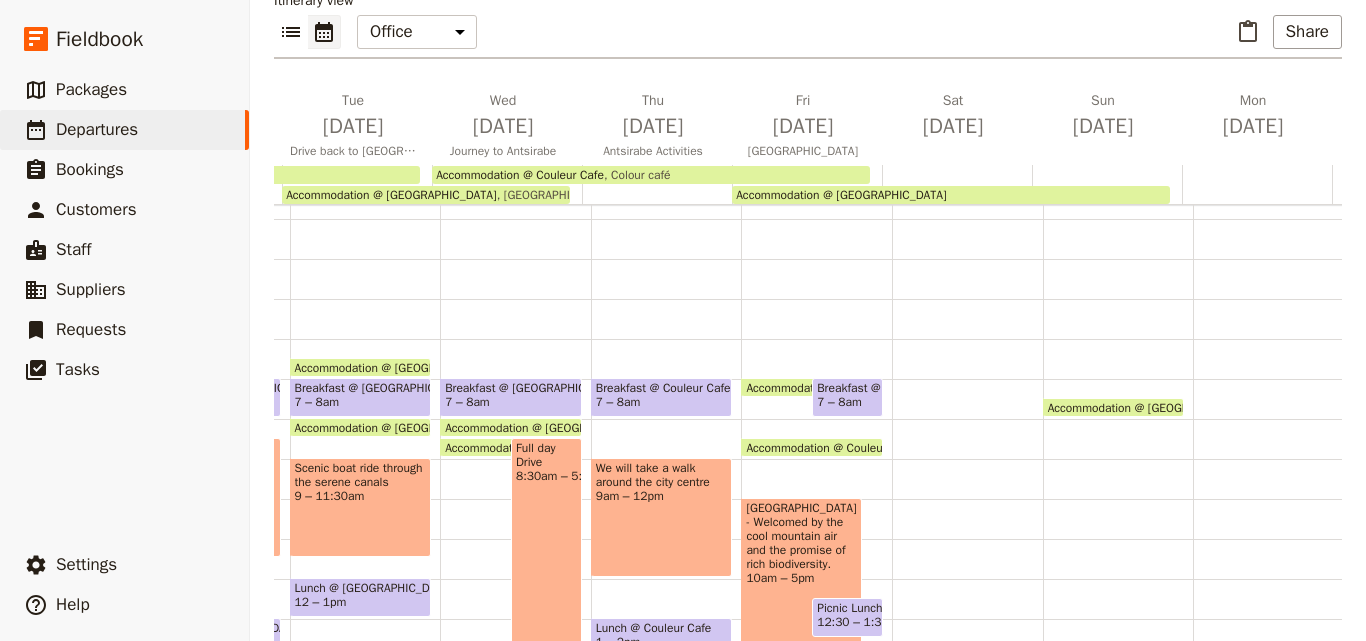 scroll, scrollTop: 0, scrollLeft: 0, axis: both 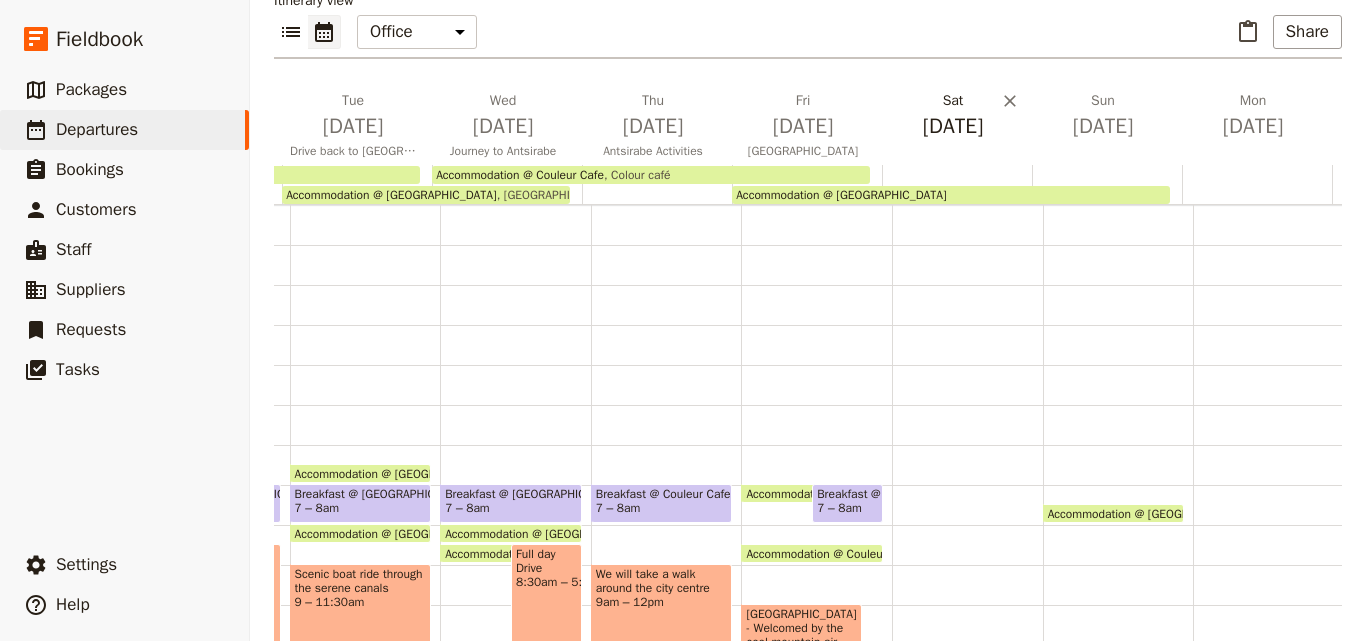 click on "[DATE]" at bounding box center [953, 126] 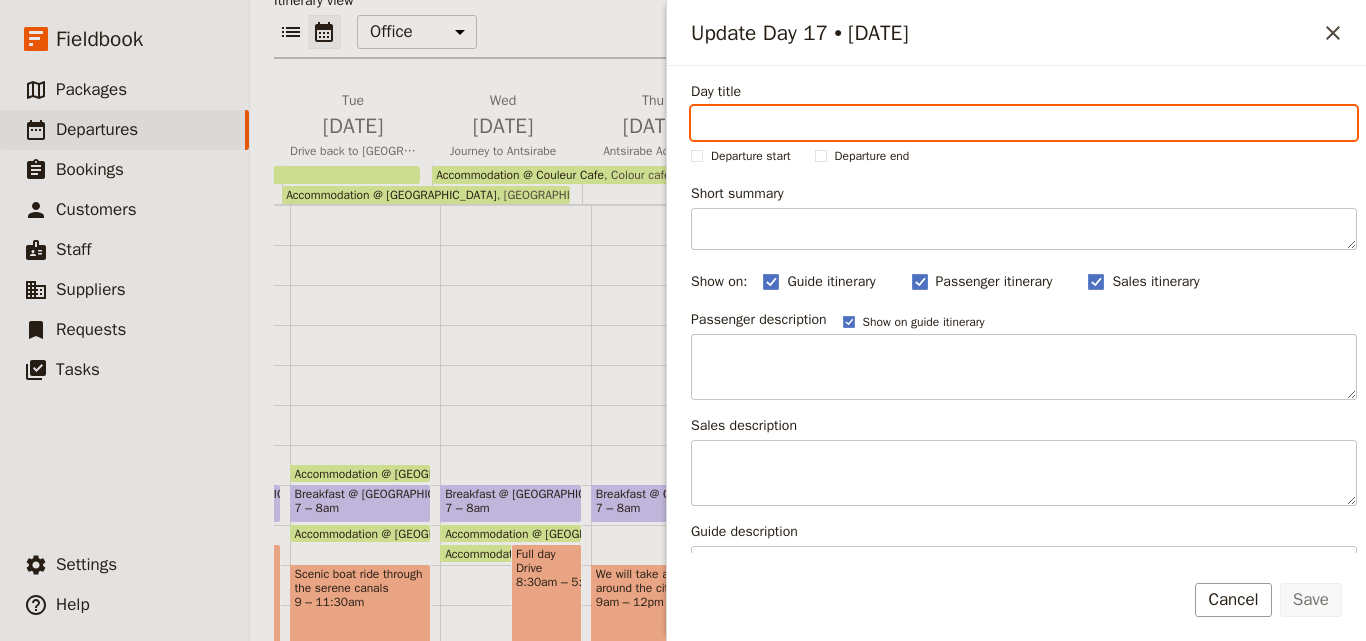paste on "[GEOGRAPHIC_DATA]" 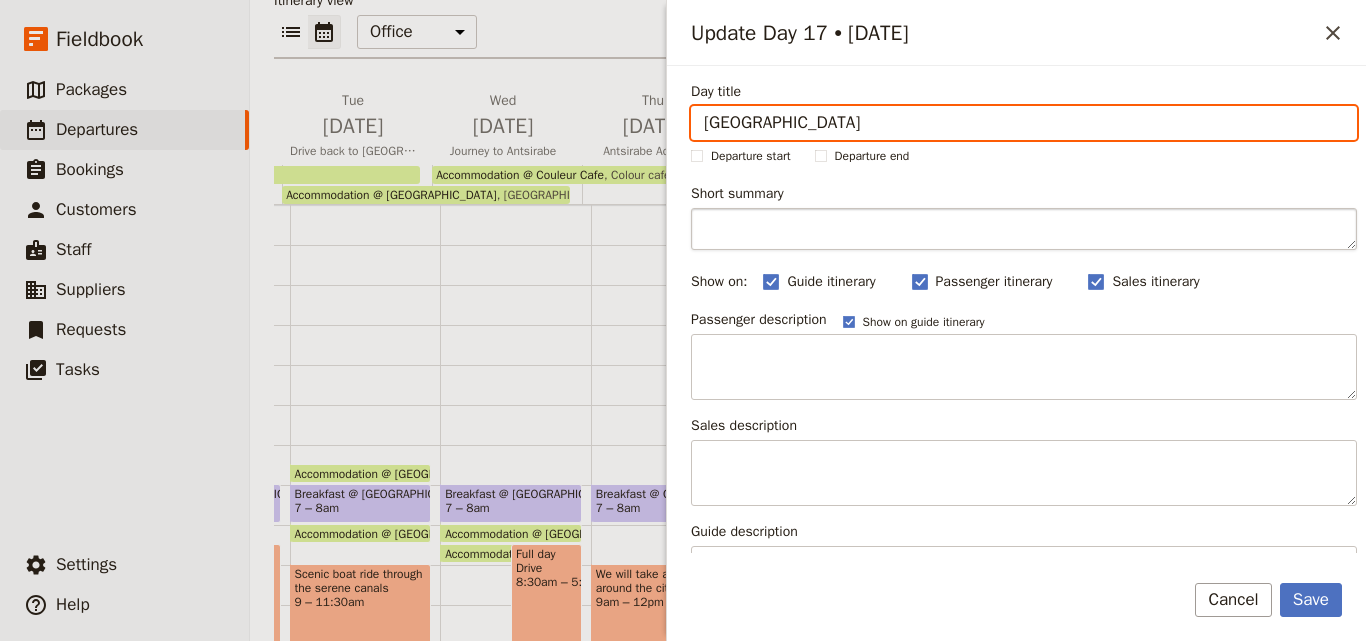 type on "[GEOGRAPHIC_DATA]" 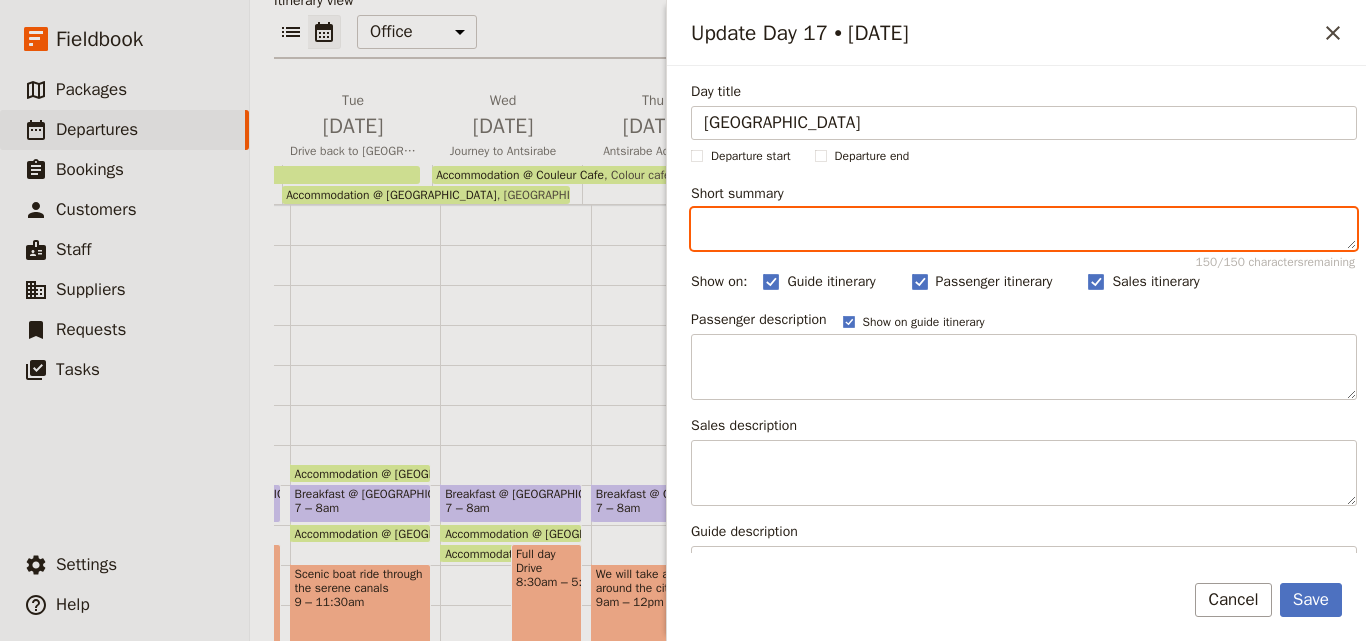 click on "Short summary 150 / 150   characters  remaining" at bounding box center [1024, 229] 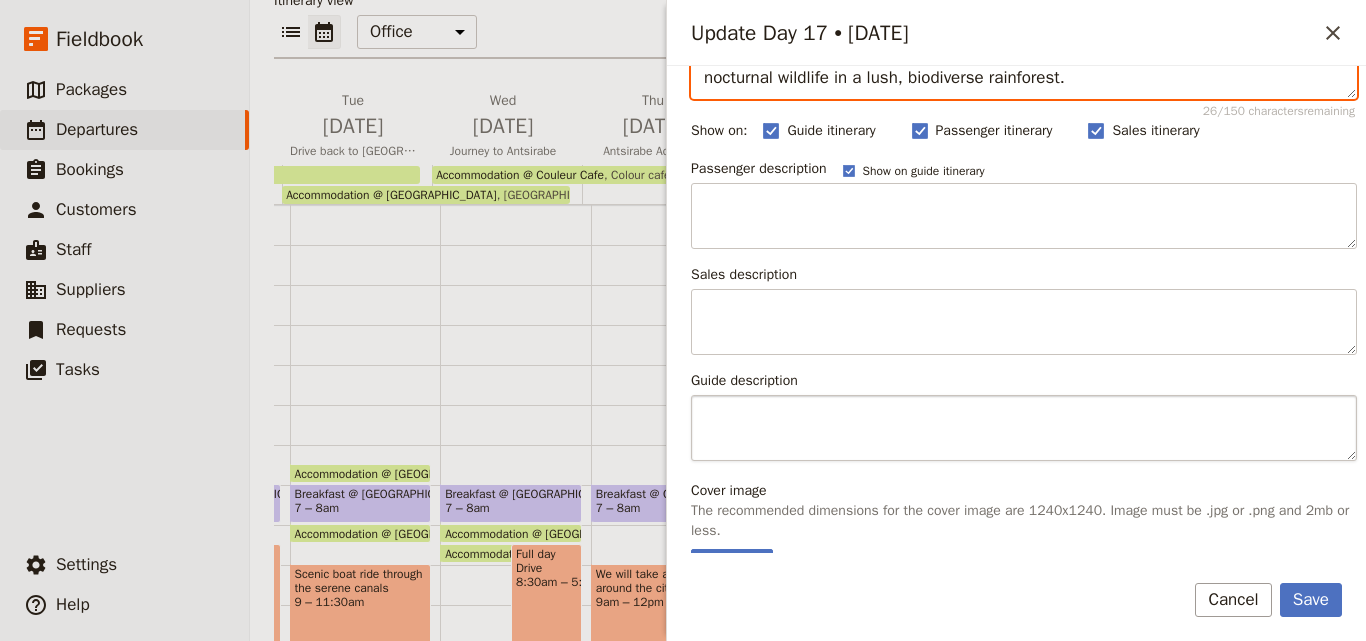 scroll, scrollTop: 0, scrollLeft: 0, axis: both 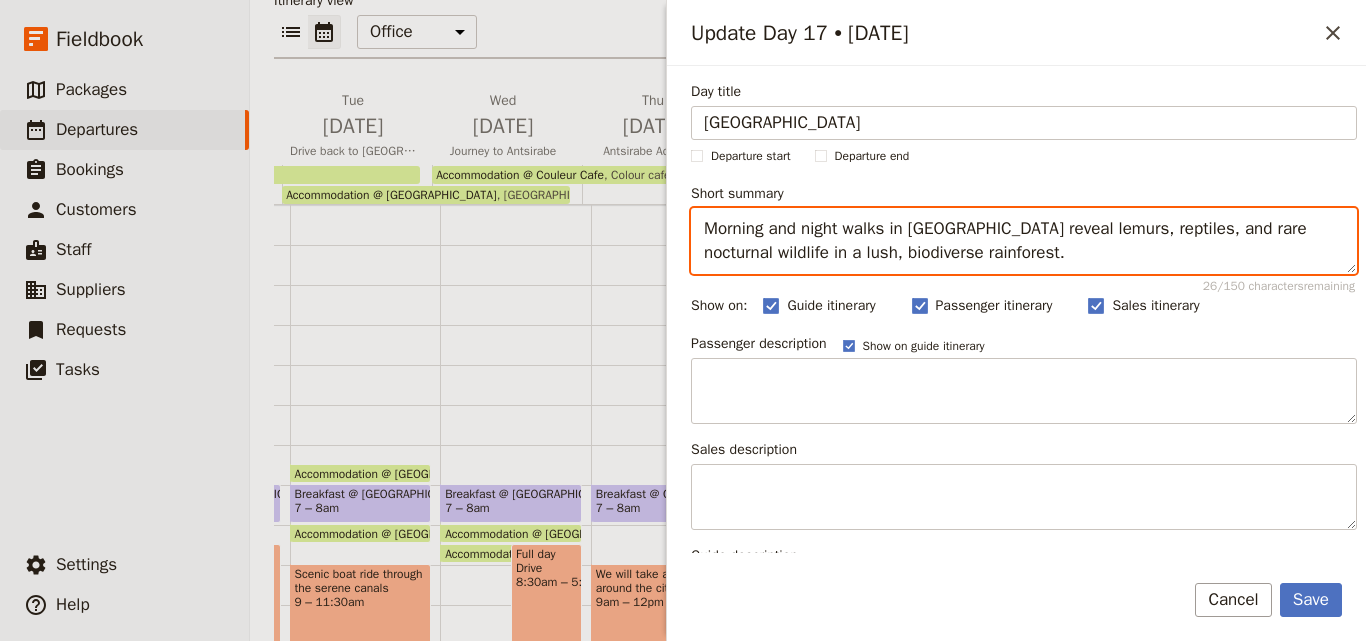type on "Morning and night walks in [GEOGRAPHIC_DATA] reveal lemurs, reptiles, and rare nocturnal wildlife in a lush, biodiverse rainforest." 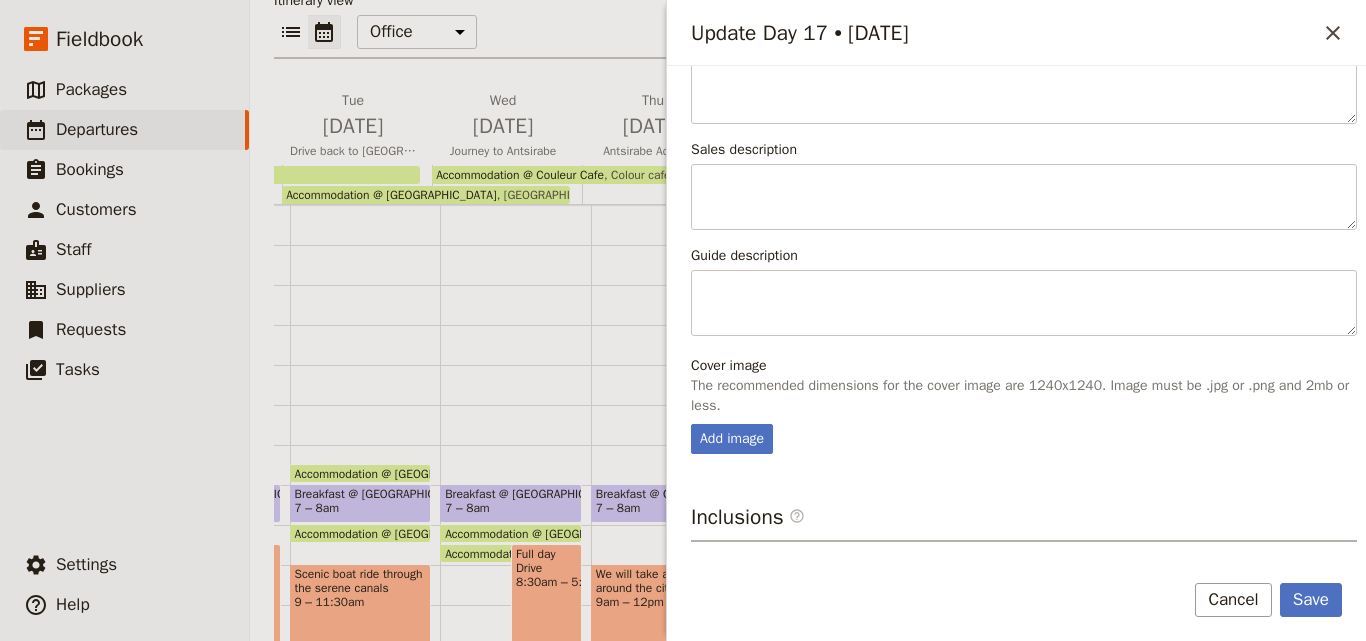 scroll, scrollTop: 475, scrollLeft: 0, axis: vertical 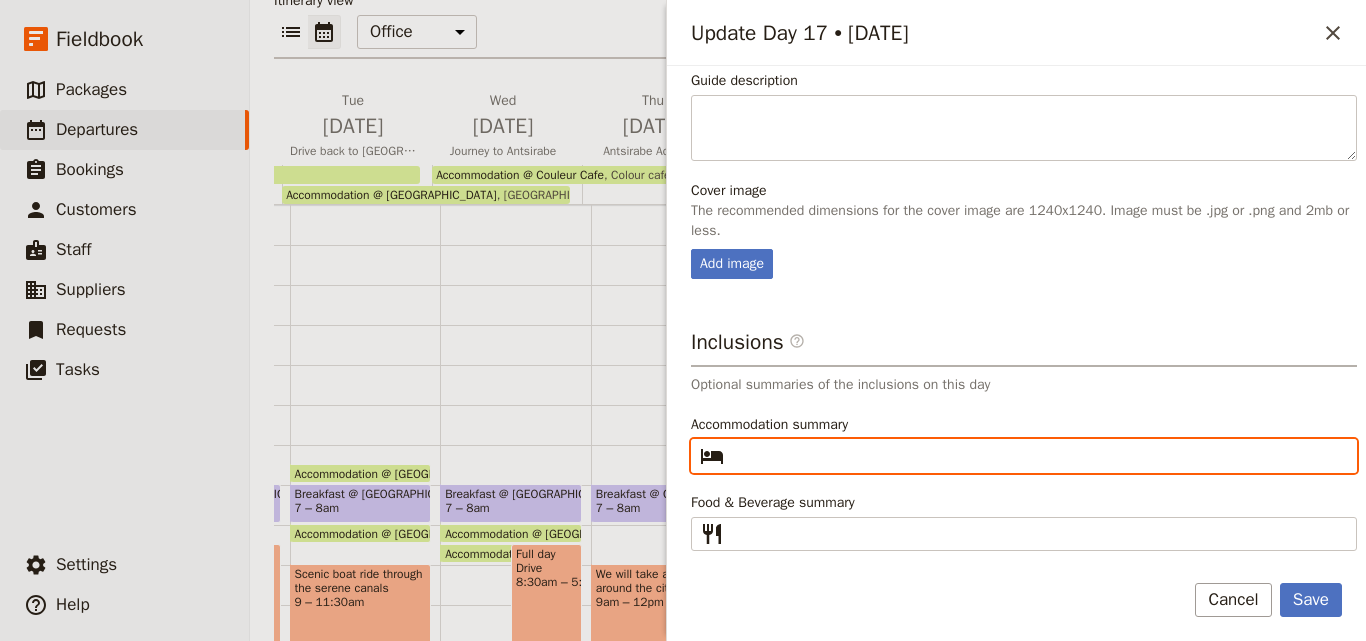 click on "Accommodation summary ​" at bounding box center (1038, 456) 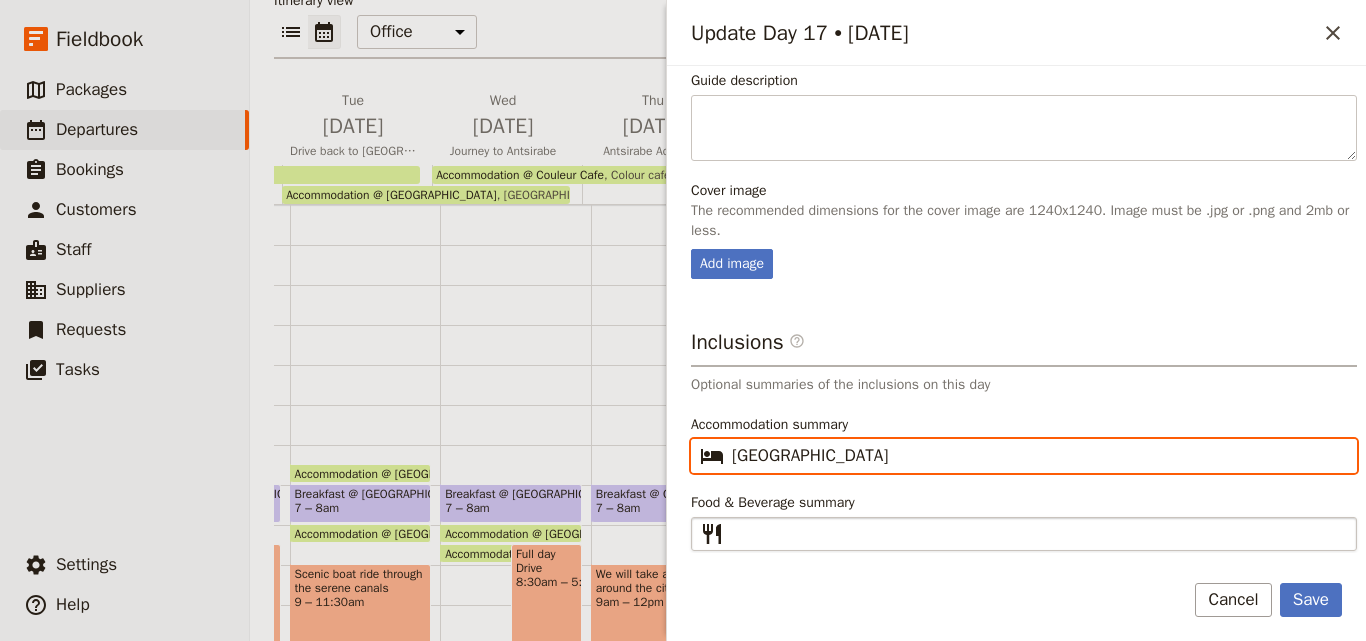 type on "[GEOGRAPHIC_DATA]" 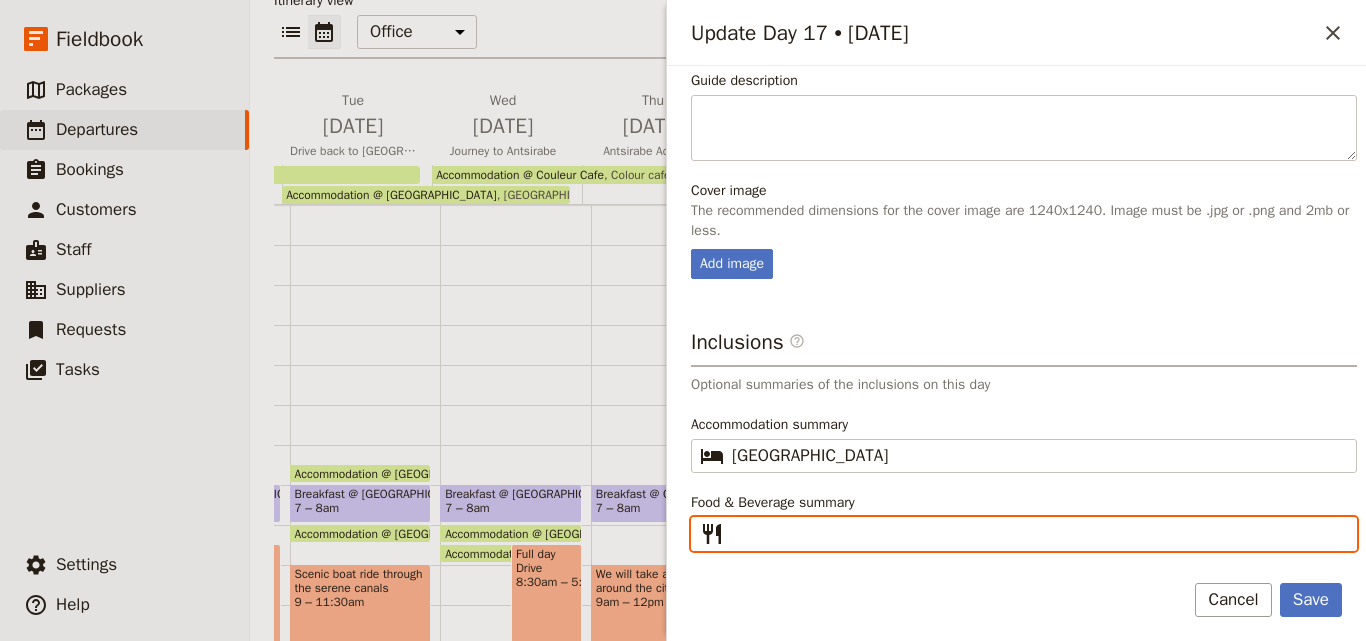 click on "Food & Beverage summary ​" at bounding box center (1038, 534) 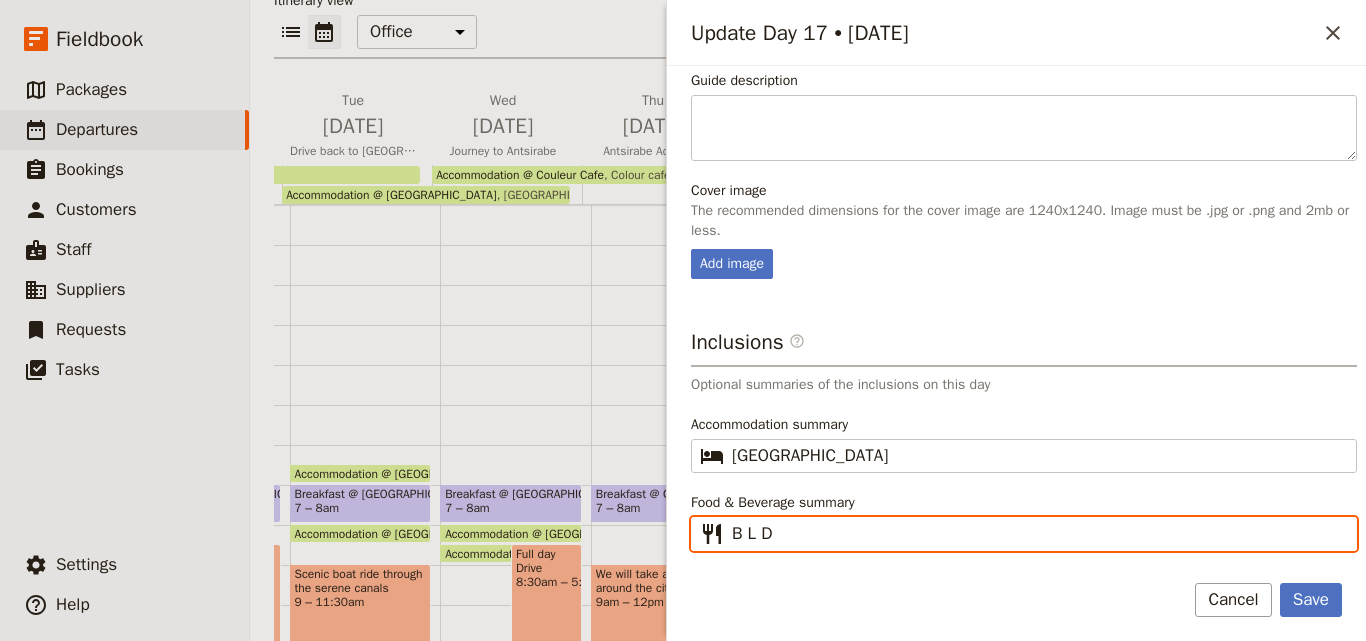 type on "B L D" 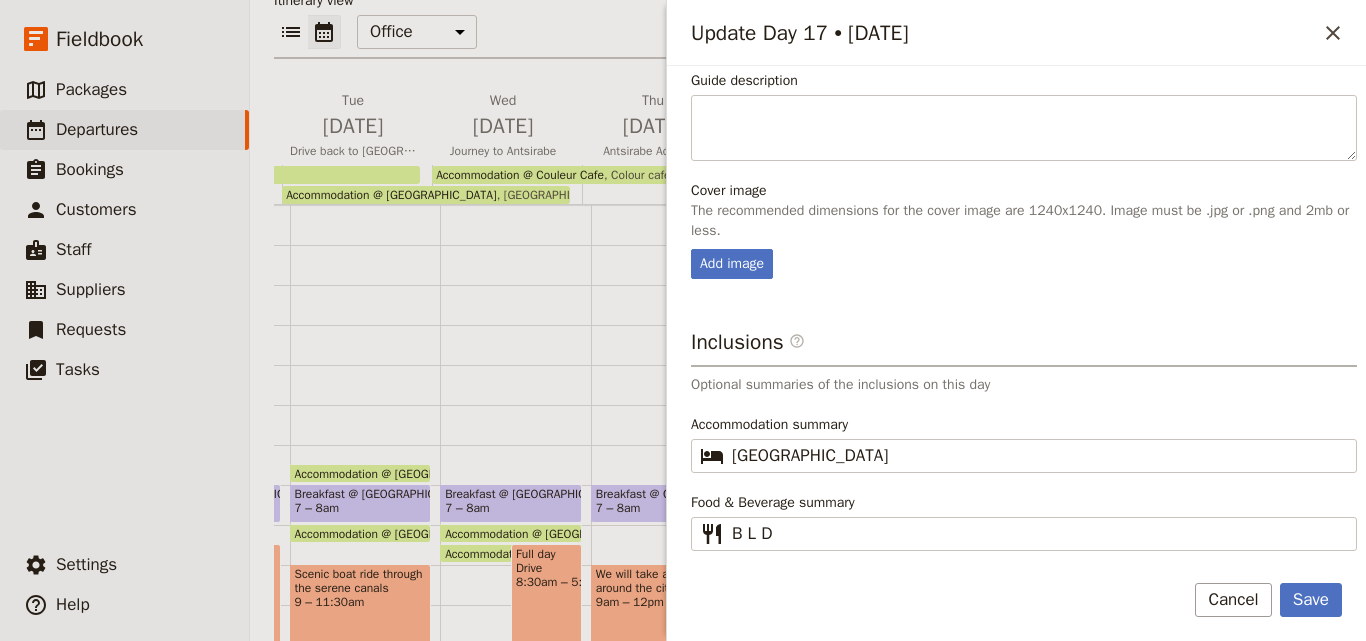 click on "Day title [GEOGRAPHIC_DATA] Departure start Departure end Short summary Morning and night walks in [GEOGRAPHIC_DATA] reveal lemurs, reptiles, and rare nocturnal wildlife in a lush, biodiverse rainforest. 26 / 150   characters  remaining Show on: Guide itinerary ​ Passenger itinerary ​ Sales itinerary ​ Passenger description Show on guide itinerary Sales description Guide description Cover image The recommended dimensions for the cover image are 1240x1240. Image must be .jpg or .png and 2mb or less. Add image Inclusions ​ Optional summaries of the inclusions on this day Accommodation summary ​ Hotel Manja Food & Beverage summary ​ B L D Save Cancel" at bounding box center (1016, 353) 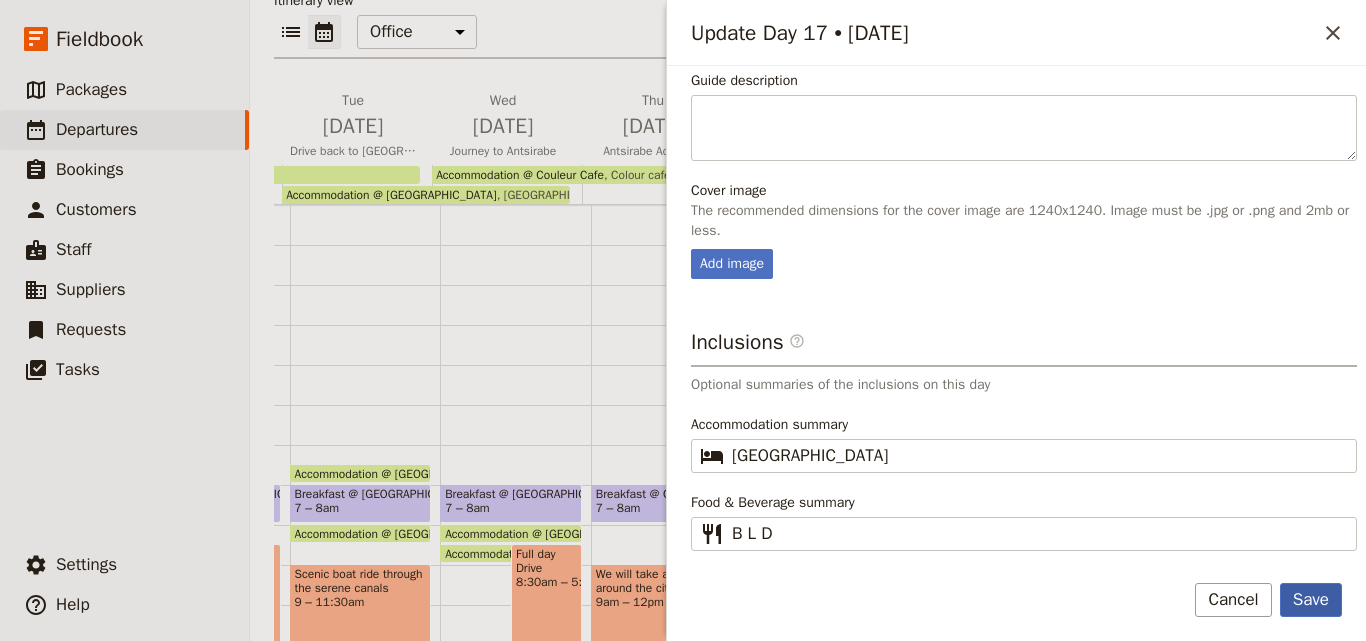 click on "Save" at bounding box center [1311, 600] 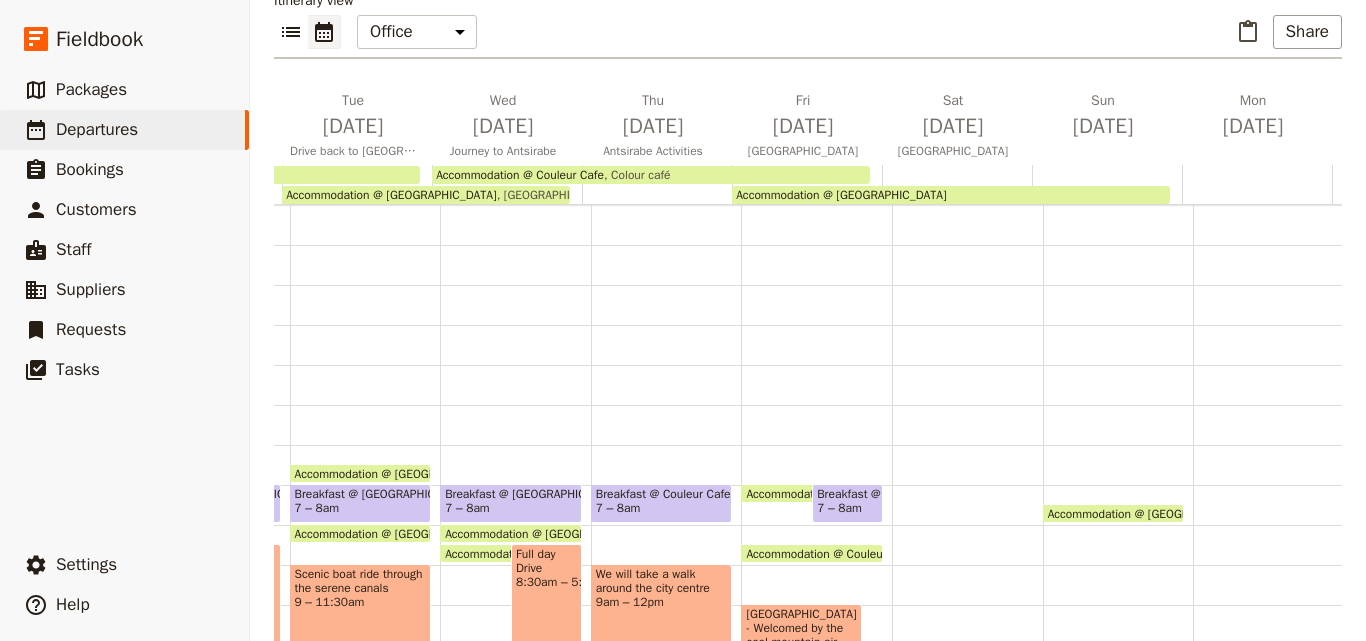 click at bounding box center (847, 518) 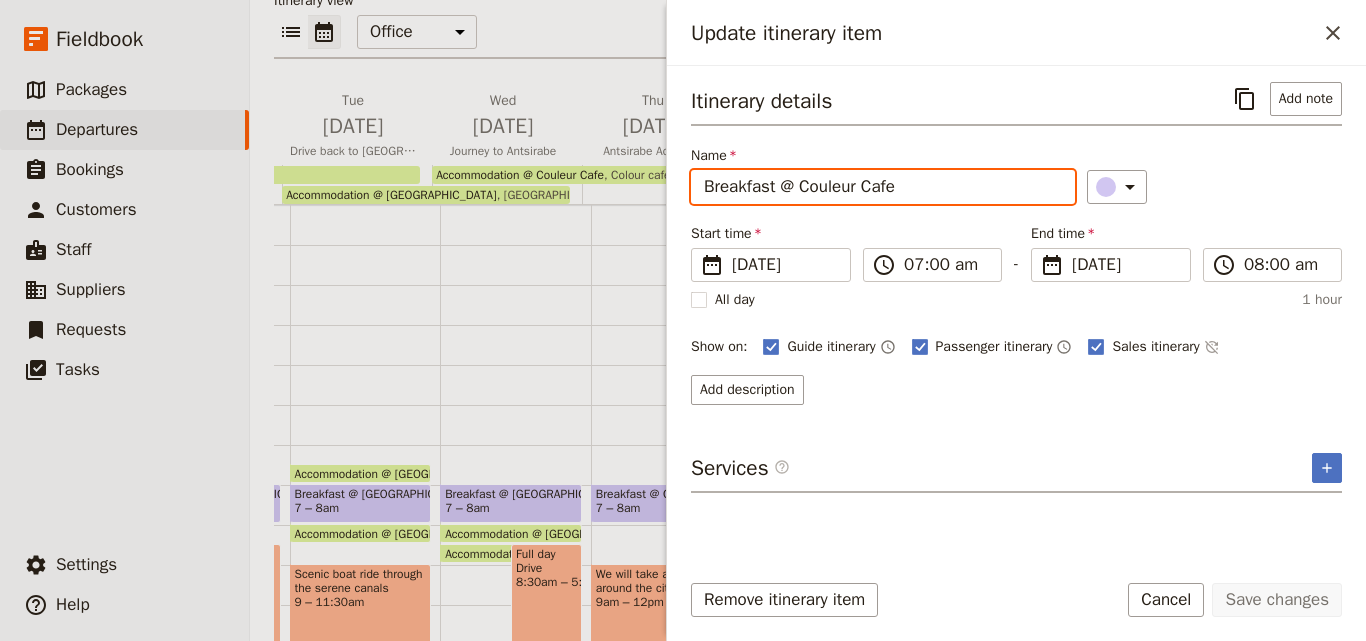 drag, startPoint x: 793, startPoint y: 187, endPoint x: 708, endPoint y: 186, distance: 85.00588 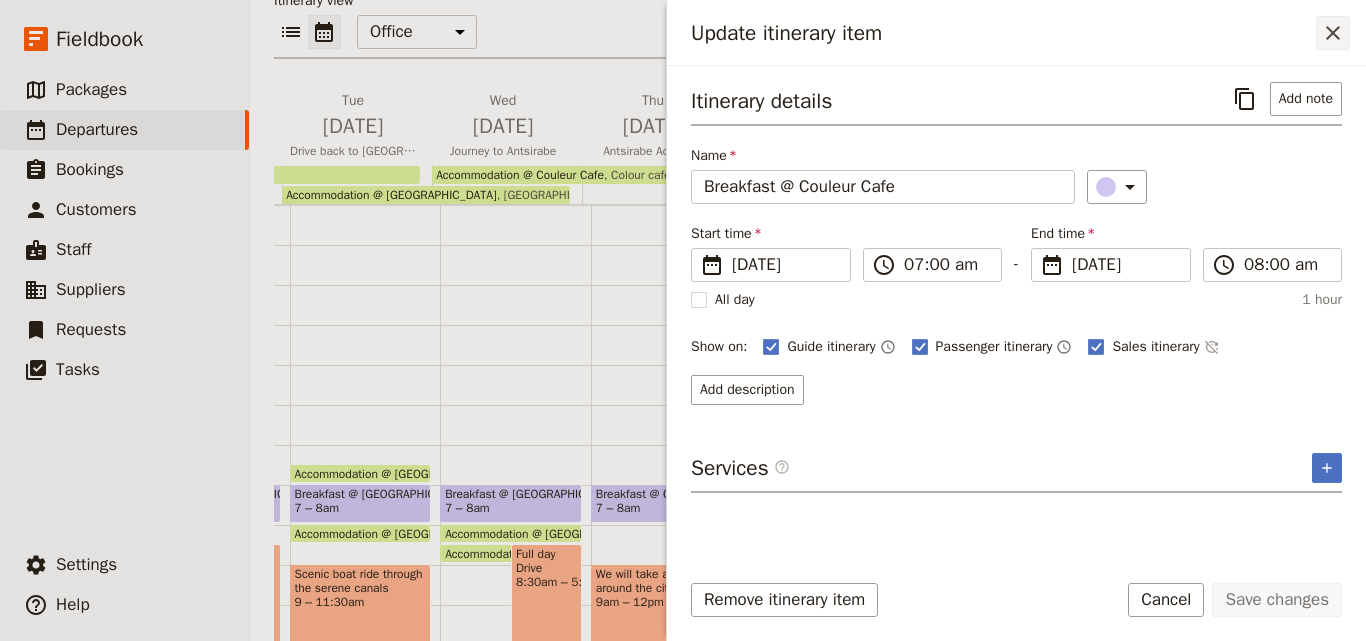 click 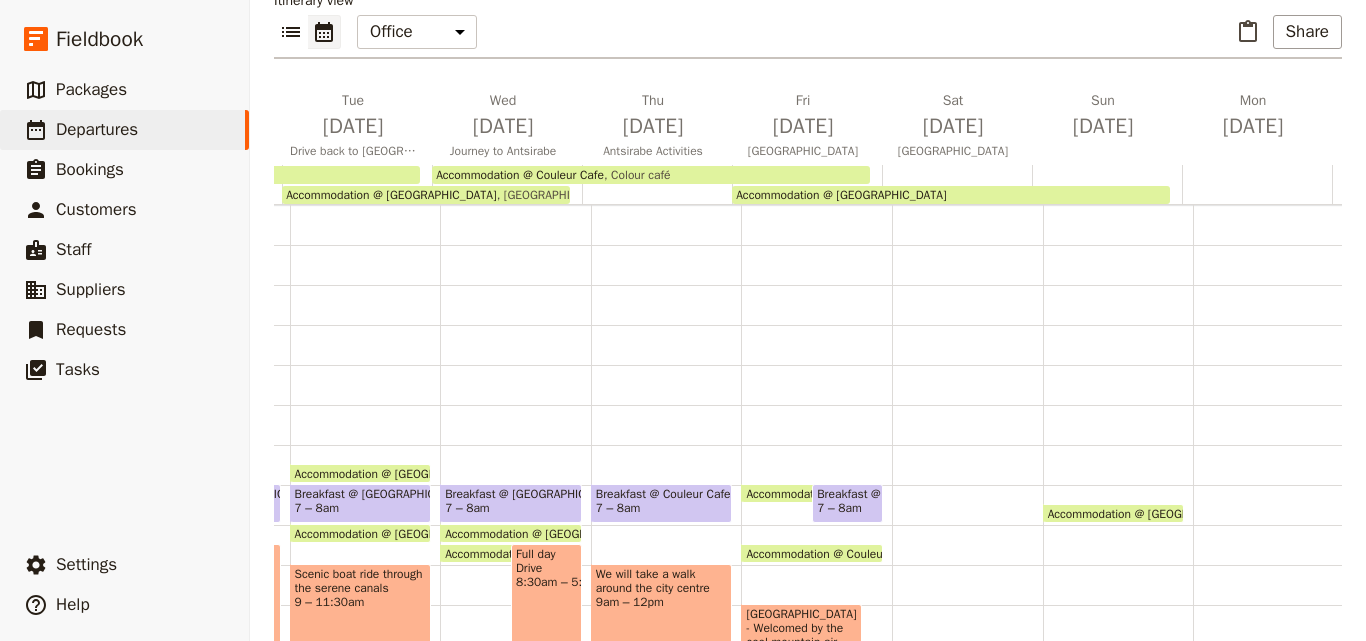 click at bounding box center [967, 685] 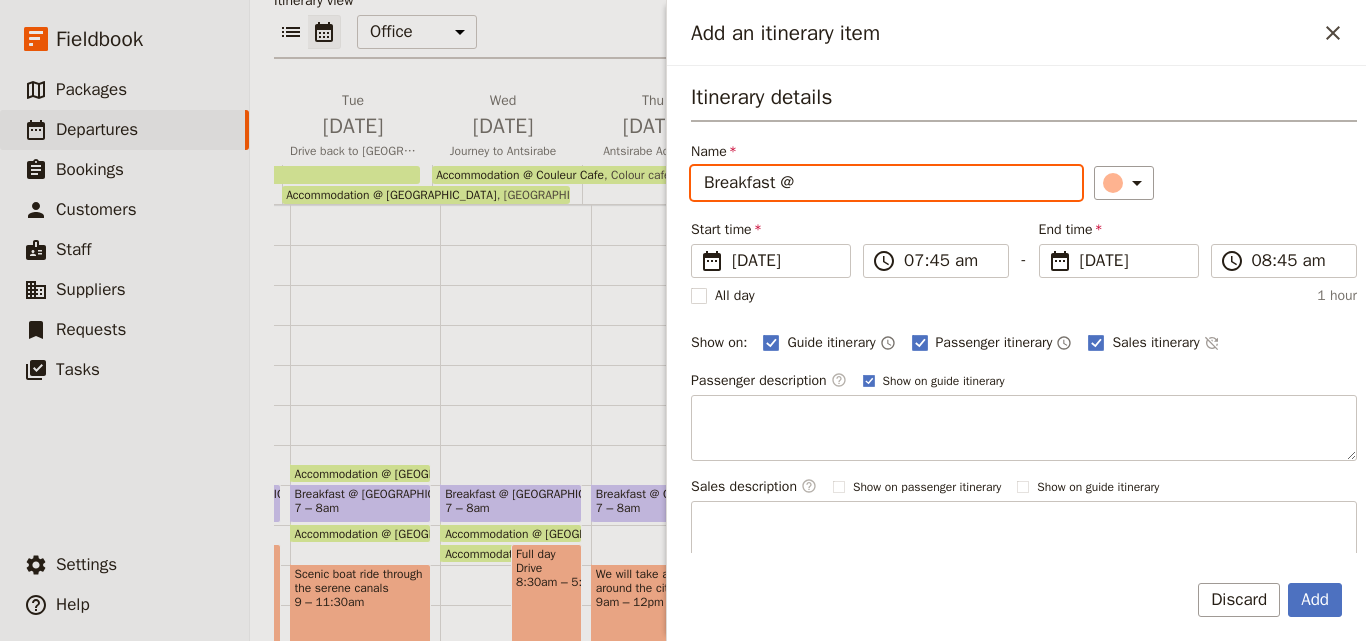 paste on "[GEOGRAPHIC_DATA]" 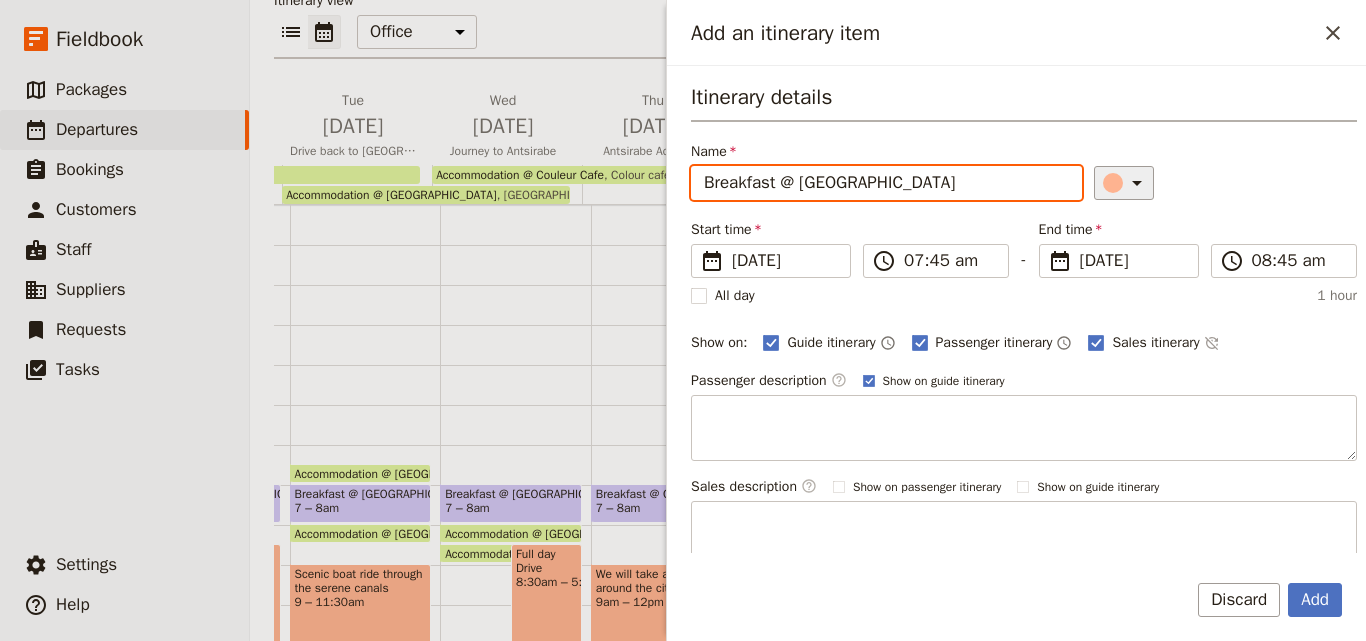 type on "Breakfast @ [GEOGRAPHIC_DATA]" 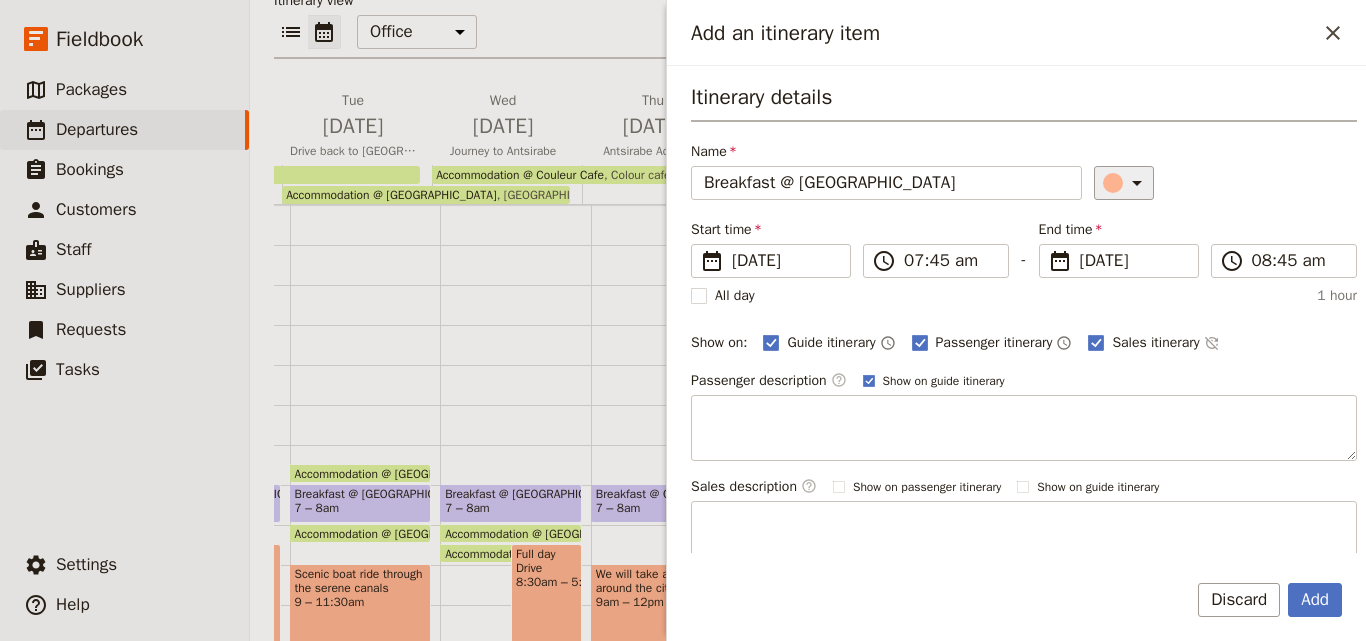 click on "​" at bounding box center [1124, 183] 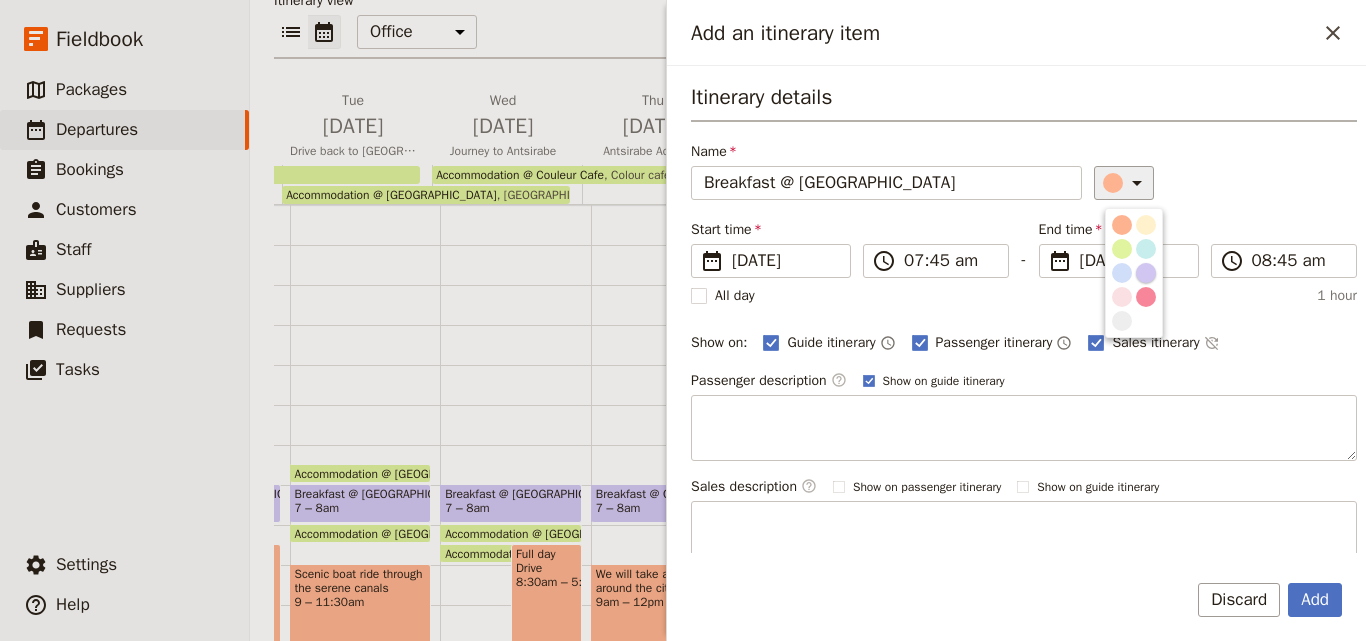 click at bounding box center (1146, 273) 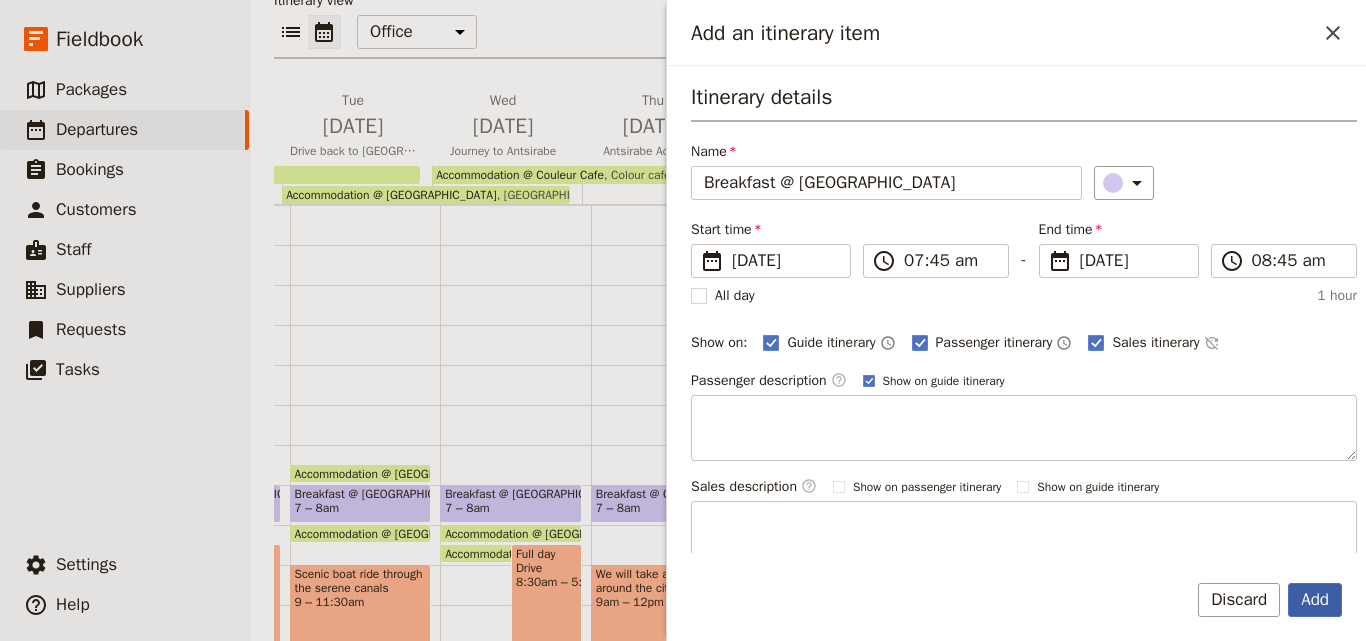 click on "Add" at bounding box center [1315, 600] 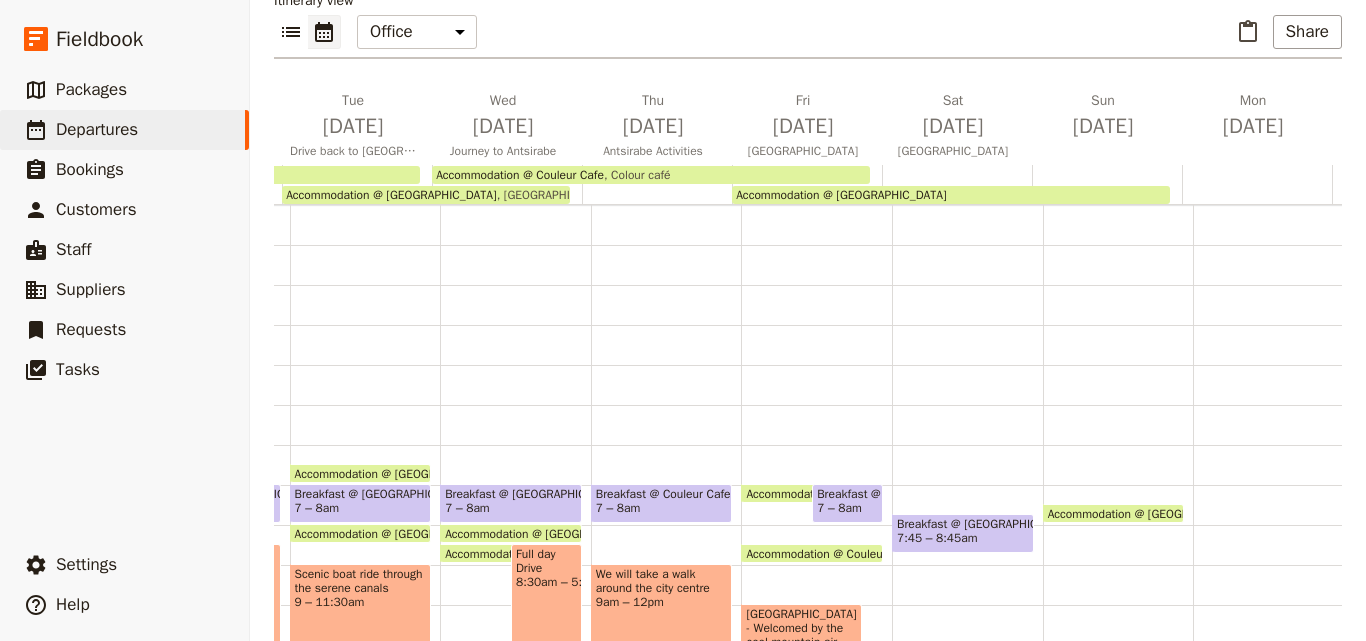 scroll, scrollTop: 100, scrollLeft: 0, axis: vertical 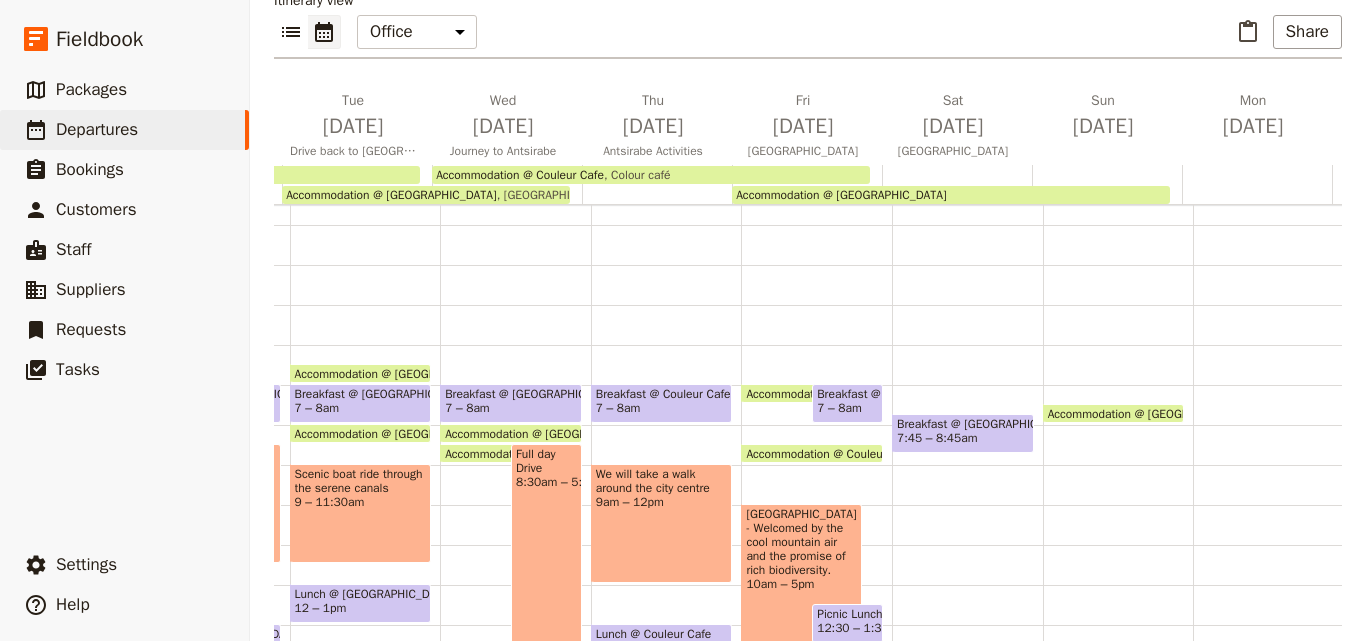 click on "Breakfast @ [GEOGRAPHIC_DATA] 7:45 – 8:45am" at bounding box center [967, 585] 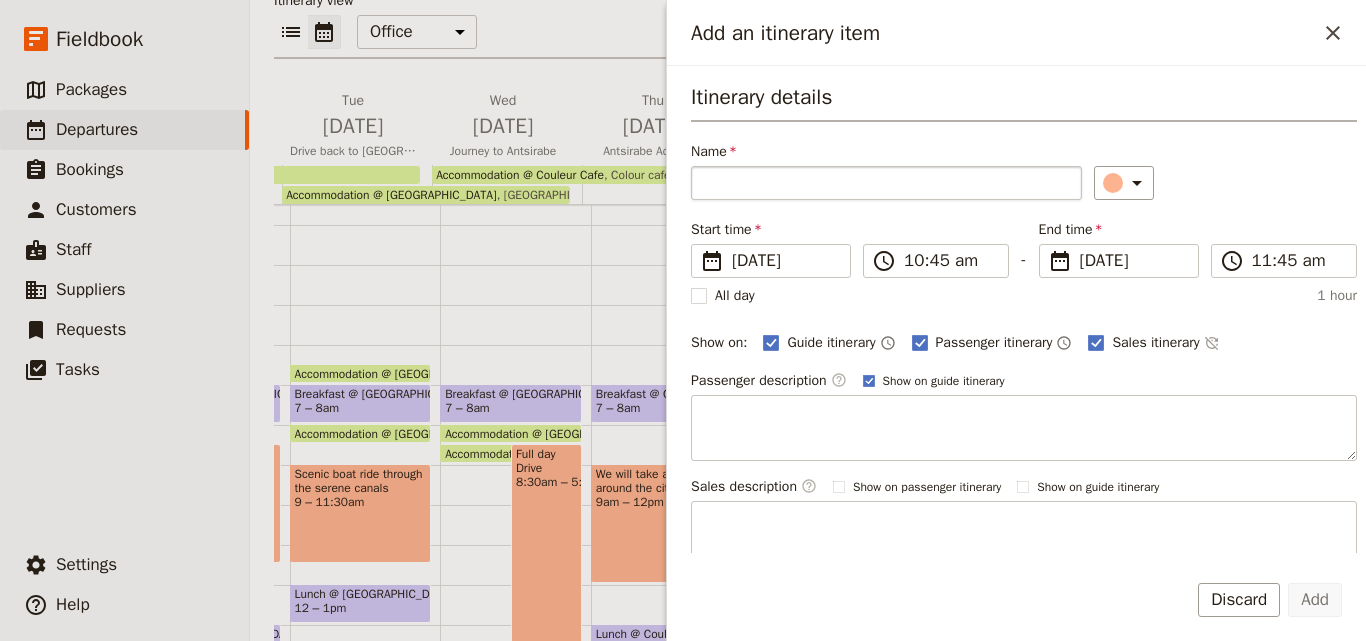 click on "Name" at bounding box center [886, 183] 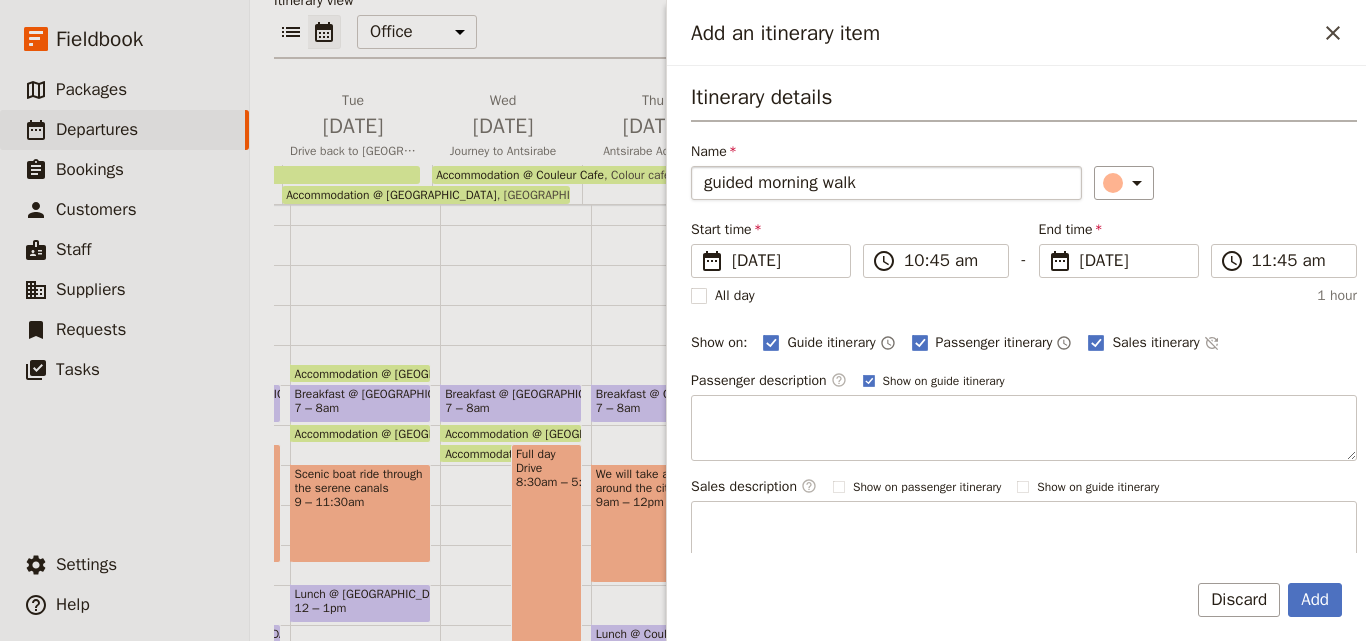 click on "guided morning walk" at bounding box center (886, 183) 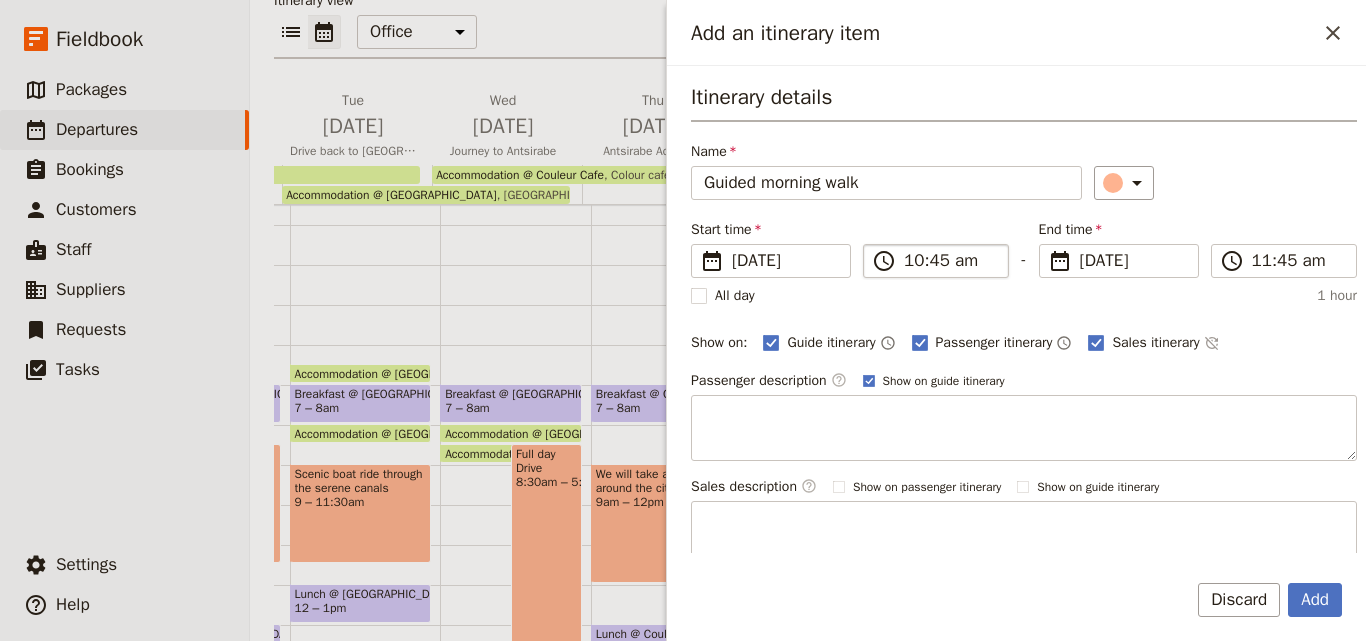 type on "Guided morning walk" 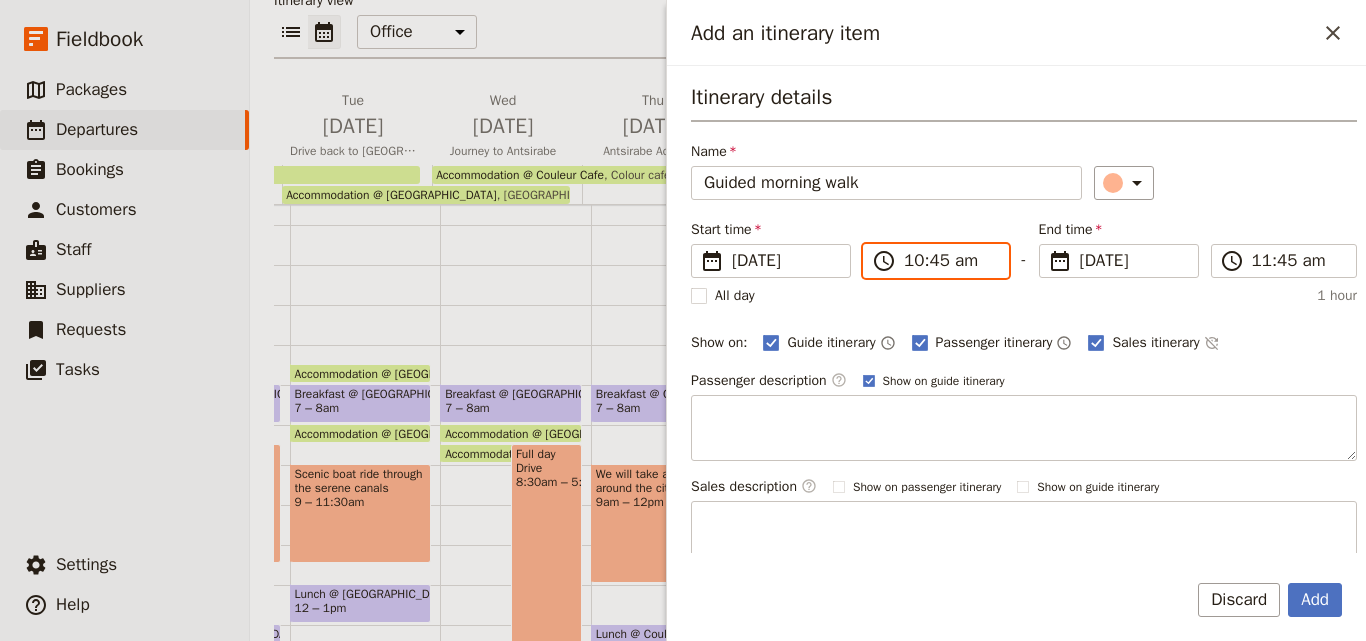 click on "10:45 am" at bounding box center (950, 261) 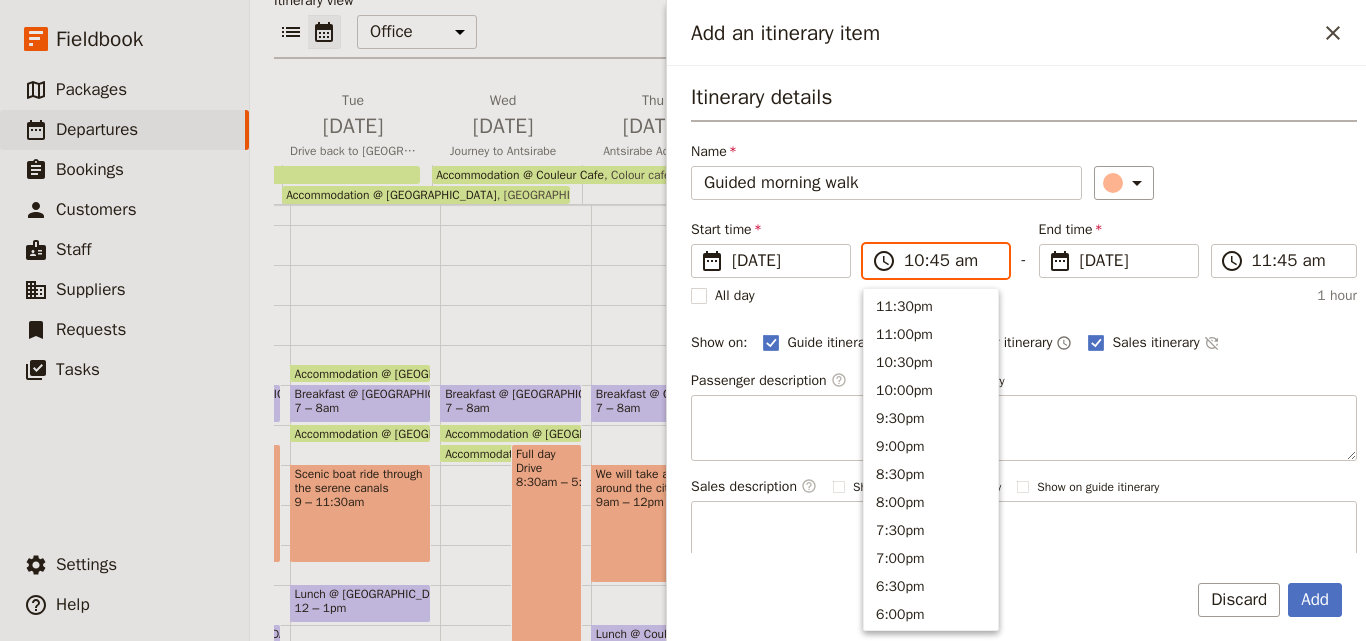 scroll, scrollTop: 732, scrollLeft: 0, axis: vertical 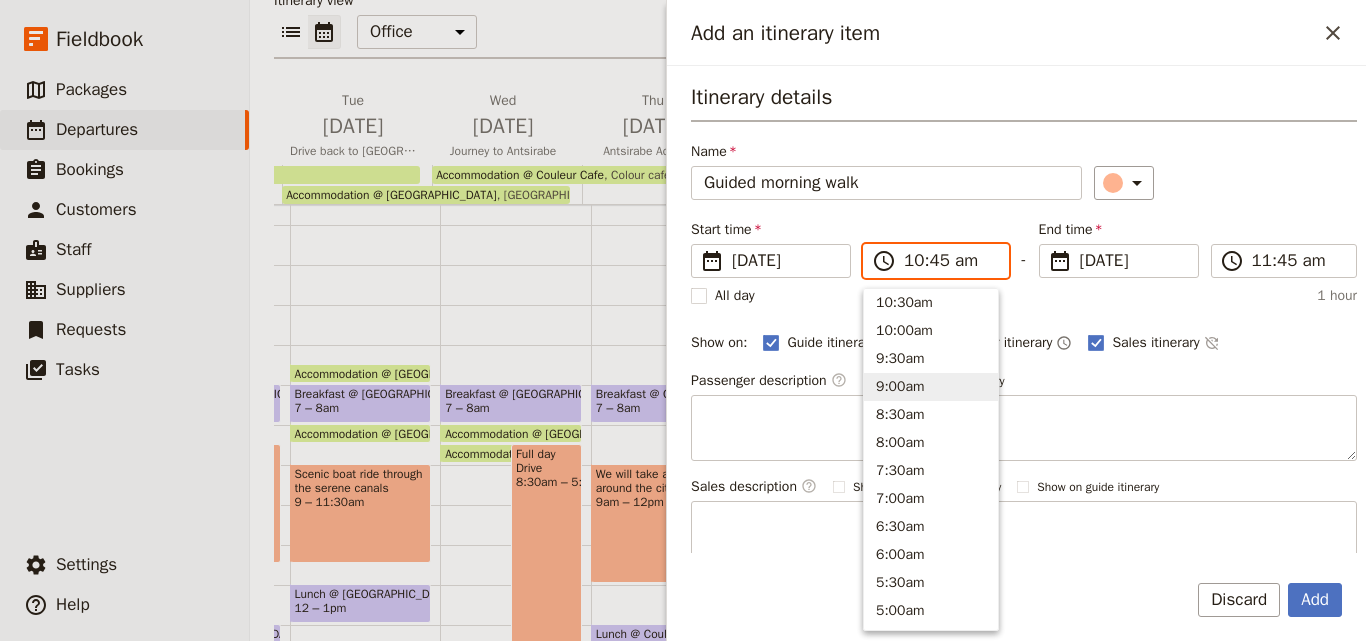 click on "9:00am" at bounding box center [931, 387] 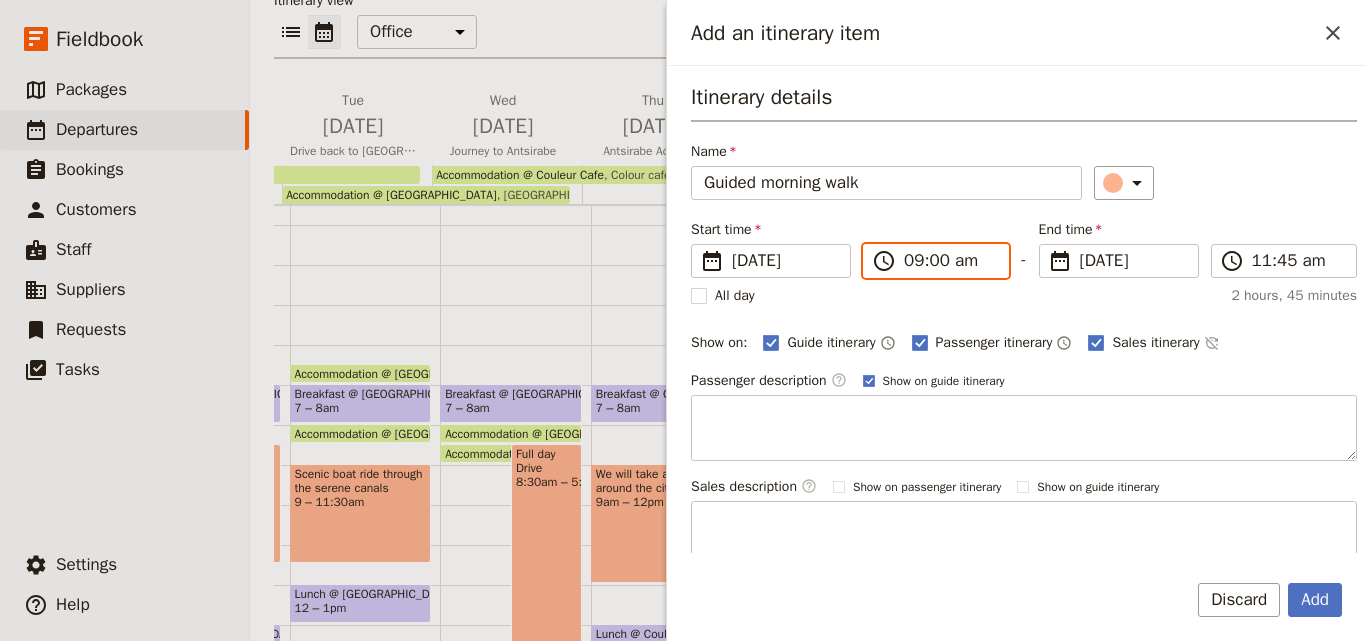 click on "09:00 am" at bounding box center (950, 261) 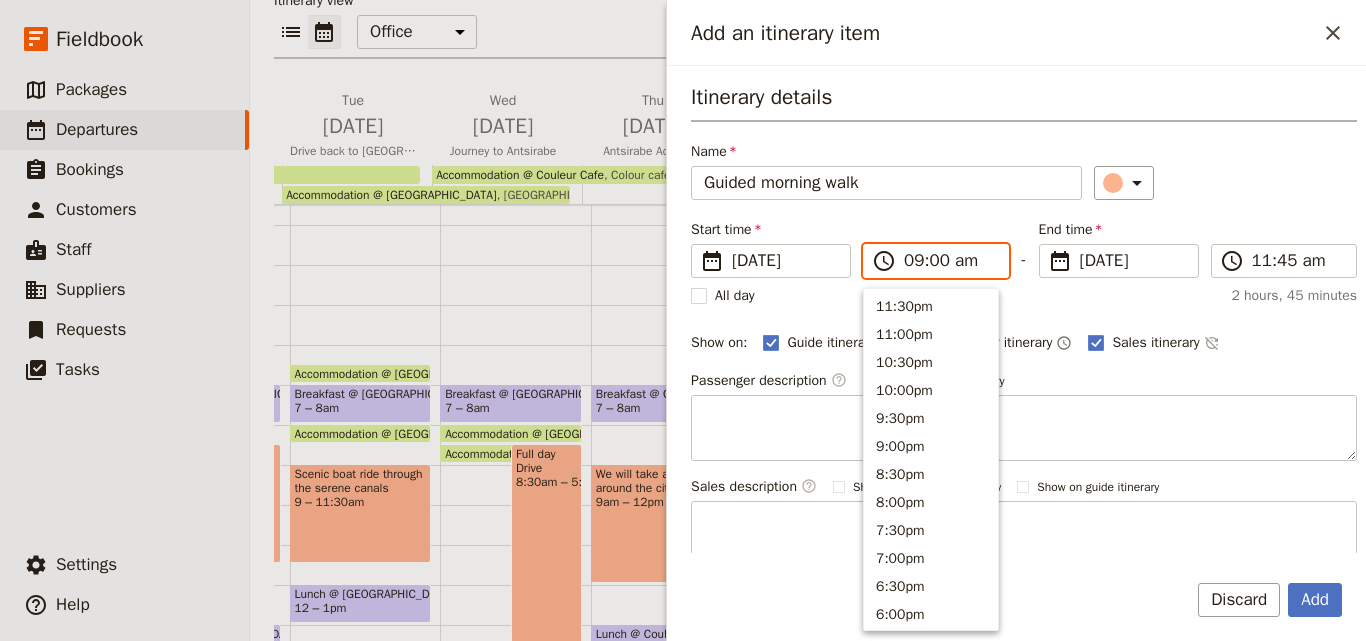 scroll, scrollTop: 816, scrollLeft: 0, axis: vertical 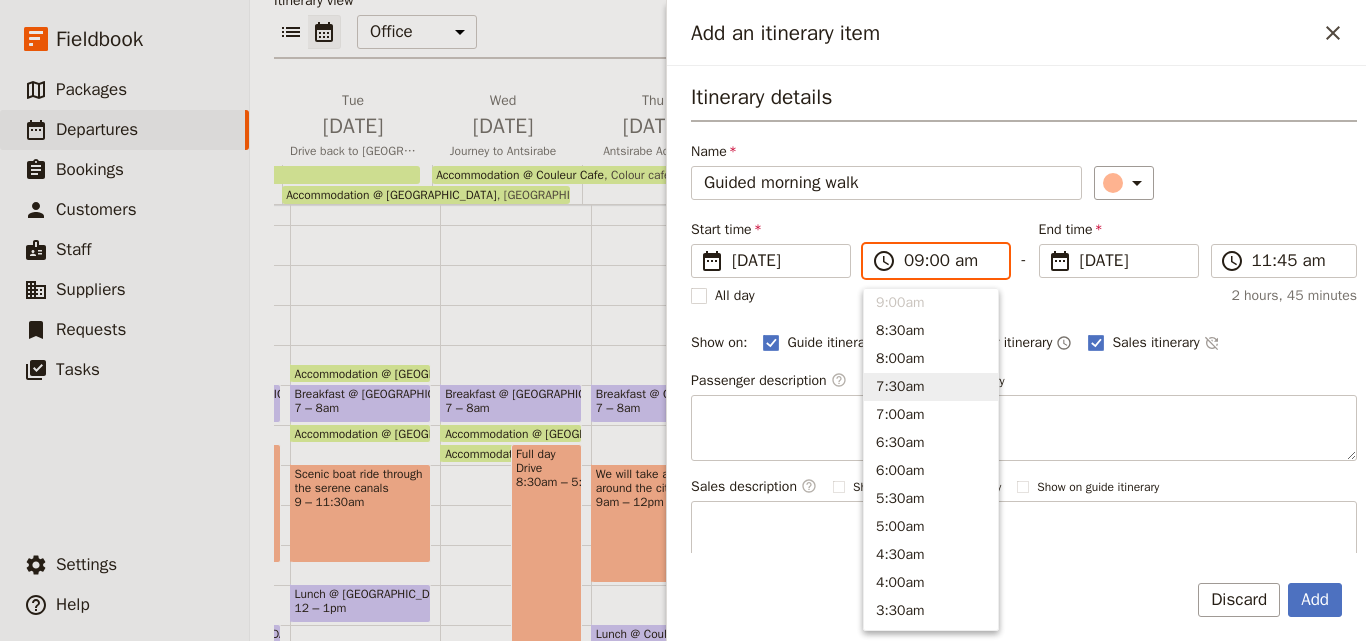 click on "7:30am" at bounding box center [931, 387] 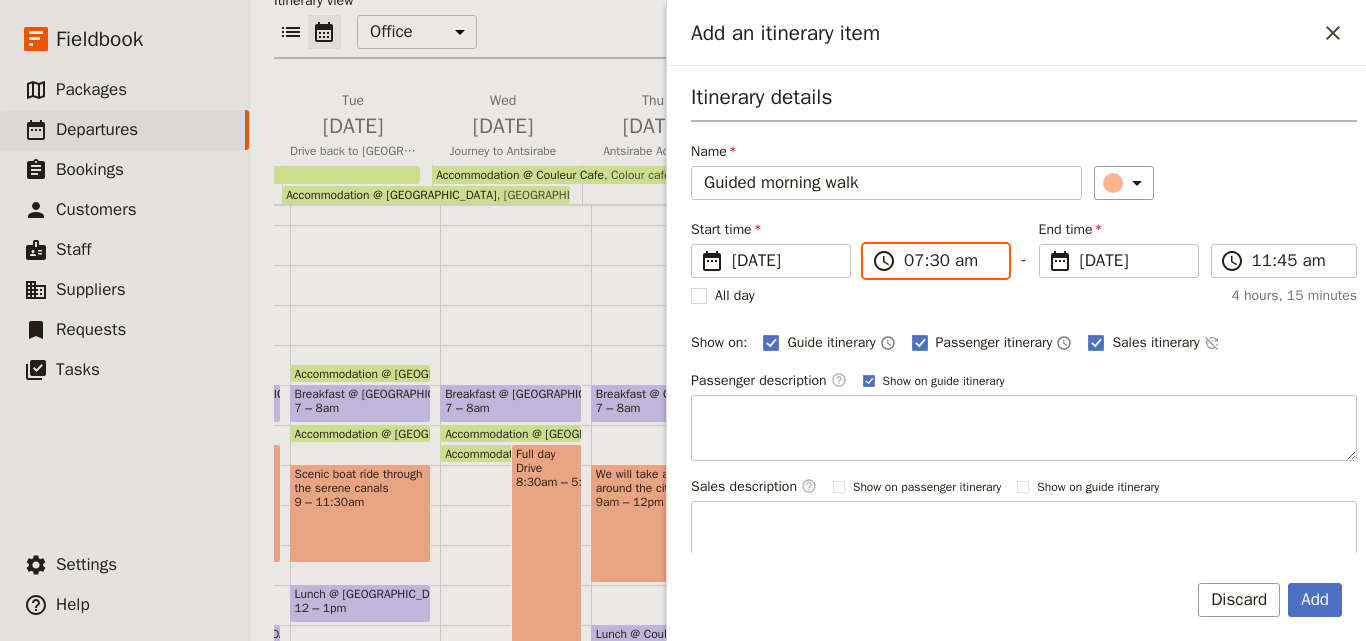 click on "07:30 am" at bounding box center [950, 261] 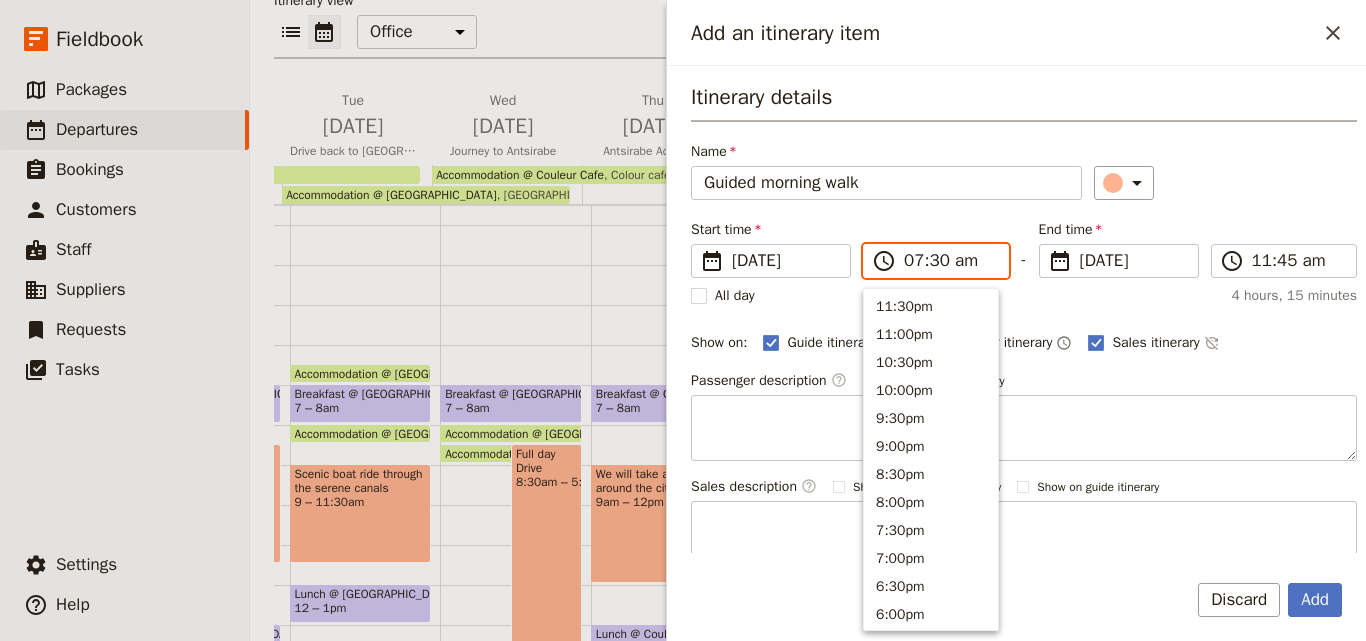 scroll, scrollTop: 900, scrollLeft: 0, axis: vertical 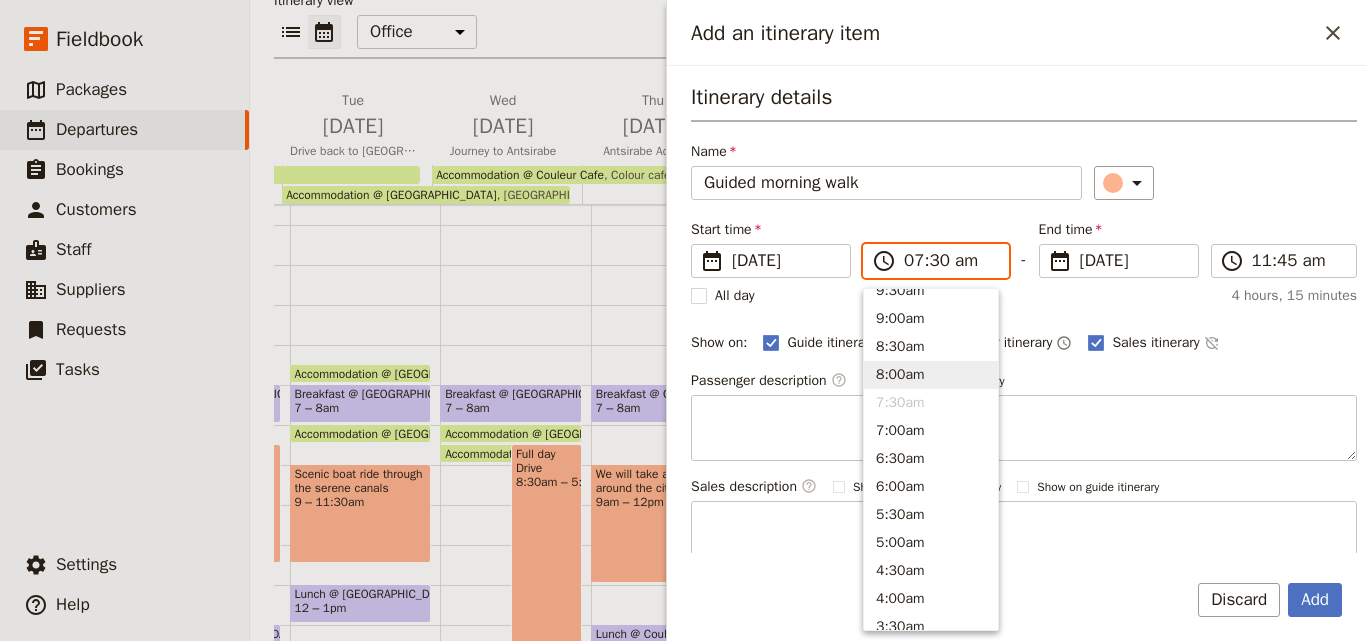 click on "8:00am" at bounding box center (931, 375) 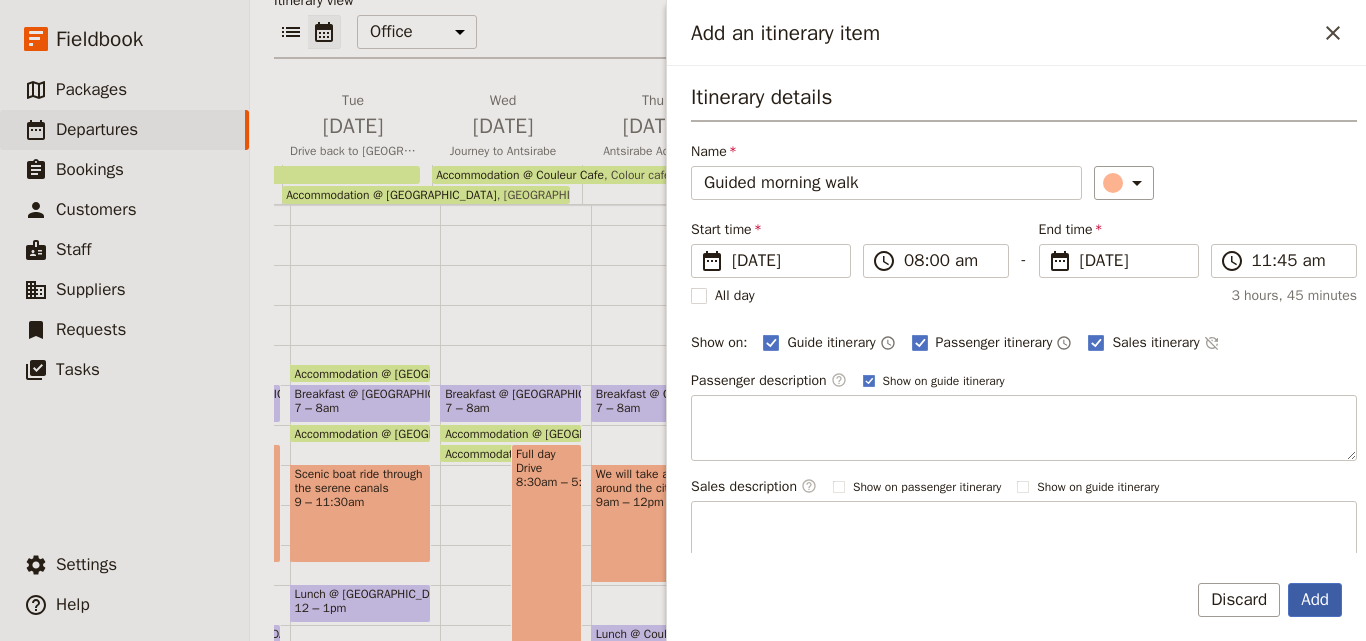 click on "Add" at bounding box center (1315, 600) 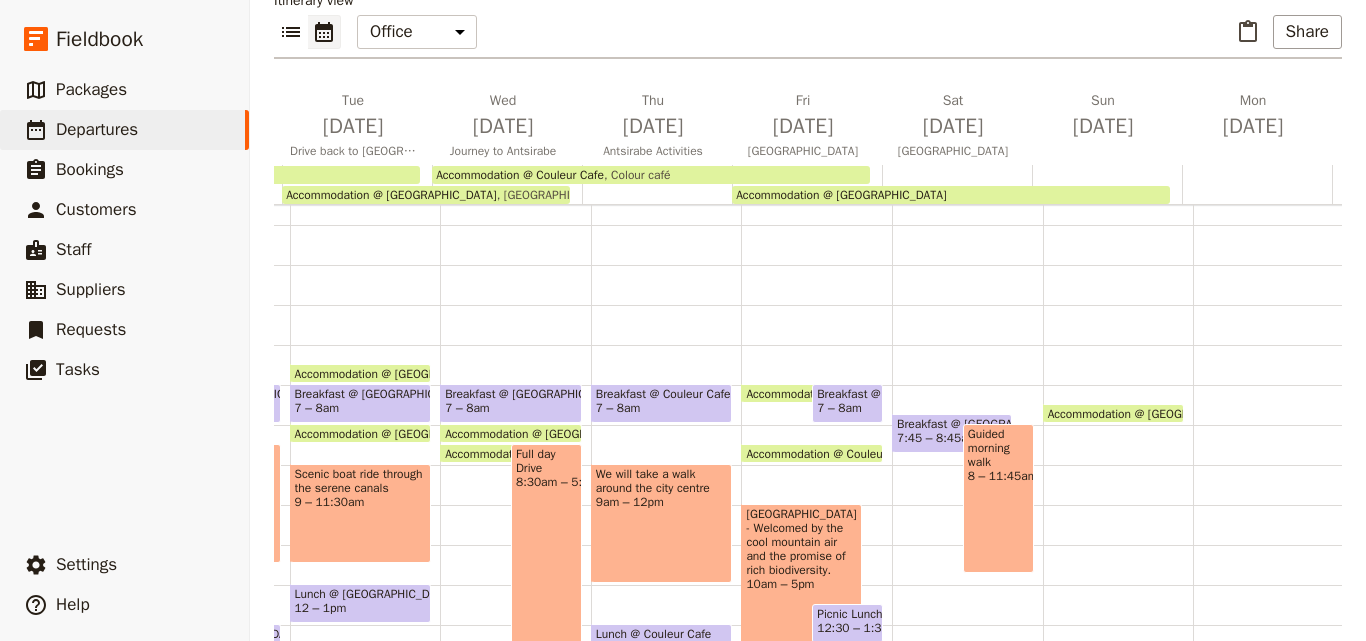 click on "7:45 – 8:45am" at bounding box center [937, 438] 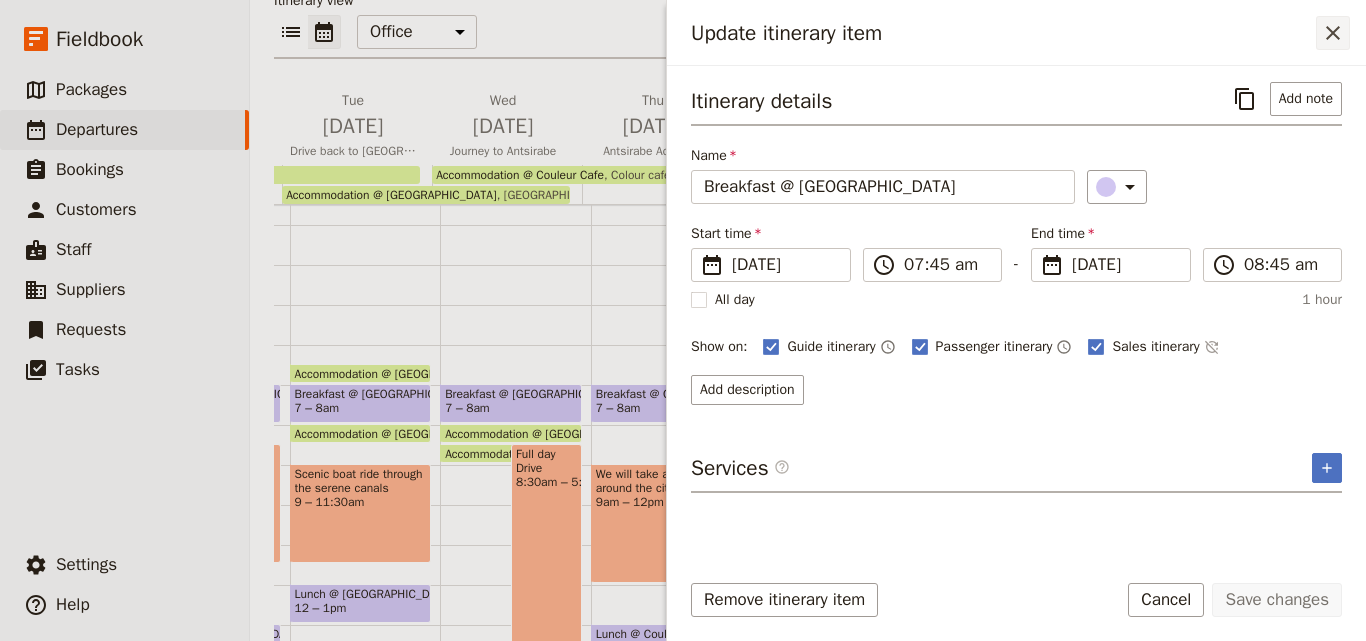 click 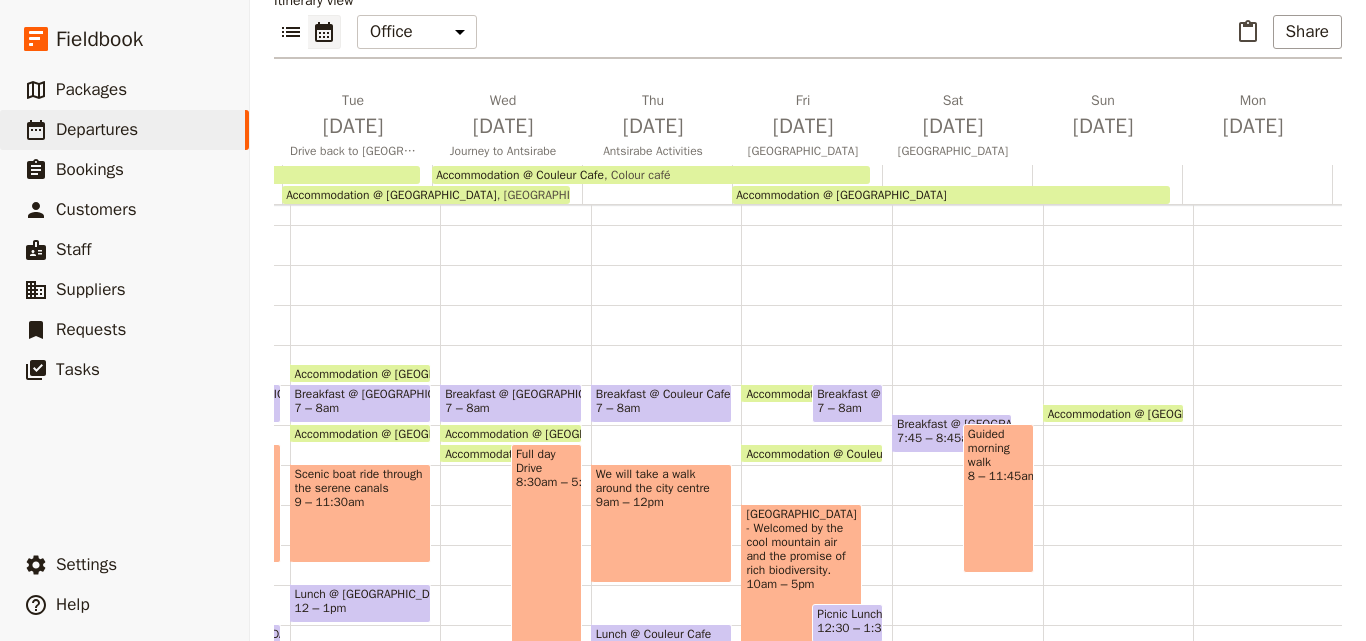 click on "7:45 – 8:45am" at bounding box center [937, 438] 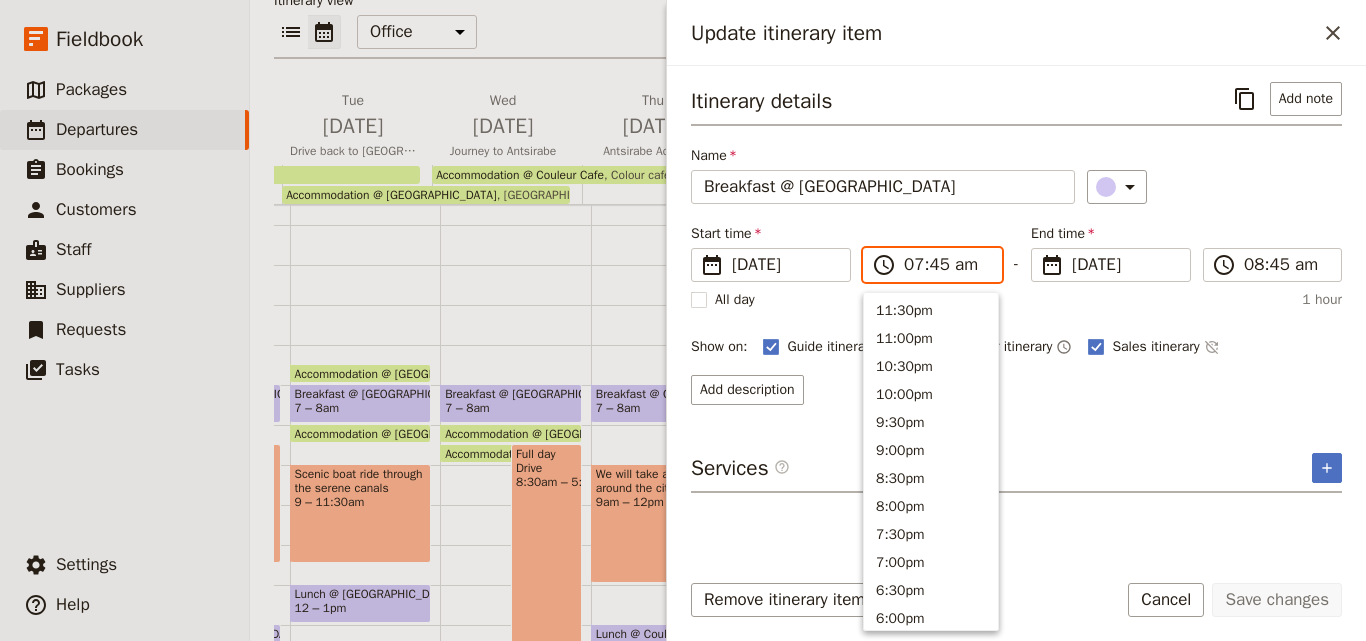 click on "07:45 am" at bounding box center [946, 265] 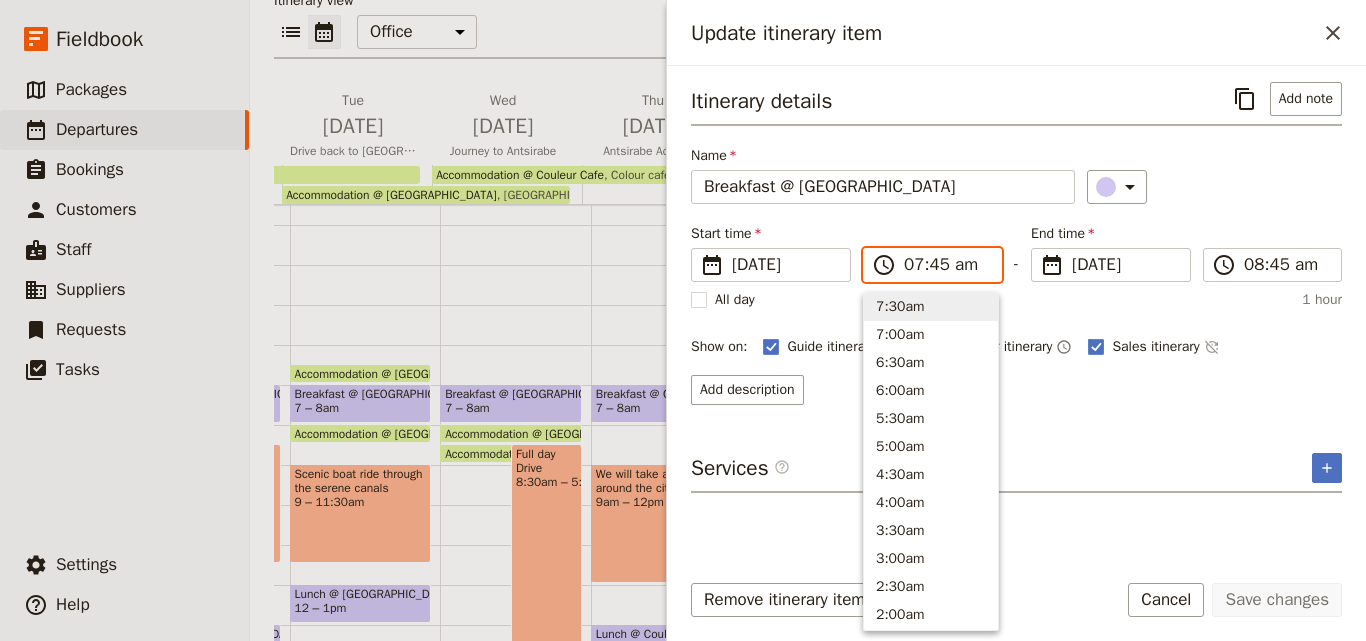 click on "07:45 am" at bounding box center [946, 265] 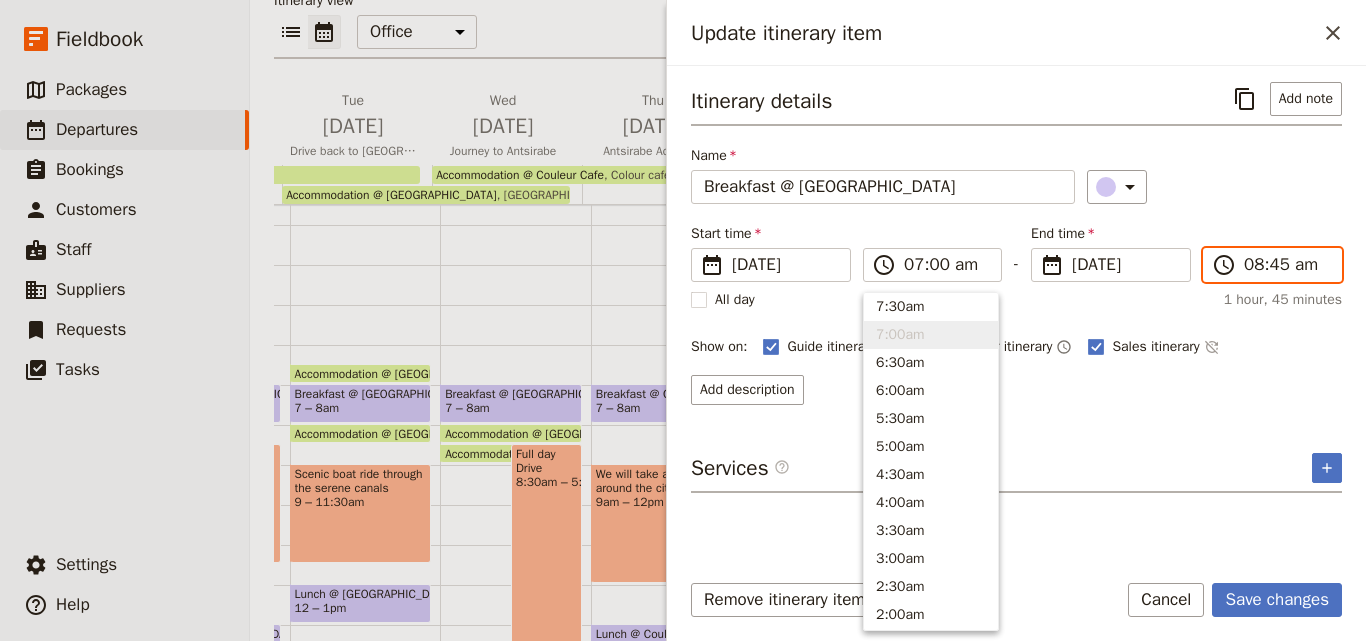 click on "08:45 am" at bounding box center (1286, 265) 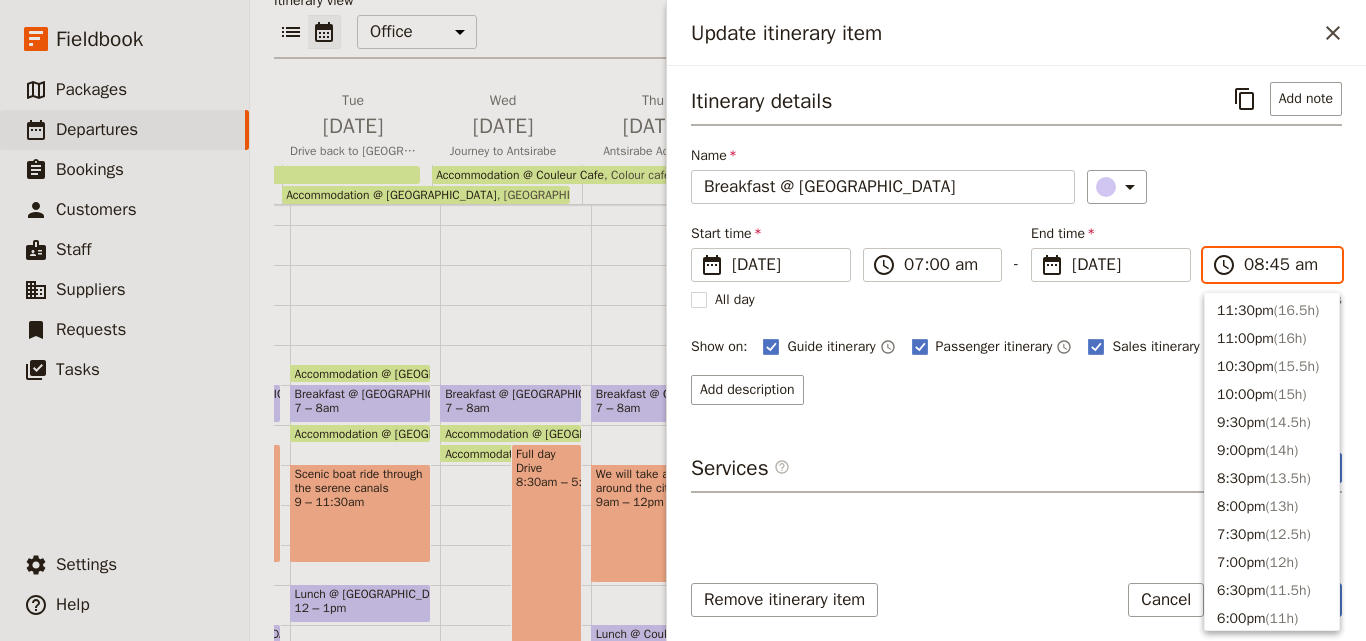scroll, scrollTop: 844, scrollLeft: 0, axis: vertical 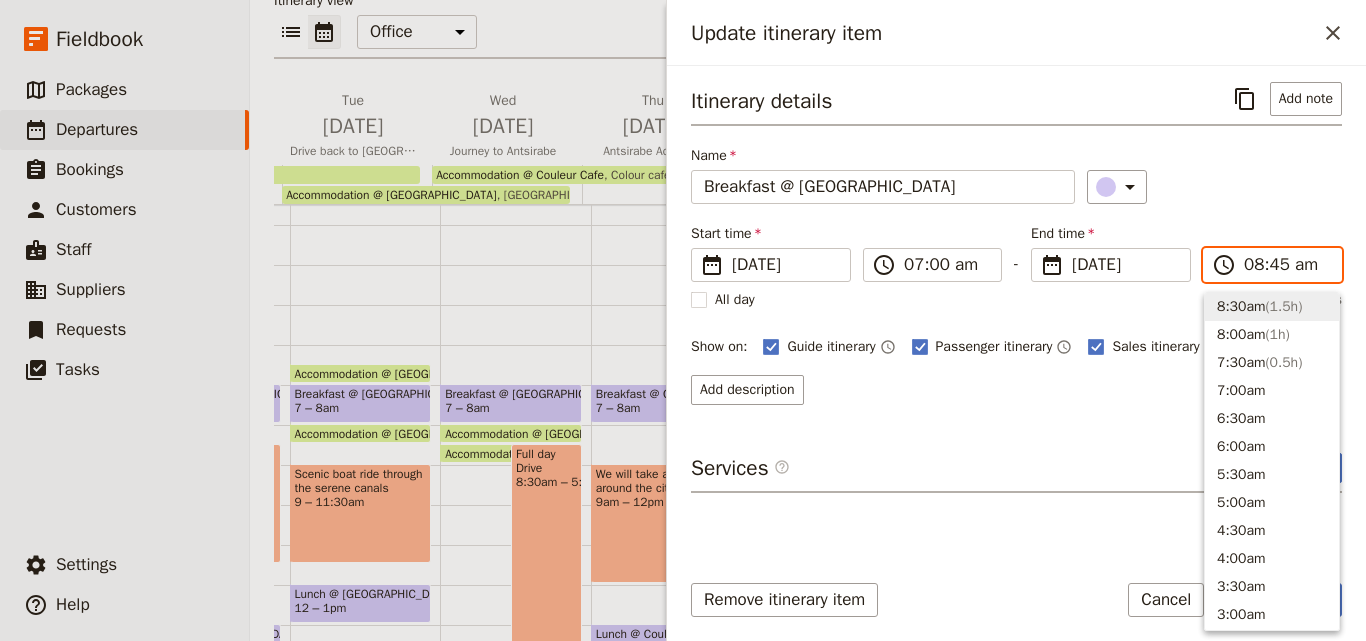 type on "08:00 am" 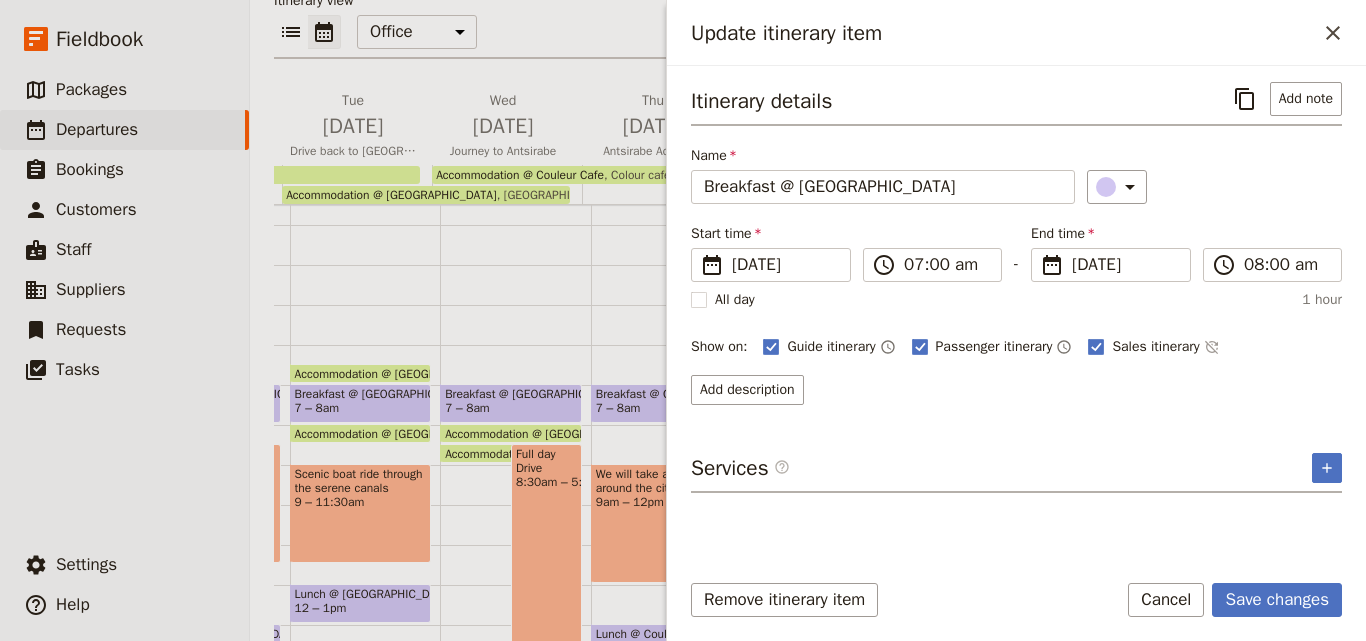 click on "Start time ​ [DATE] [DATE] [DATE] 07:00 ​ 07:00 am - End time ​ [DATE] [DATE] [DATE] 08:00 ​ 08:00 am" at bounding box center (1016, 253) 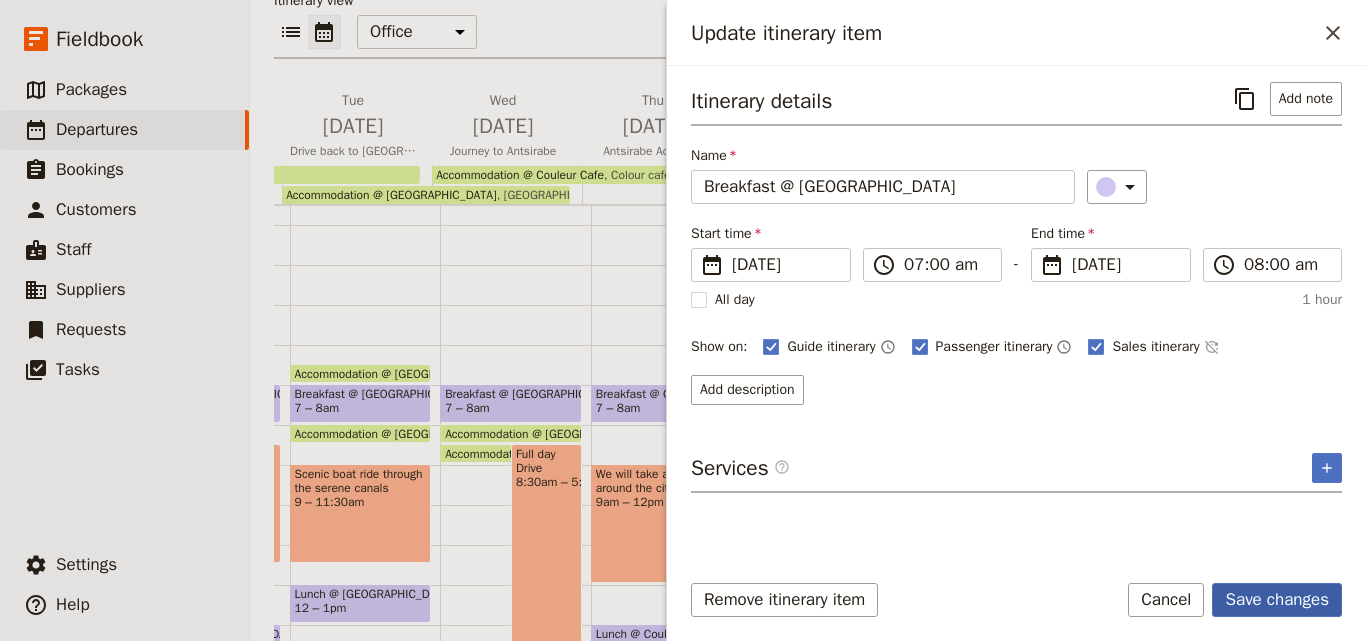 click on "Save changes" at bounding box center (1277, 600) 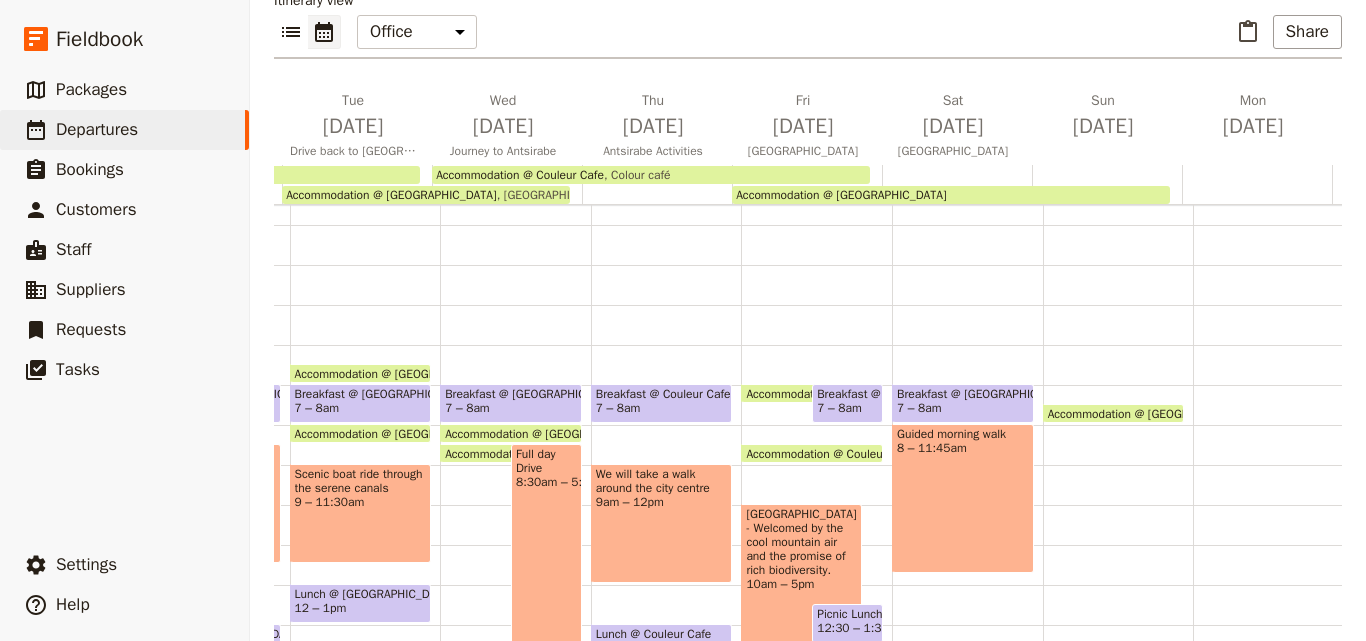 click on "8 – 11:45am" at bounding box center [963, 448] 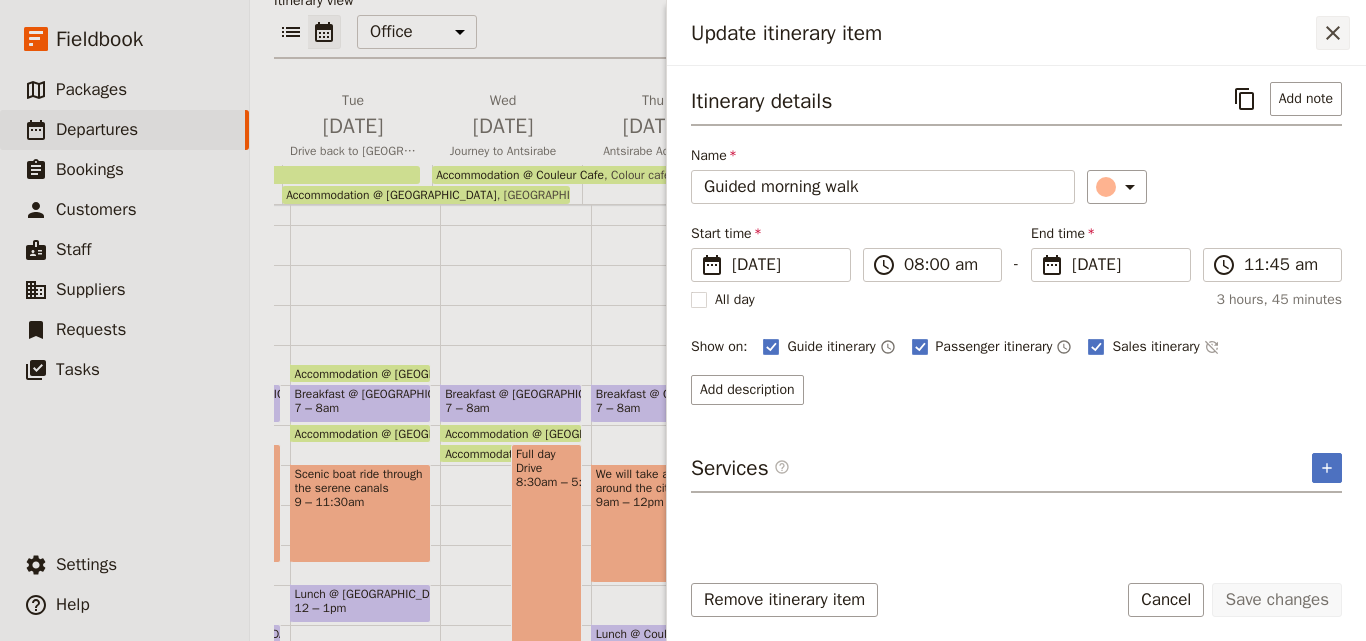 click 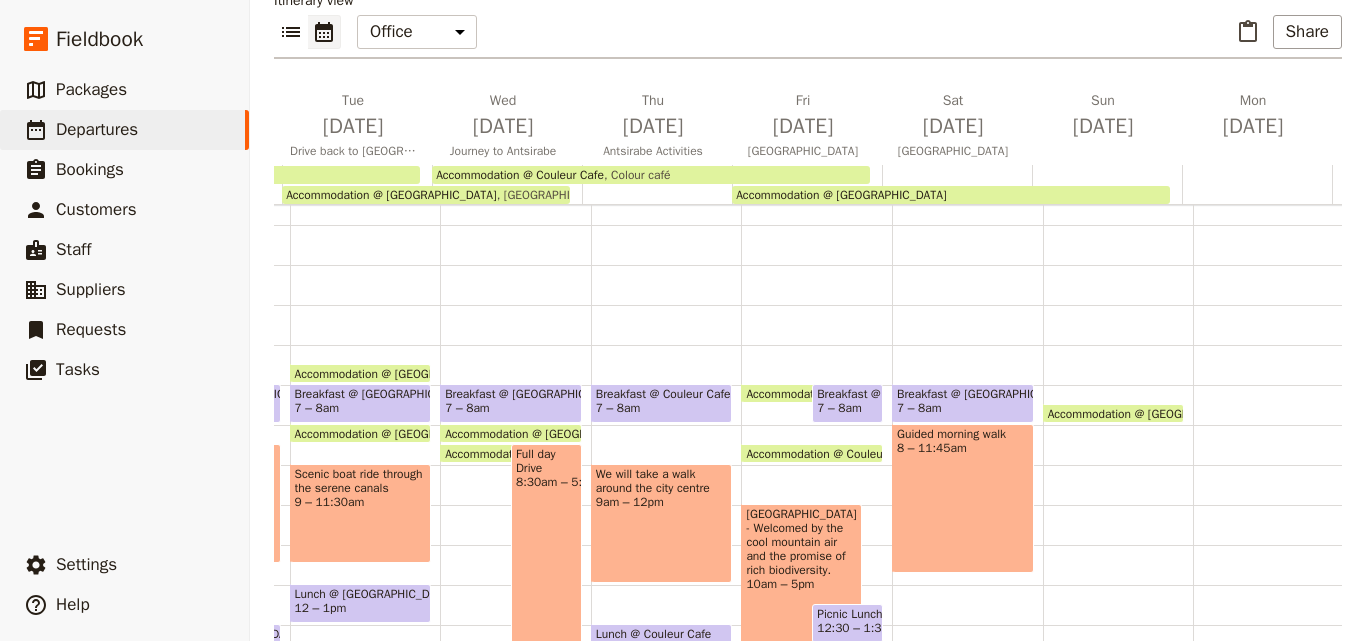 click on "8 – 11:45am" at bounding box center (963, 448) 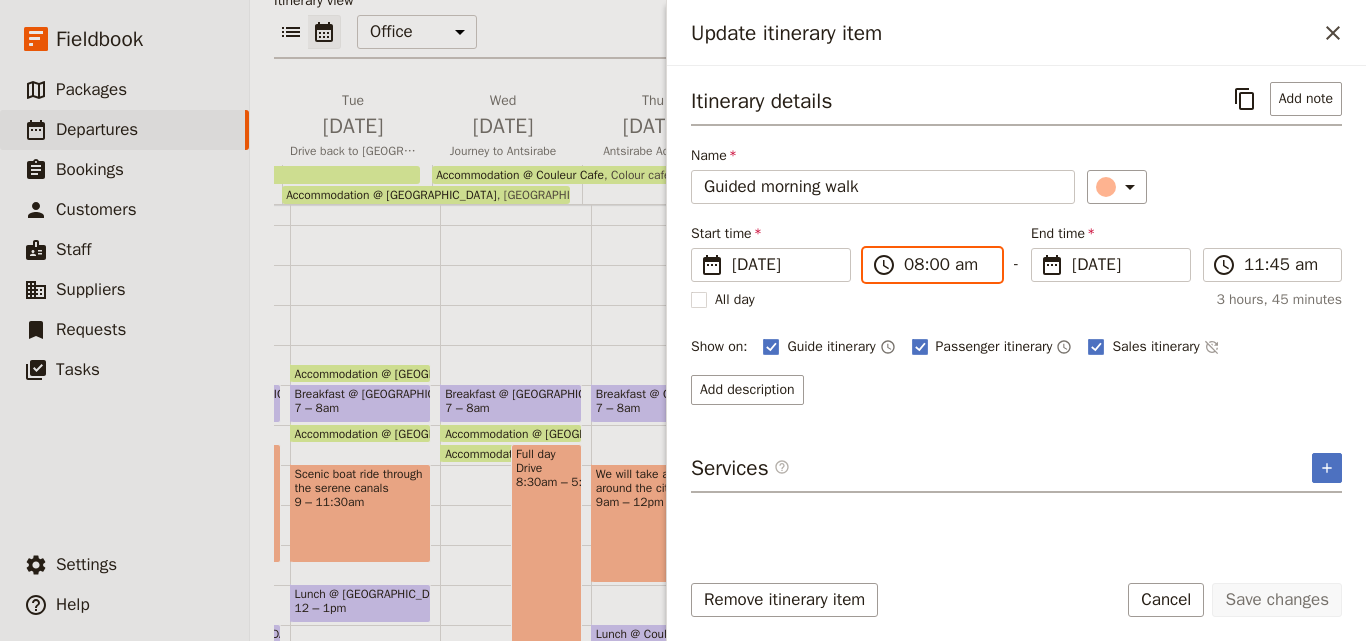 click on "08:00 am" at bounding box center [946, 265] 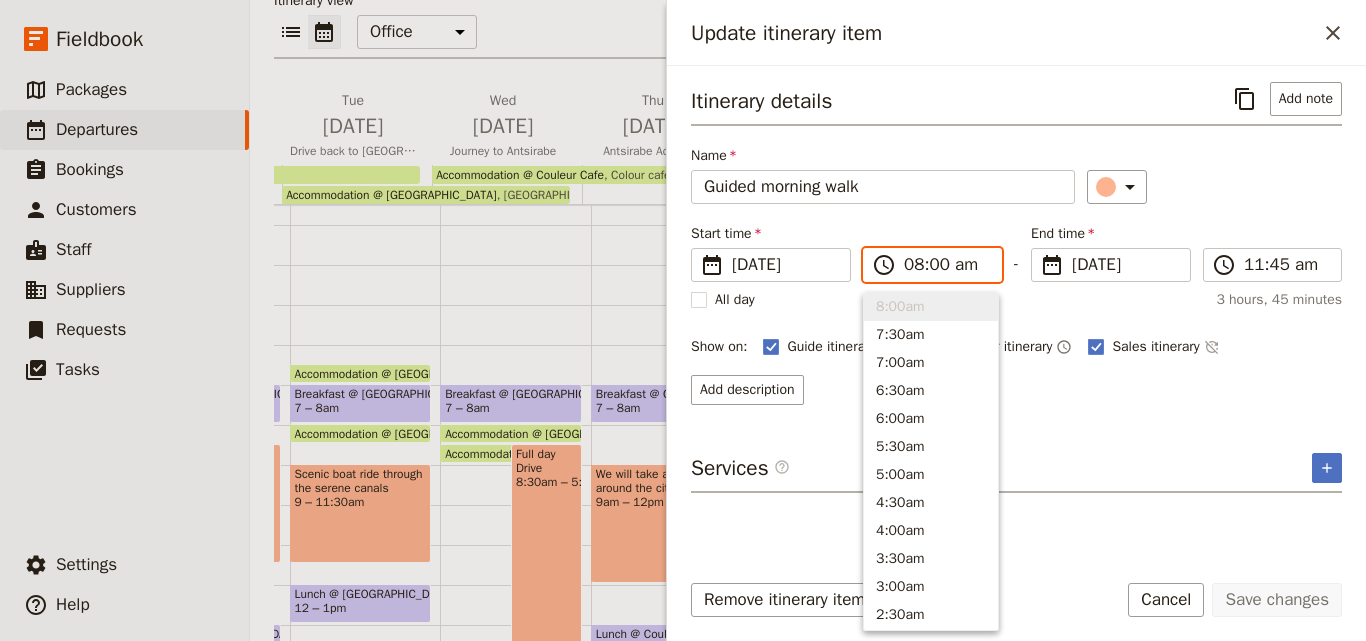 click on "08:00 am" at bounding box center [946, 265] 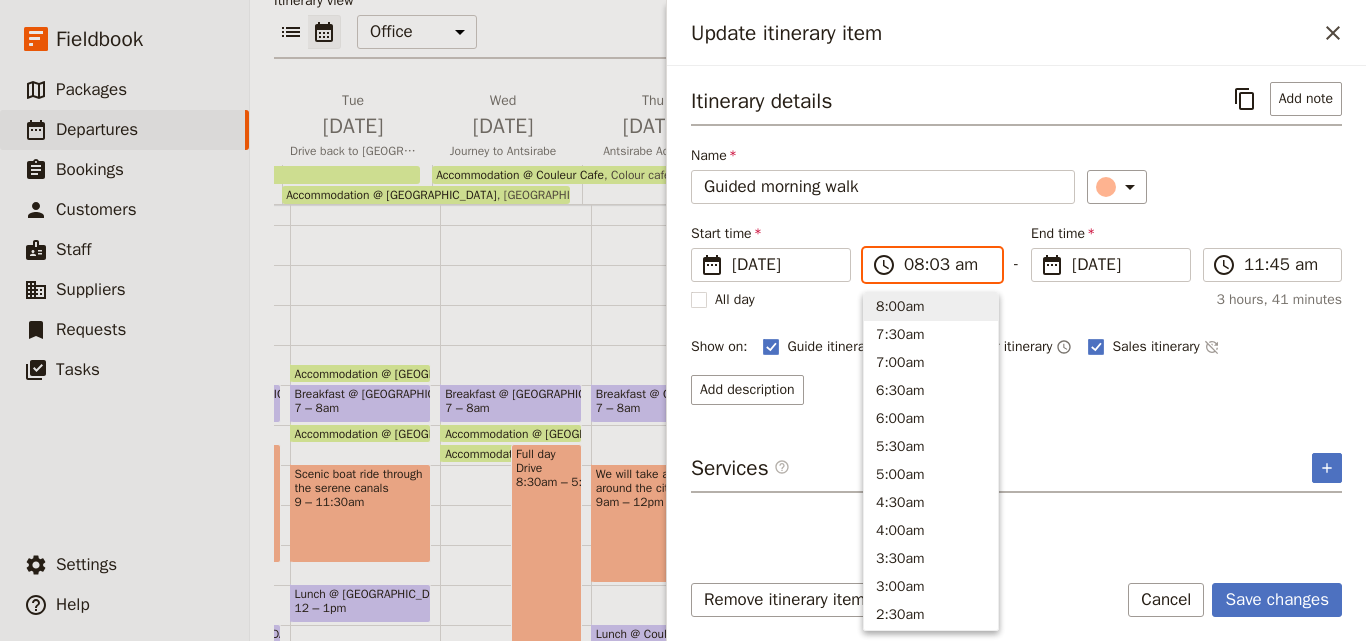 type on "08:30 am" 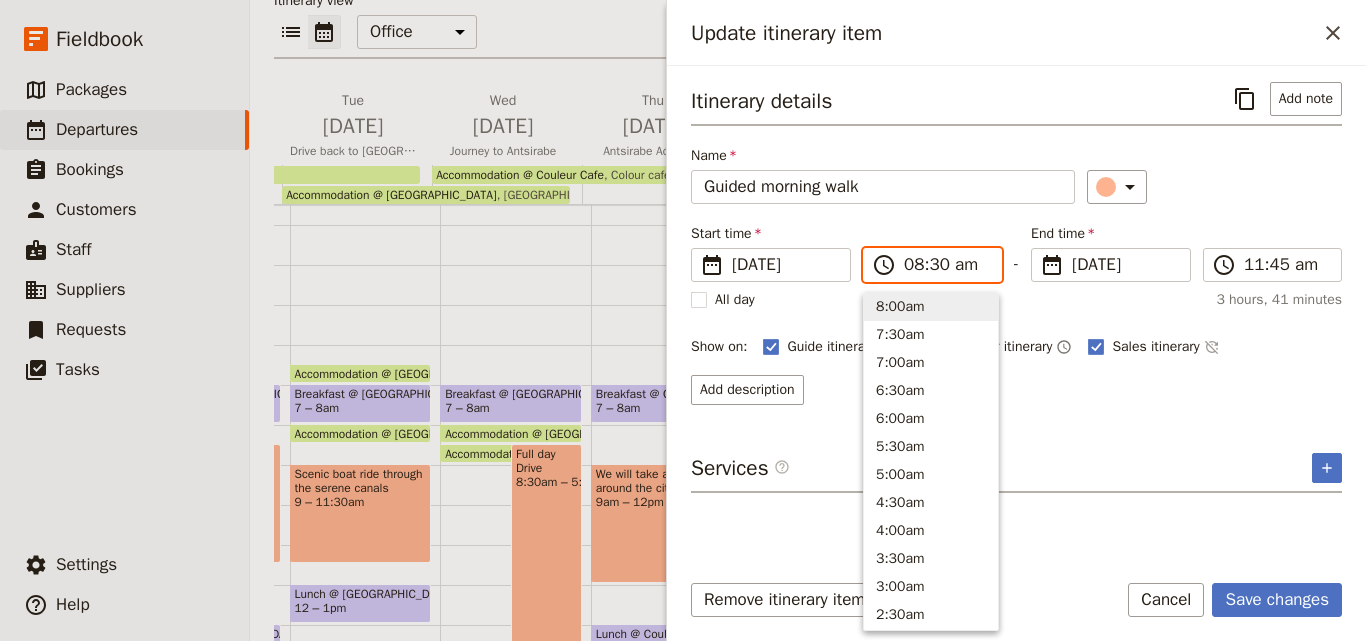 scroll, scrollTop: 845, scrollLeft: 0, axis: vertical 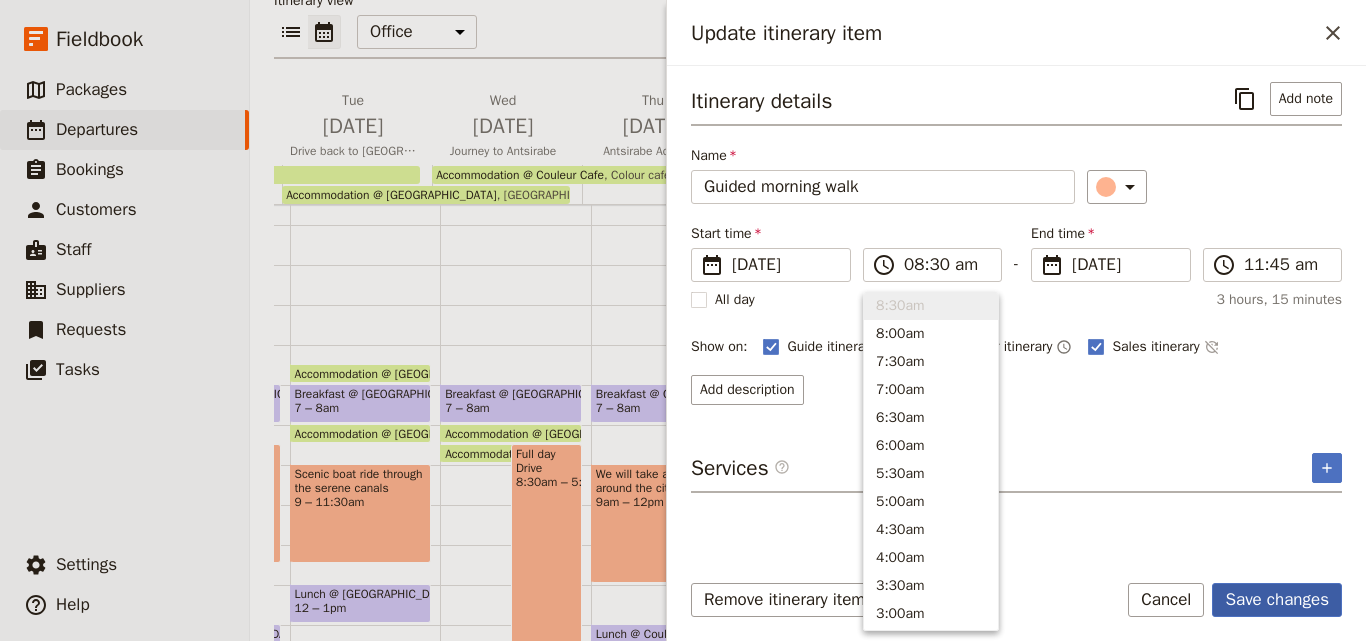 click on "Save changes" at bounding box center [1277, 600] 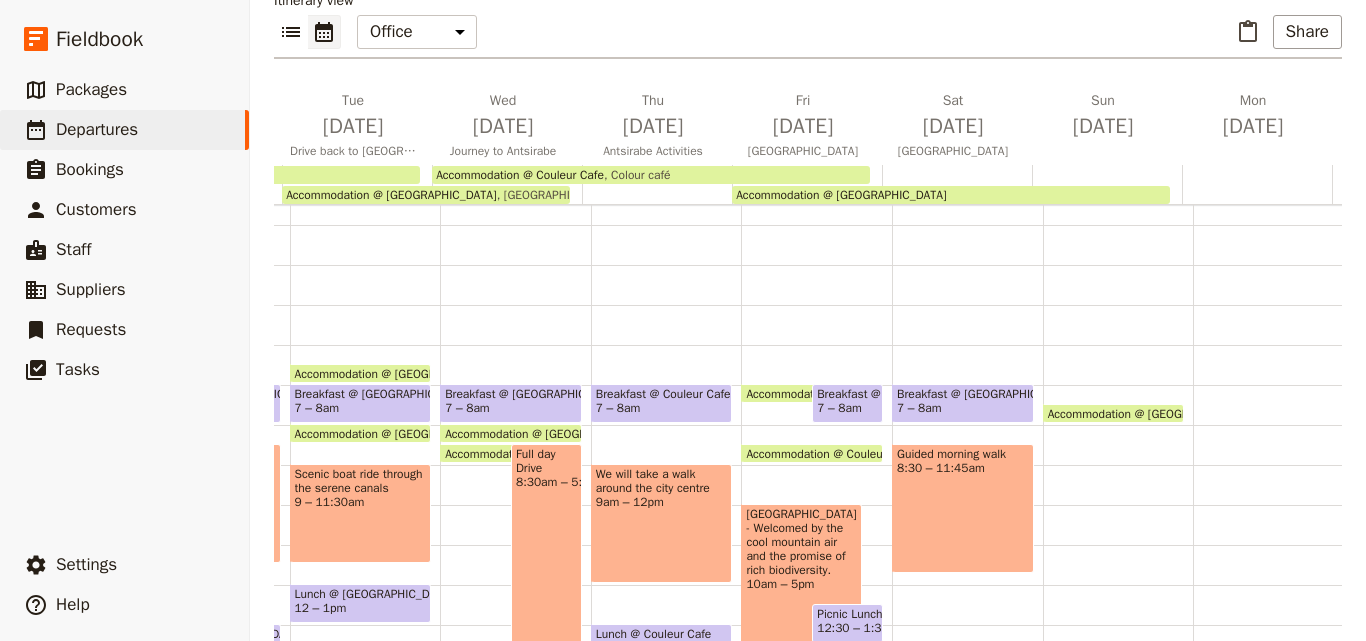 scroll, scrollTop: 400, scrollLeft: 0, axis: vertical 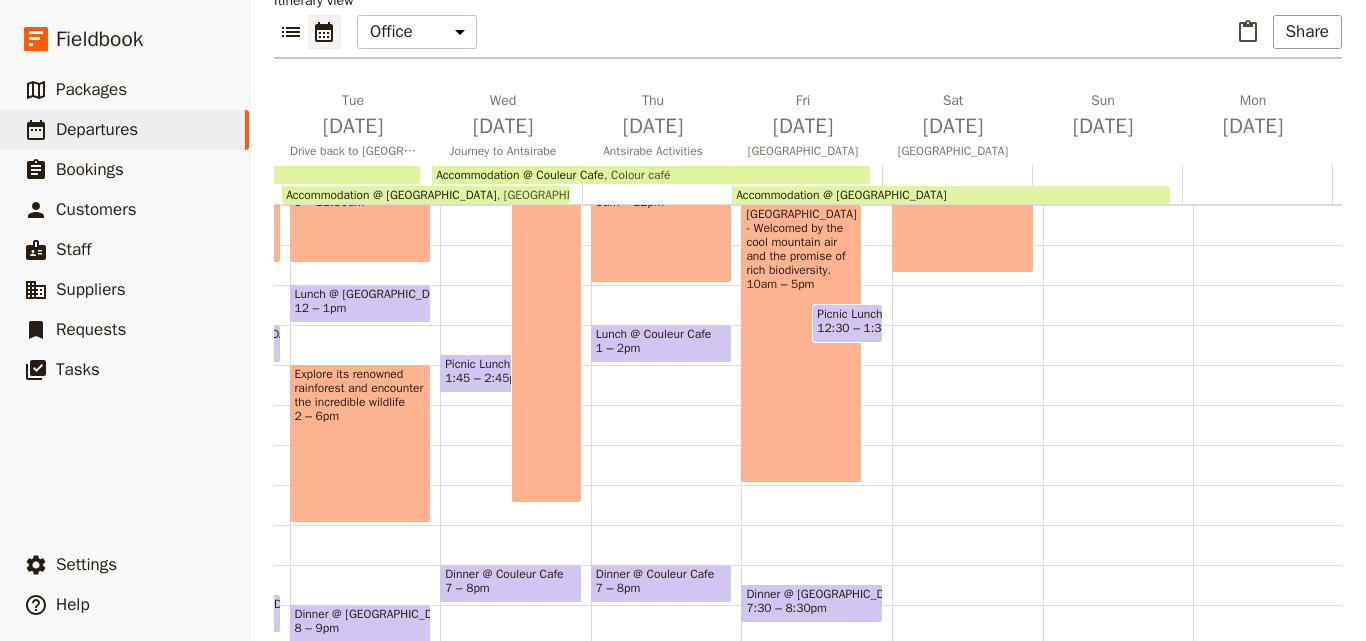click on "Breakfast @ [GEOGRAPHIC_DATA] 7 – 8am Guided morning walk 8:30 – 11:45am" at bounding box center [967, 285] 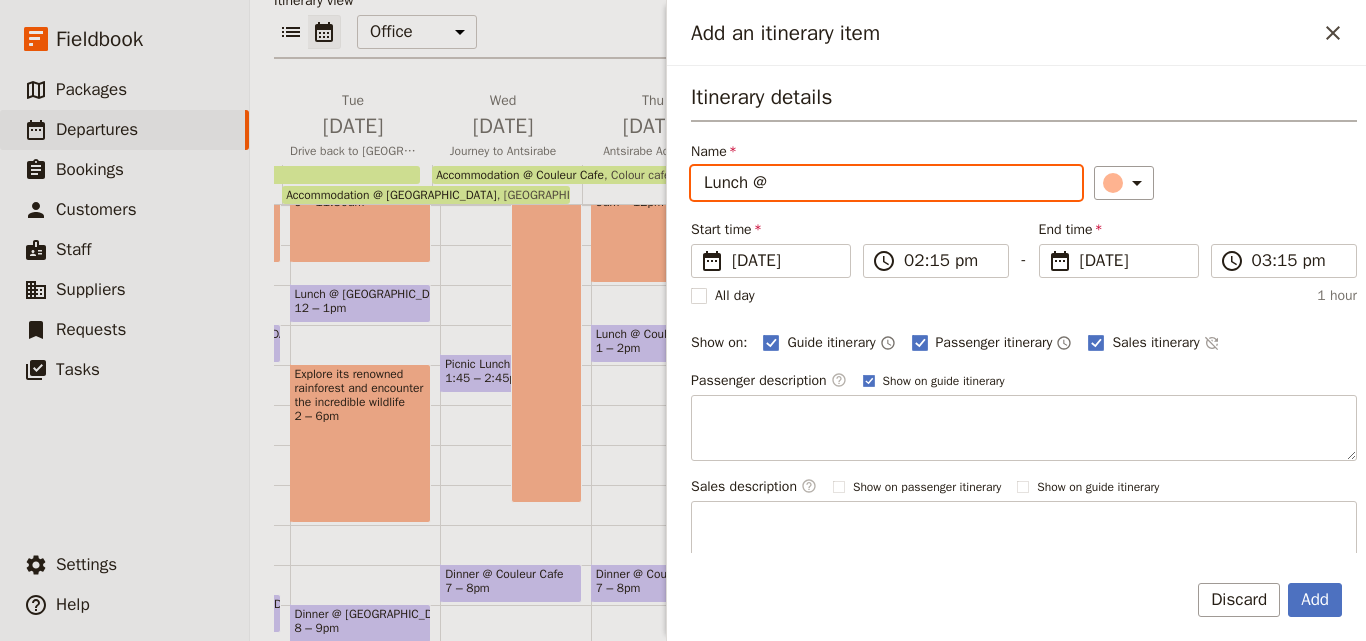 paste on "[GEOGRAPHIC_DATA]" 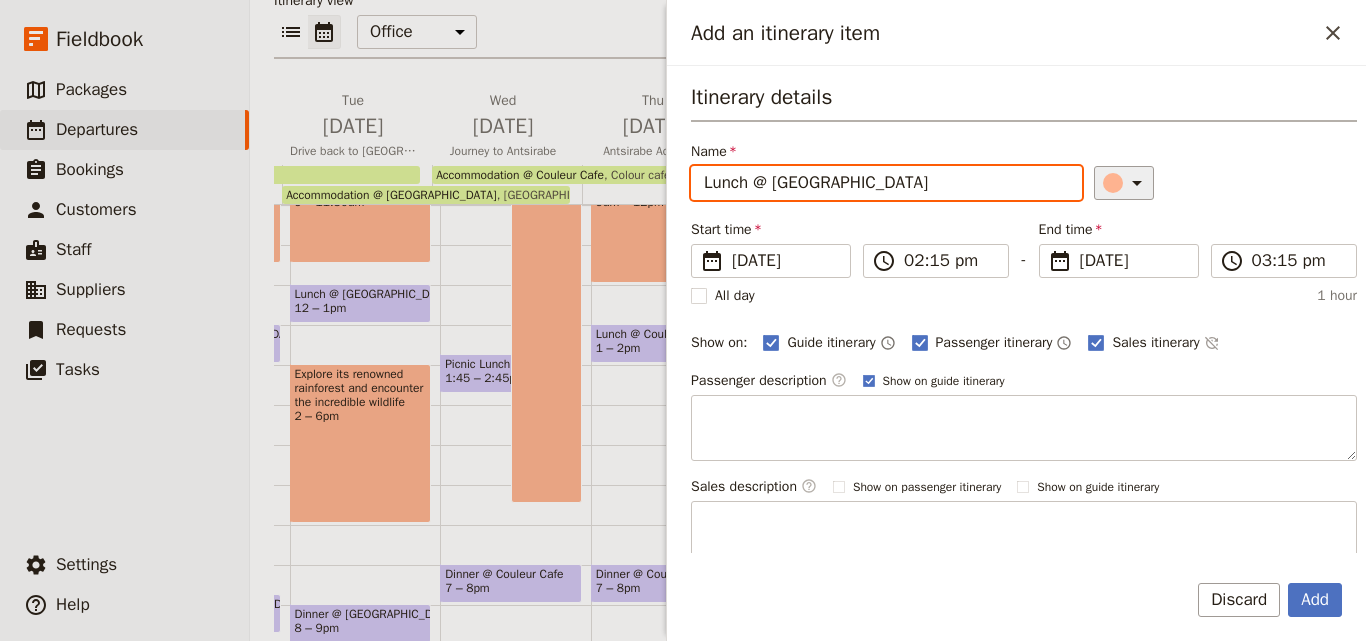 type on "Lunch @ [GEOGRAPHIC_DATA]" 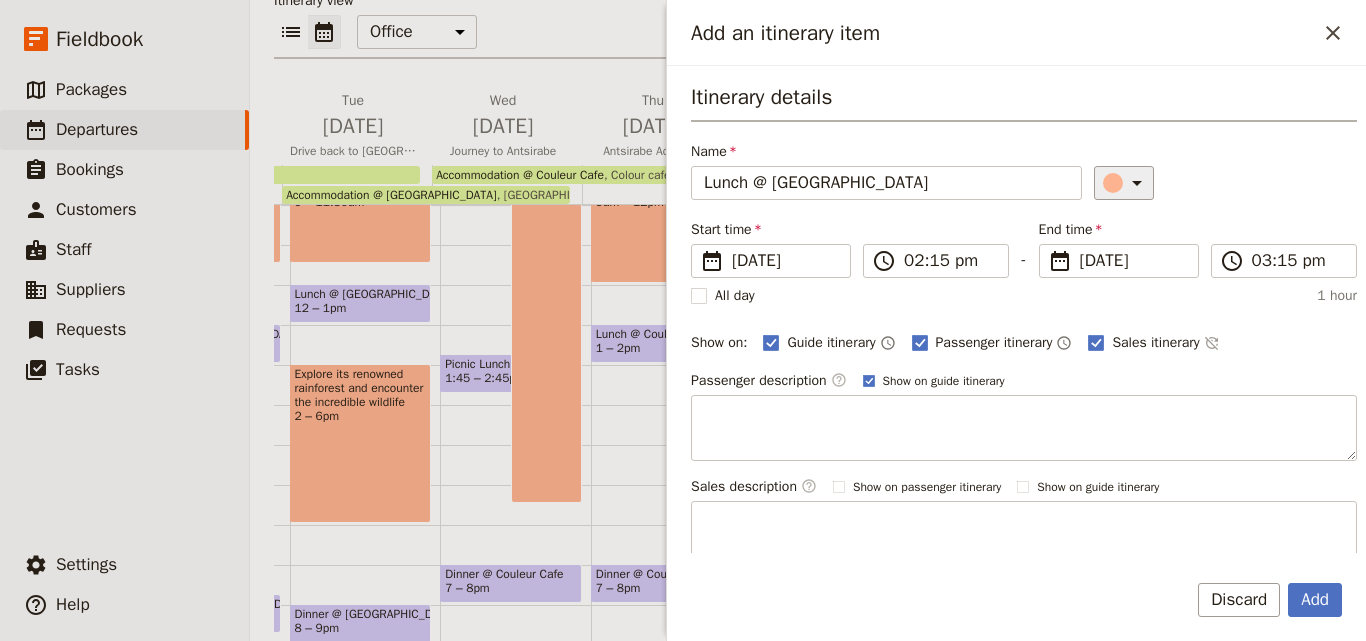 click 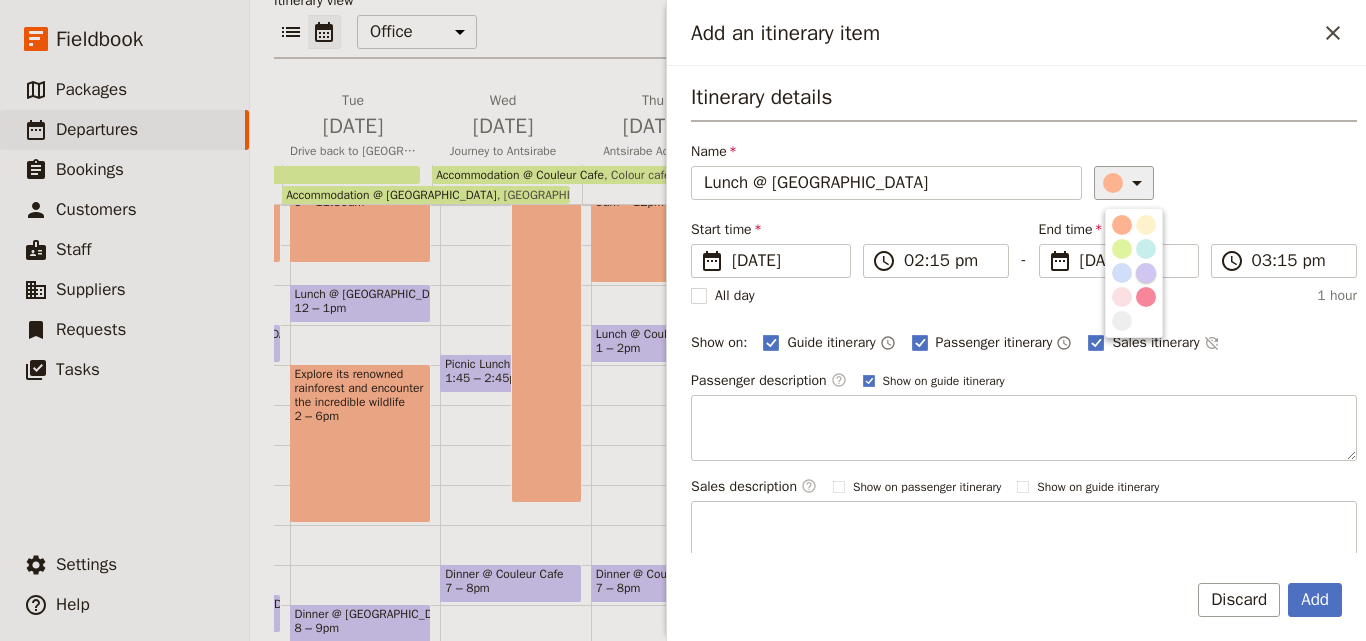 click at bounding box center (1146, 273) 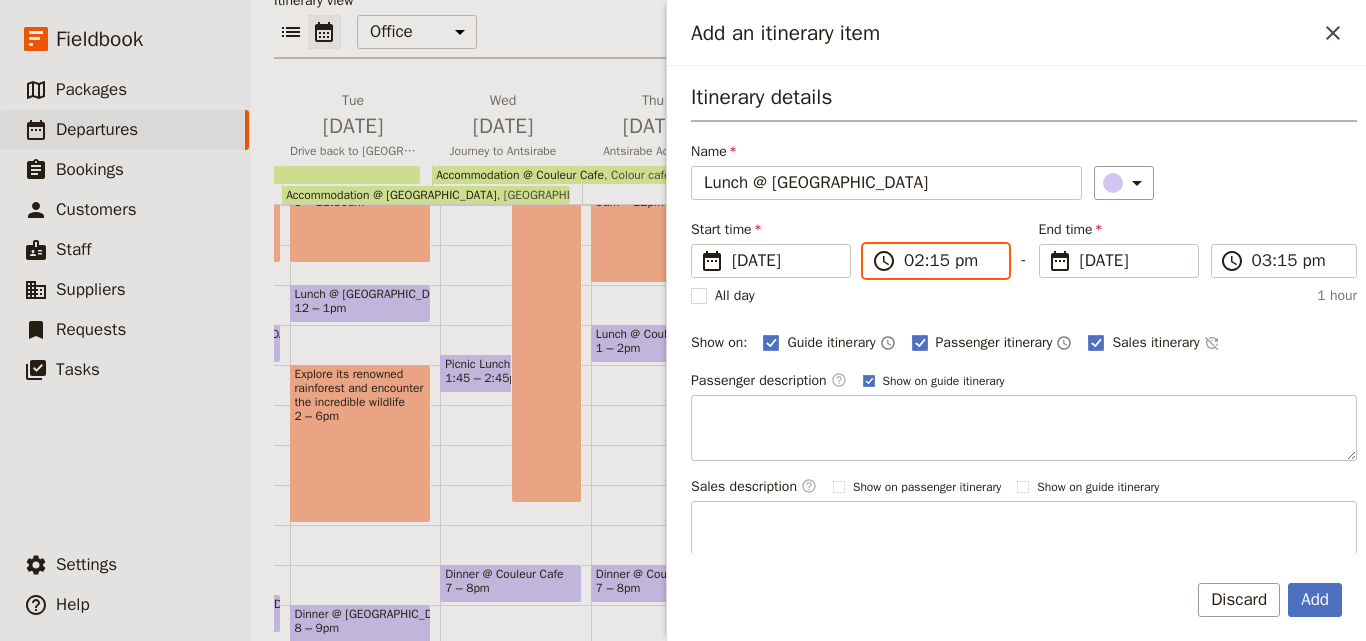 click on "02:15 pm" at bounding box center (950, 261) 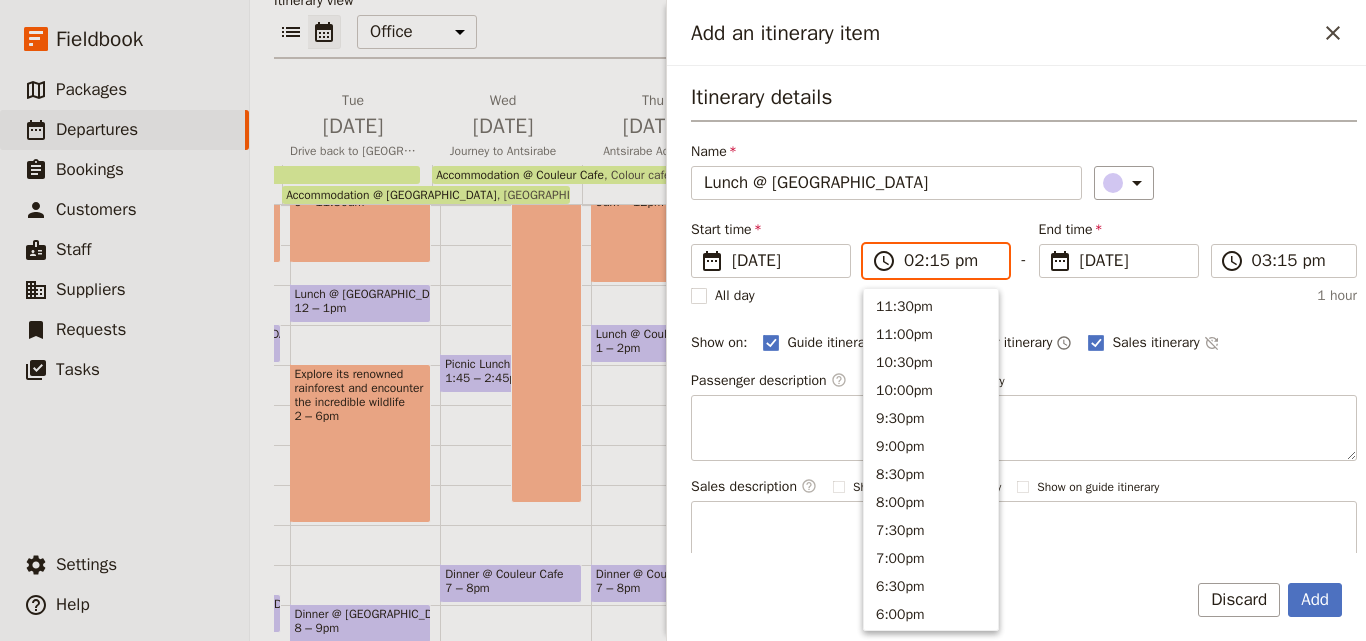 scroll, scrollTop: 536, scrollLeft: 0, axis: vertical 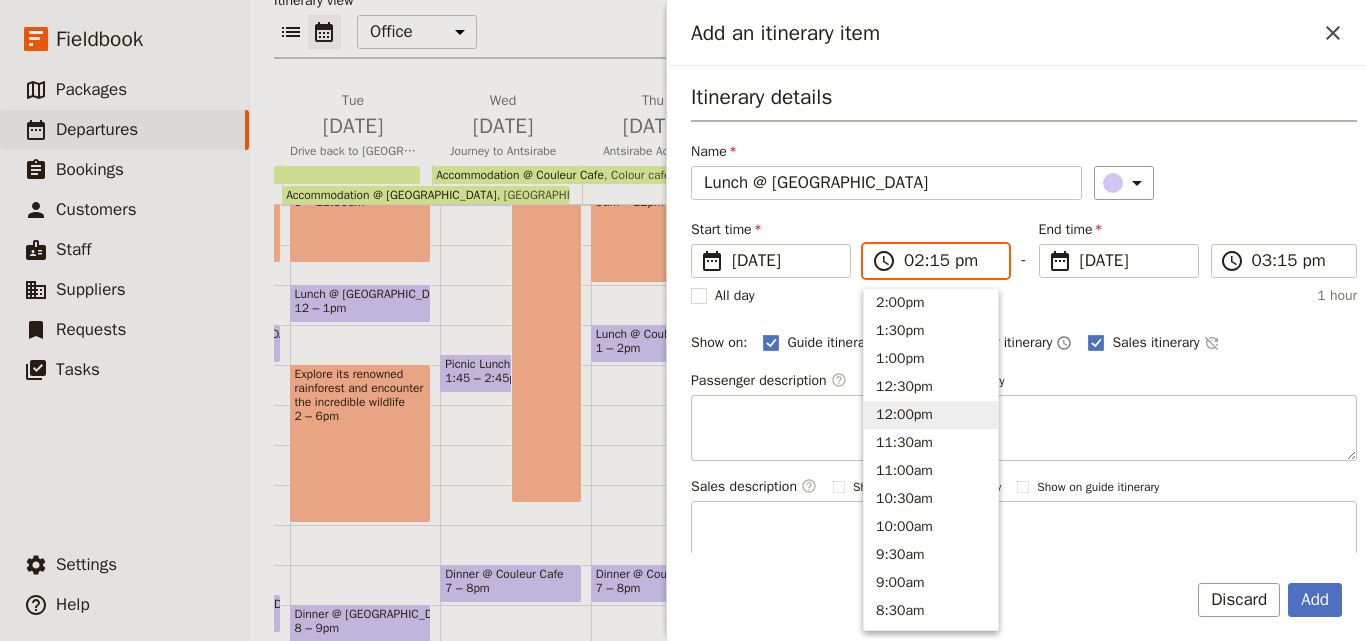 click on "12:00pm" at bounding box center [931, 415] 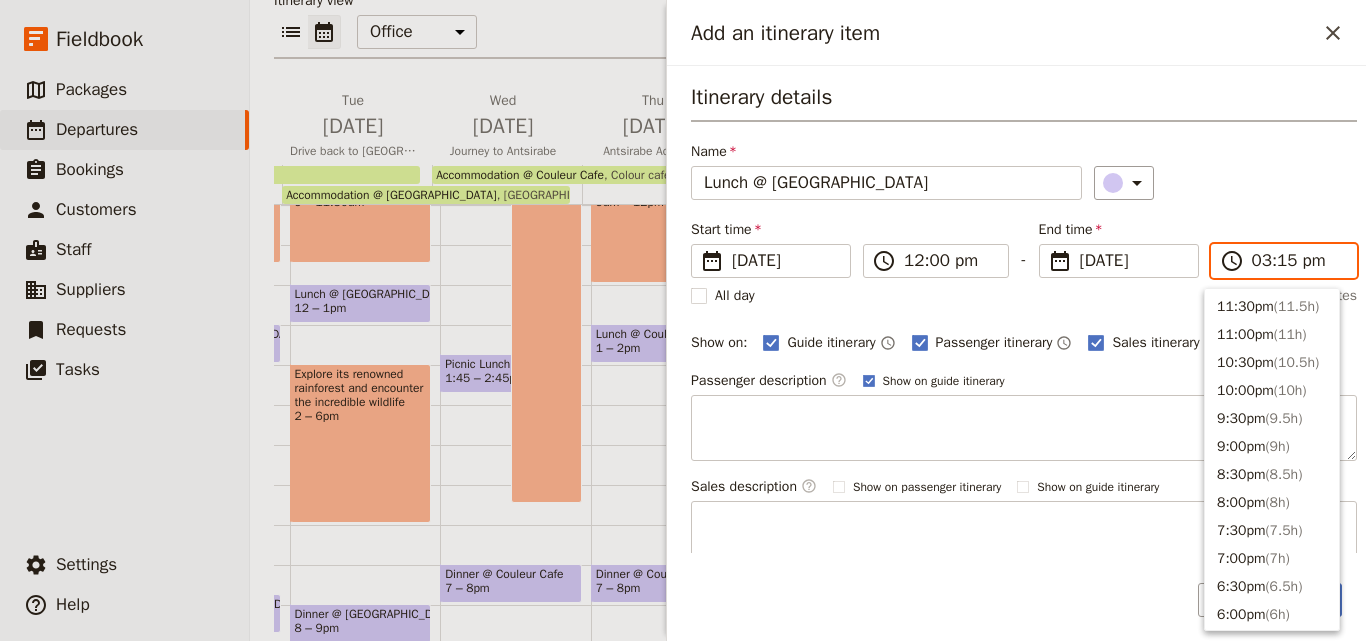click on "03:15 pm" at bounding box center (1298, 261) 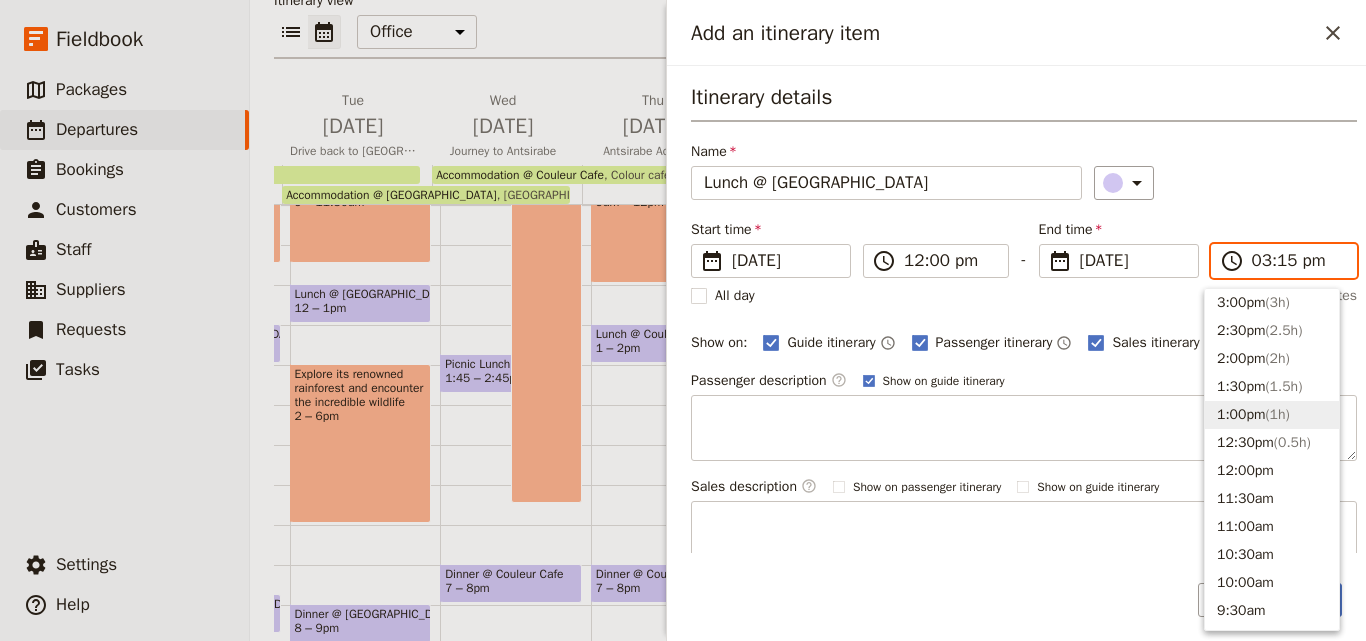 click on "( 1h )" at bounding box center [1277, 414] 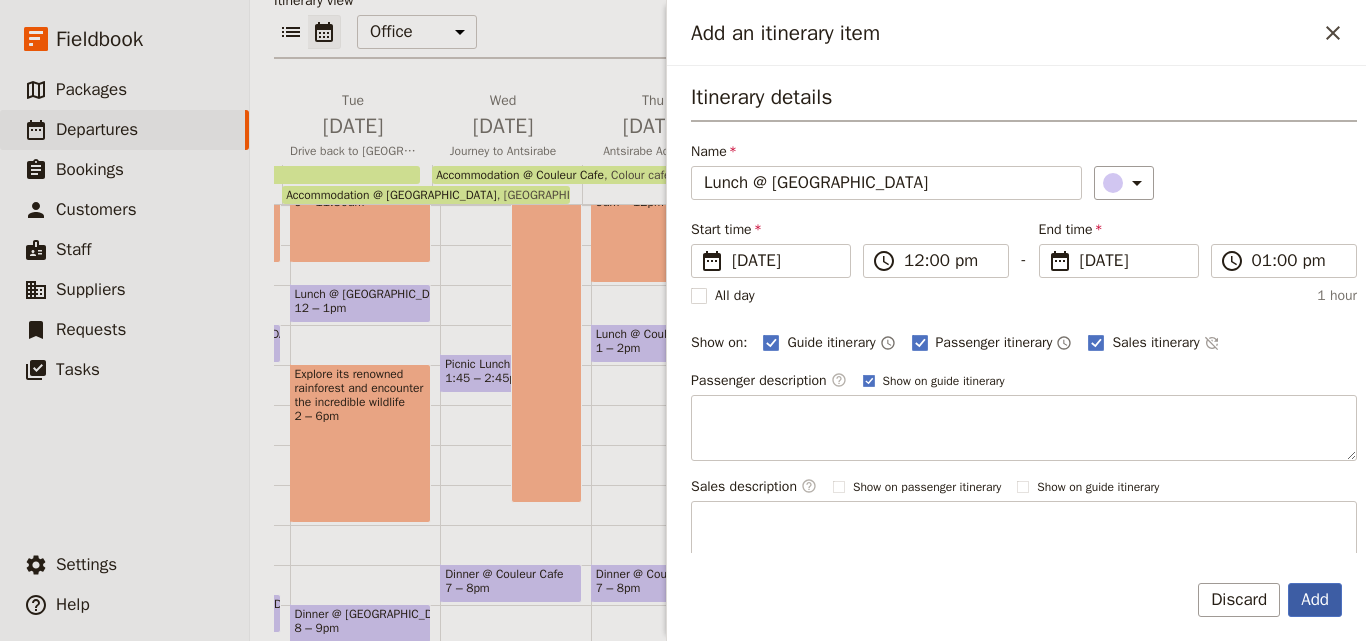 click on "Add" at bounding box center [1315, 600] 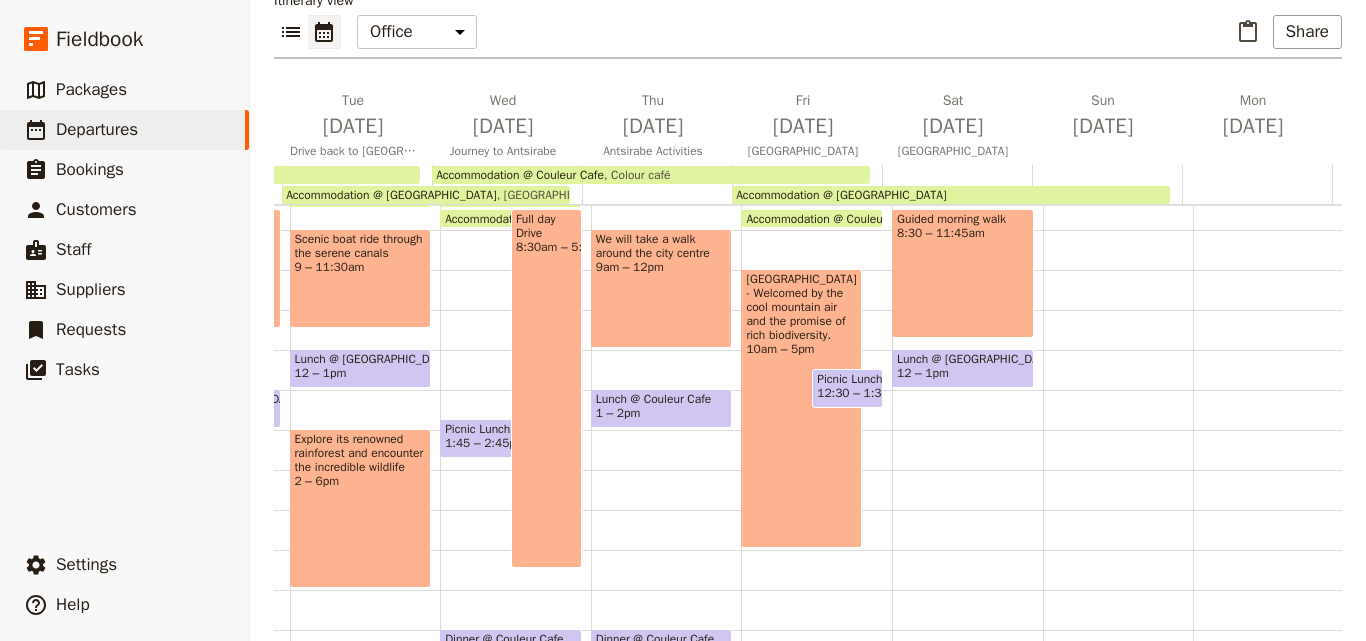 scroll, scrollTop: 300, scrollLeft: 0, axis: vertical 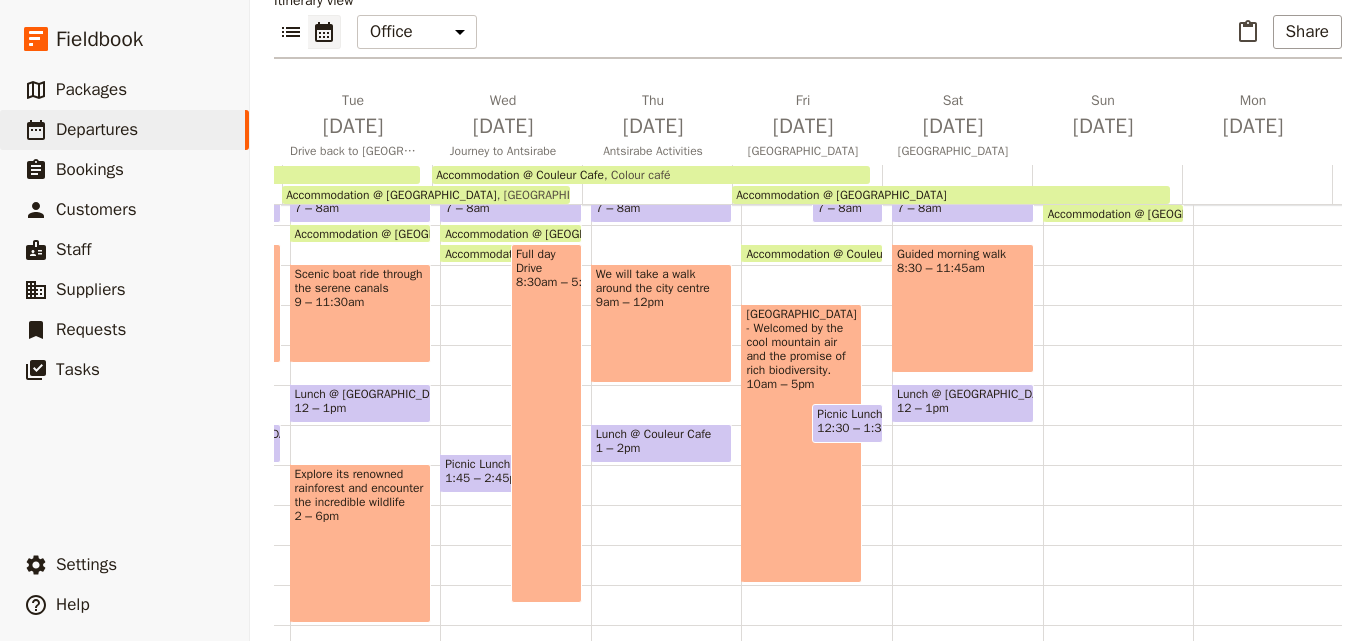 click on "12 – 1pm" at bounding box center [923, 408] 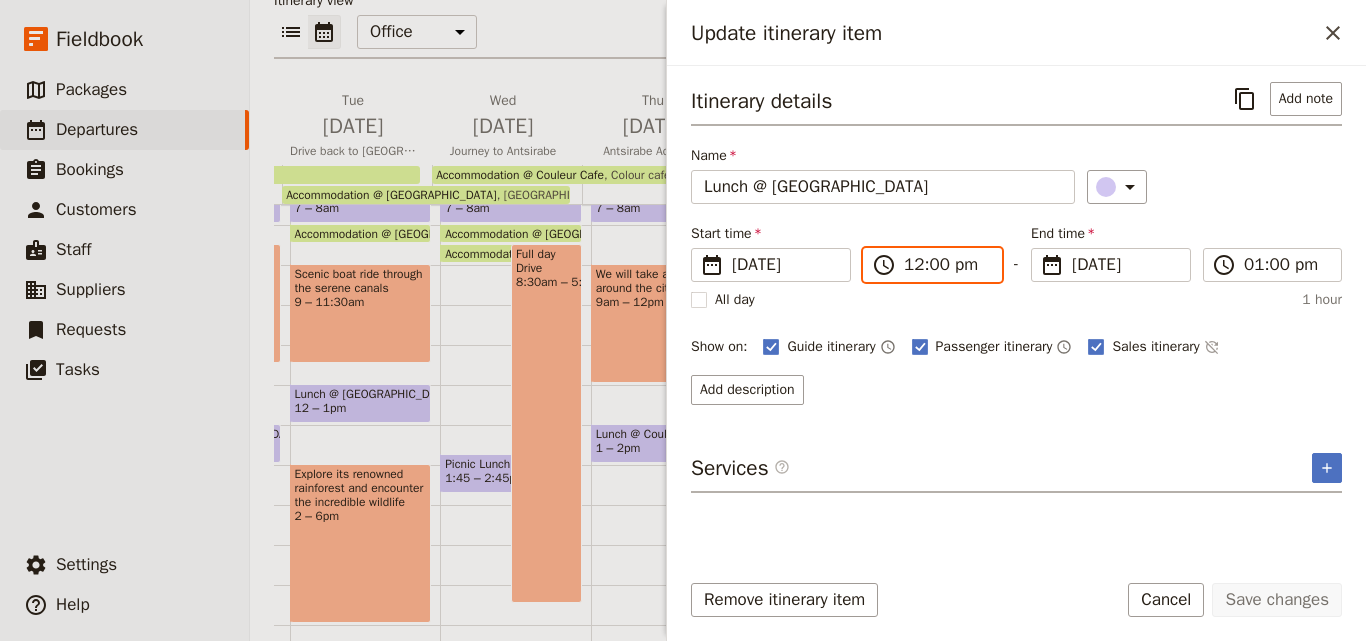 click on "12:00 pm" at bounding box center [946, 265] 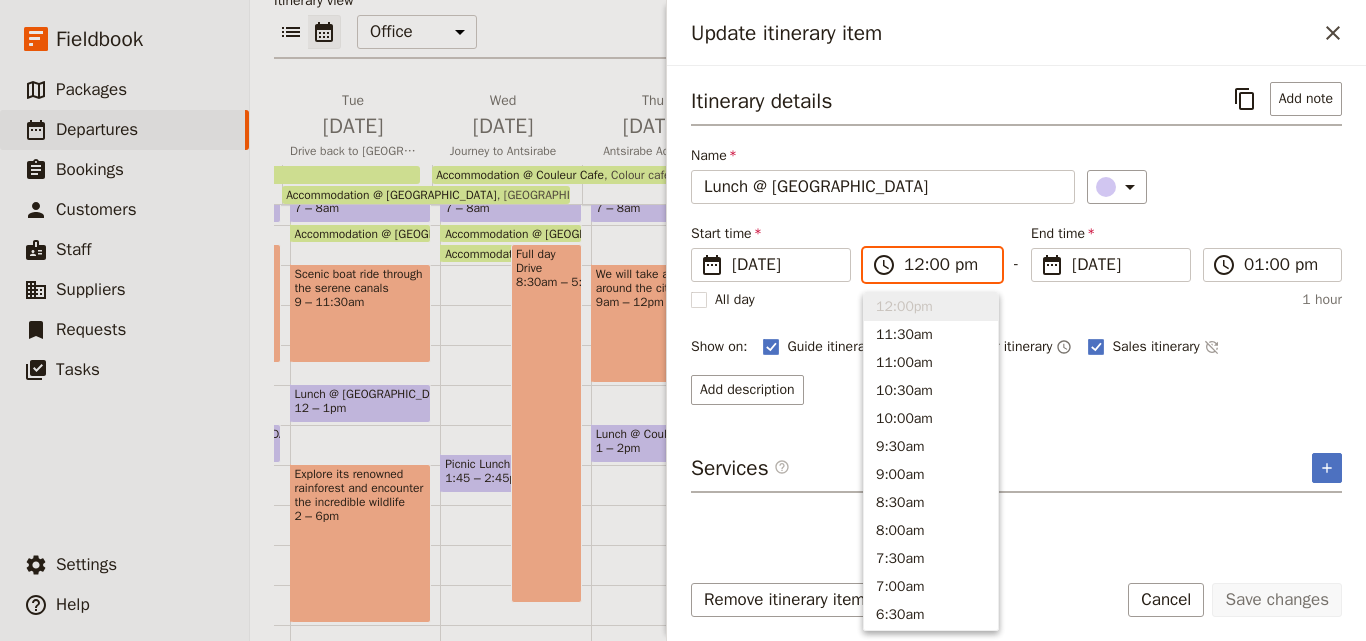 type on "01:00 pm" 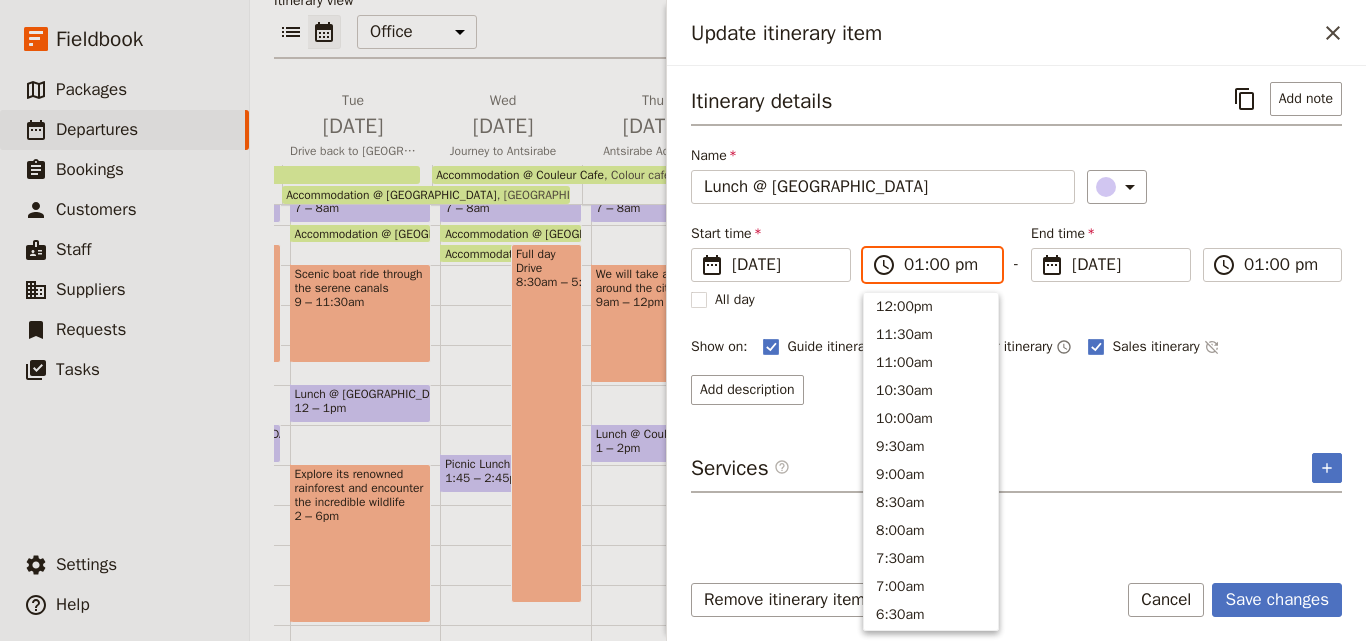 scroll, scrollTop: 593, scrollLeft: 0, axis: vertical 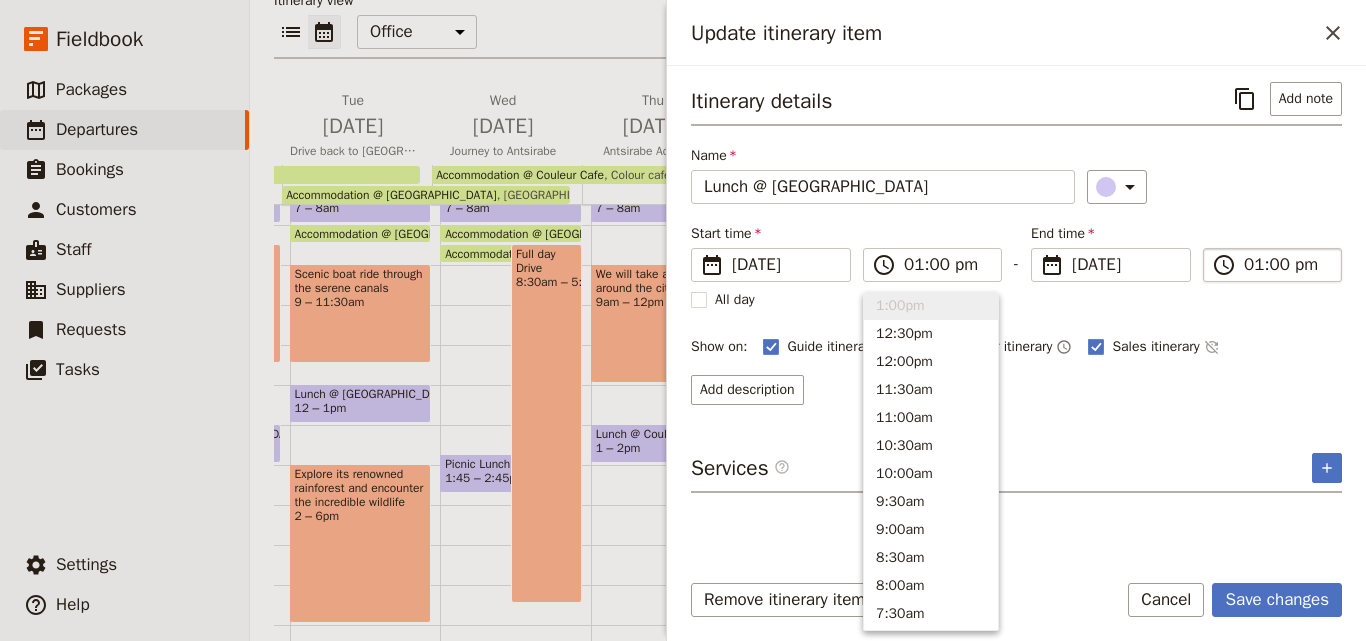 click on "​ 01:00 pm" at bounding box center [1272, 265] 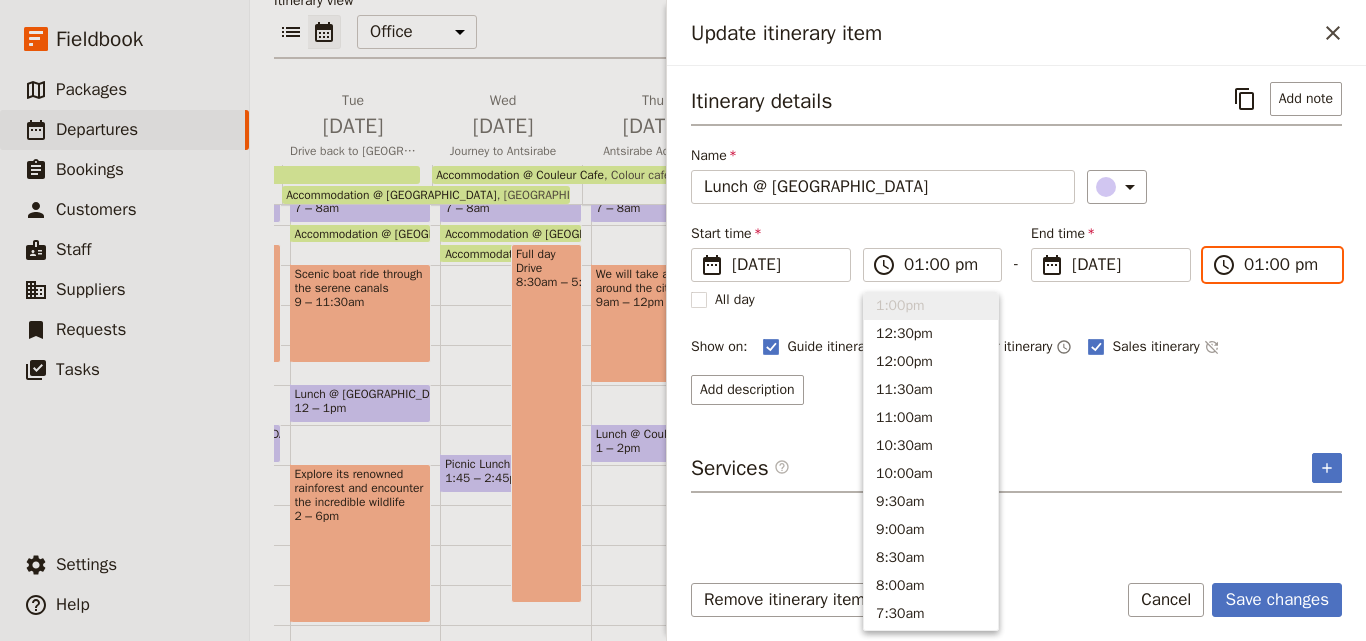 click on "01:00 pm" at bounding box center (1286, 265) 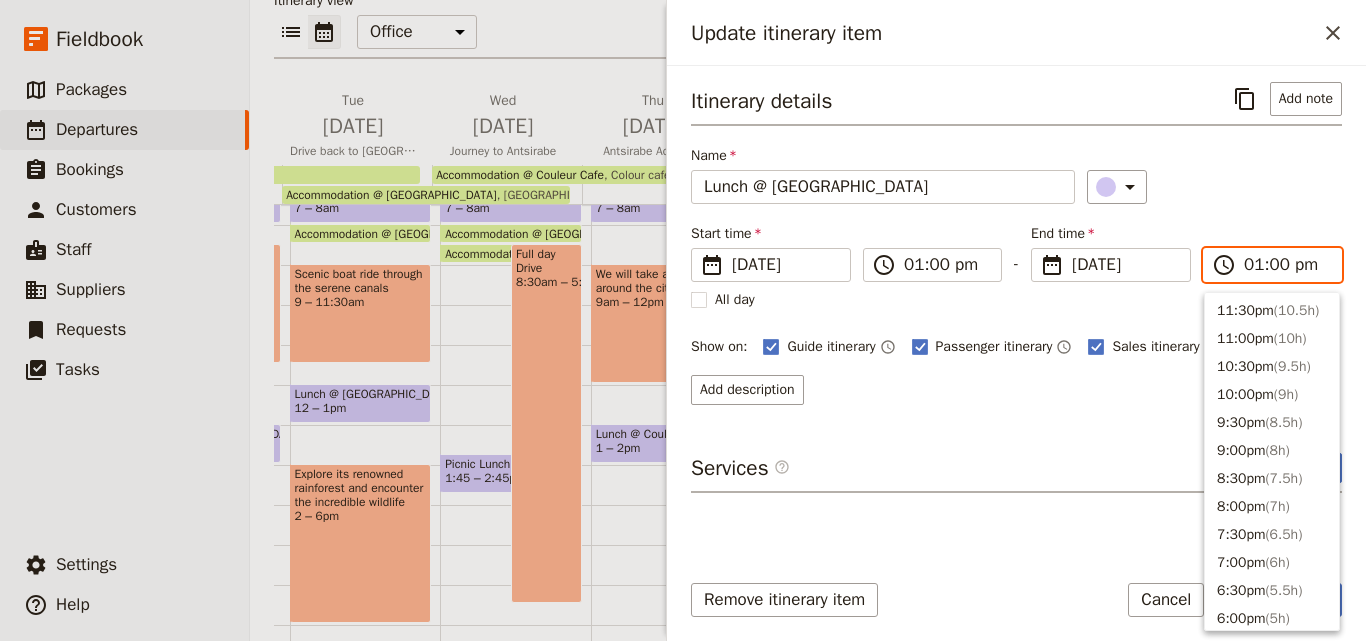 scroll, scrollTop: 592, scrollLeft: 0, axis: vertical 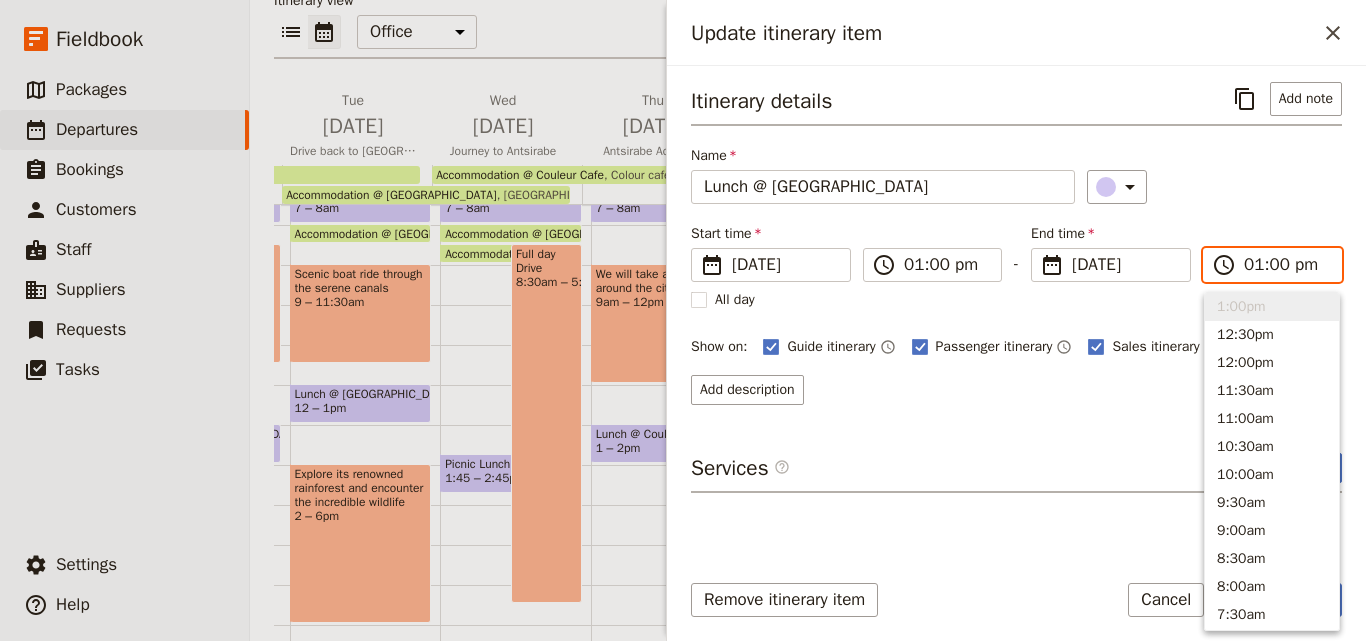 type on "02:00 pm" 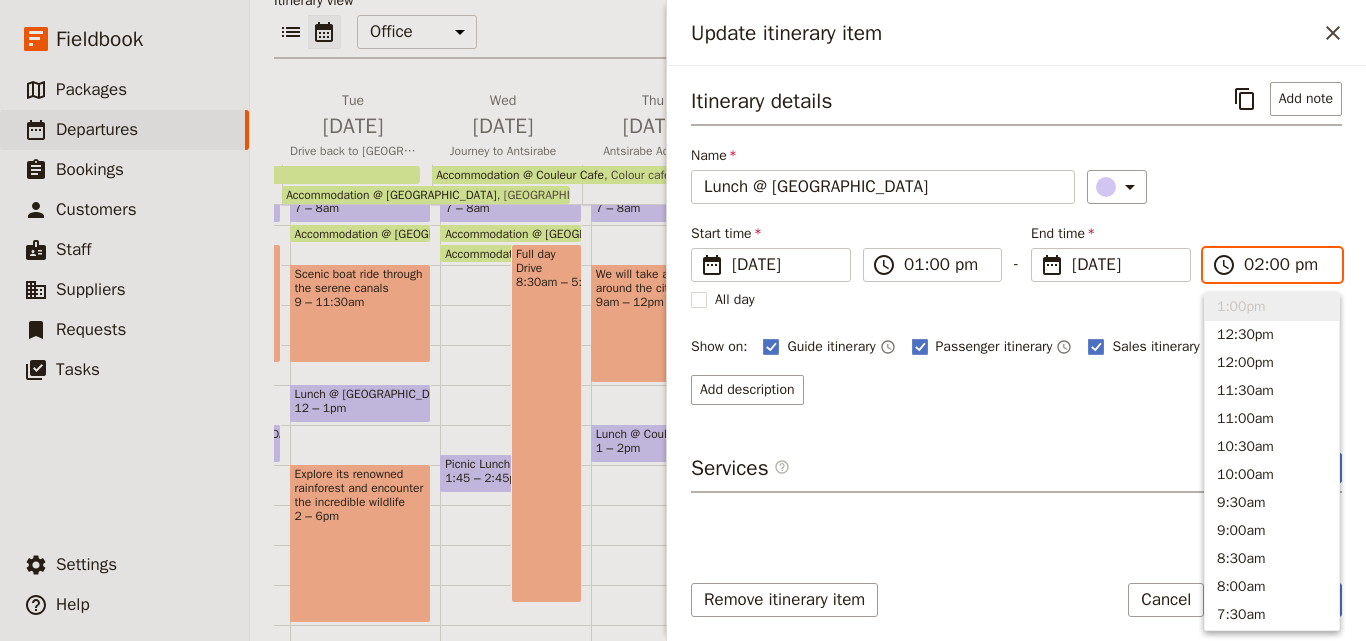 scroll, scrollTop: 537, scrollLeft: 0, axis: vertical 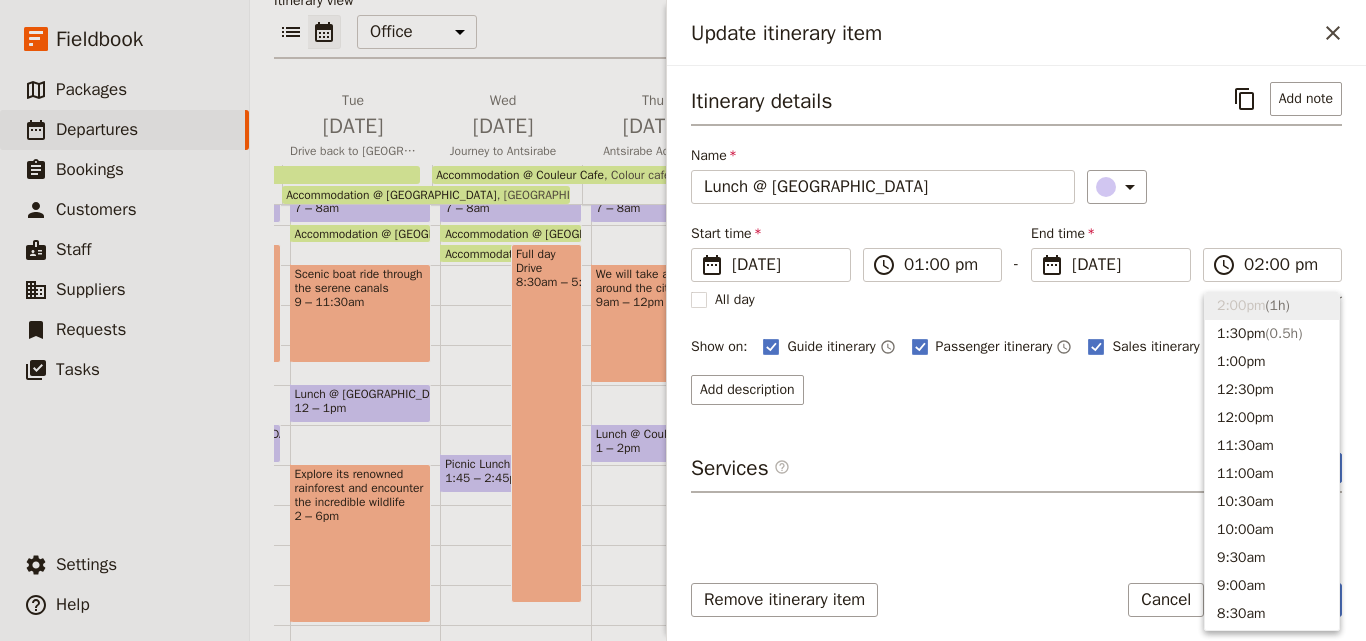 click on "​" at bounding box center (1215, 187) 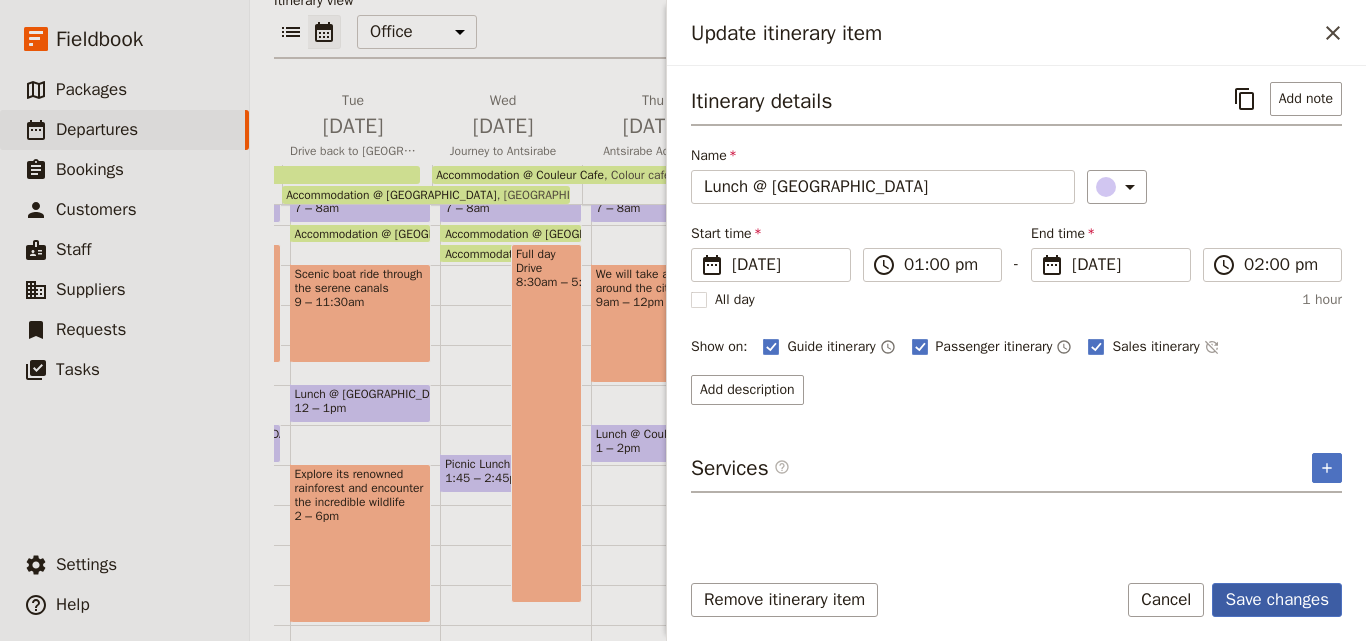 click on "Save changes" at bounding box center [1277, 600] 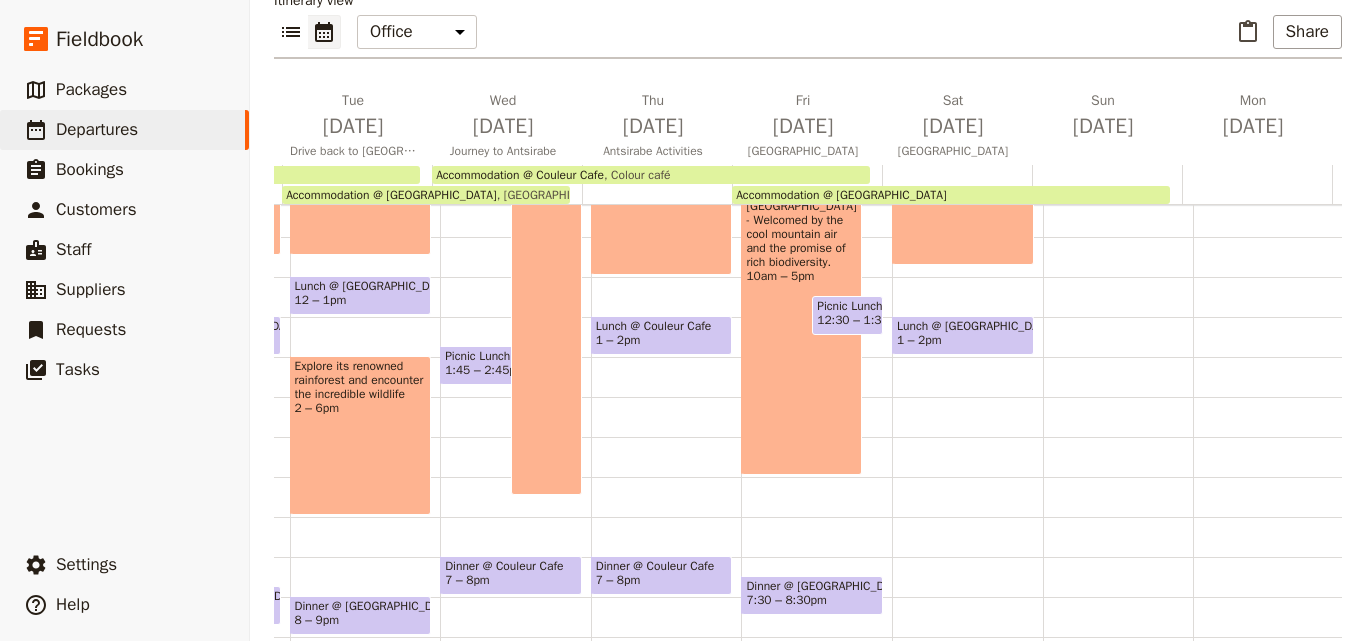scroll, scrollTop: 500, scrollLeft: 0, axis: vertical 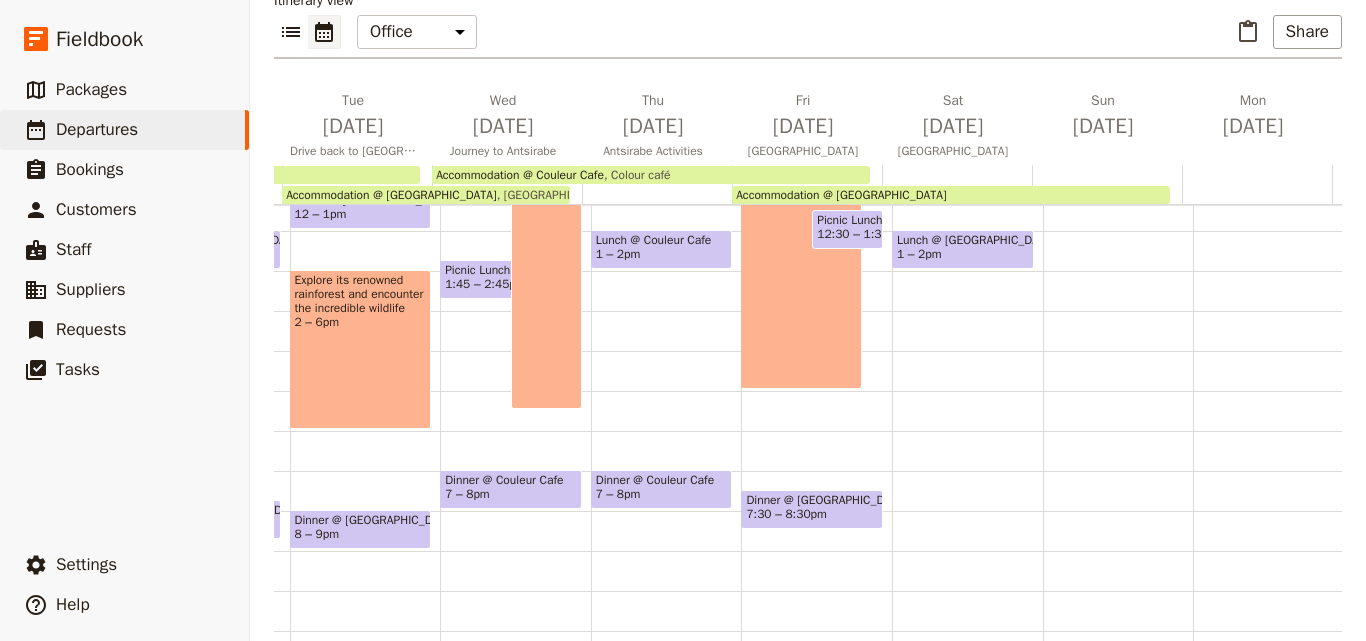 click on "Breakfast @ [GEOGRAPHIC_DATA] 7 – 8am Guided morning walk 8:30 – 11:45am Lunch @ [GEOGRAPHIC_DATA] 1 – 2pm" at bounding box center [967, 191] 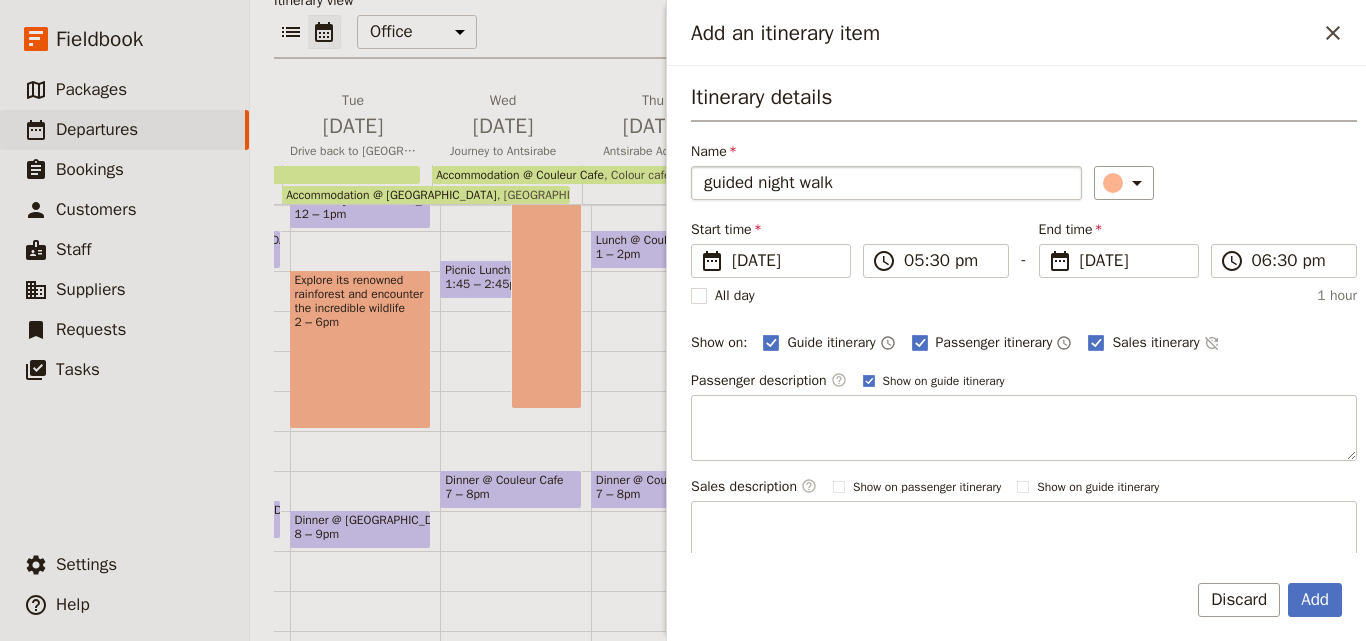 click on "guided night walk" at bounding box center [886, 183] 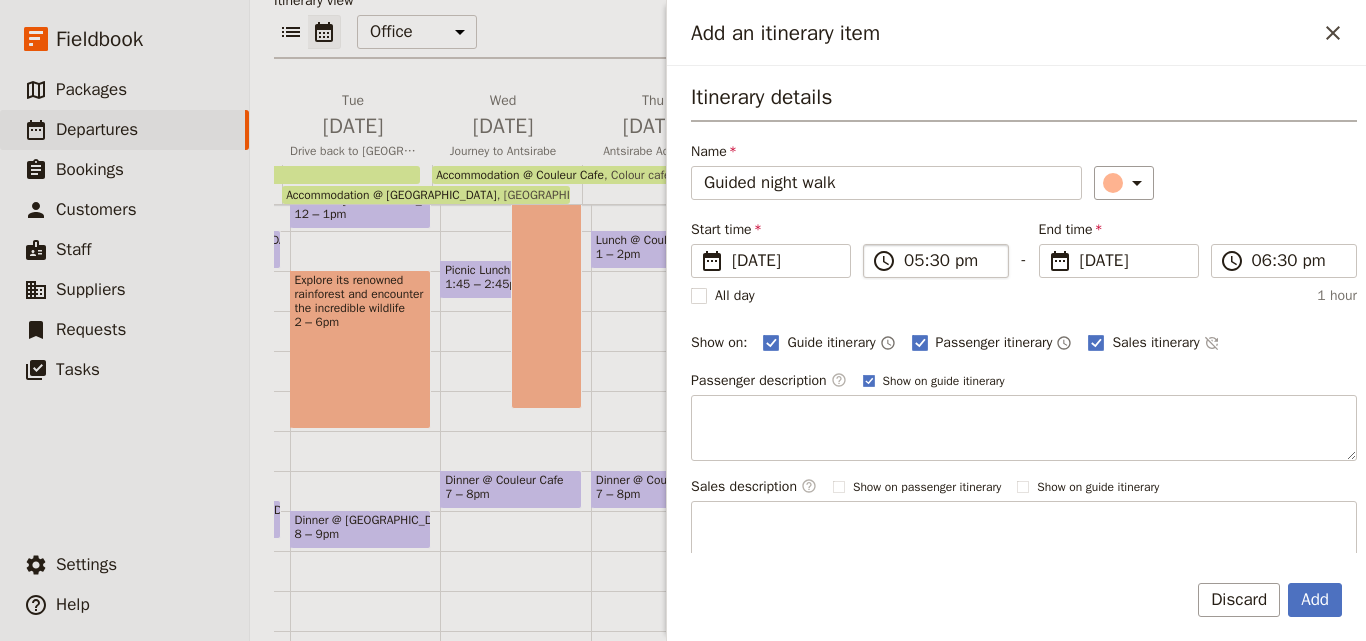 type on "Guided night walk" 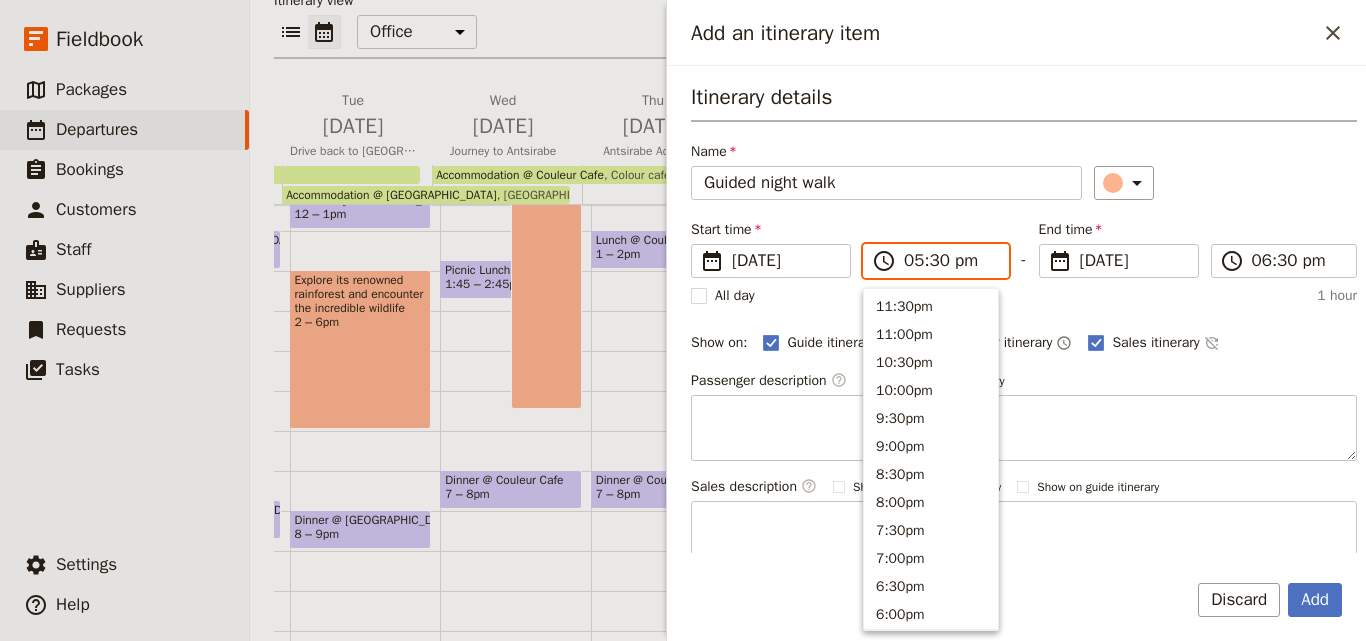 click on "05:30 pm" at bounding box center (950, 261) 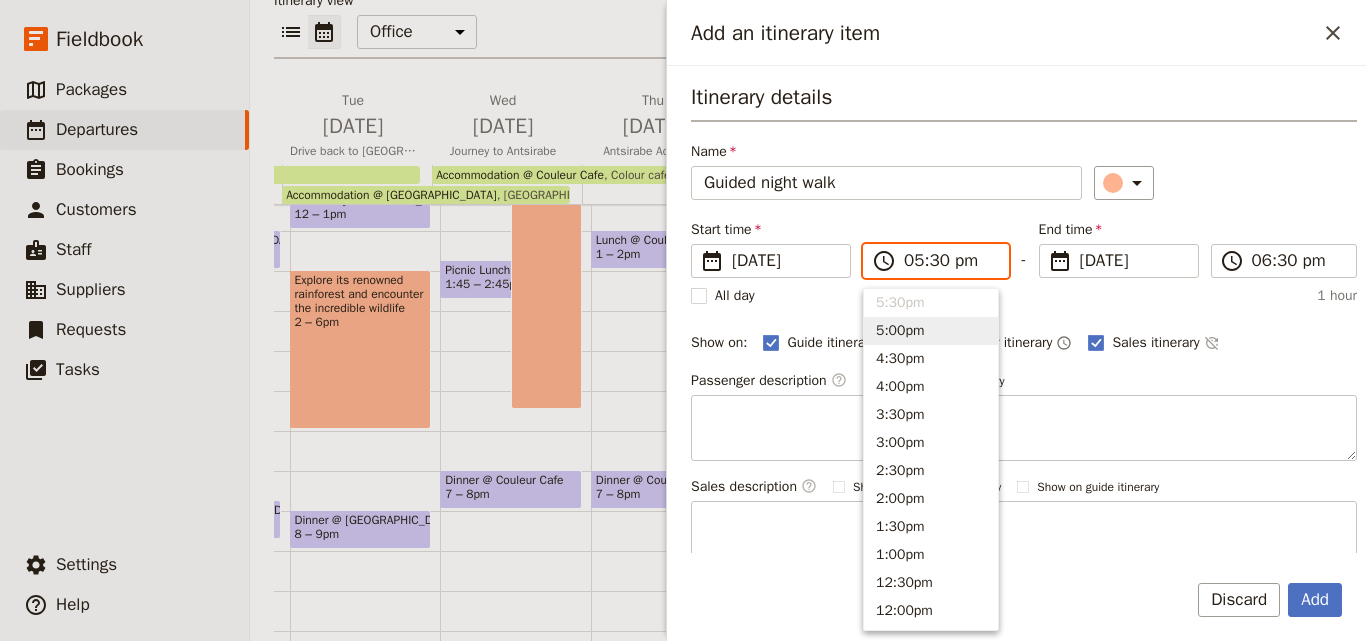 click on "5:00pm" at bounding box center (931, 331) 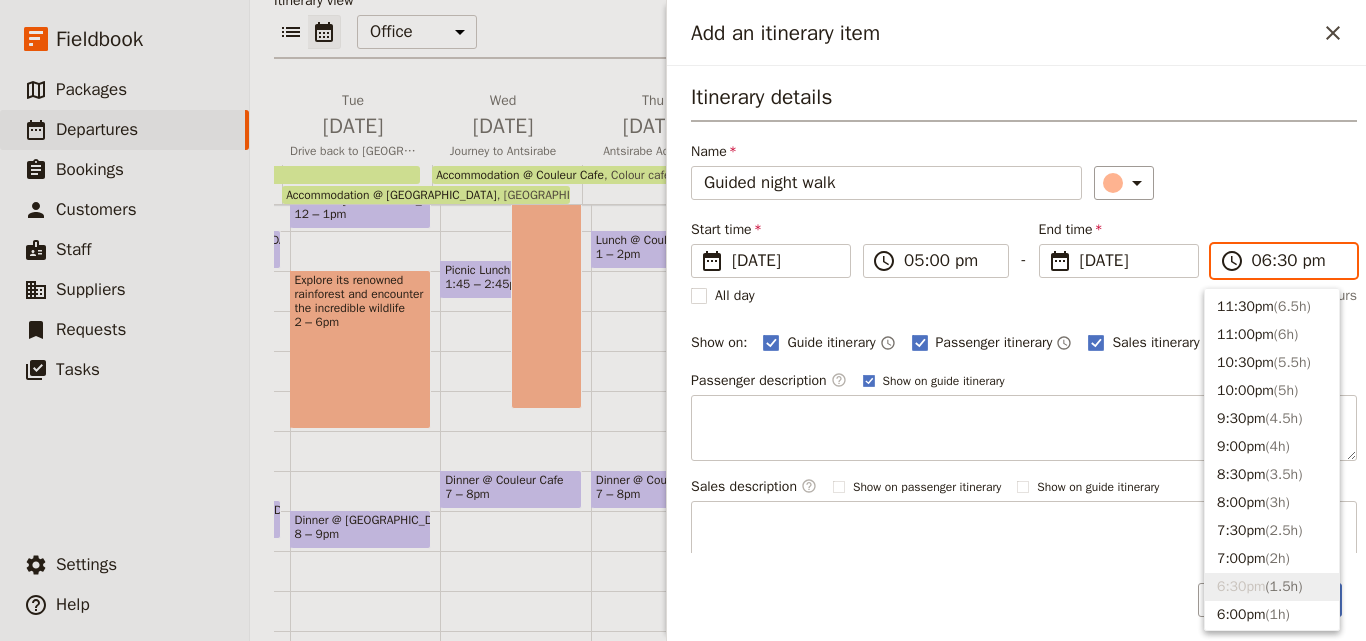 click on "06:30 pm" at bounding box center [1298, 261] 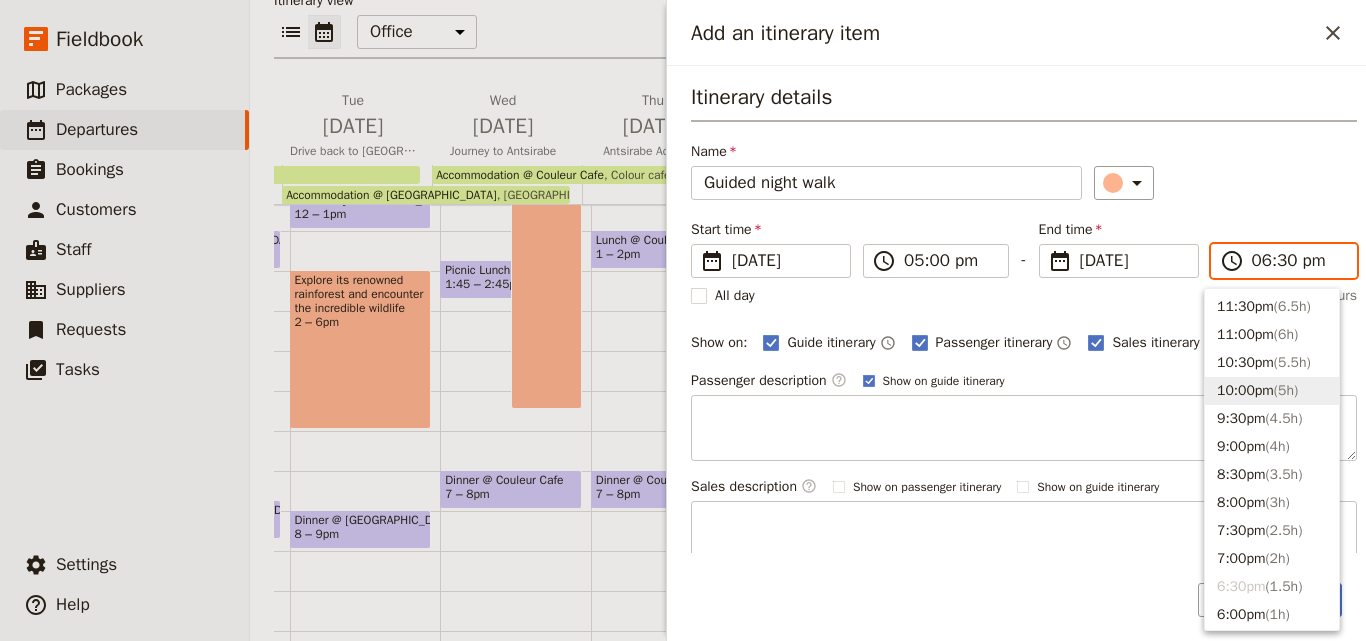 scroll, scrollTop: 200, scrollLeft: 0, axis: vertical 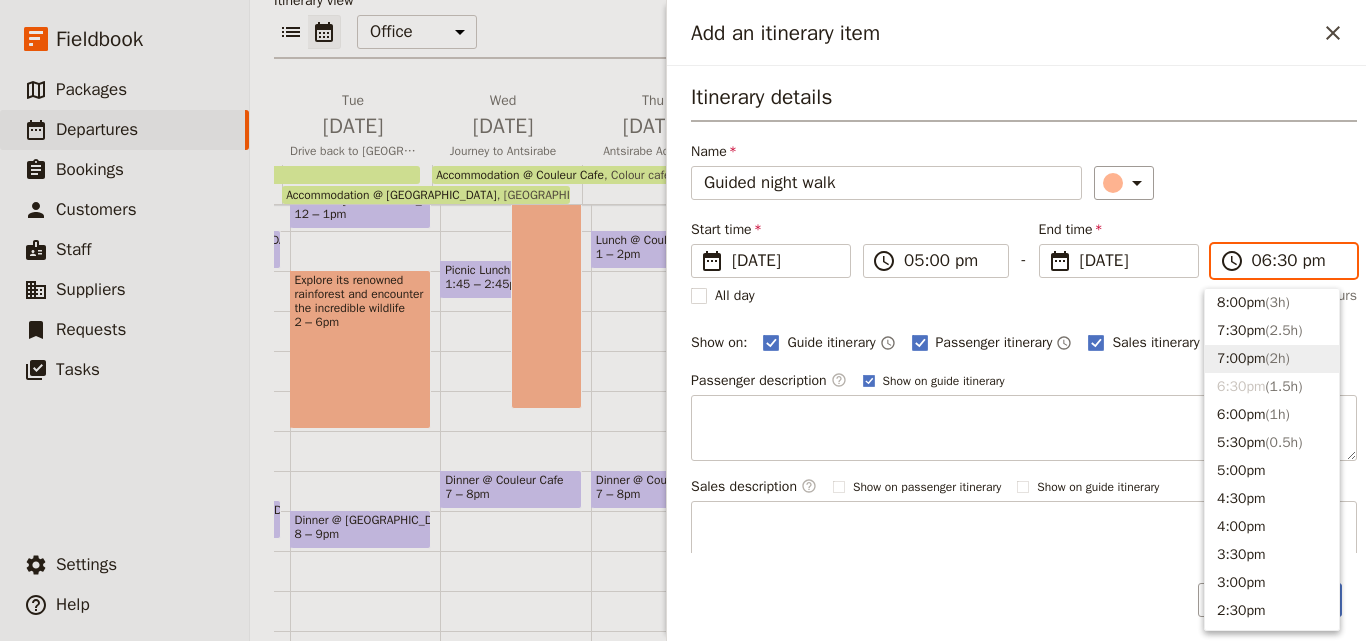 click on "7:00pm  ( 2h )" at bounding box center [1272, 359] 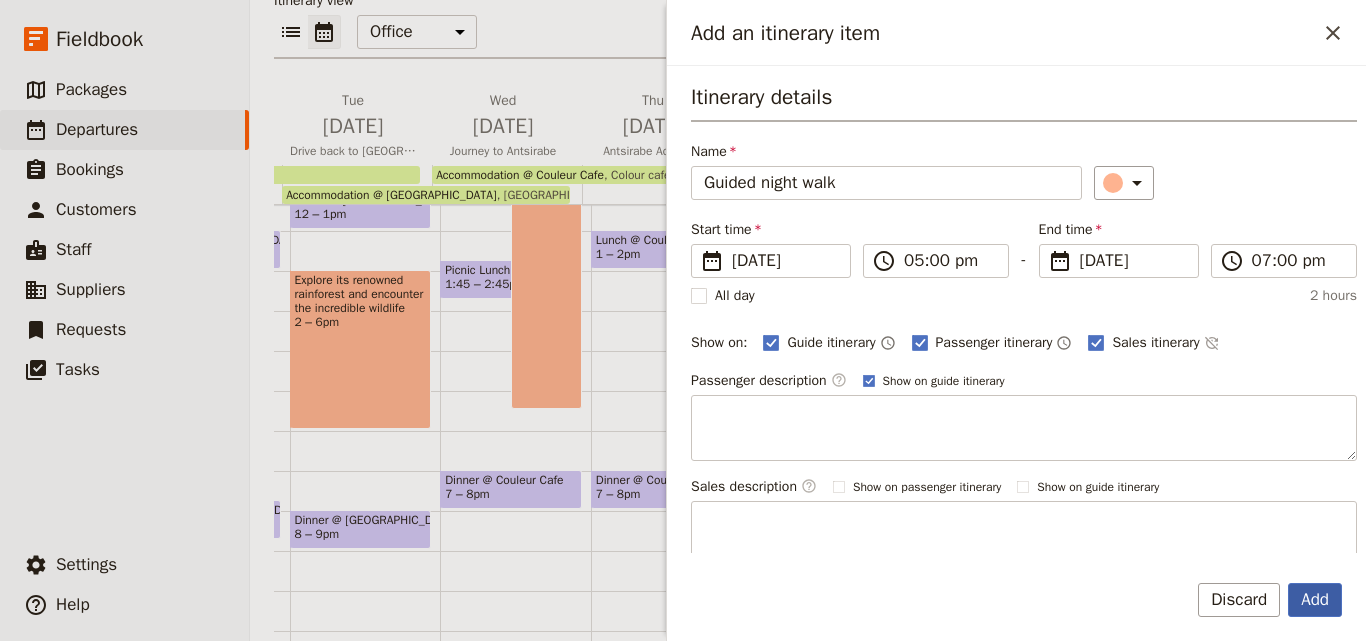click on "Add" at bounding box center [1315, 600] 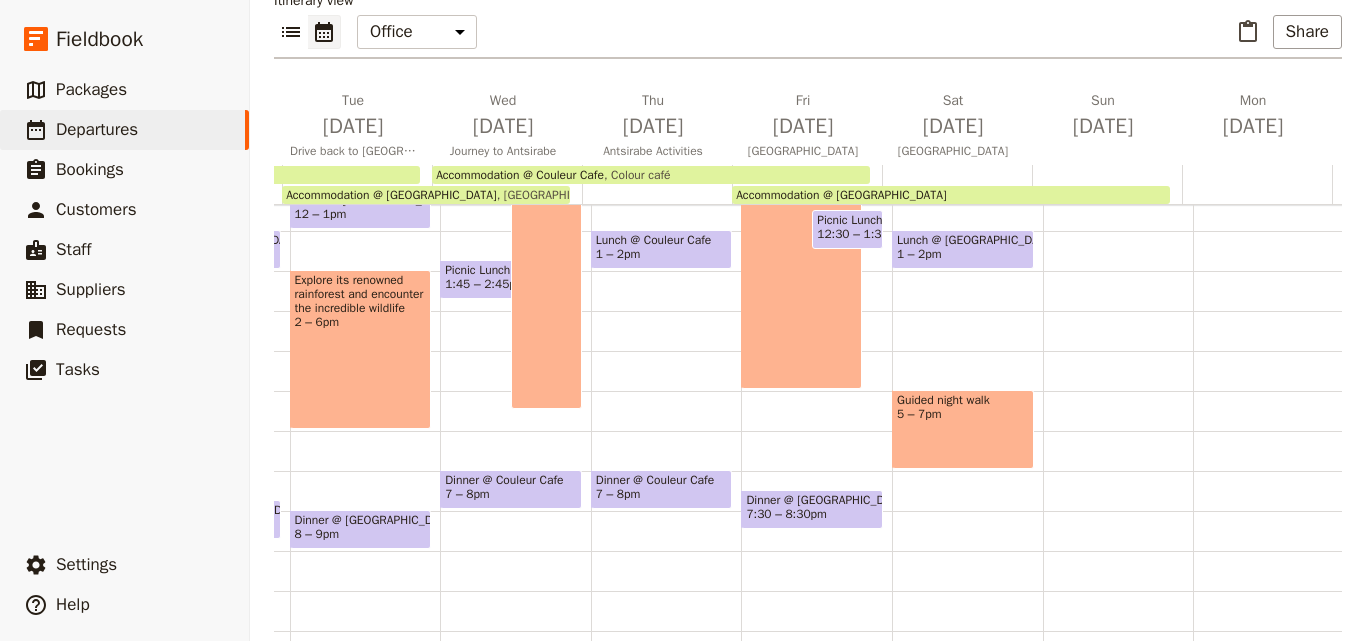 click on "Breakfast @ [GEOGRAPHIC_DATA] 7 – 8am Guided morning walk 8:30 – 11:45am Lunch @ [GEOGRAPHIC_DATA] 1 – 2pm Guided night walk  5 – 7pm" at bounding box center (967, 191) 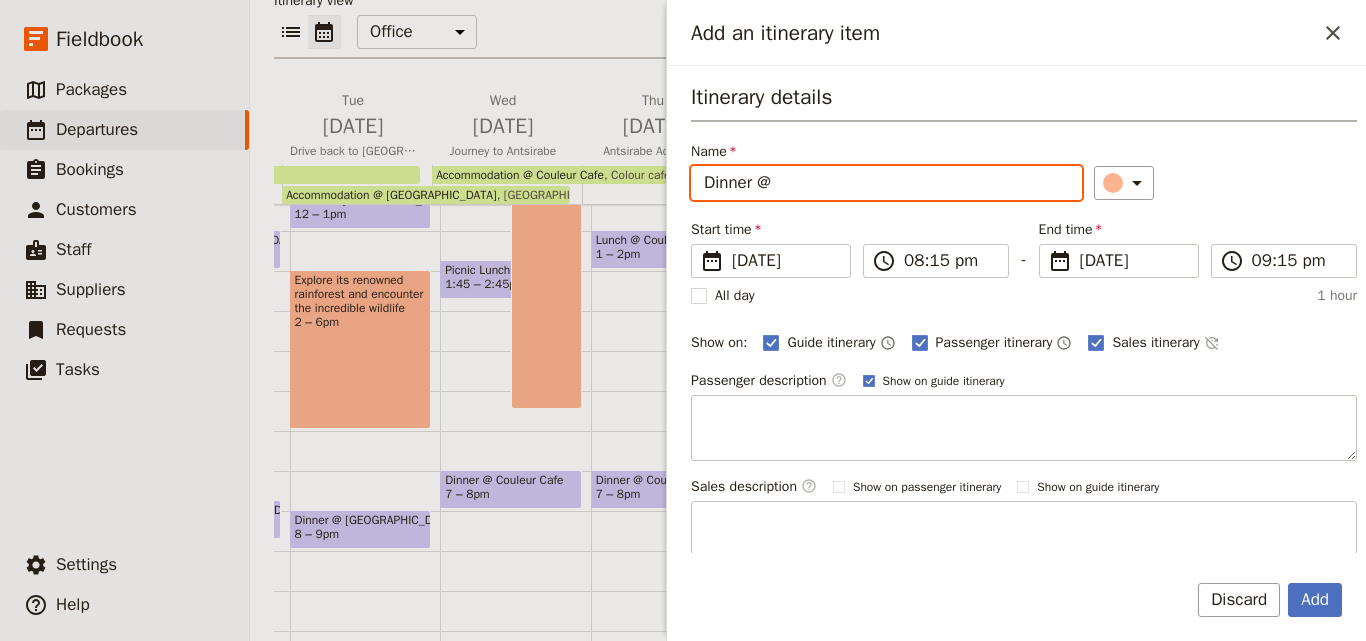 drag, startPoint x: 801, startPoint y: 178, endPoint x: 781, endPoint y: 176, distance: 20.09975 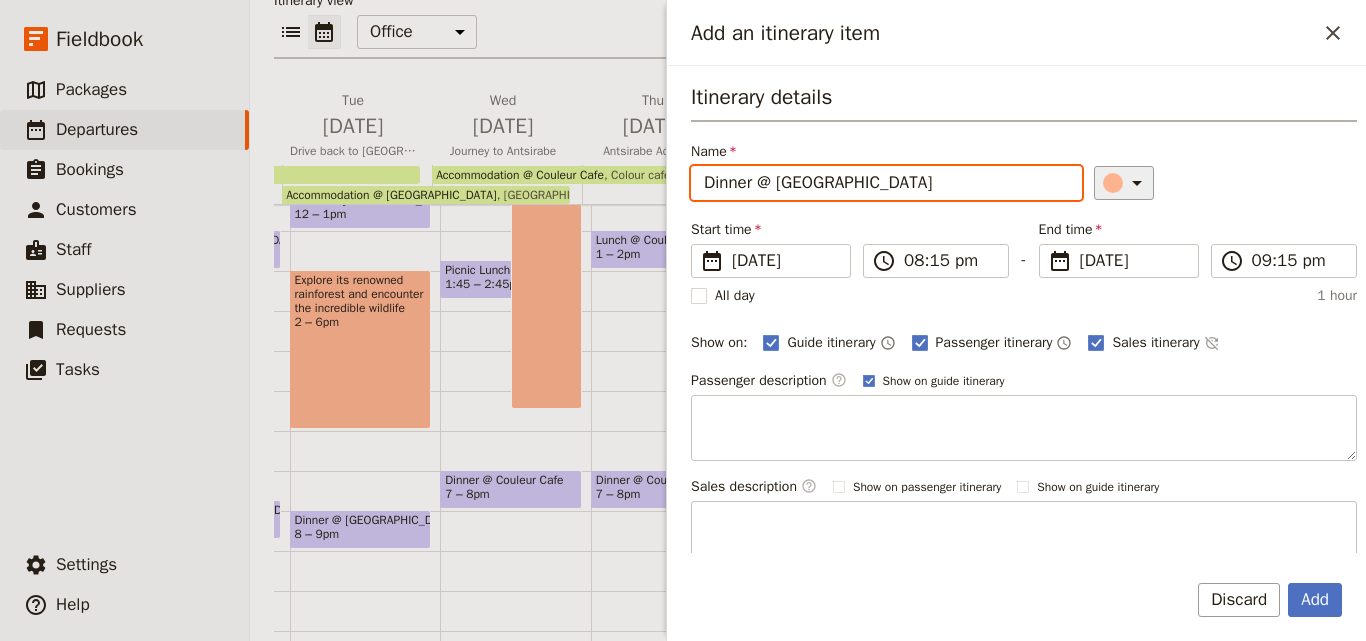 type on "Dinner @ [GEOGRAPHIC_DATA]" 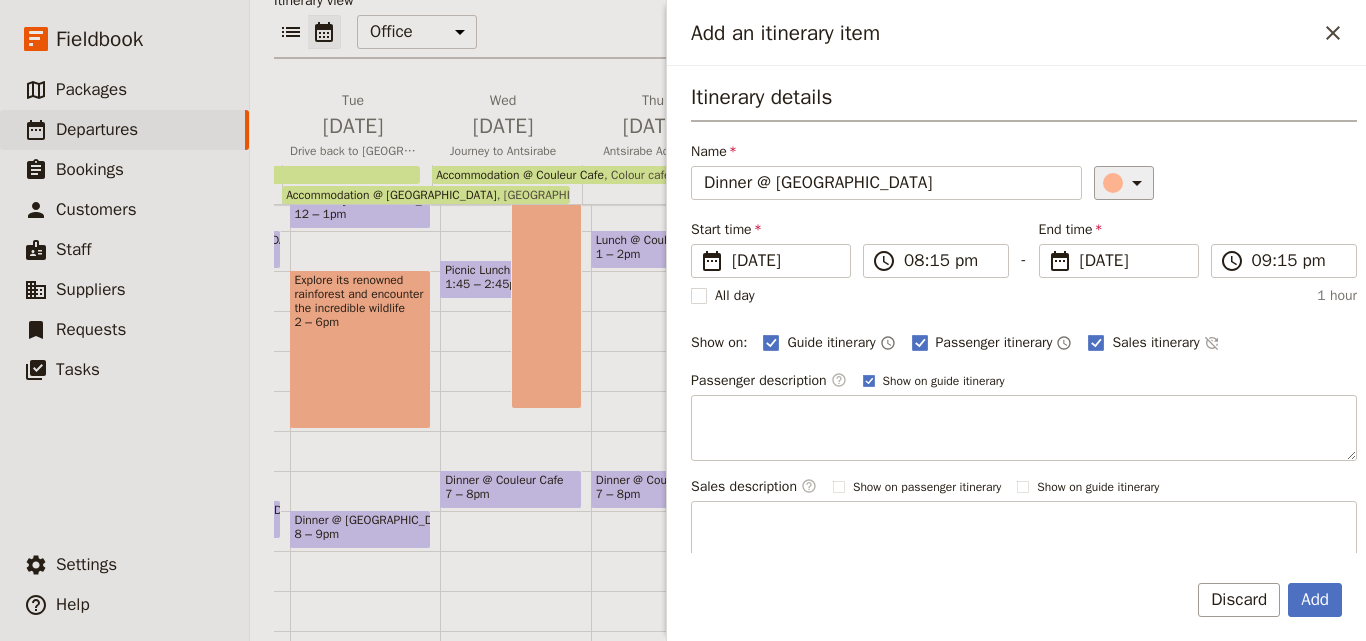 click 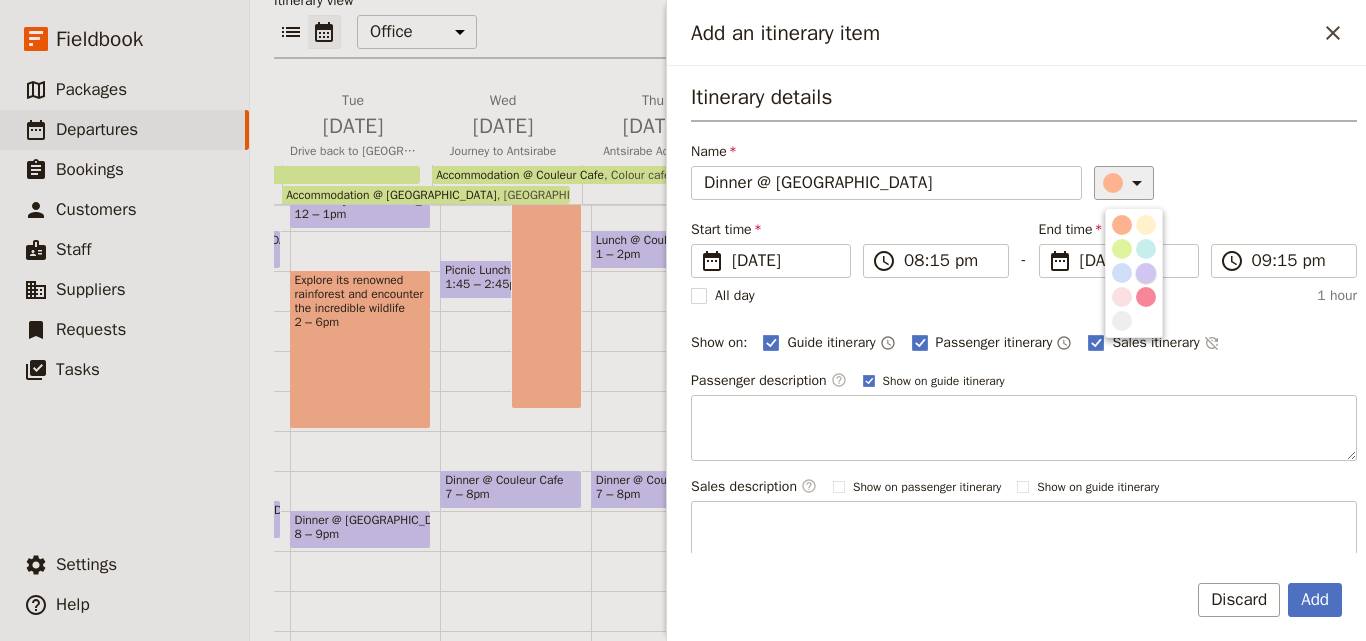 click at bounding box center [1146, 273] 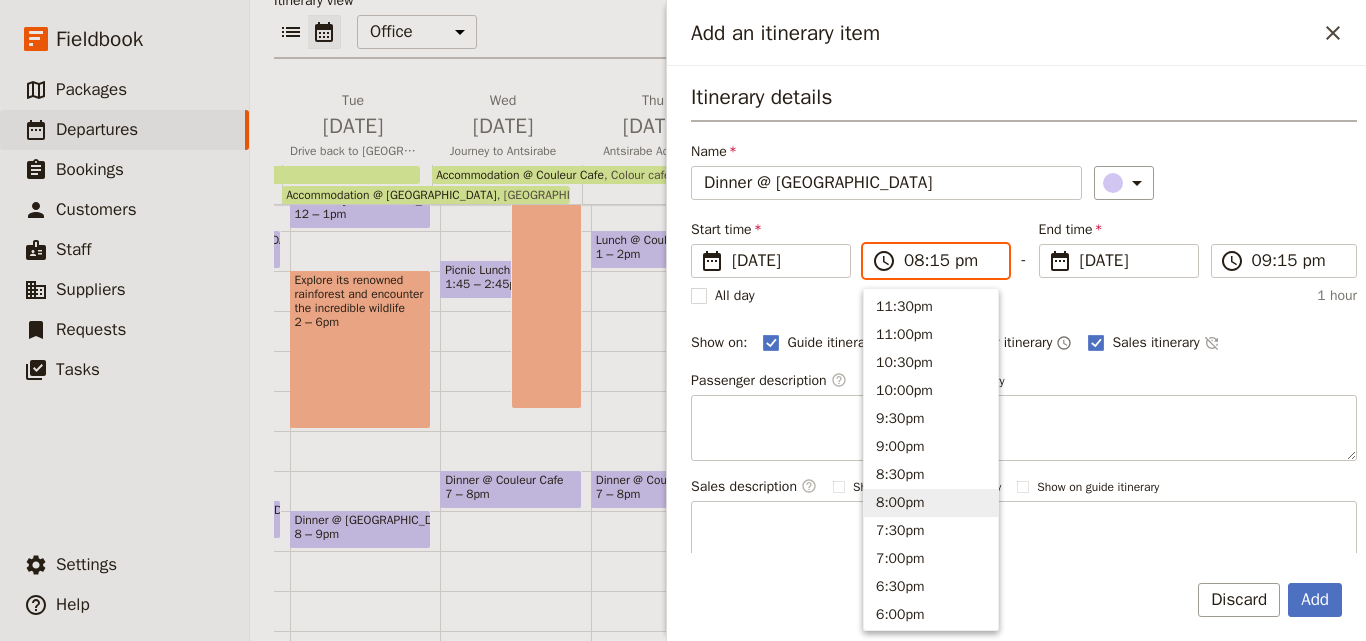 click on "08:15 pm" at bounding box center (950, 261) 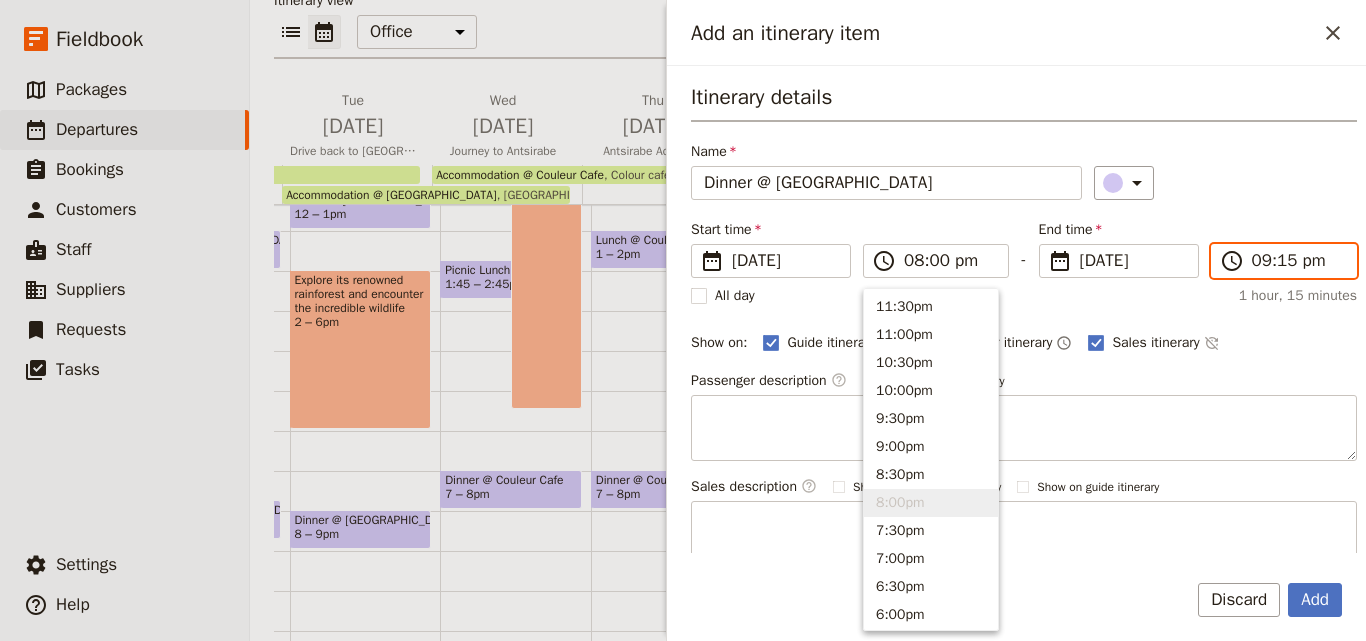 click on "09:15 pm" at bounding box center [1298, 261] 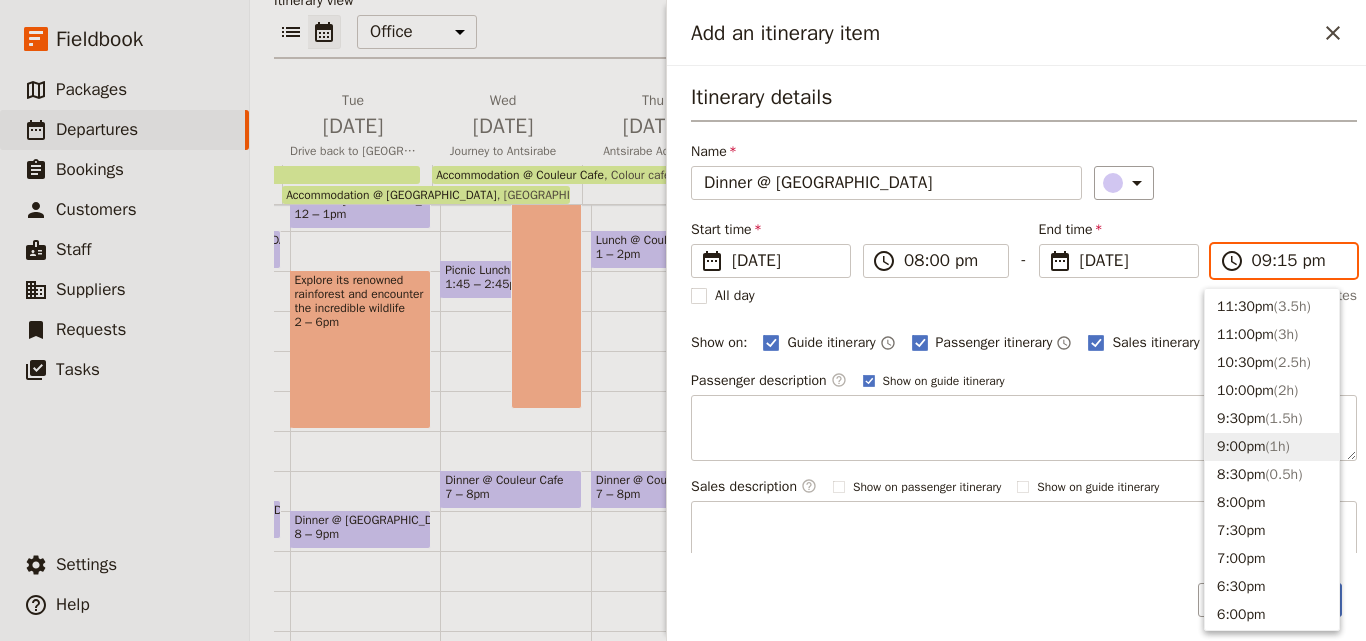 click on "09:15 pm" at bounding box center [1298, 261] 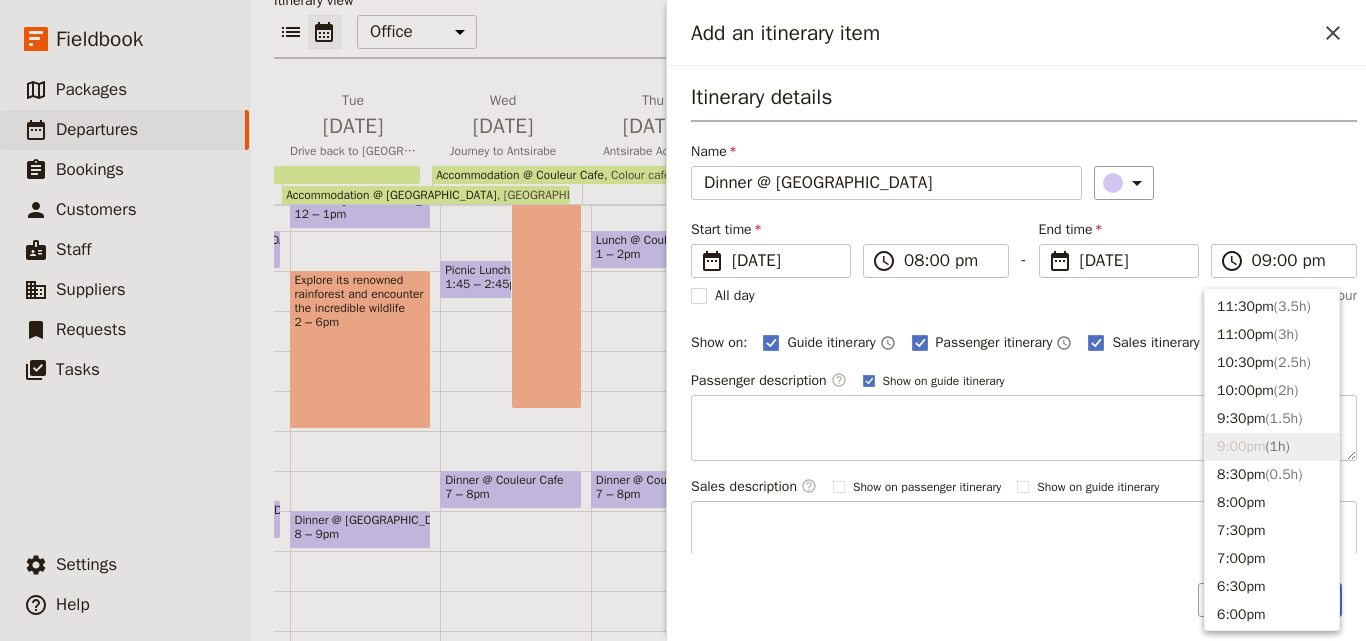 click on "Itinerary details Name Dinner @ [GEOGRAPHIC_DATA] ​ Start time ​ [DATE] [DATE] [DATE] 20:00 ​ 08:00 pm - End time ​ [DATE] [DATE] [DATE] 21:00 ​ 09:00 pm All day 1 hour Show on: Guide itinerary ​ Passenger itinerary ​ Sales itinerary ​ Passenger description ​ Show on guide itinerary Sales description ​ Show on passenger itinerary Show on guide itinerary" at bounding box center (1024, 324) 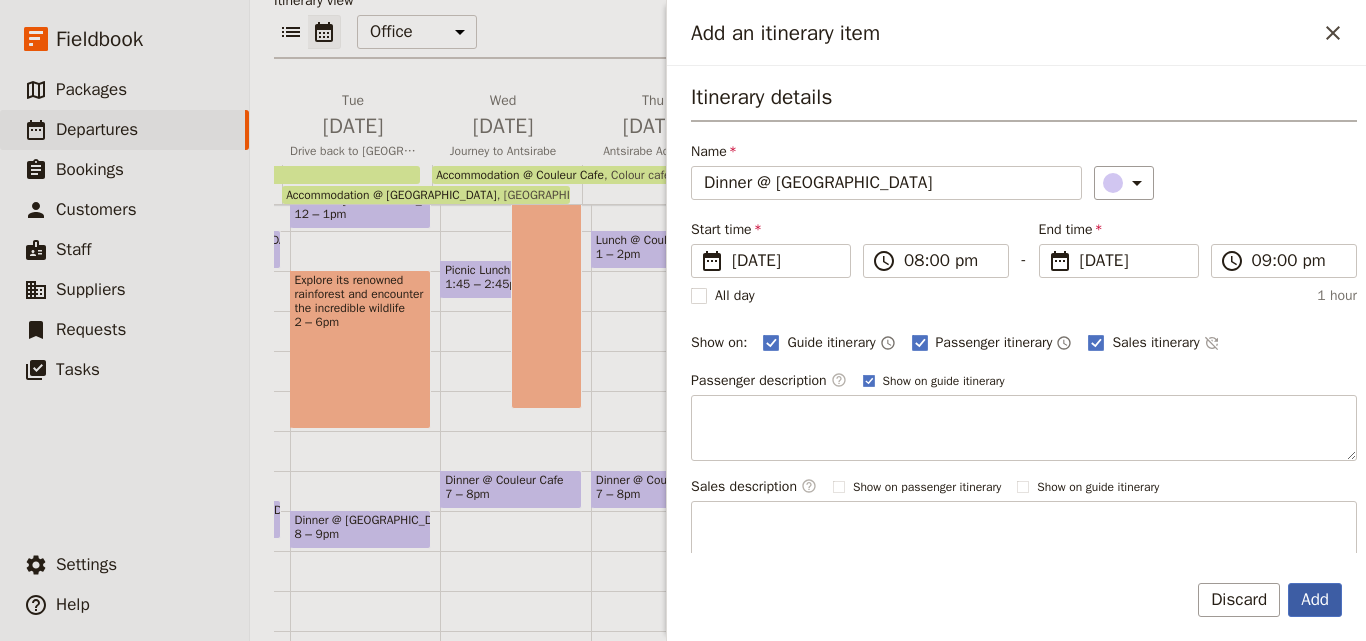 click on "Add" at bounding box center (1315, 600) 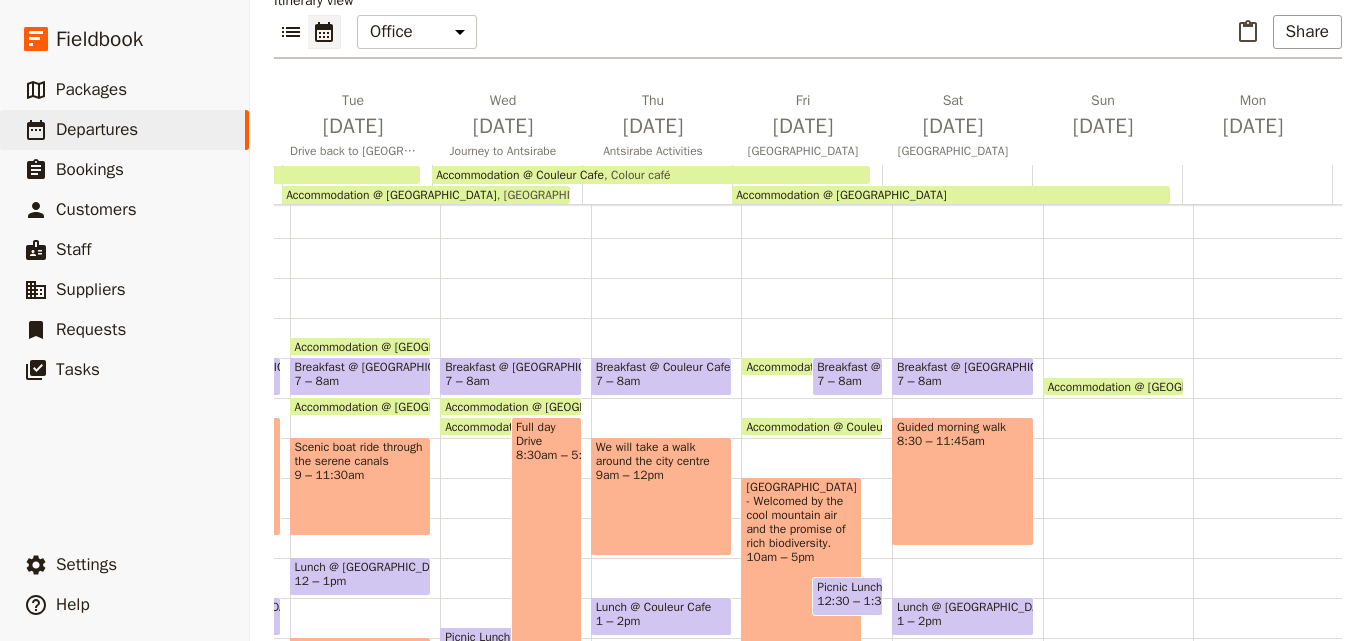 scroll, scrollTop: 0, scrollLeft: 0, axis: both 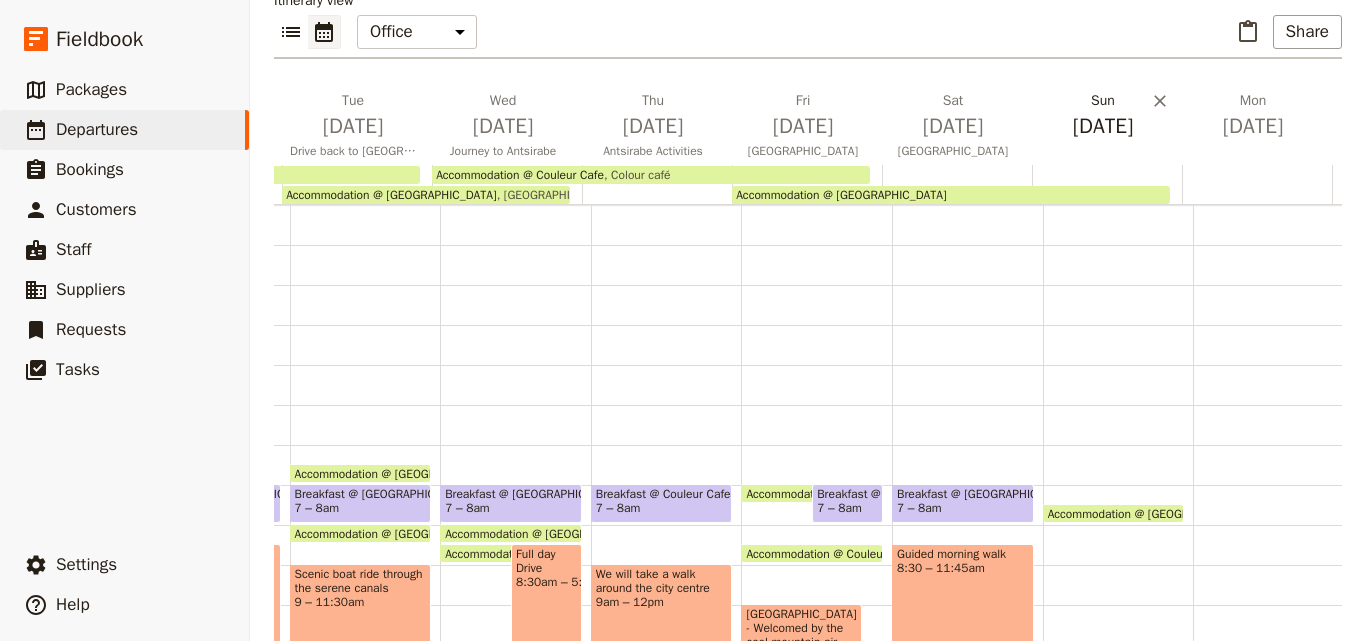 click on "[DATE]" at bounding box center (1103, 126) 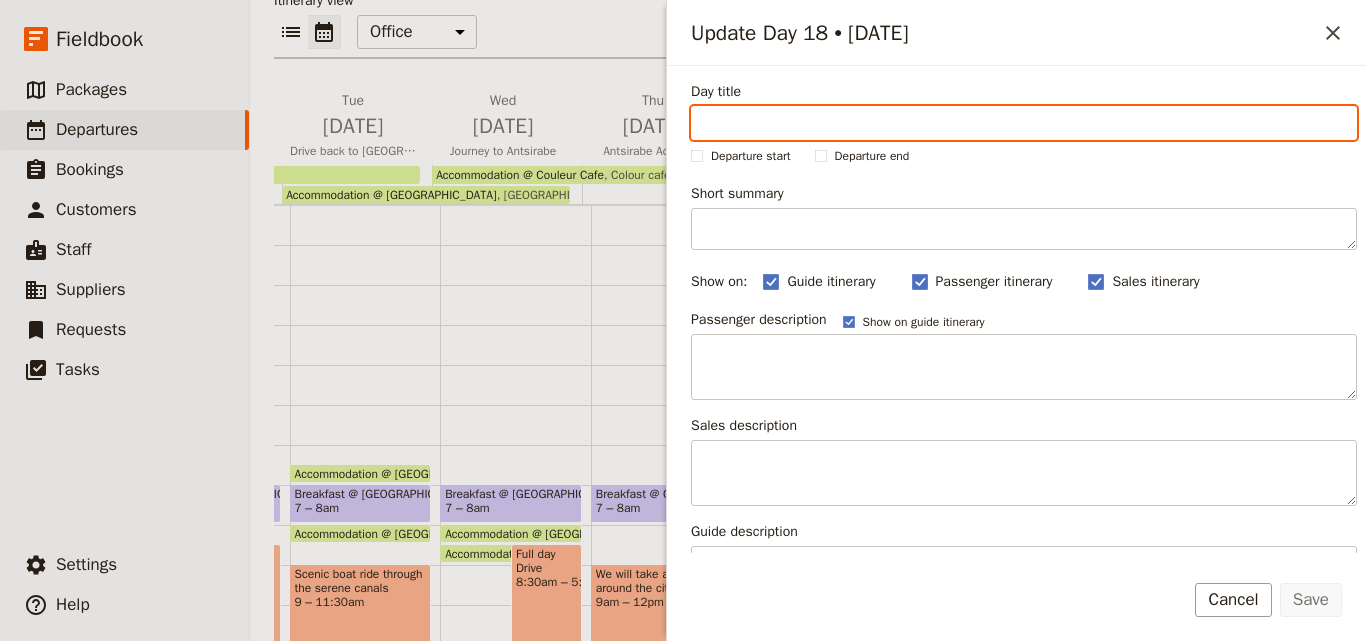 paste on "Ringtails and Flower Paper" 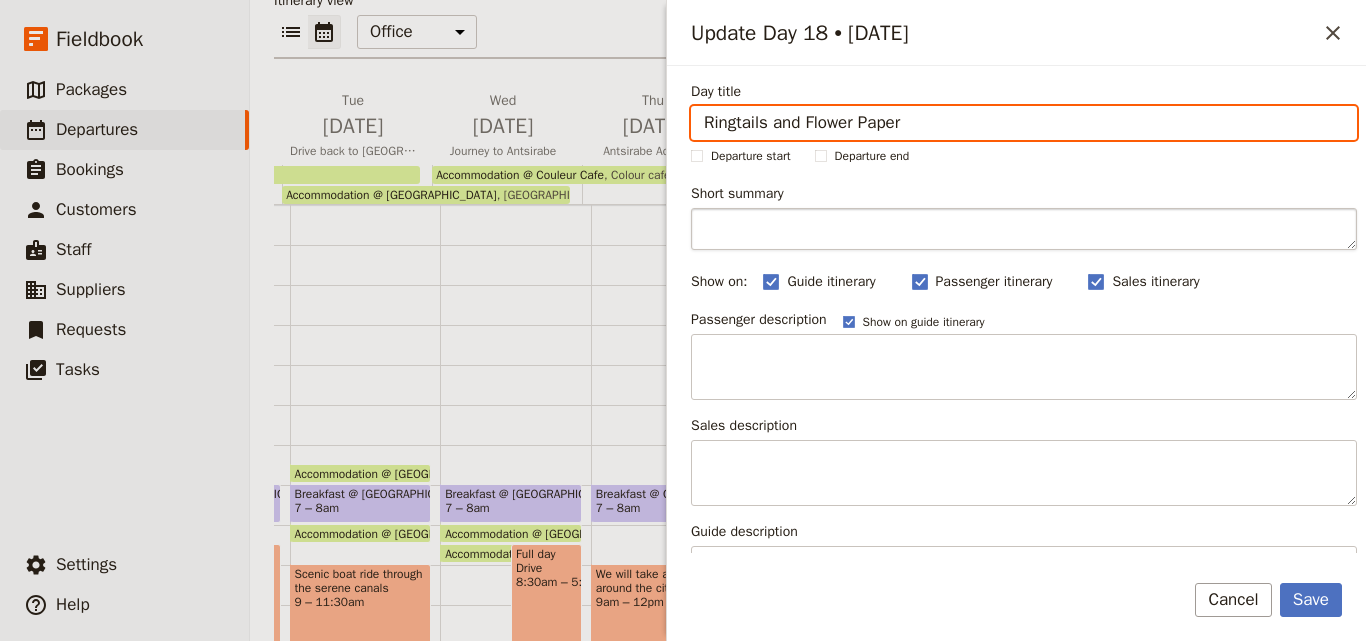 type on "Ringtails and Flower Paper" 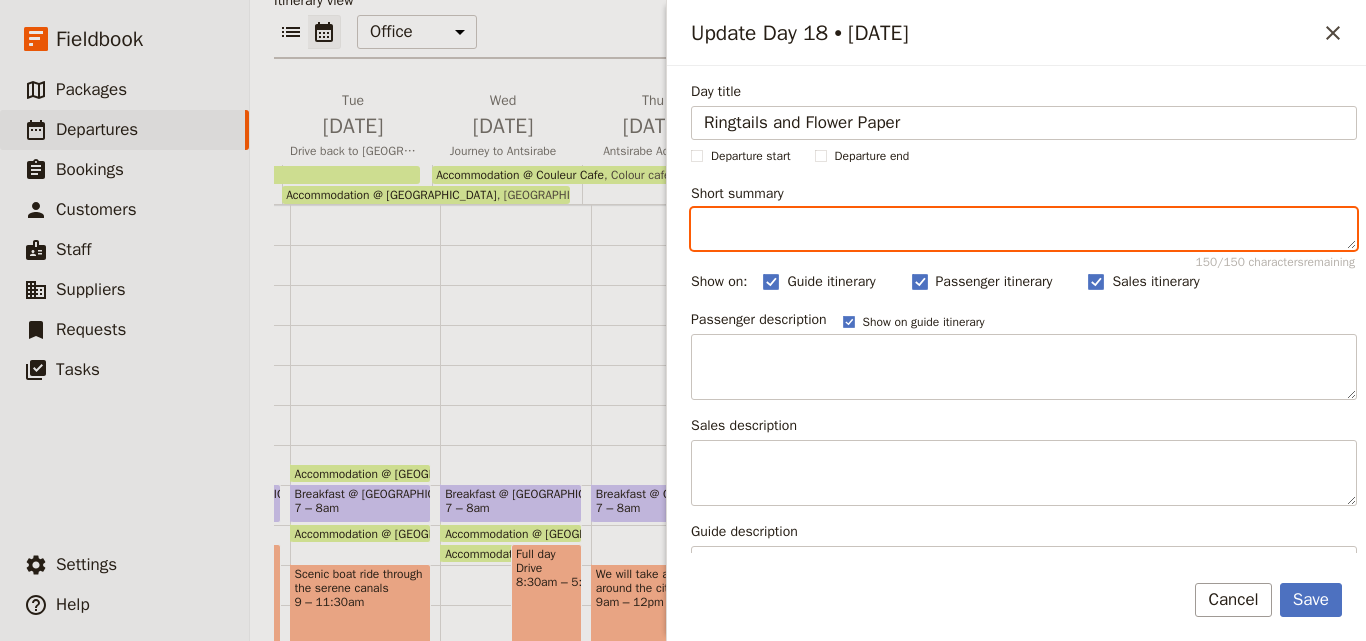 click on "Short summary 150 / 150   characters  remaining" at bounding box center [1024, 229] 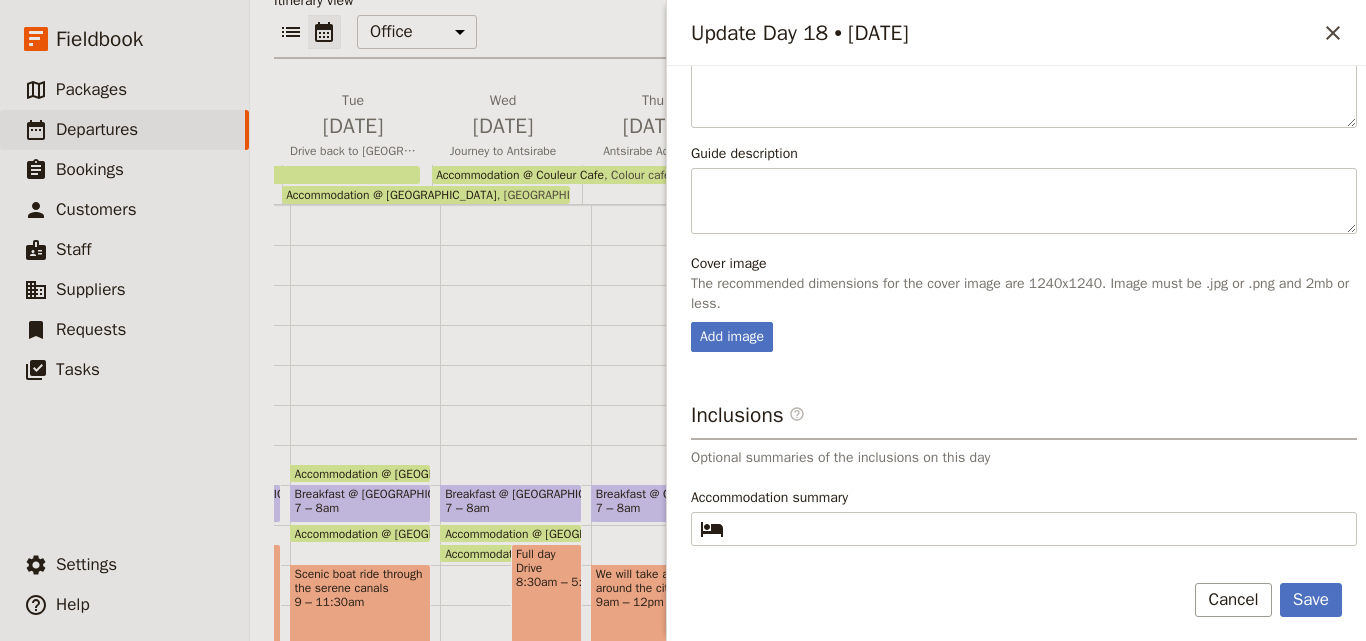 scroll, scrollTop: 475, scrollLeft: 0, axis: vertical 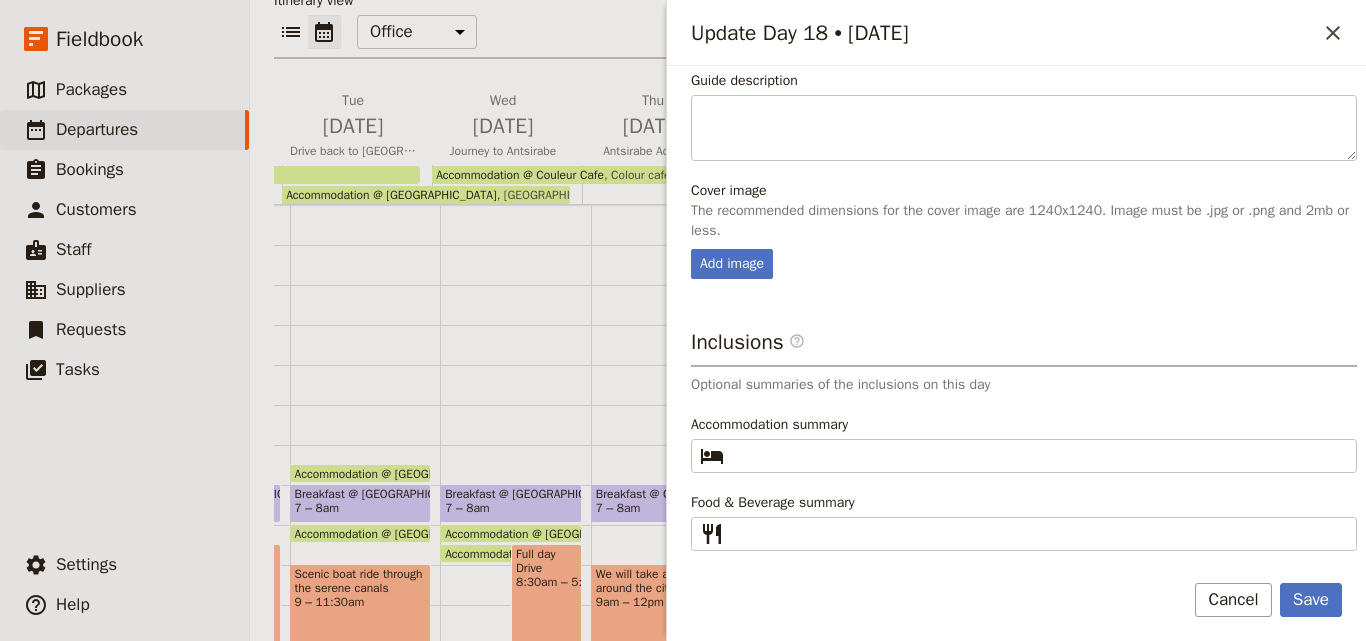 type on "Meet playful ring-tailed lemurs at [GEOGRAPHIC_DATA], visit a paper-making workshop, then journey to the scenic [GEOGRAPHIC_DATA]." 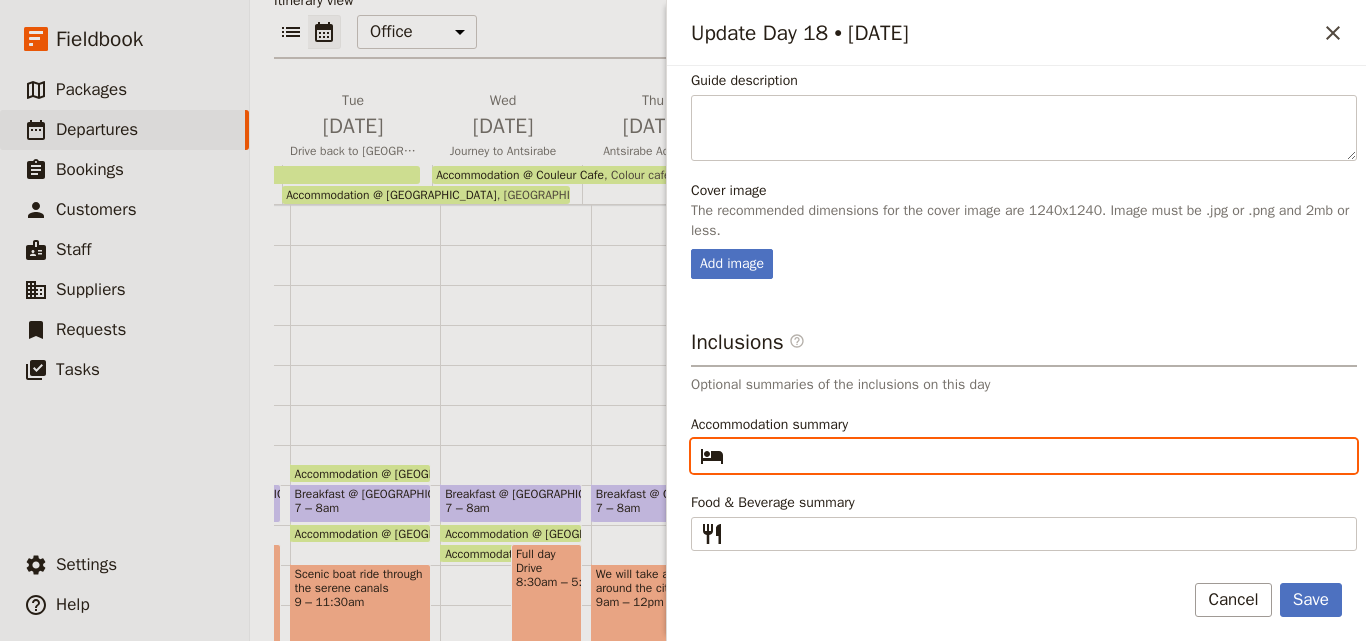 paste on "[GEOGRAPHIC_DATA]" 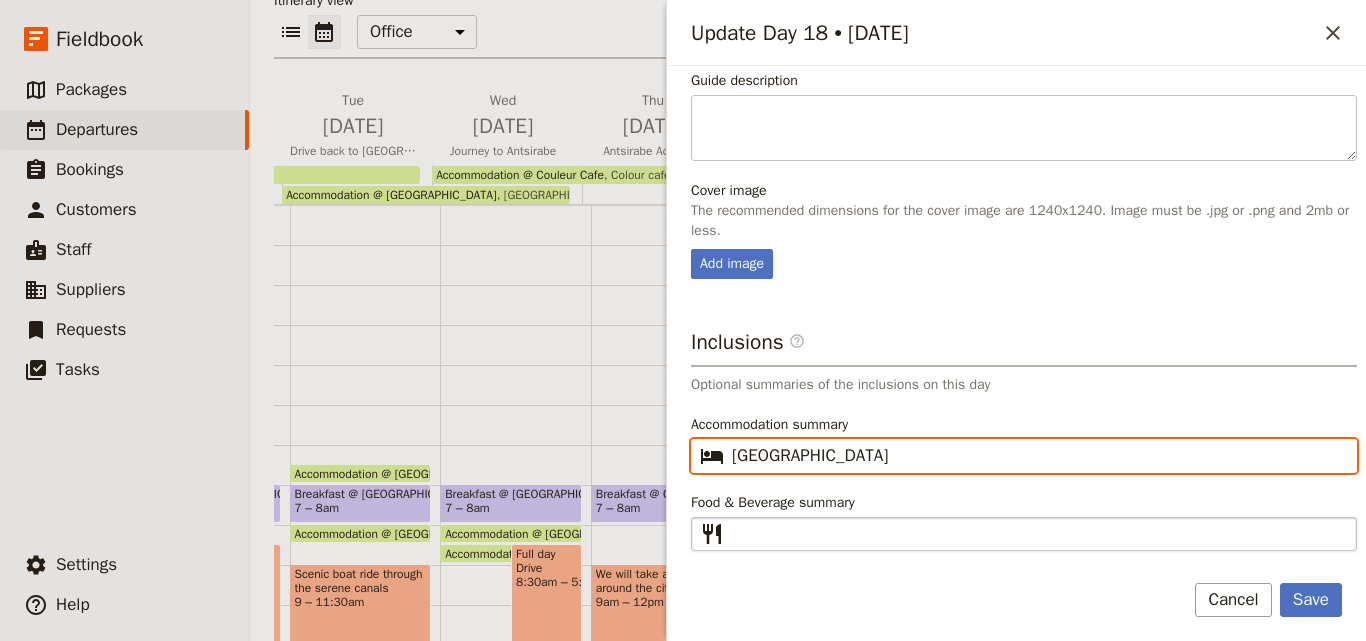 type on "[GEOGRAPHIC_DATA]" 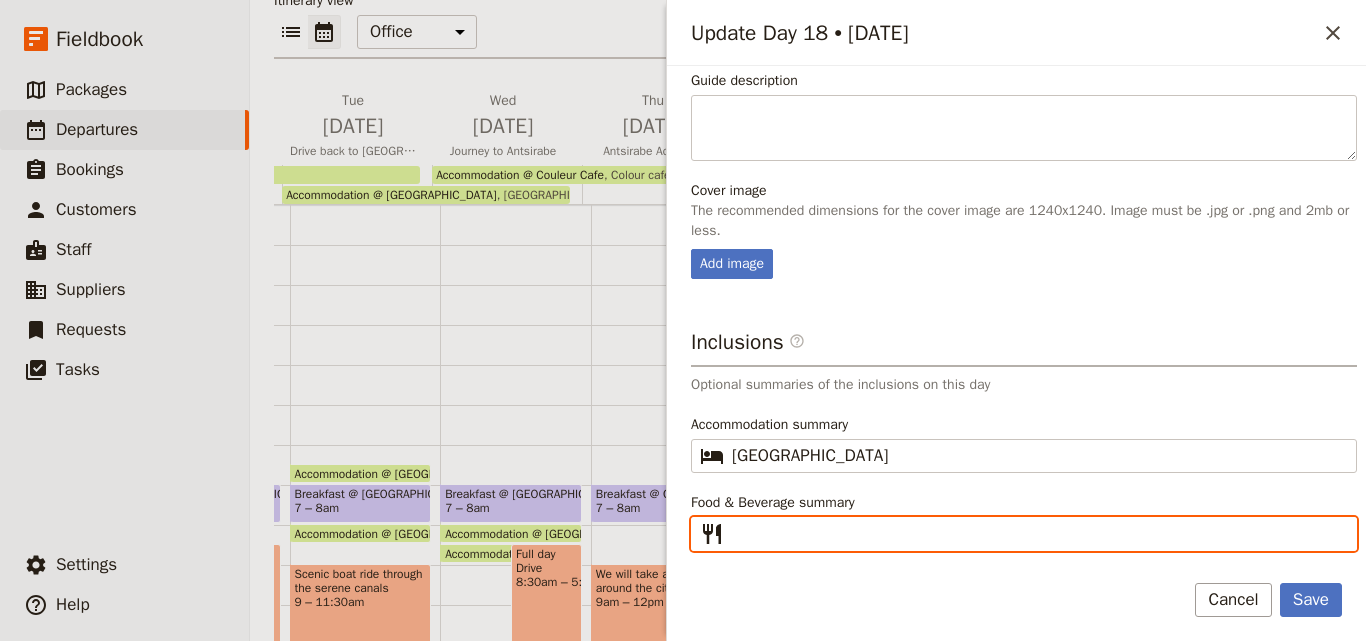 click on "Food & Beverage summary ​" at bounding box center [1038, 534] 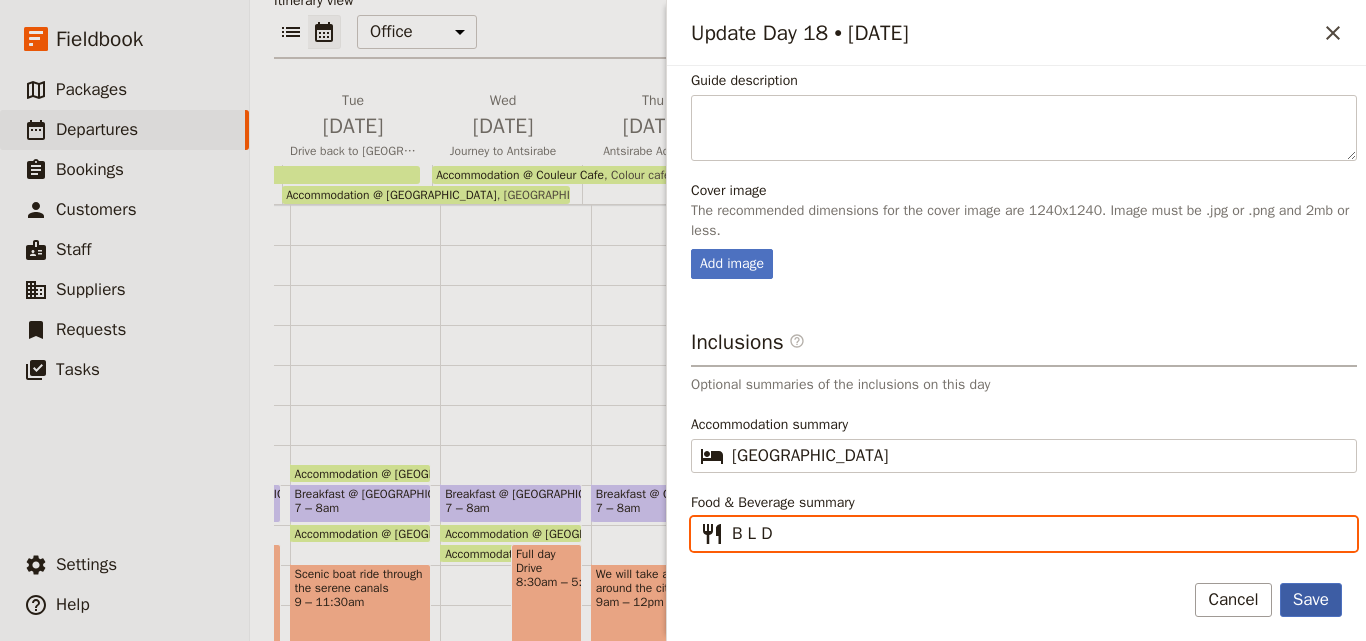 type on "B L D" 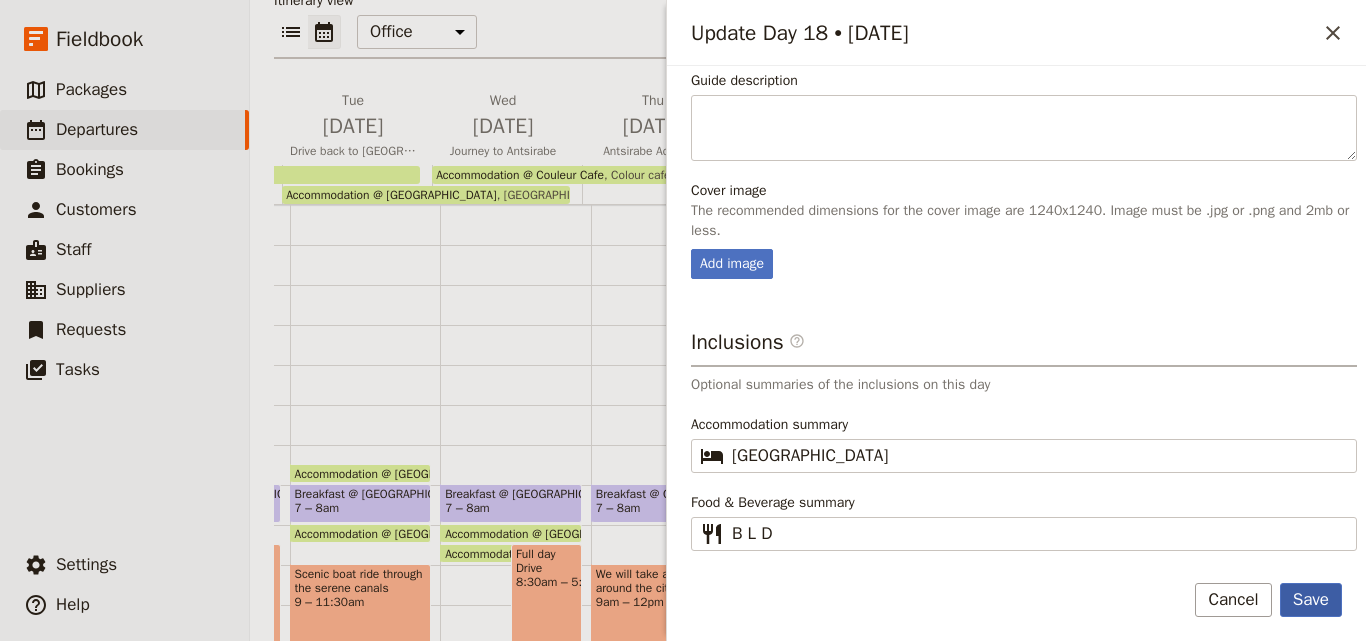 click on "Save" at bounding box center [1311, 600] 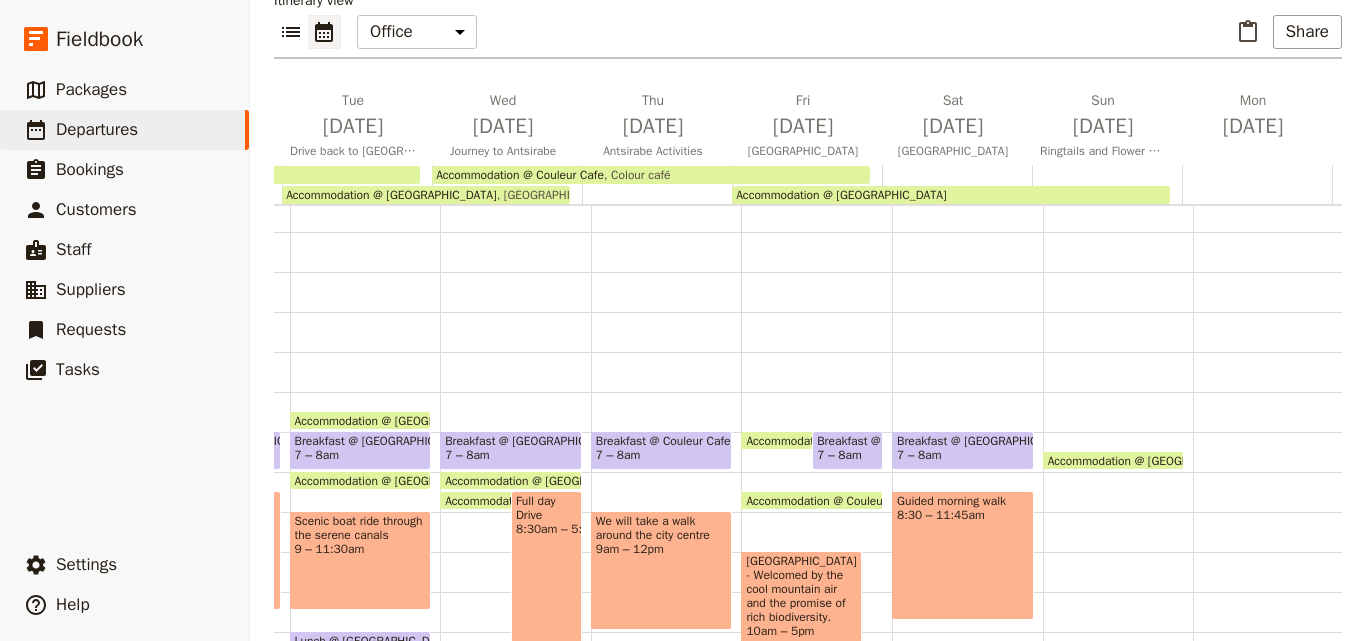 scroll, scrollTop: 100, scrollLeft: 0, axis: vertical 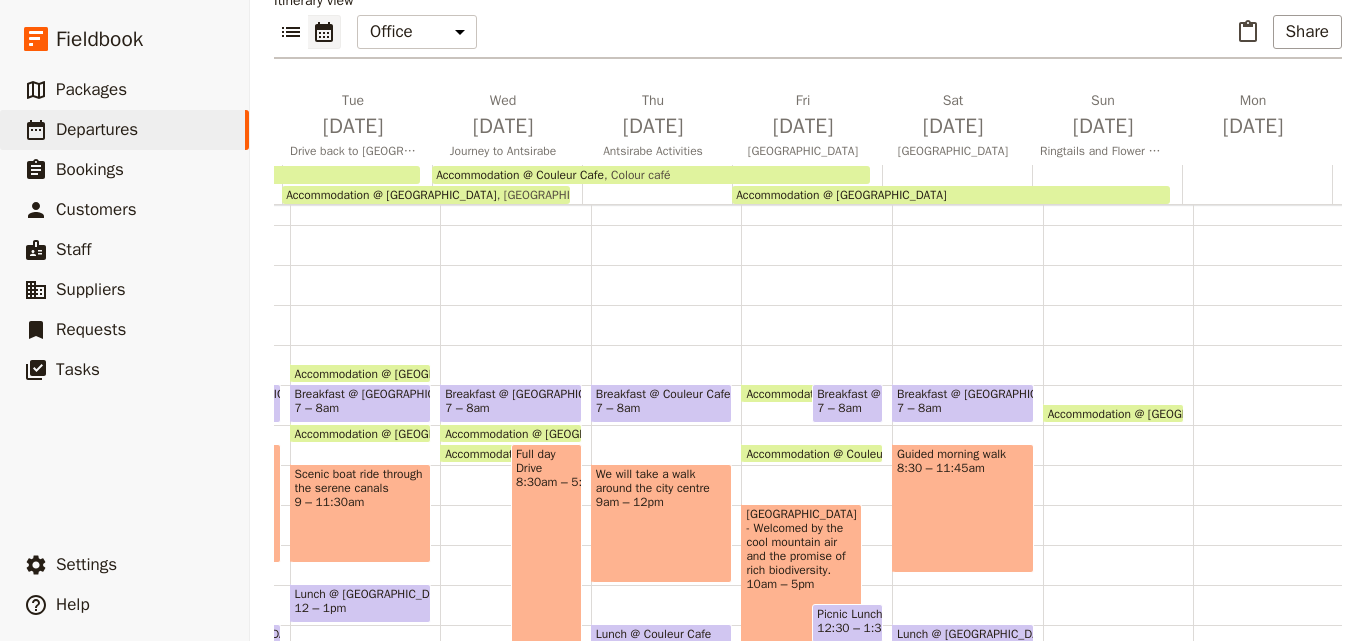 click at bounding box center [1107, 184] 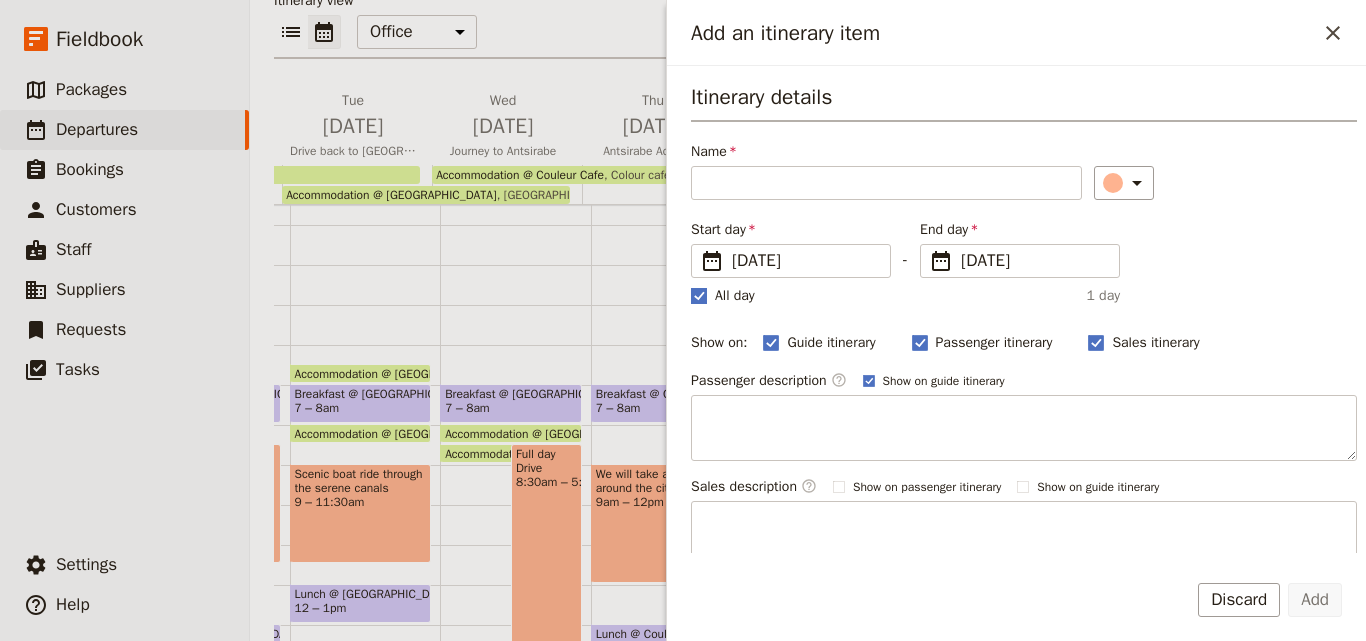 click 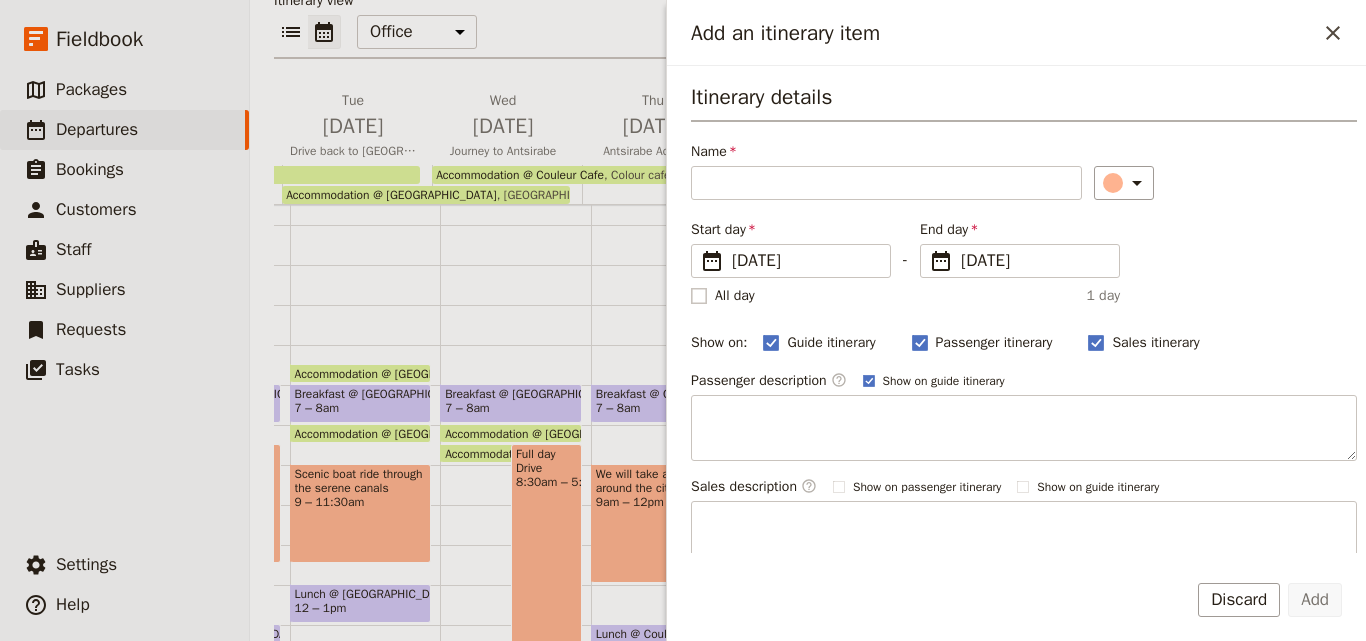checkbox on "false" 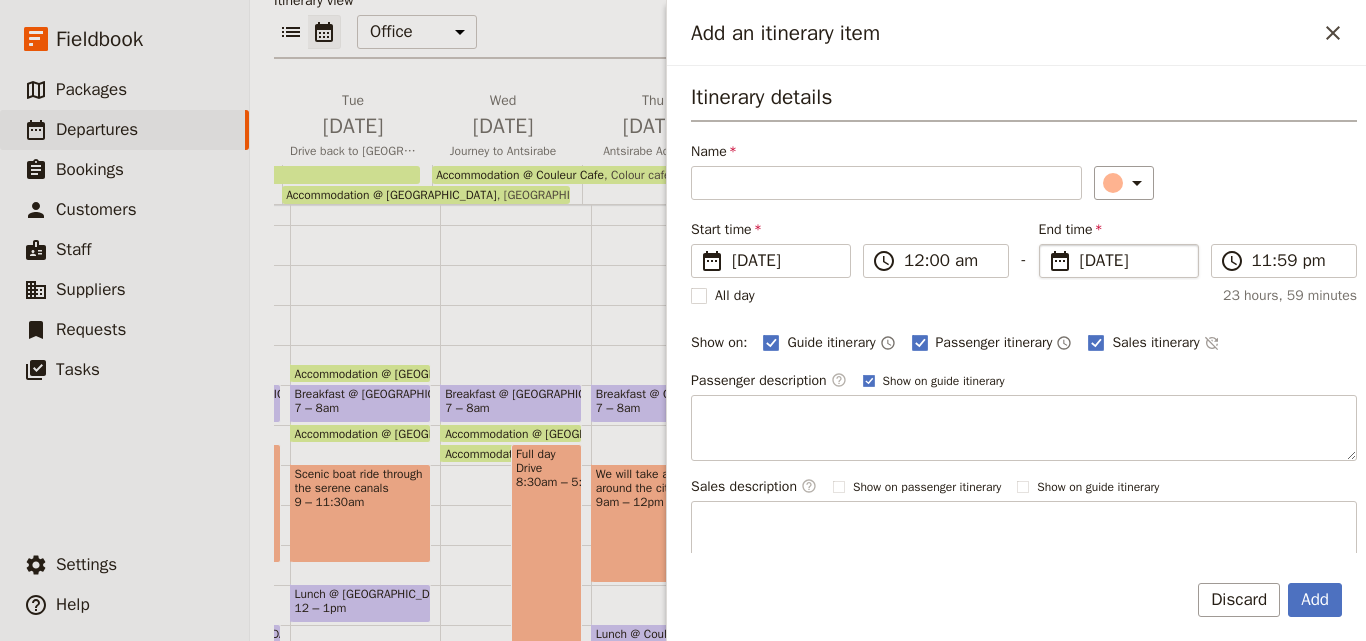 click on "[DATE]" at bounding box center [1133, 261] 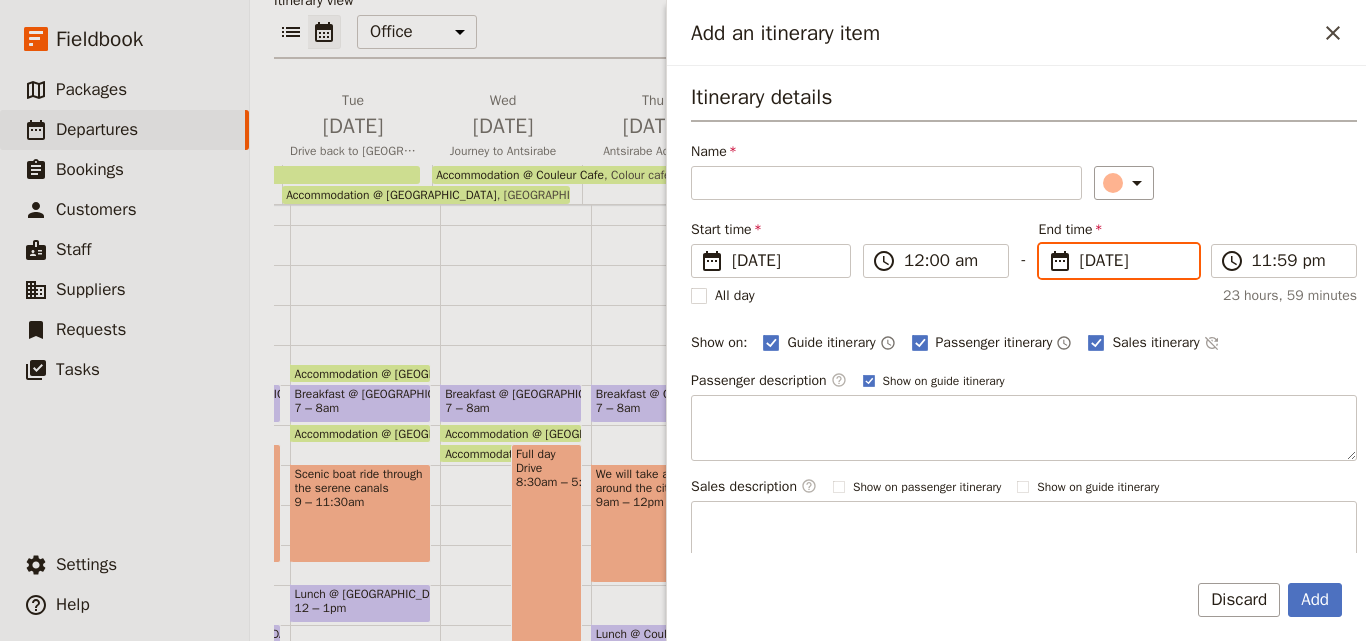 click on "[DATE]" at bounding box center [1047, 244] 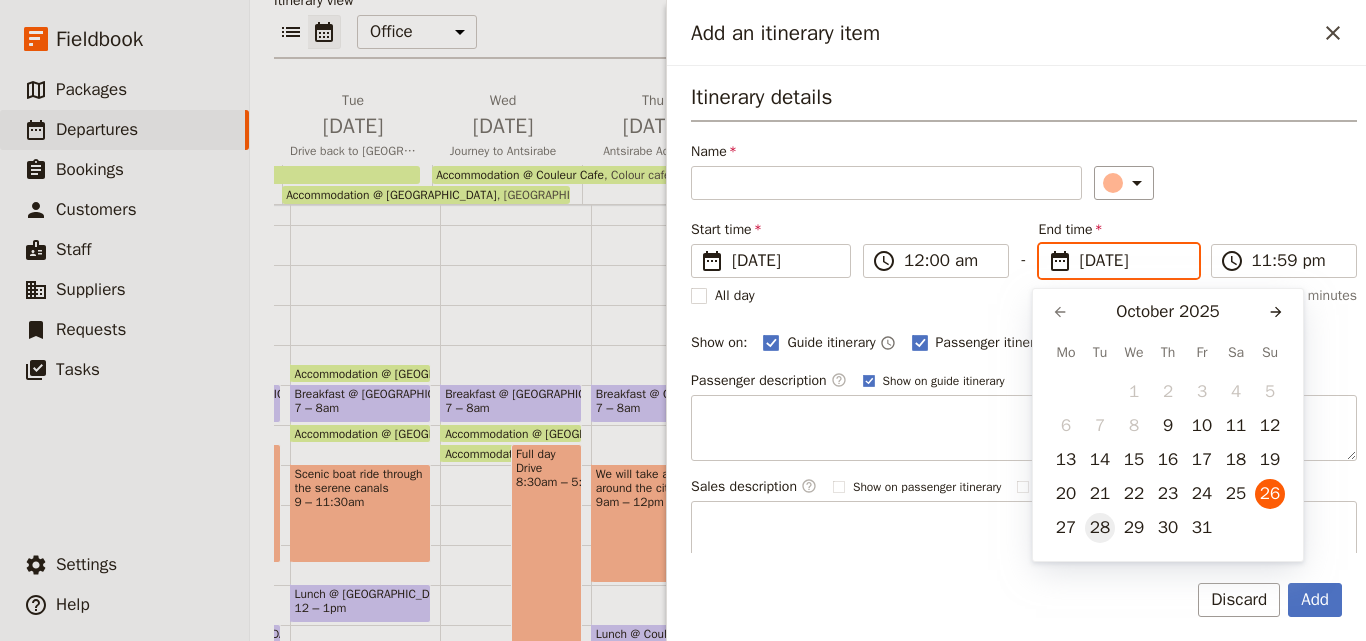 click on "28" at bounding box center [1100, 528] 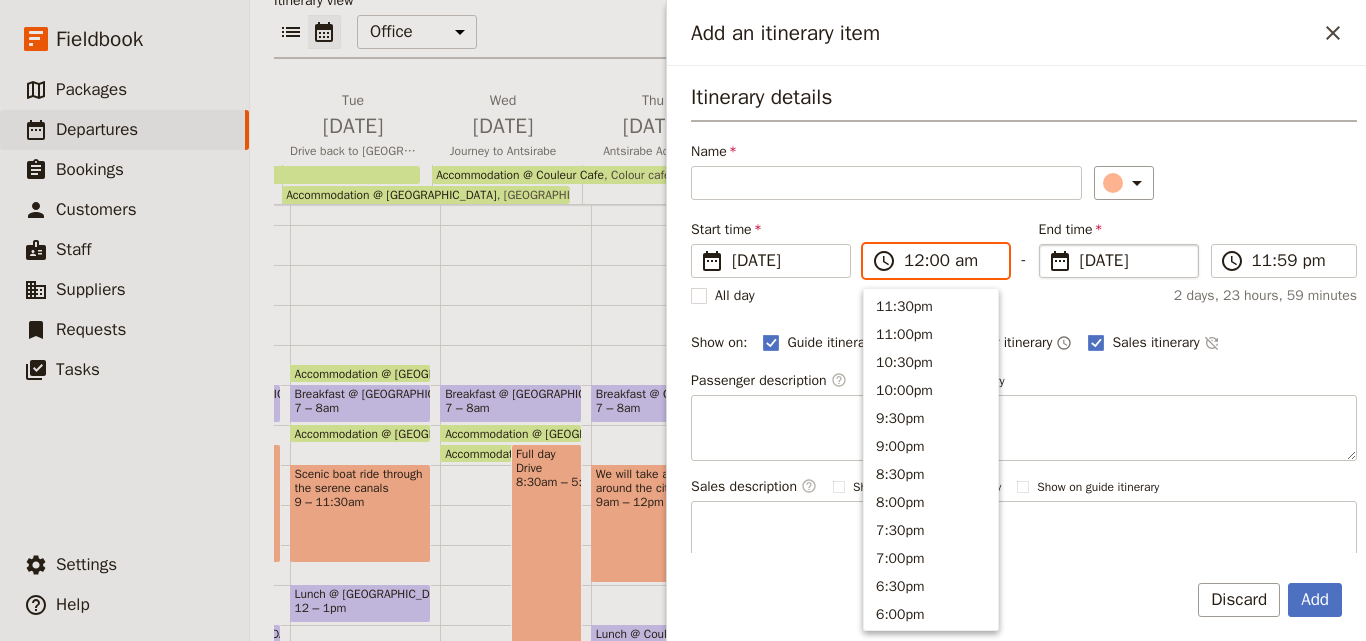click on "12:00 am" at bounding box center (950, 261) 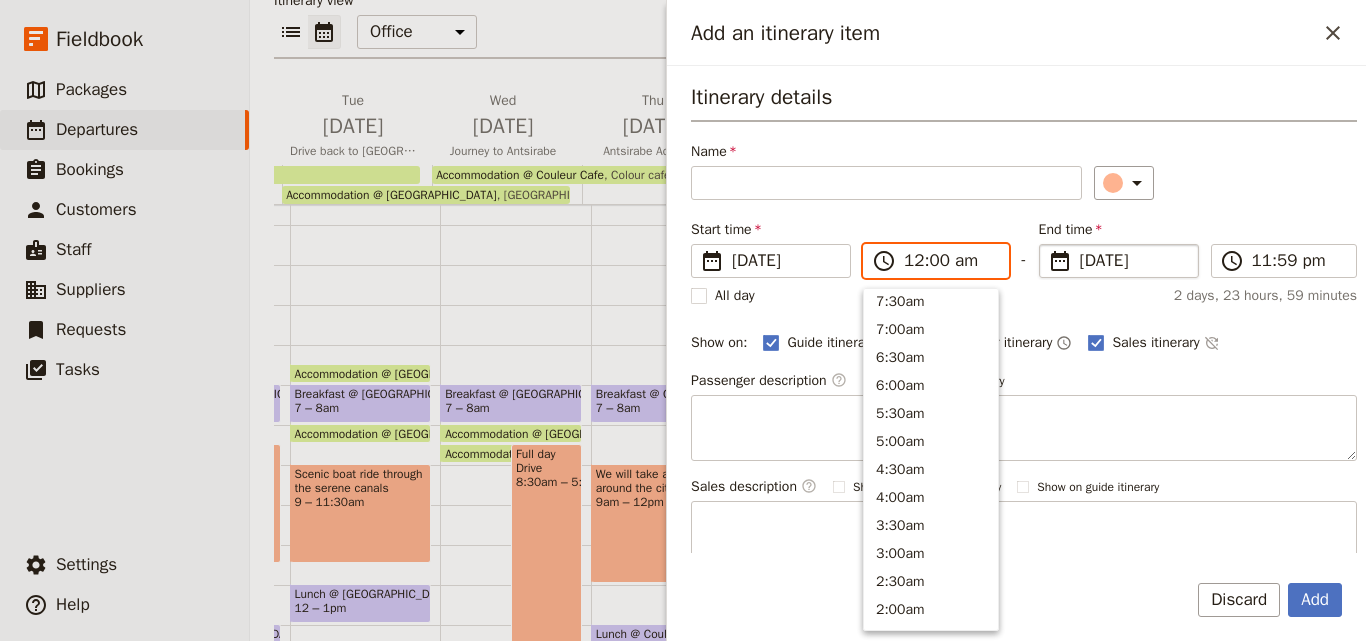 scroll, scrollTop: 611, scrollLeft: 0, axis: vertical 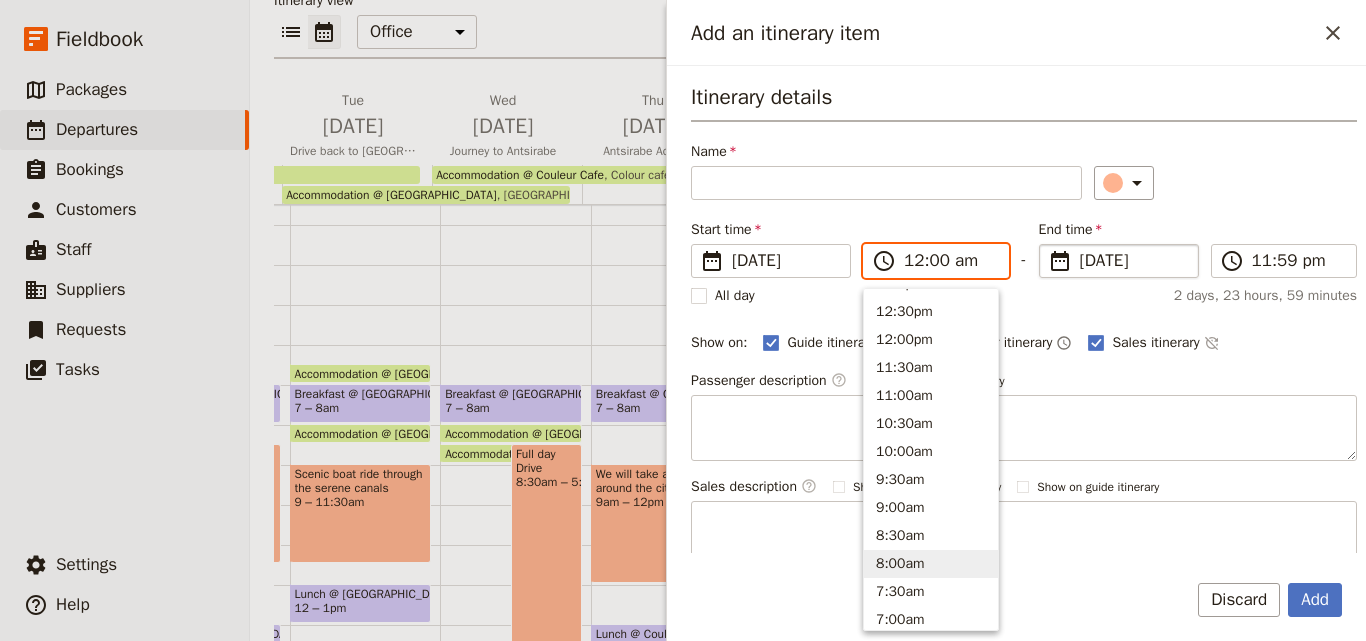 click on "8:00am" at bounding box center (931, 564) 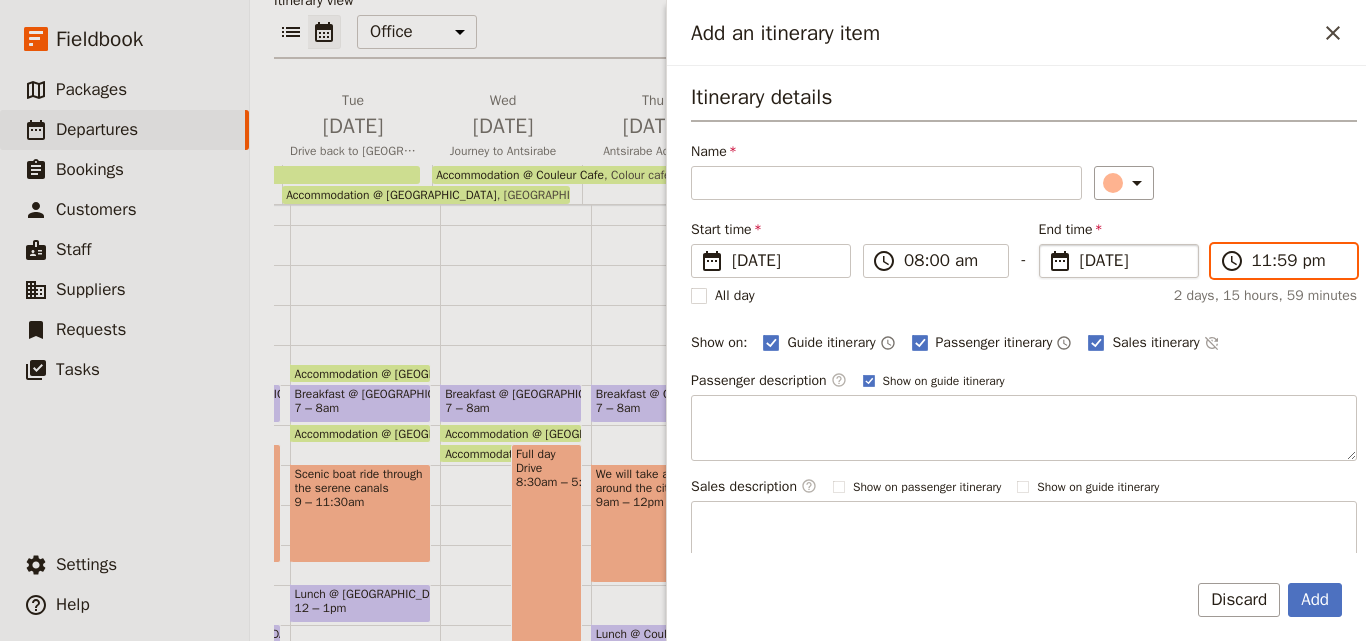 click on "11:59 pm" at bounding box center [1298, 261] 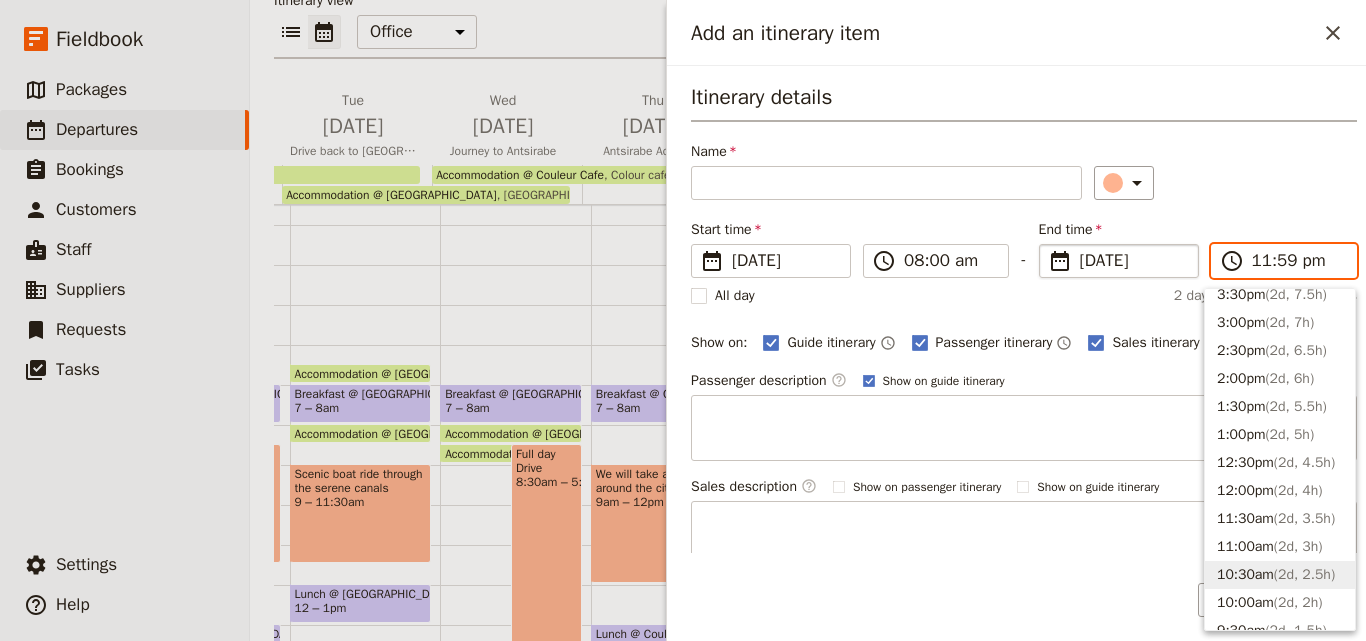 scroll, scrollTop: 700, scrollLeft: 0, axis: vertical 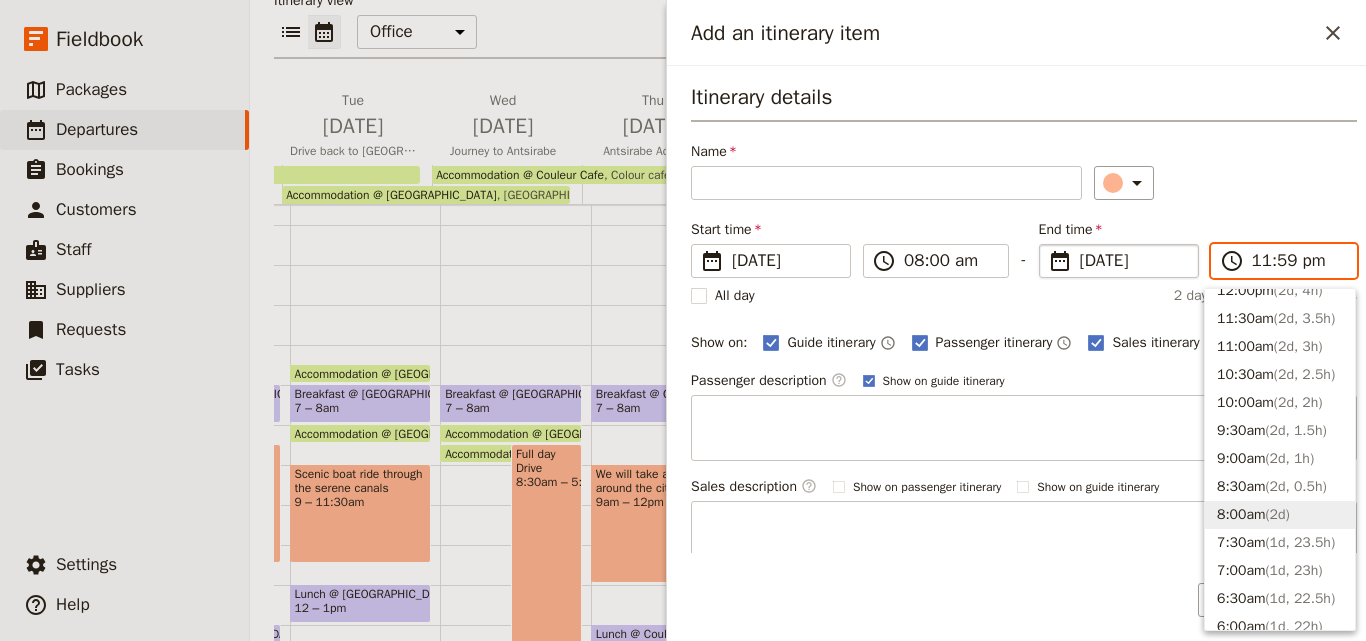 click on "( 2d )" at bounding box center (1277, 514) 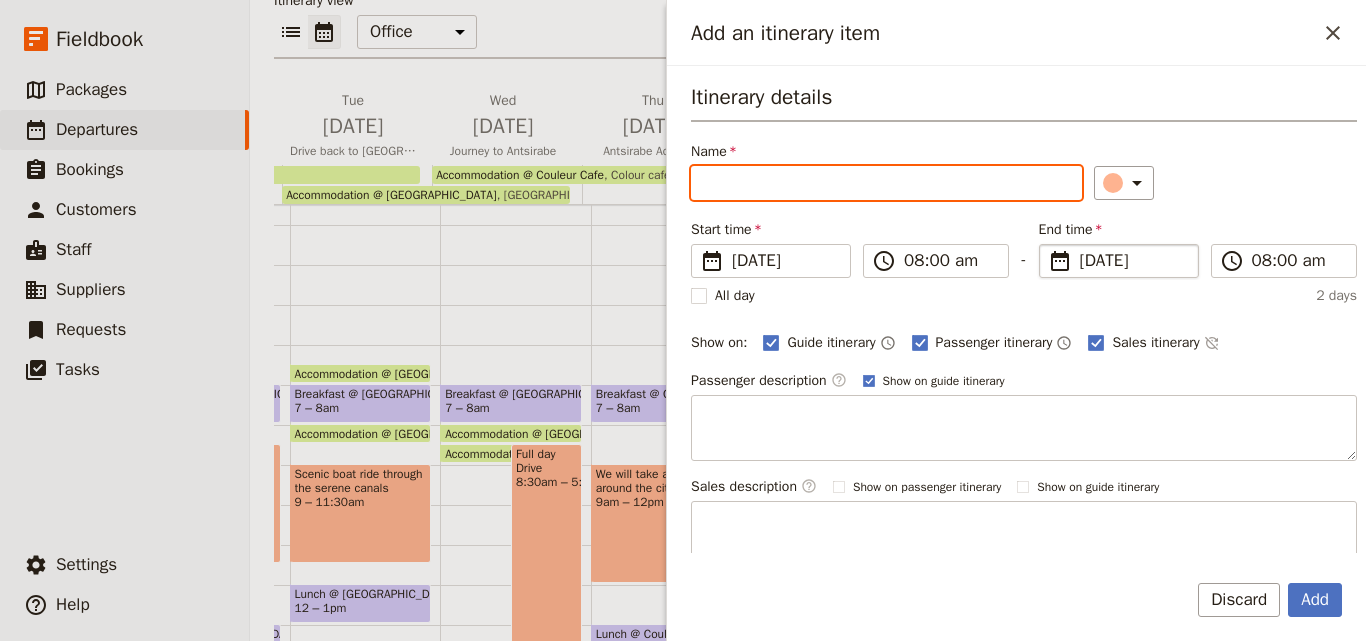 click on "Name" at bounding box center [886, 183] 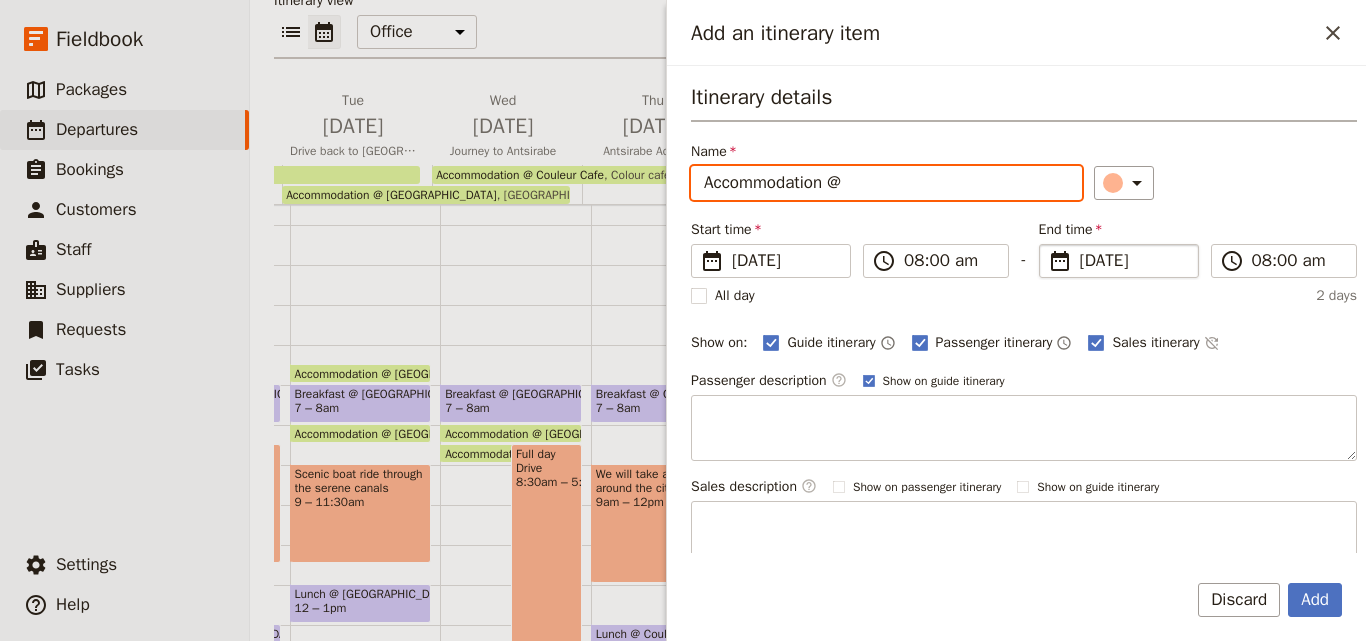 paste on "[GEOGRAPHIC_DATA]" 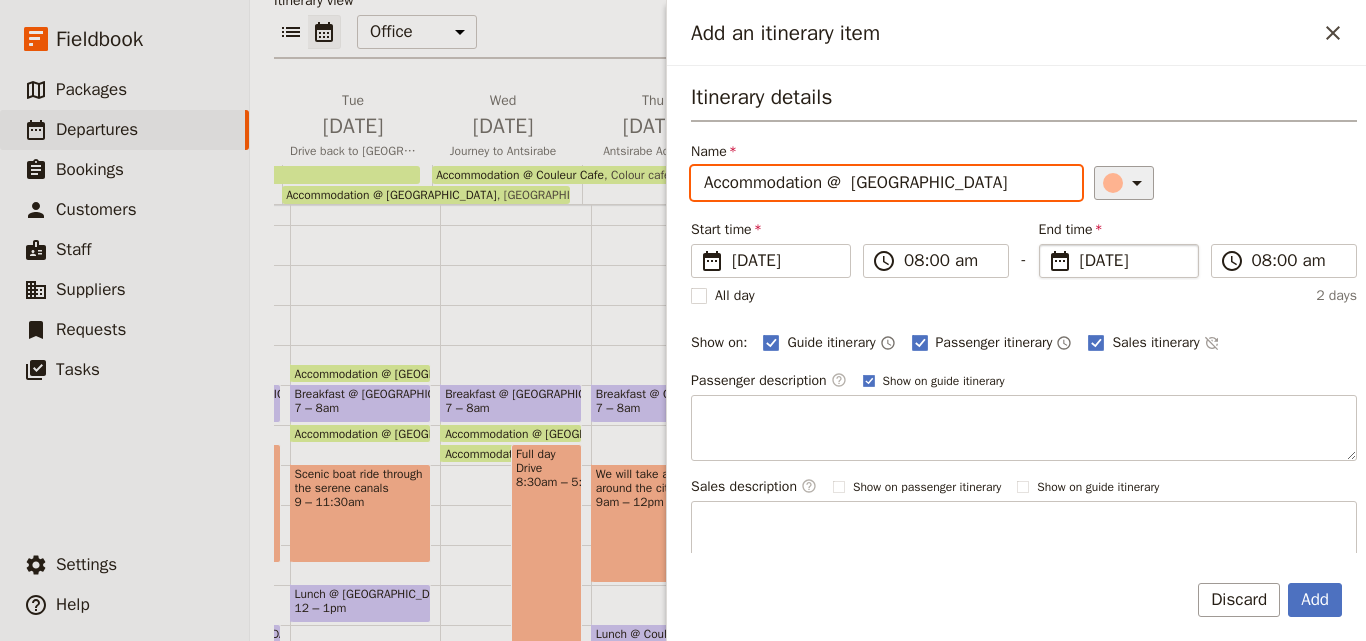 type on "Accommodation @  [GEOGRAPHIC_DATA]" 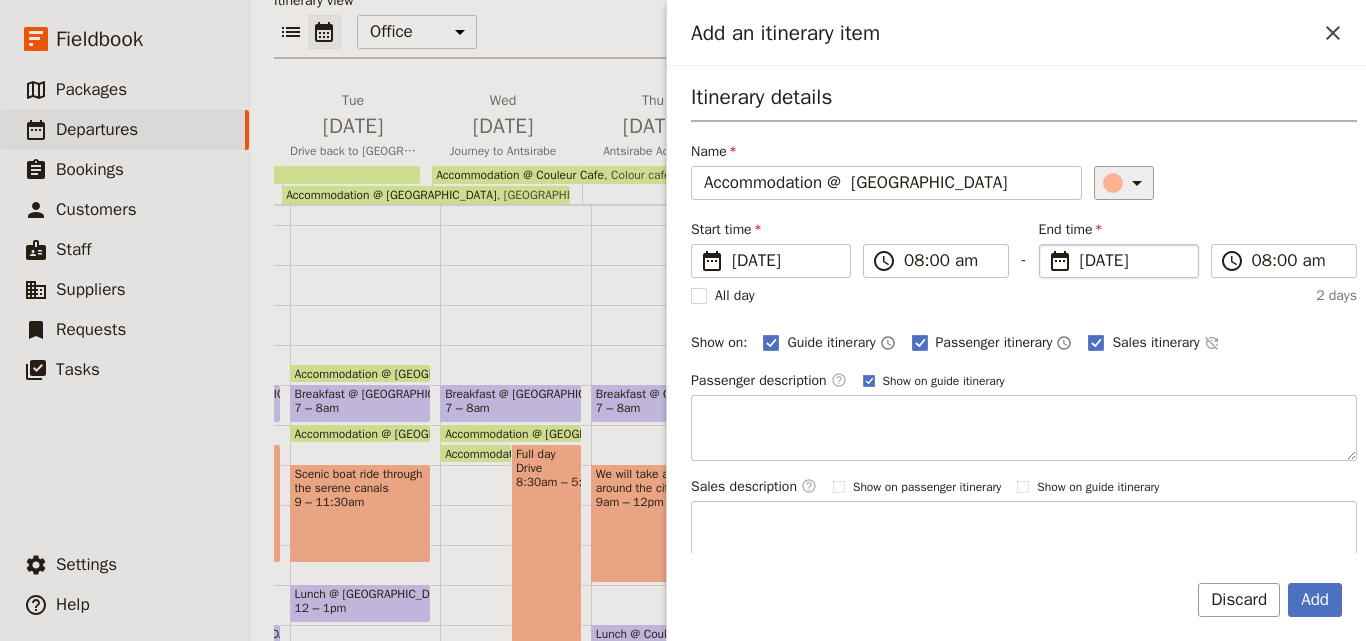 click on "​" at bounding box center (1127, 183) 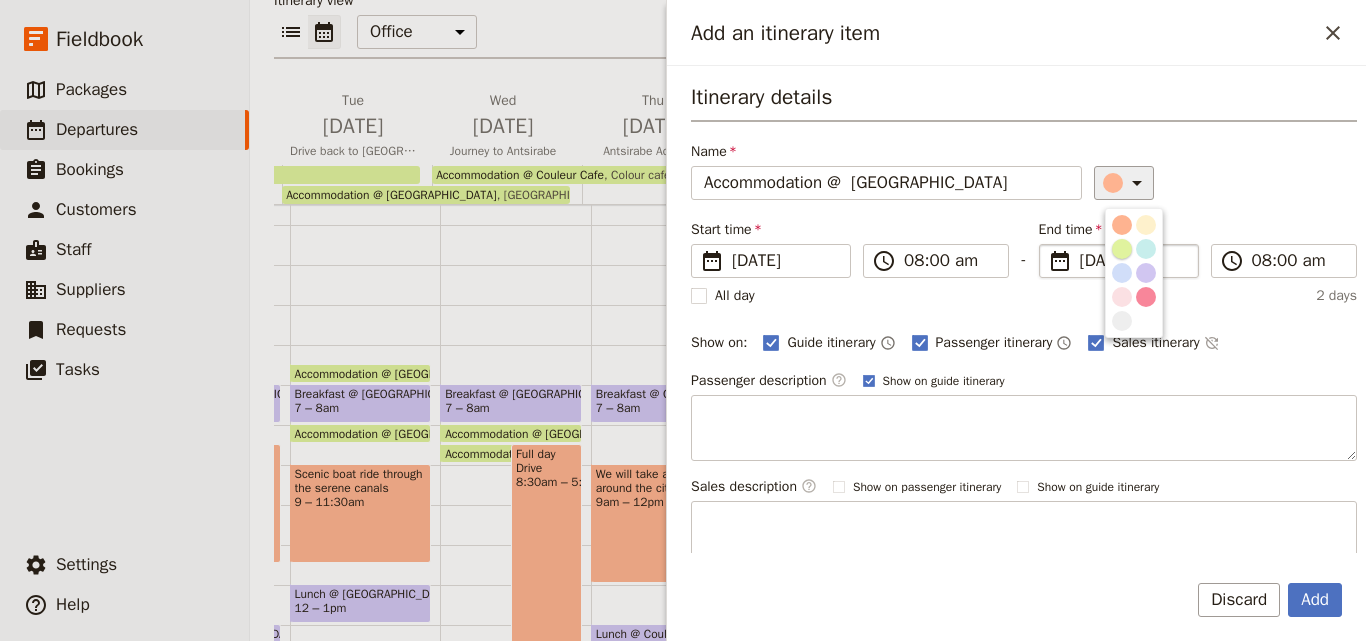 click at bounding box center (1122, 249) 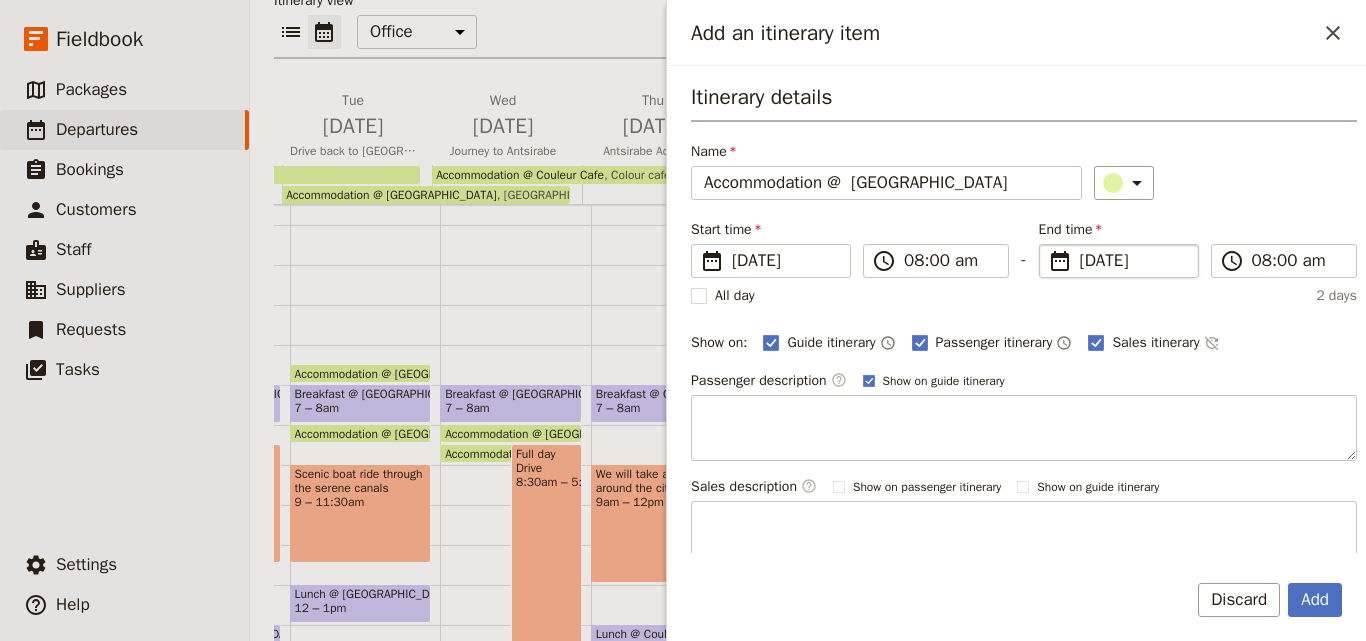 scroll, scrollTop: 188, scrollLeft: 0, axis: vertical 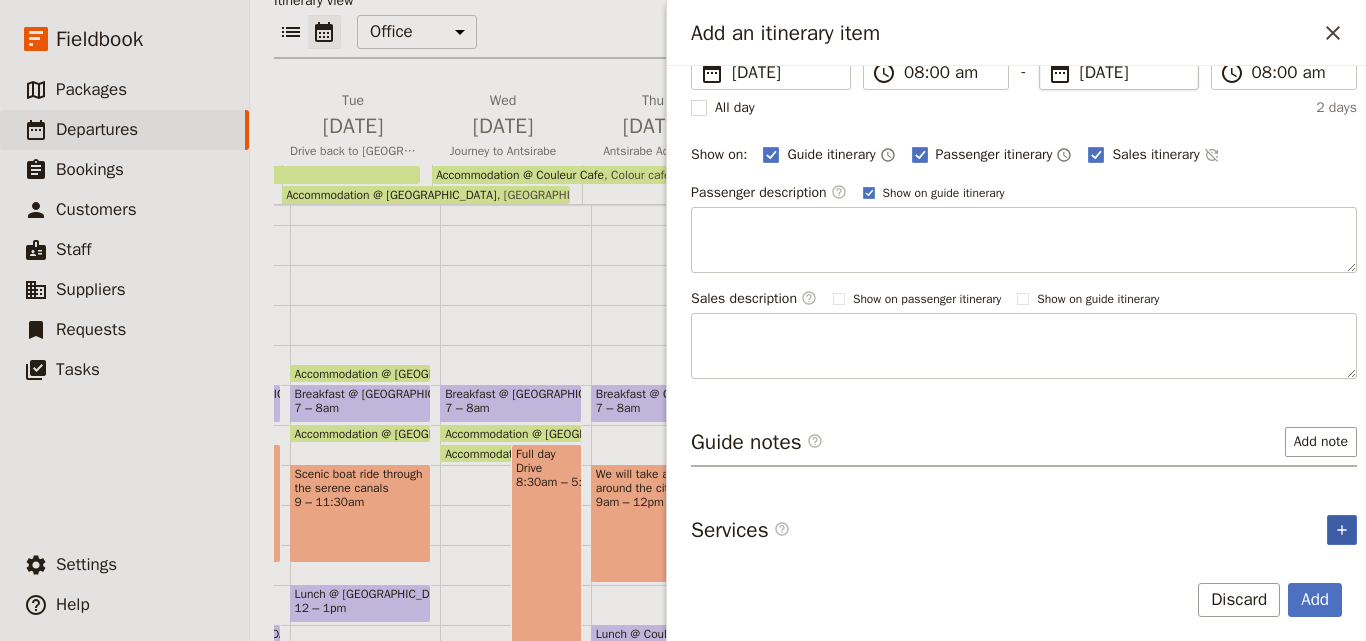click 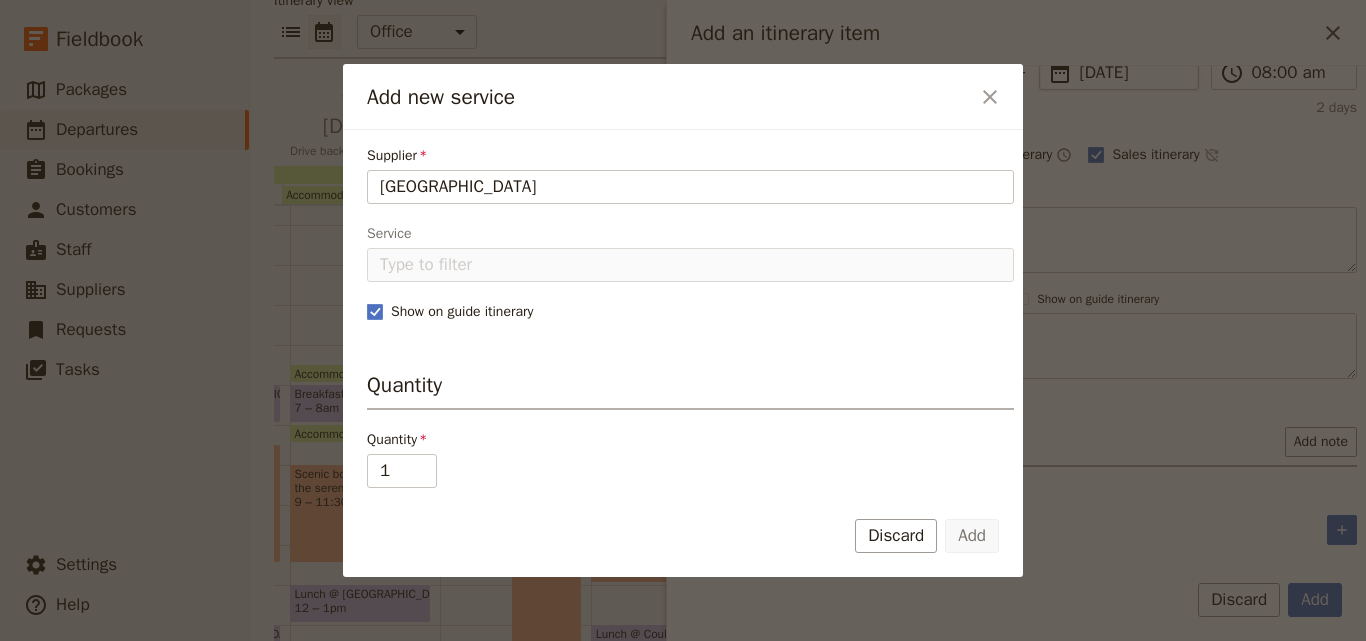 type on "[GEOGRAPHIC_DATA]" 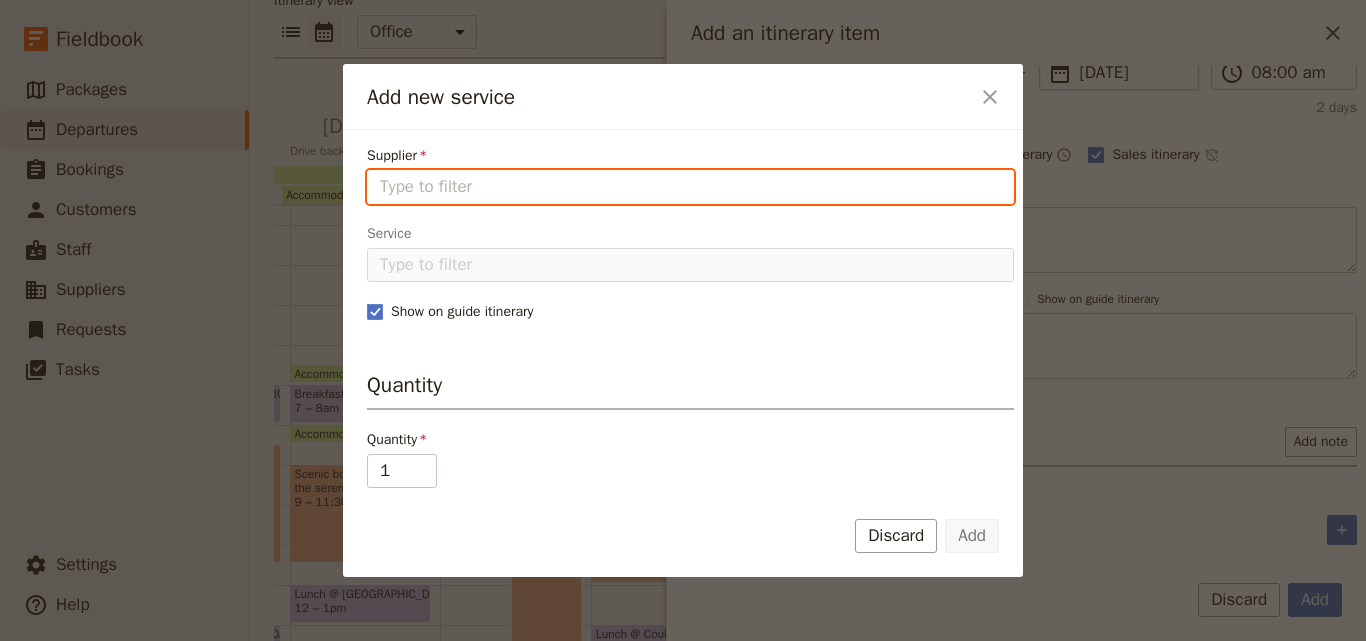 click on "Supplier" at bounding box center [690, 187] 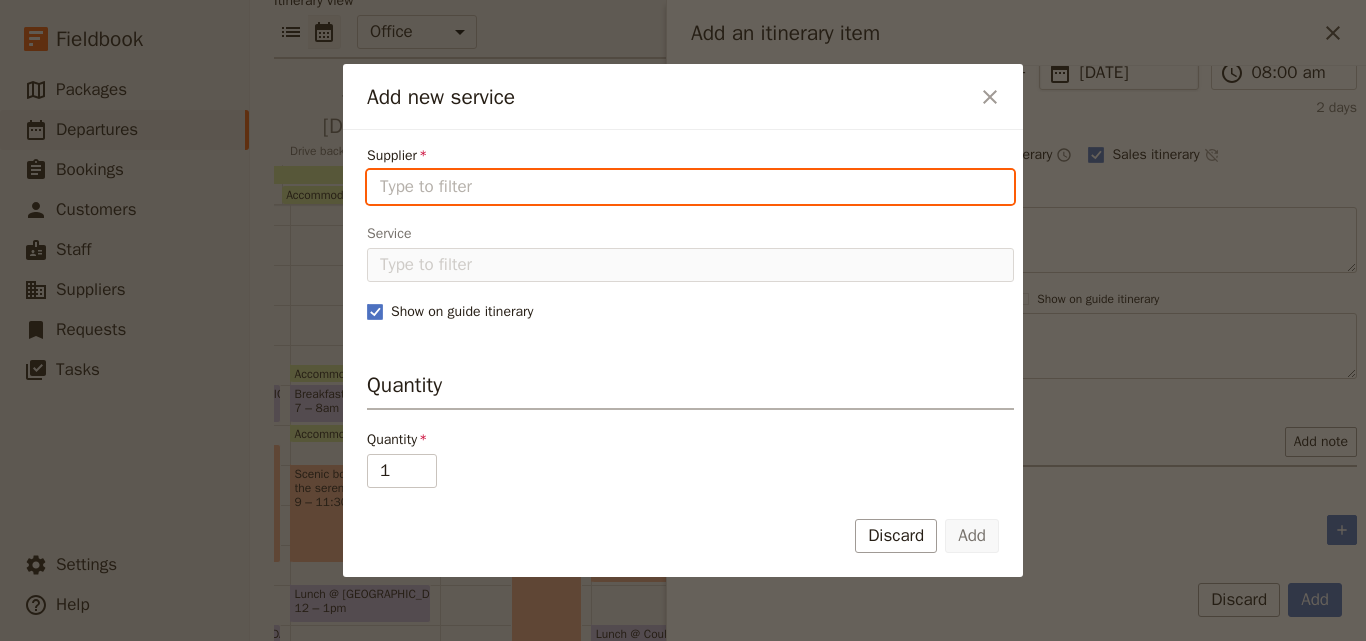 paste on "[GEOGRAPHIC_DATA]" 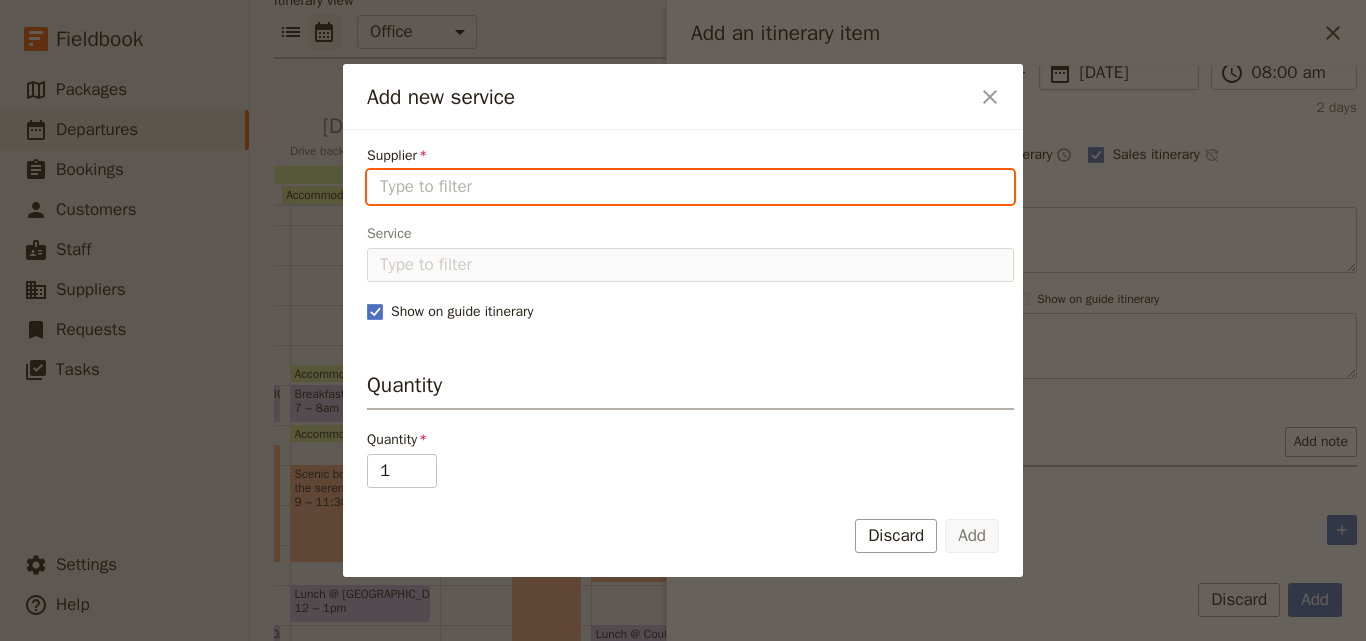 type on "[GEOGRAPHIC_DATA]" 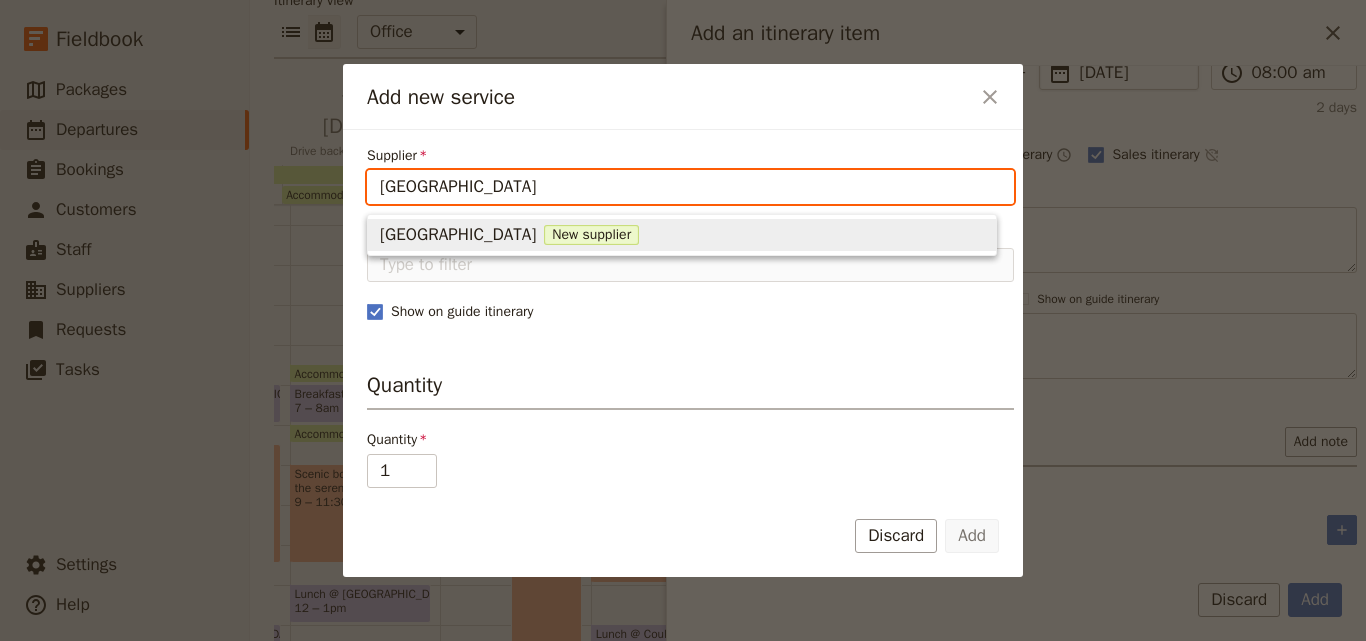 click on "New supplier" at bounding box center [591, 235] 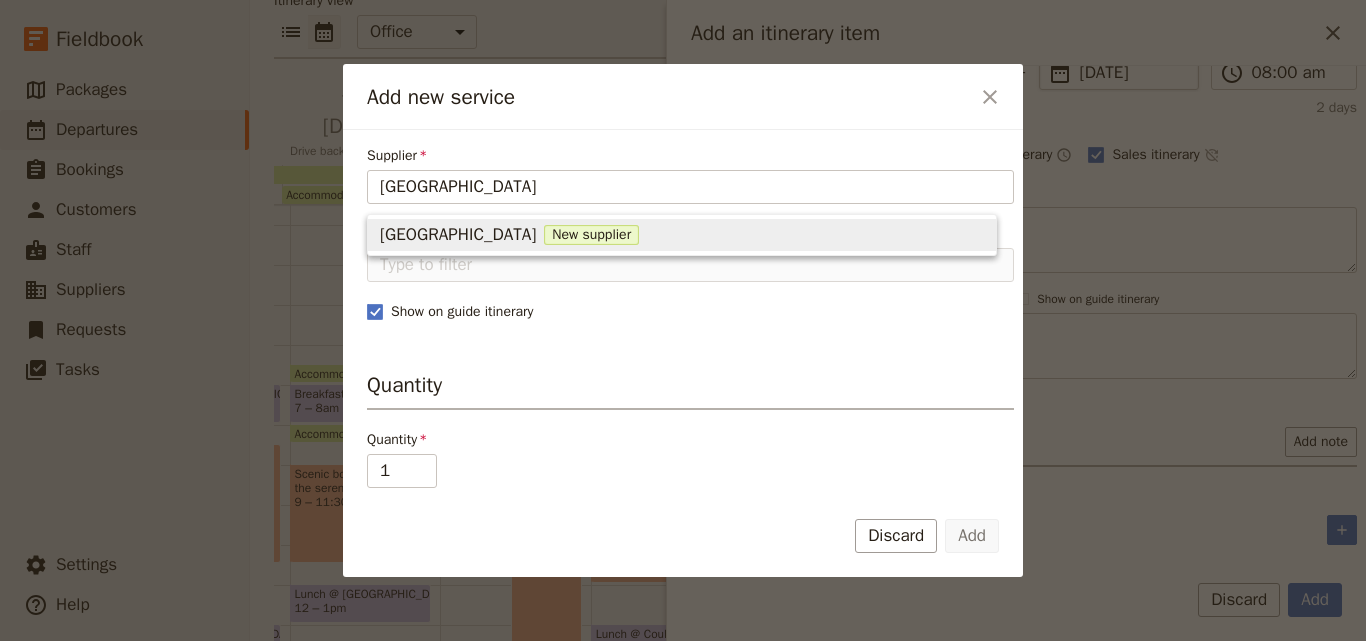 type 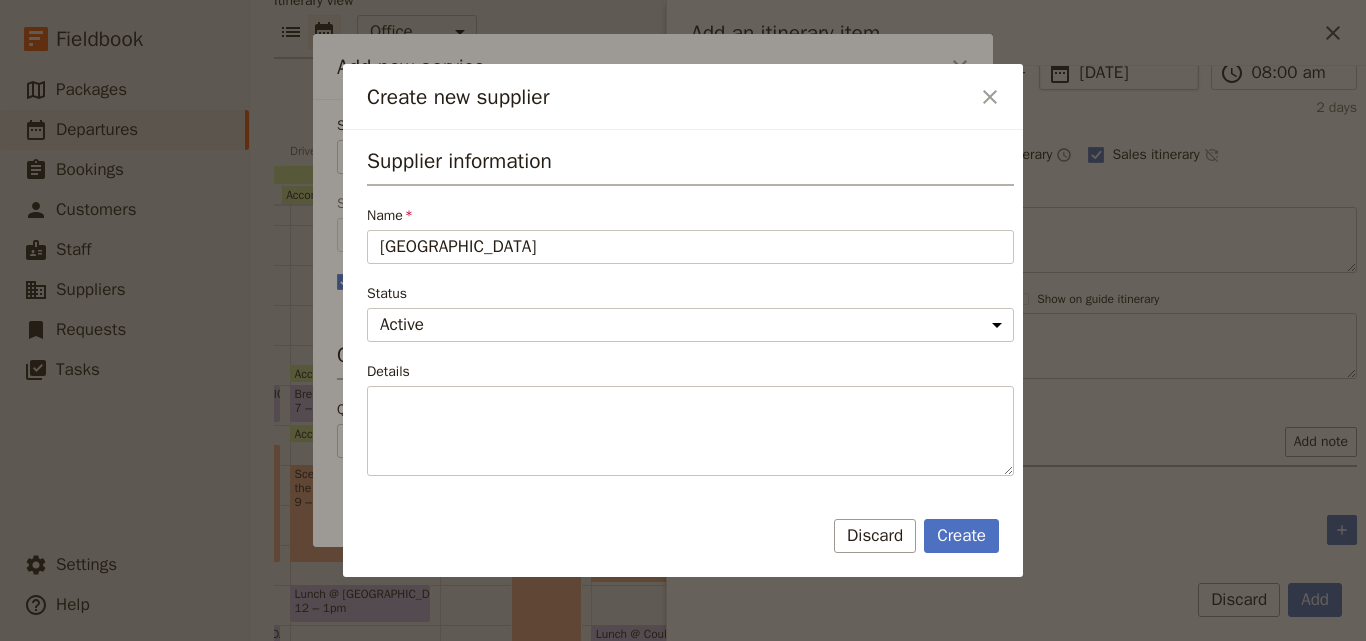 scroll, scrollTop: 300, scrollLeft: 0, axis: vertical 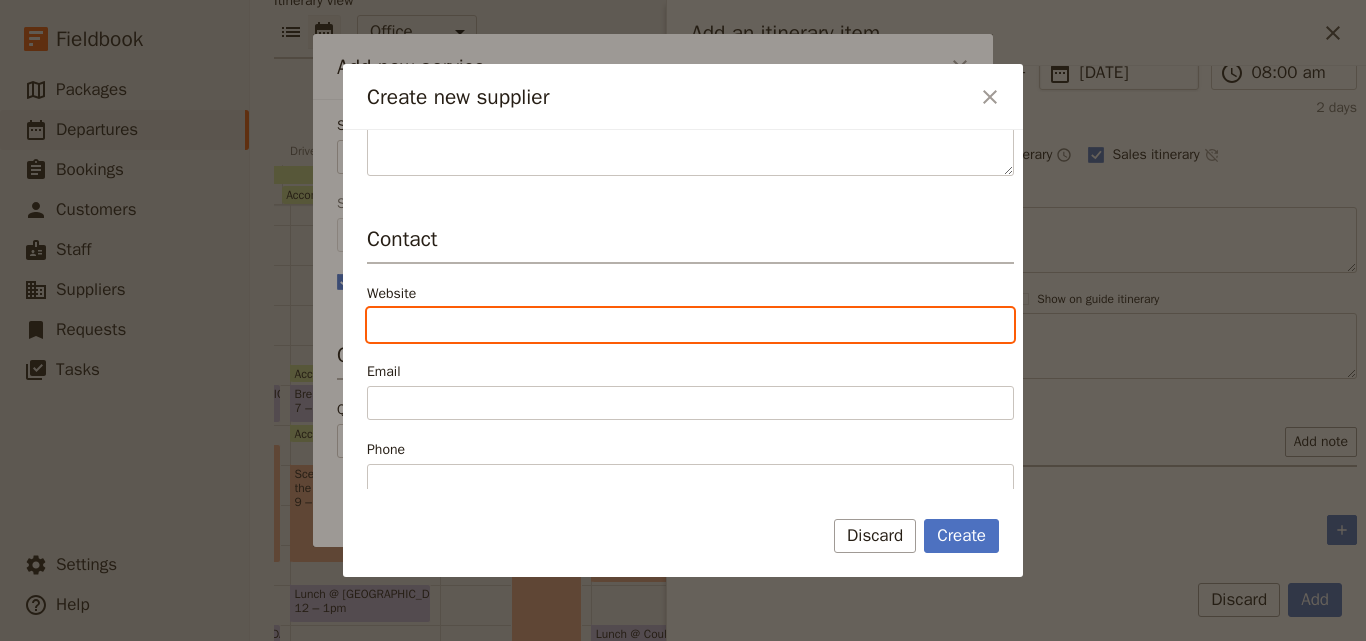 drag, startPoint x: 495, startPoint y: 327, endPoint x: 495, endPoint y: 289, distance: 38 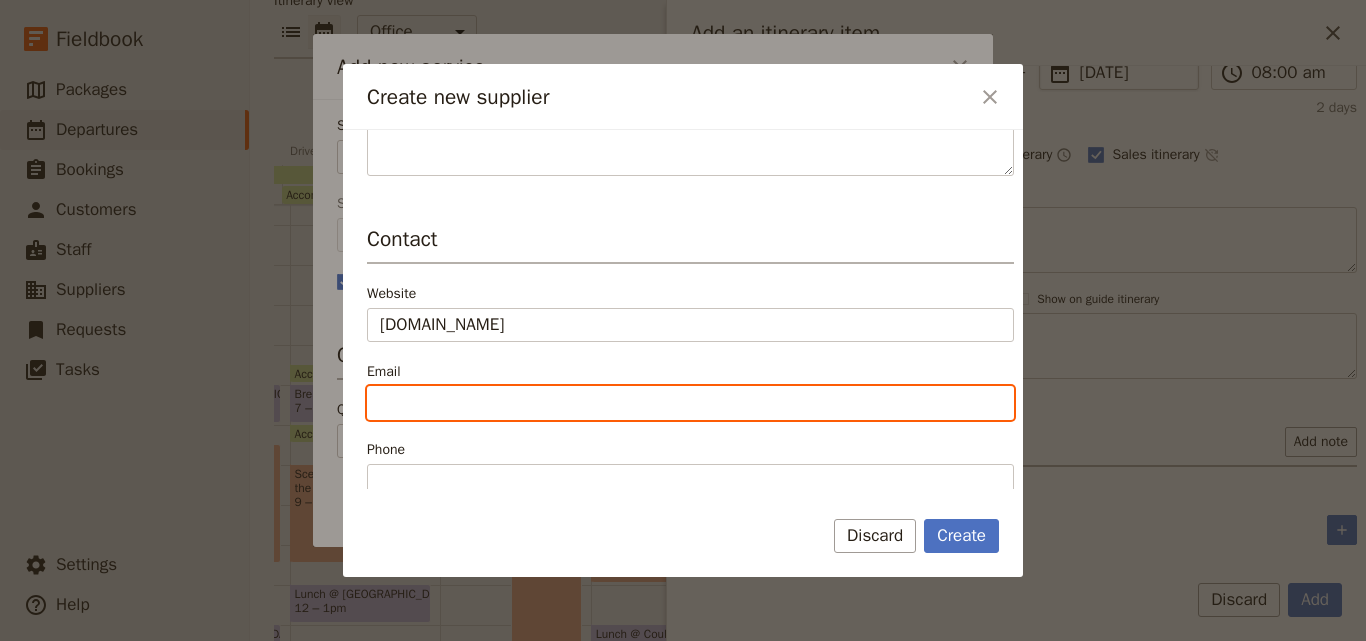 type on "[URL][DOMAIN_NAME]" 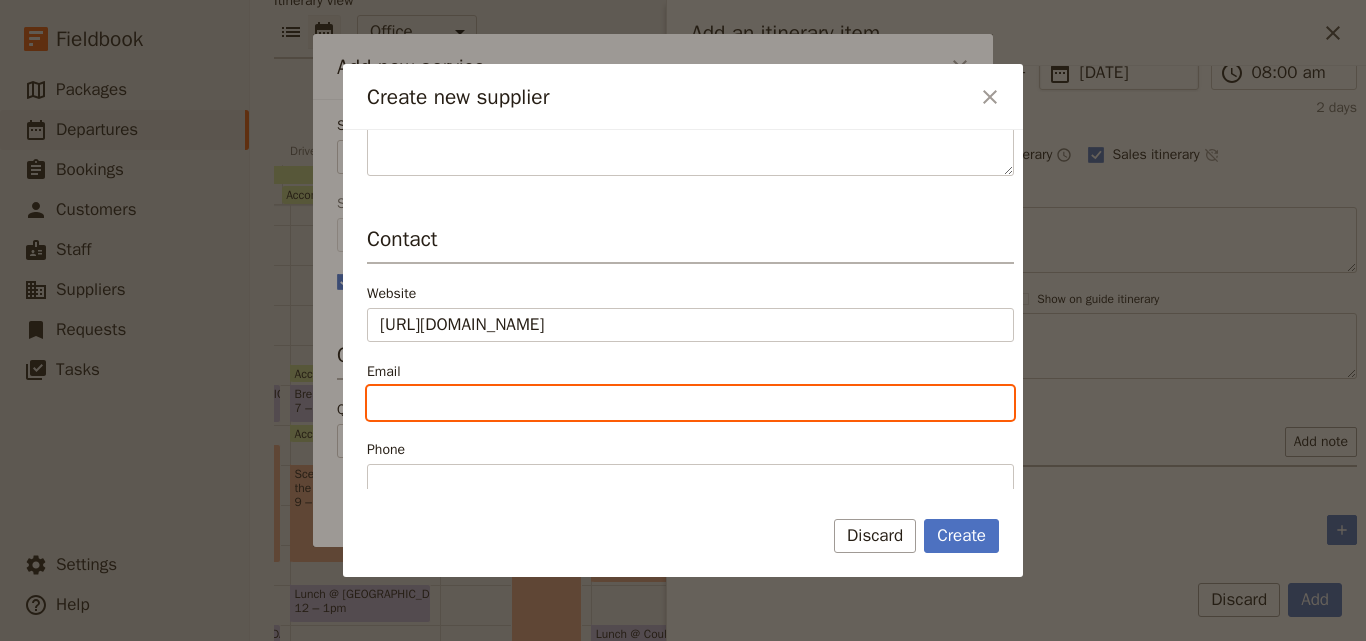 click on "Email" at bounding box center [690, 387] 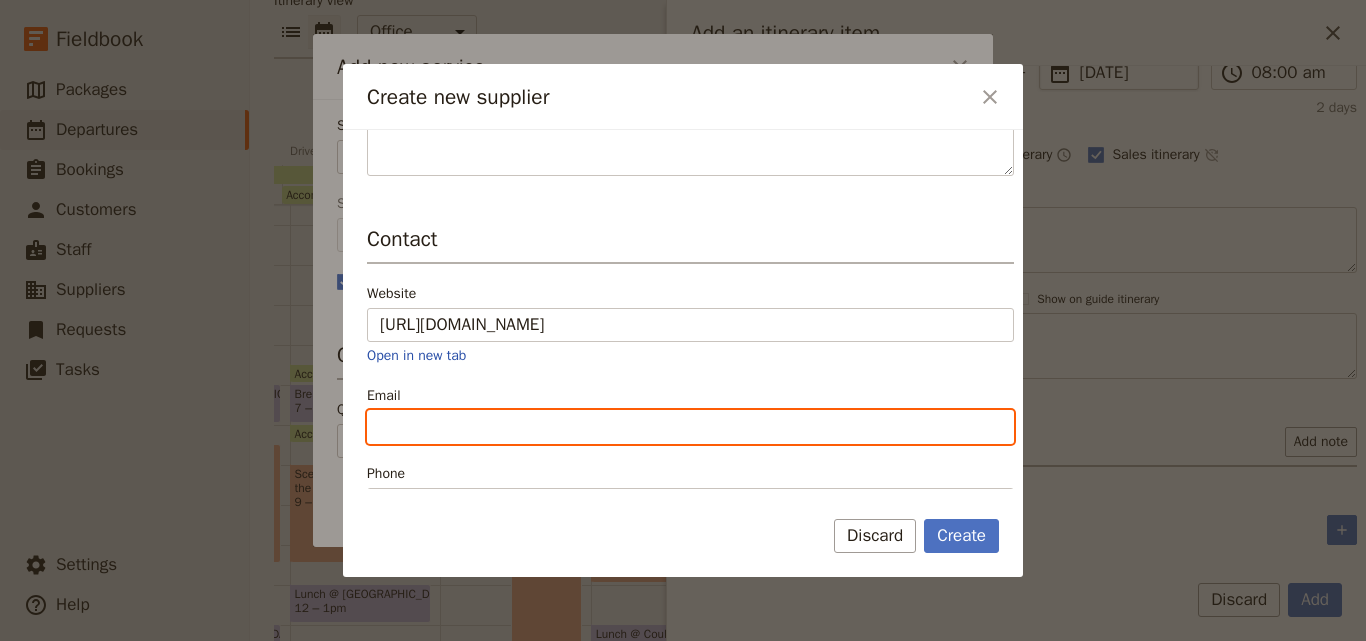 paste on "[EMAIL_ADDRESS][DOMAIN_NAME]" 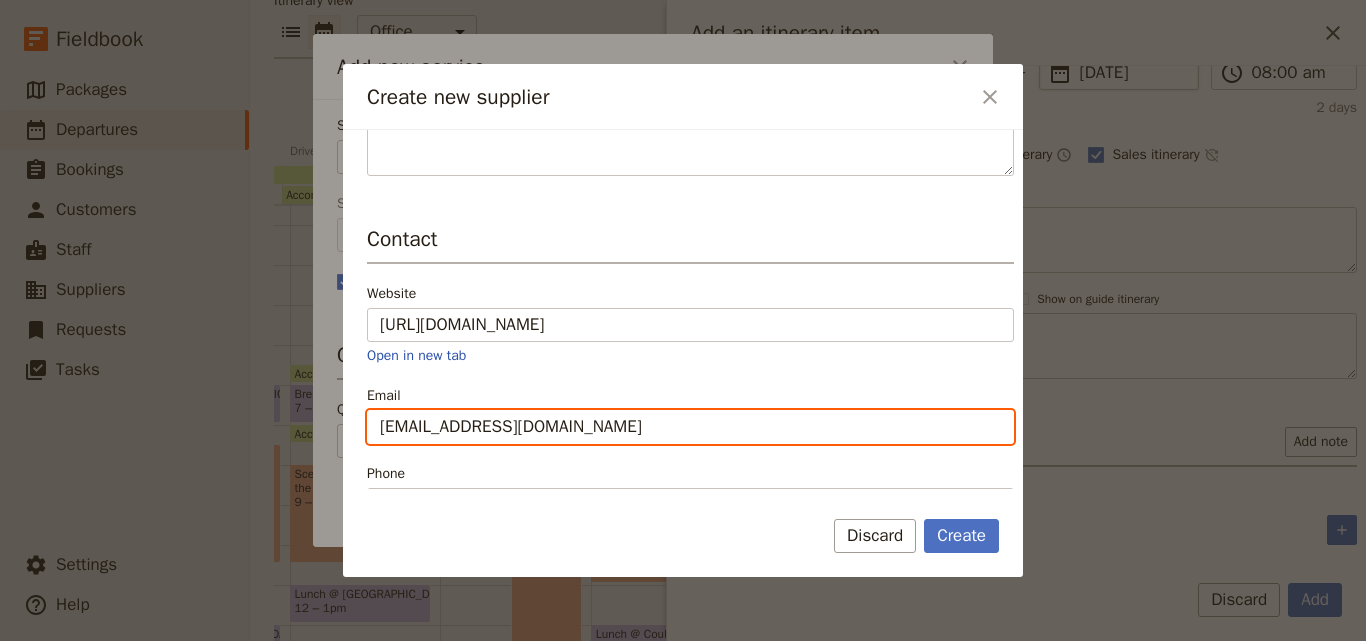 type on "[EMAIL_ADDRESS][DOMAIN_NAME]" 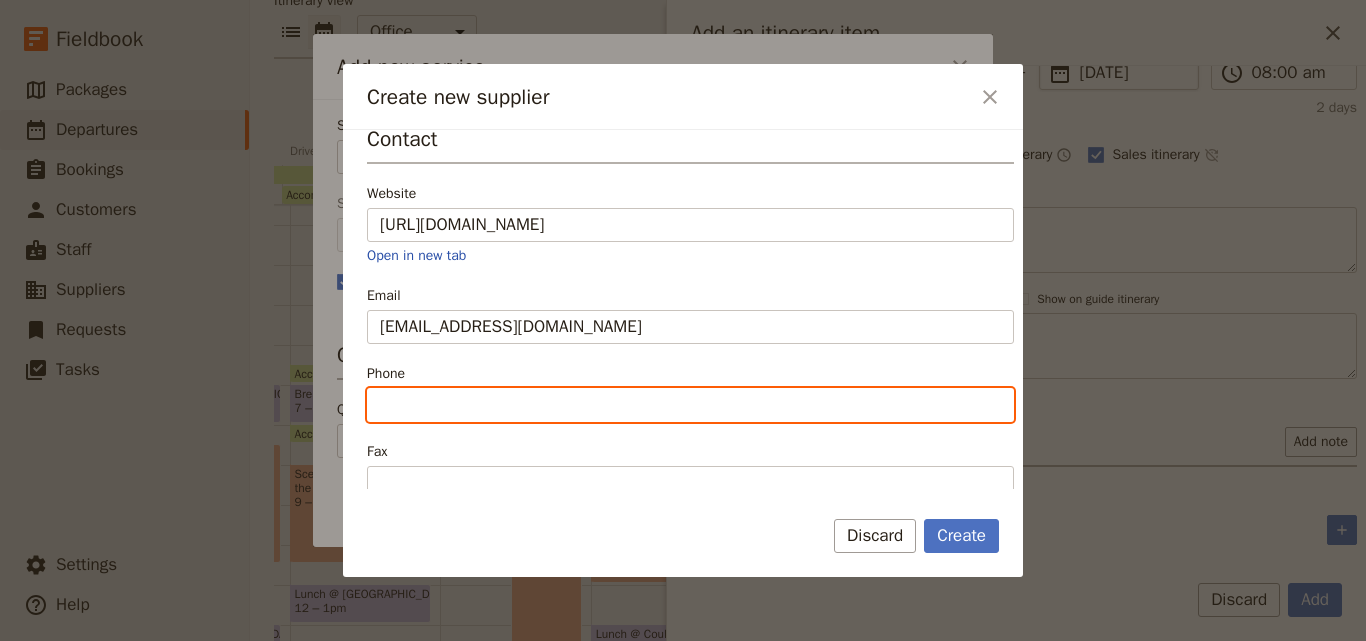 click on "Phone" at bounding box center (690, 405) 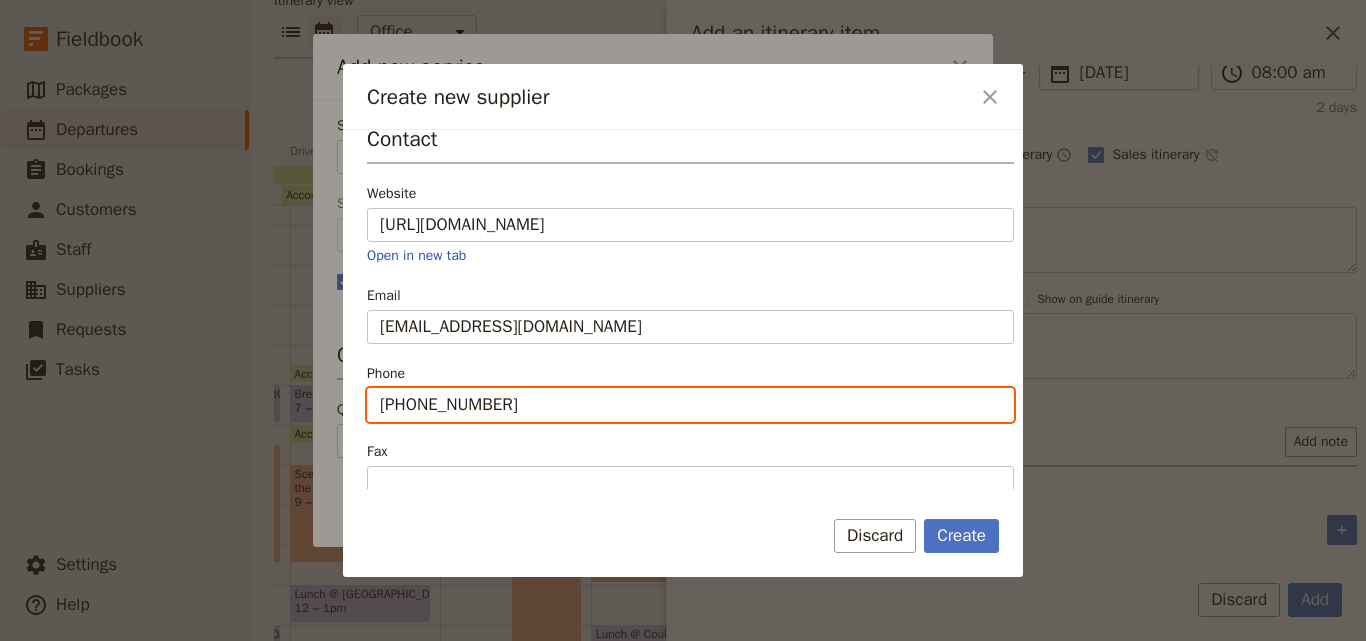 click on "[PHONE_NUMBER]" at bounding box center [690, 405] 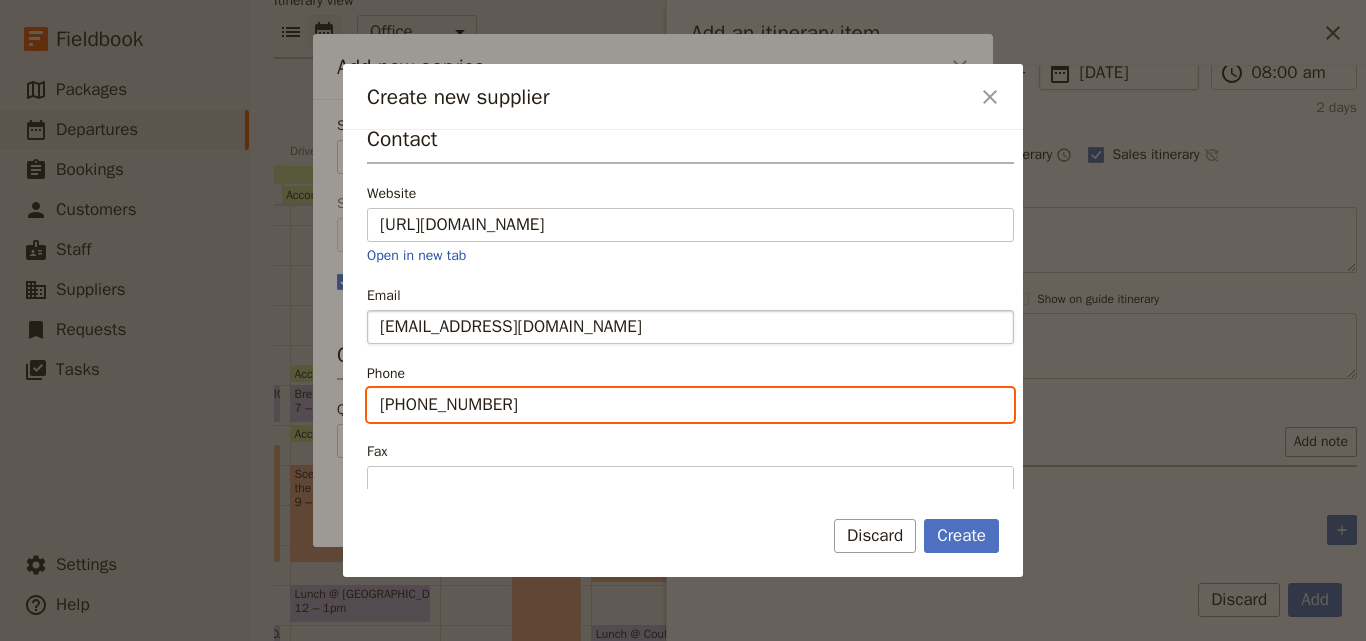 type on "[PHONE_NUMBER]" 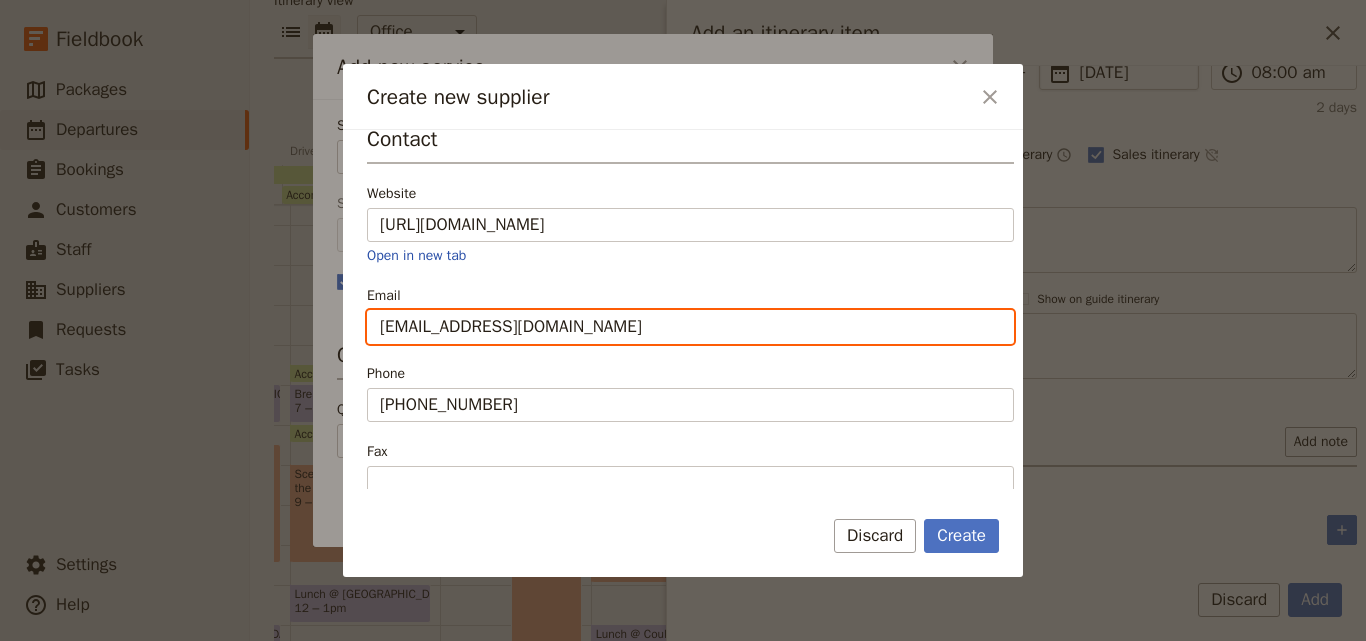 click on "[EMAIL_ADDRESS][DOMAIN_NAME]" at bounding box center [690, 327] 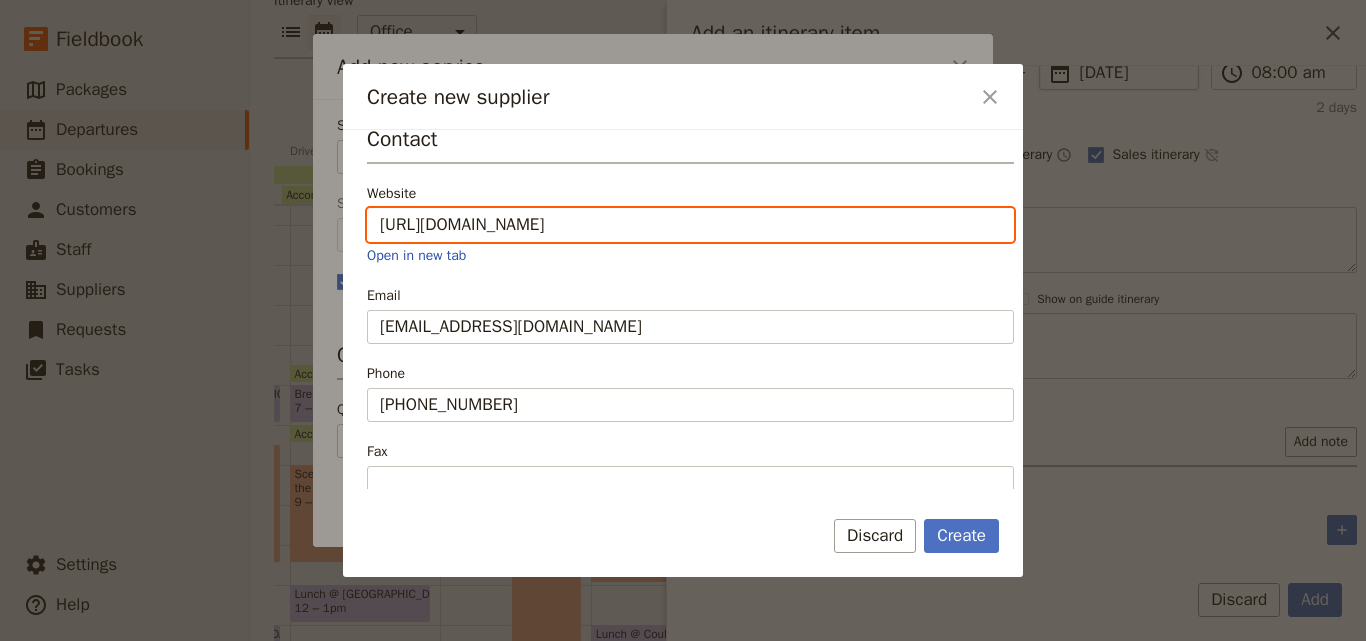 click on "[URL][DOMAIN_NAME]" at bounding box center (690, 225) 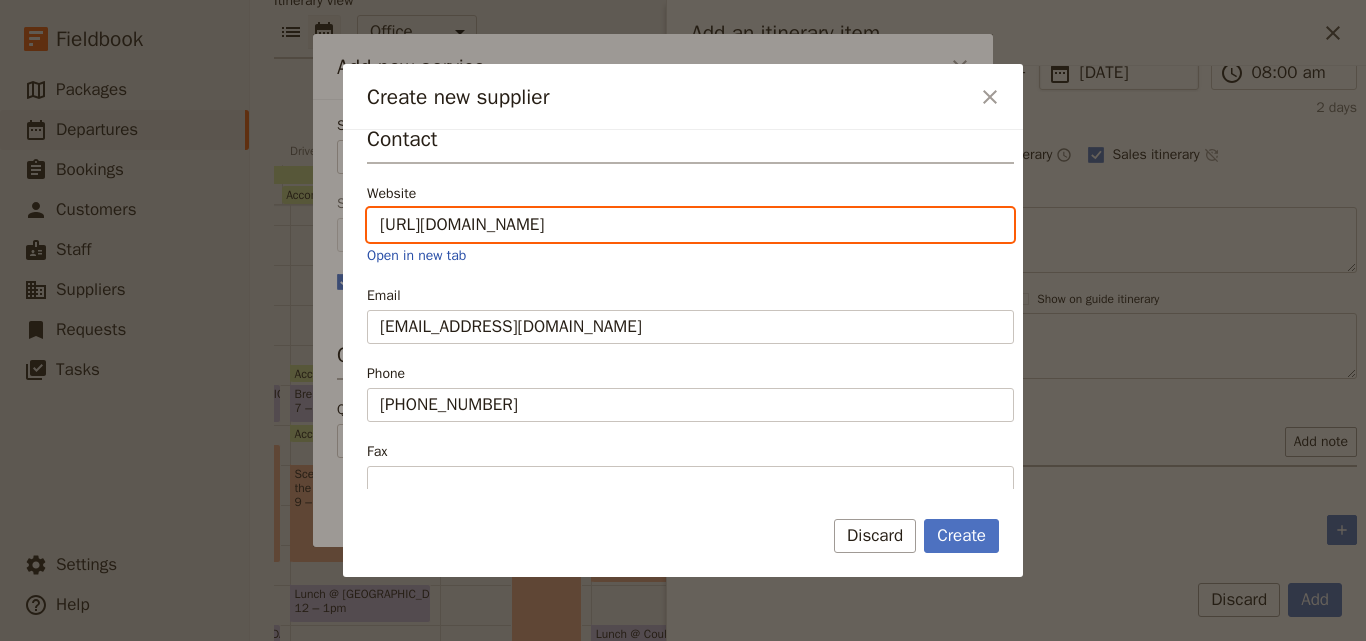 scroll, scrollTop: 657, scrollLeft: 0, axis: vertical 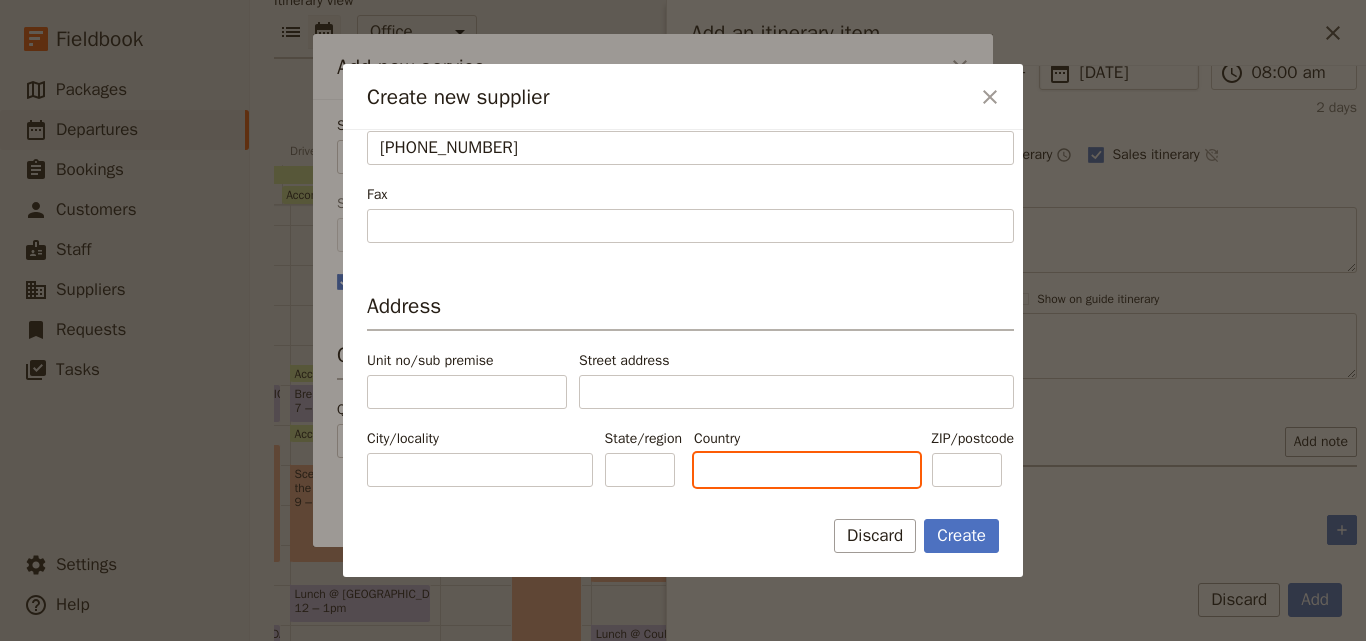 click on "Country" at bounding box center [807, 470] 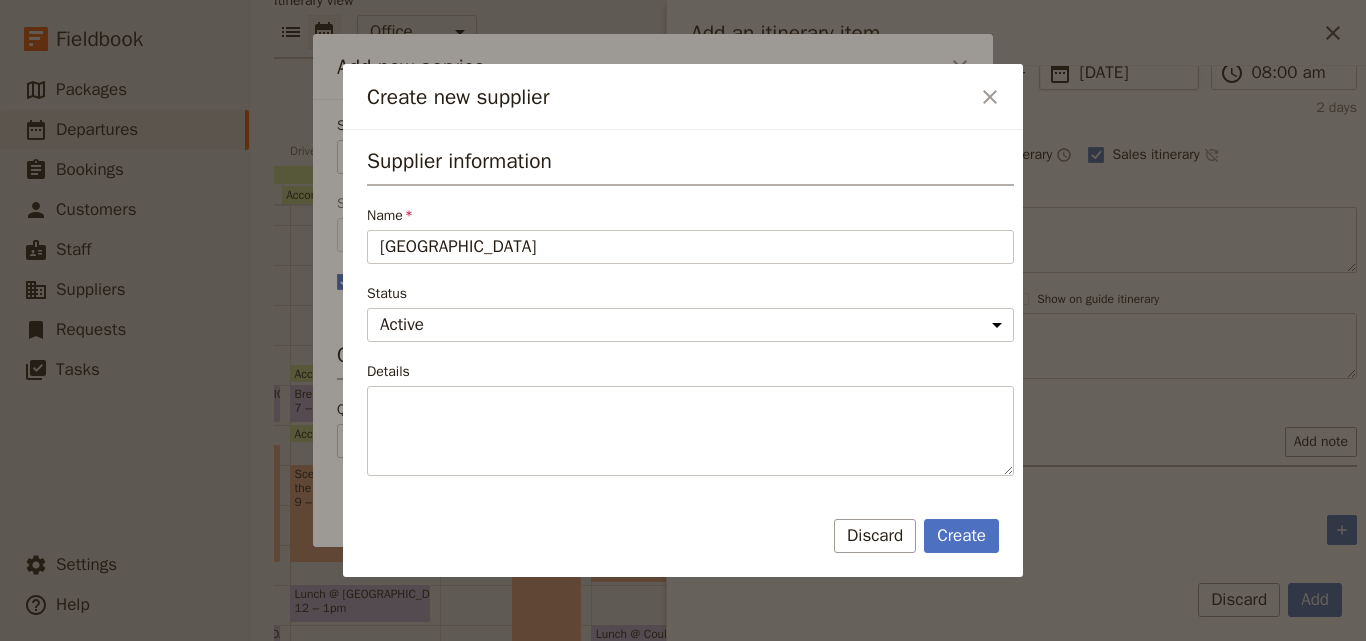 scroll, scrollTop: 300, scrollLeft: 0, axis: vertical 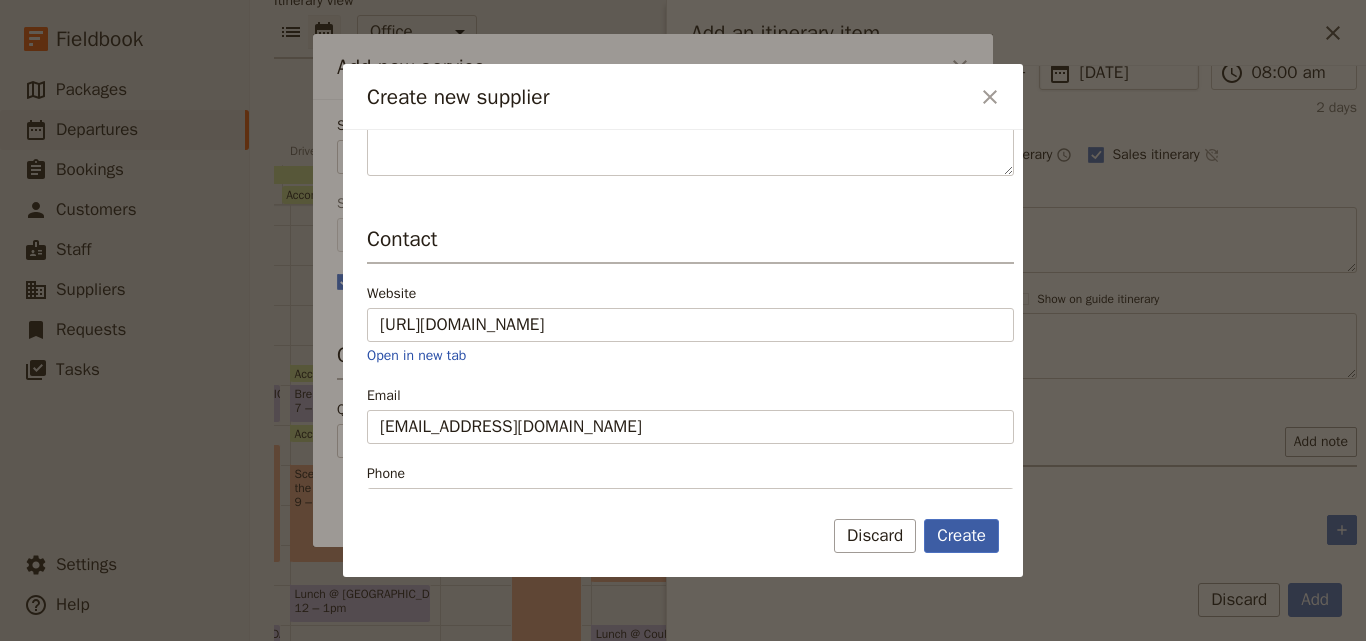 type on "[GEOGRAPHIC_DATA]" 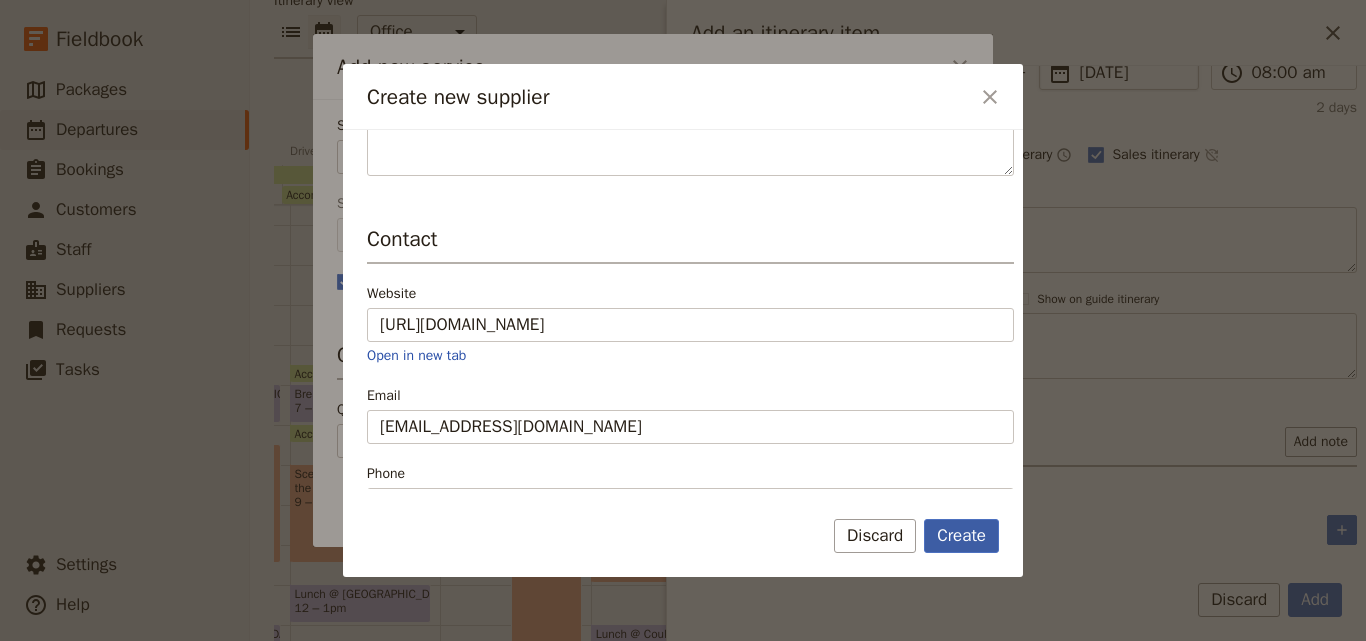 click on "Create" at bounding box center [961, 536] 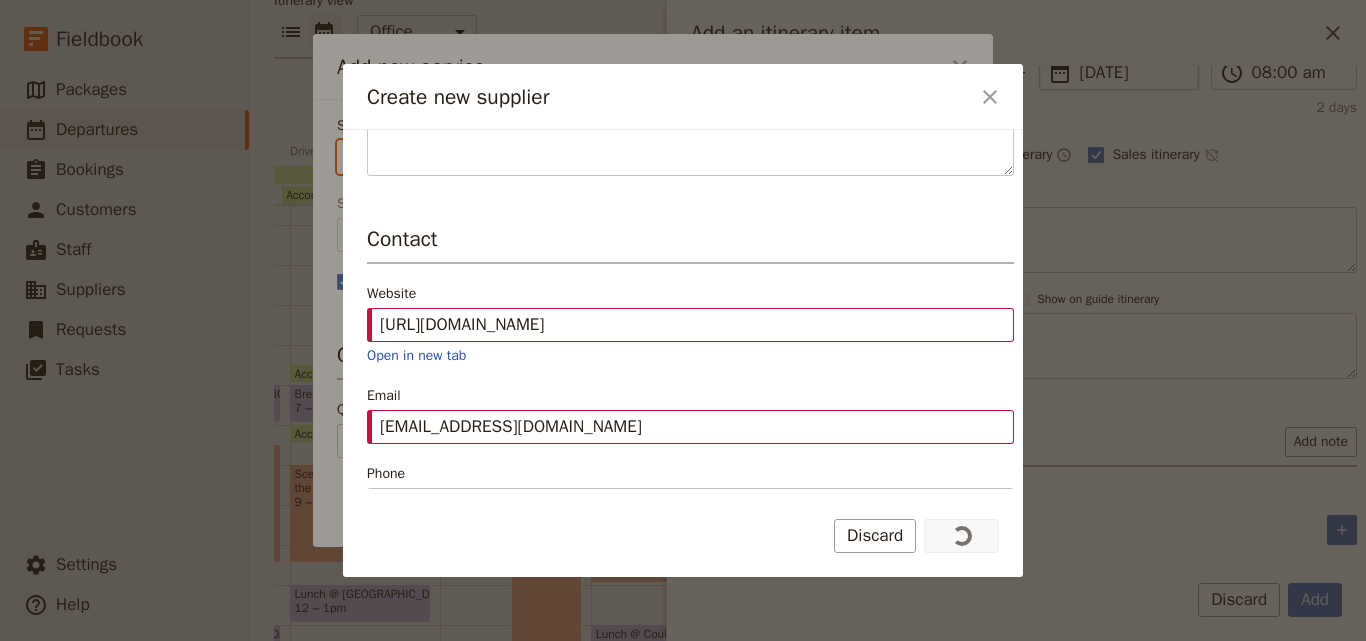 type on "[GEOGRAPHIC_DATA]" 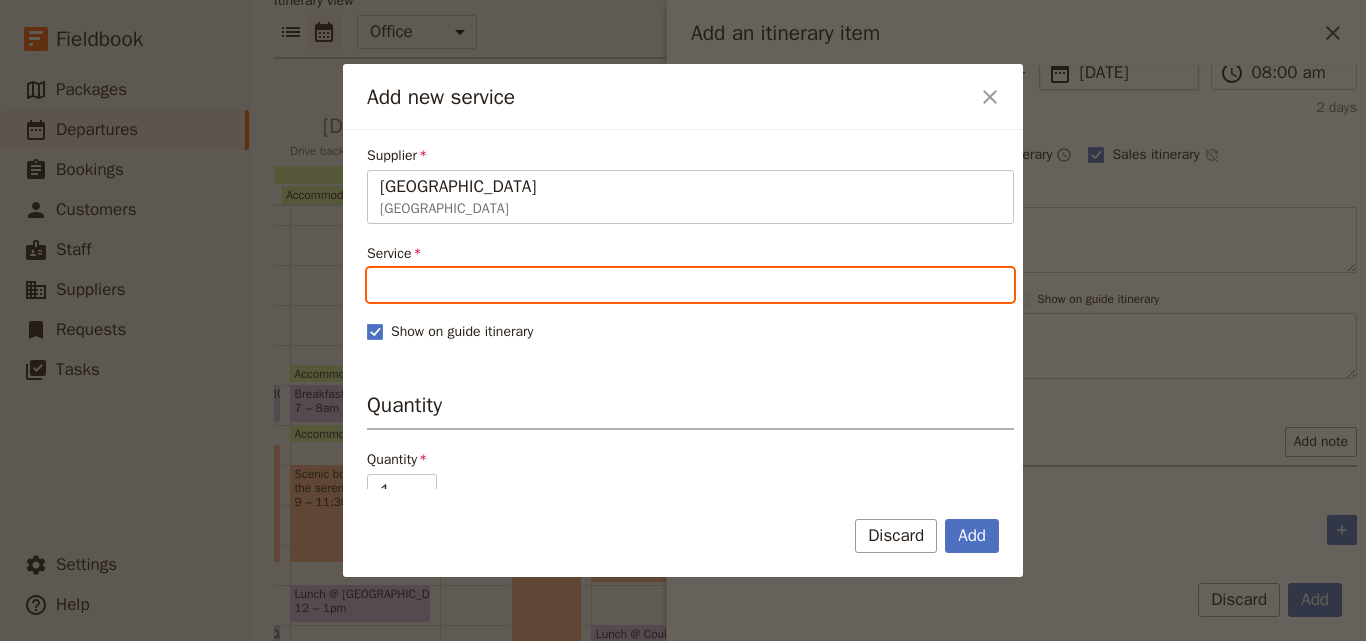 click on "Service" at bounding box center (690, 285) 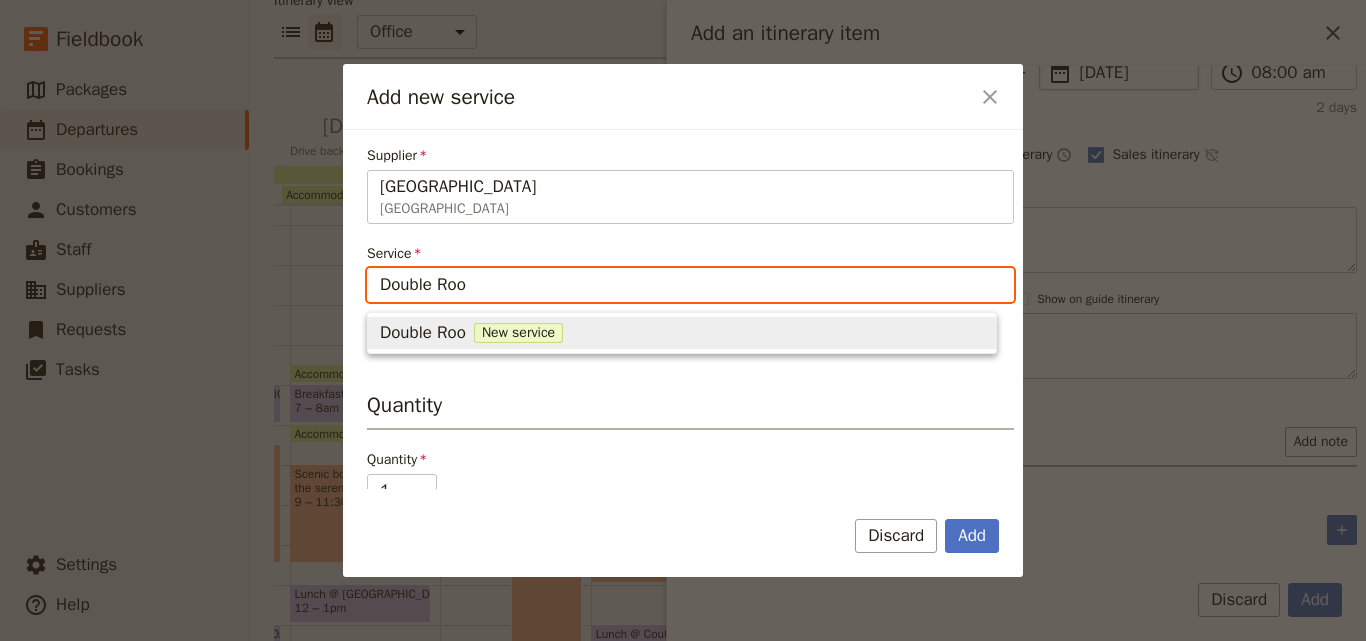 type on "Double Room" 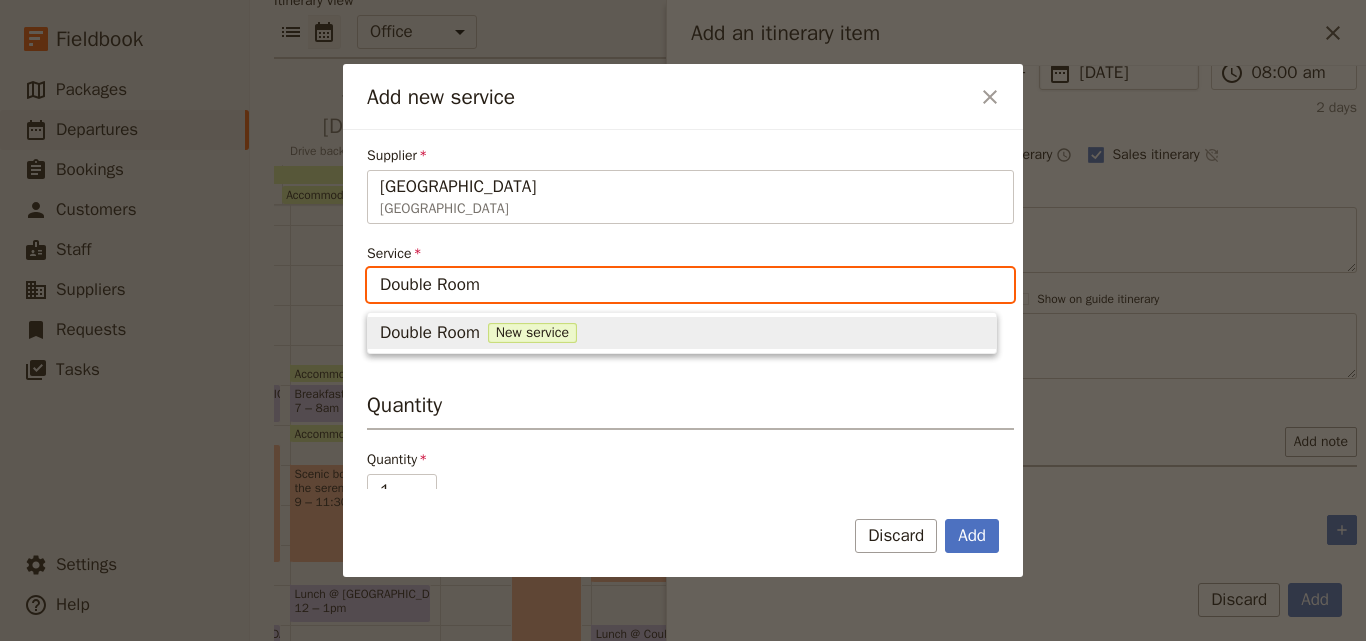 click on "New service" at bounding box center (532, 333) 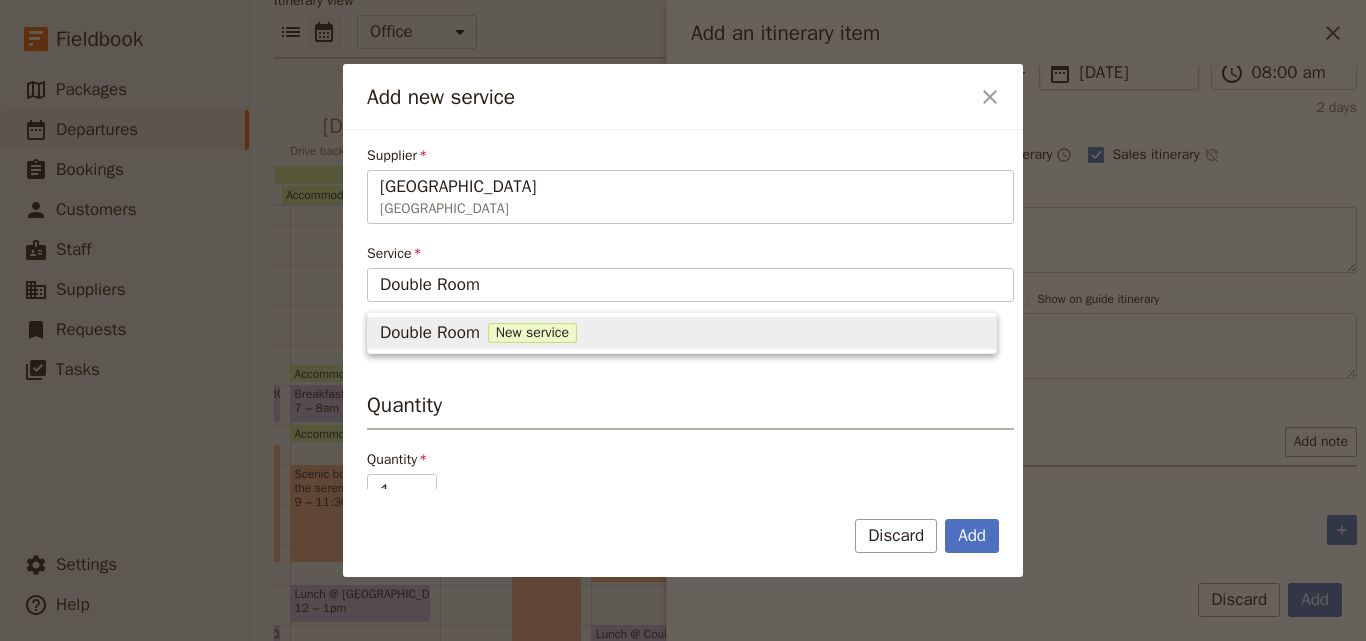 type 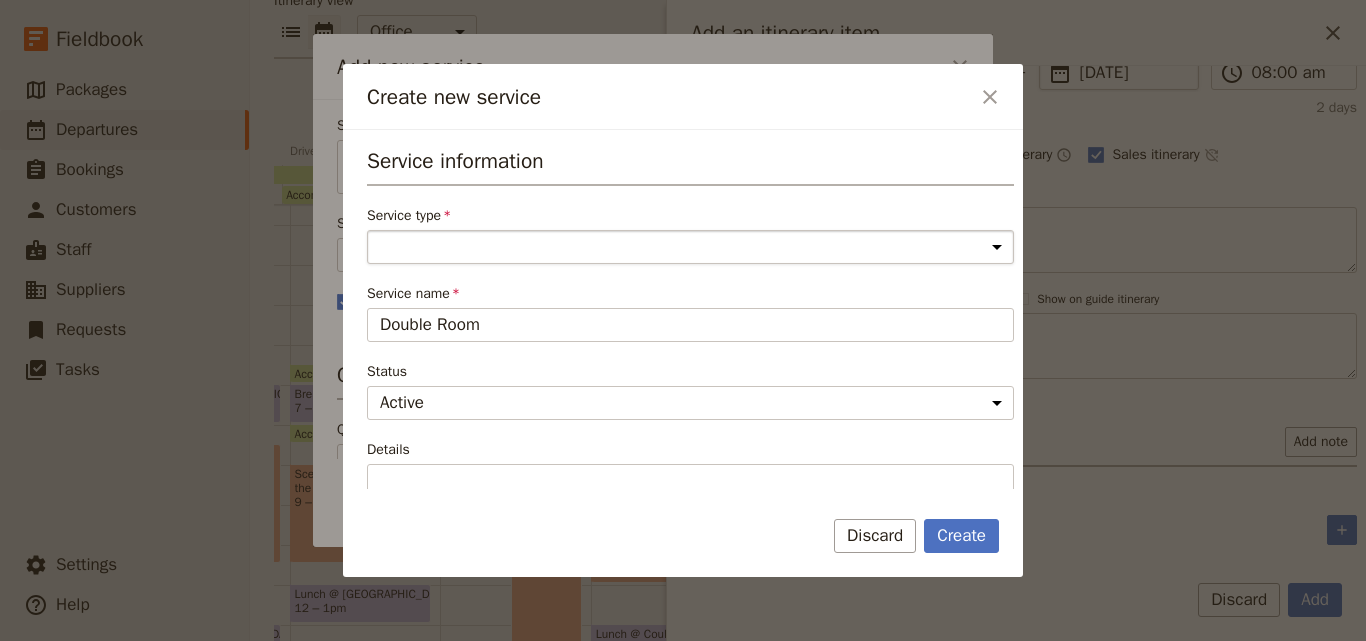 click on "Accommodation Activity Transport Flight Food and beverage Other" at bounding box center (690, 247) 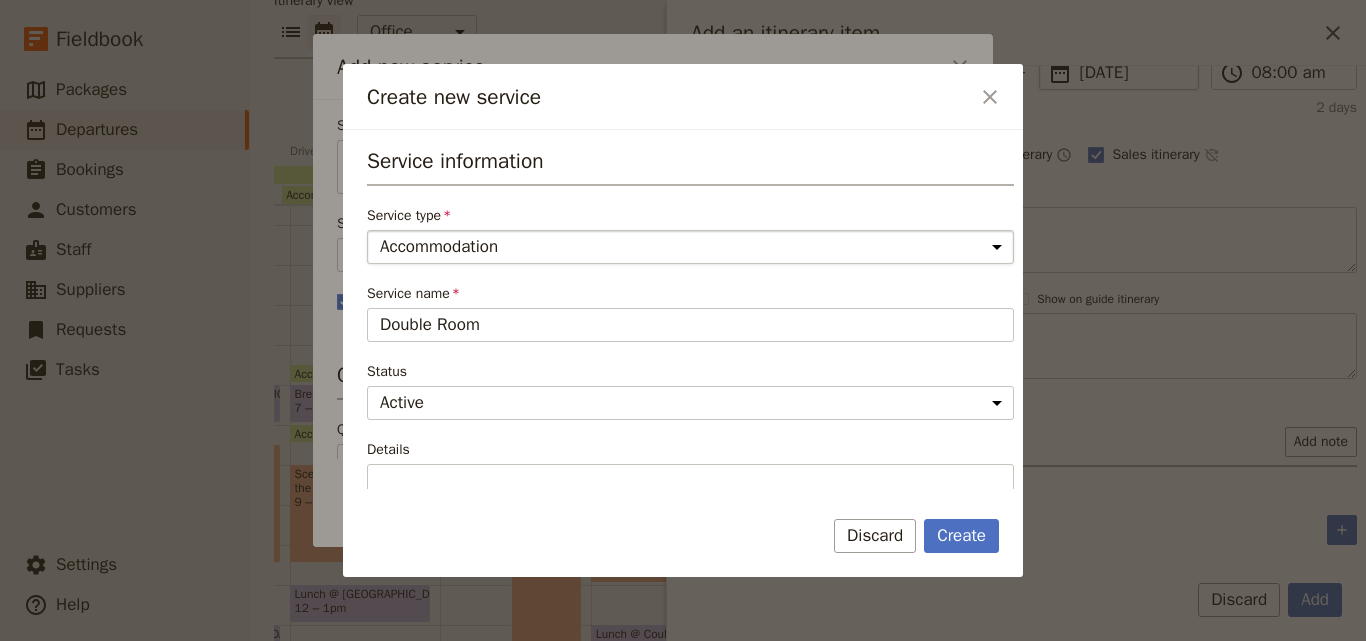 click on "Accommodation Activity Transport Flight Food and beverage Other" at bounding box center (690, 247) 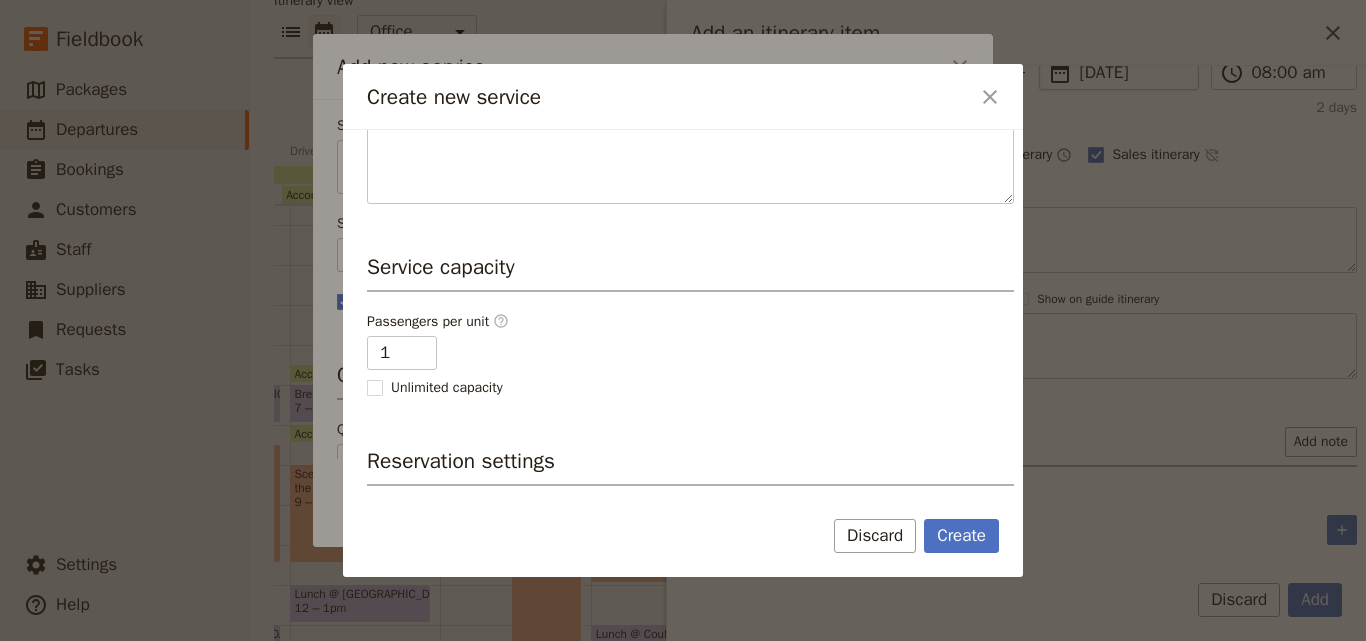 scroll, scrollTop: 300, scrollLeft: 0, axis: vertical 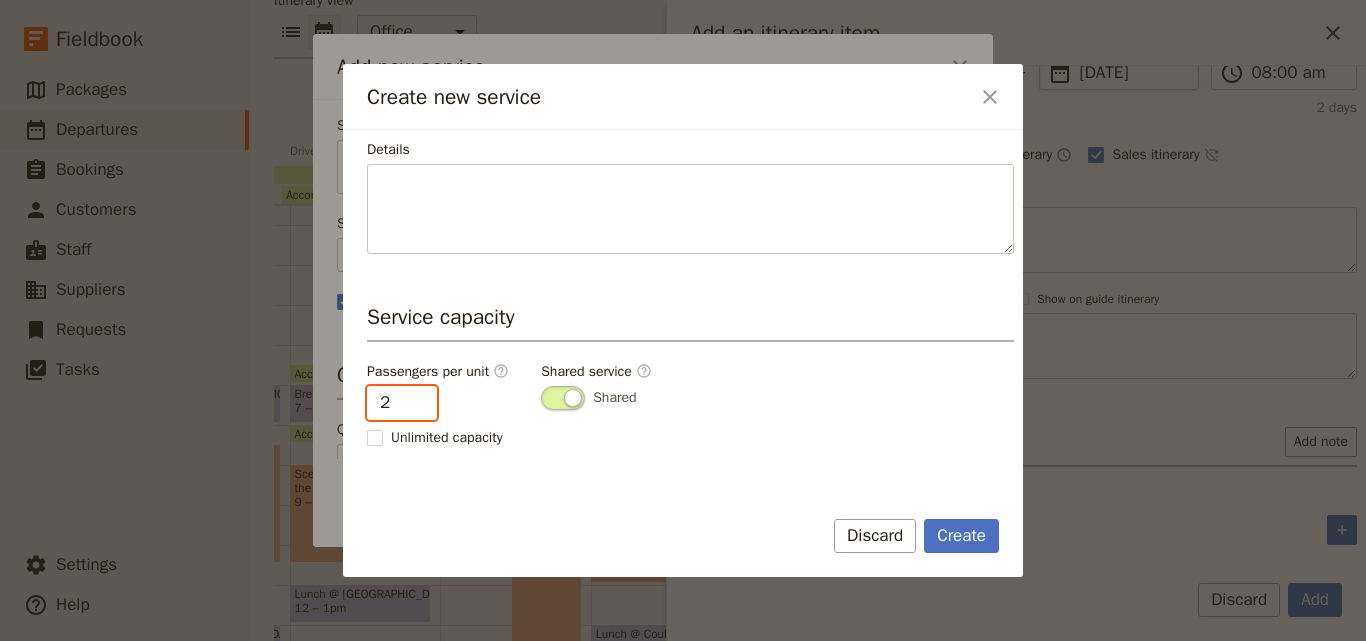type on "2" 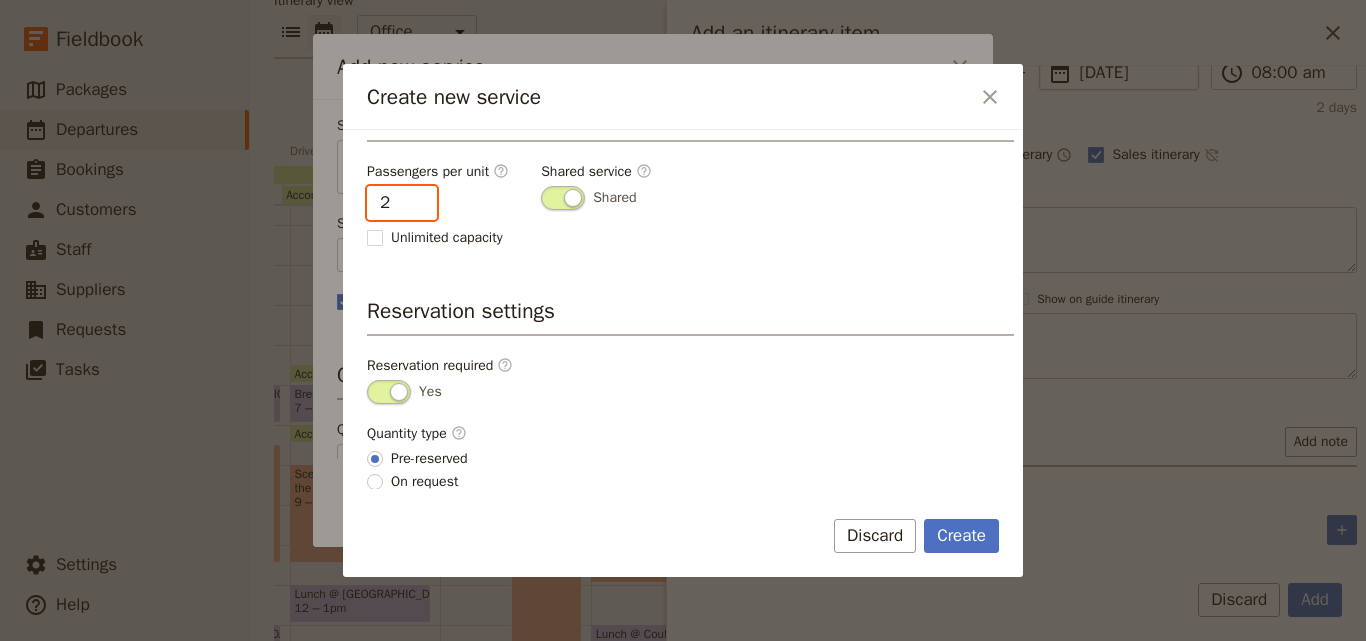 scroll, scrollTop: 505, scrollLeft: 0, axis: vertical 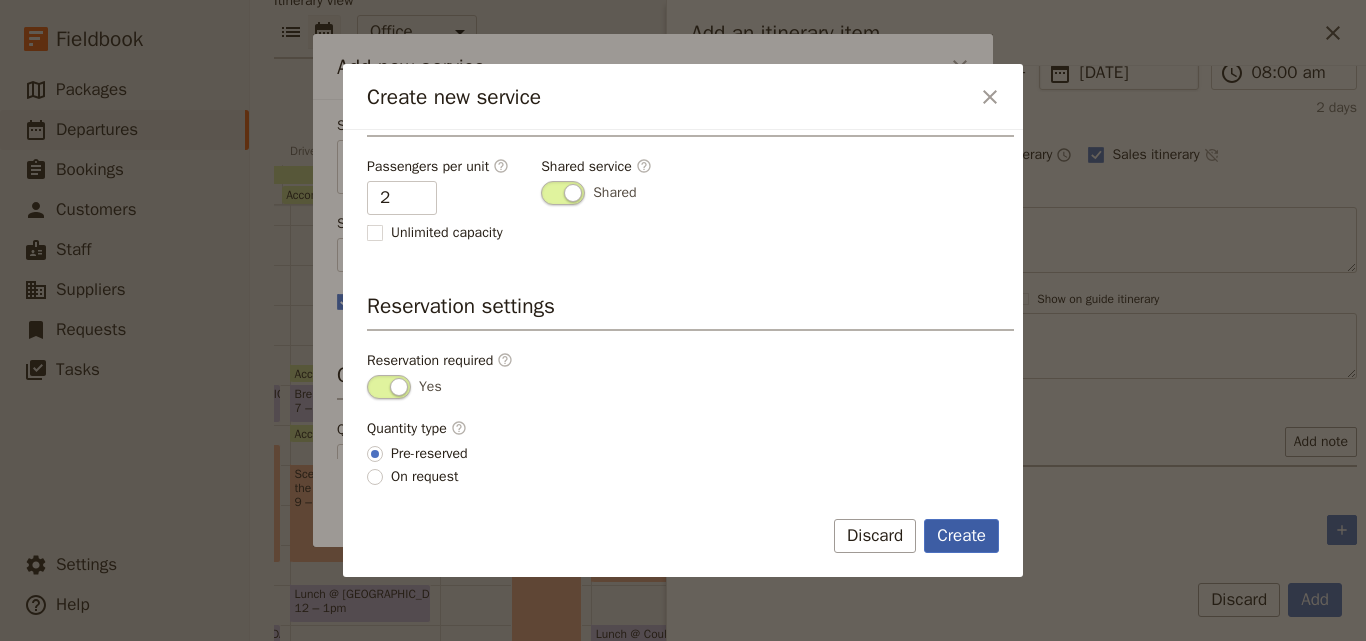 click on "Create" at bounding box center (961, 536) 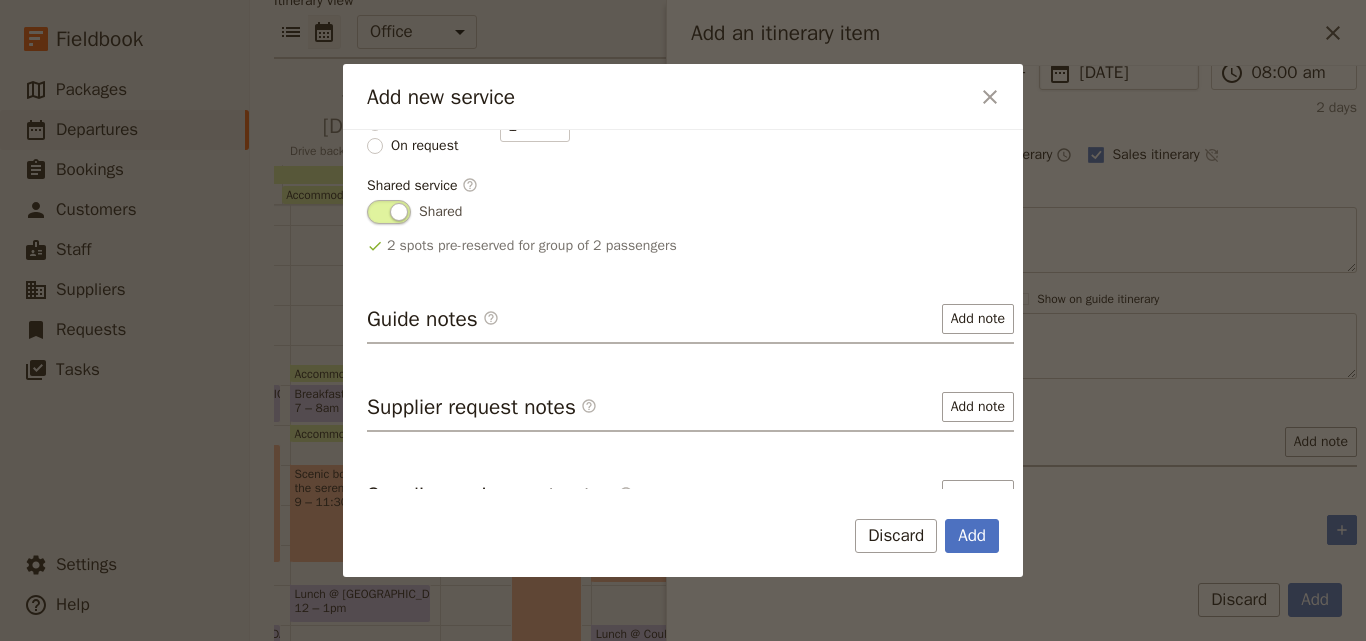 scroll, scrollTop: 395, scrollLeft: 0, axis: vertical 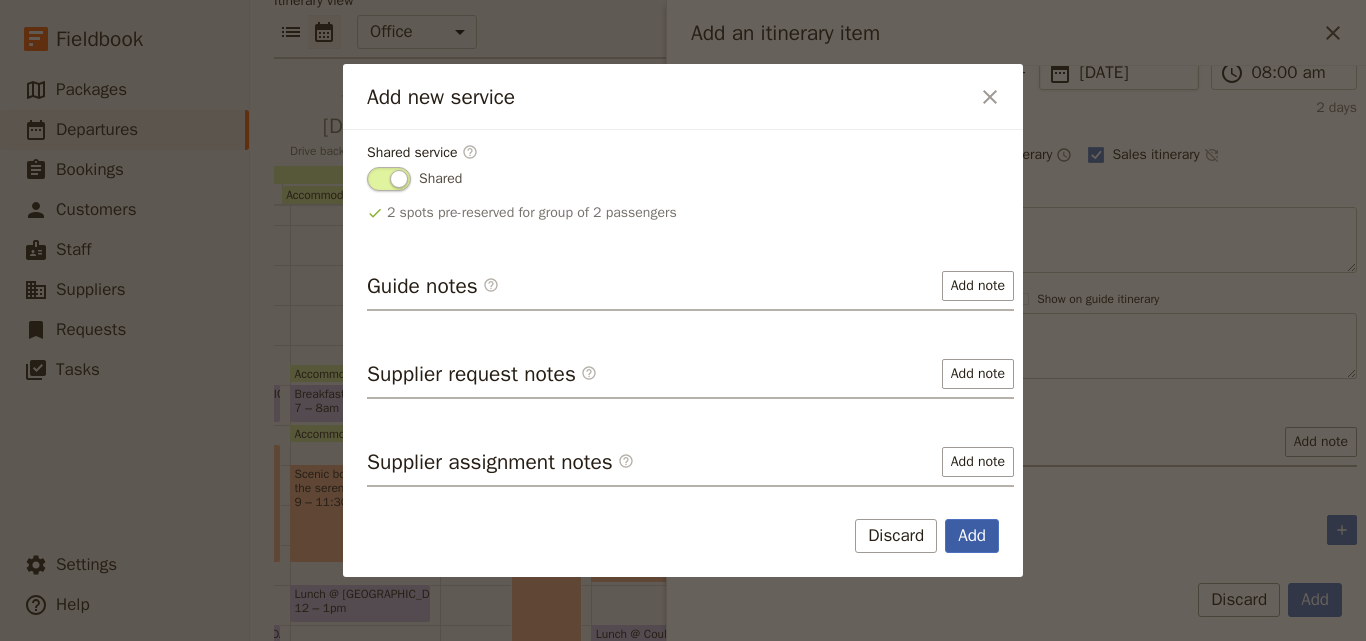 click on "Add" at bounding box center [972, 536] 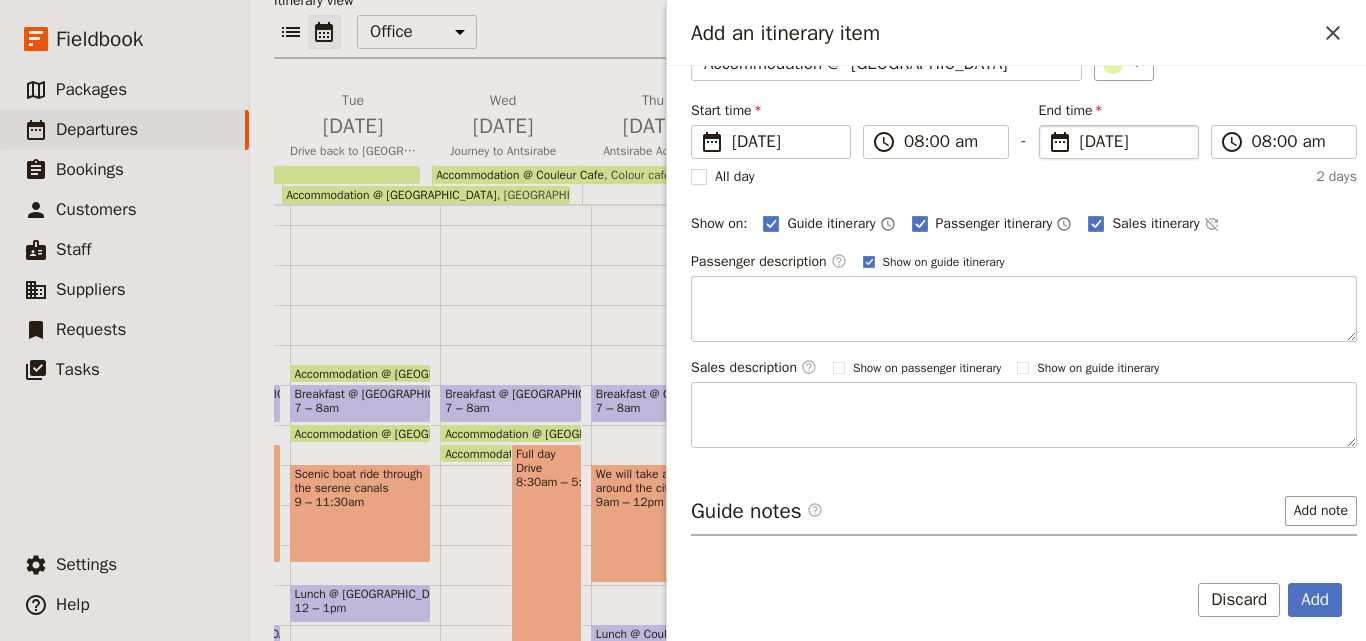 scroll, scrollTop: 0, scrollLeft: 0, axis: both 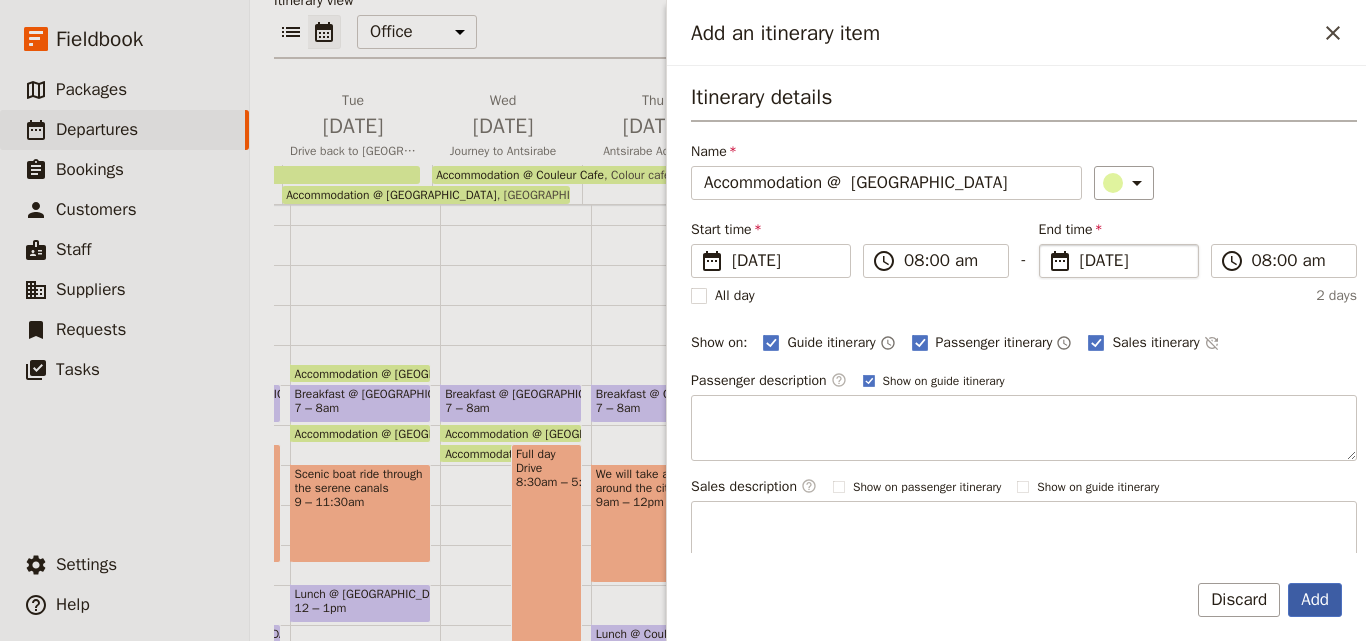 click on "Add" at bounding box center [1315, 600] 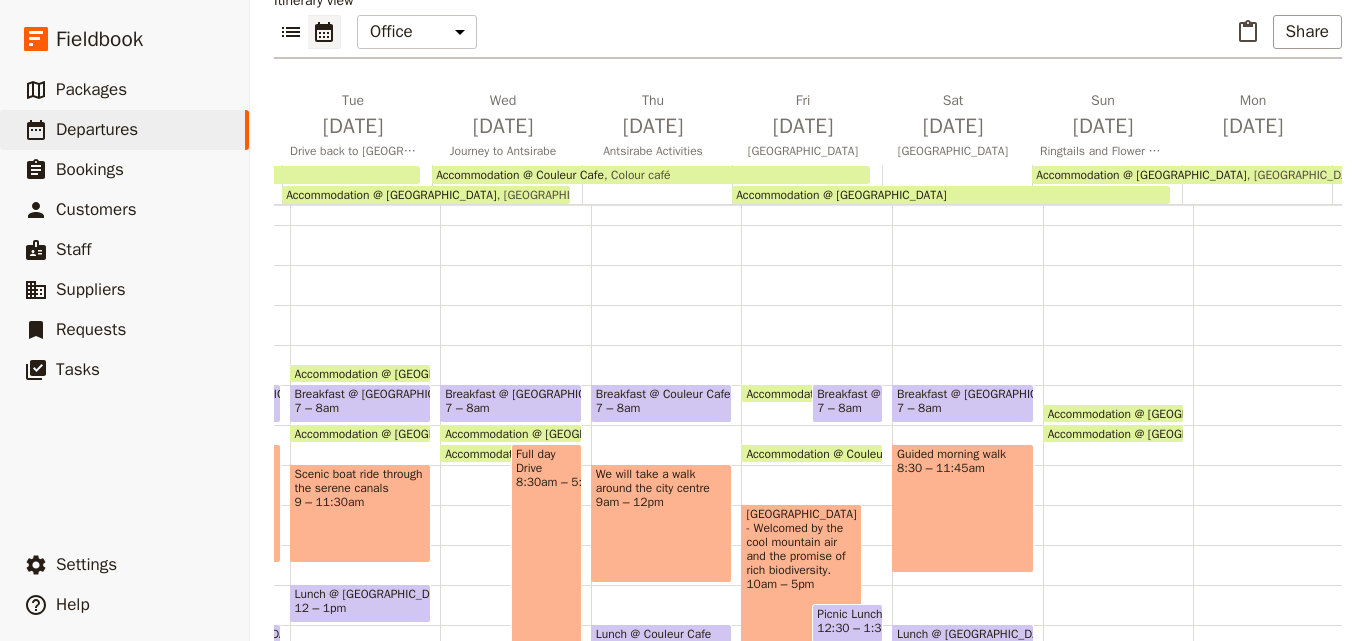 scroll, scrollTop: 0, scrollLeft: 0, axis: both 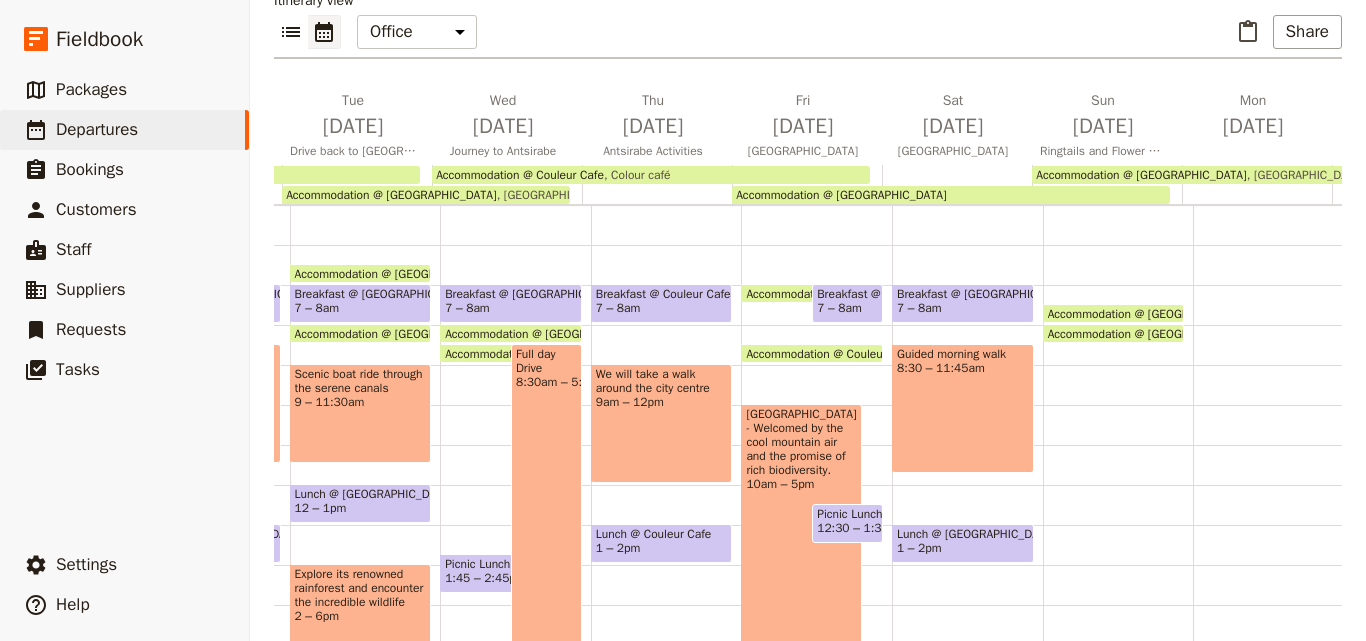 click on "Breakfast @ [GEOGRAPHIC_DATA]" at bounding box center (963, 294) 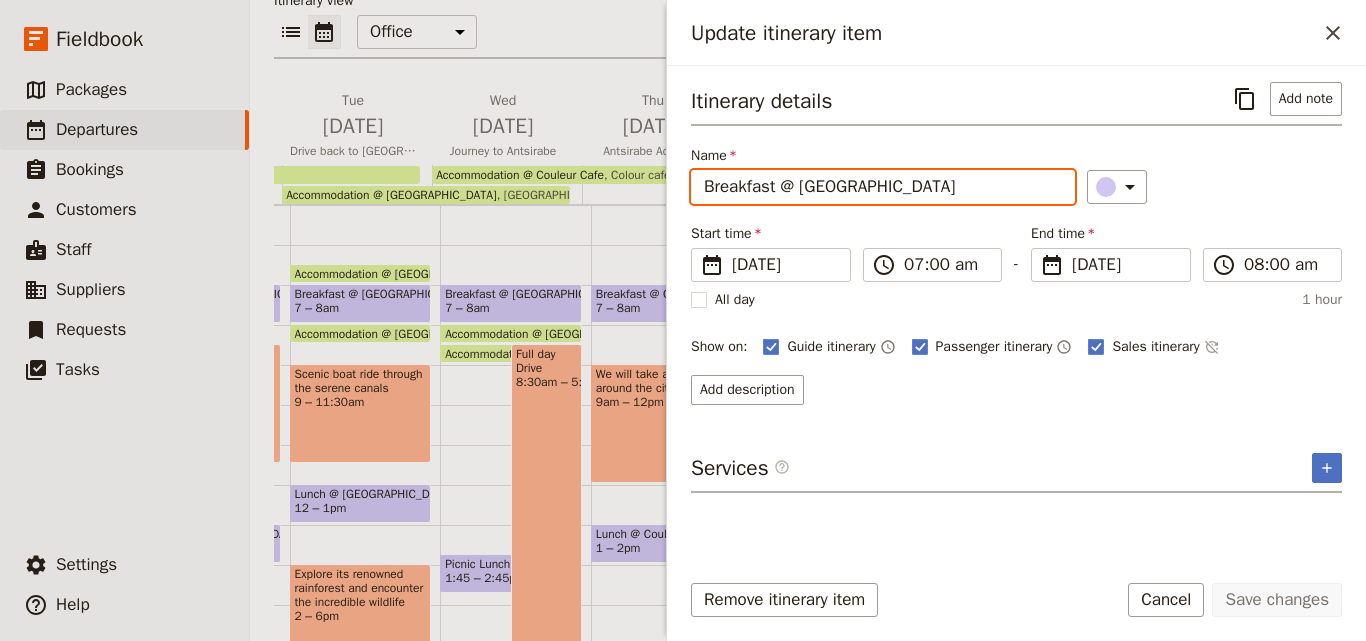 drag, startPoint x: 1036, startPoint y: 194, endPoint x: 672, endPoint y: 181, distance: 364.23206 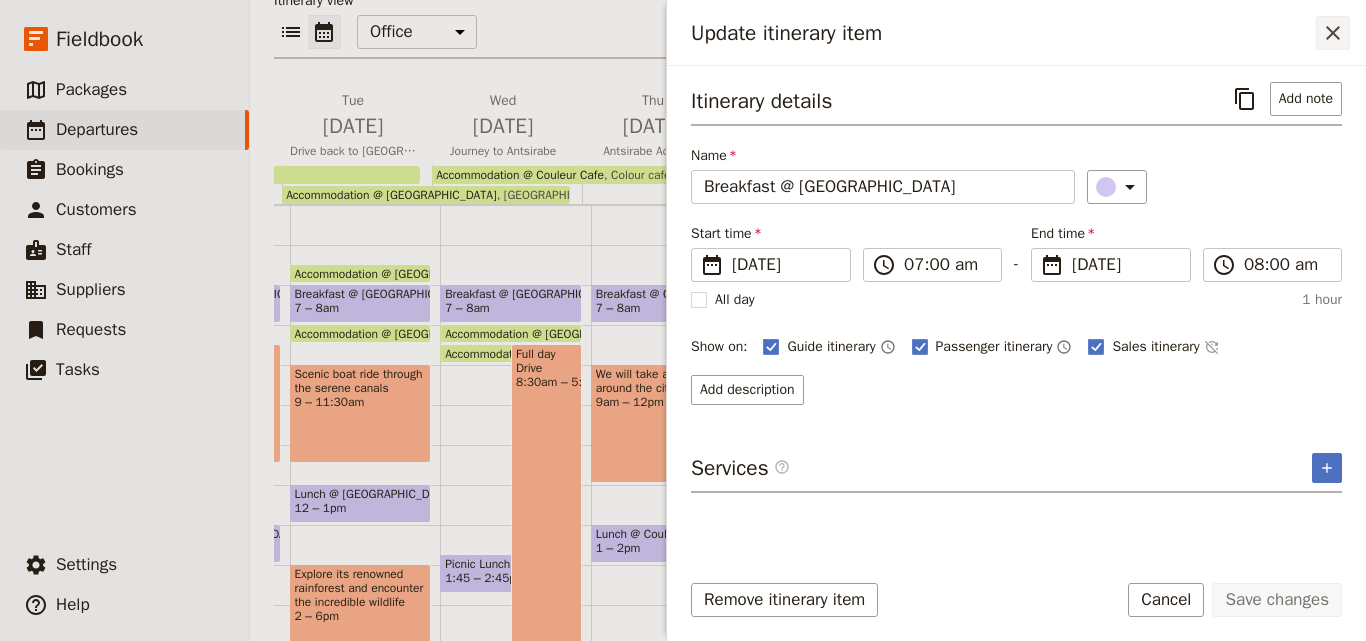 click 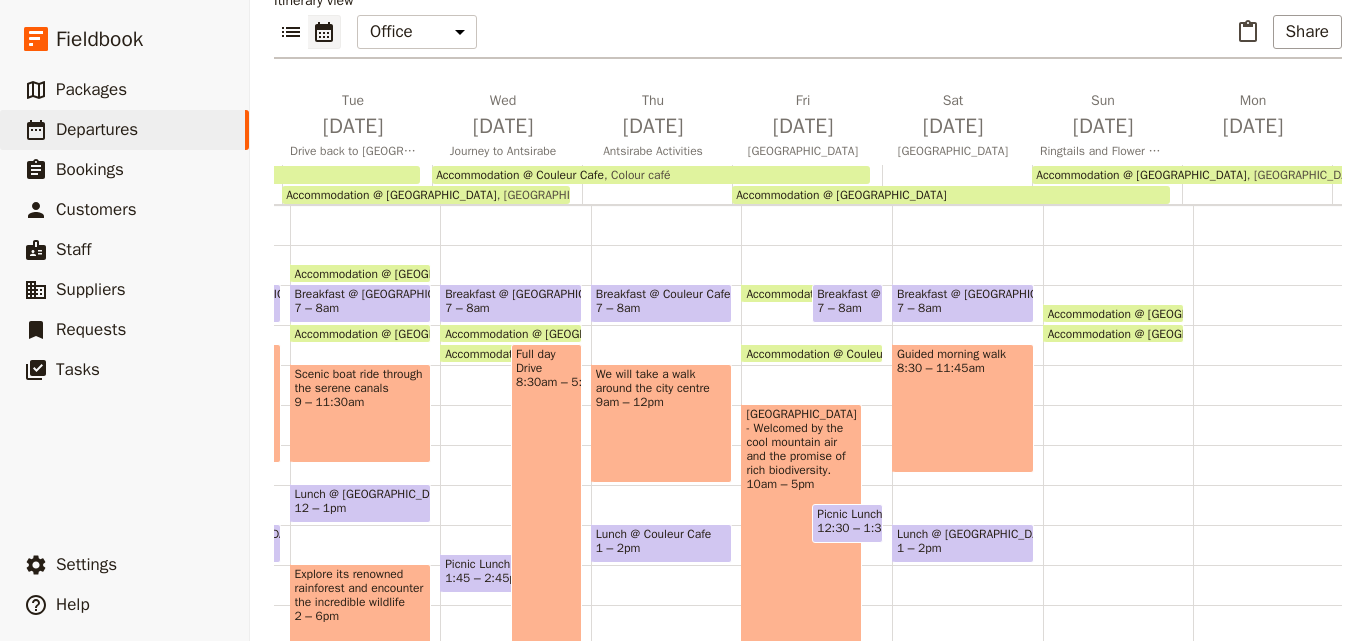 click on "Accommodation @ [GEOGRAPHIC_DATA] 7 – 7:30am Accommodation @  [GEOGRAPHIC_DATA] 8am  [GEOGRAPHIC_DATA]" at bounding box center (1118, 485) 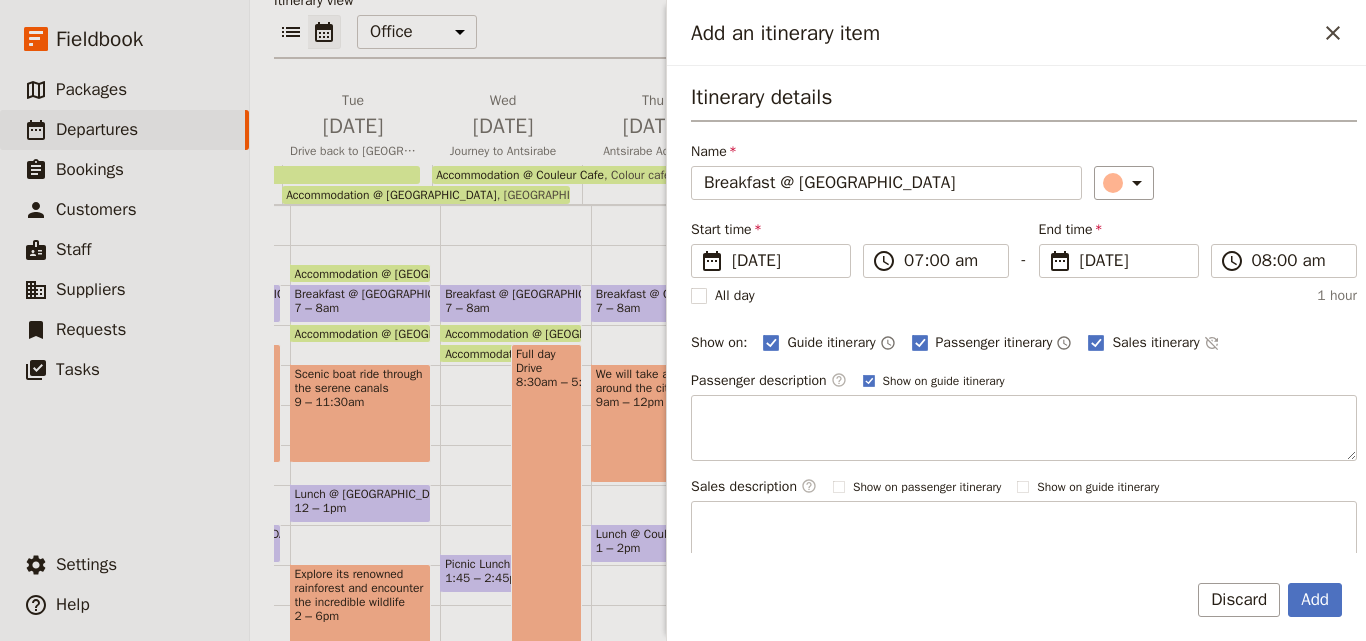 type on "Breakfast @ [GEOGRAPHIC_DATA]" 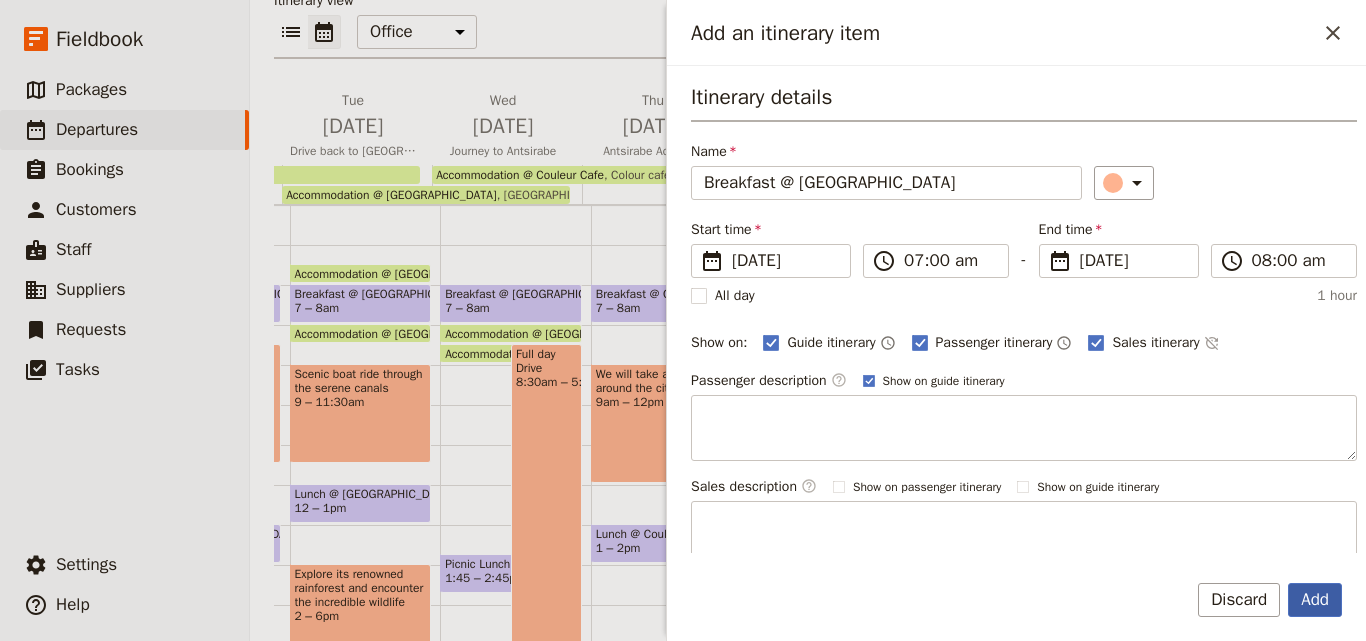 drag, startPoint x: 1329, startPoint y: 578, endPoint x: 1326, endPoint y: 591, distance: 13.341664 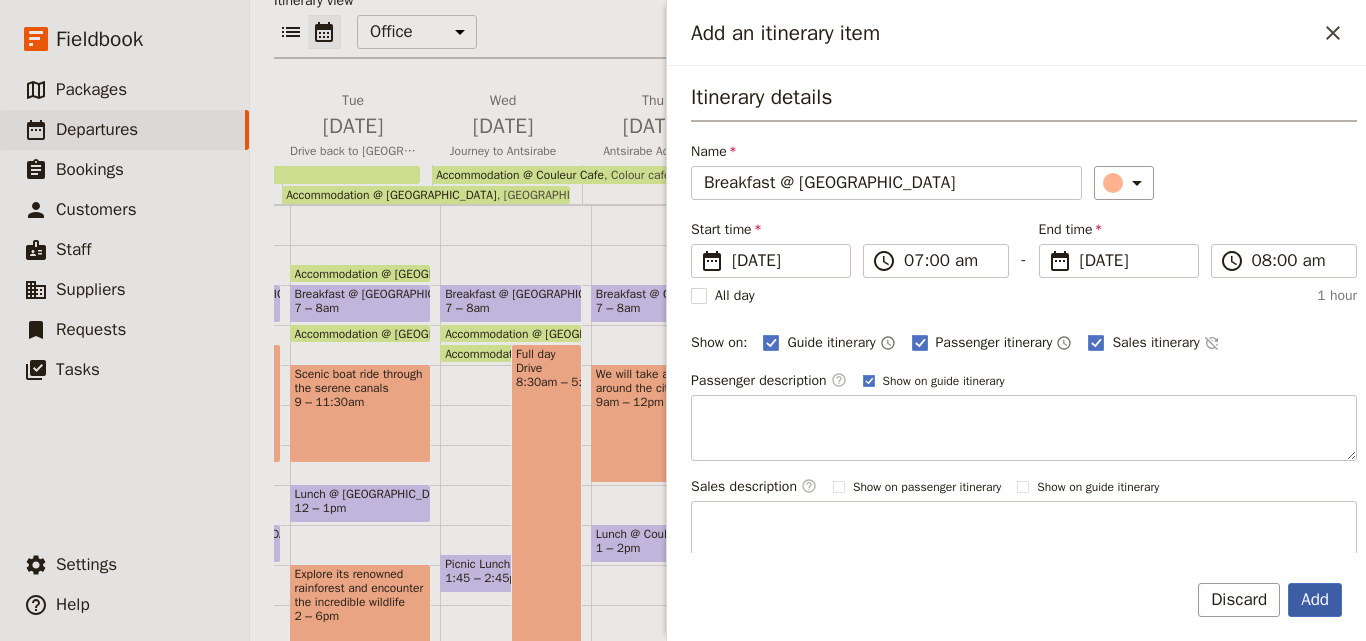 click on "Add" at bounding box center (1315, 600) 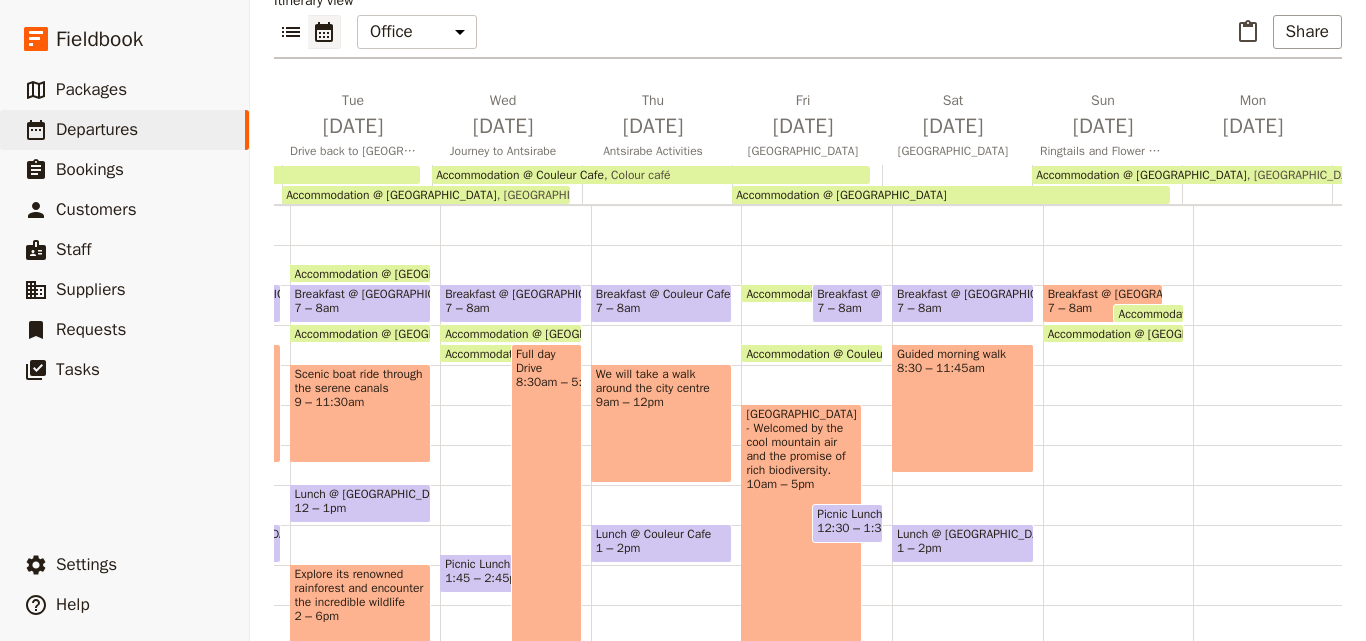 click on "Breakfast @ [GEOGRAPHIC_DATA]" at bounding box center [1103, 294] 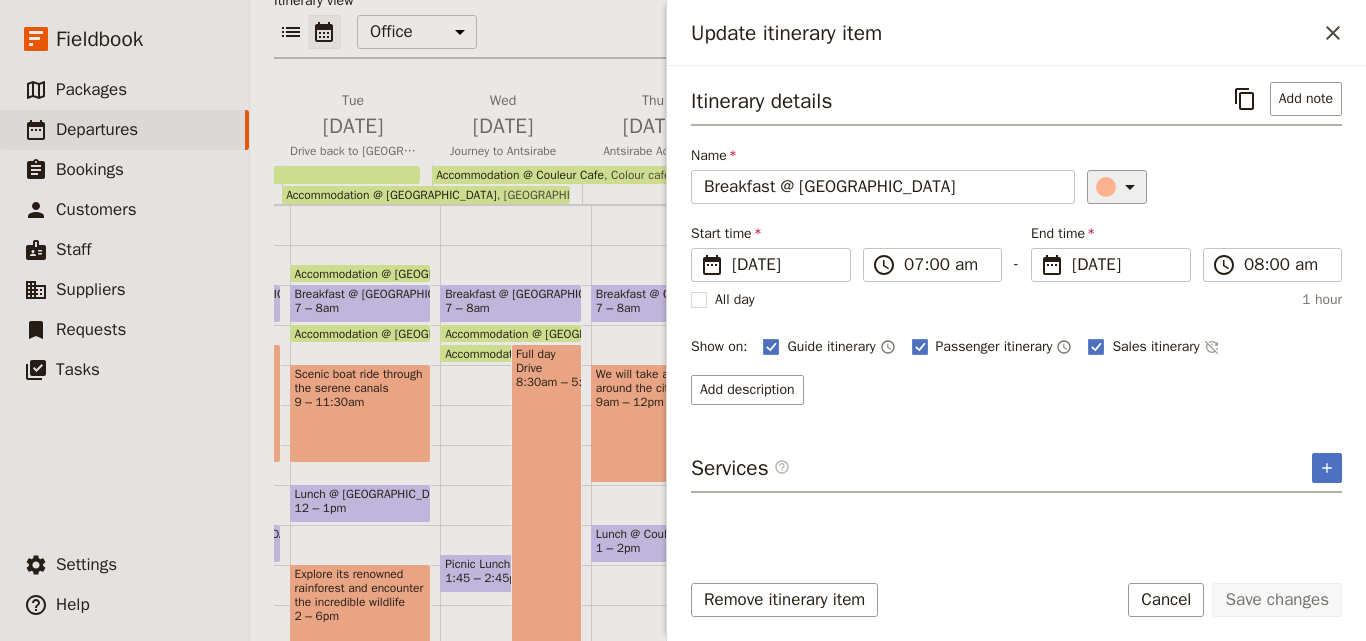click at bounding box center [1106, 187] 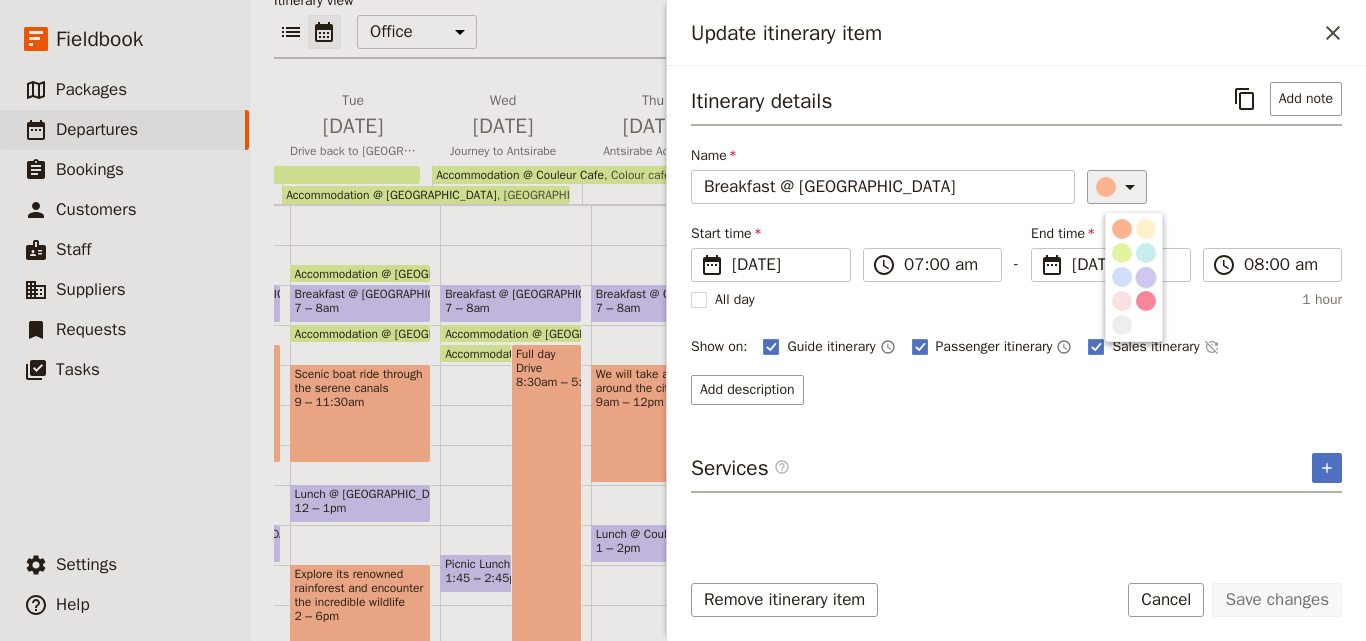 click at bounding box center (1146, 277) 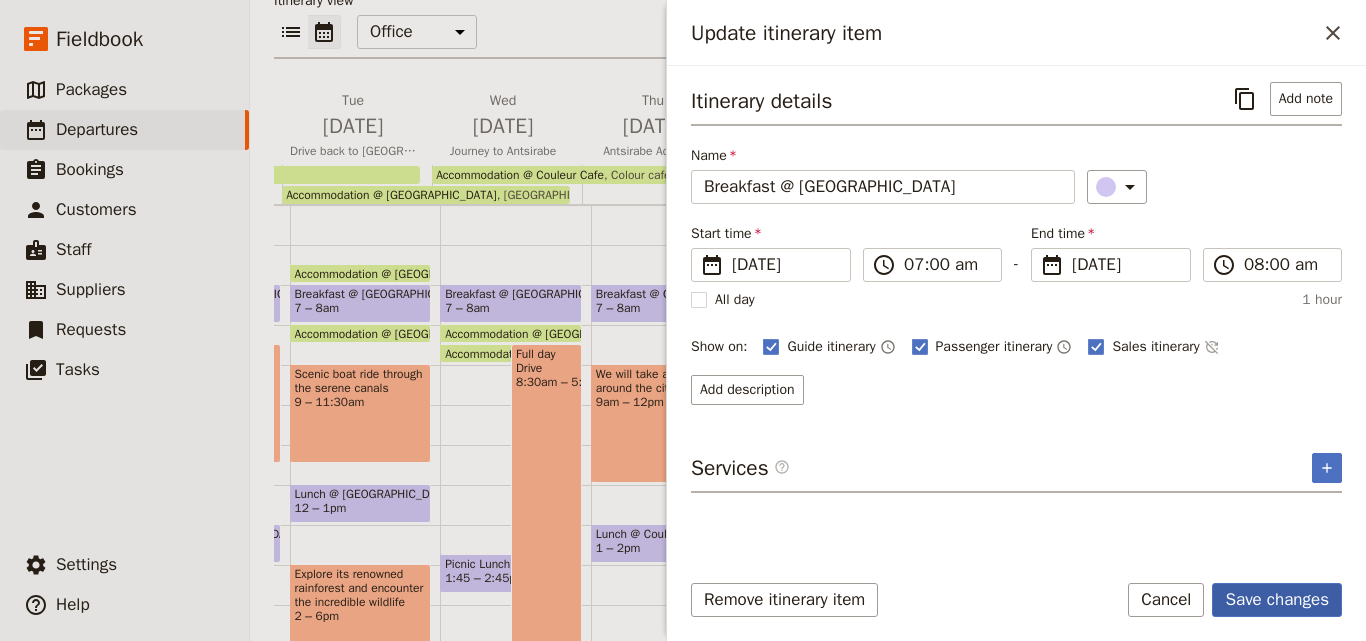 click on "Save changes" at bounding box center [1277, 600] 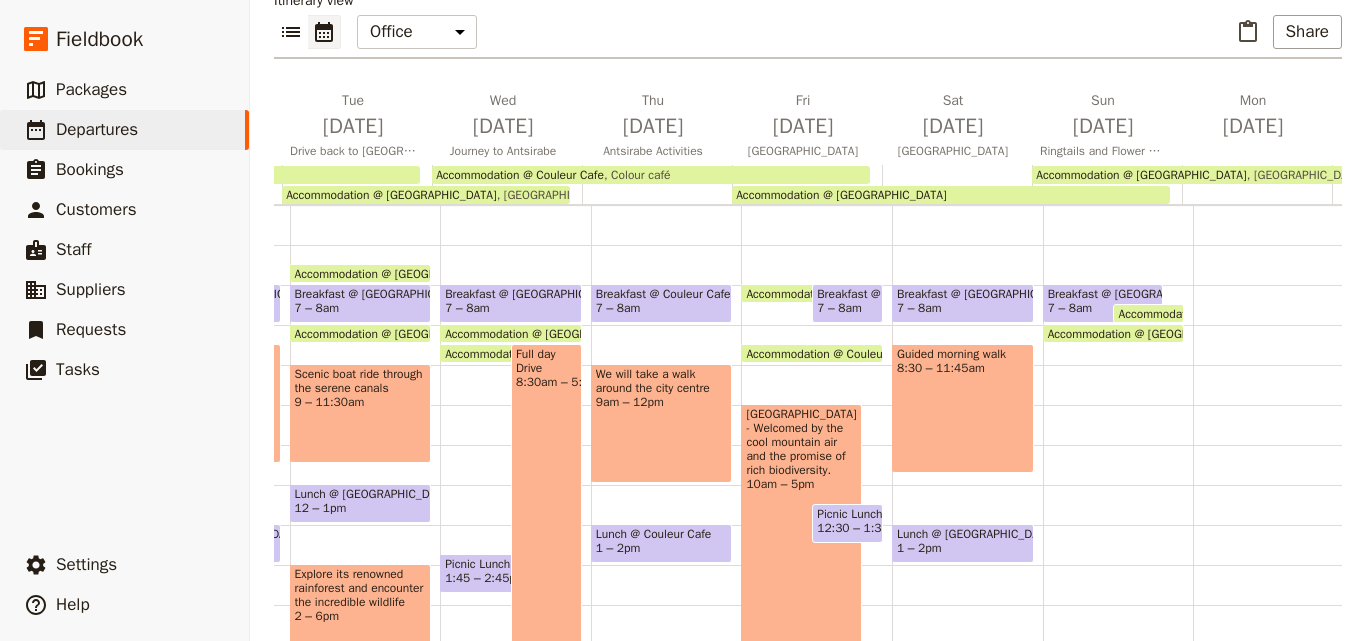 click on "Breakfast @ [GEOGRAPHIC_DATA] 7 – 8am Accommodation @ [GEOGRAPHIC_DATA] 7 – 7:30am Accommodation @  [GEOGRAPHIC_DATA] 8am  [GEOGRAPHIC_DATA]" at bounding box center [1118, 485] 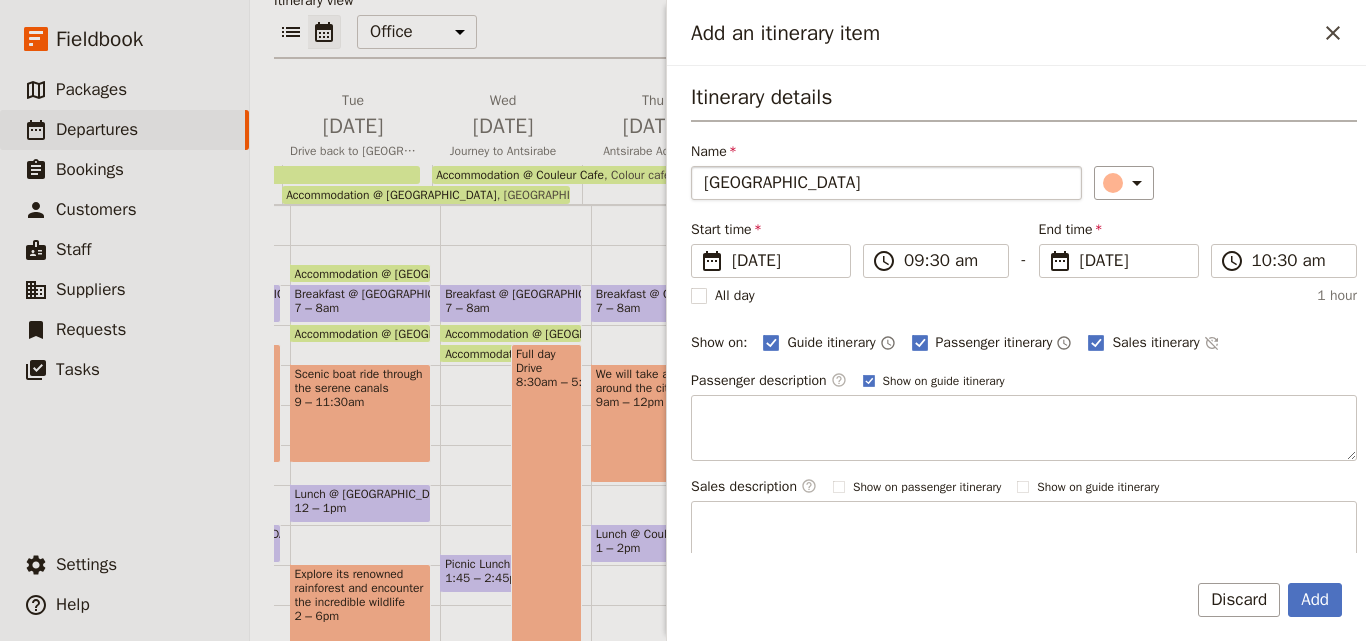 click on "[GEOGRAPHIC_DATA]" at bounding box center [886, 183] 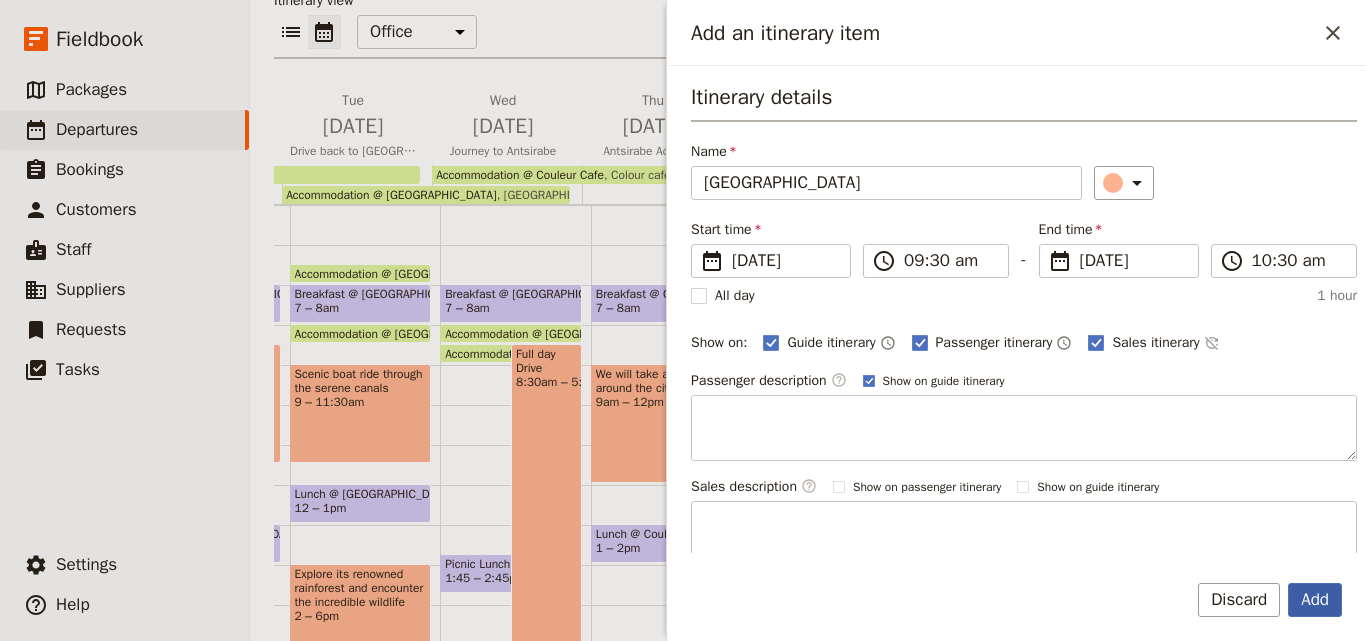 type on "[GEOGRAPHIC_DATA]" 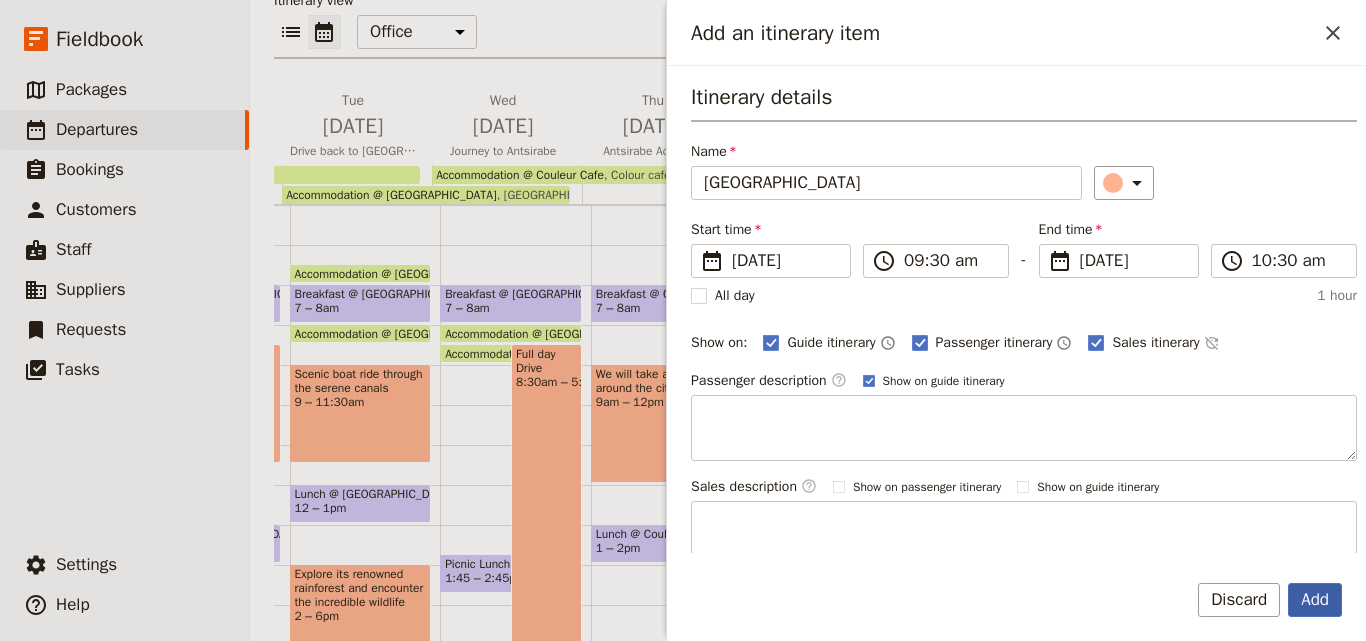 click on "Add" at bounding box center (1315, 600) 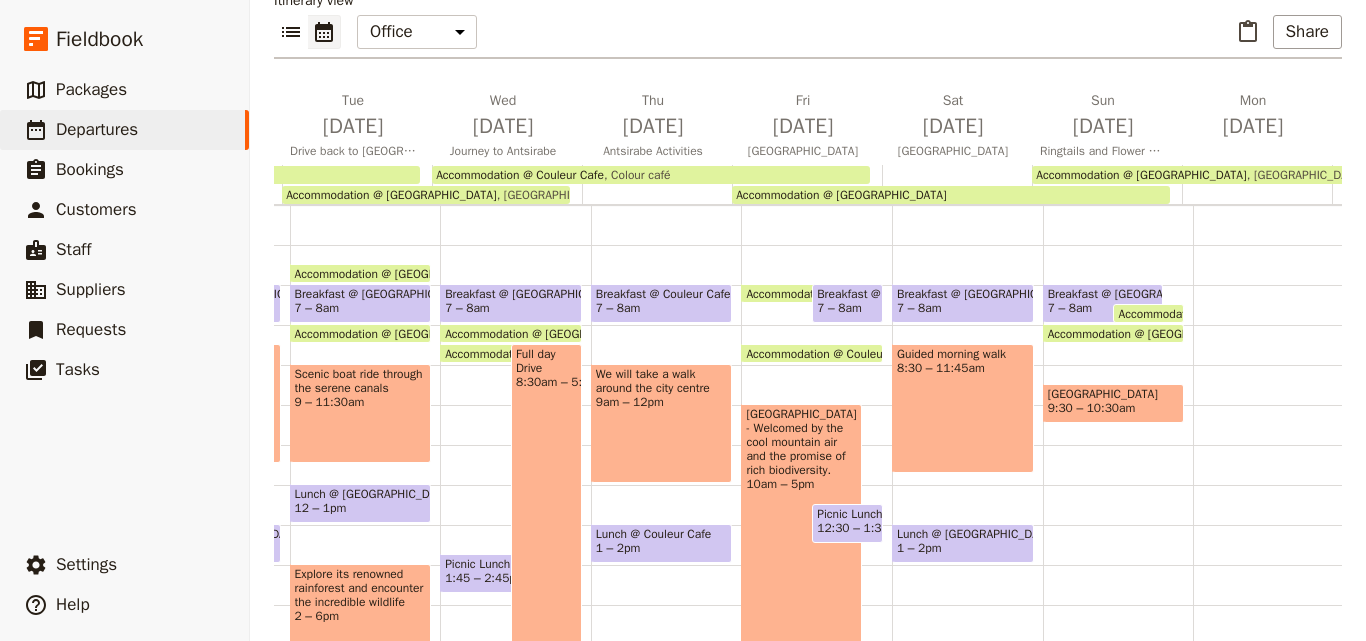 click on "9:30 – 10:30am" at bounding box center (1092, 408) 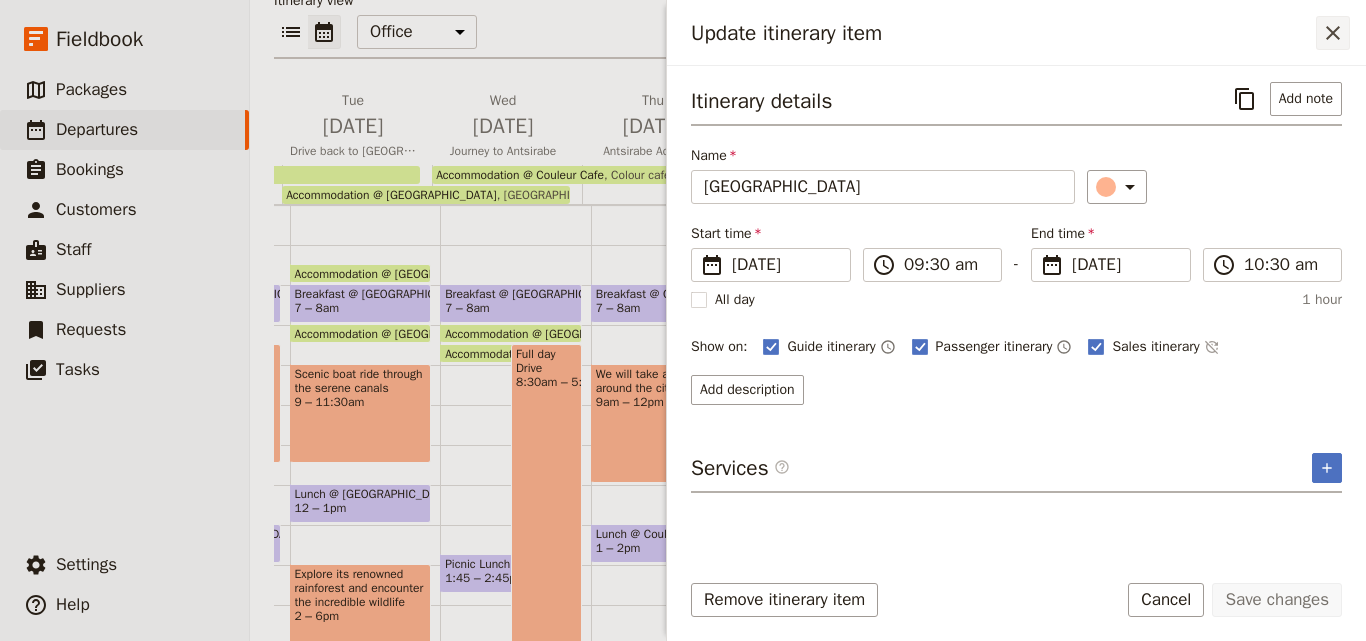 click 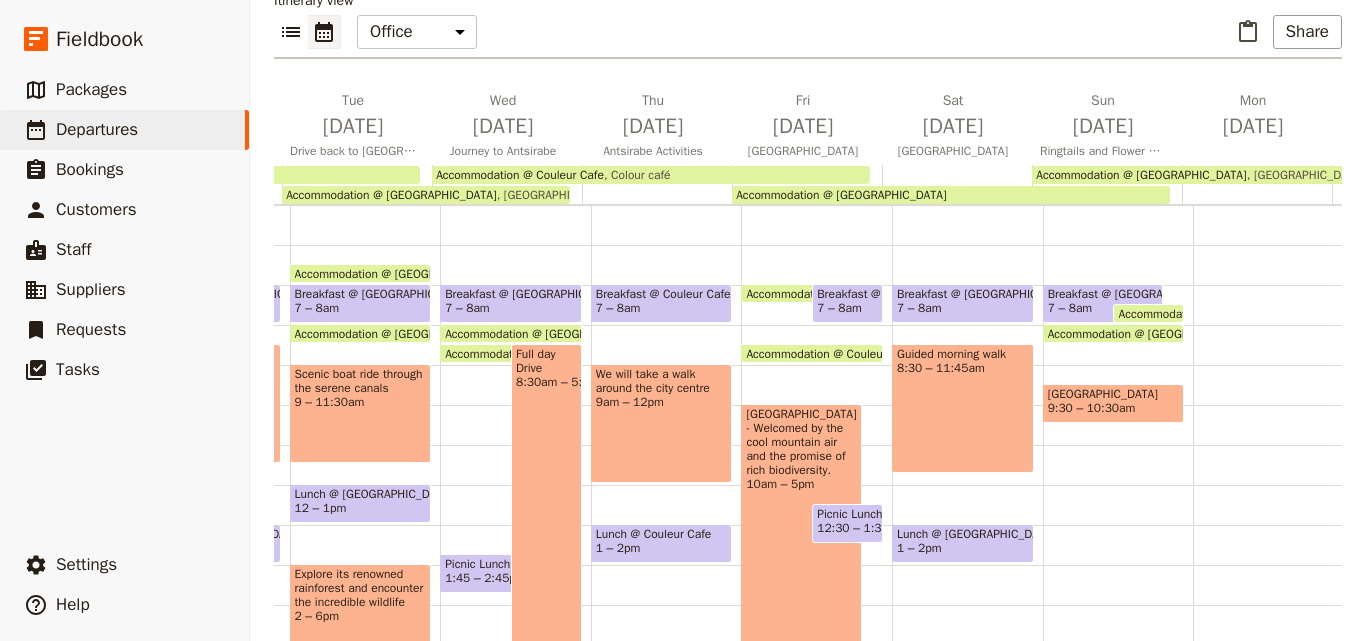 click on "9:30 – 10:30am" at bounding box center (1092, 408) 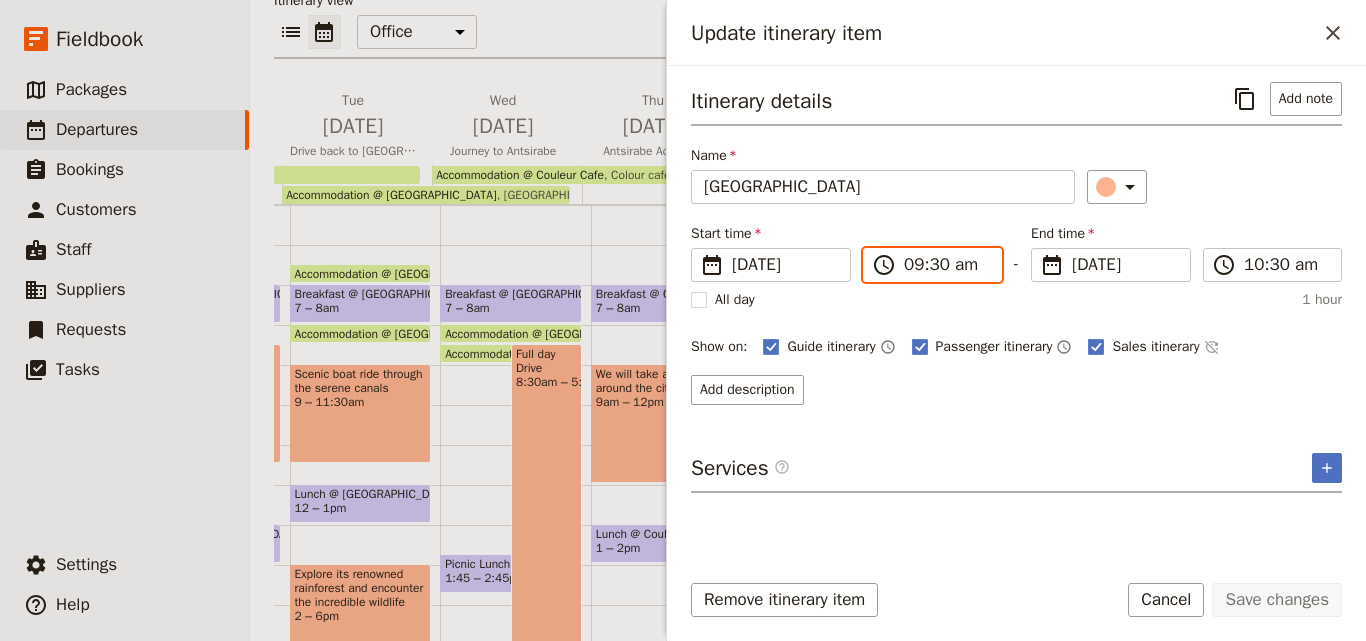 click on "09:30 am" at bounding box center (946, 265) 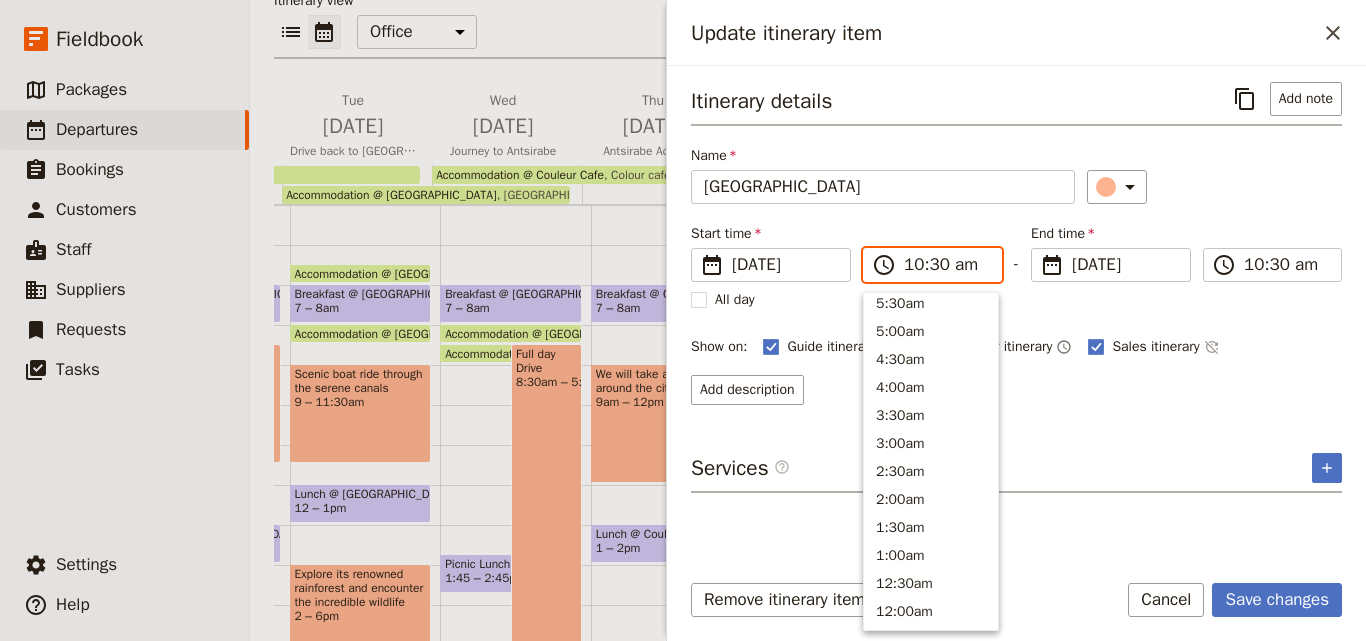 scroll, scrollTop: 733, scrollLeft: 0, axis: vertical 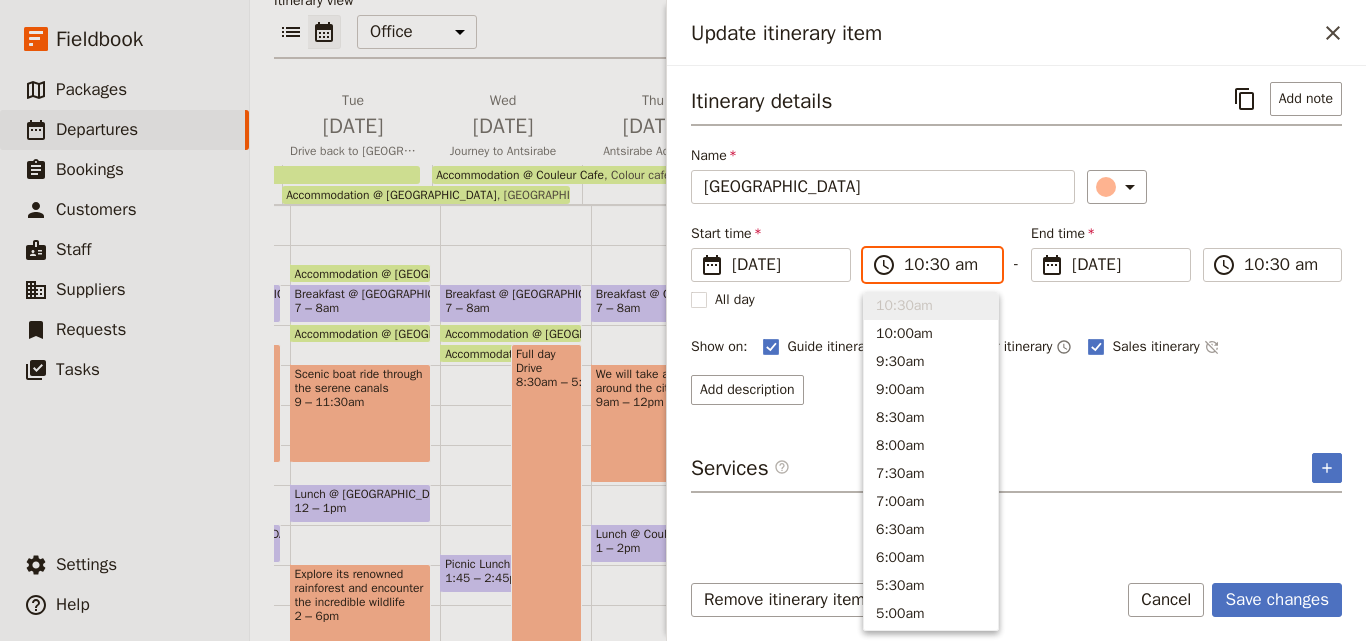 type on "10:00 am" 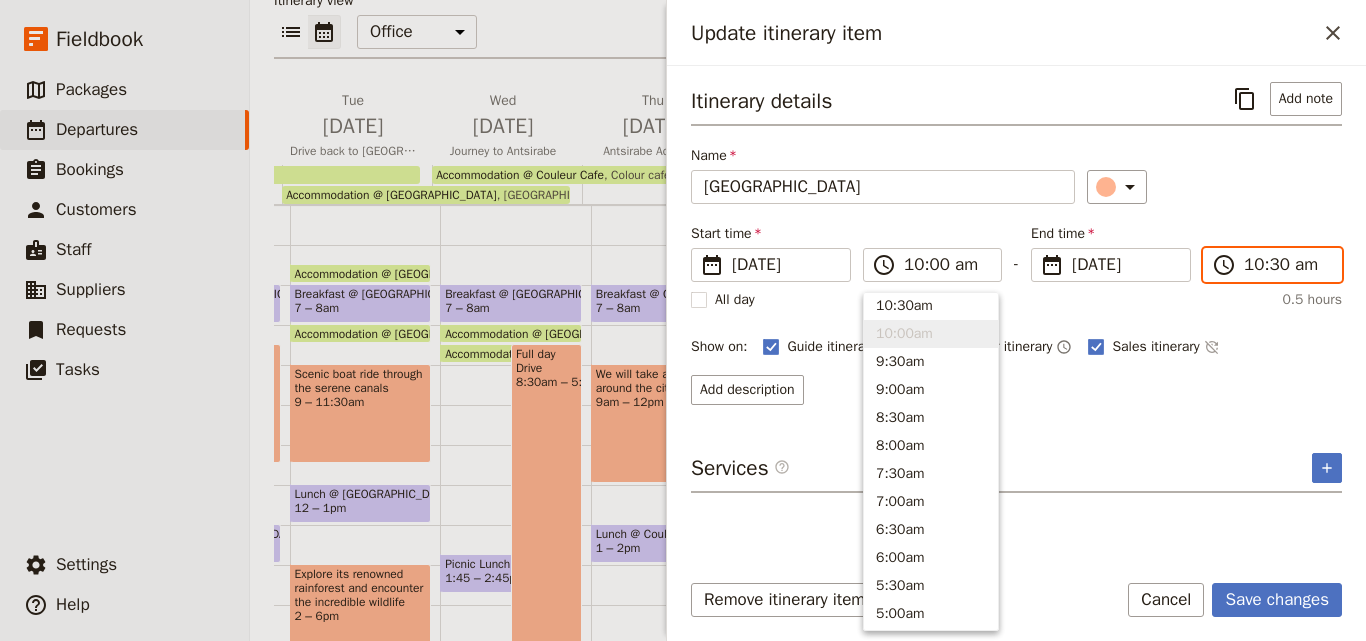click on "10:30 am" at bounding box center [1286, 265] 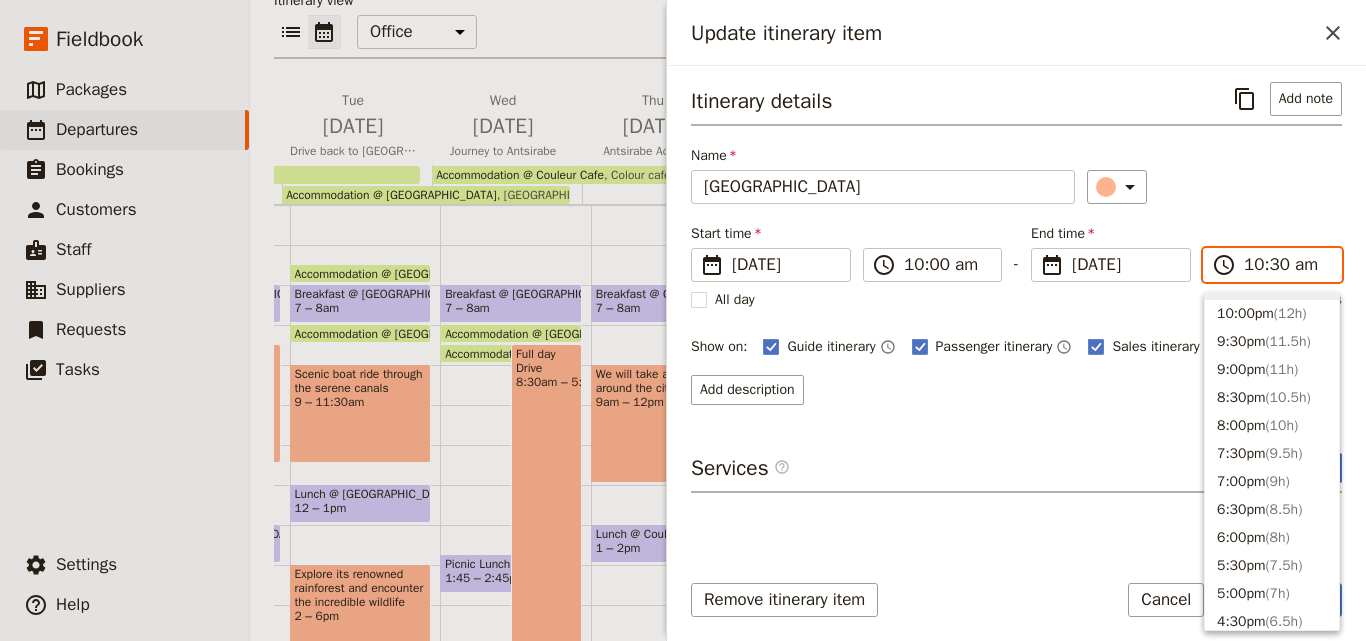 scroll, scrollTop: 200, scrollLeft: 0, axis: vertical 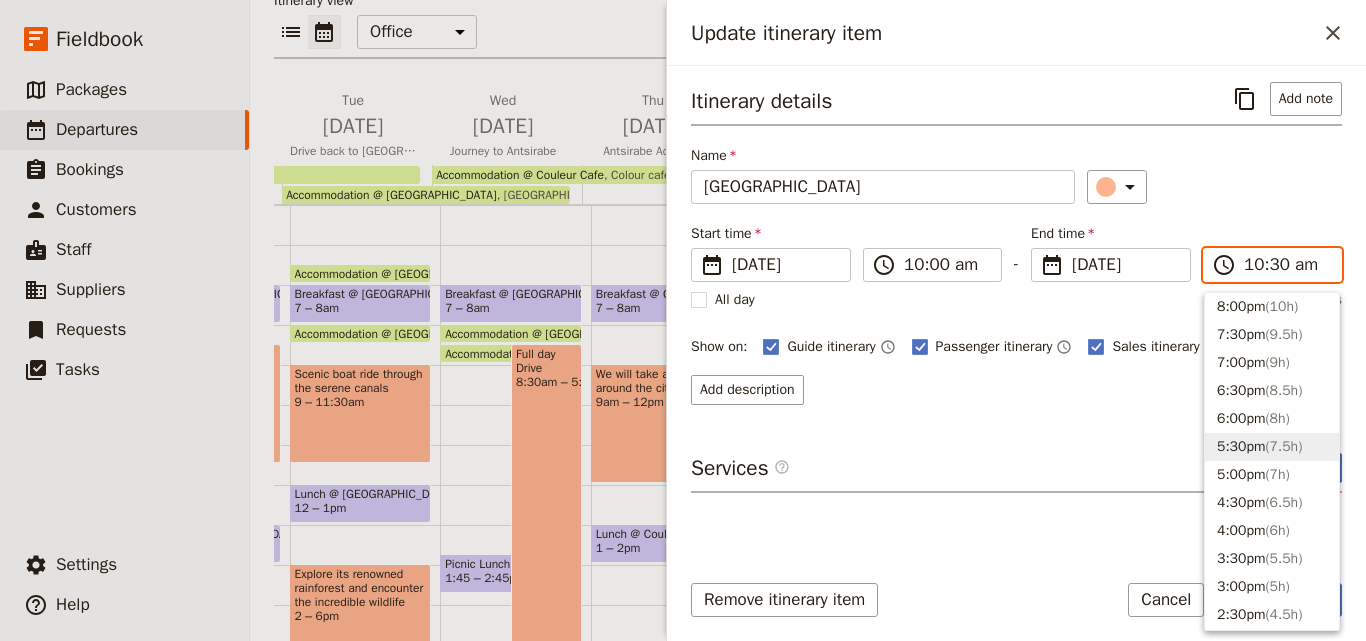 click on "5:30pm  ( 7.5h )" at bounding box center (1272, 447) 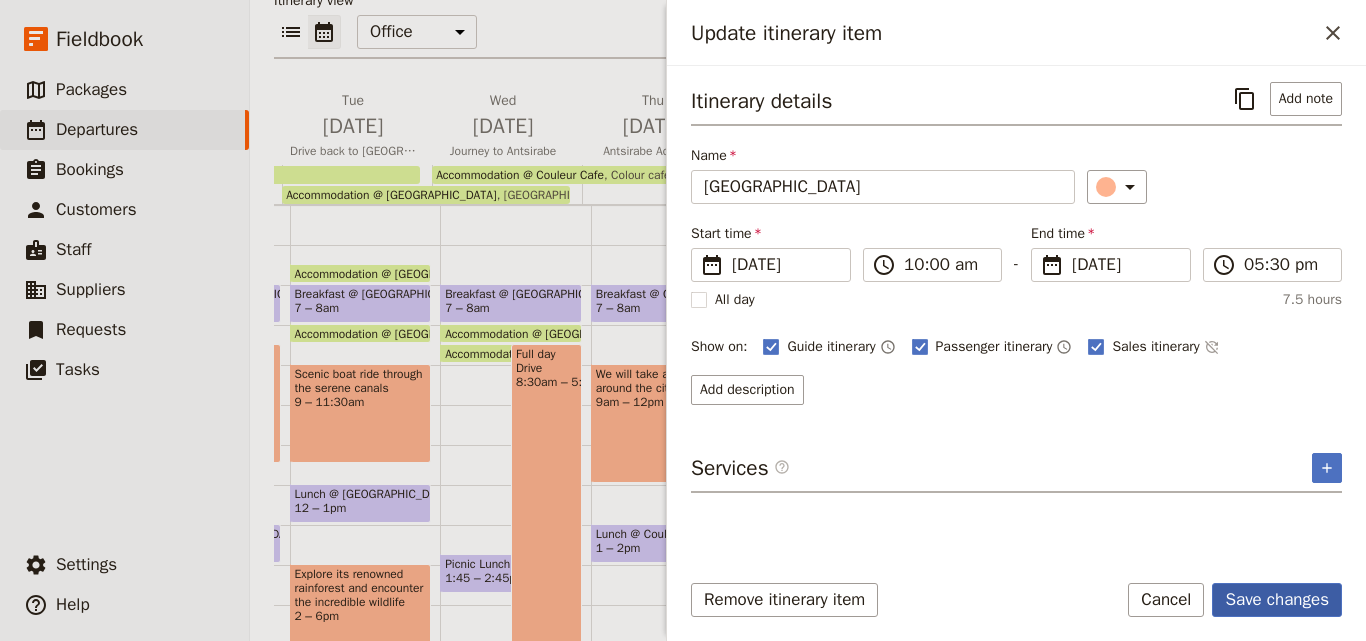 click on "Save changes" at bounding box center [1277, 600] 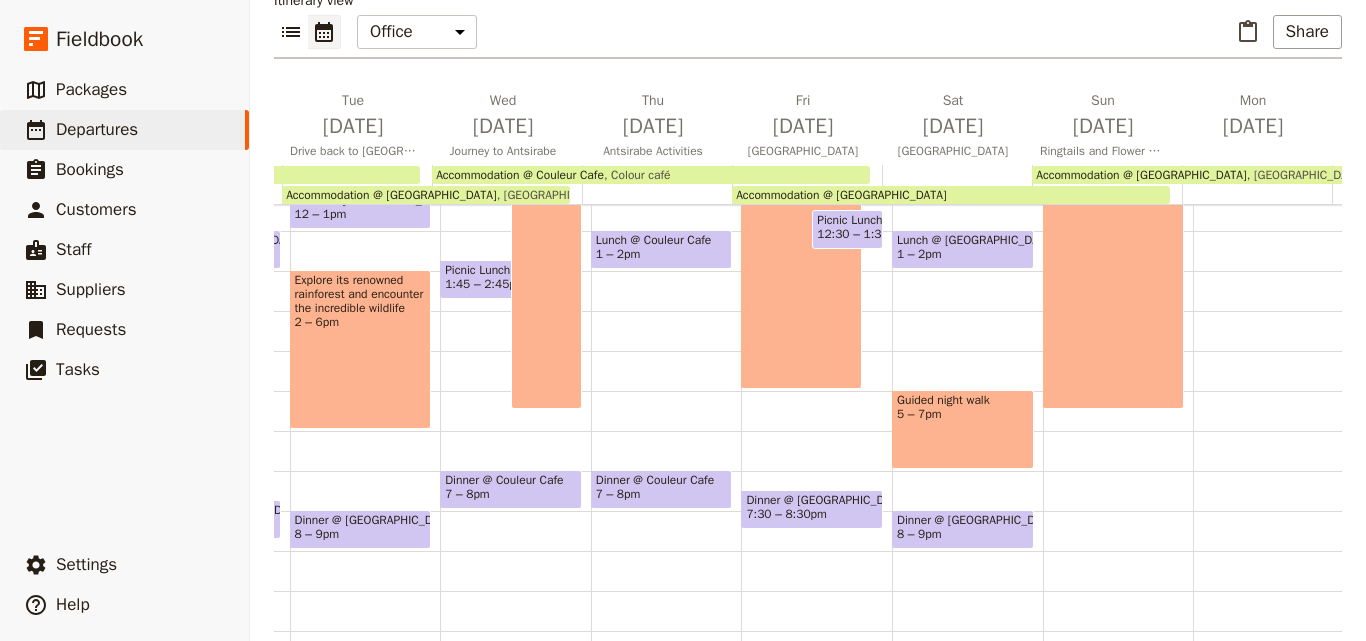 scroll, scrollTop: 300, scrollLeft: 0, axis: vertical 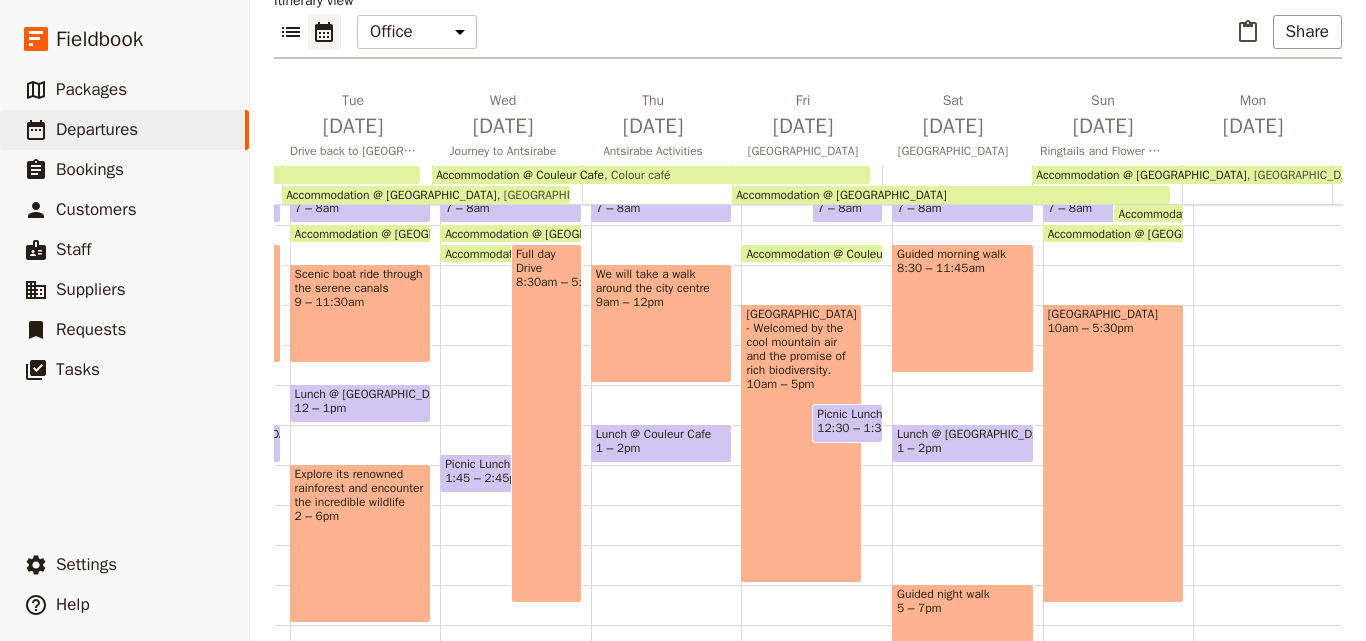click on "Breakfast @ [GEOGRAPHIC_DATA] 7 – 8am Accommodation @ [GEOGRAPHIC_DATA] 7 – 7:30am Accommodation @  [GEOGRAPHIC_DATA] 8am  [GEOGRAPHIC_DATA] 10am – 5:30pm" at bounding box center (1118, 385) 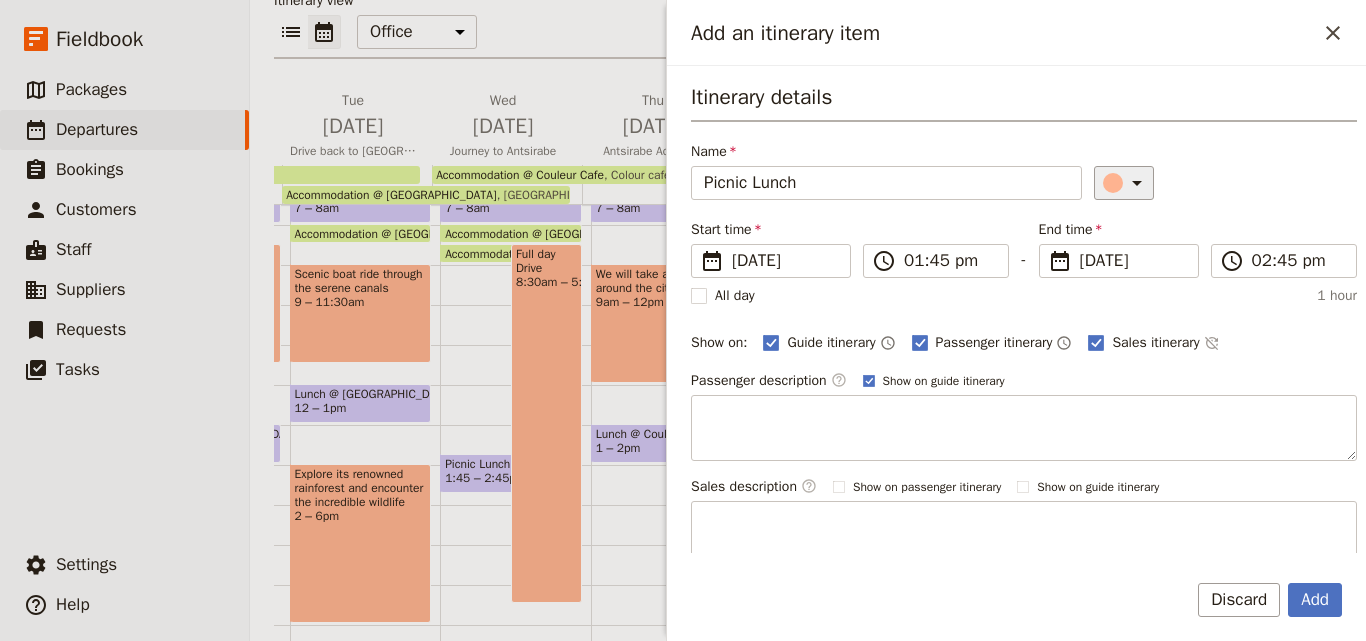 type on "Picnic Lunch" 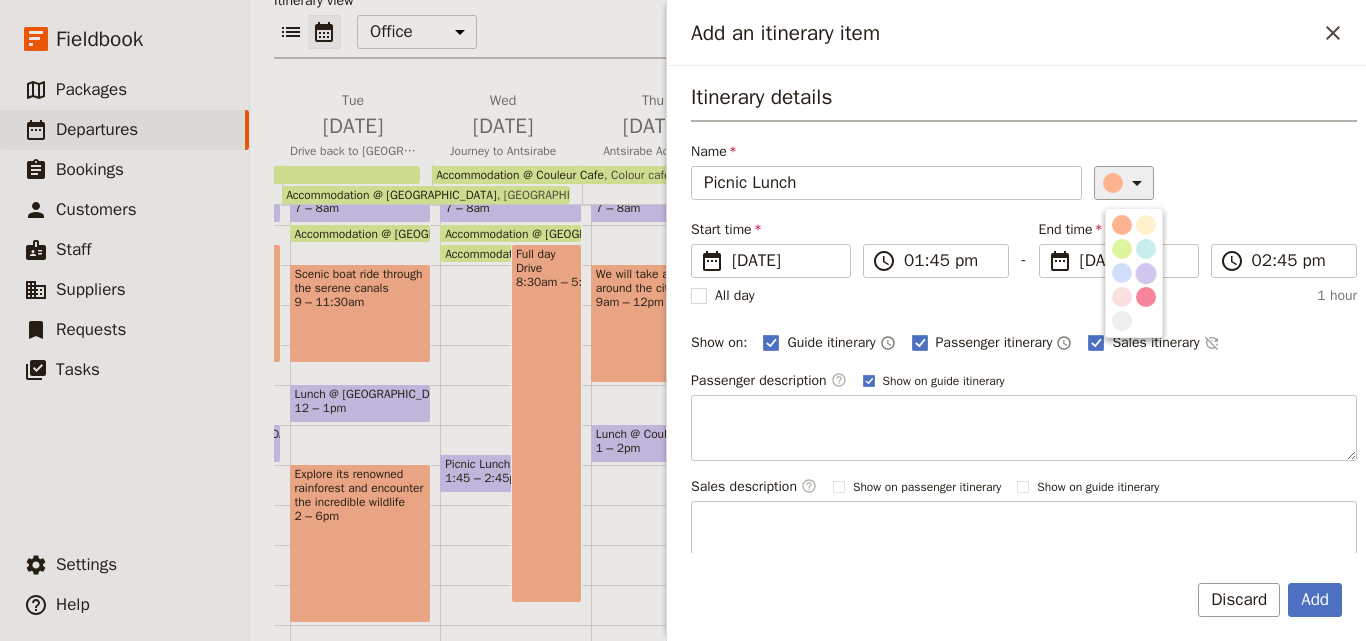 click at bounding box center (1146, 273) 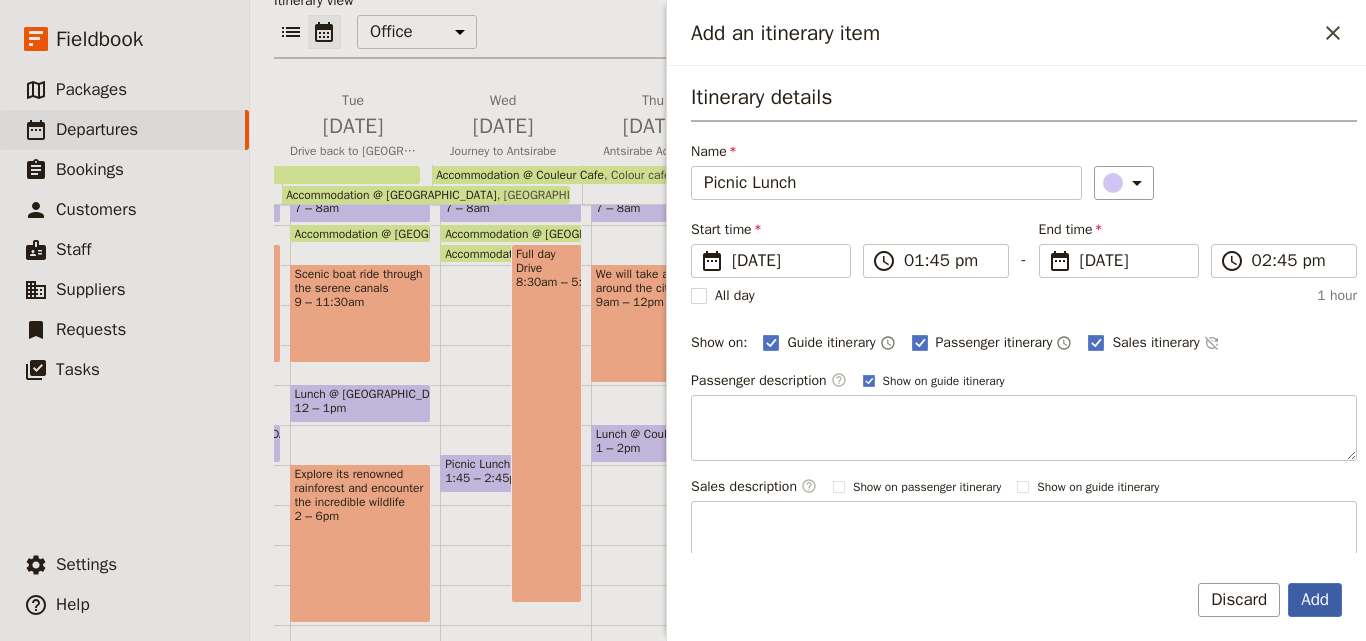 click on "Add" at bounding box center (1315, 600) 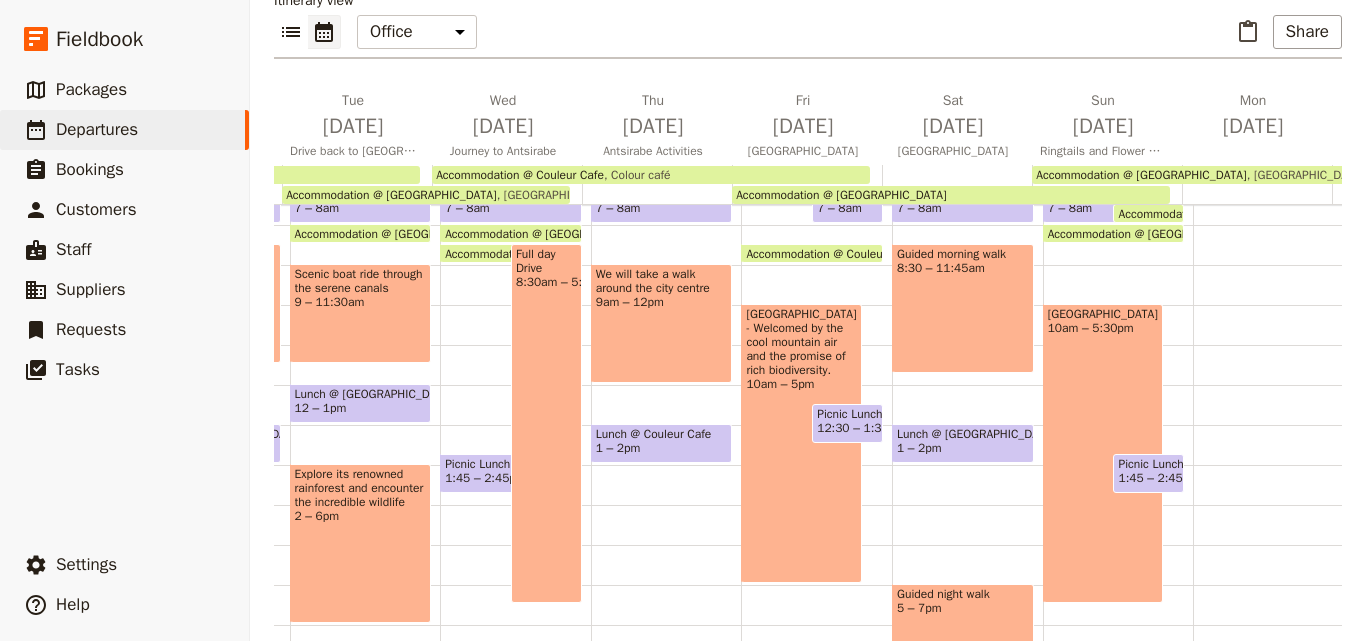 scroll, scrollTop: 500, scrollLeft: 0, axis: vertical 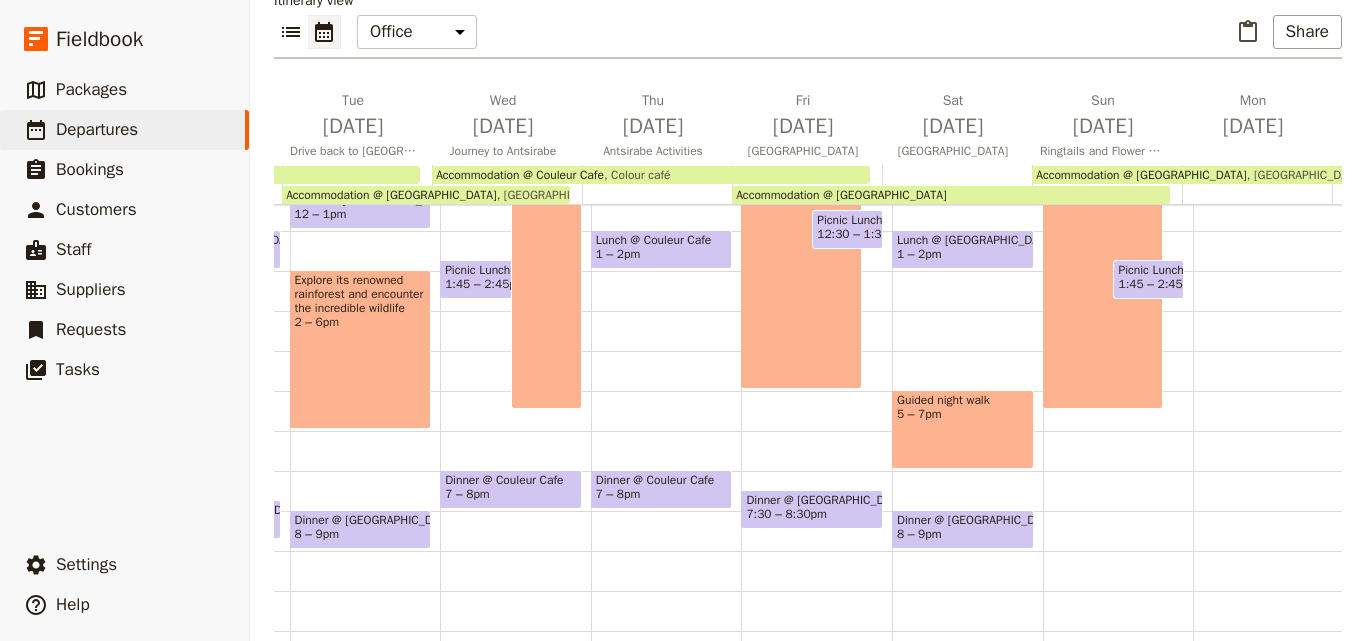 click on "Breakfast @ [GEOGRAPHIC_DATA] 7 – 8am Accommodation @ [GEOGRAPHIC_DATA] 7 – 7:30am Accommodation @  [GEOGRAPHIC_DATA] 8am  [GEOGRAPHIC_DATA] 10am – 5:30pm Picnic Lunch 1:45 – 2:45pm" at bounding box center [1118, 191] 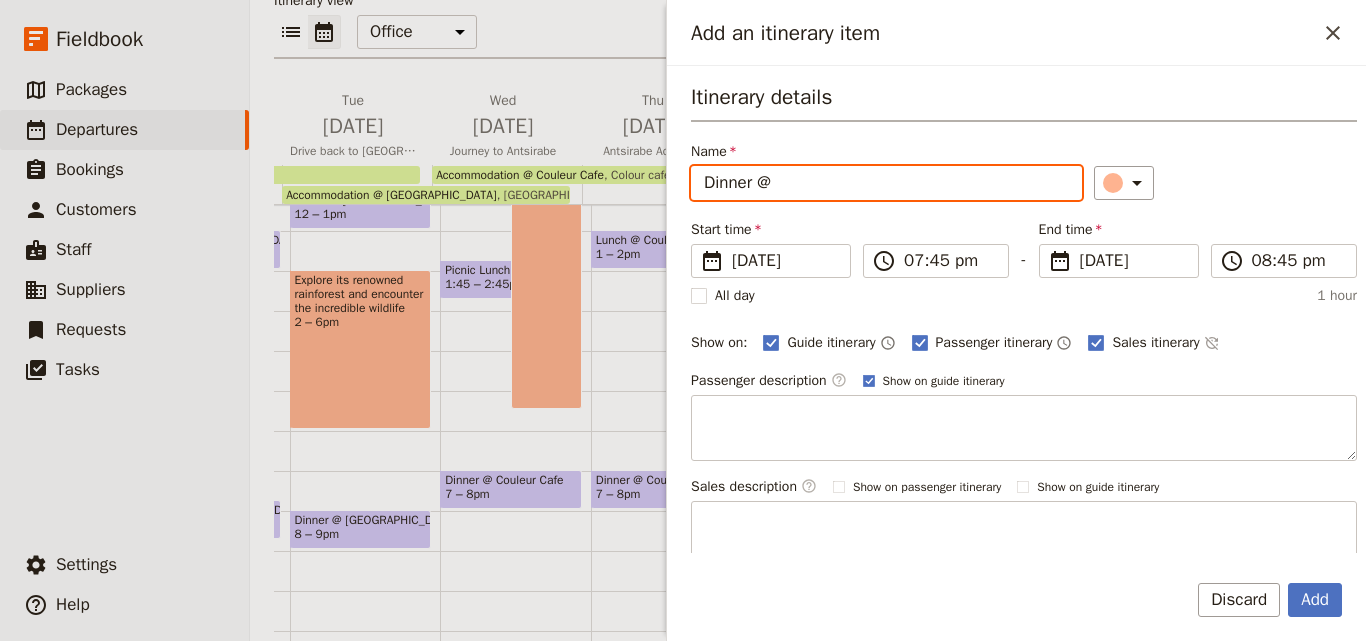 paste on "[GEOGRAPHIC_DATA]" 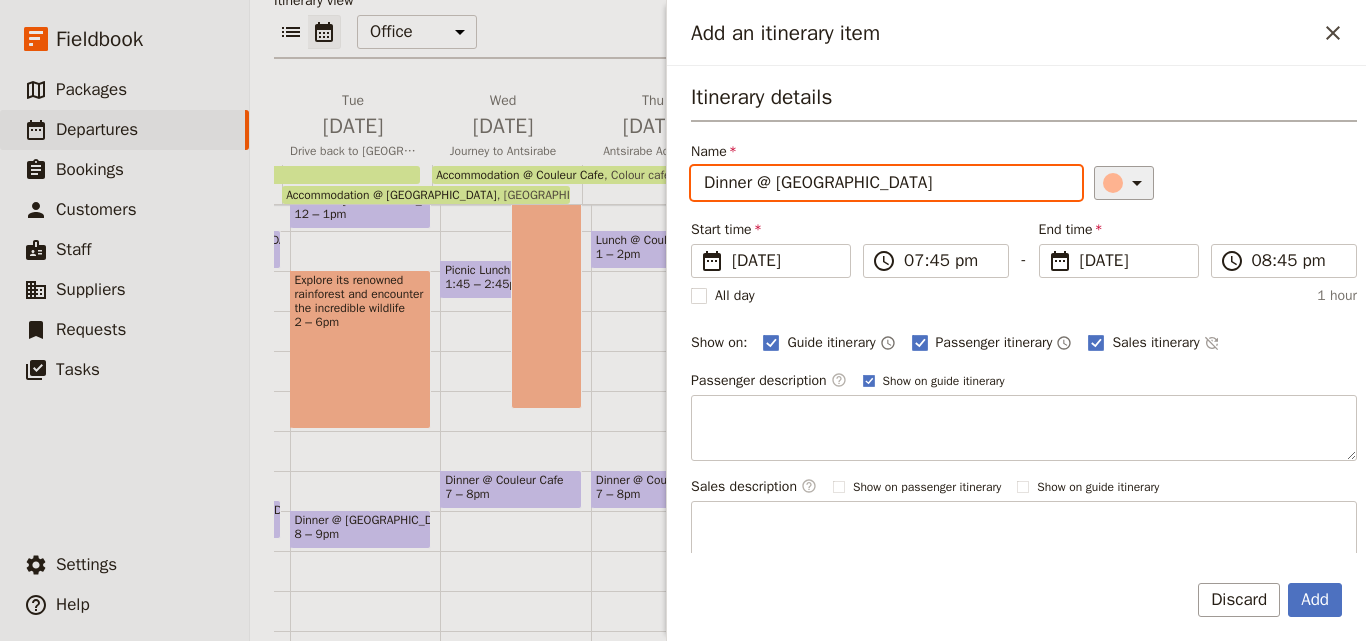 type on "Dinner @ [GEOGRAPHIC_DATA]" 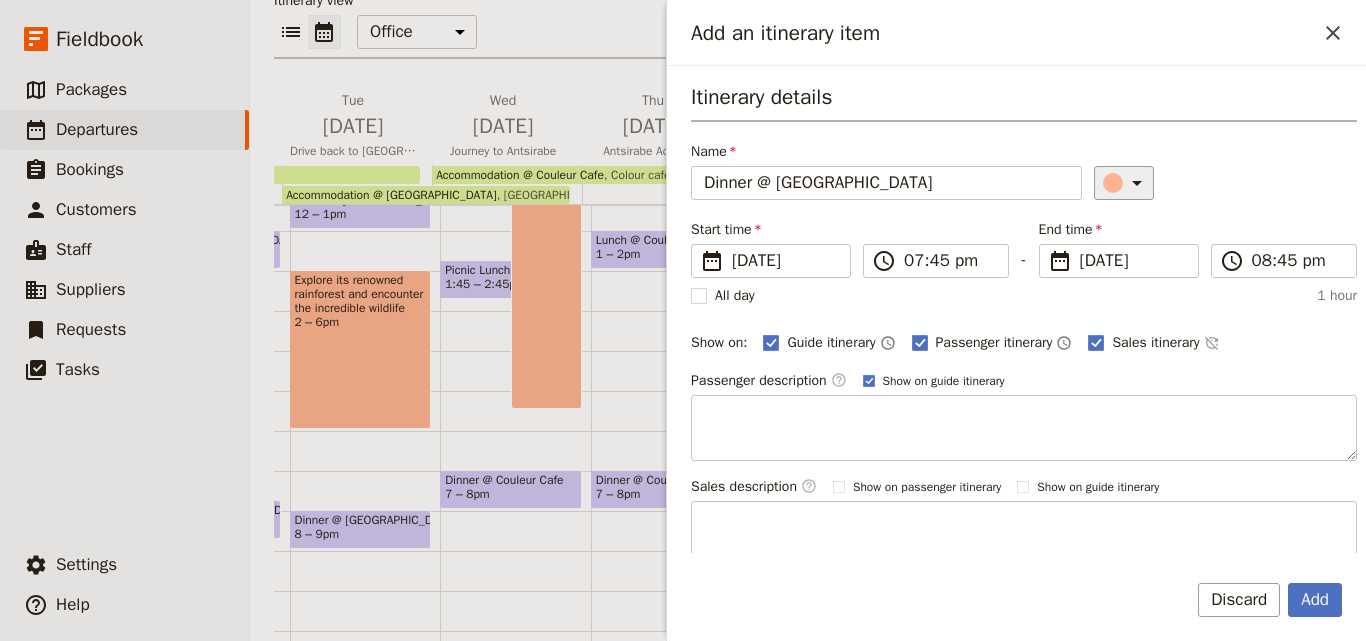 click on "​" at bounding box center [1124, 183] 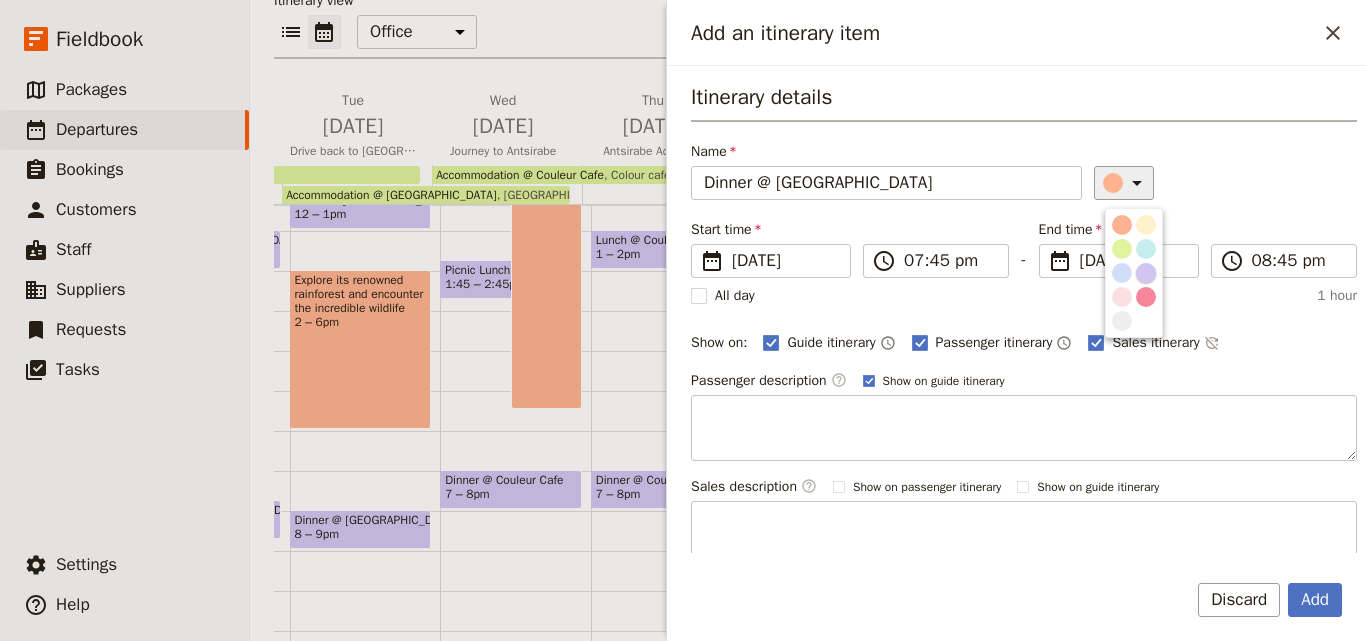 click at bounding box center [1146, 273] 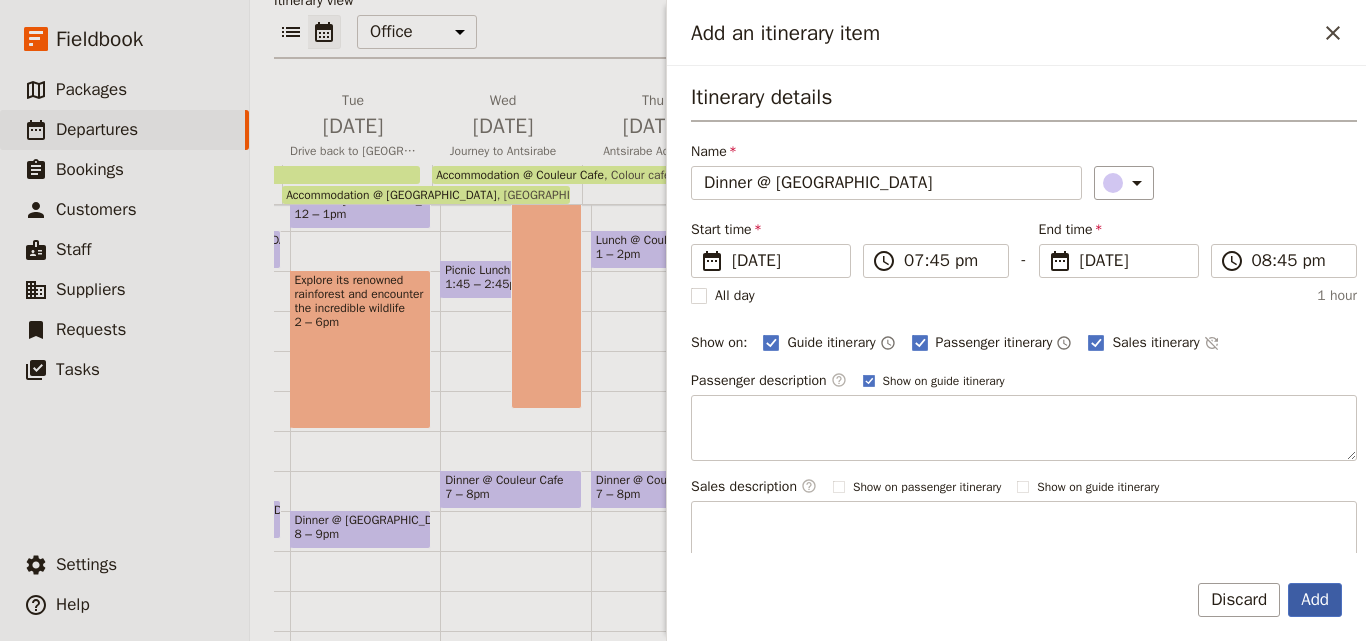 click on "Add" at bounding box center [1315, 600] 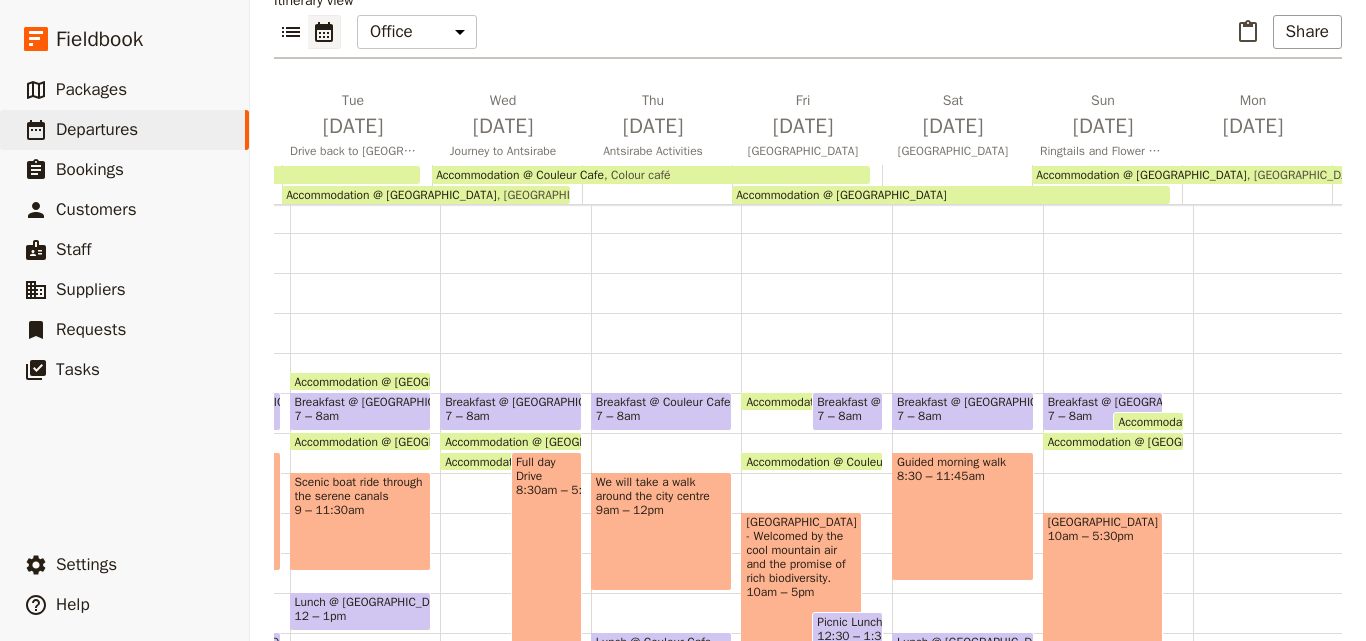 scroll, scrollTop: 0, scrollLeft: 0, axis: both 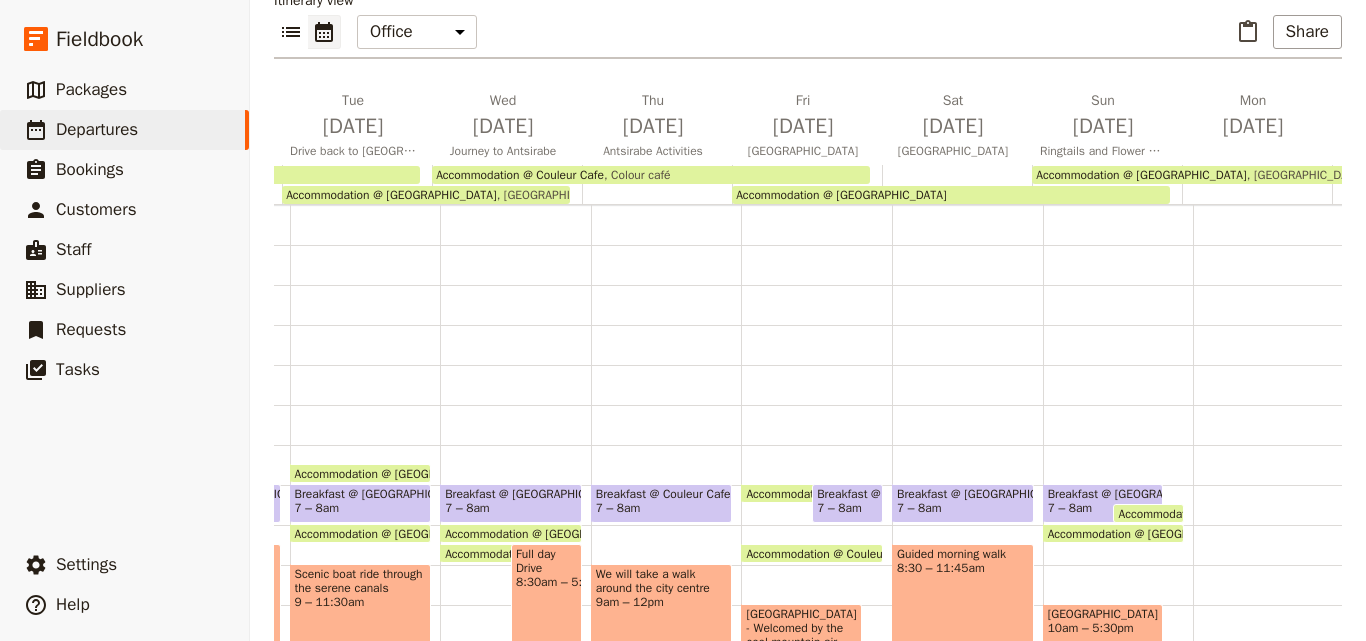 click at bounding box center [1268, 685] 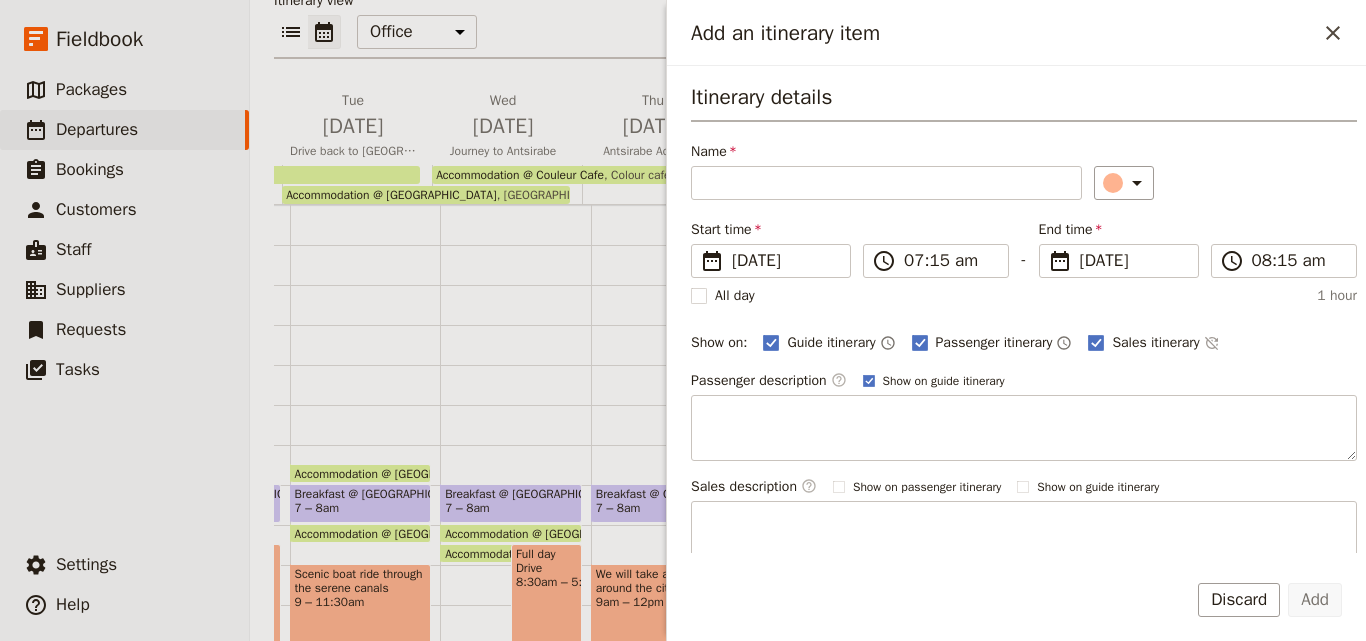 click on "Breakfast @ [GEOGRAPHIC_DATA]" at bounding box center [511, 494] 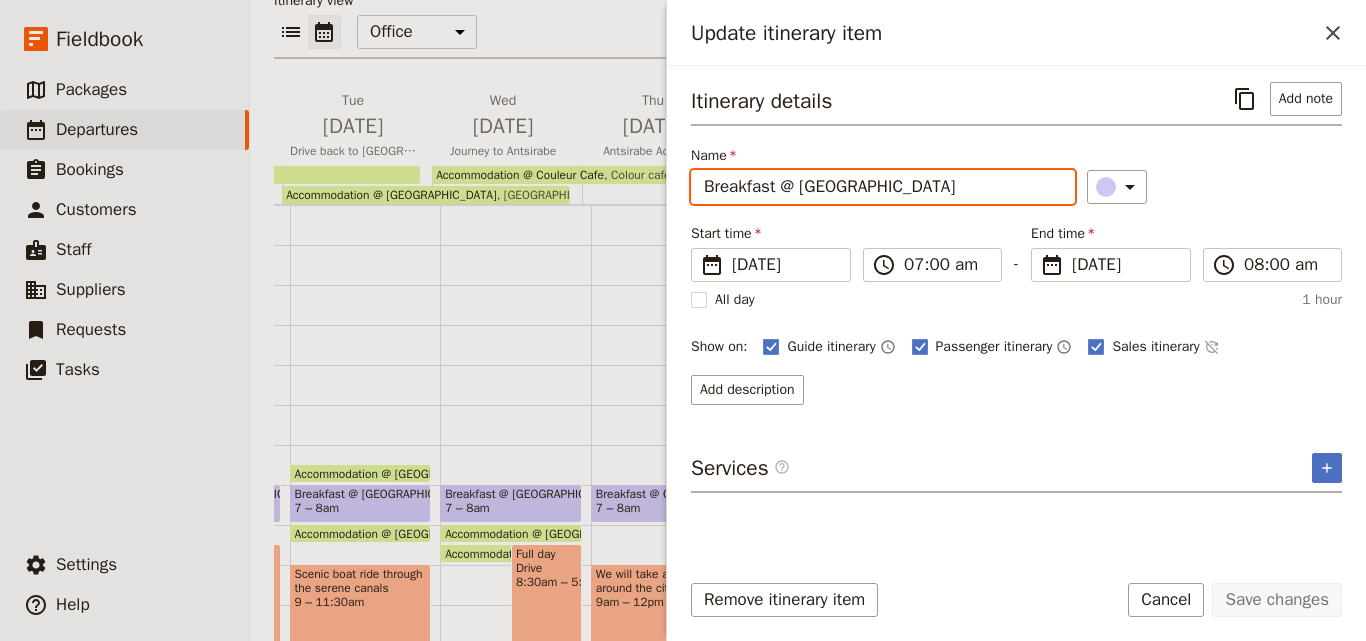 drag, startPoint x: 792, startPoint y: 186, endPoint x: 700, endPoint y: 194, distance: 92.34717 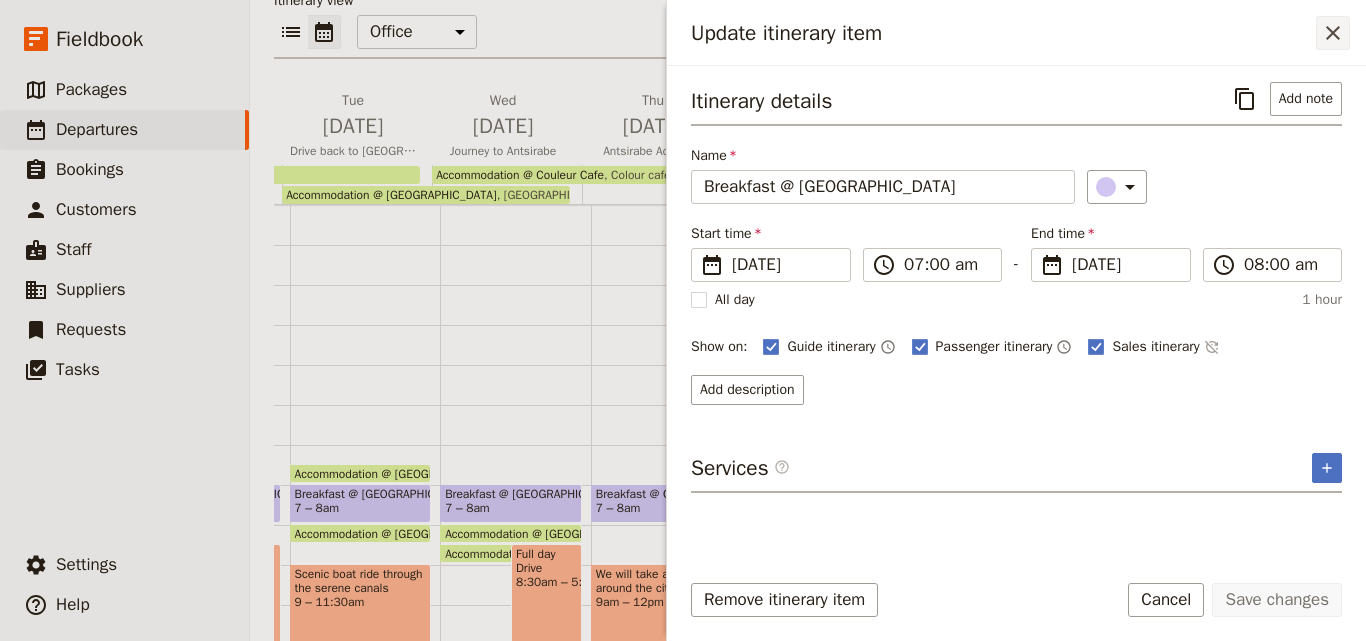 click 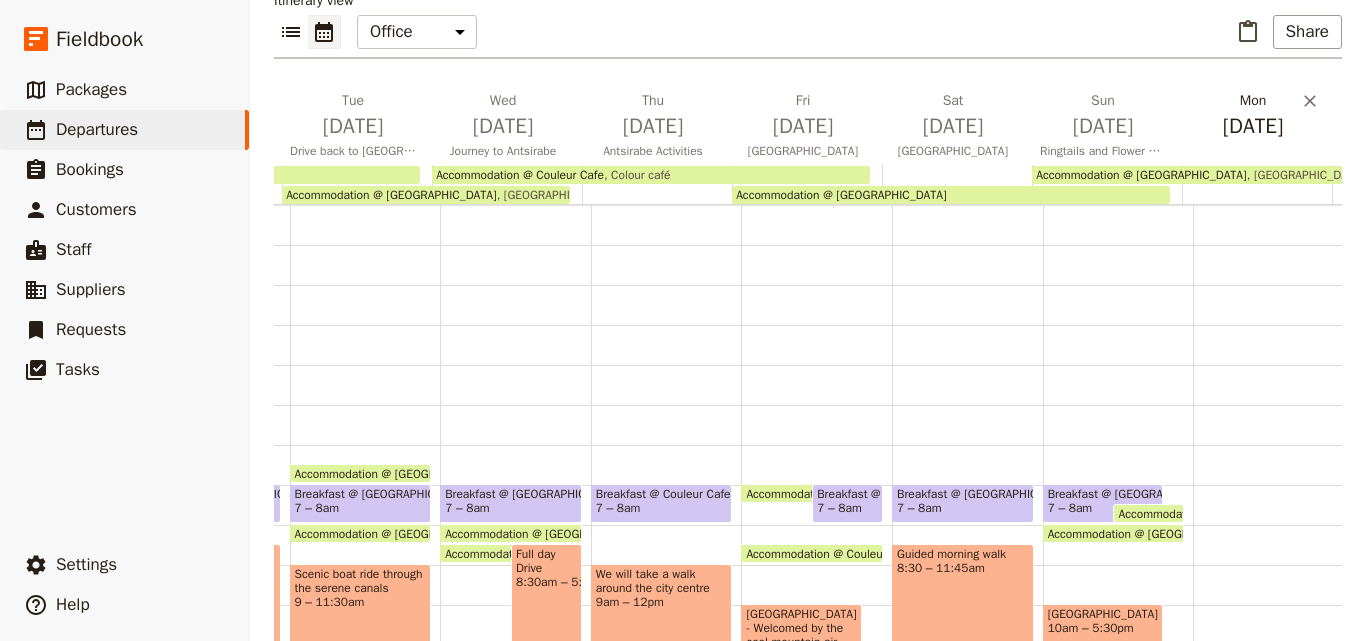 scroll, scrollTop: 0, scrollLeft: 0, axis: both 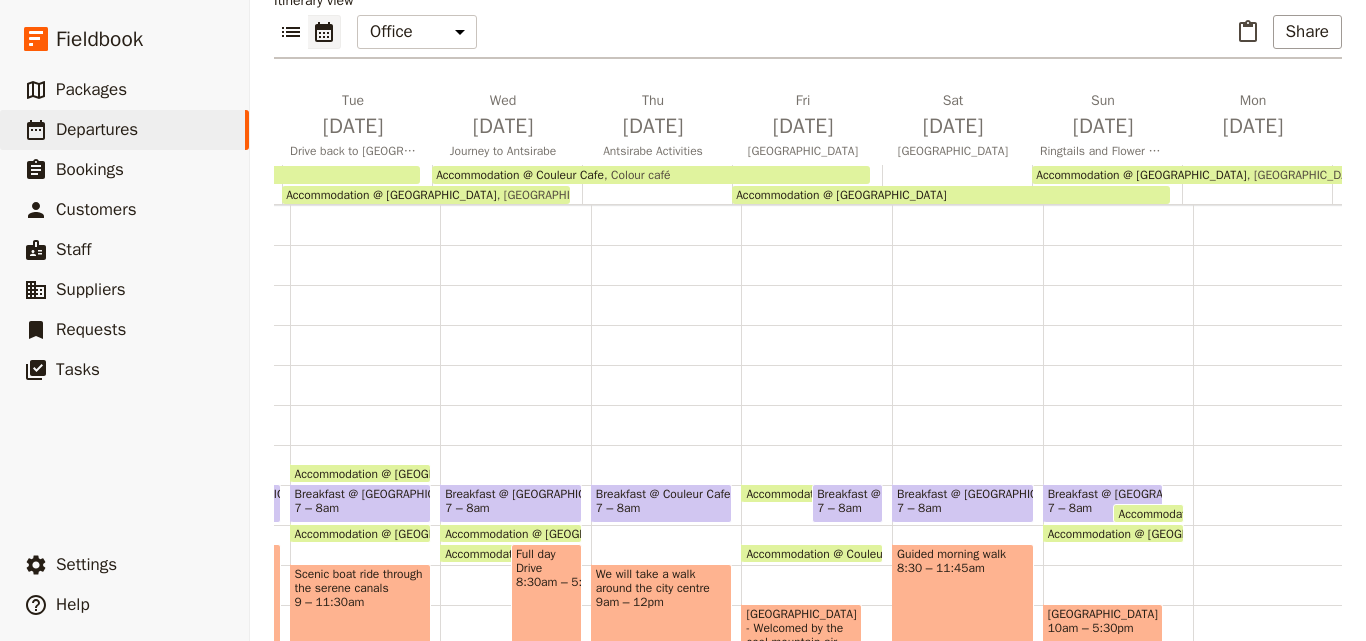 click at bounding box center (1268, 685) 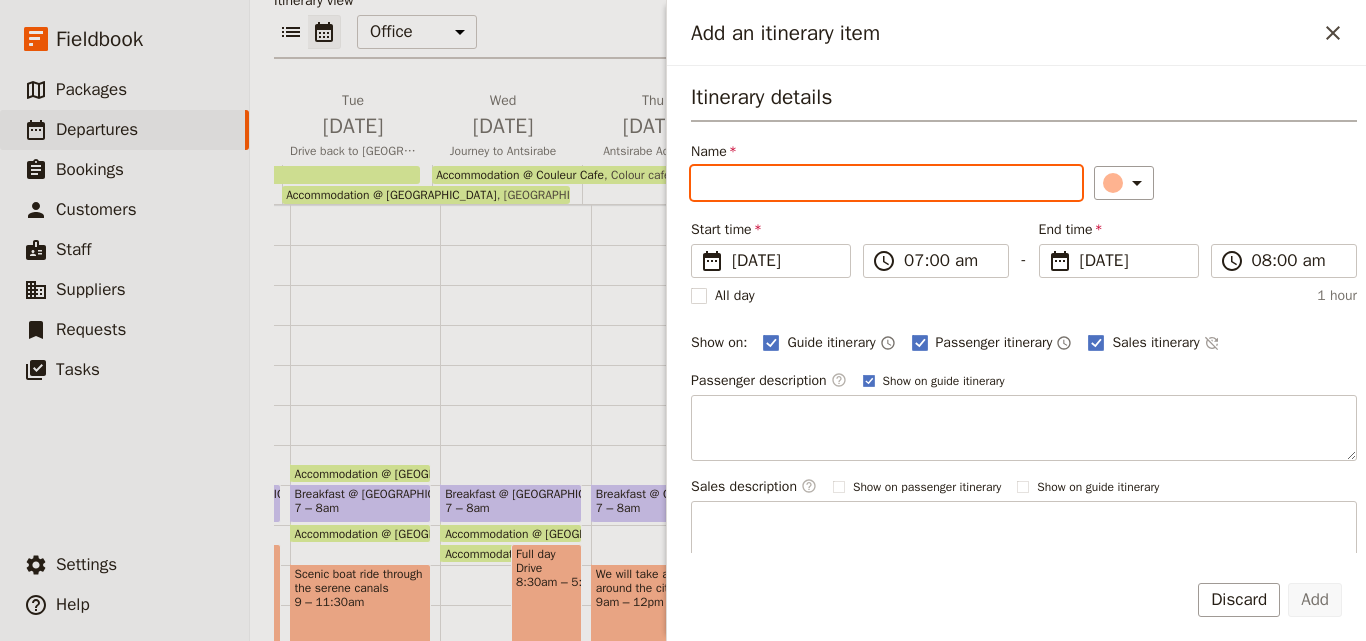 drag, startPoint x: 845, startPoint y: 161, endPoint x: 798, endPoint y: 174, distance: 48.76474 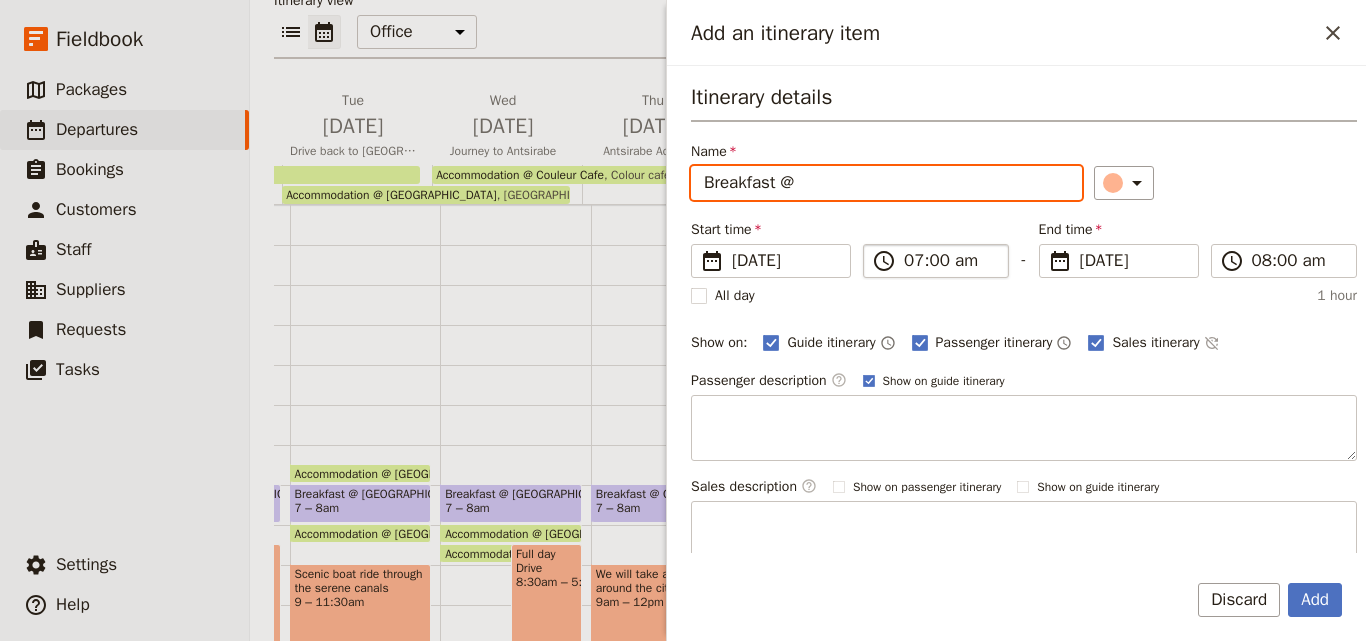 paste on "[GEOGRAPHIC_DATA]" 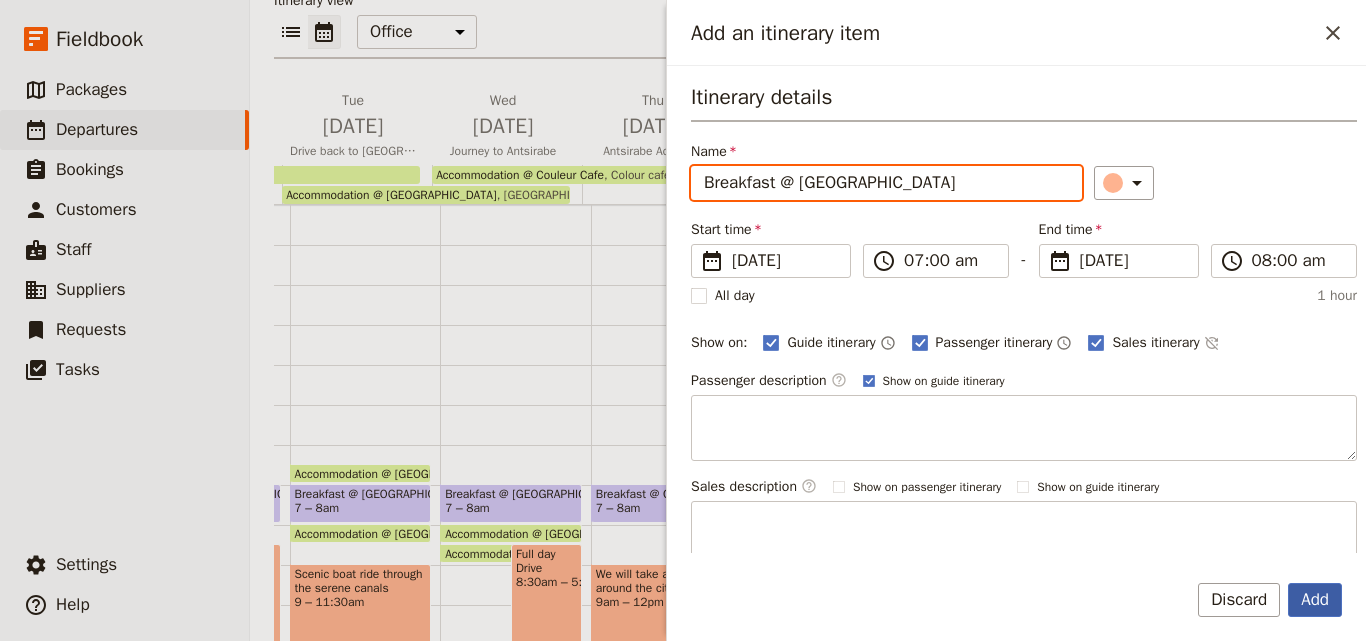 type on "Breakfast @ [GEOGRAPHIC_DATA]" 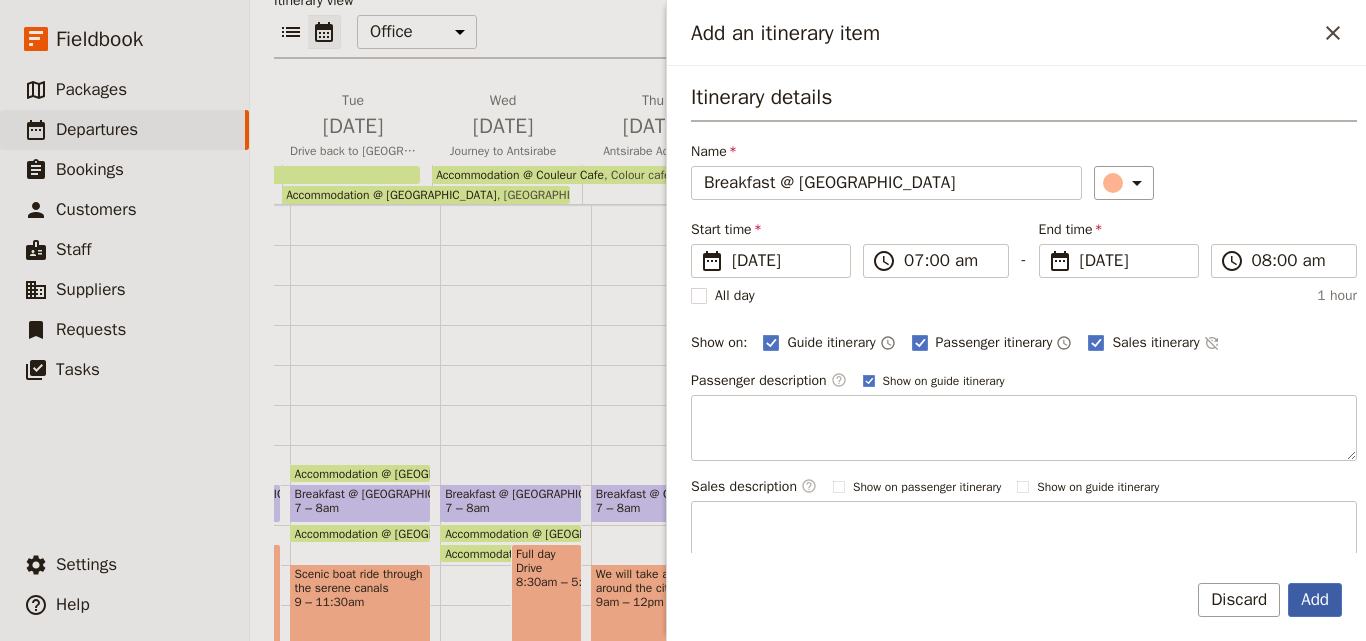 click on "Add" at bounding box center [1315, 600] 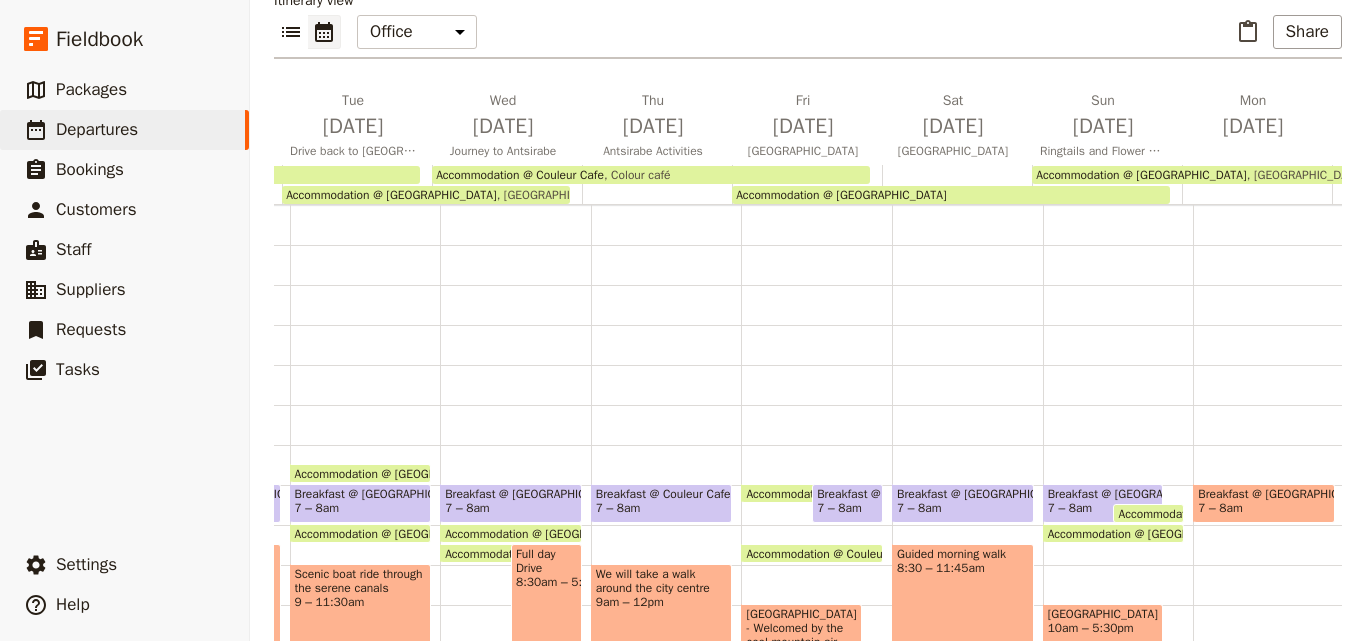 click on "7 – 8am" at bounding box center [1264, 508] 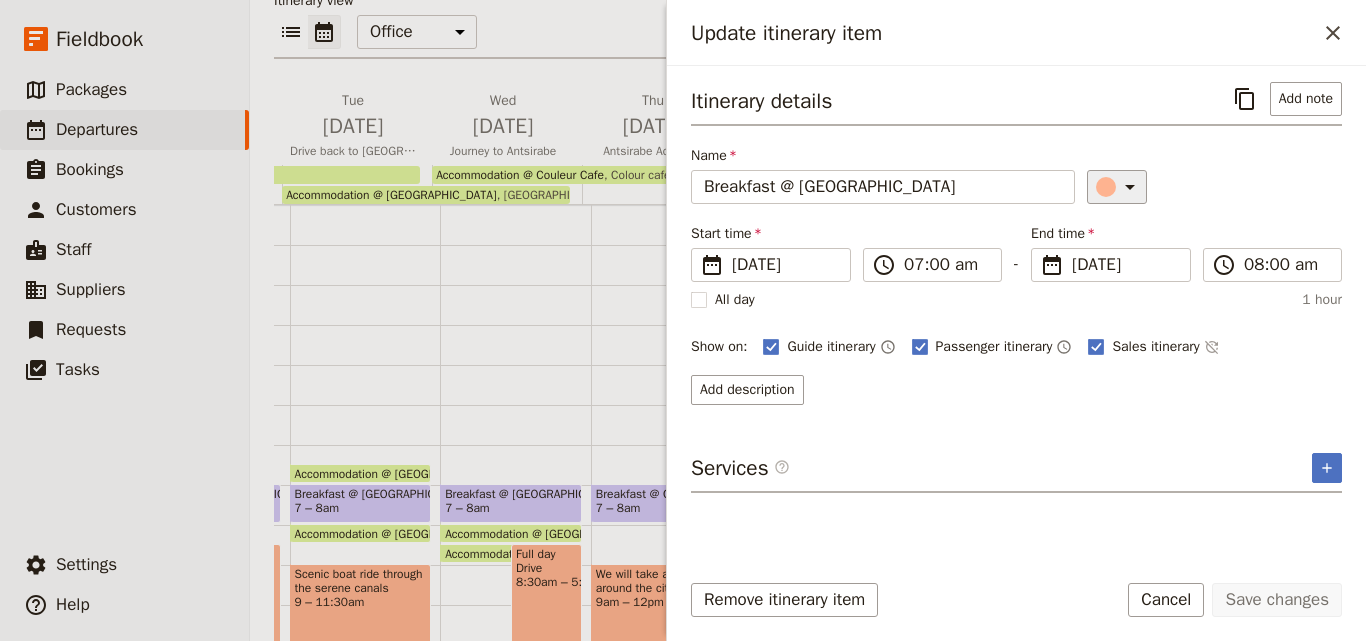 click 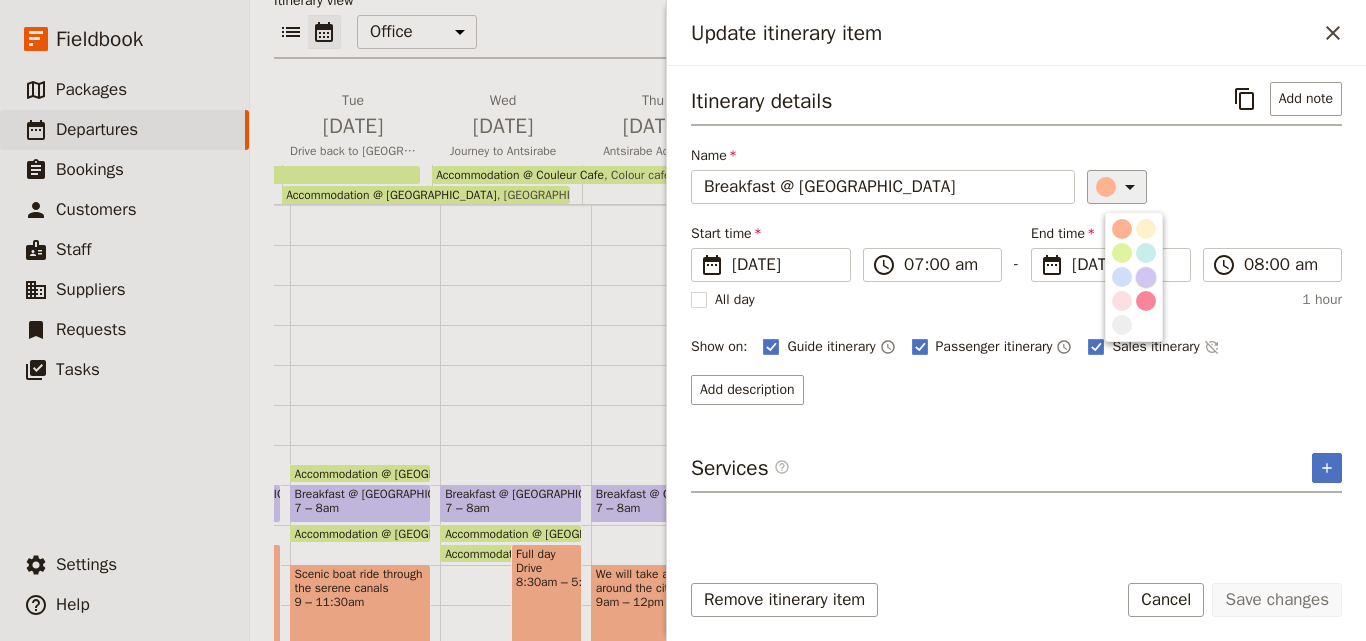 click at bounding box center [1146, 277] 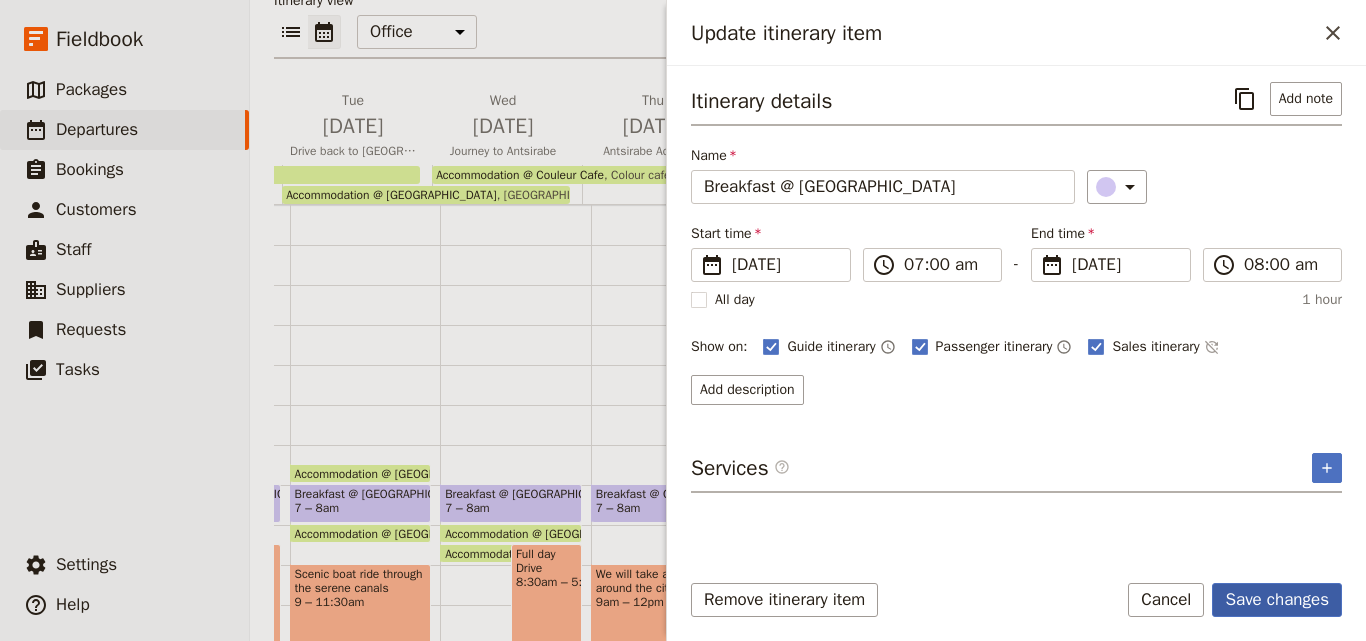click on "Save changes" at bounding box center (1277, 600) 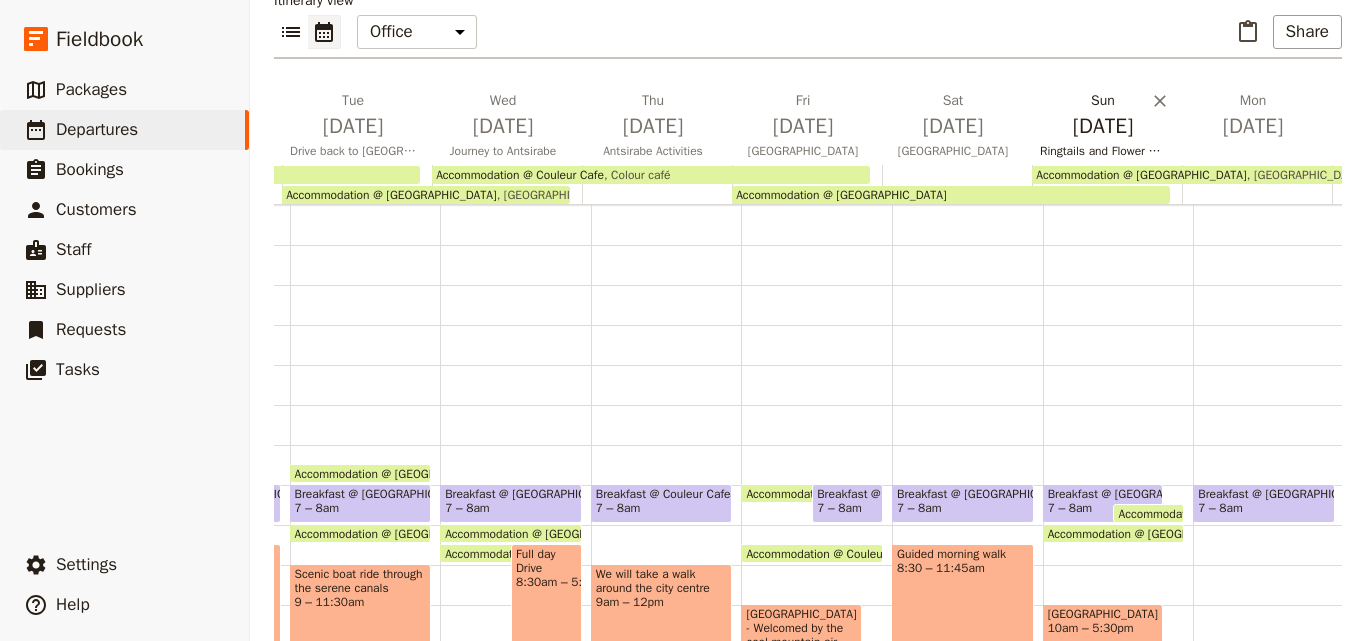 click on "[DATE]" at bounding box center (1103, 126) 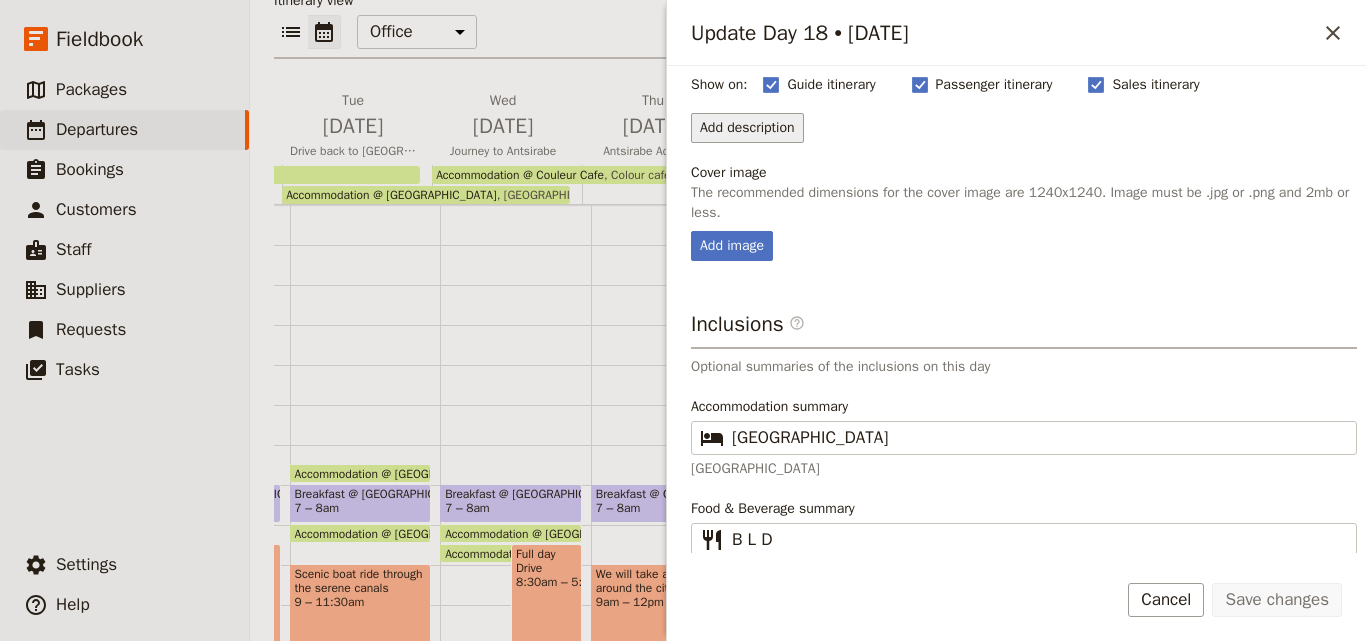 scroll, scrollTop: 227, scrollLeft: 0, axis: vertical 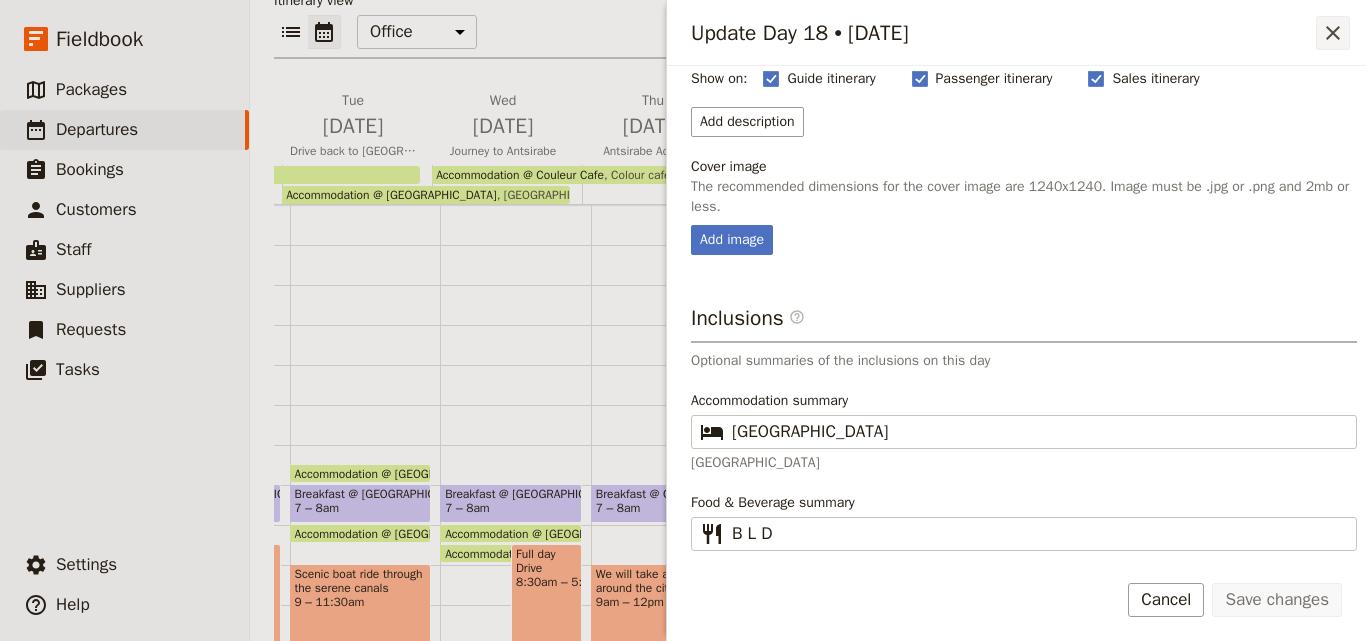 click 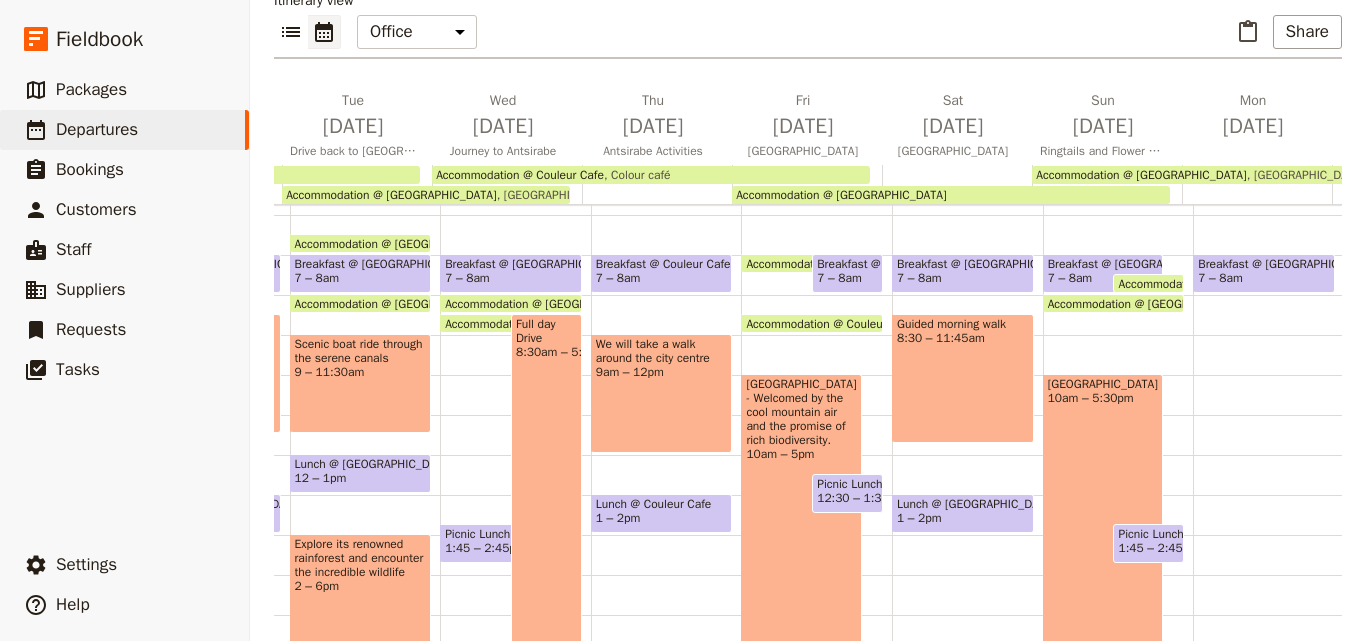 scroll, scrollTop: 200, scrollLeft: 0, axis: vertical 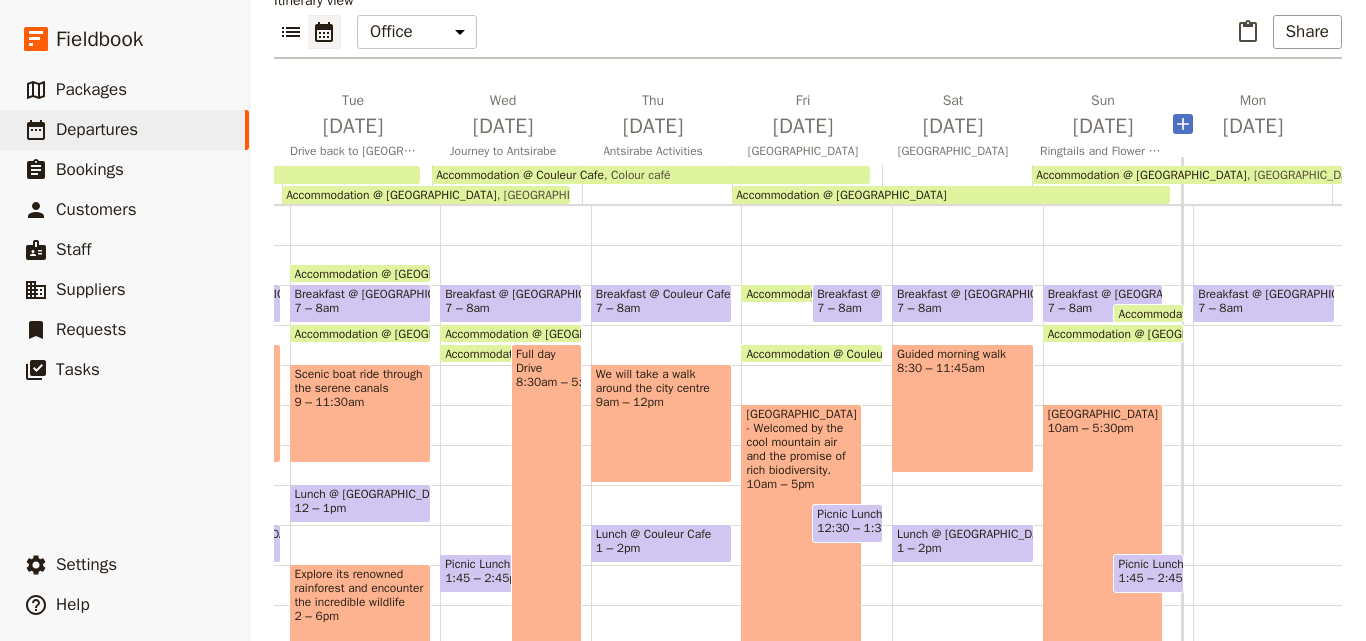 click 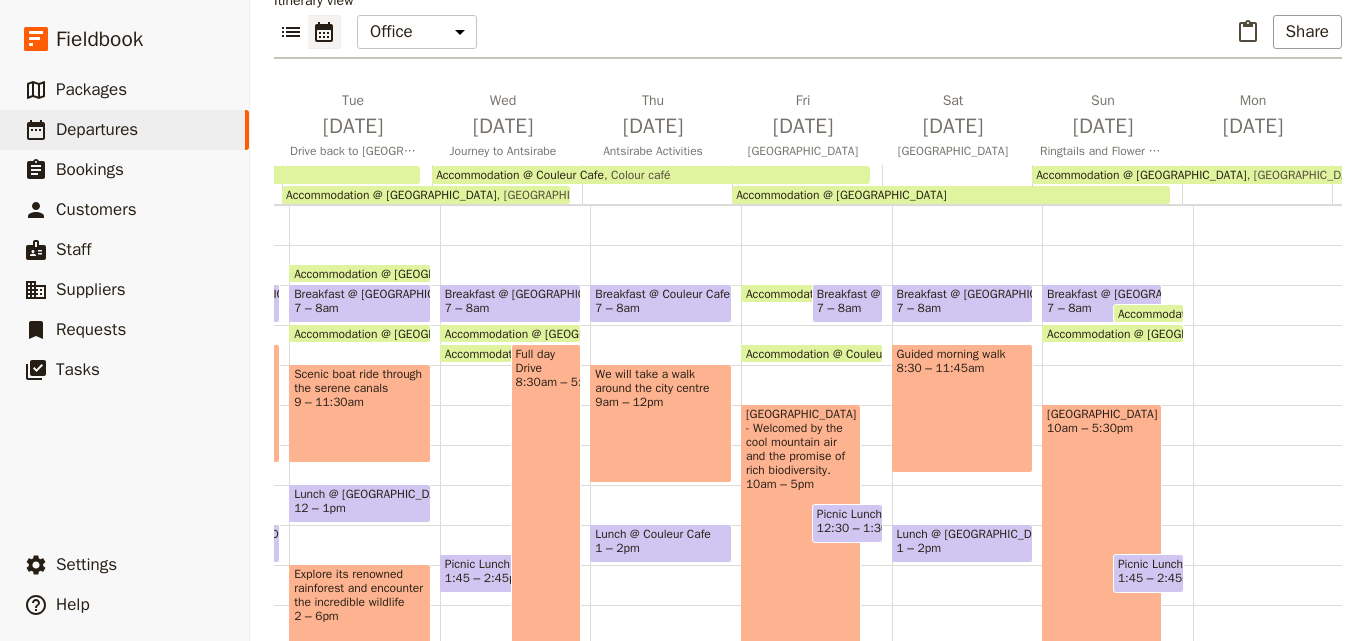 scroll, scrollTop: 0, scrollLeft: 2763, axis: horizontal 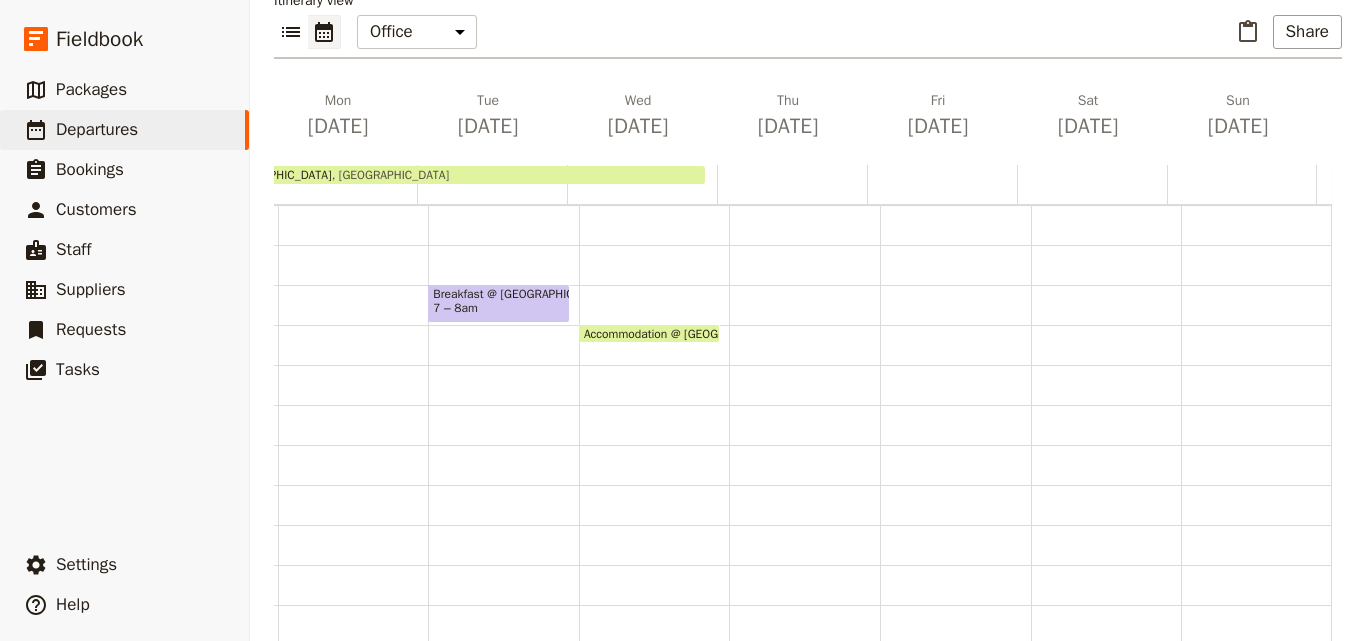type 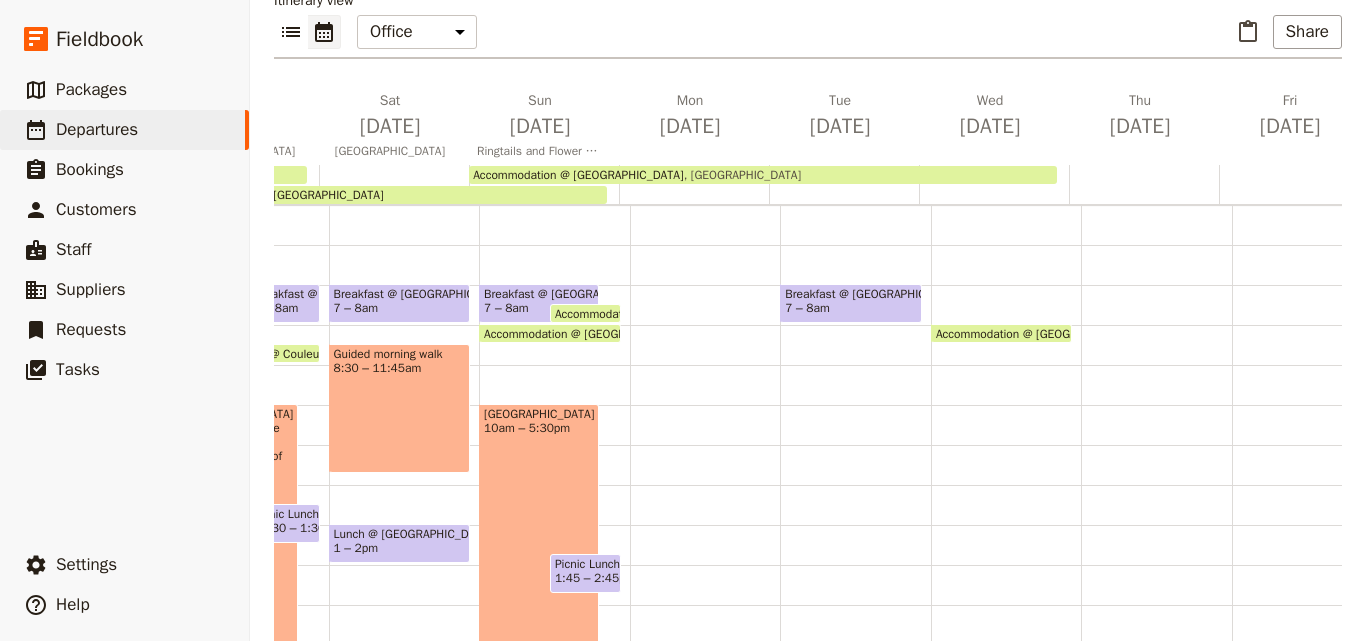 scroll, scrollTop: 0, scrollLeft: 2403, axis: horizontal 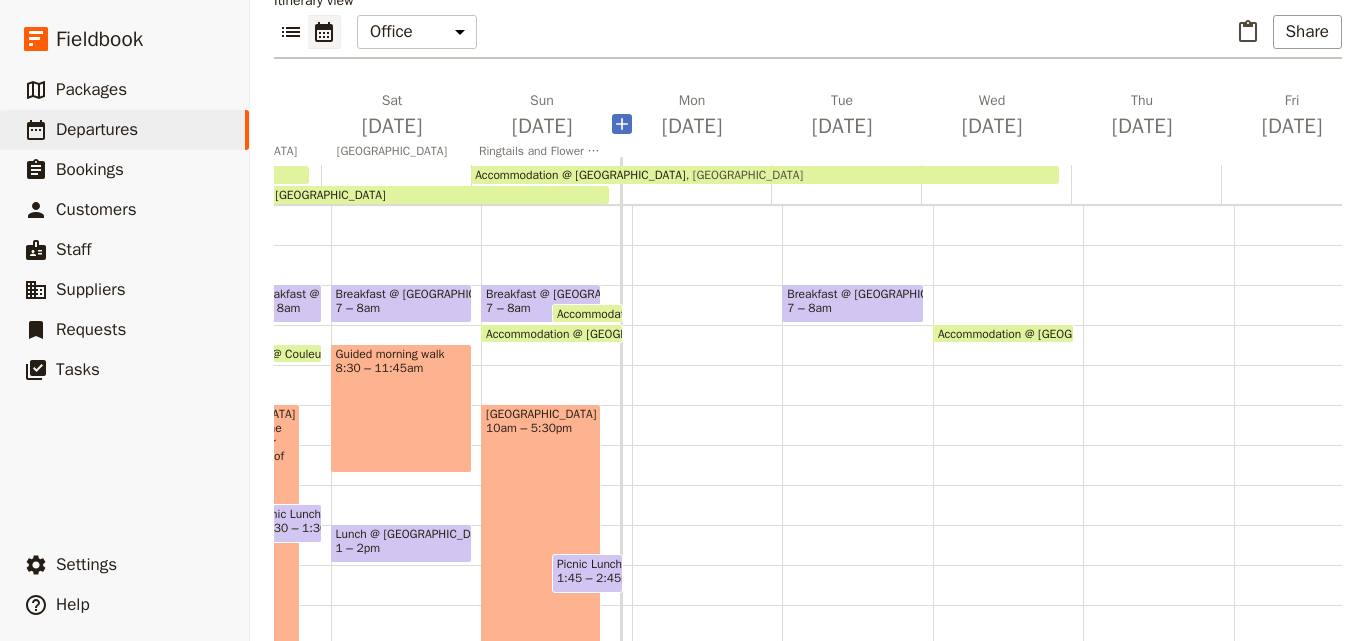 click 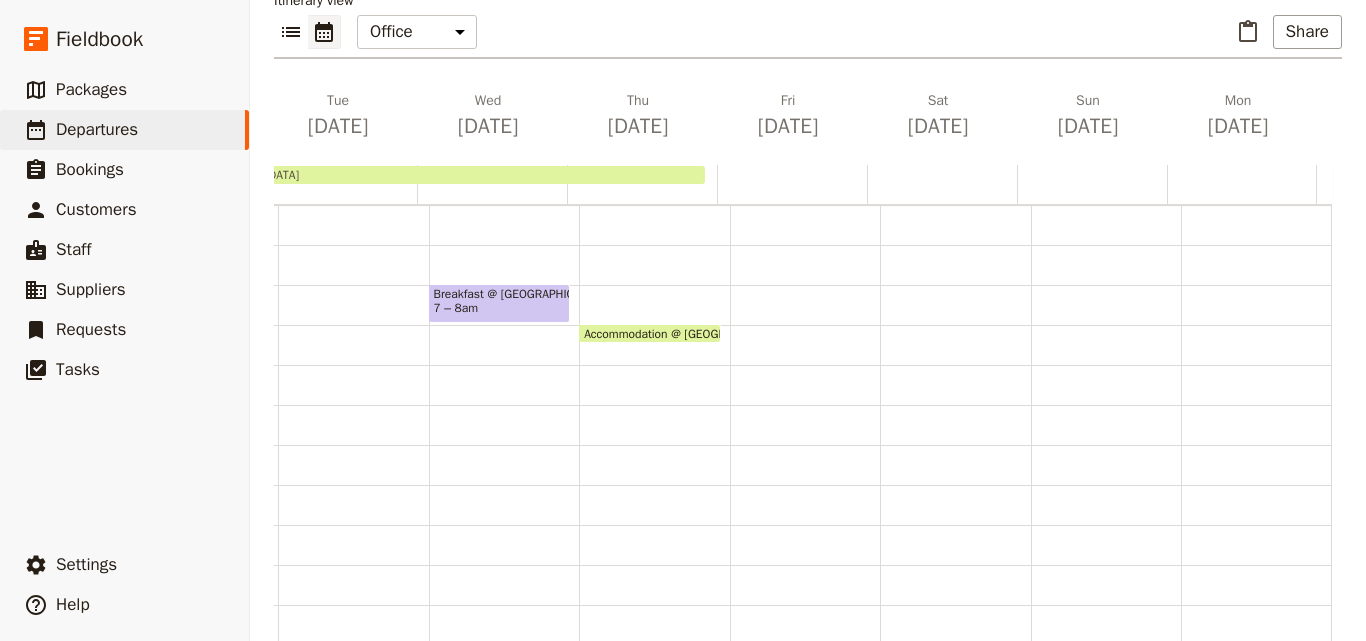 scroll, scrollTop: 0, scrollLeft: 2922, axis: horizontal 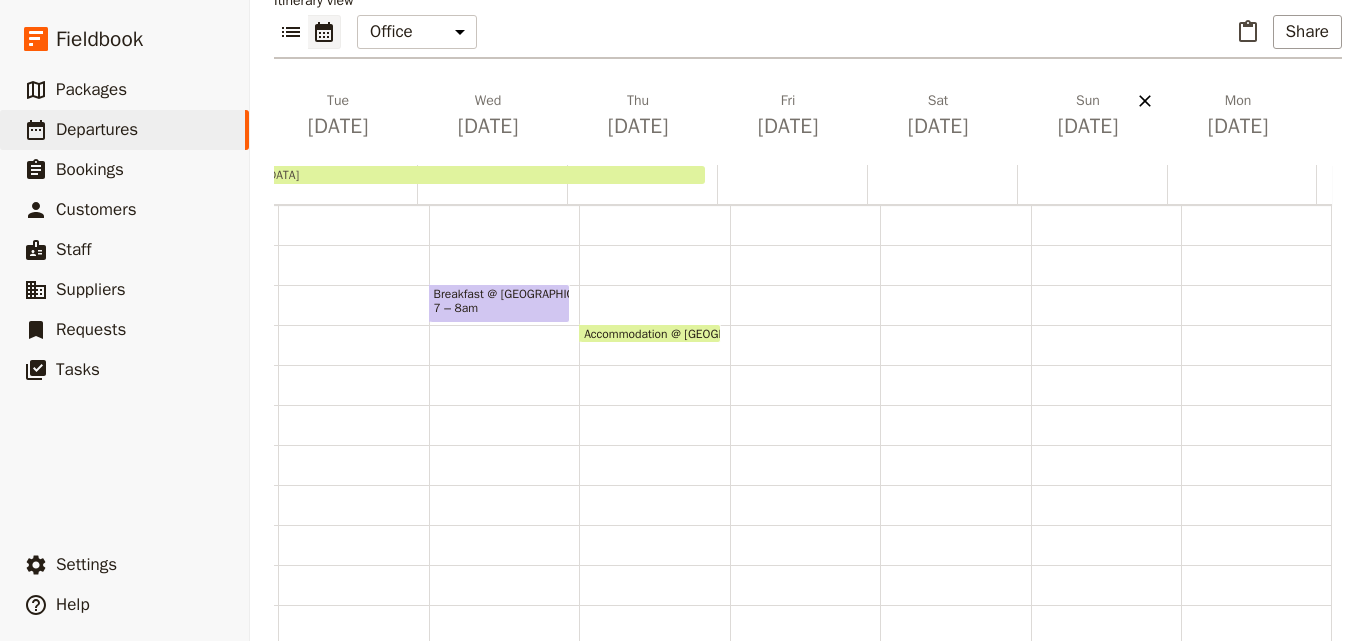 click 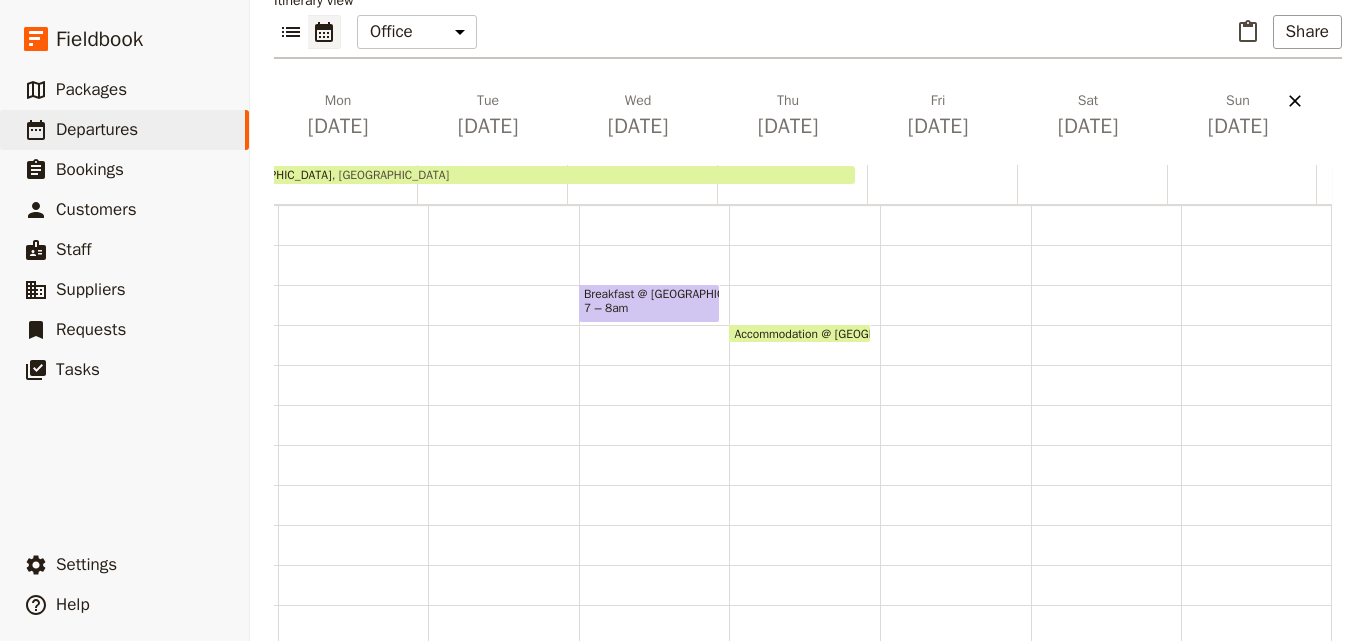 scroll, scrollTop: 0, scrollLeft: 2772, axis: horizontal 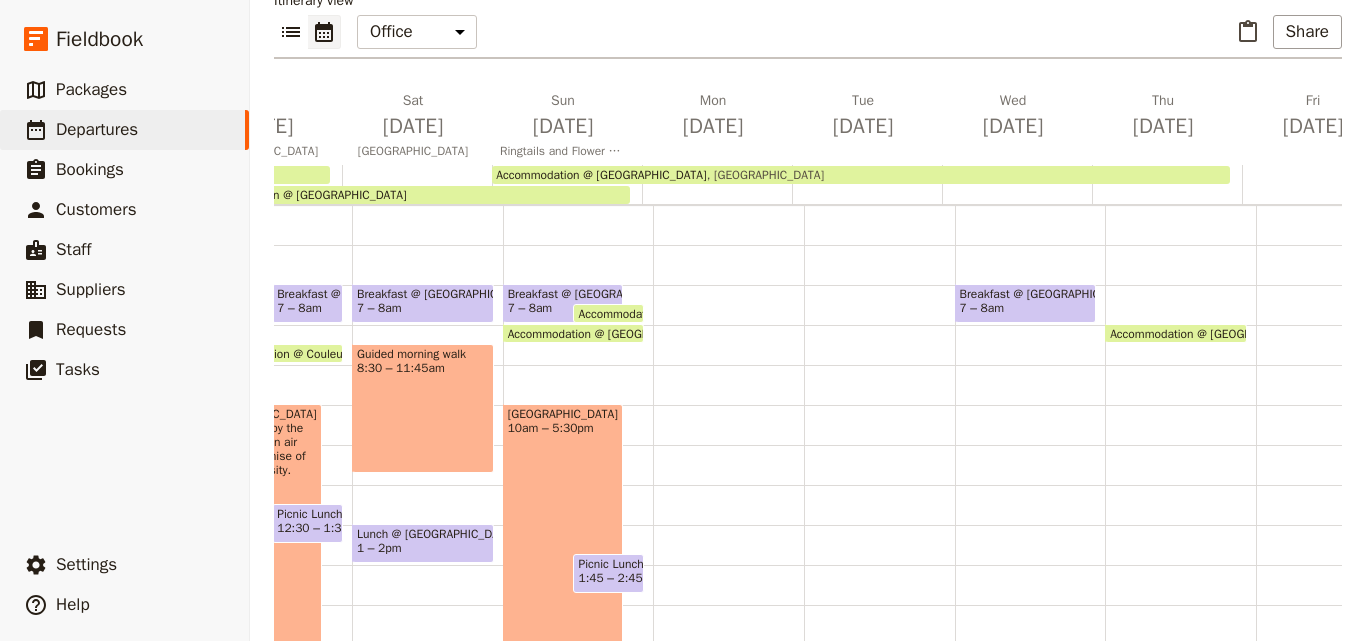 click on "[GEOGRAPHIC_DATA] 10am – 5:30pm" at bounding box center [563, 553] 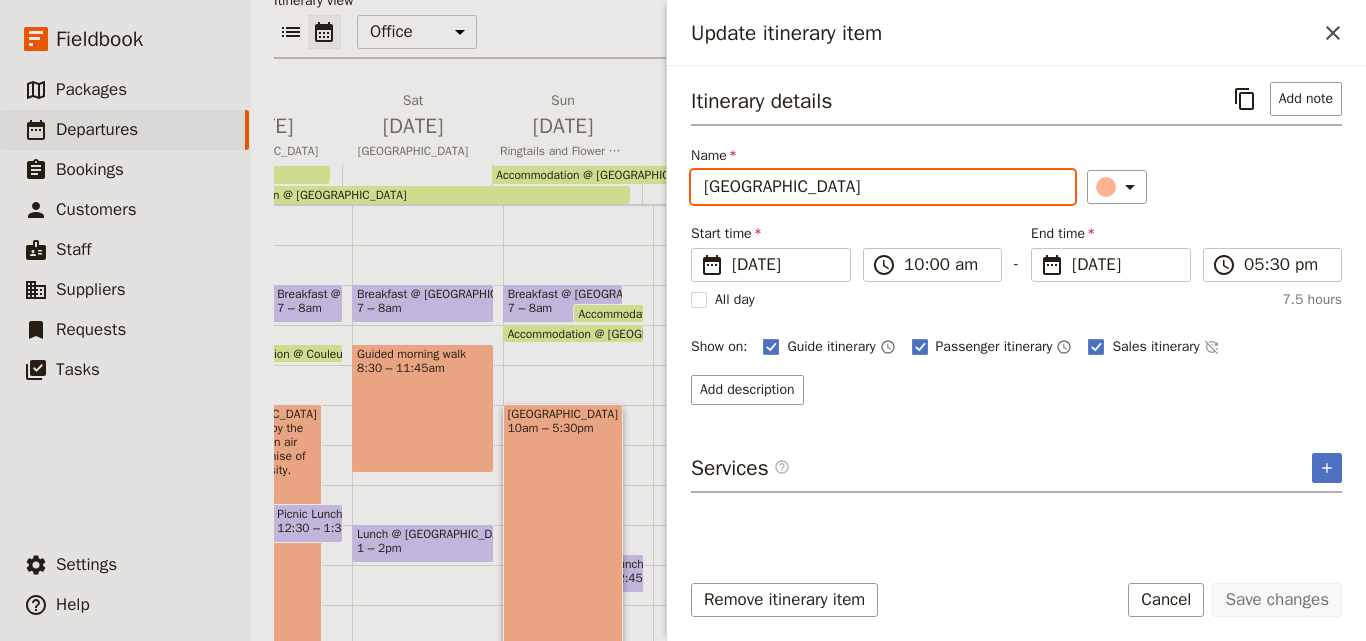 drag, startPoint x: 876, startPoint y: 190, endPoint x: 695, endPoint y: 195, distance: 181.06905 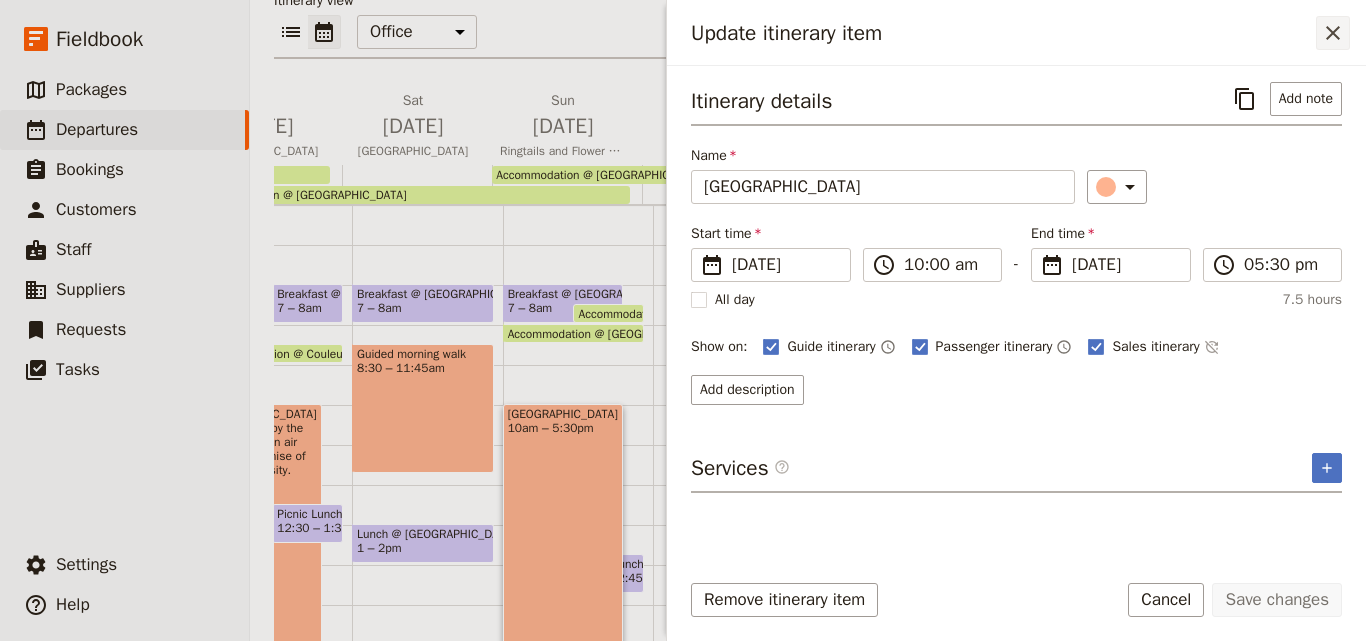 click 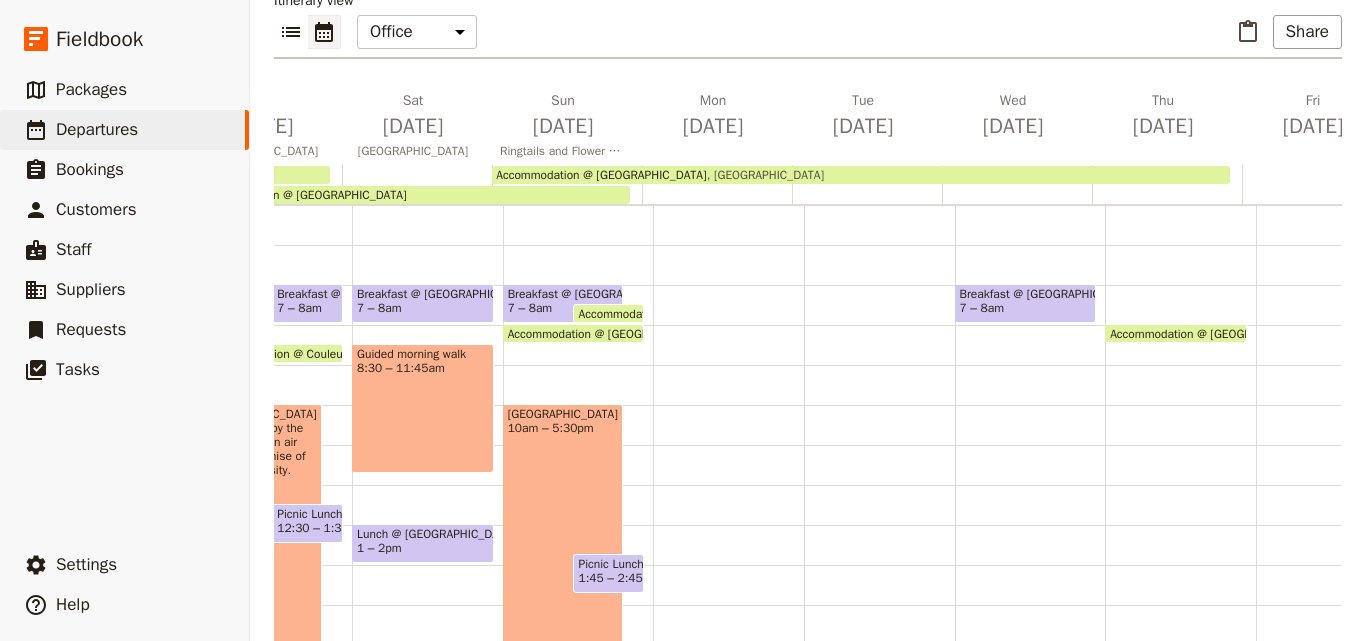 scroll, scrollTop: 246, scrollLeft: 0, axis: vertical 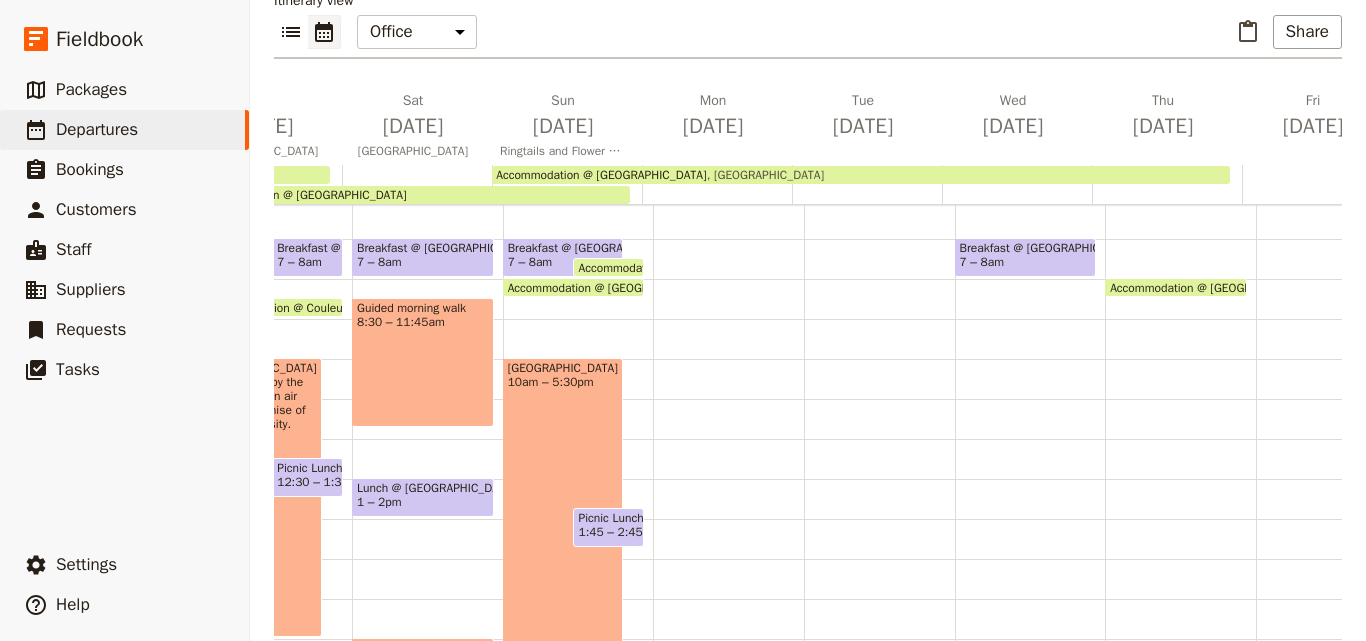click at bounding box center [728, 439] 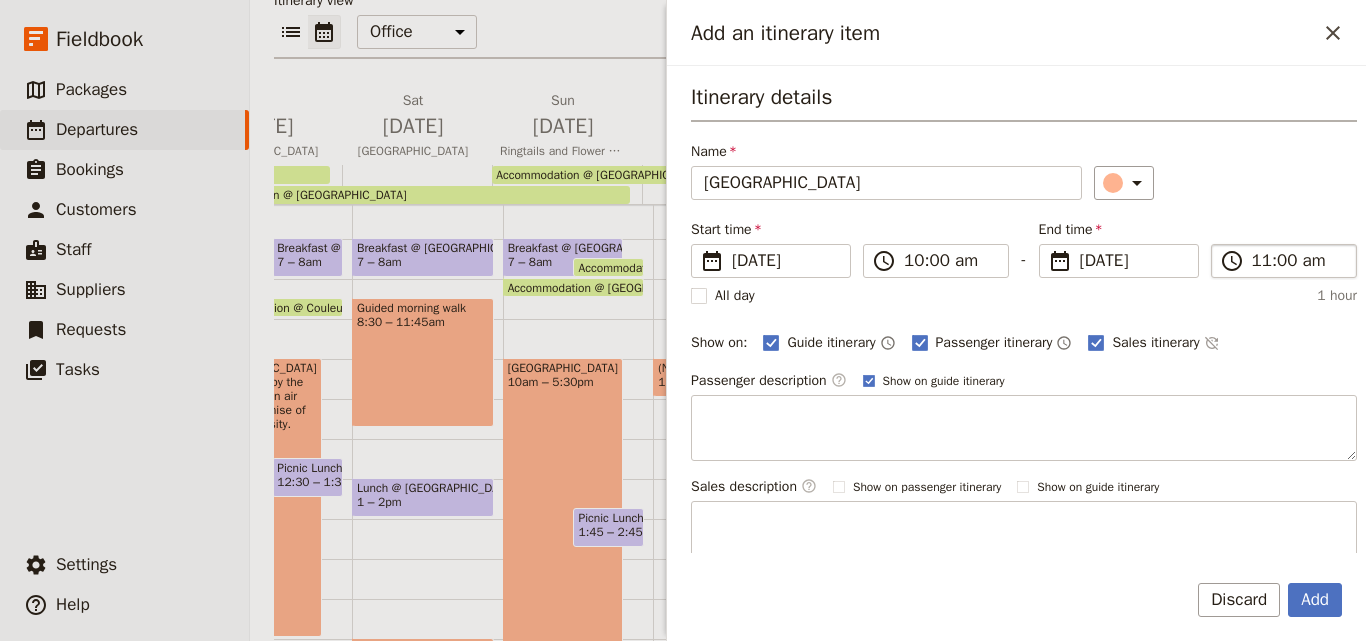 type on "[GEOGRAPHIC_DATA]" 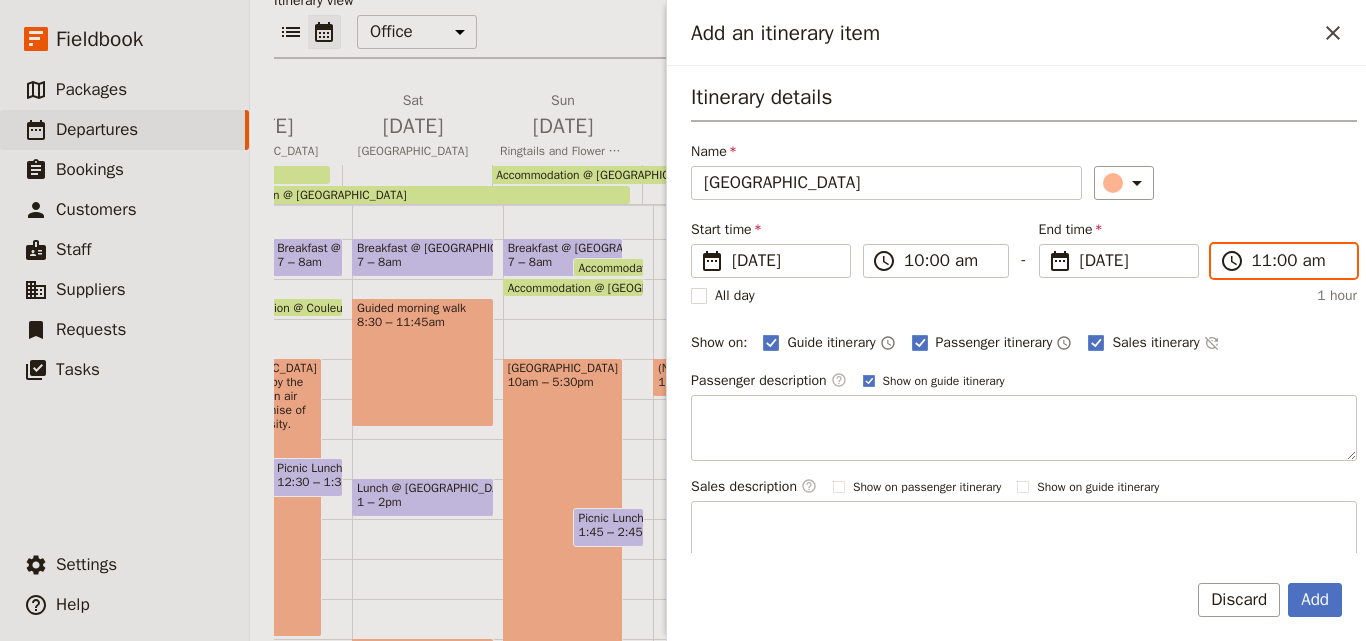 click on "11:00 am" at bounding box center (1298, 261) 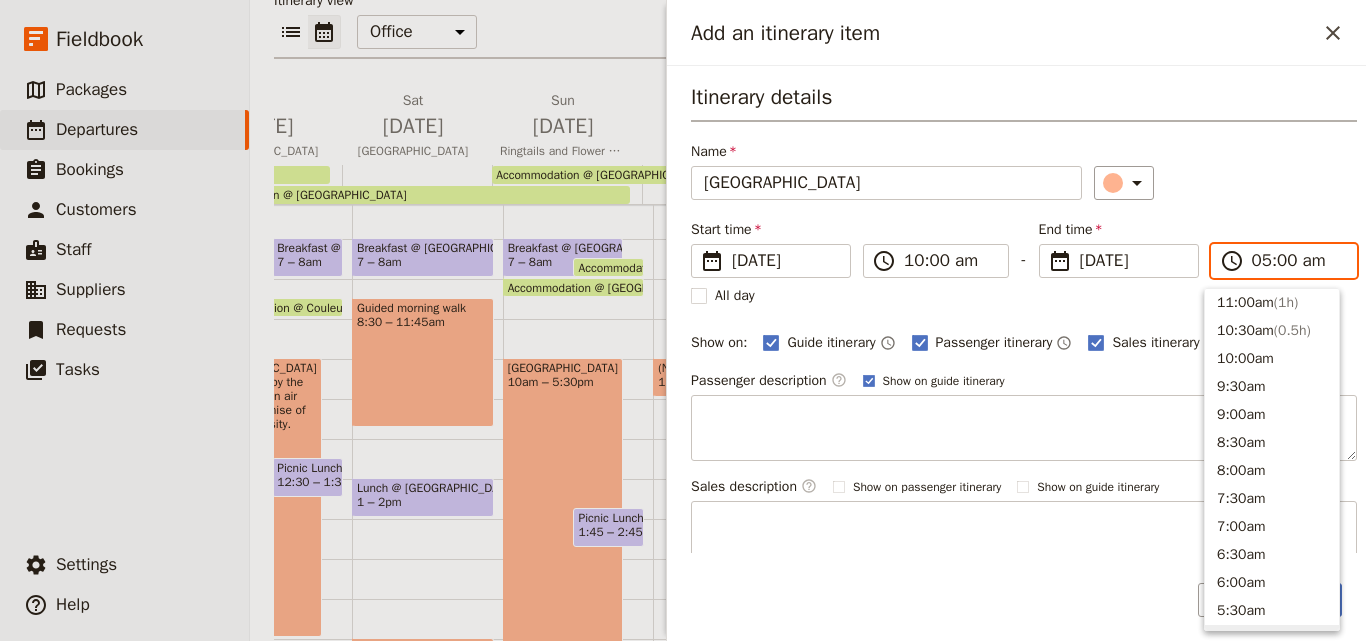 scroll, scrollTop: 1011, scrollLeft: 0, axis: vertical 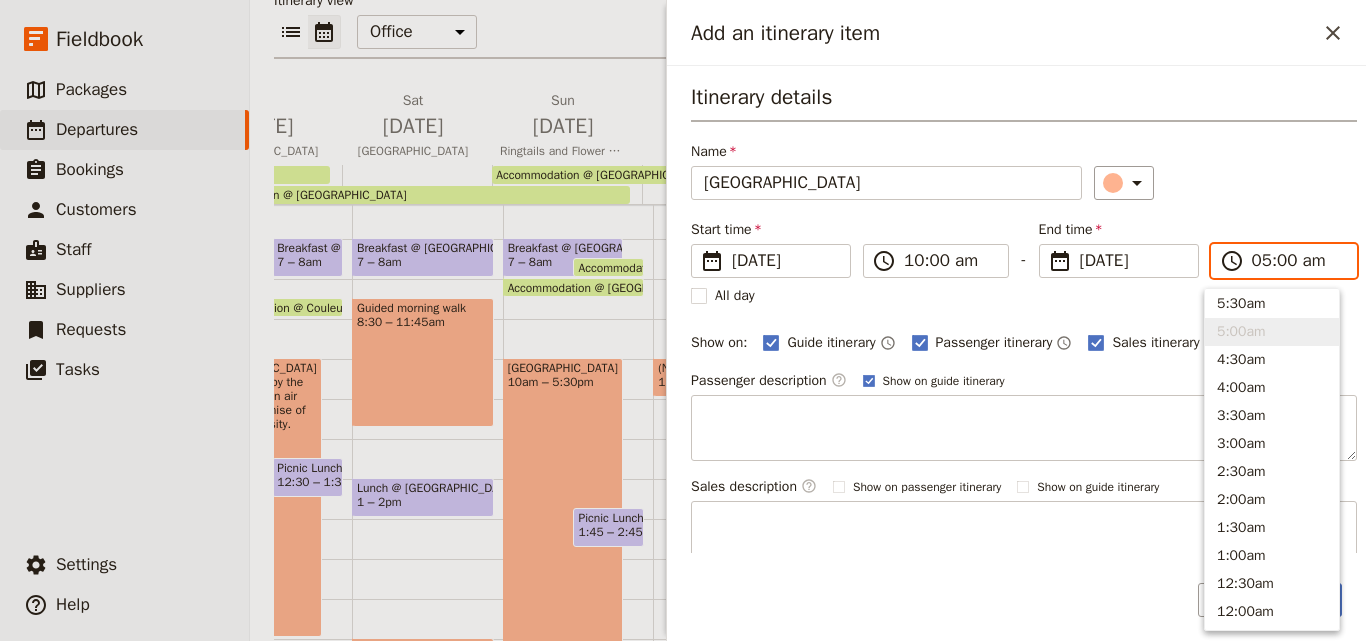 type on "05:00 pm" 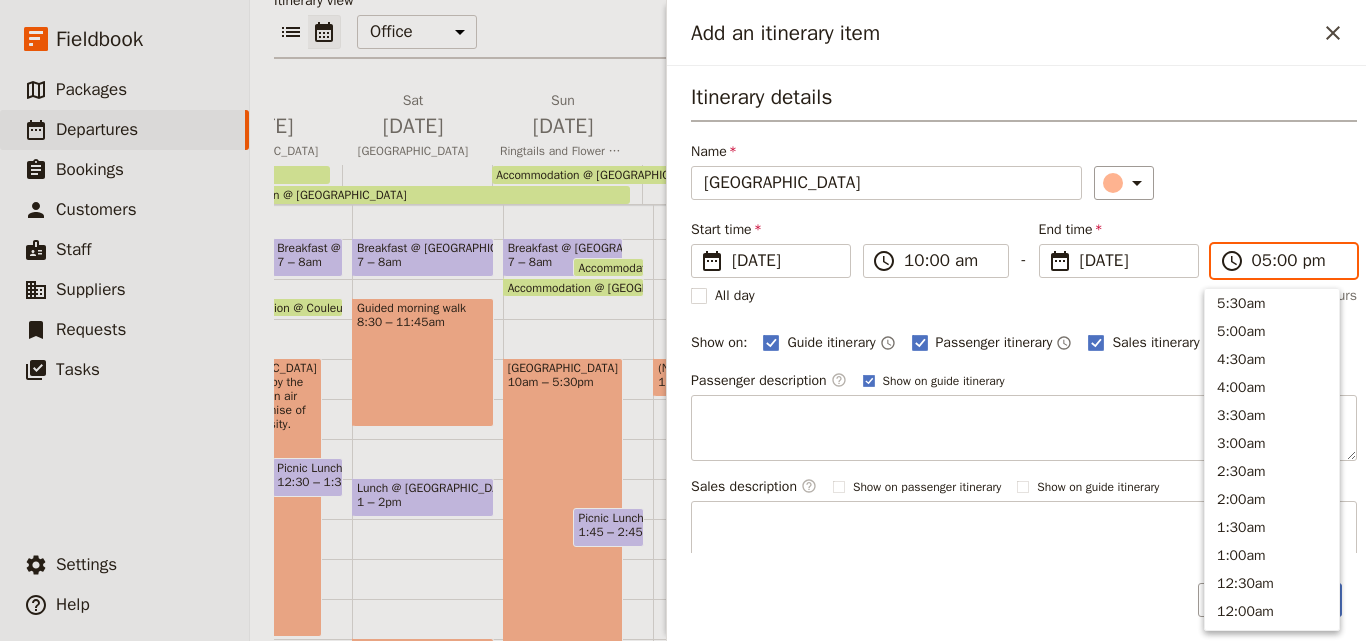 scroll, scrollTop: 369, scrollLeft: 0, axis: vertical 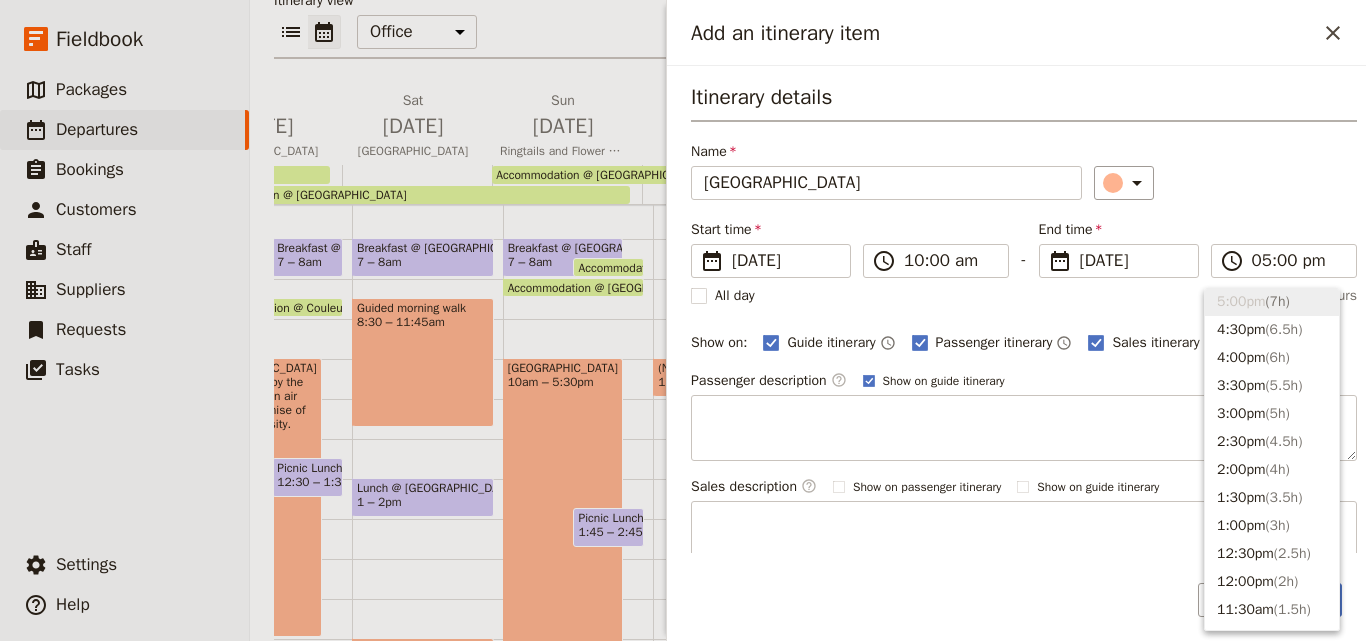 click on "​" at bounding box center (1225, 183) 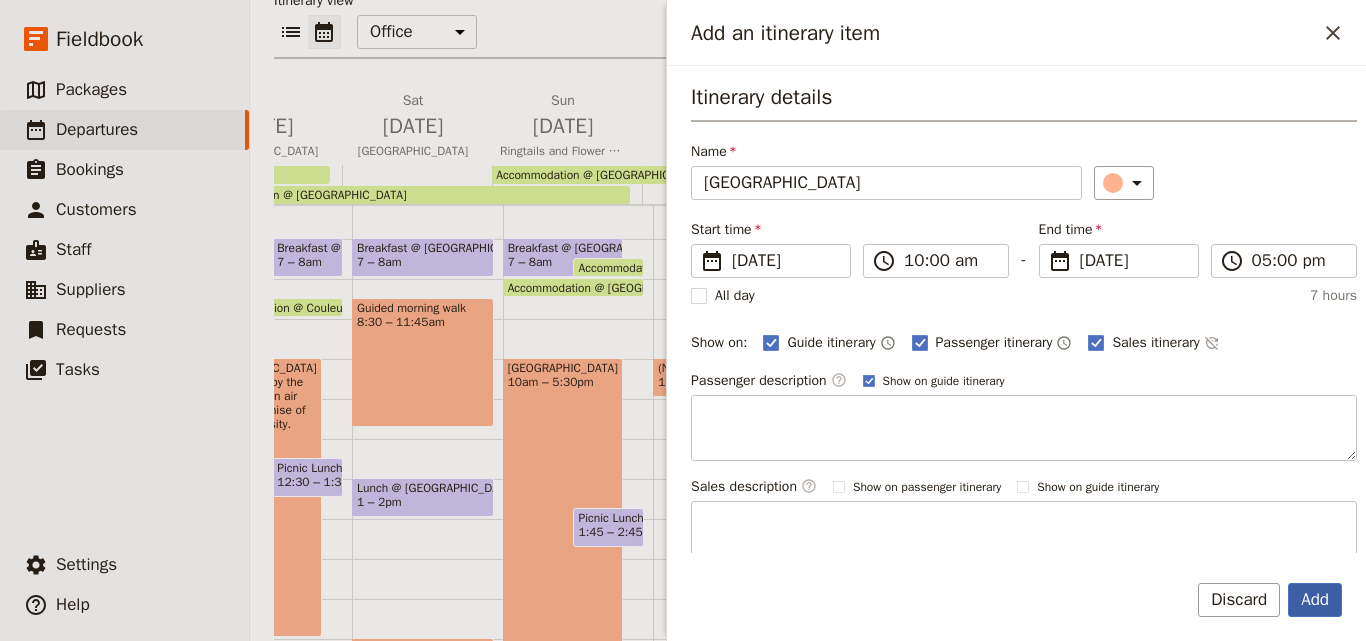 click on "Add" at bounding box center (1315, 600) 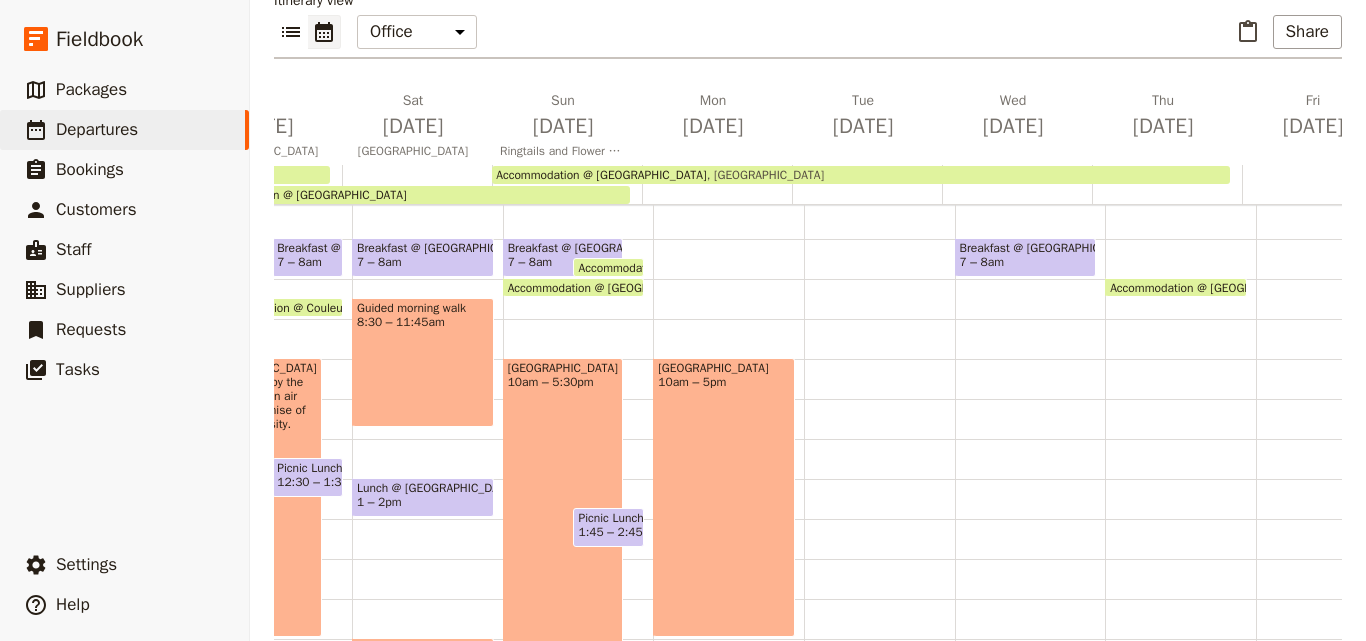 click on "1:45 – 2:45pm" at bounding box center (618, 532) 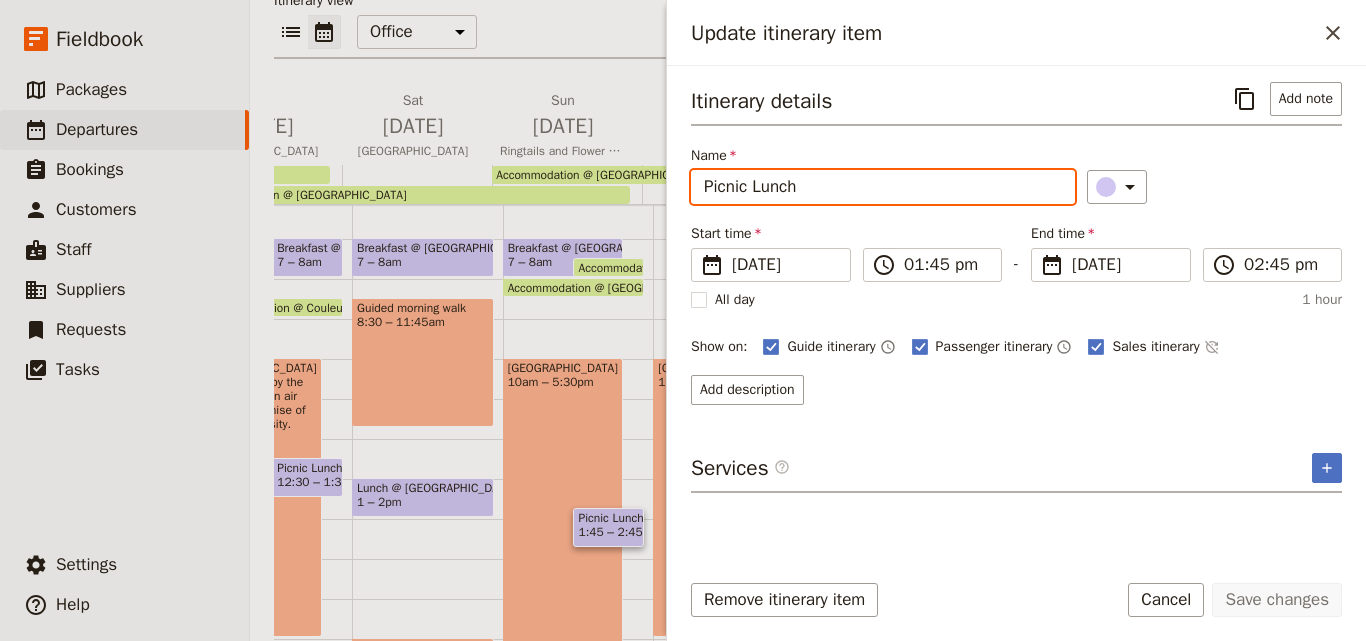 drag, startPoint x: 867, startPoint y: 194, endPoint x: 635, endPoint y: 191, distance: 232.0194 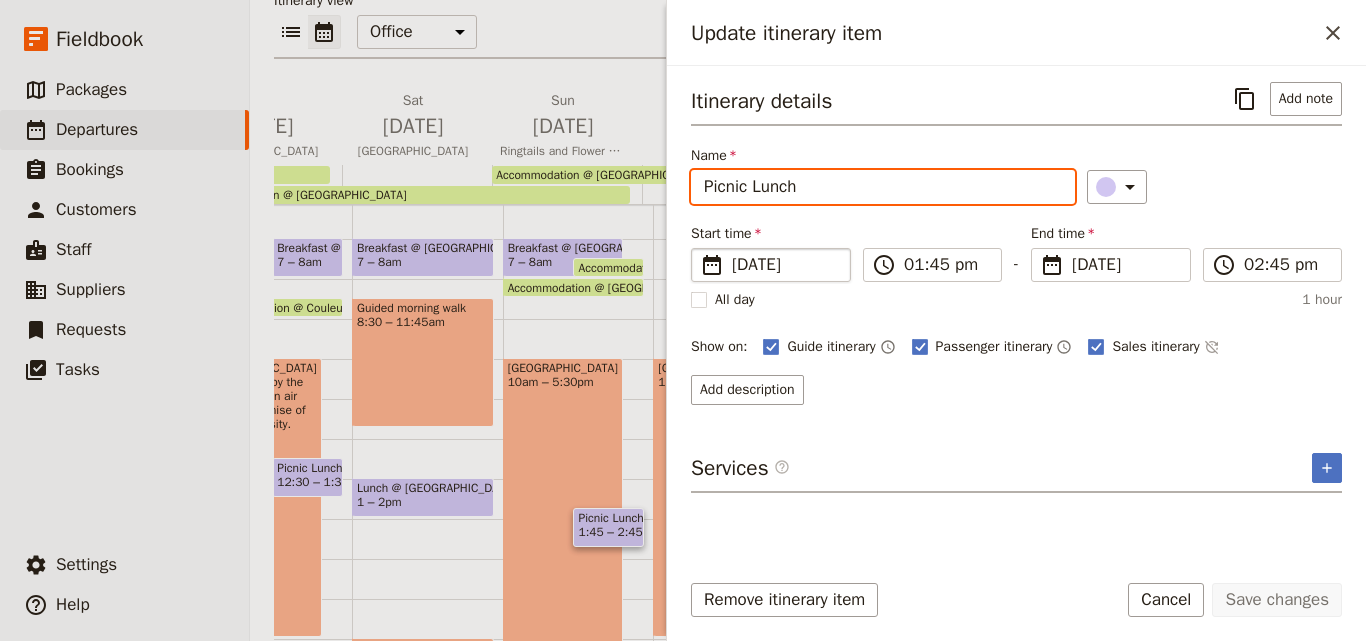 type on "[GEOGRAPHIC_DATA]" 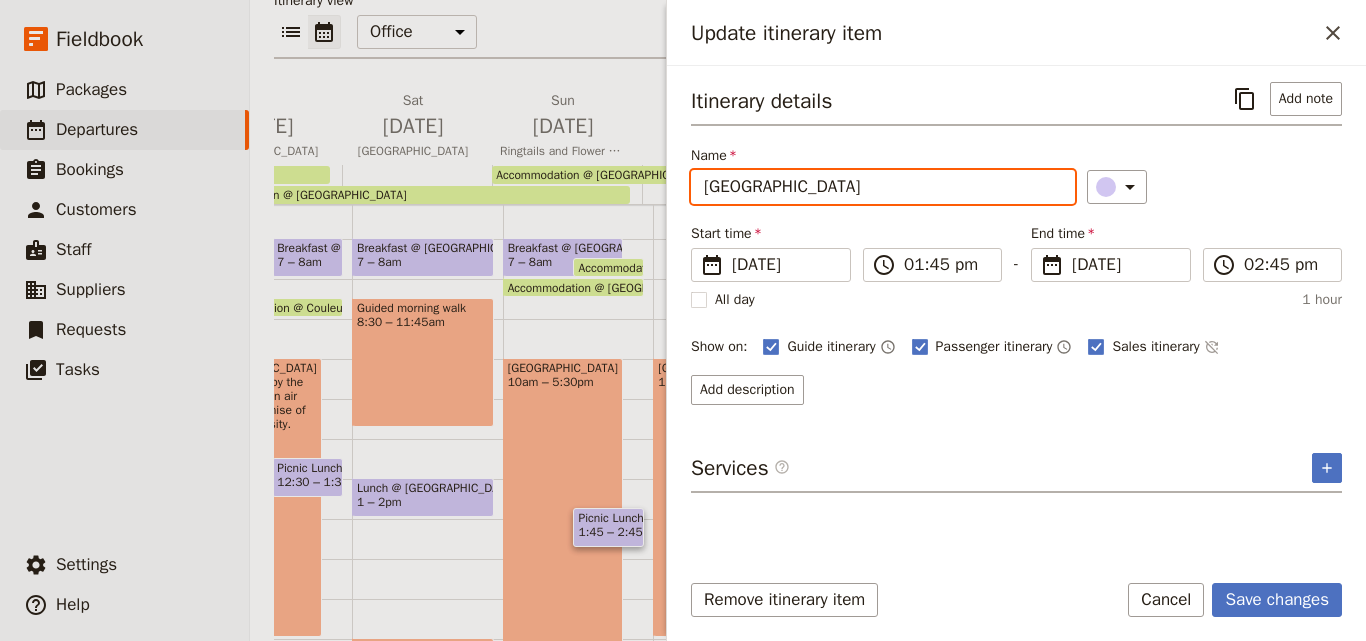drag, startPoint x: 845, startPoint y: 186, endPoint x: 674, endPoint y: 183, distance: 171.0263 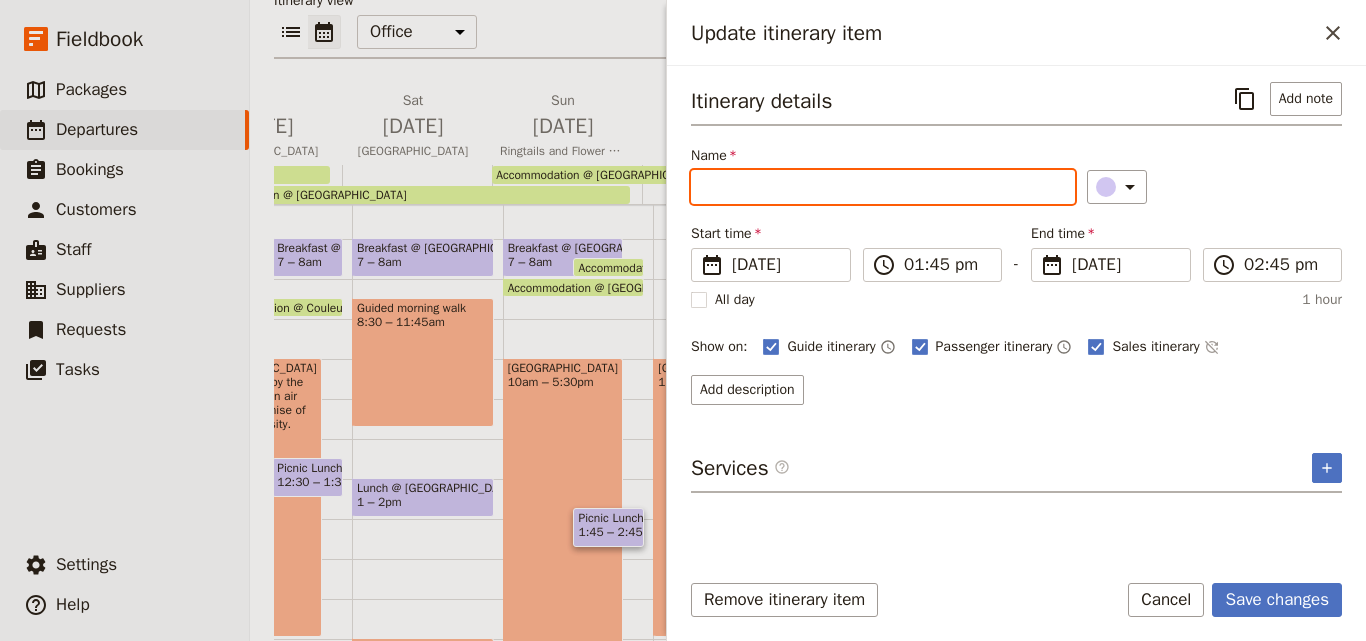 click on "Picnic Lunch" at bounding box center (608, 518) 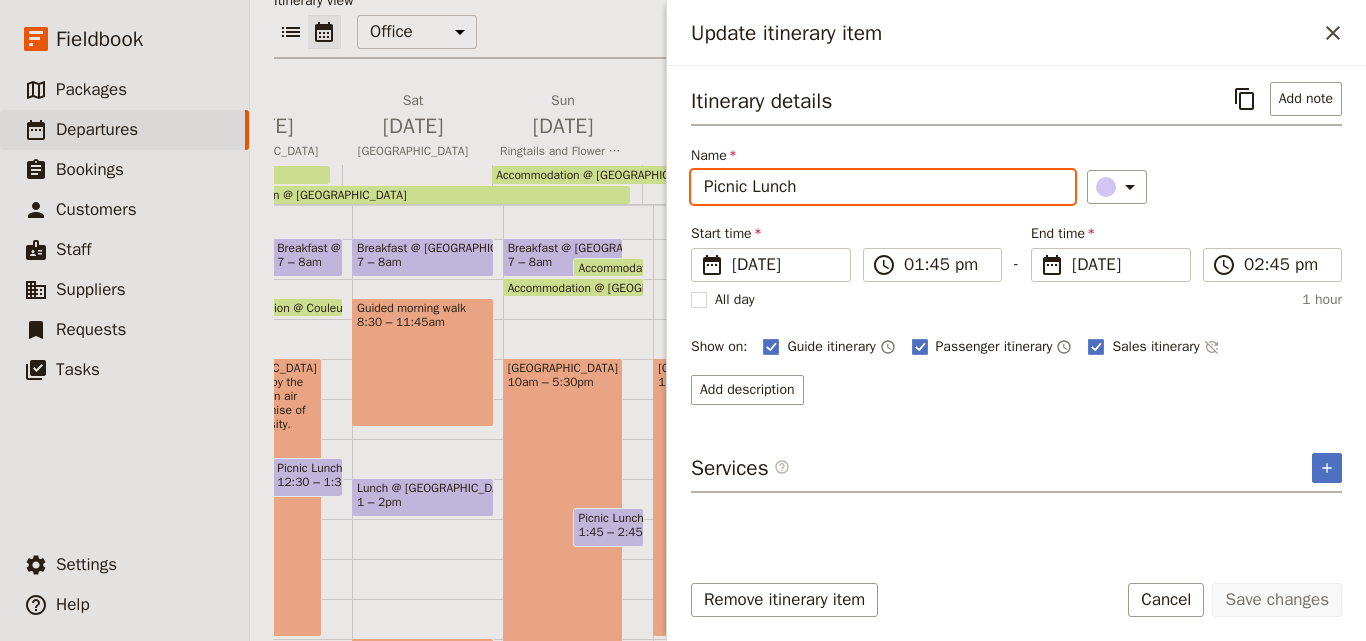 drag, startPoint x: 824, startPoint y: 189, endPoint x: 699, endPoint y: 187, distance: 125.016 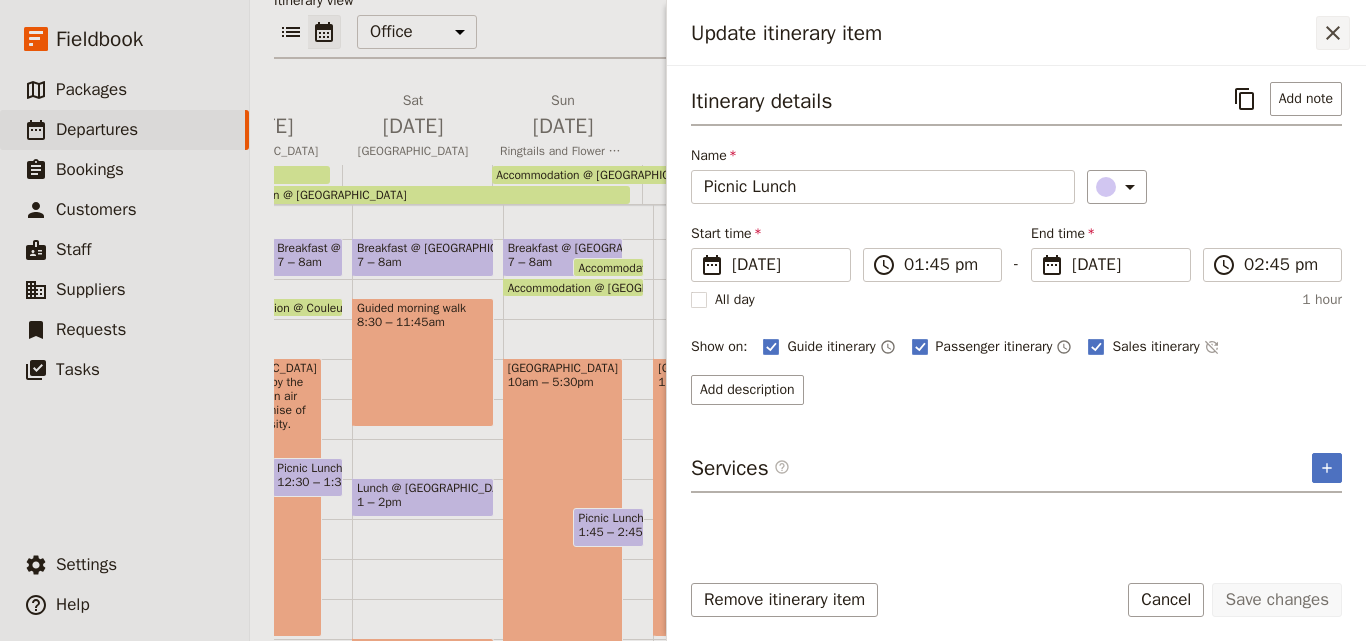 click 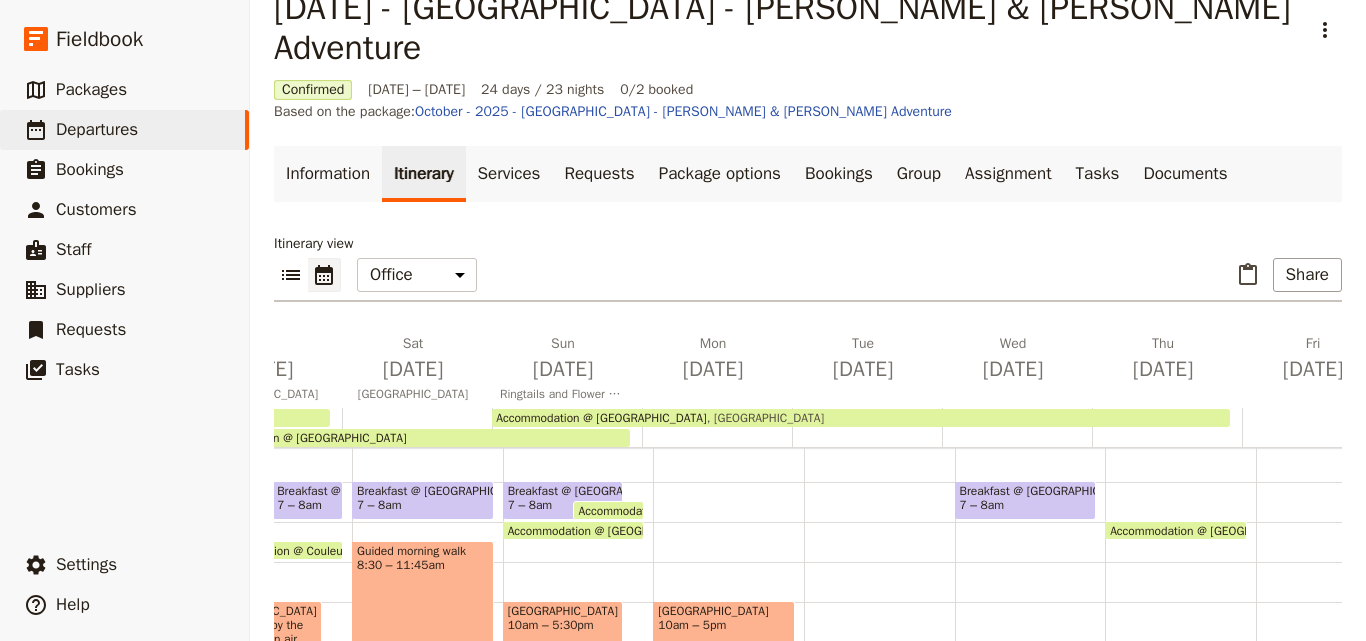 scroll, scrollTop: 287, scrollLeft: 0, axis: vertical 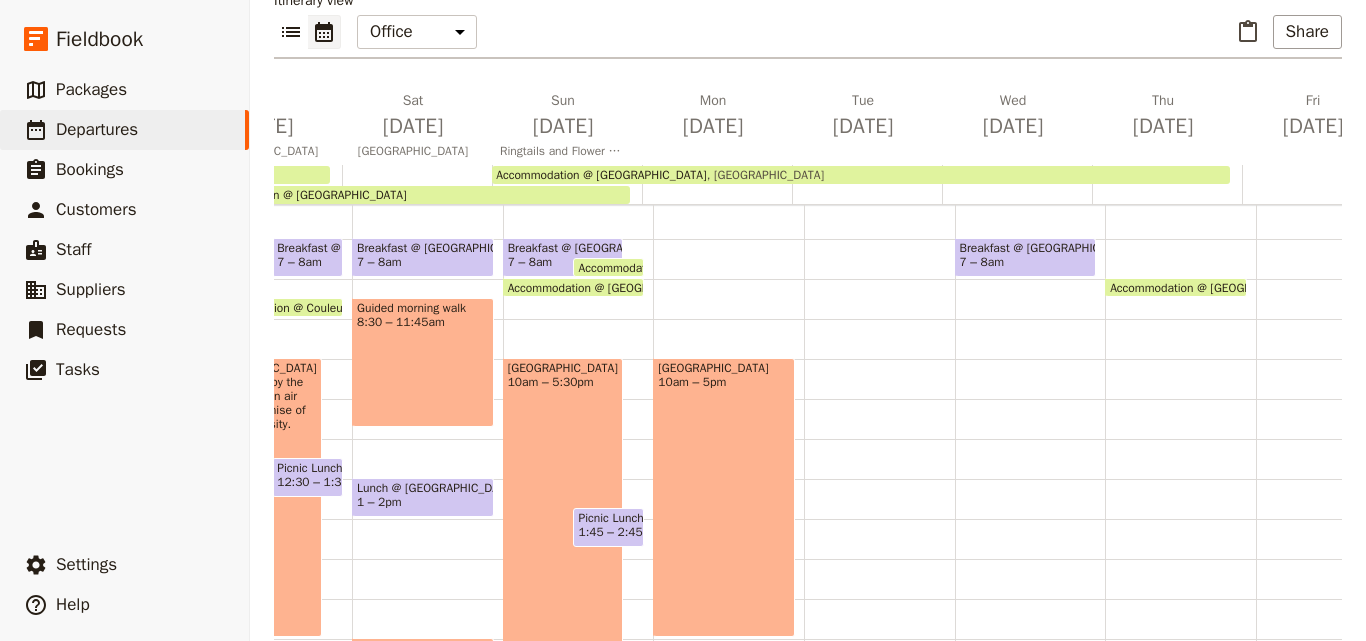 click on "[GEOGRAPHIC_DATA] 10am – 5pm" at bounding box center [728, 439] 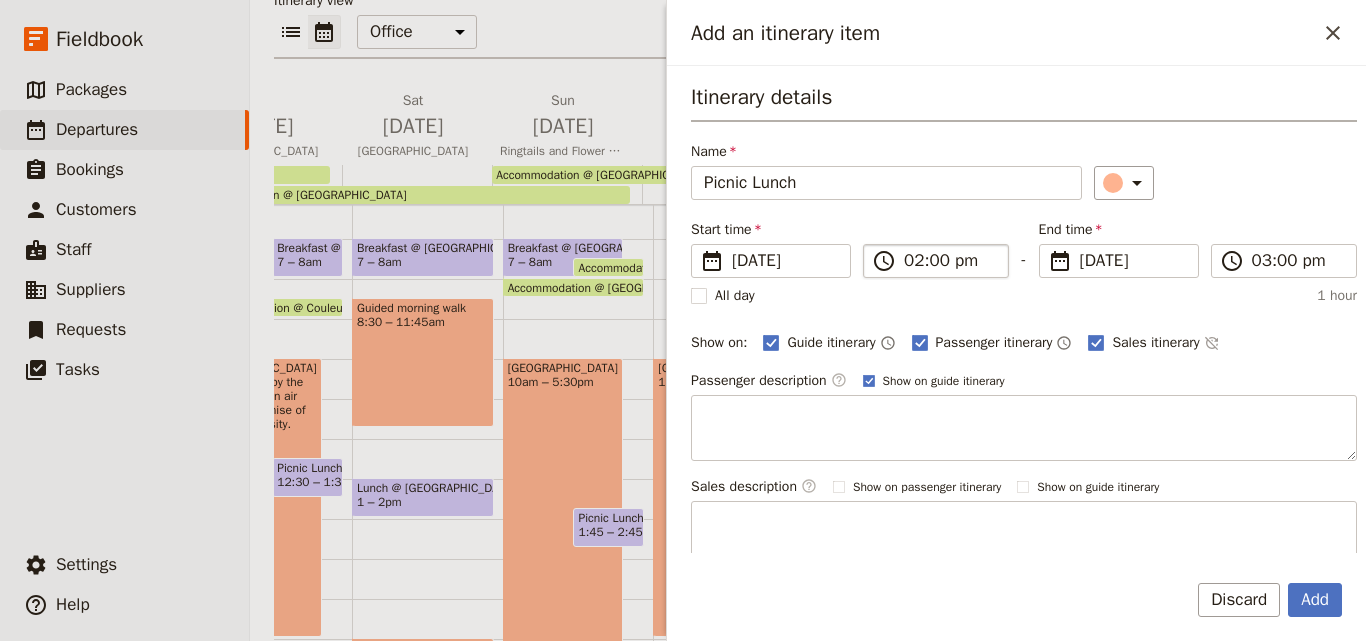 type on "Picnic Lunch" 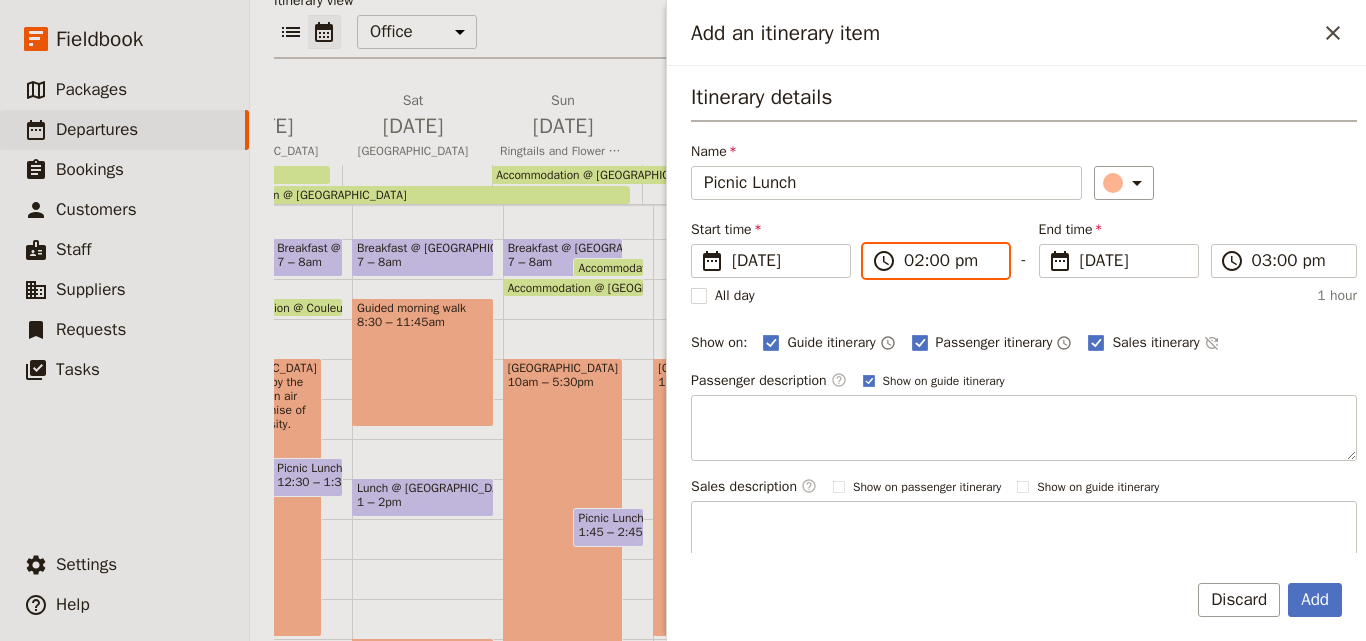 click on "02:00 pm" at bounding box center (950, 261) 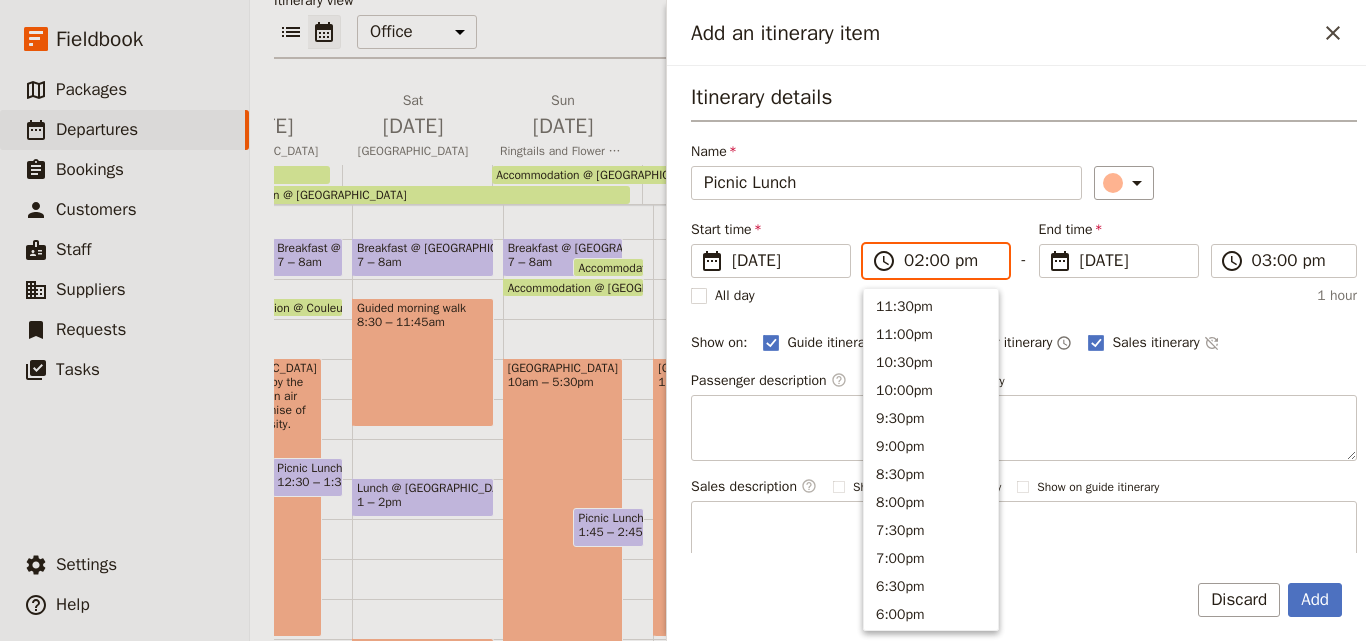 scroll, scrollTop: 536, scrollLeft: 0, axis: vertical 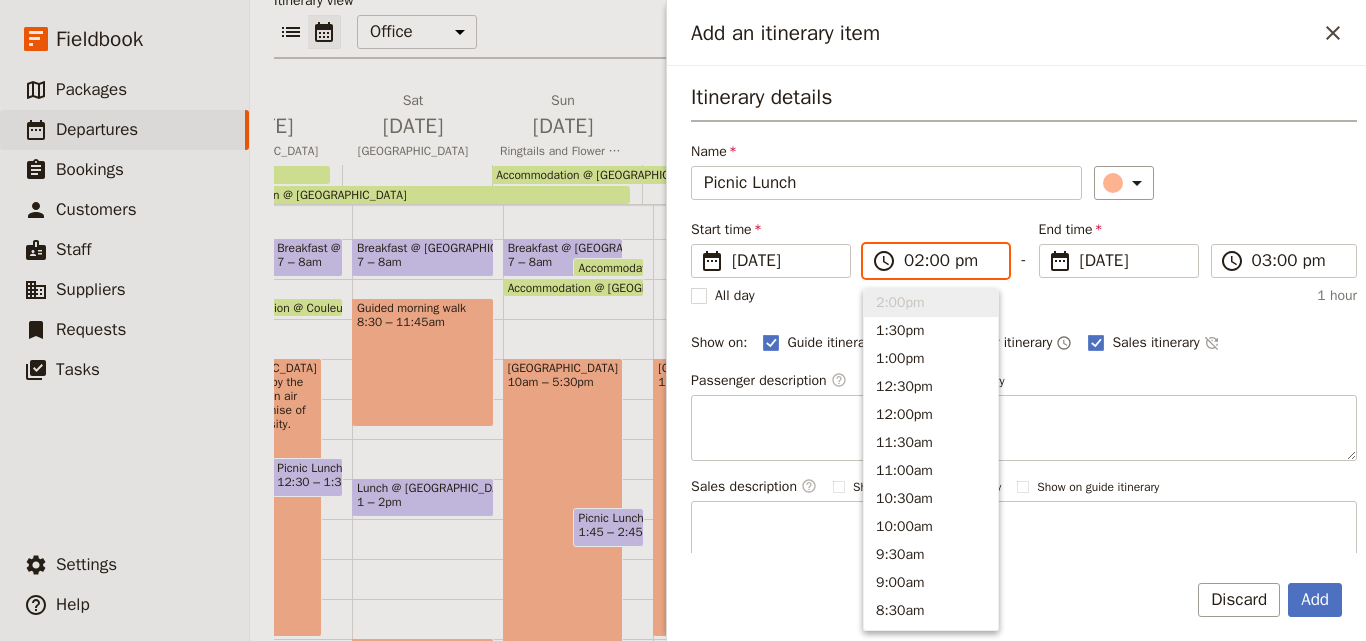 type on "01:00 pm" 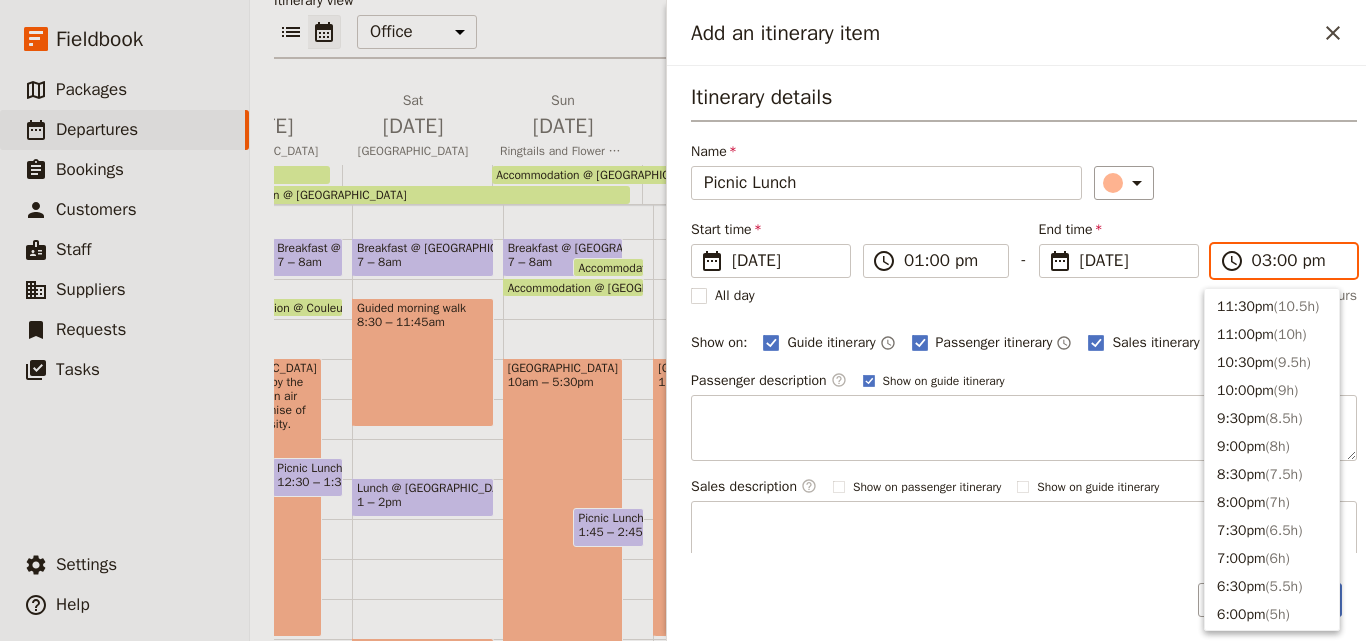 click on "03:00 pm" at bounding box center (1298, 261) 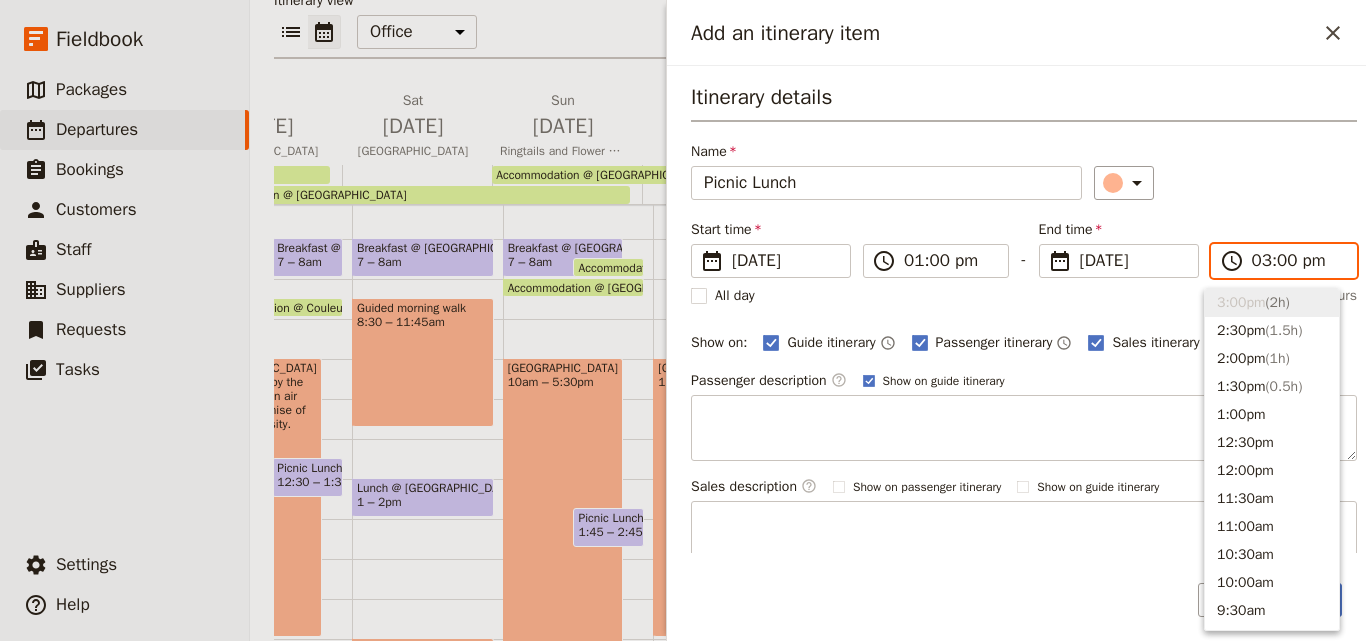 type on "02:00 pm" 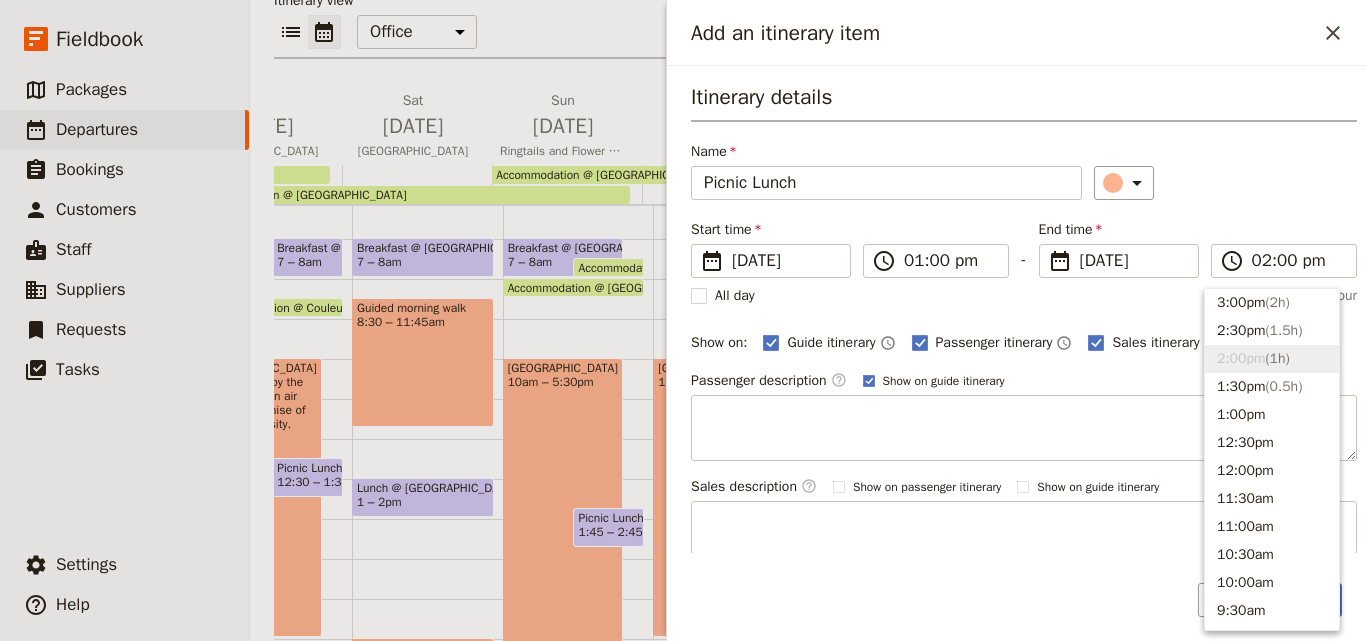 click on "​" at bounding box center [1225, 183] 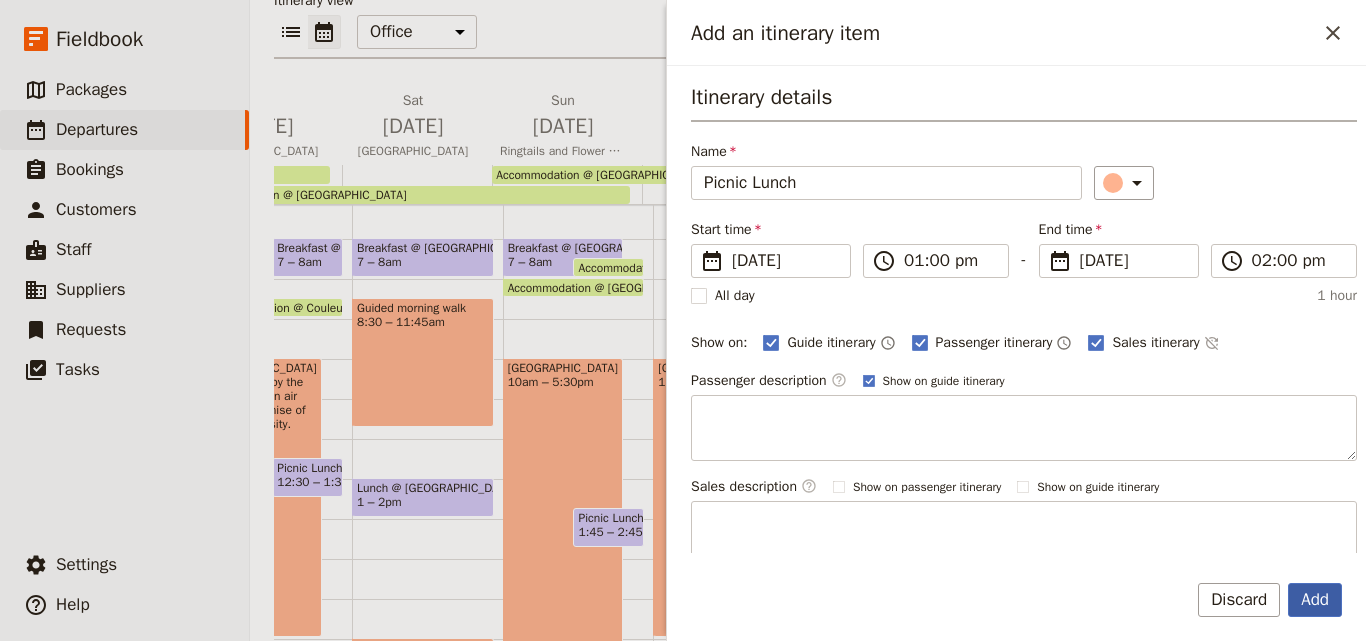 click on "Add" at bounding box center [1315, 600] 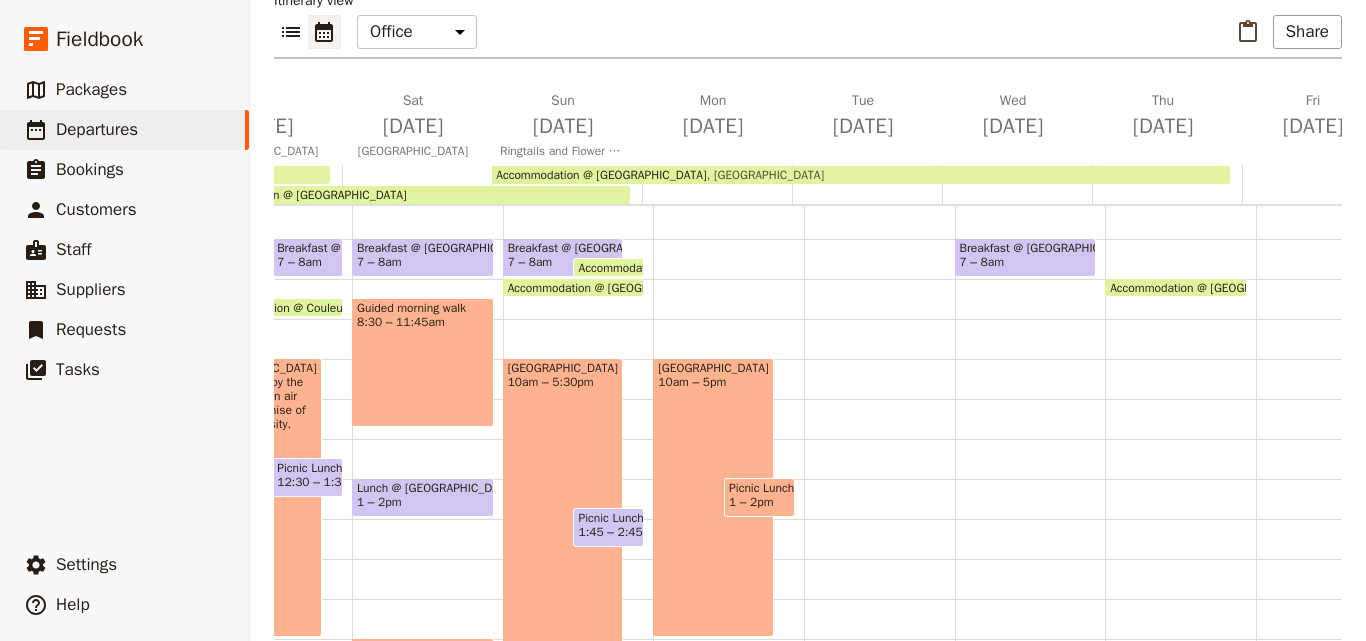 click on "1 – 2pm" at bounding box center (751, 502) 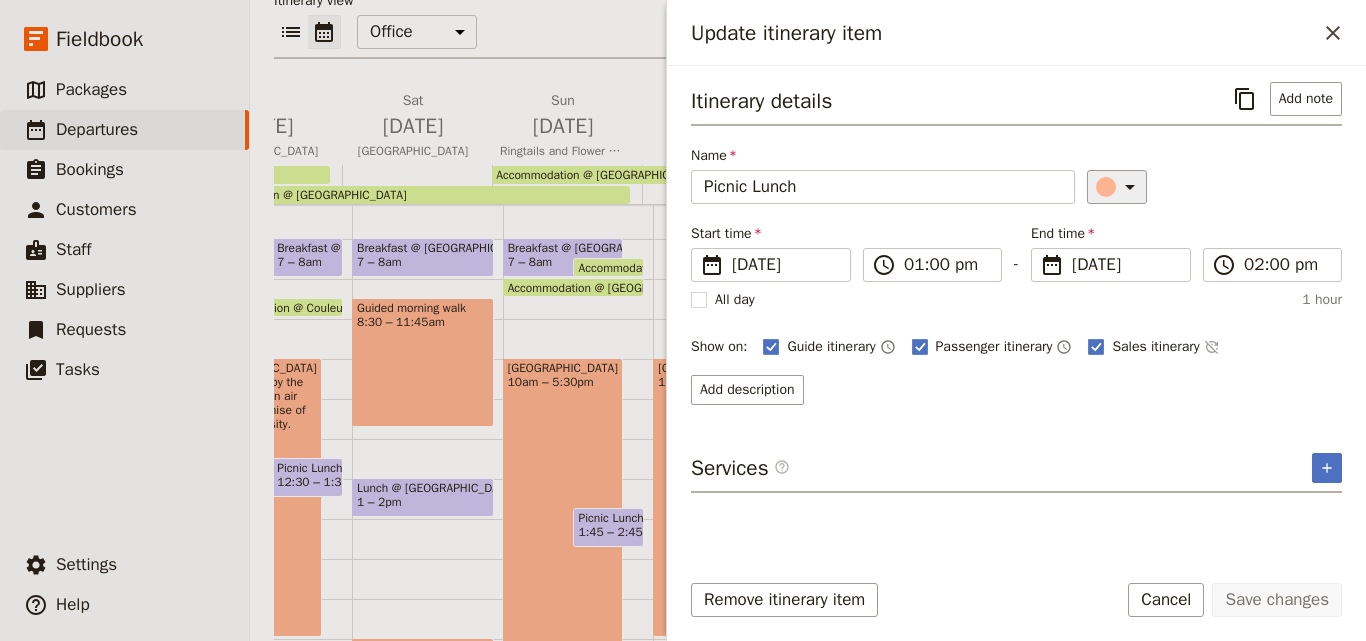 click 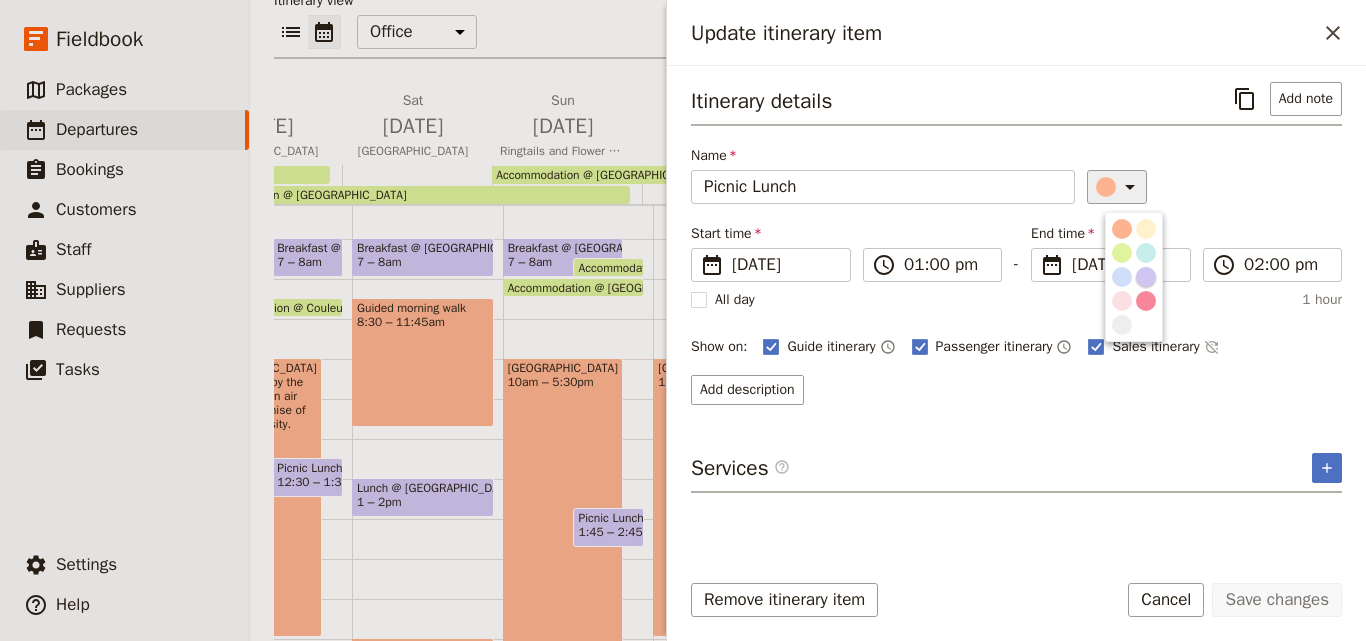 click at bounding box center [1146, 277] 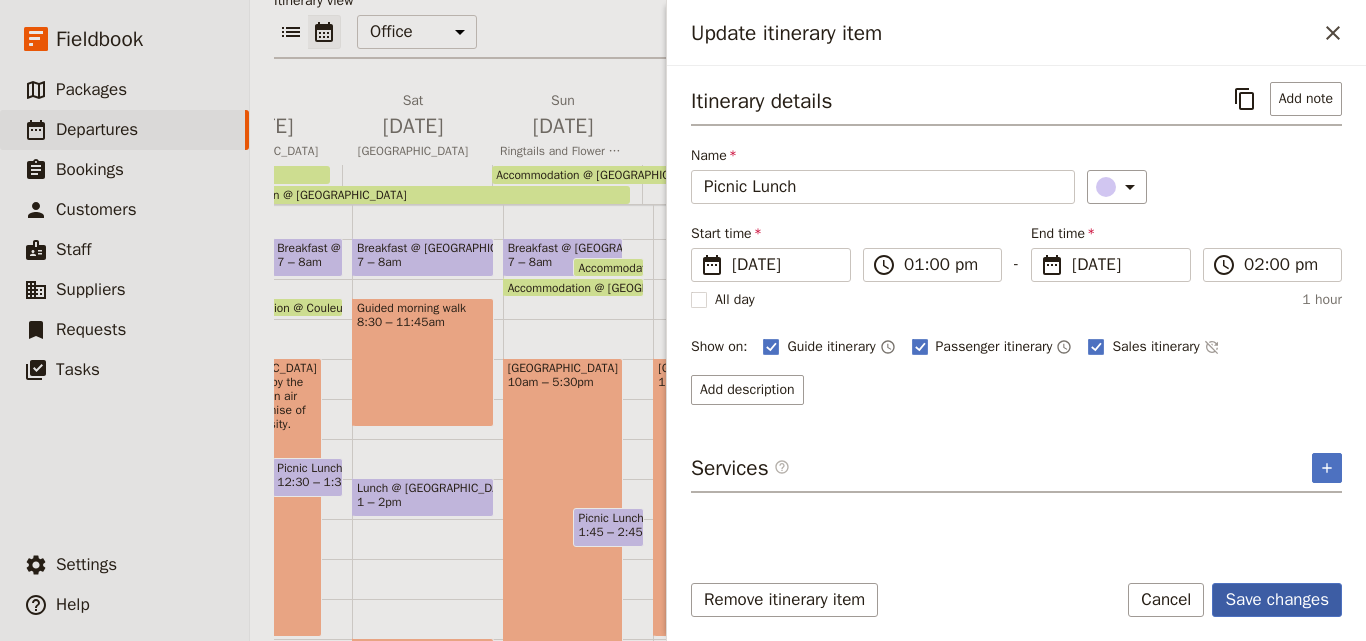 click on "Save changes" at bounding box center (1277, 600) 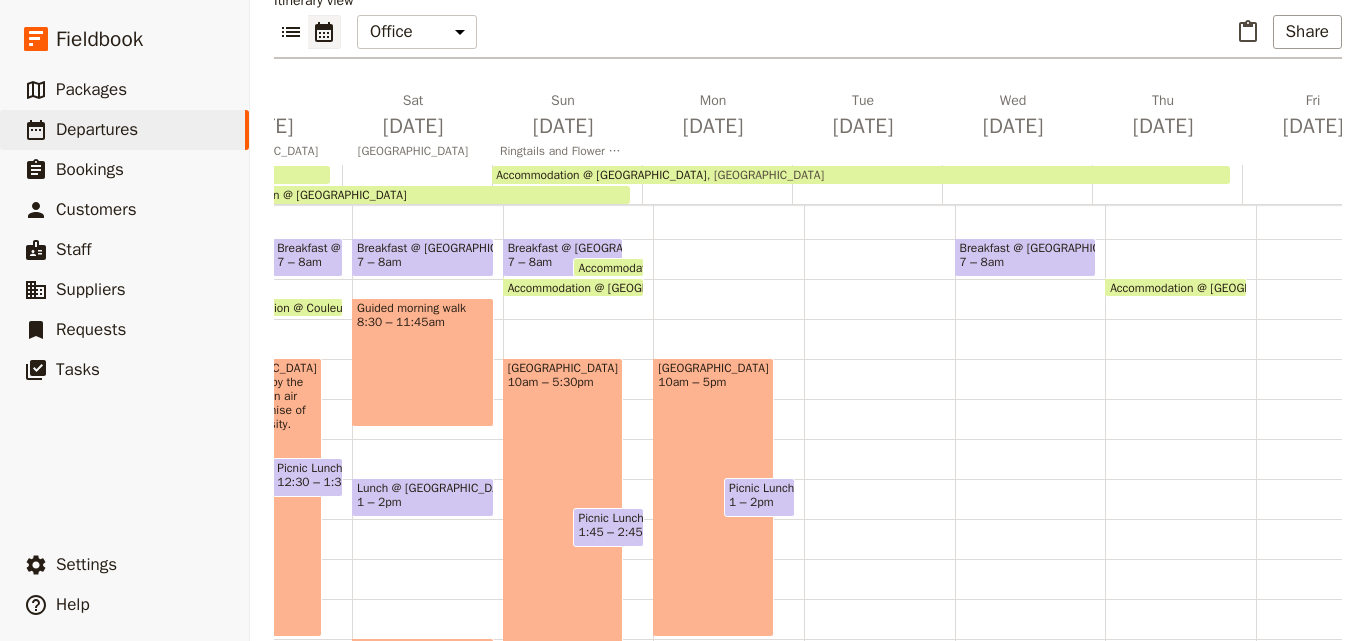 click at bounding box center (608, 542) 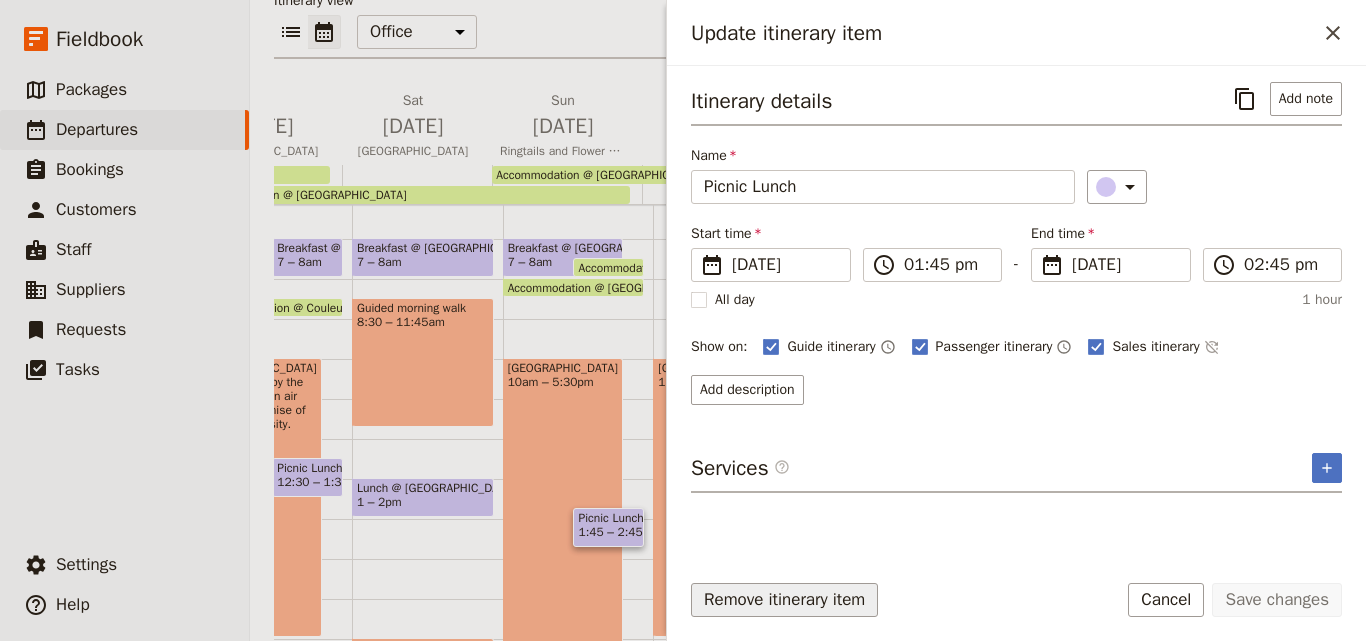 click on "Remove itinerary item" at bounding box center [784, 600] 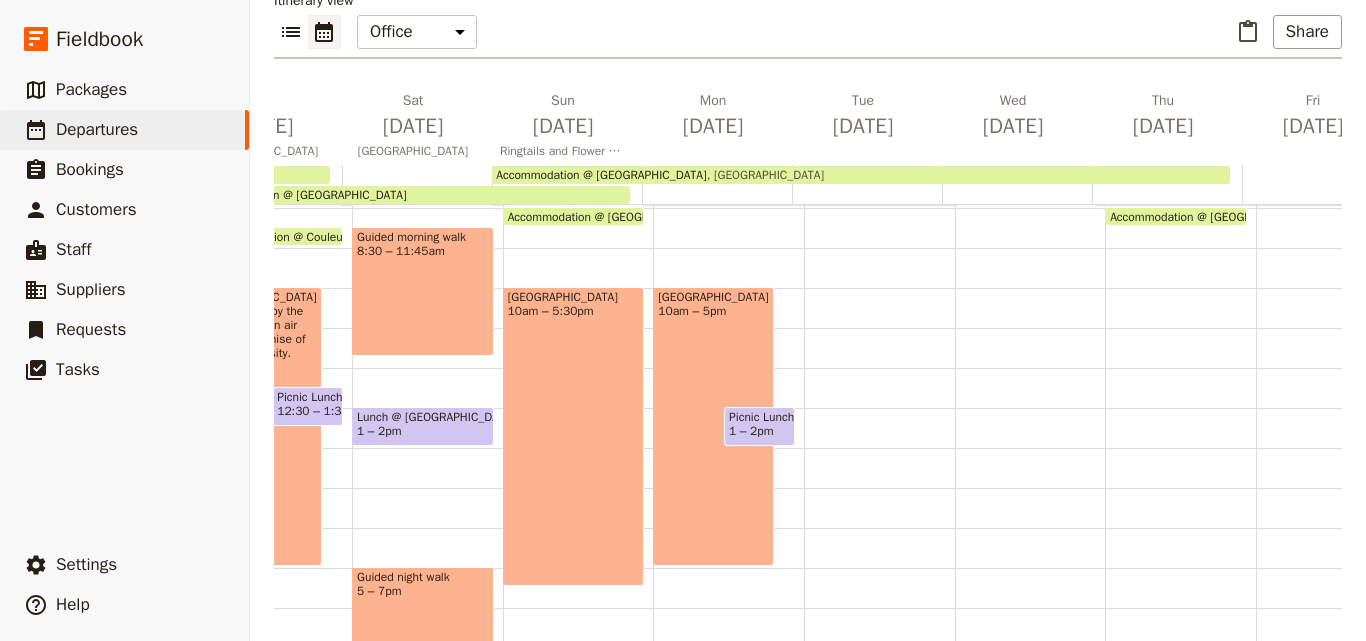 scroll, scrollTop: 309, scrollLeft: 0, axis: vertical 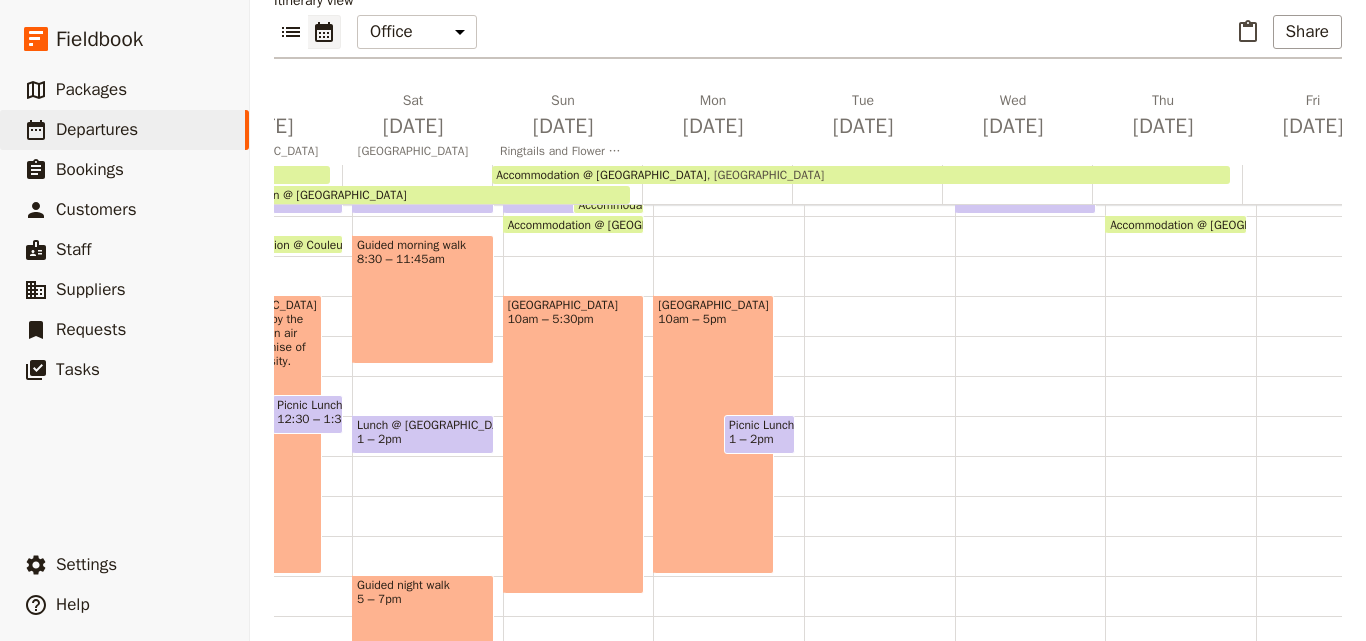 click on "[GEOGRAPHIC_DATA] 10am – 5:30pm" at bounding box center [574, 444] 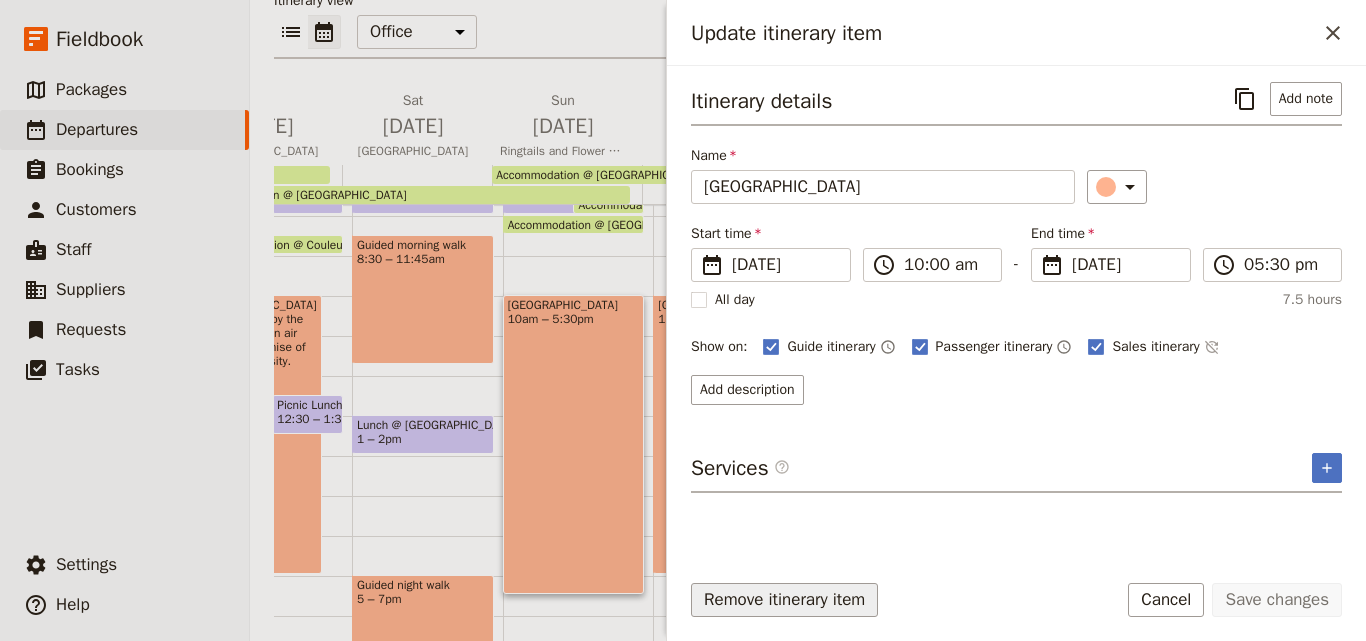 click on "Remove itinerary item" at bounding box center [784, 600] 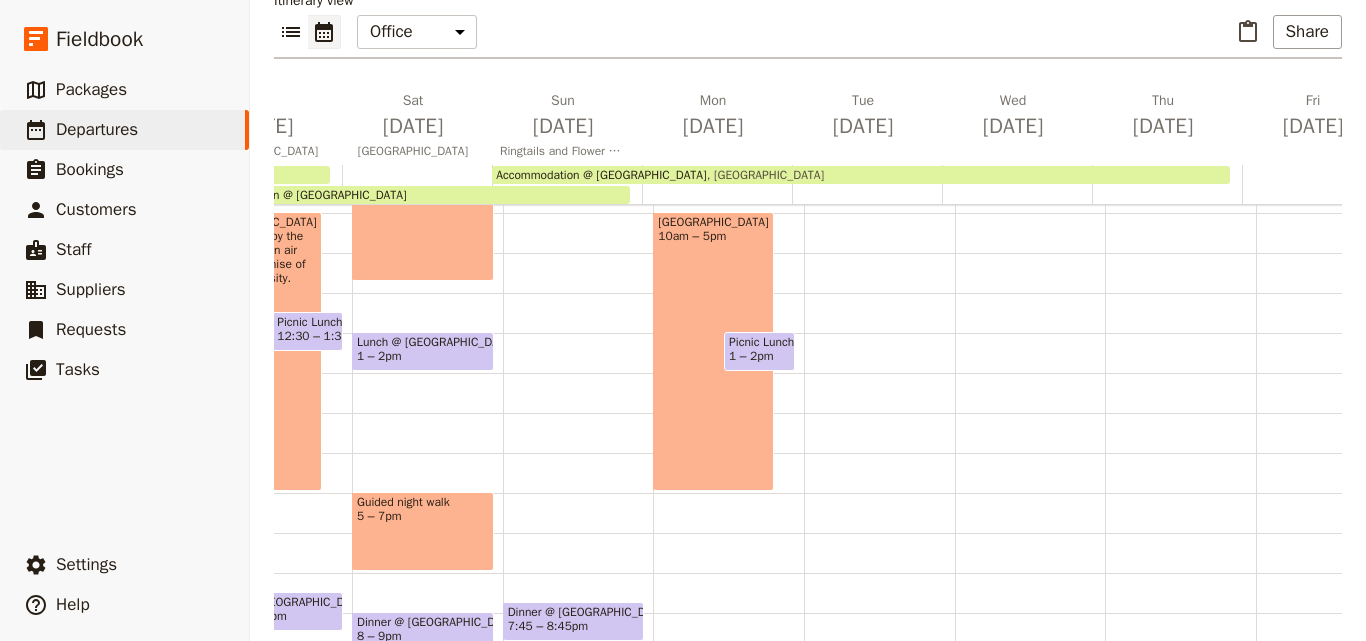 scroll, scrollTop: 509, scrollLeft: 0, axis: vertical 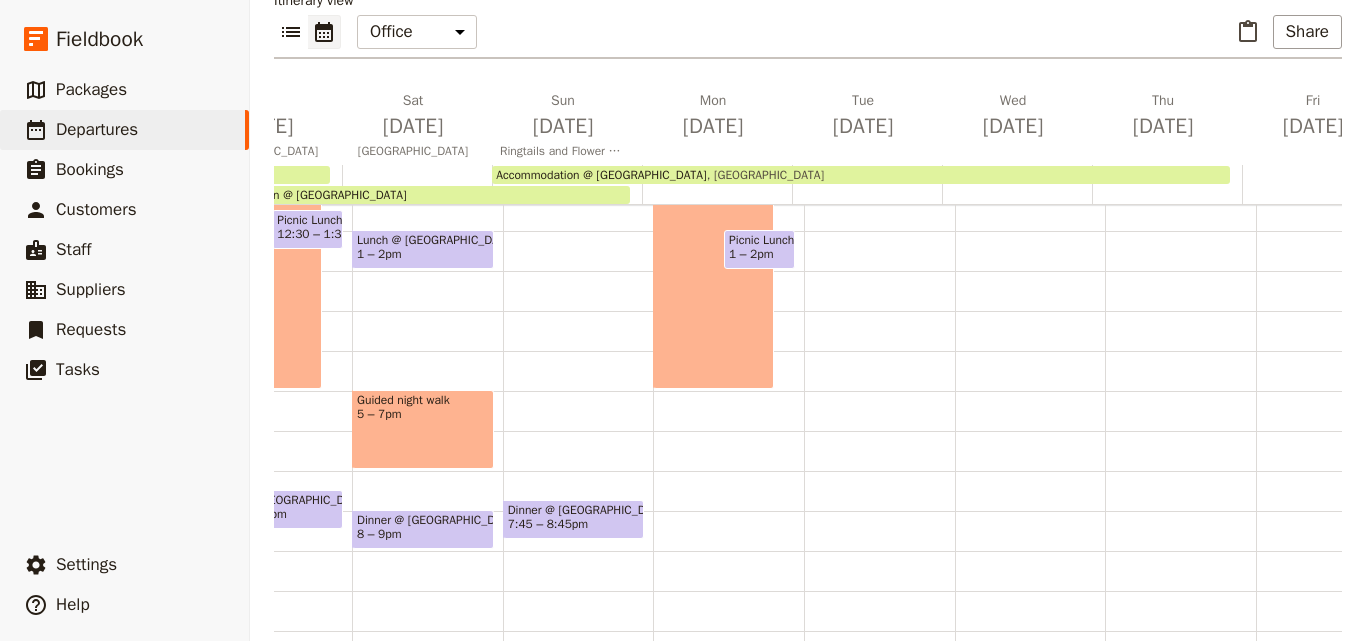 click on "7:45 – 8:45pm" at bounding box center [574, 524] 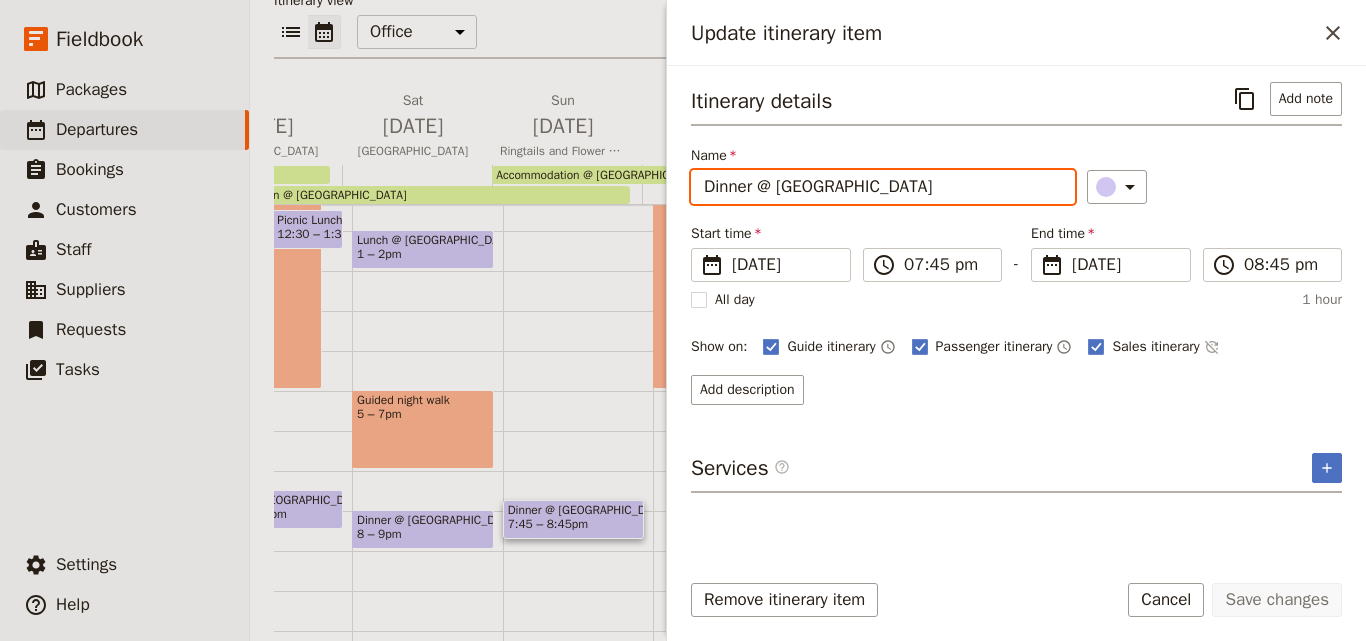 drag, startPoint x: 888, startPoint y: 191, endPoint x: 703, endPoint y: 189, distance: 185.0108 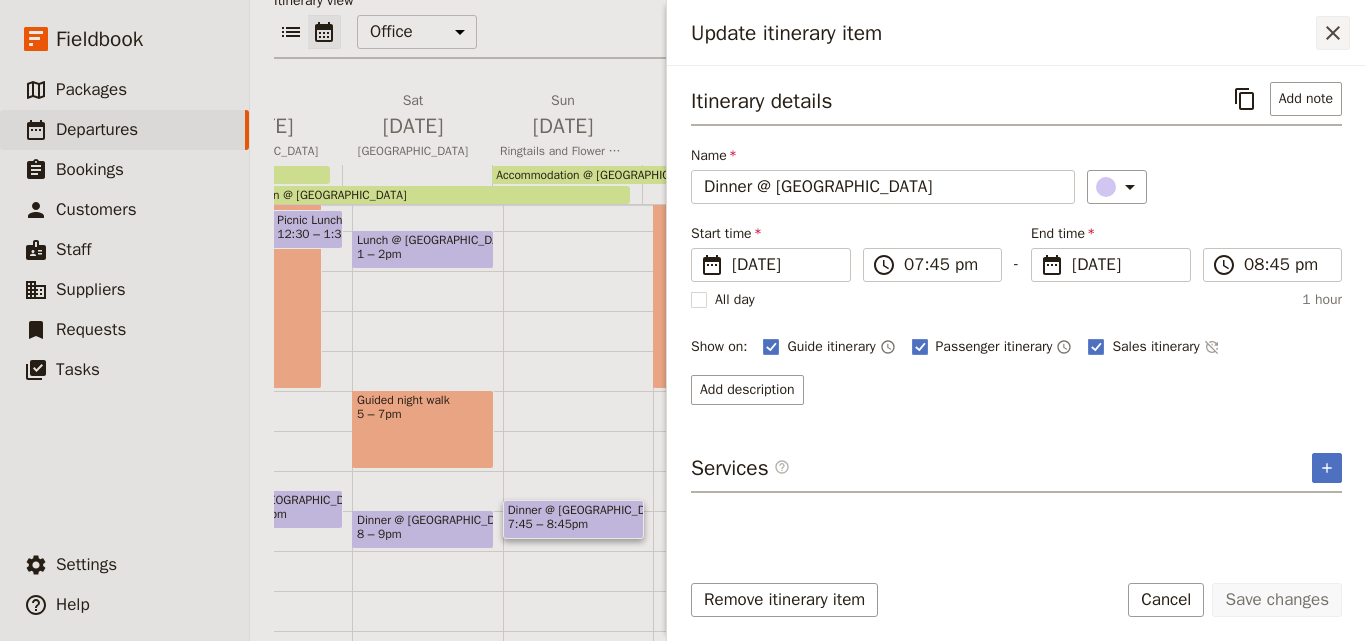 click on "​" at bounding box center (1333, 33) 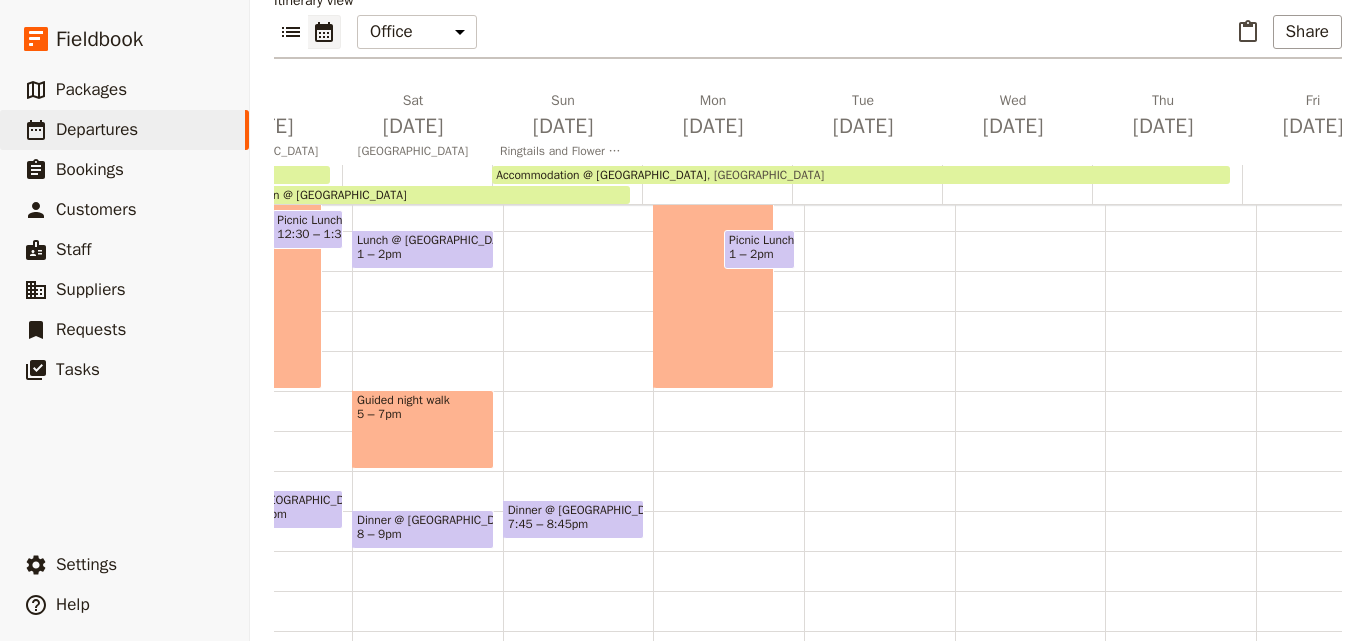click on "[GEOGRAPHIC_DATA] 10am – 5pm Picnic Lunch 1 – 2pm" at bounding box center (728, 191) 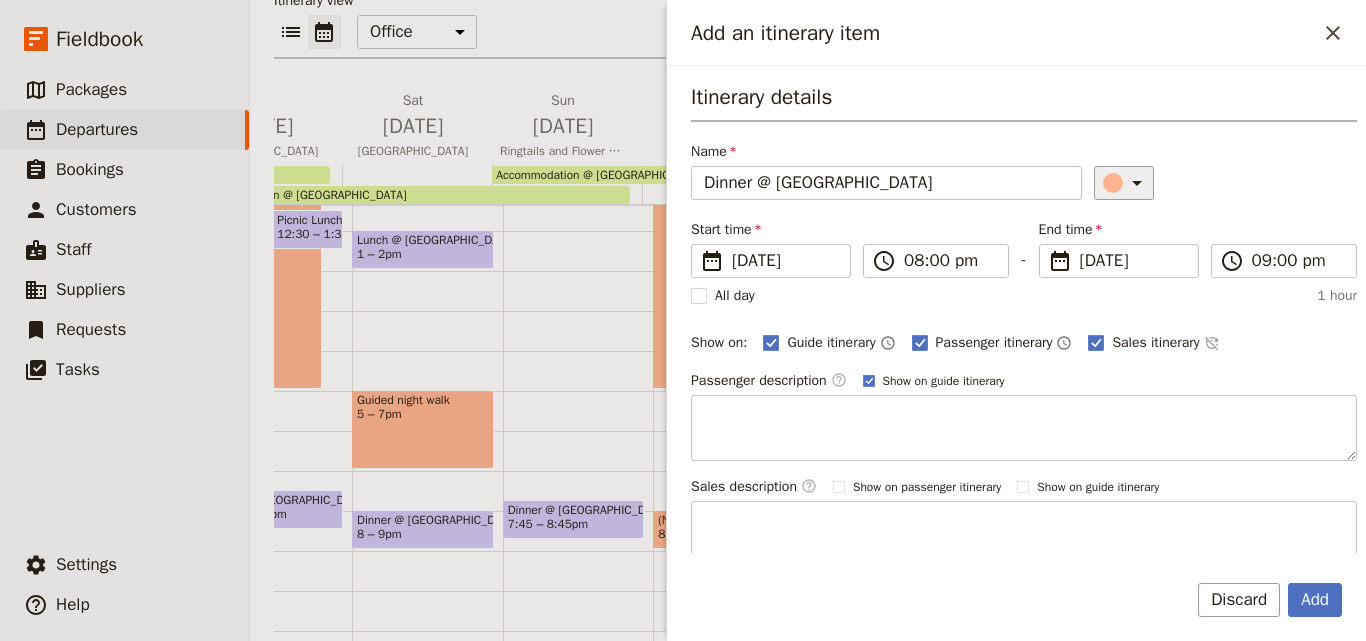 type on "Dinner @ [GEOGRAPHIC_DATA]" 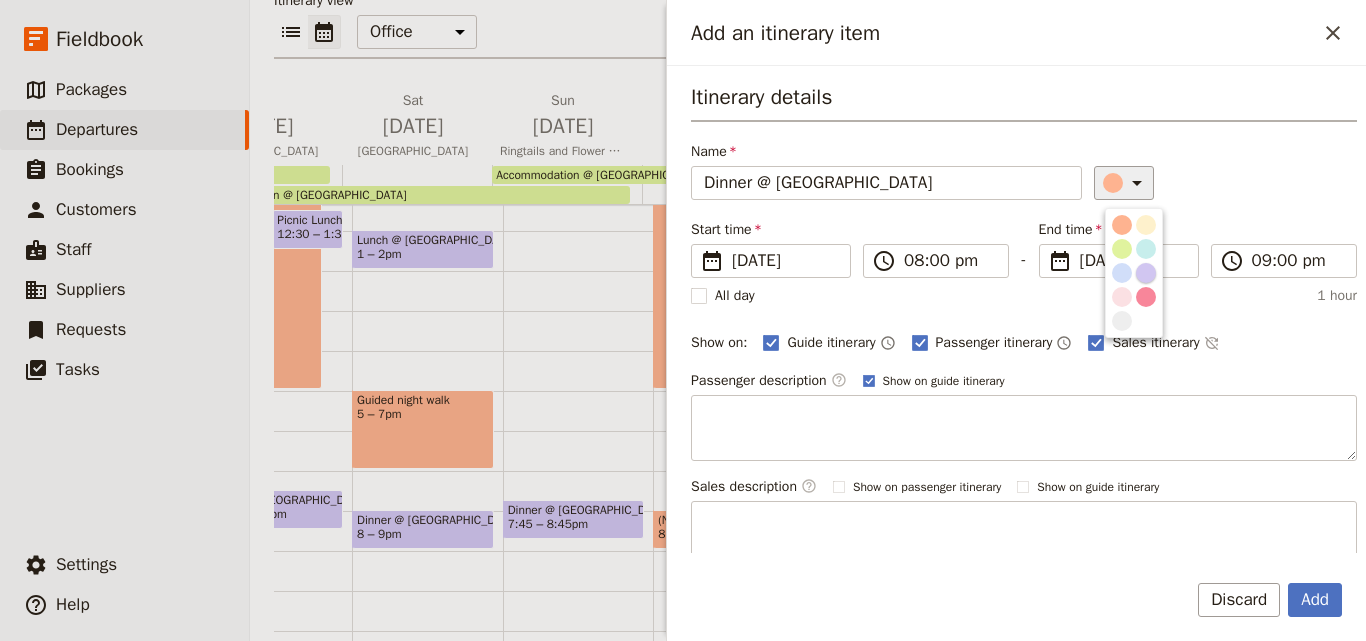 click at bounding box center (1146, 273) 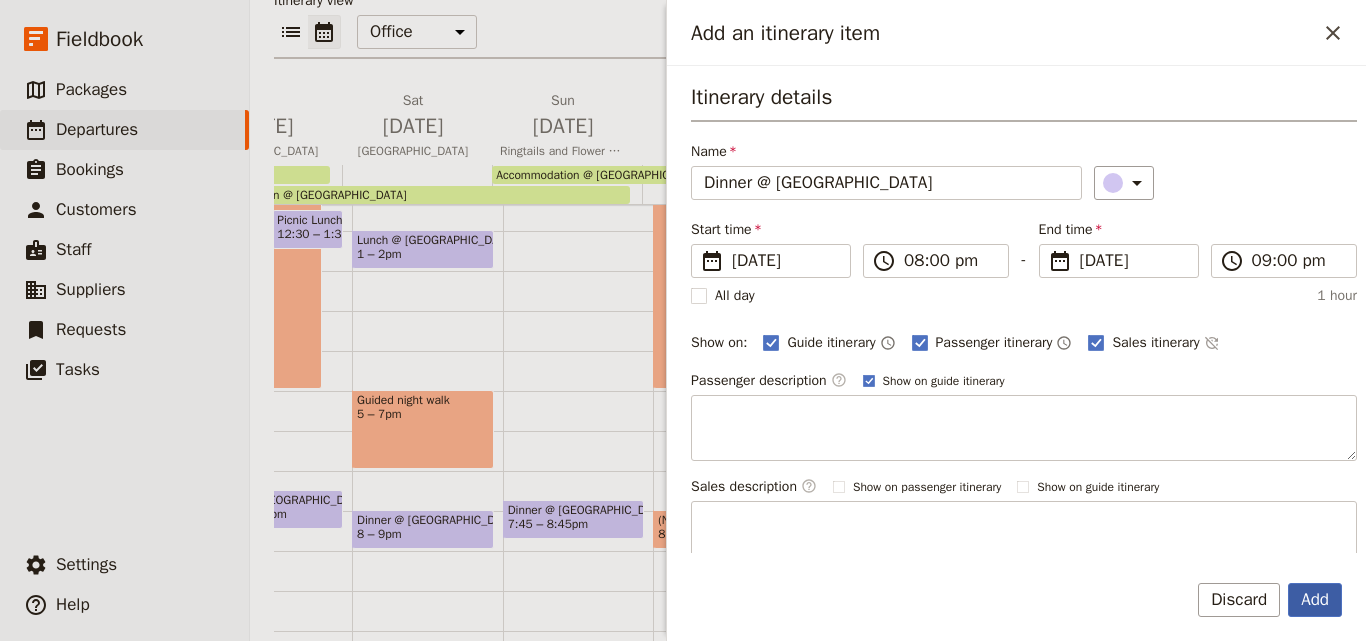 click on "Add" at bounding box center [1315, 600] 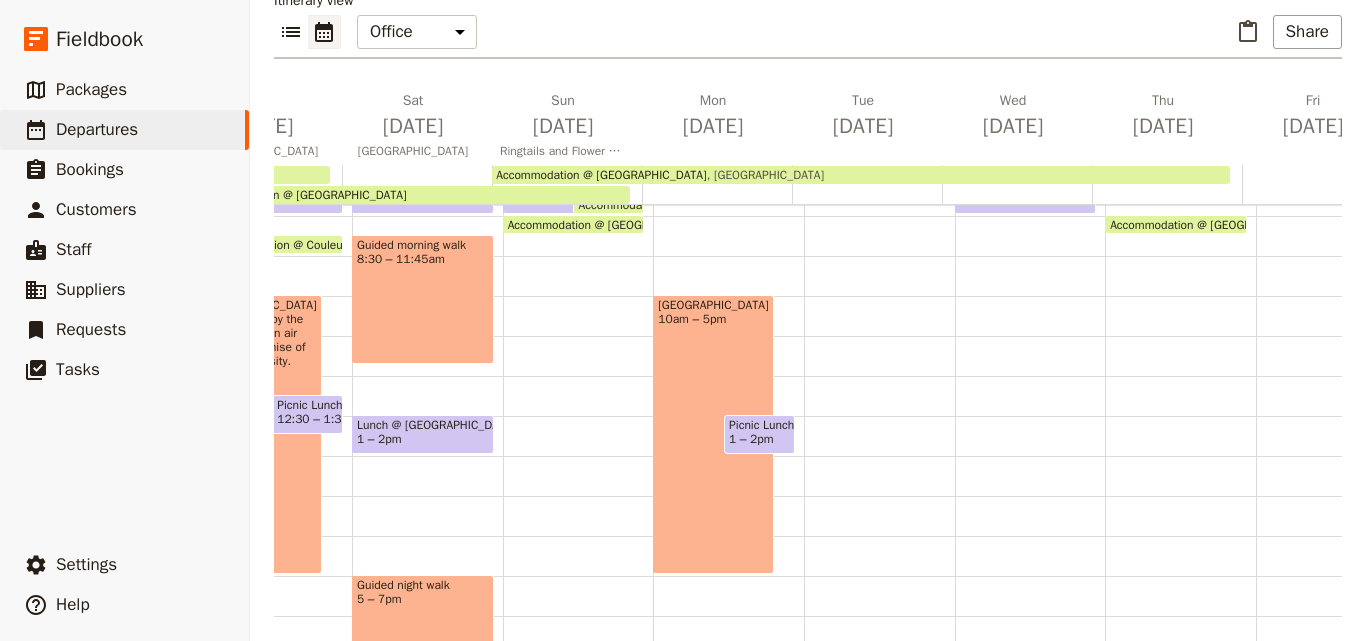 scroll, scrollTop: 409, scrollLeft: 0, axis: vertical 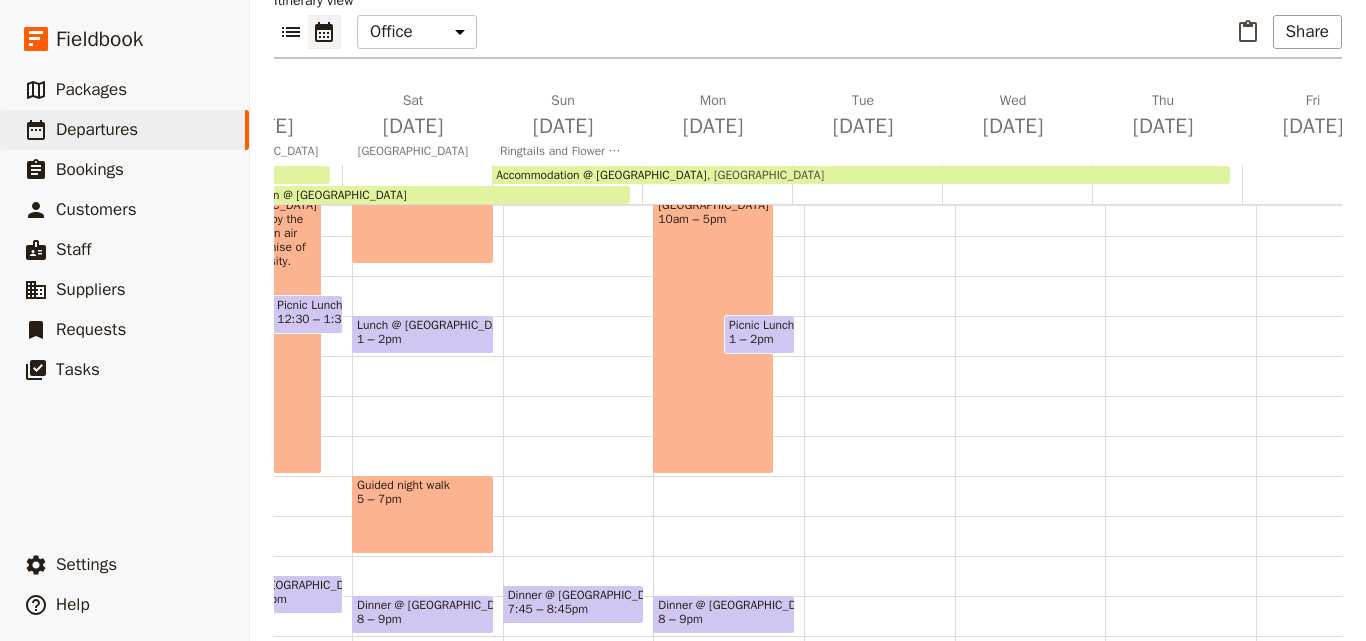 click on "8 – 9pm" at bounding box center [680, 619] 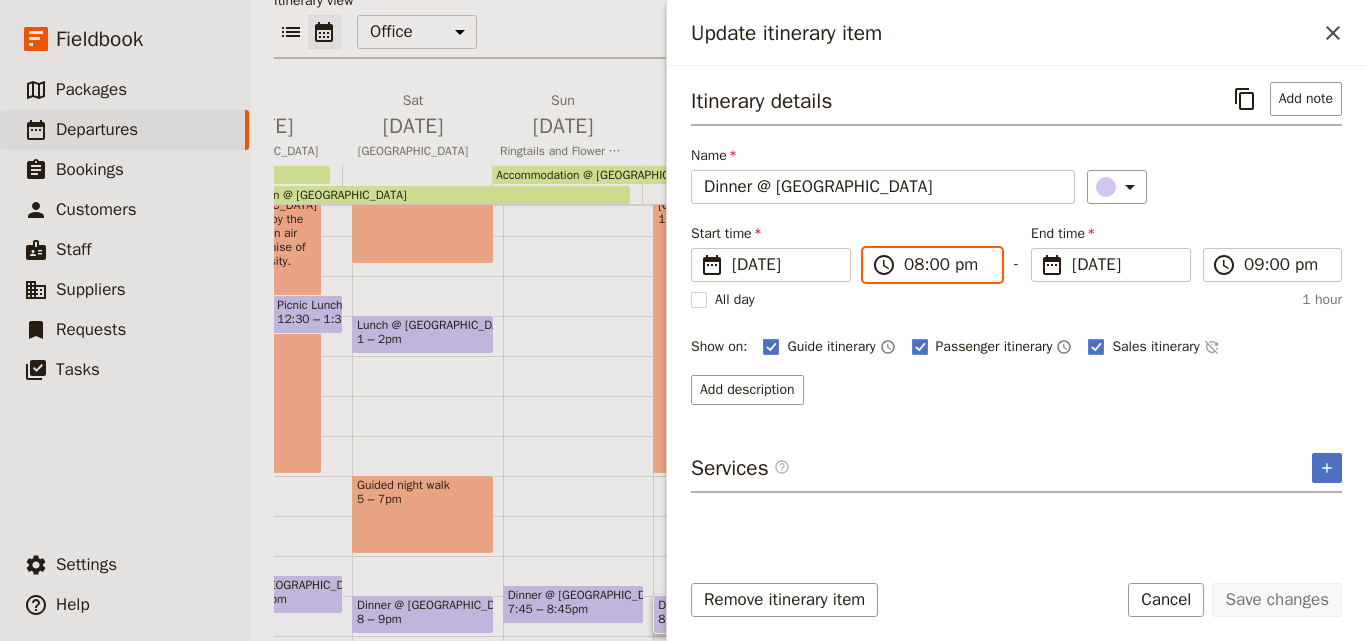 click on "08:00 pm" at bounding box center [946, 265] 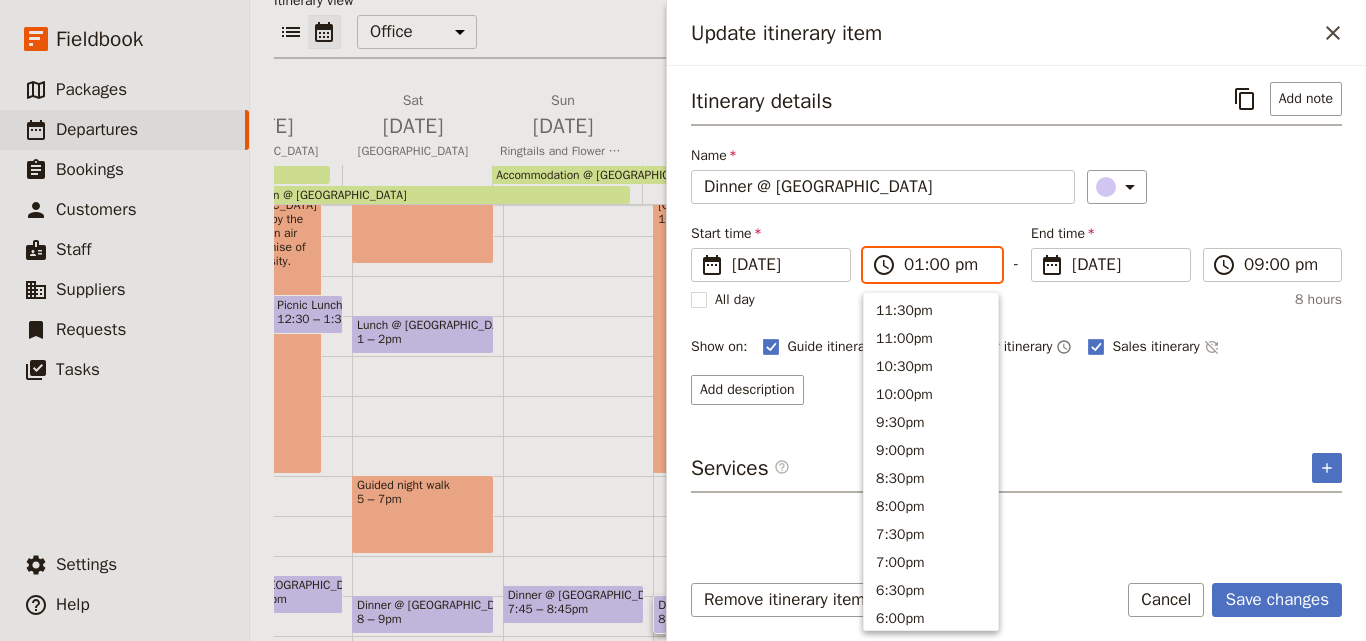 scroll, scrollTop: 593, scrollLeft: 0, axis: vertical 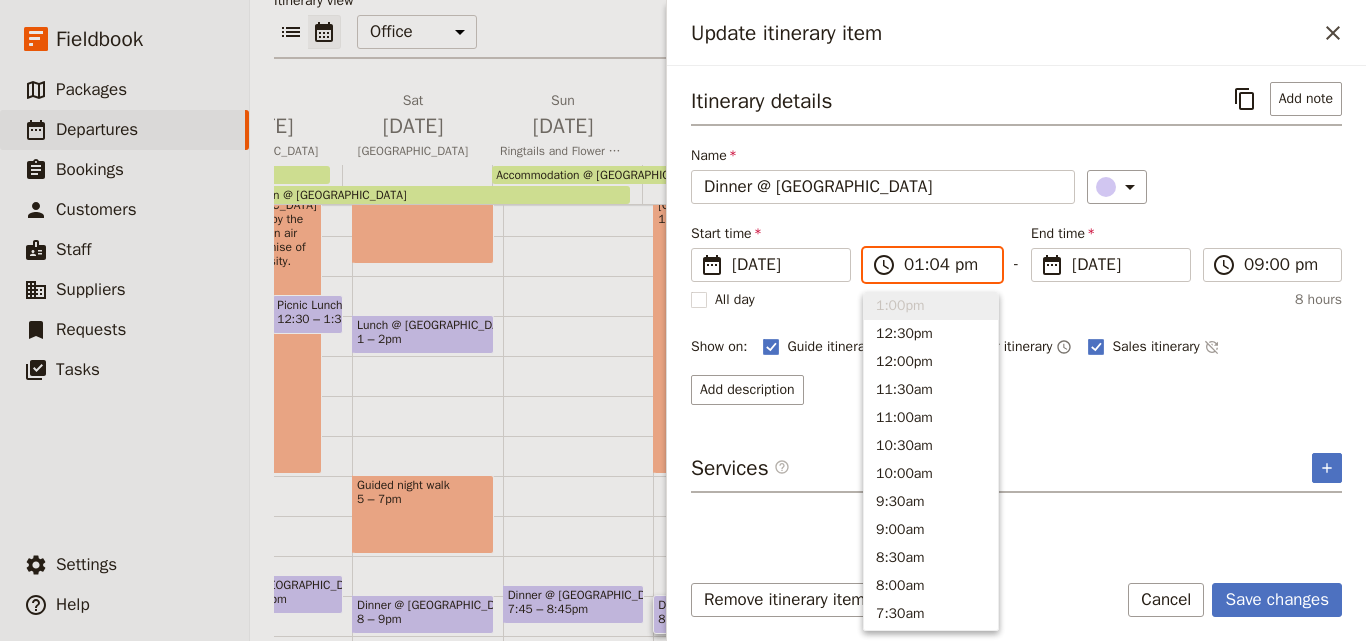 type on "01:45 pm" 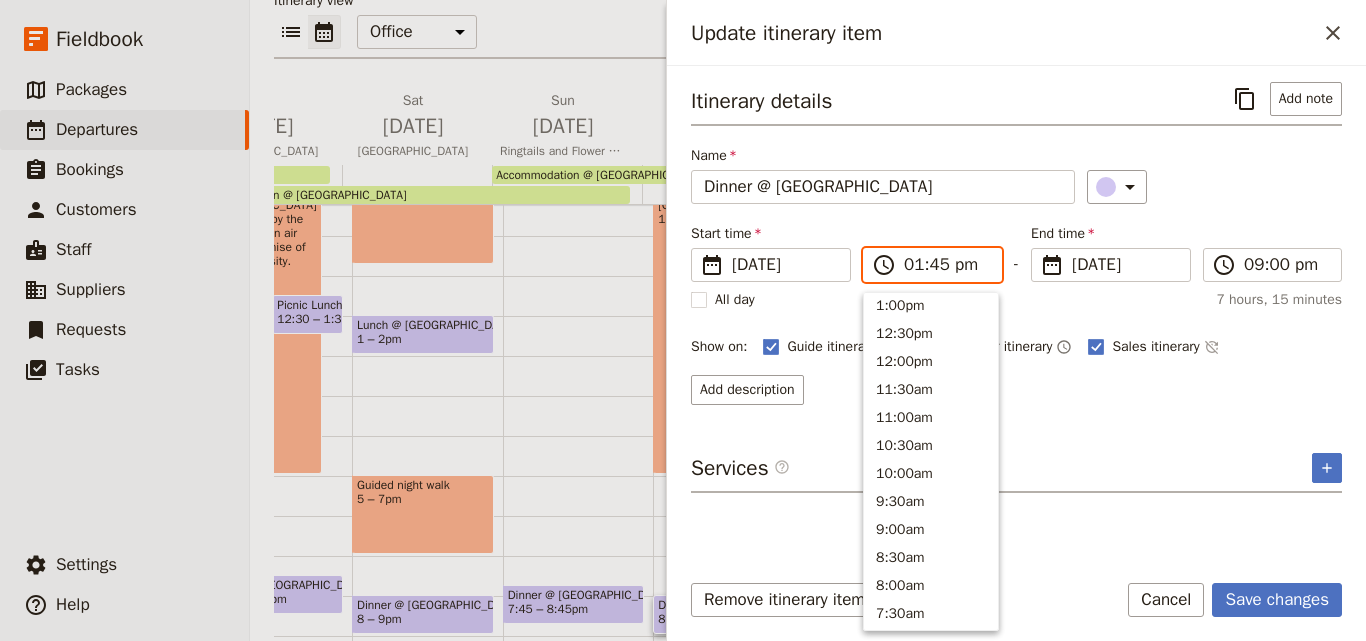 scroll, scrollTop: 565, scrollLeft: 0, axis: vertical 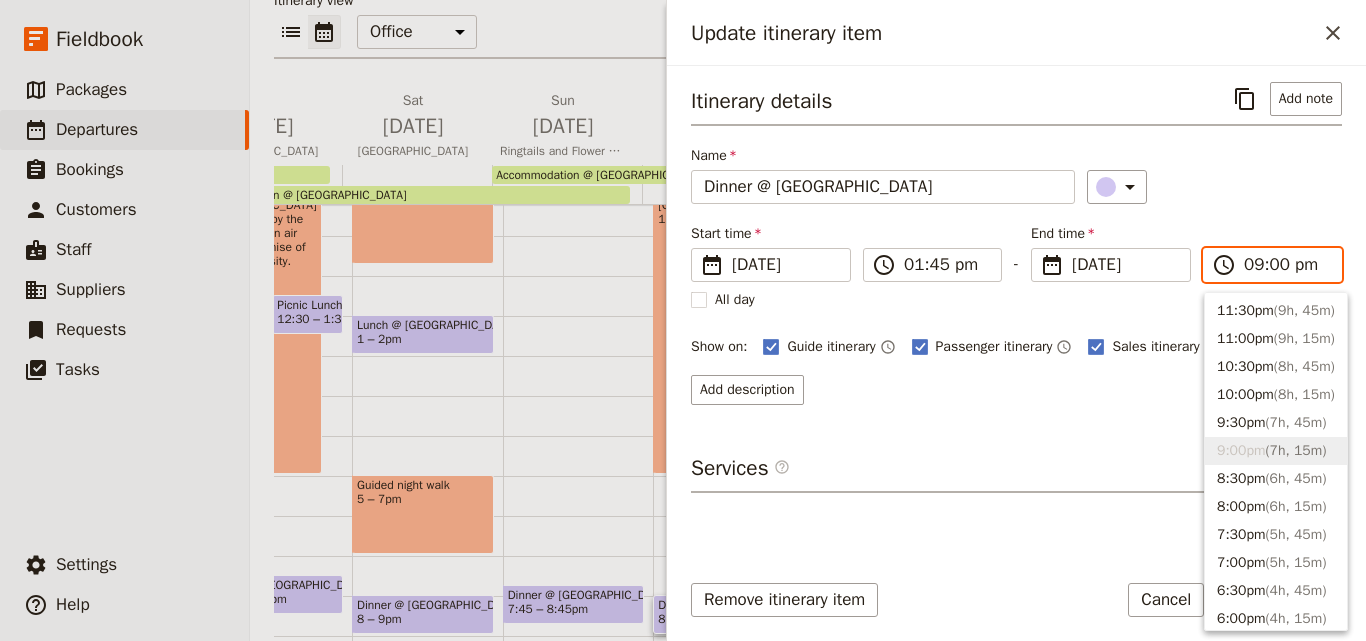 click on "09:00 pm" at bounding box center (1286, 265) 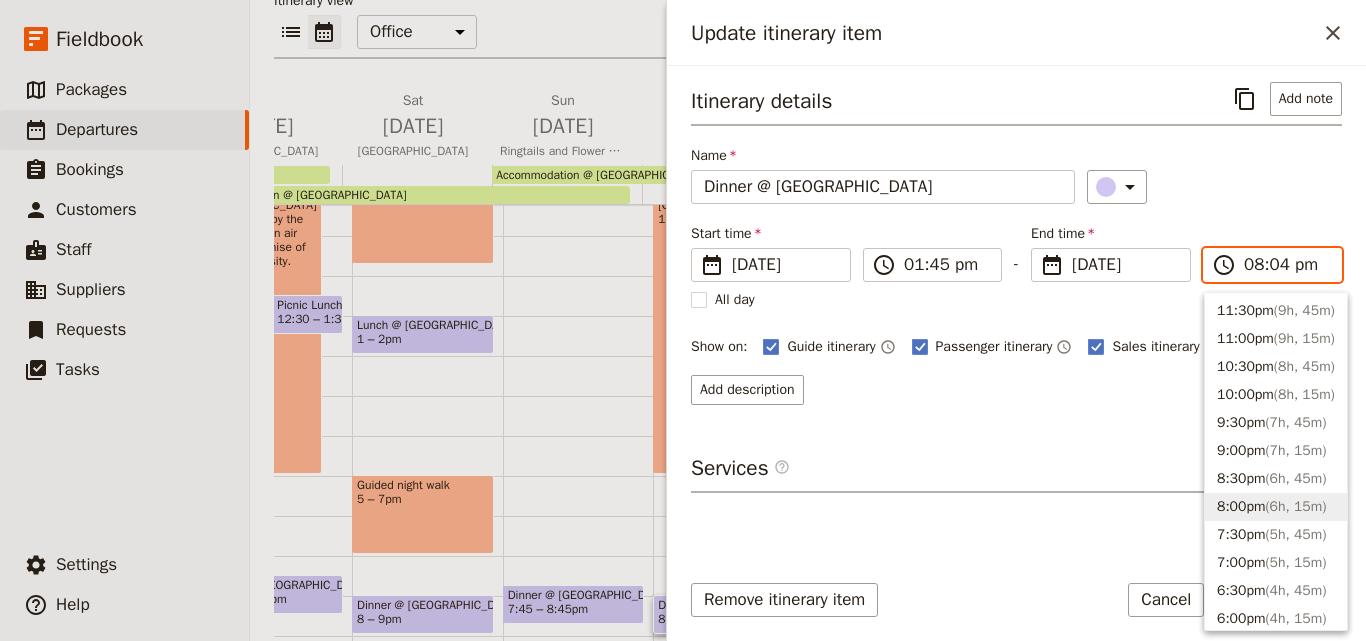 type on "08:45 pm" 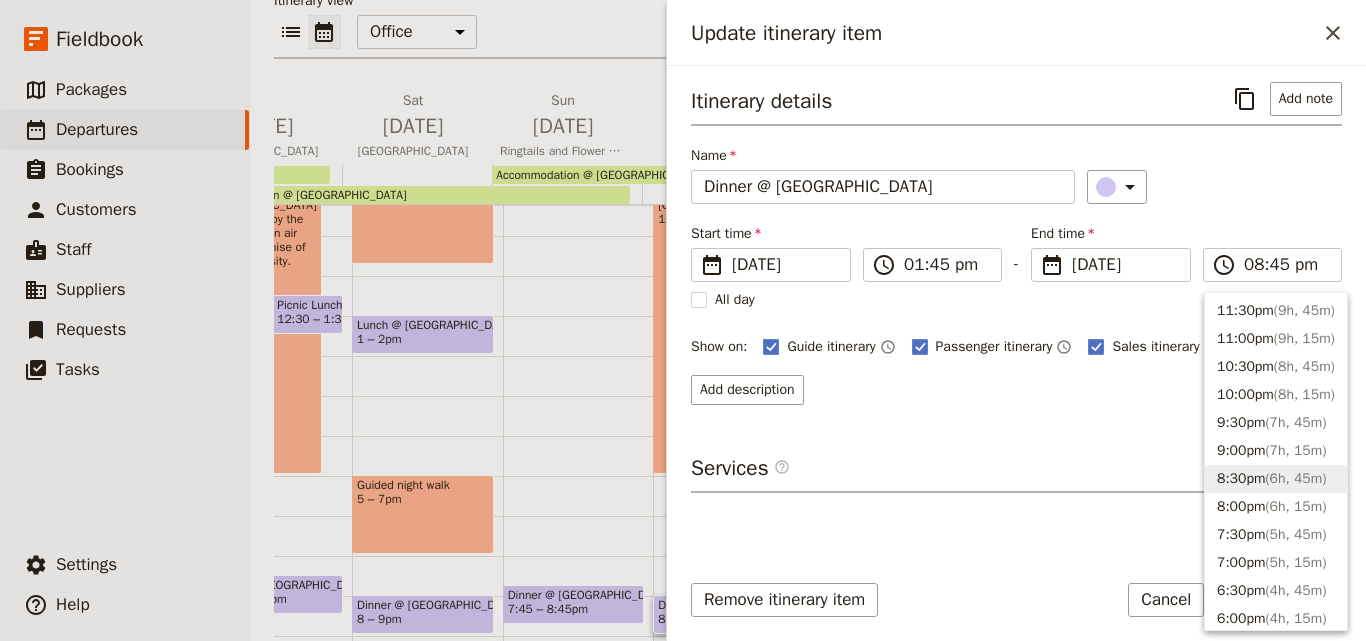 click on "Itinerary details ​ Add note Name Dinner @ [GEOGRAPHIC_DATA] ​ Start time ​ [DATE] [DATE] [DATE] 13:45 ​ 01:45 pm - End time ​ [DATE] [DATE] [DATE] 20:45 ​ 08:45 pm All day 7 hours Show on: Guide itinerary ​ Passenger itinerary ​ Sales itinerary ​ Add description" at bounding box center [1016, 243] 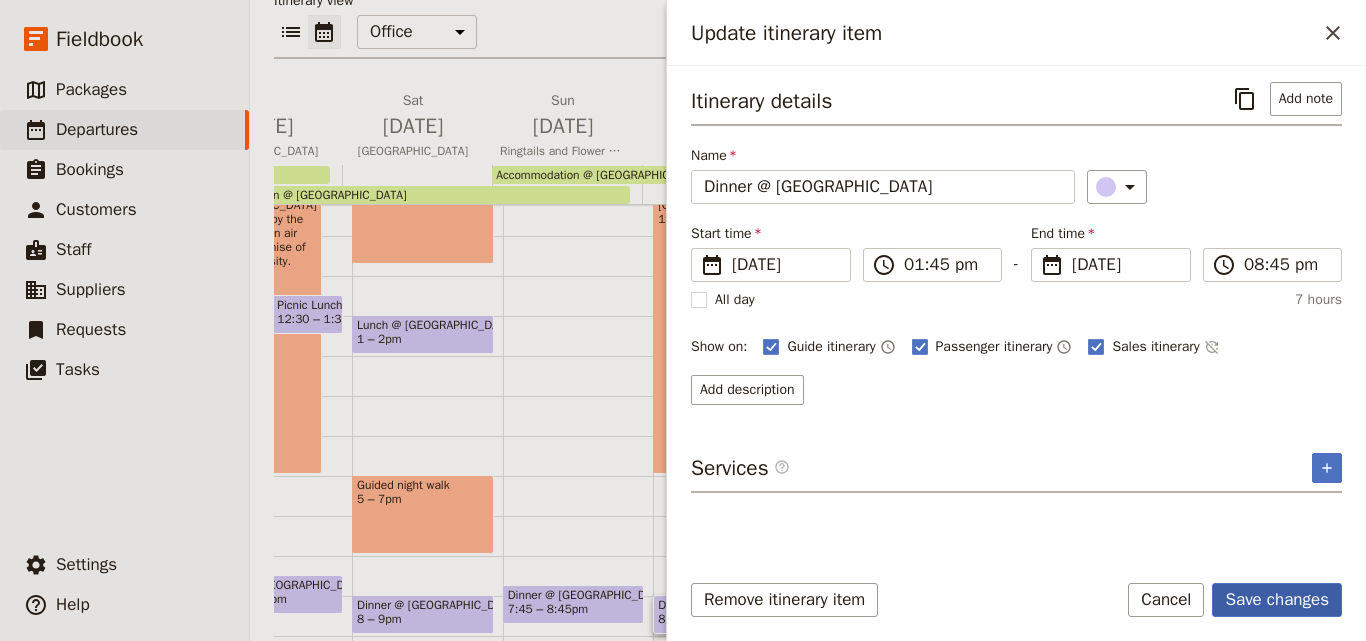 click on "Save changes" at bounding box center (1277, 600) 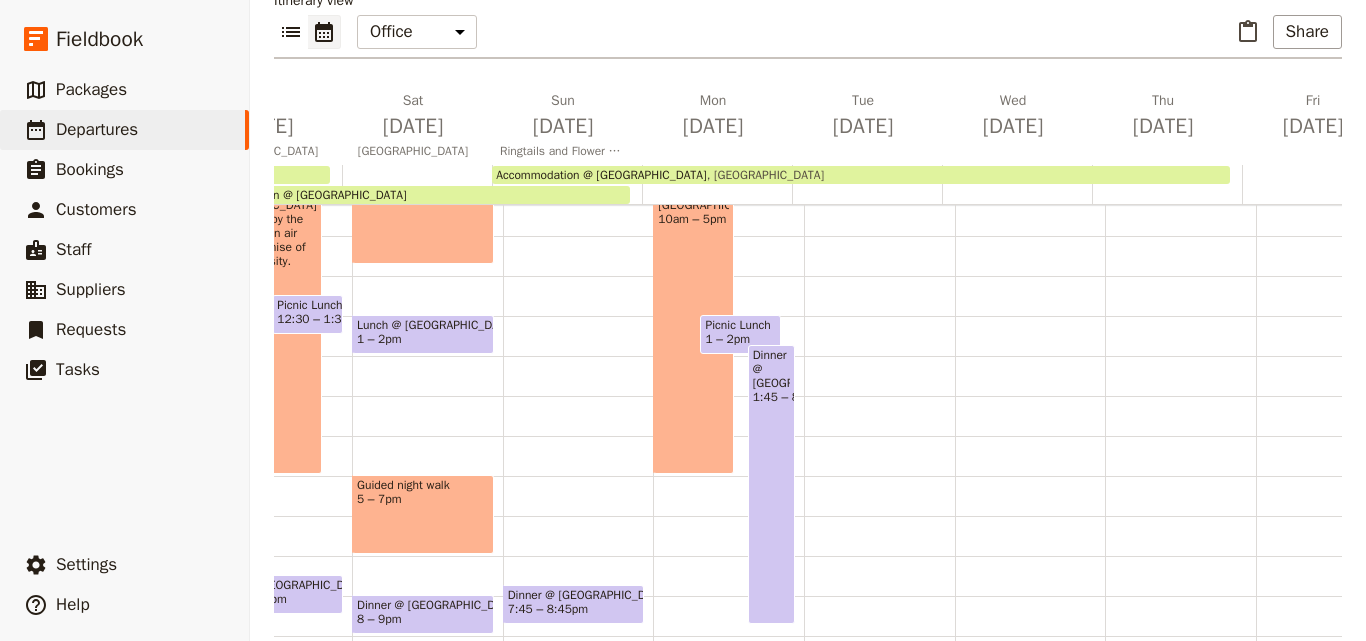 click on "Dinner @ [GEOGRAPHIC_DATA] 1:45 – 8:45pm" at bounding box center (771, 484) 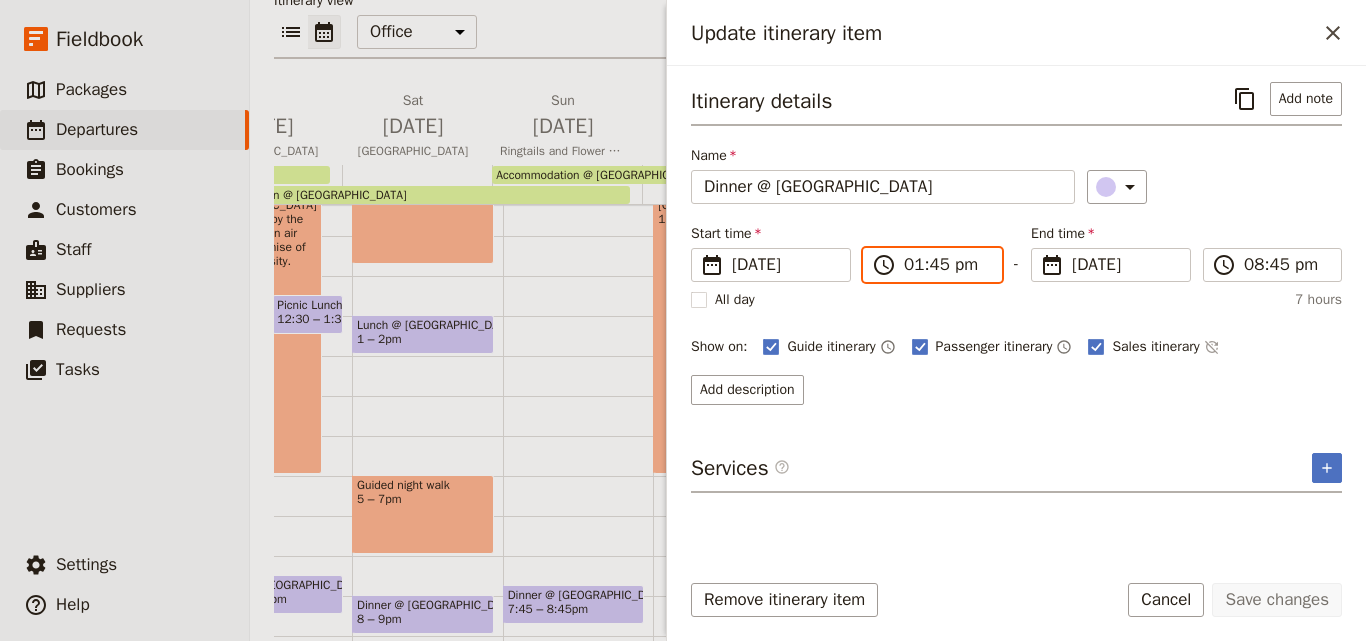 click on "01:45 pm" at bounding box center (946, 265) 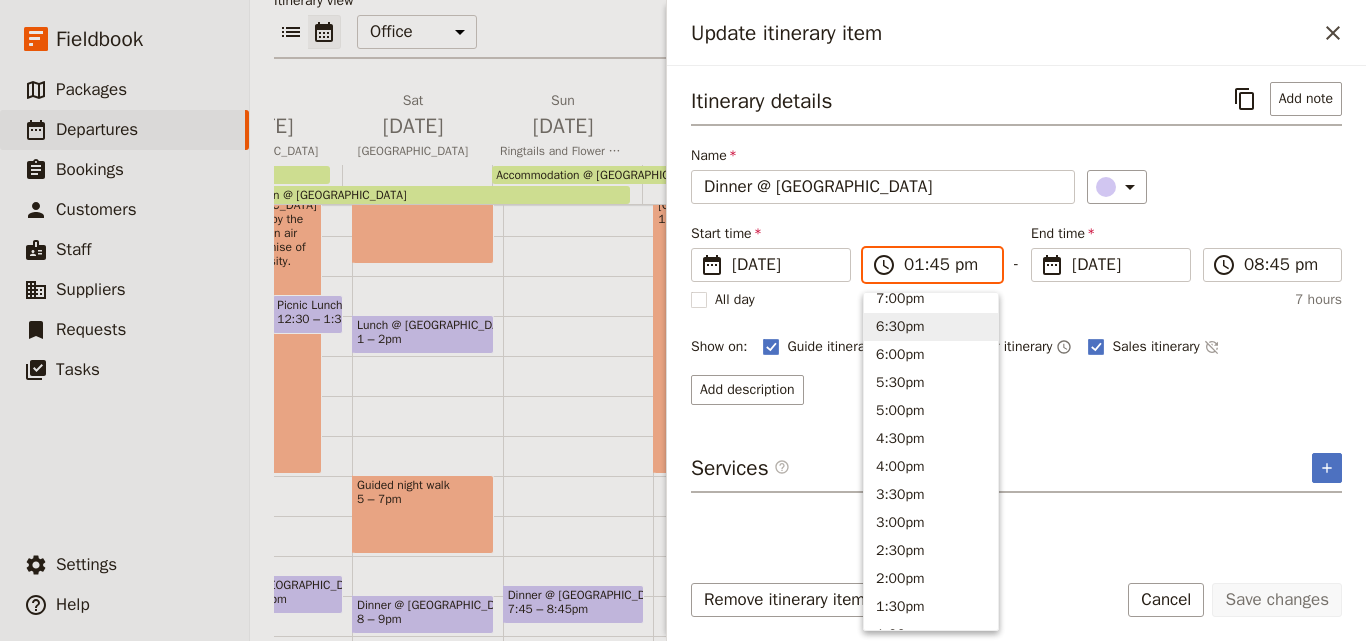 scroll, scrollTop: 257, scrollLeft: 0, axis: vertical 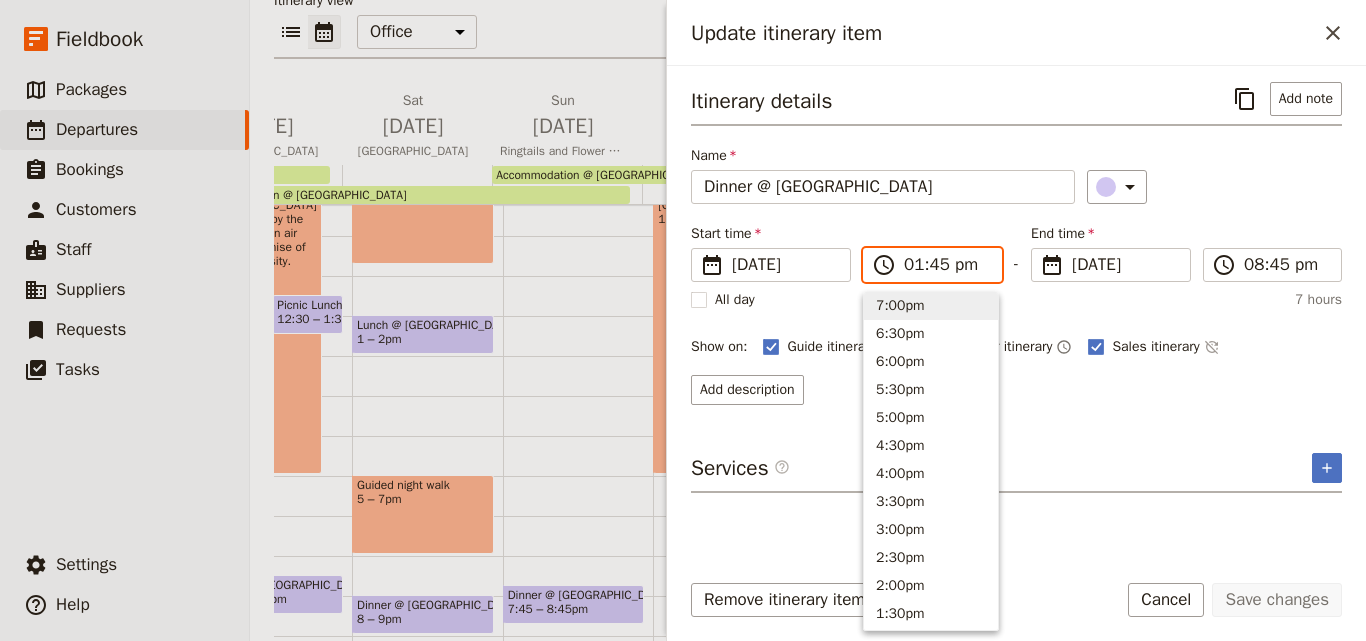 click on "7:00pm" at bounding box center [931, 306] 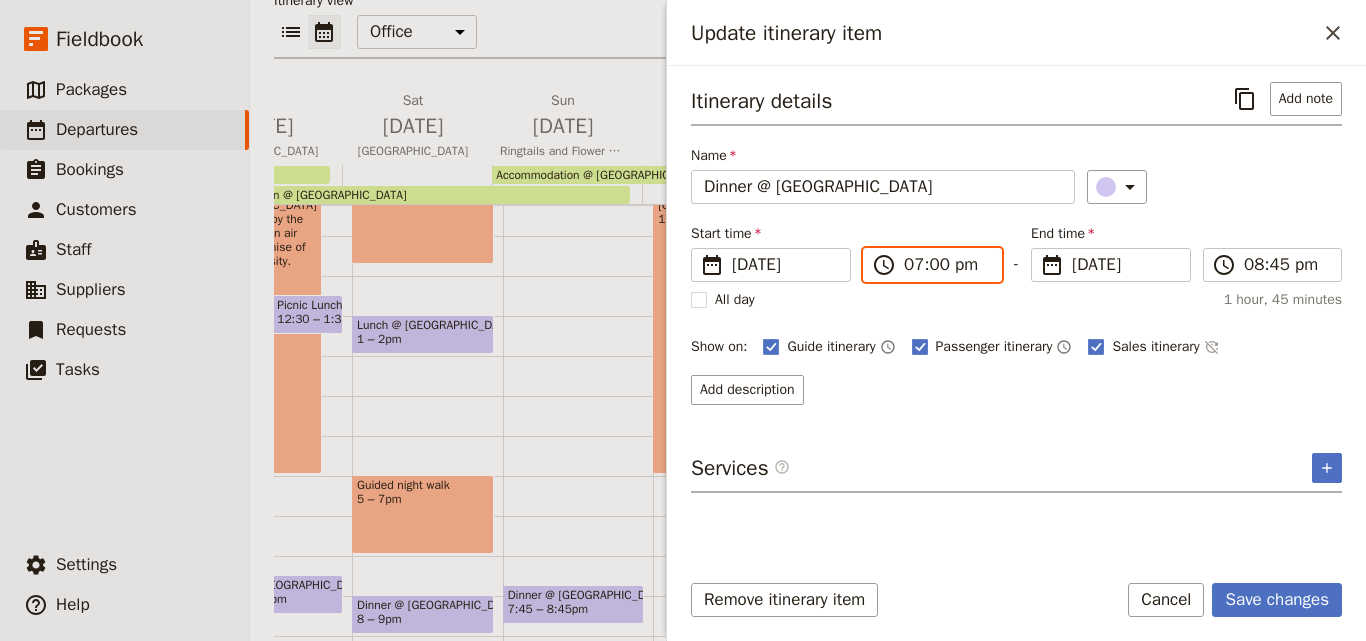 click on "07:00 pm" at bounding box center [946, 265] 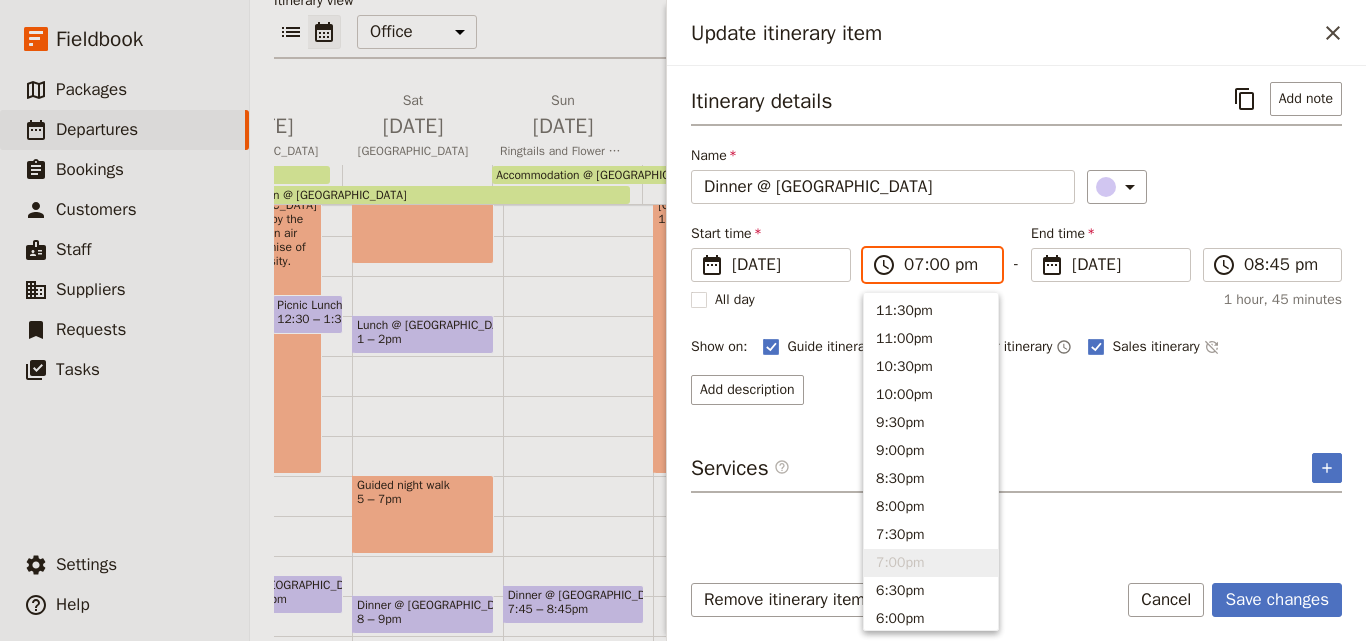click on "07:00 pm" at bounding box center (946, 265) 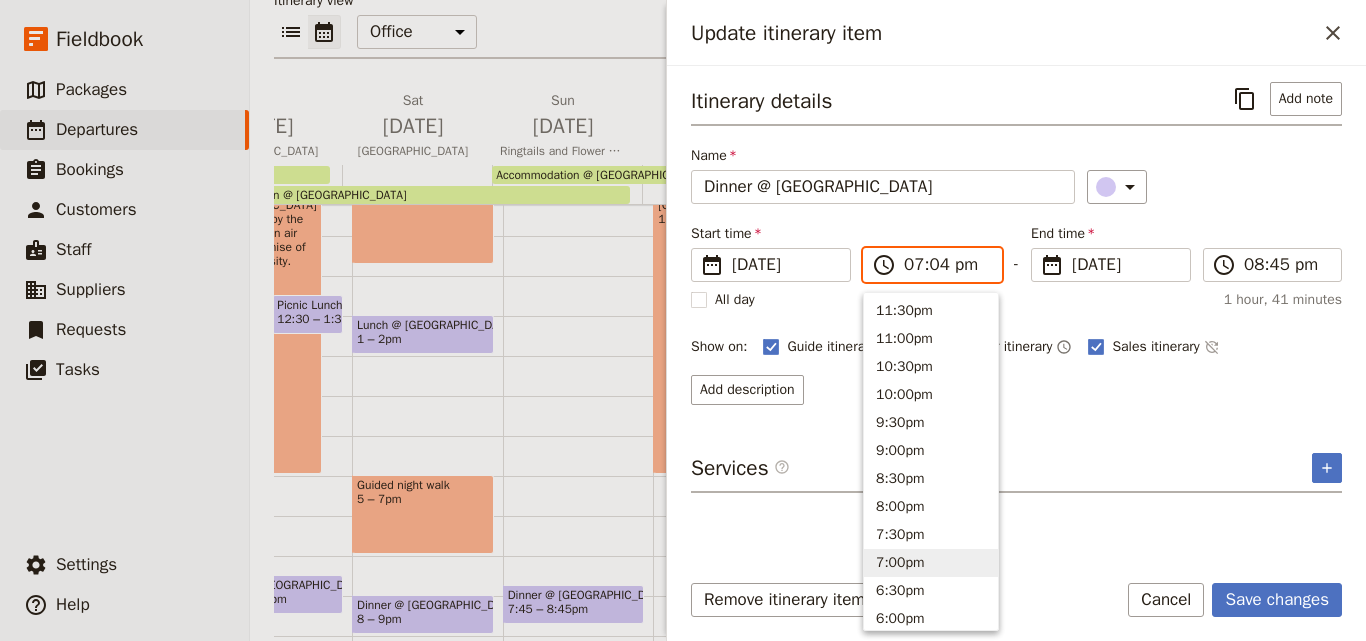 type on "07:45 pm" 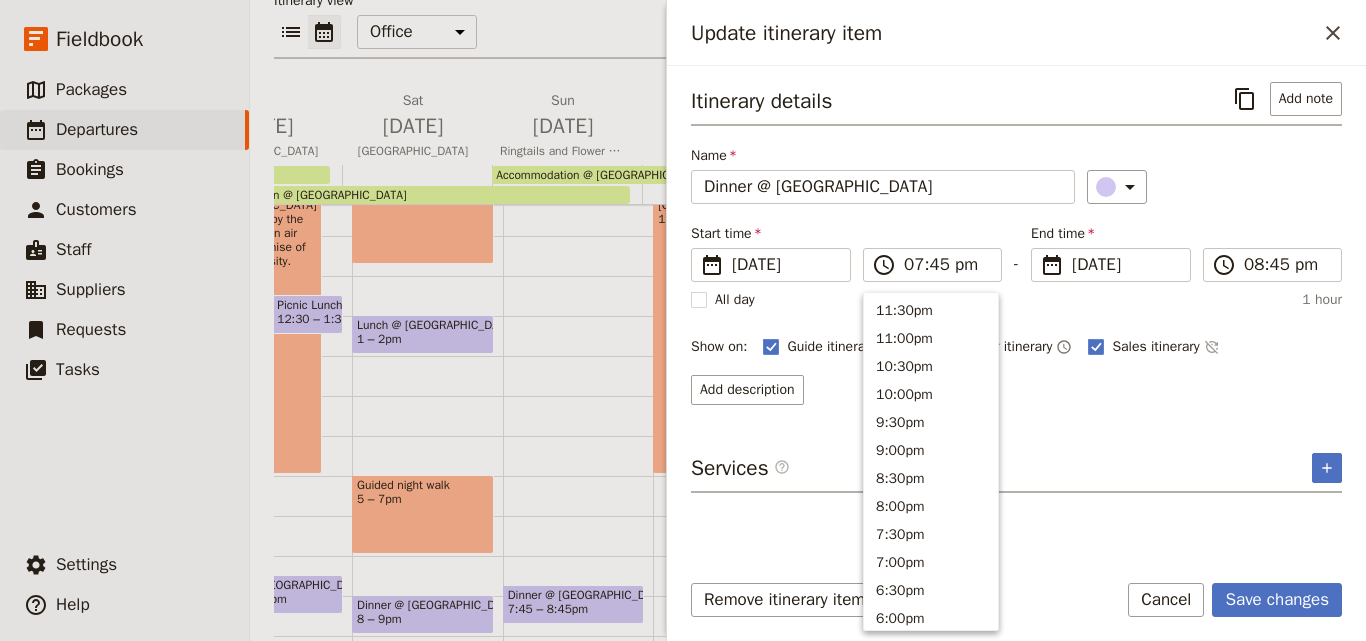 click on "Itinerary details ​ Add note Name Dinner @ [GEOGRAPHIC_DATA] ​ Start time ​ [DATE] [DATE] [DATE] 19:45 ​ 07:45 pm - End time ​ [DATE] [DATE] [DATE] 20:45 ​ 08:45 pm All day 1 hour Show on: Guide itinerary ​ Passenger itinerary ​ Sales itinerary ​ Add description Services ​ ​" at bounding box center (1016, 316) 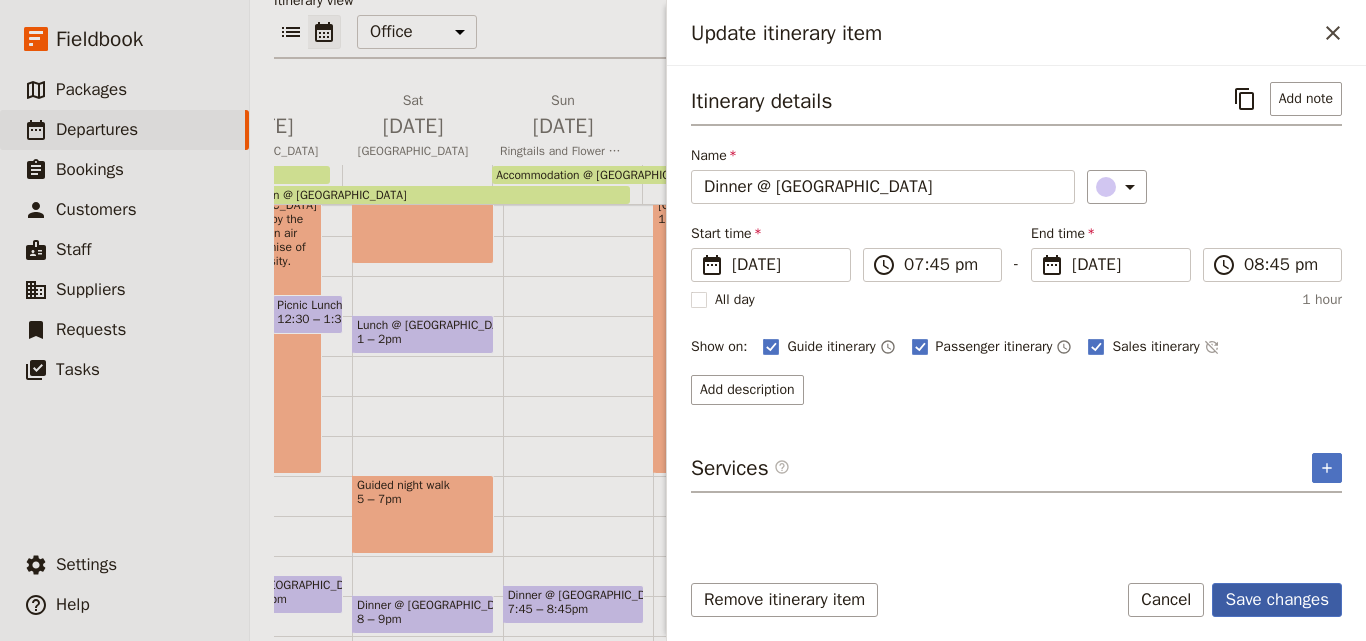 click on "Save changes" at bounding box center (1277, 600) 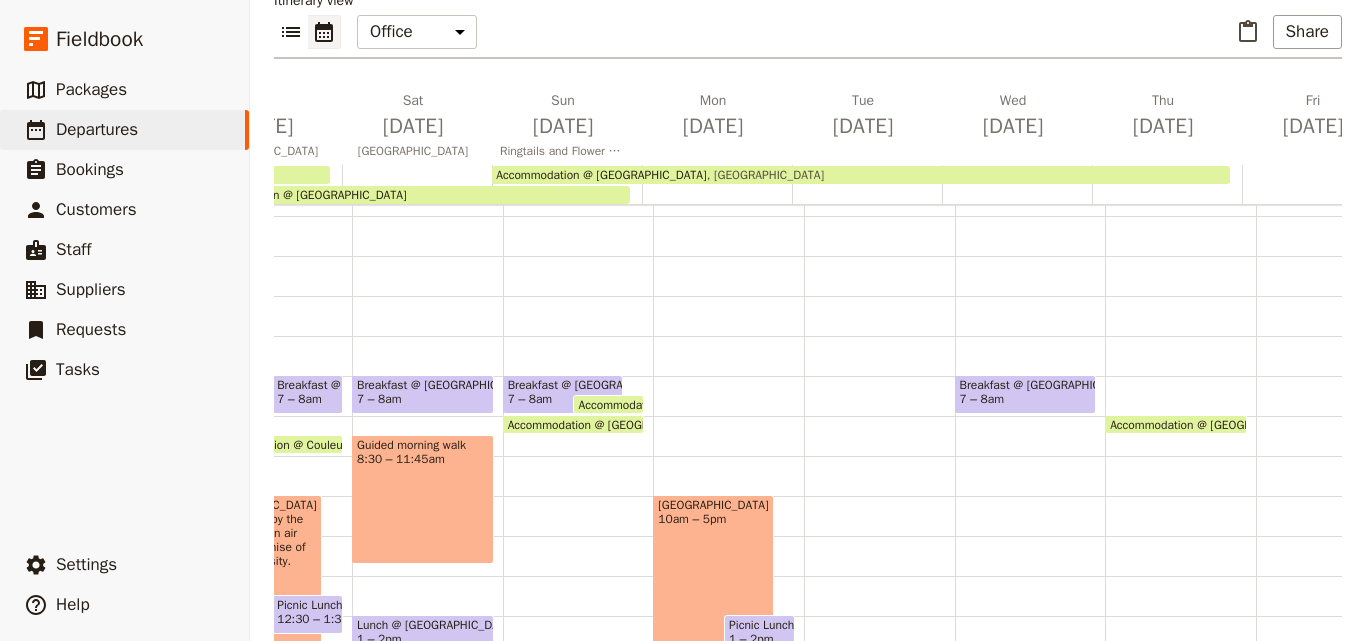 scroll, scrollTop: 209, scrollLeft: 0, axis: vertical 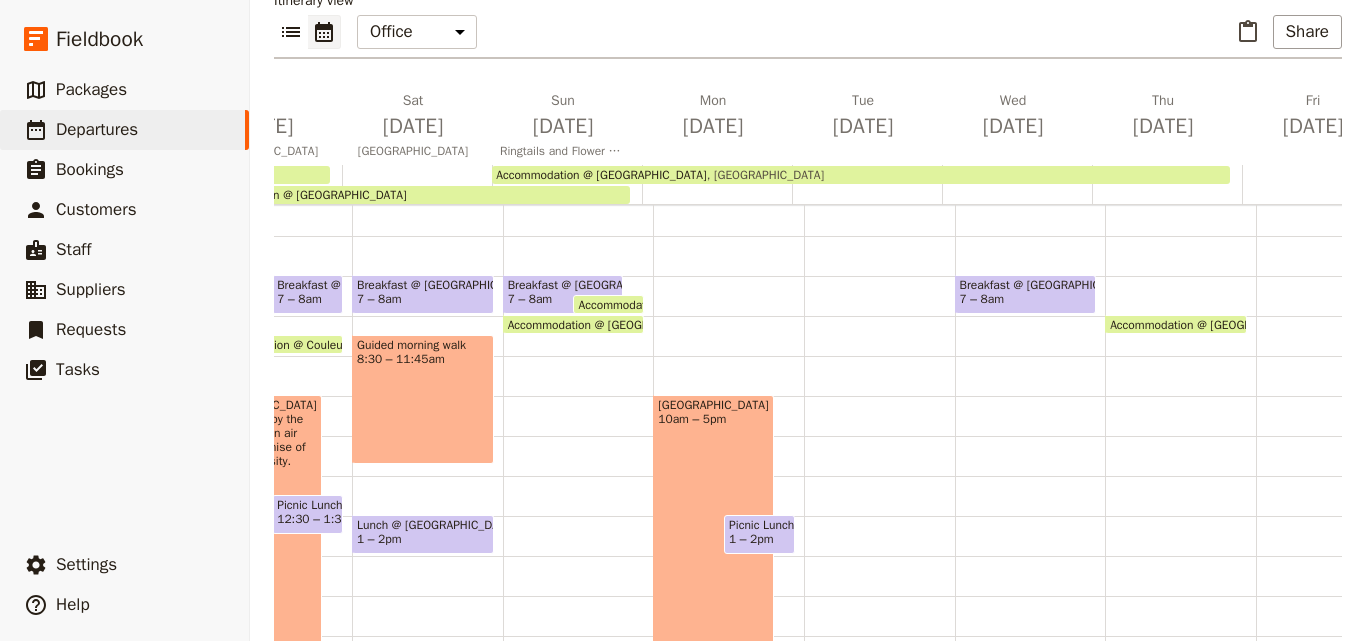click on "[GEOGRAPHIC_DATA] 10am – 5pm Picnic Lunch 1 – 2pm Dinner @ [GEOGRAPHIC_DATA] 7:45 – 8:45pm" at bounding box center [728, 476] 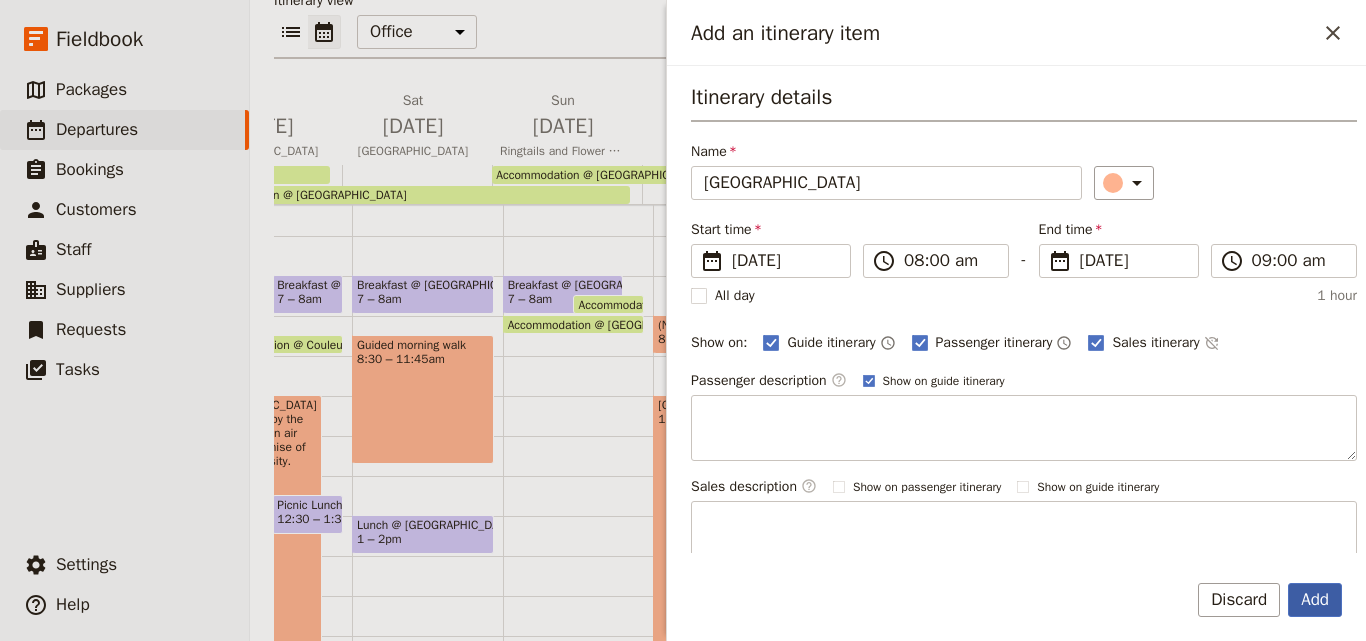 type on "[GEOGRAPHIC_DATA]" 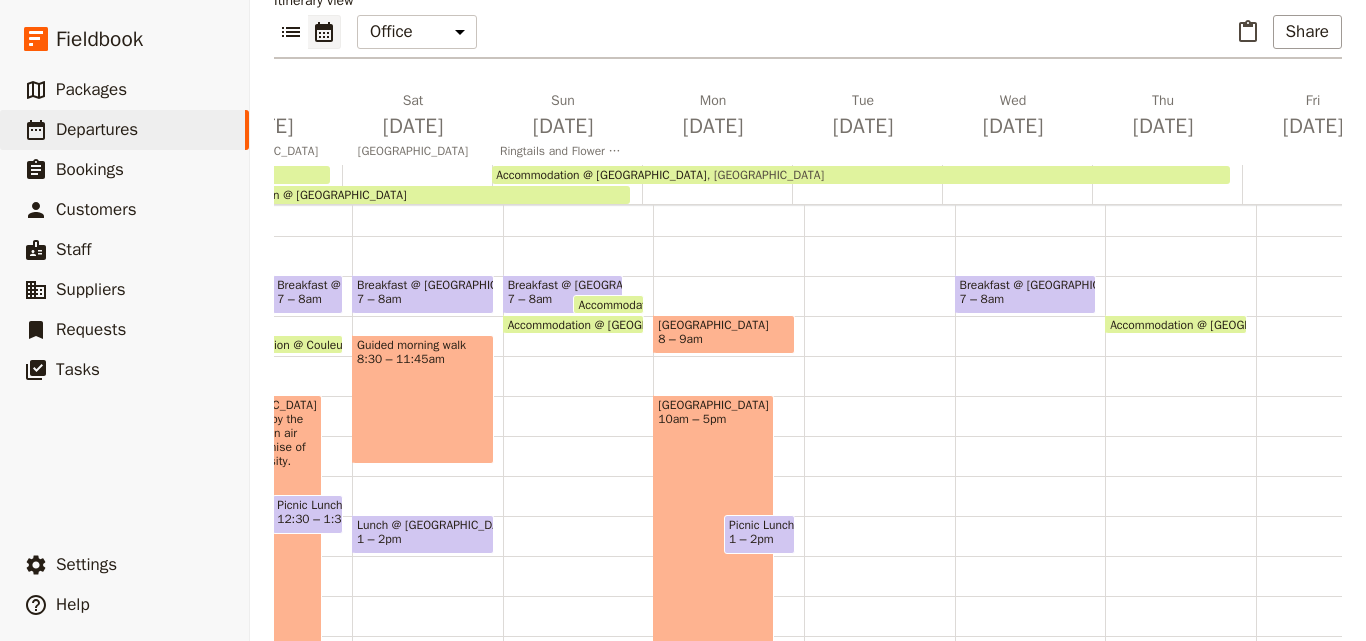 click on "7 – 8am" at bounding box center (530, 299) 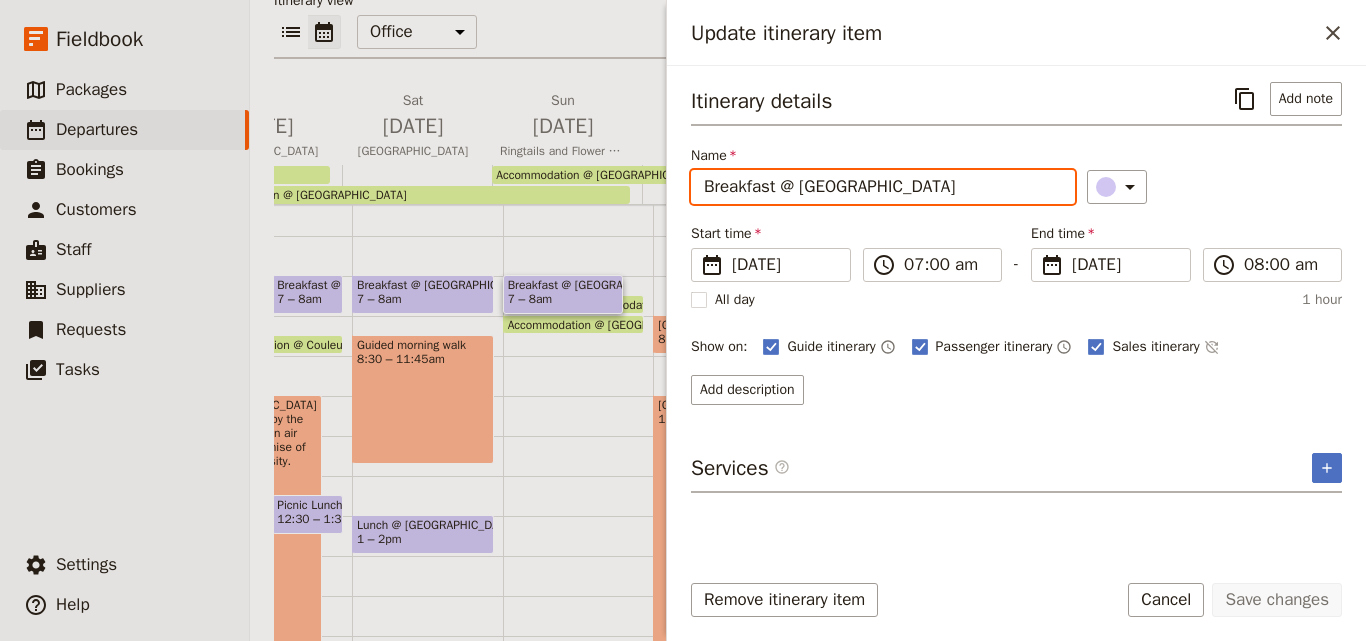 drag, startPoint x: 794, startPoint y: 190, endPoint x: 708, endPoint y: 188, distance: 86.023254 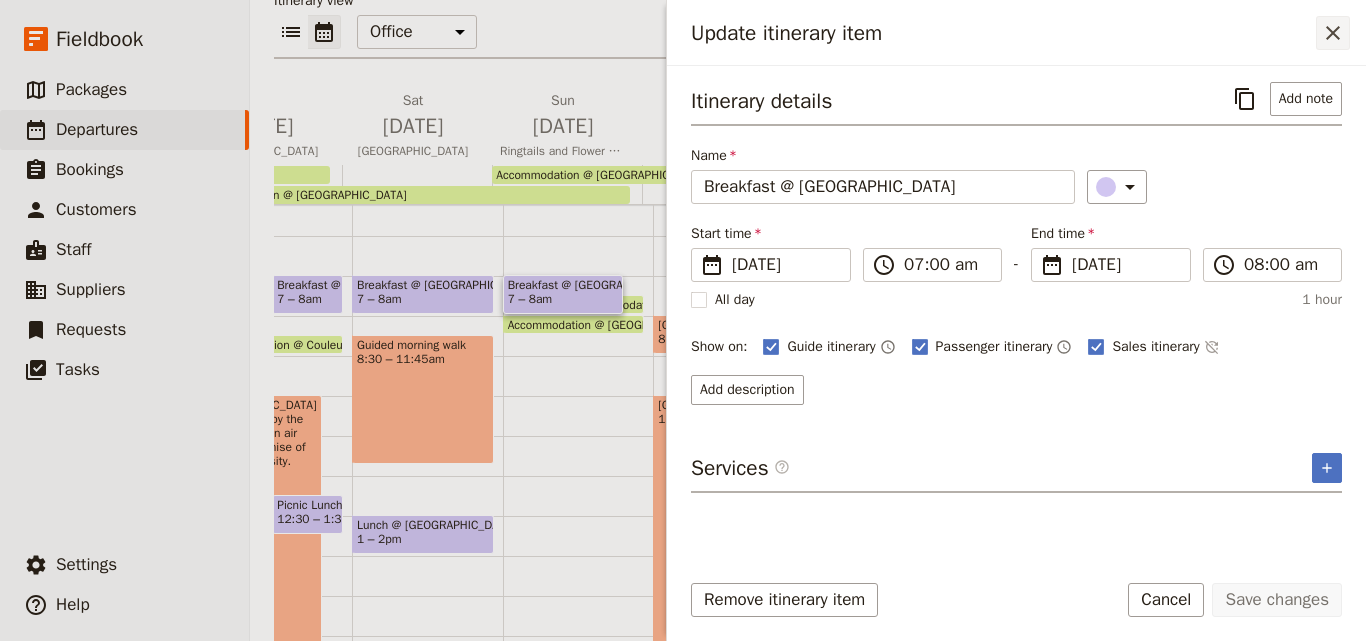 click 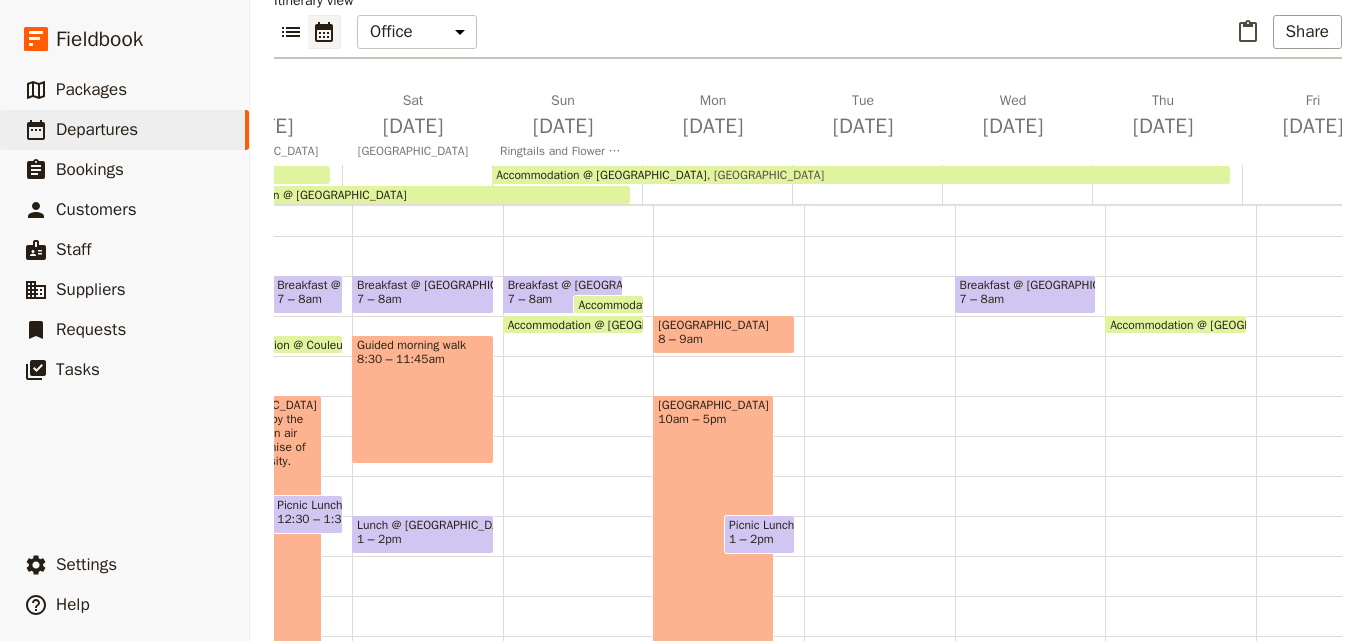 click on "8 – 9am" at bounding box center (680, 339) 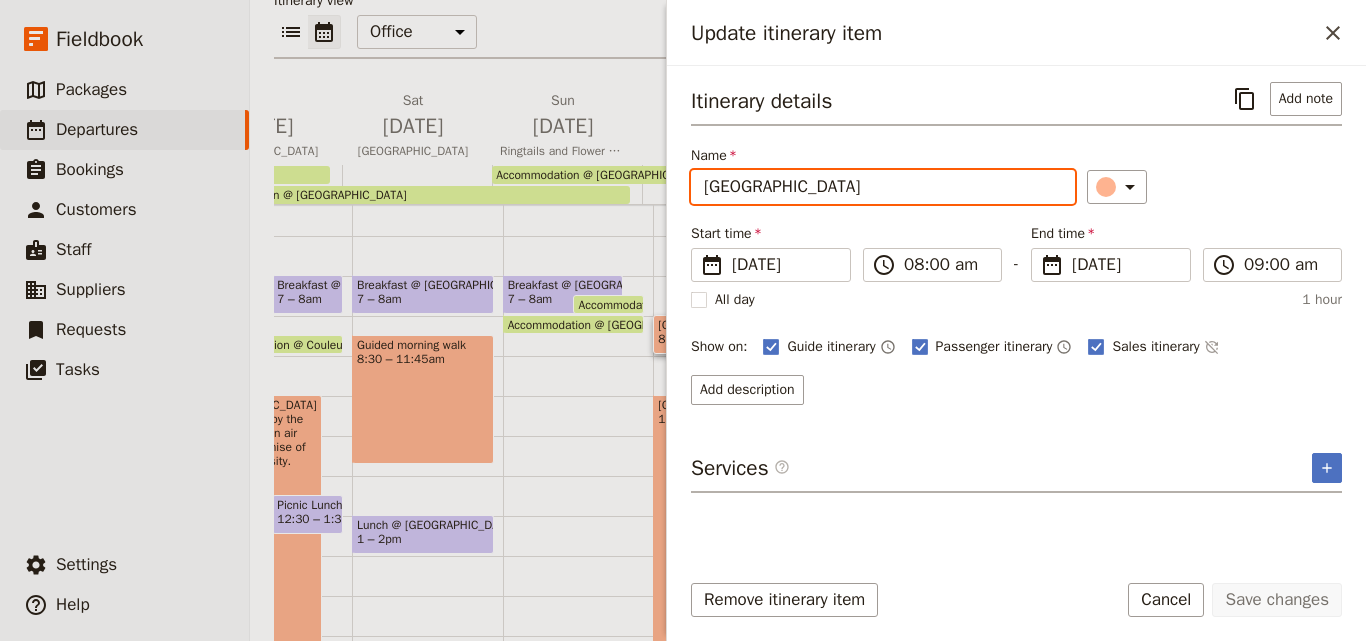 click on "[GEOGRAPHIC_DATA]" at bounding box center [883, 187] 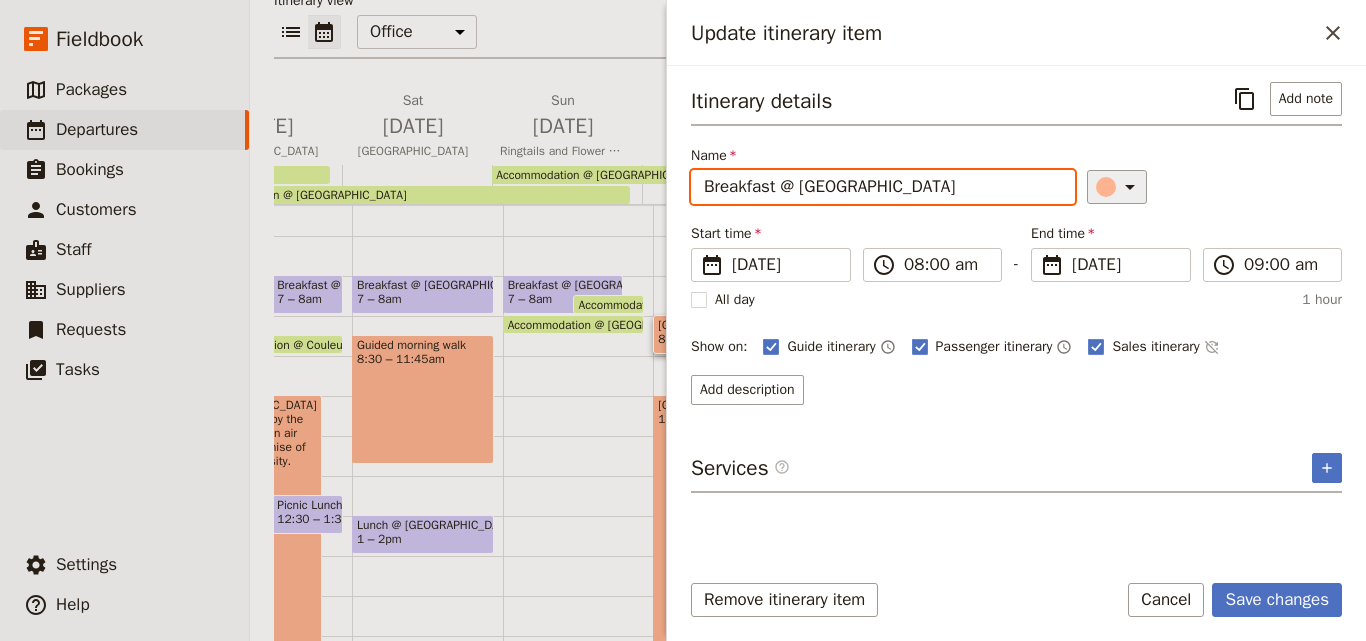 type on "Breakfast @ [GEOGRAPHIC_DATA]" 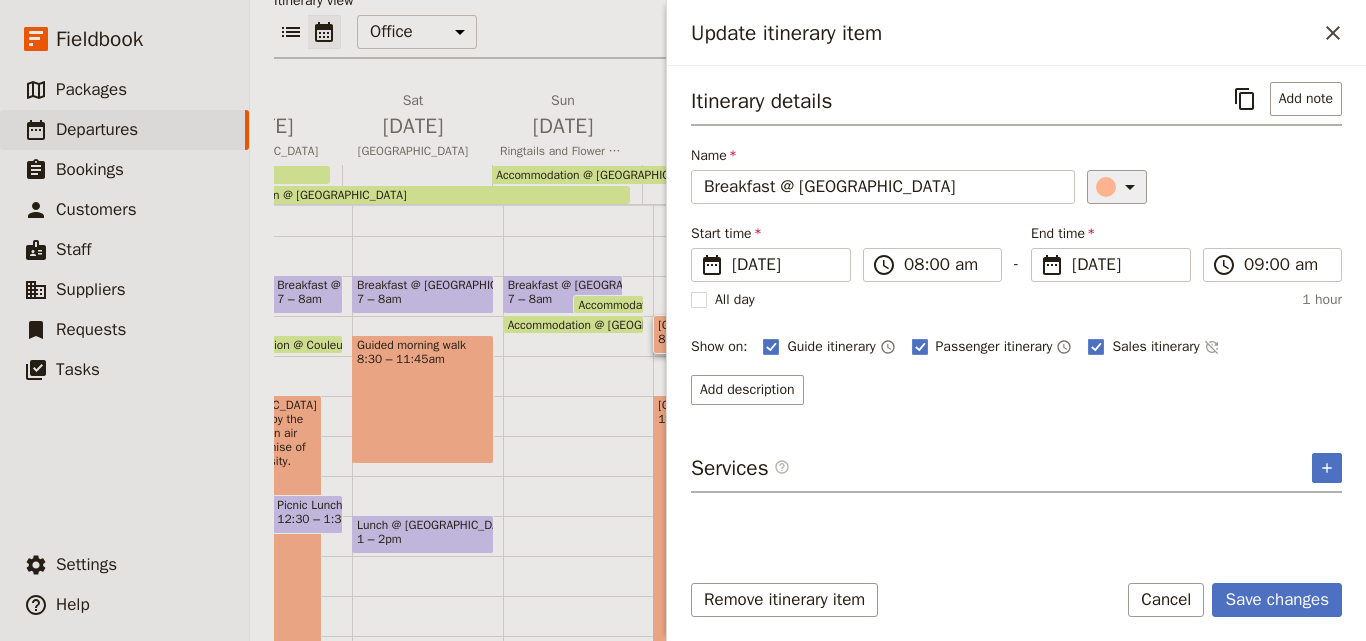 click on "​" at bounding box center (1117, 187) 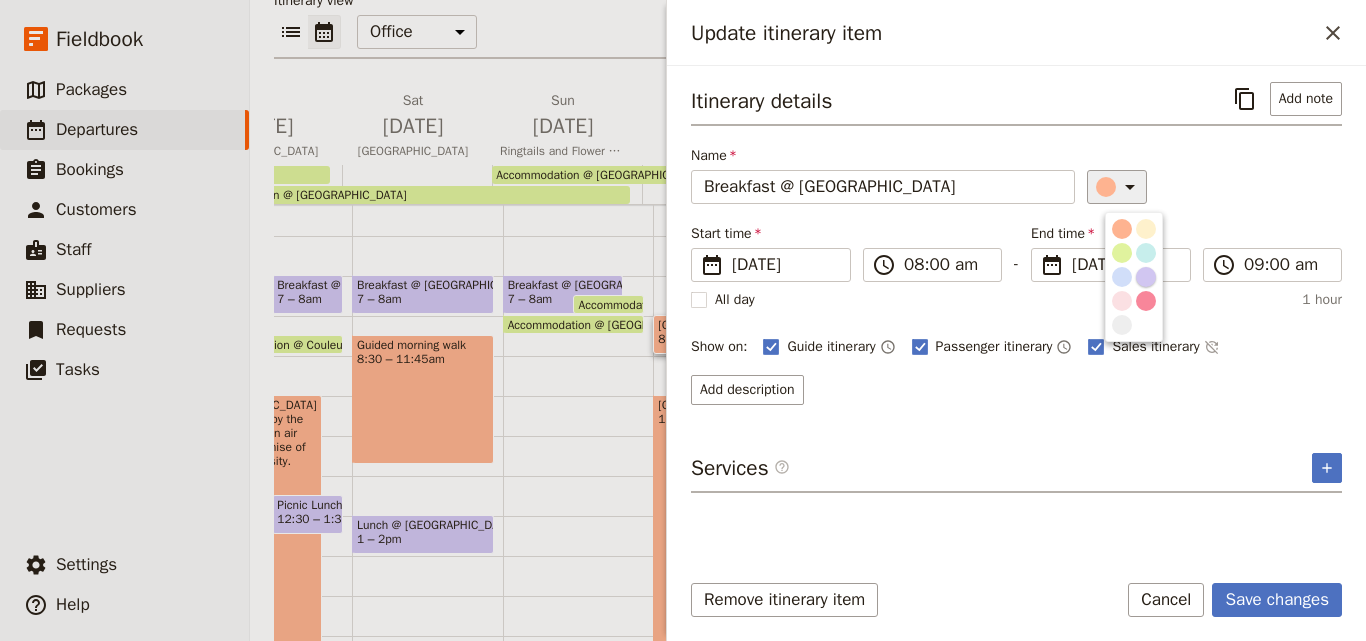 click at bounding box center (1146, 277) 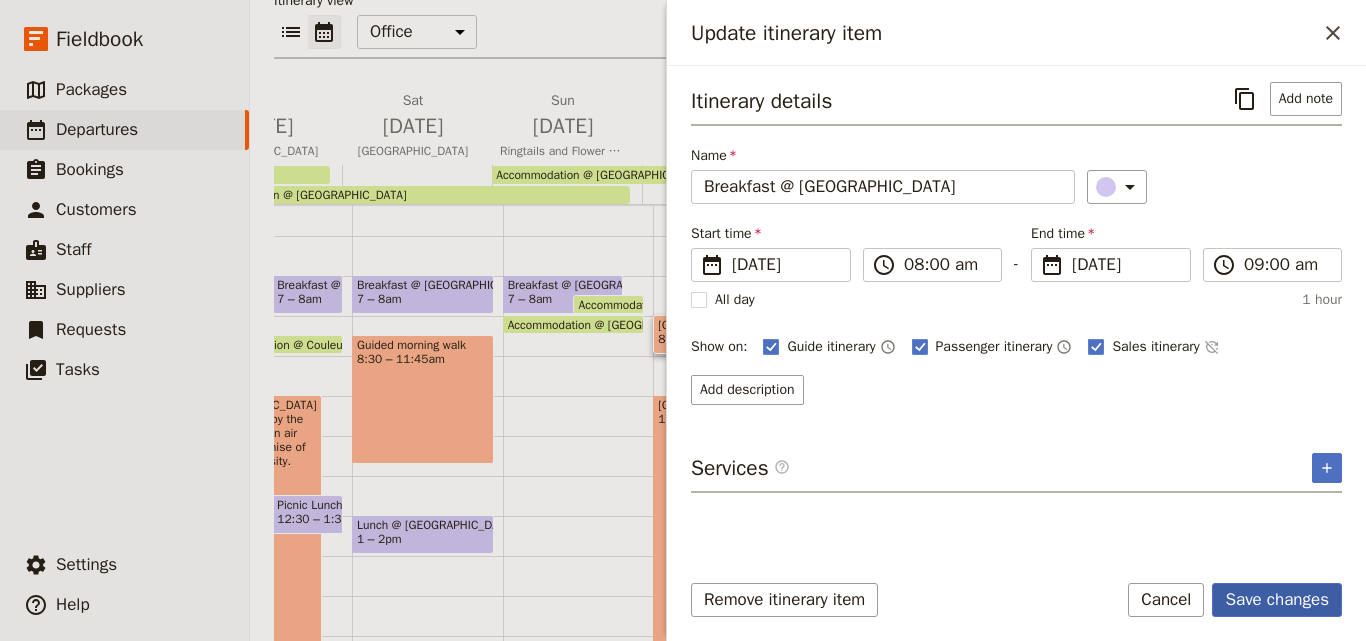 click on "Save changes" at bounding box center [1277, 600] 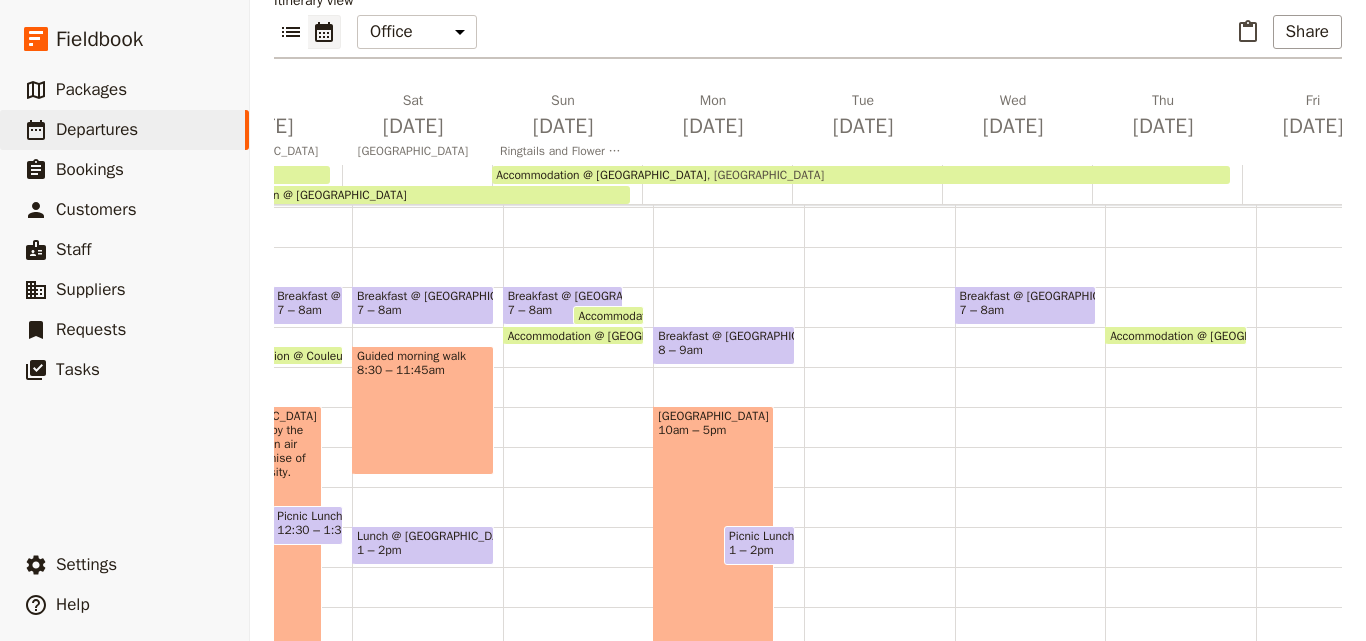 scroll, scrollTop: 109, scrollLeft: 0, axis: vertical 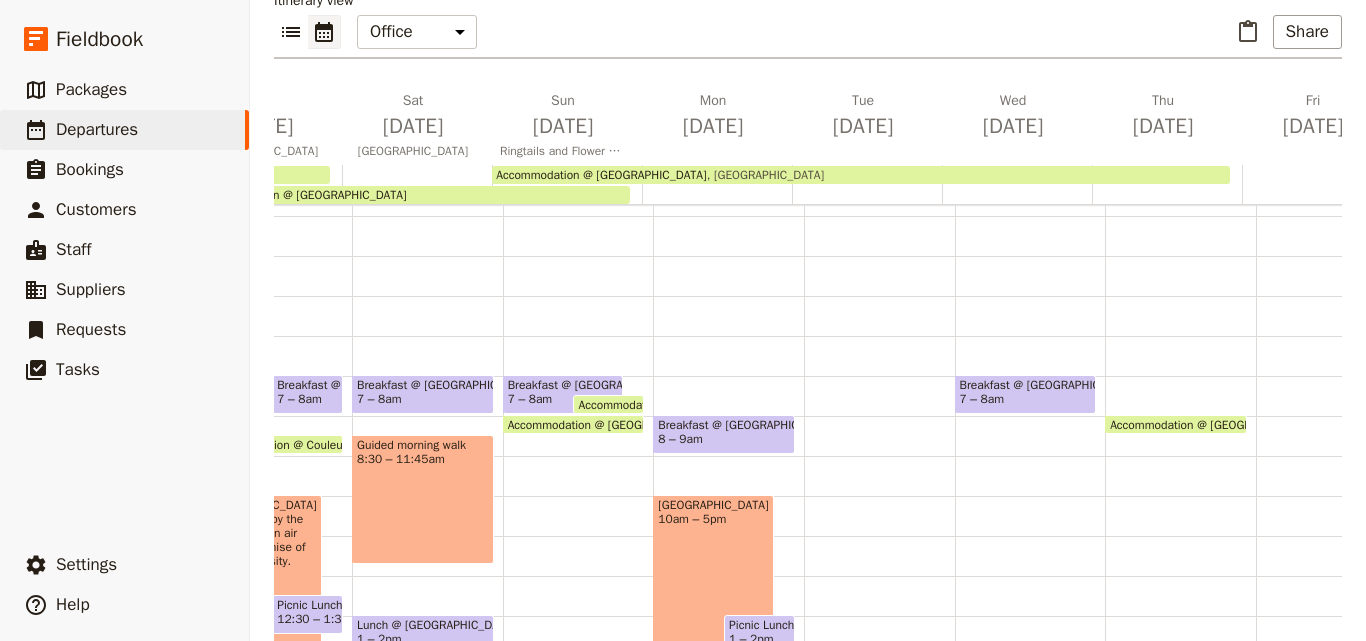 click on "Breakfast @ [GEOGRAPHIC_DATA] 7 – 8am Accommodation @ [GEOGRAPHIC_DATA] 7 – 7:30am Accommodation @  [GEOGRAPHIC_DATA] 8am  [GEOGRAPHIC_DATA] Dinner @ [GEOGRAPHIC_DATA] 7:45 – 8:45pm" at bounding box center (578, 576) 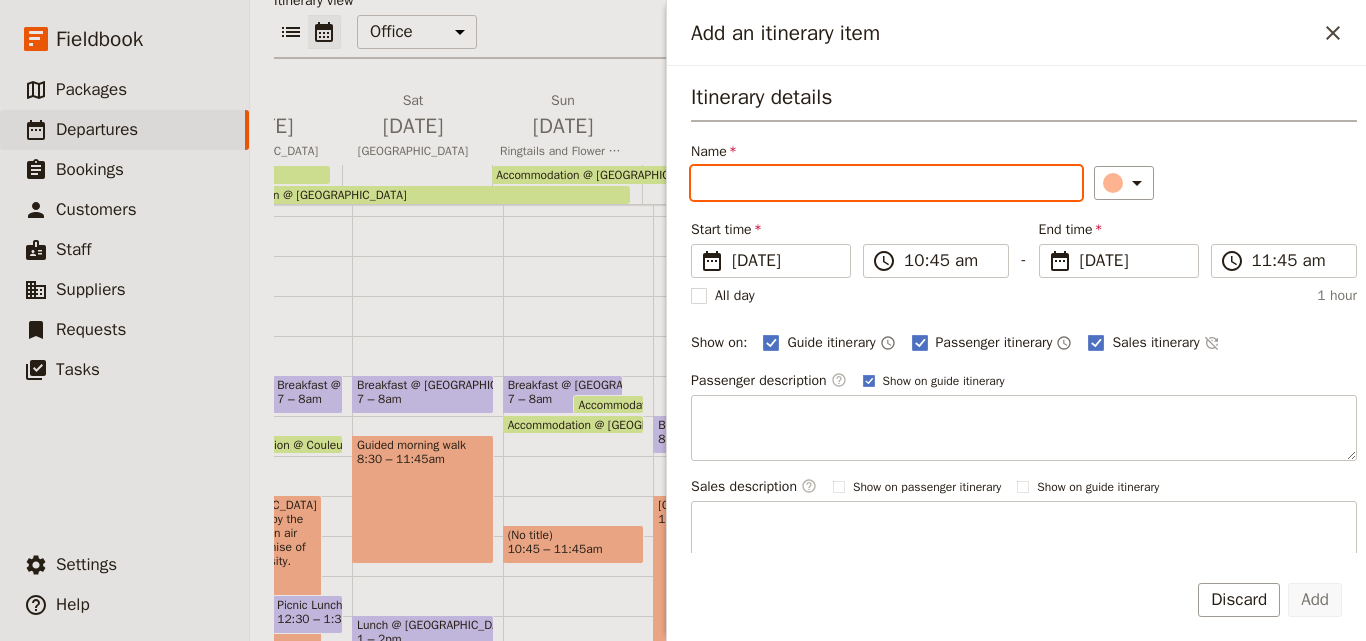 paste on "visit to a community paper-making workshop" 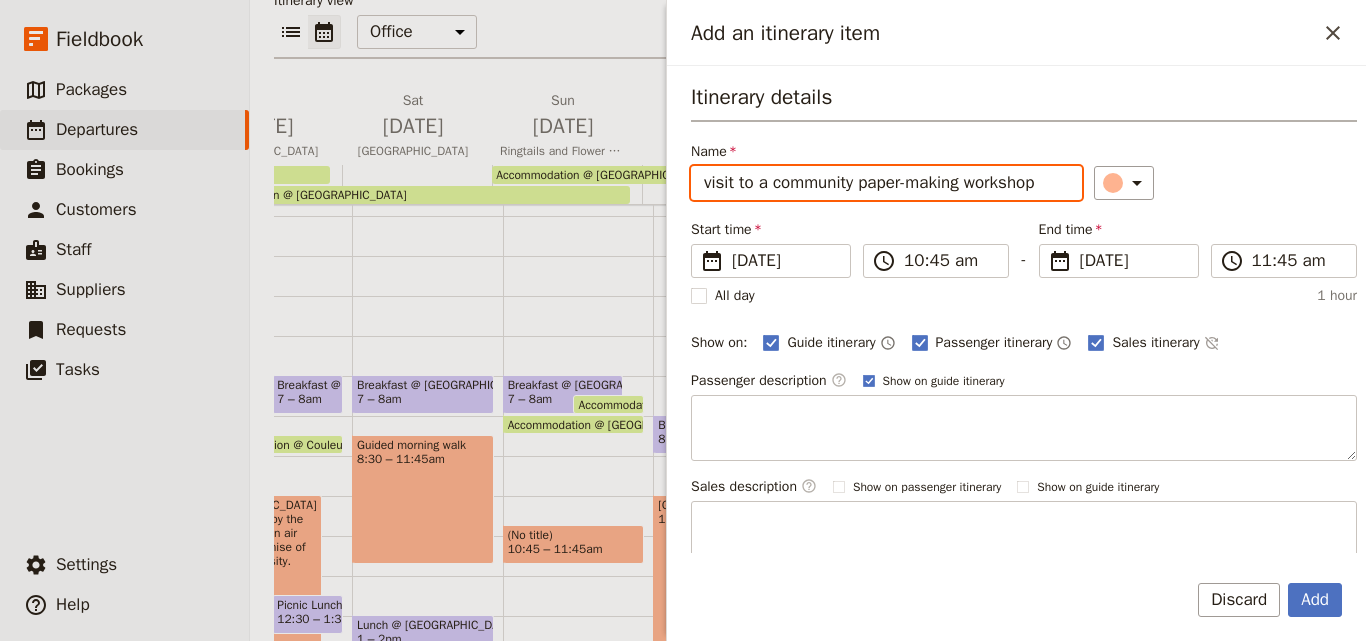 click on "visit to a community paper-making workshop" at bounding box center (886, 183) 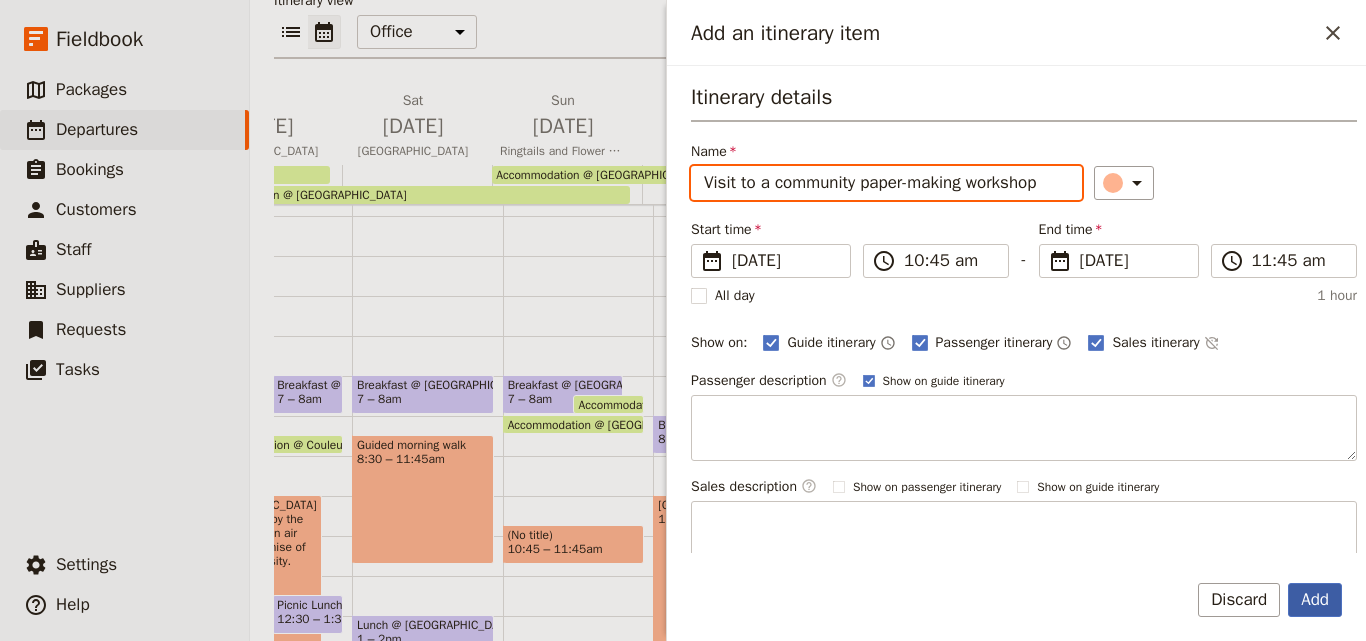 type on "Visit to a community paper-making workshop" 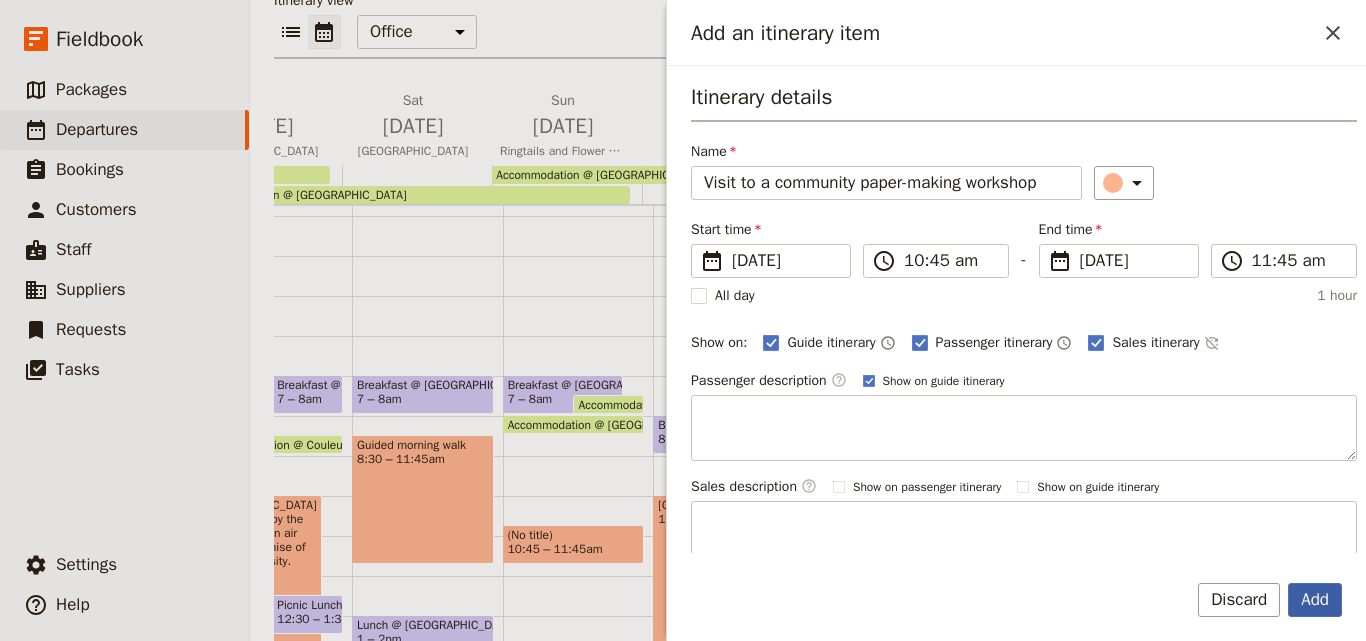 click on "Add" at bounding box center (1315, 600) 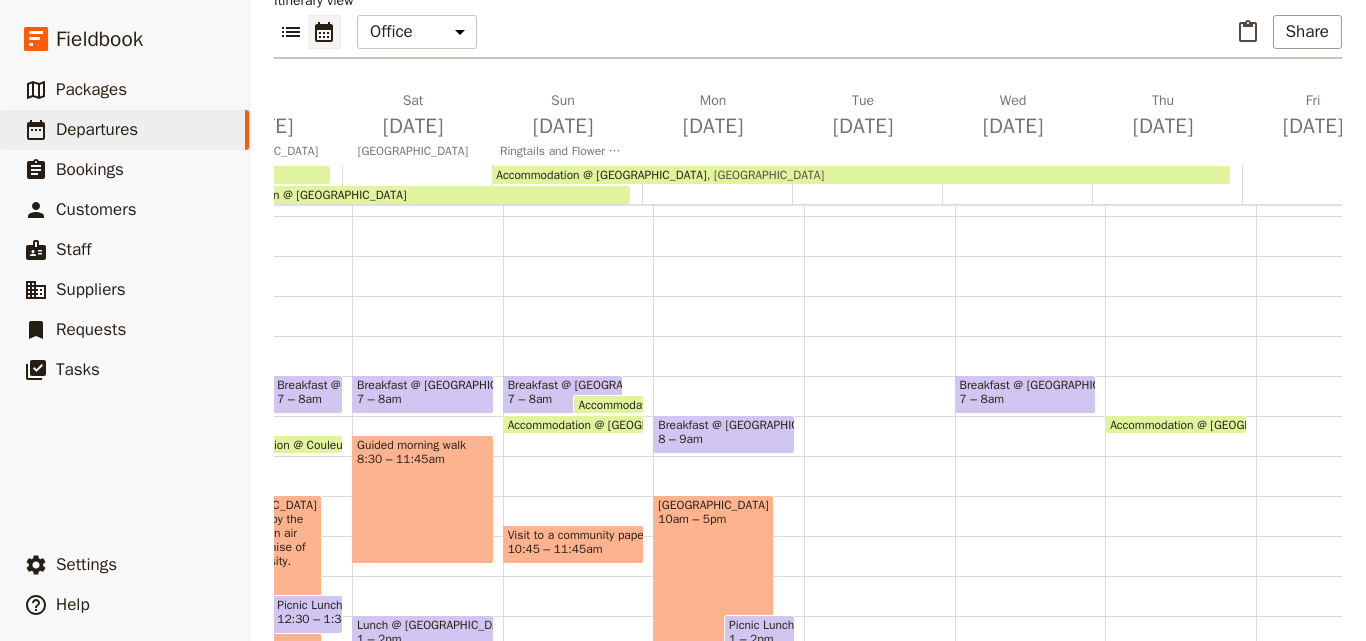 click on "10:45 – 11:45am" at bounding box center (555, 549) 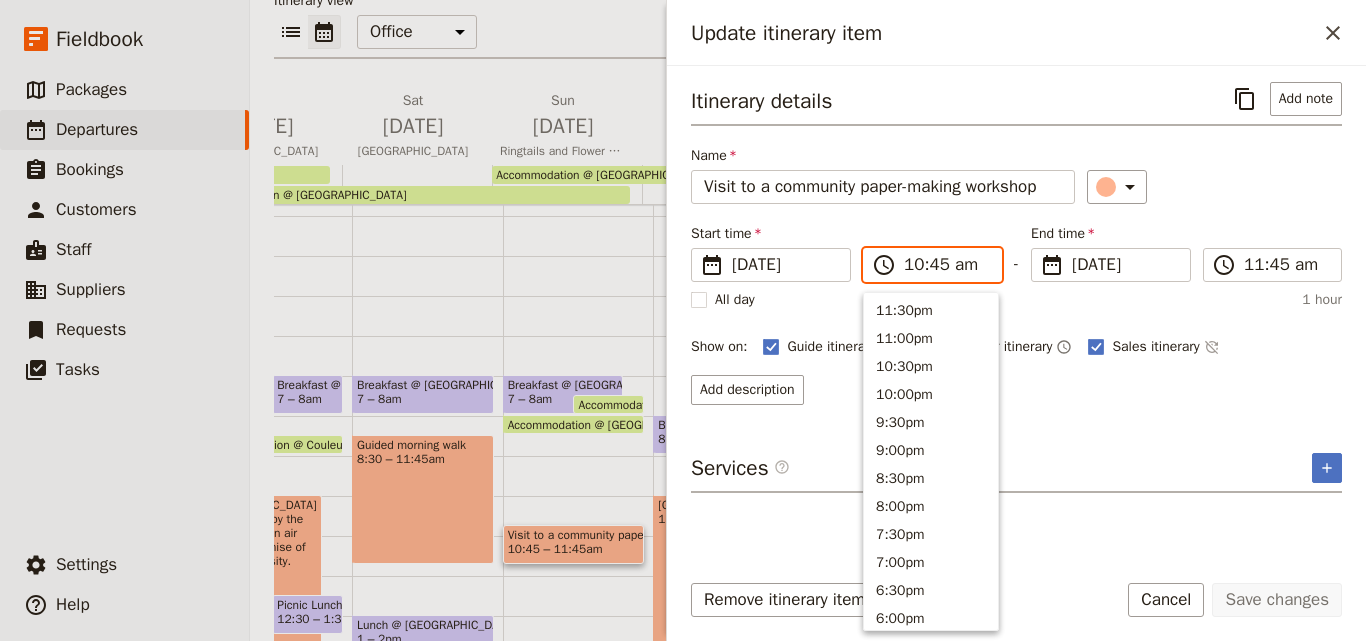 click on "10:45 am" at bounding box center [946, 265] 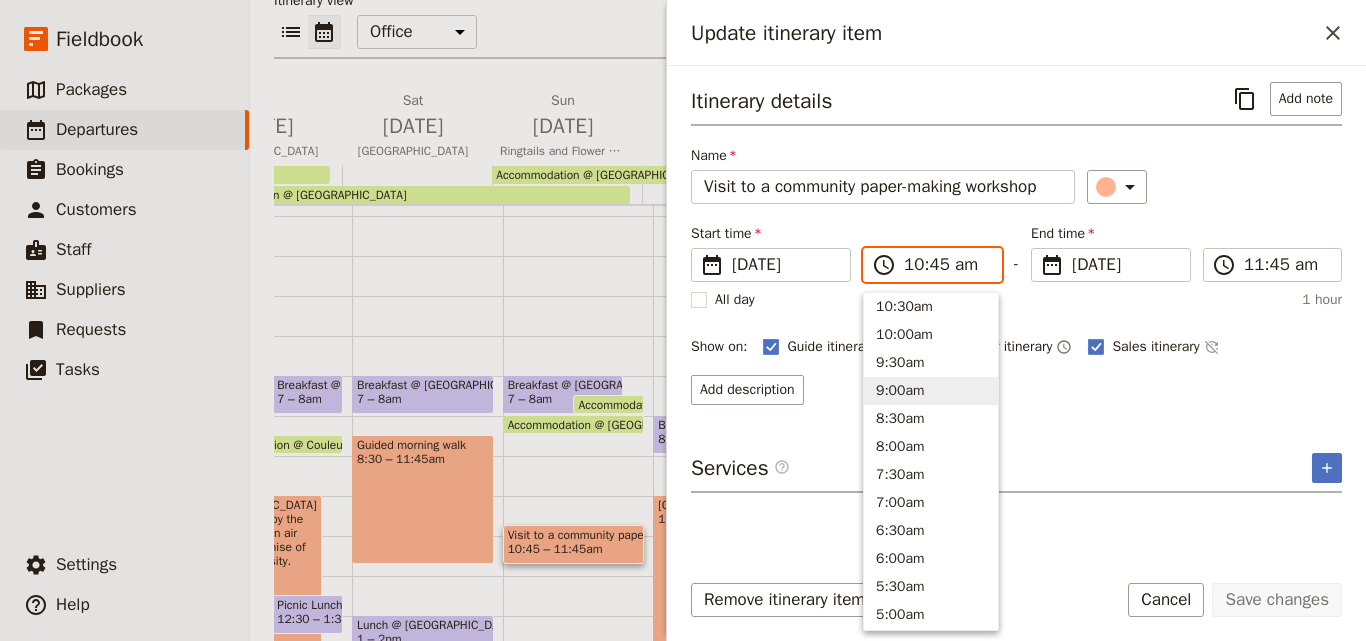 click on "9:00am" at bounding box center (931, 391) 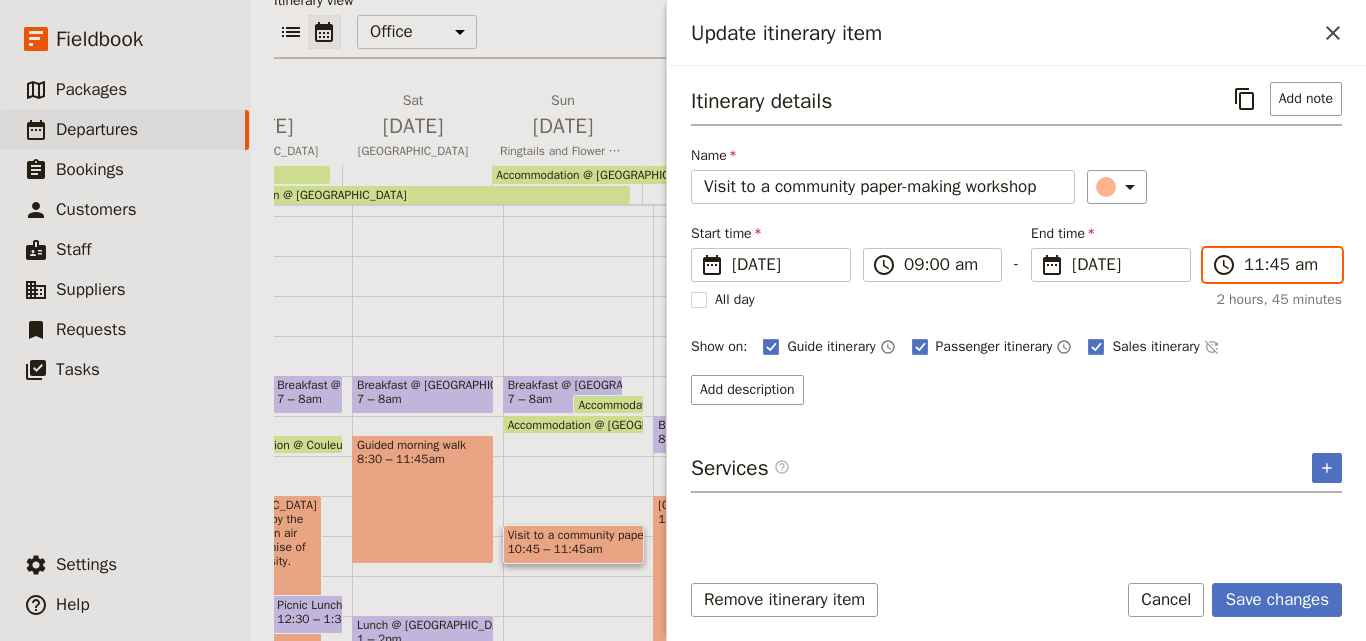 click on "11:45 am" at bounding box center [1286, 265] 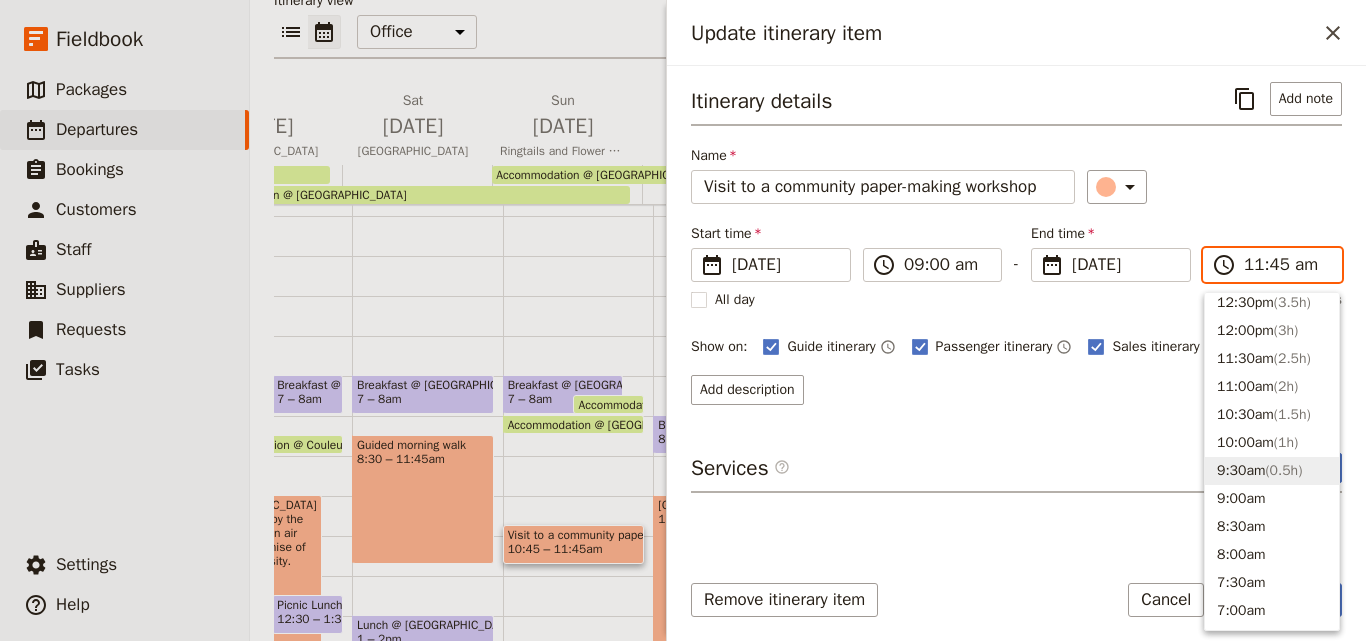 scroll, scrollTop: 576, scrollLeft: 0, axis: vertical 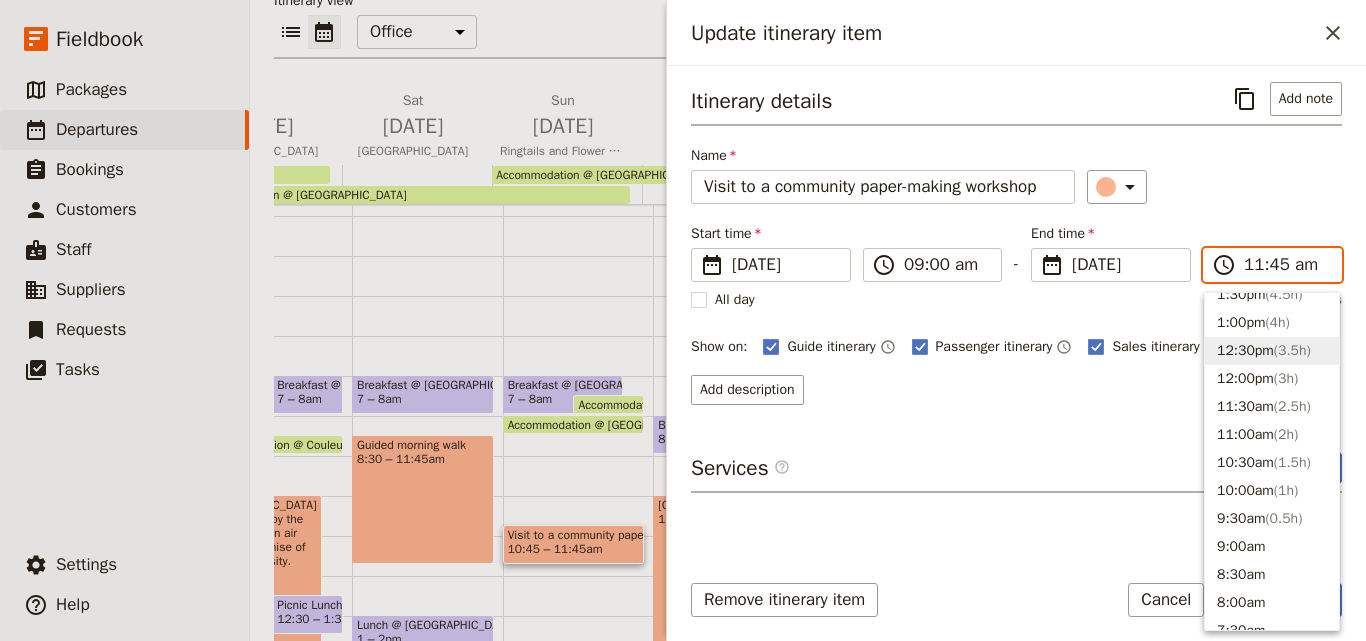 click on "12:30pm  ( 3.5h )" at bounding box center [1272, 351] 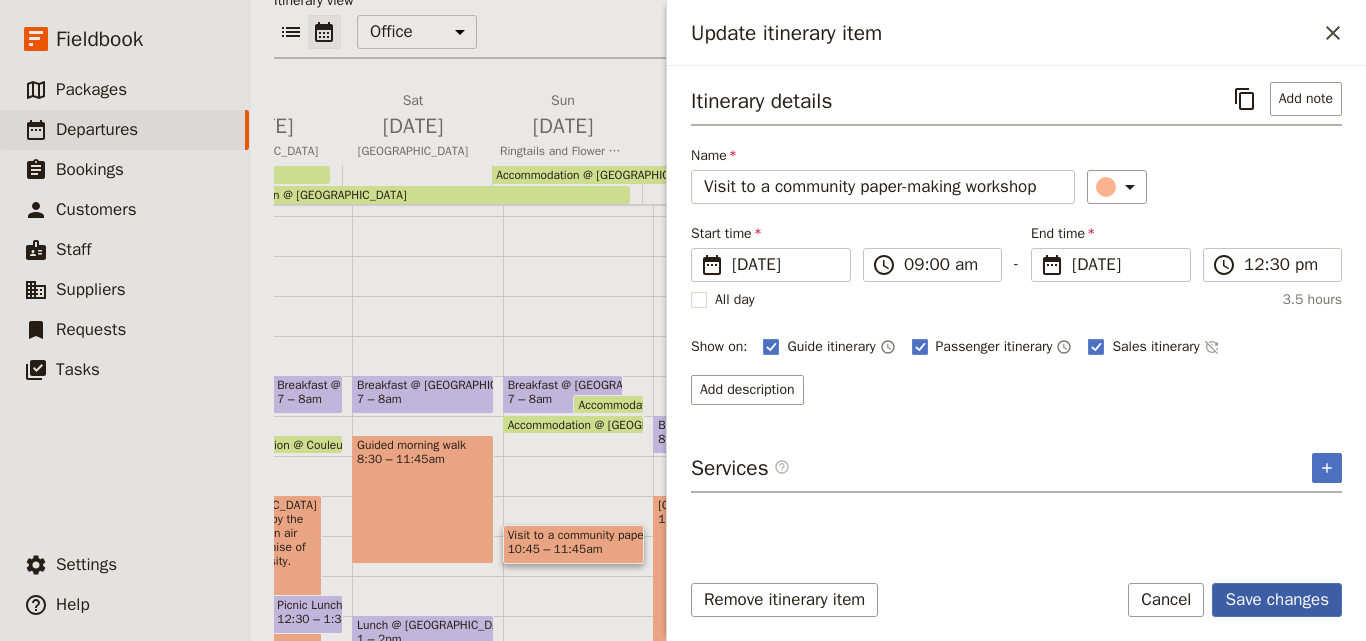 click on "Save changes" at bounding box center (1277, 600) 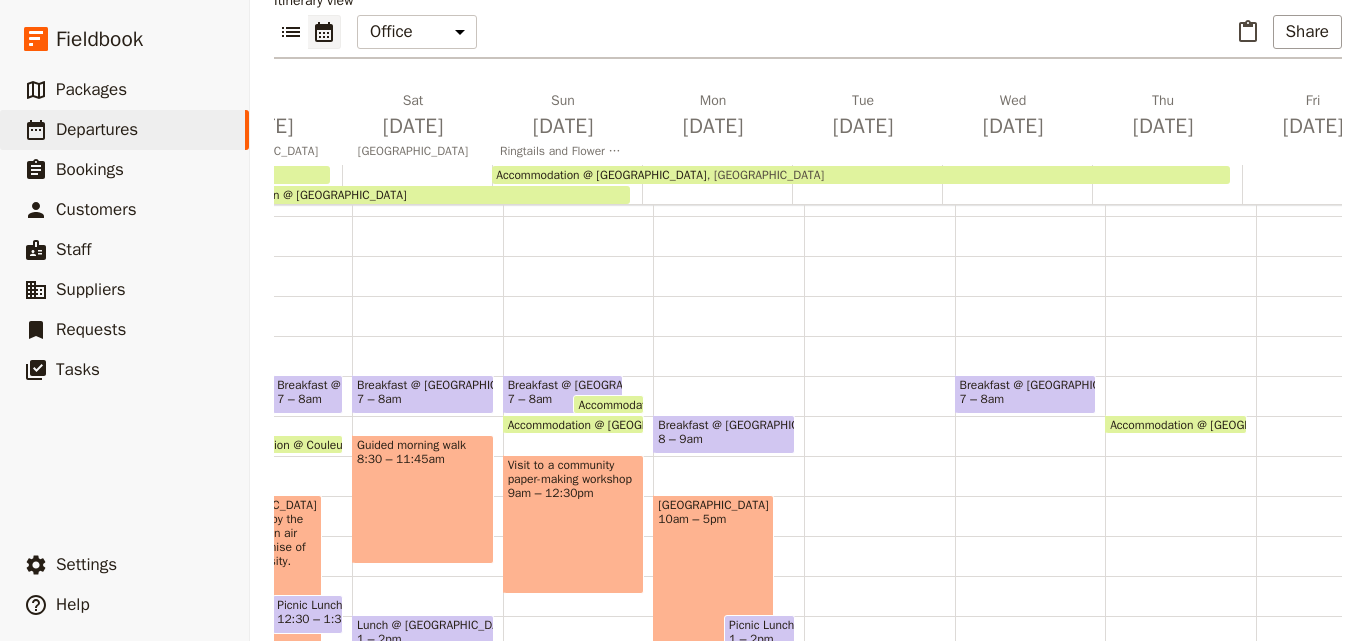 scroll, scrollTop: 209, scrollLeft: 0, axis: vertical 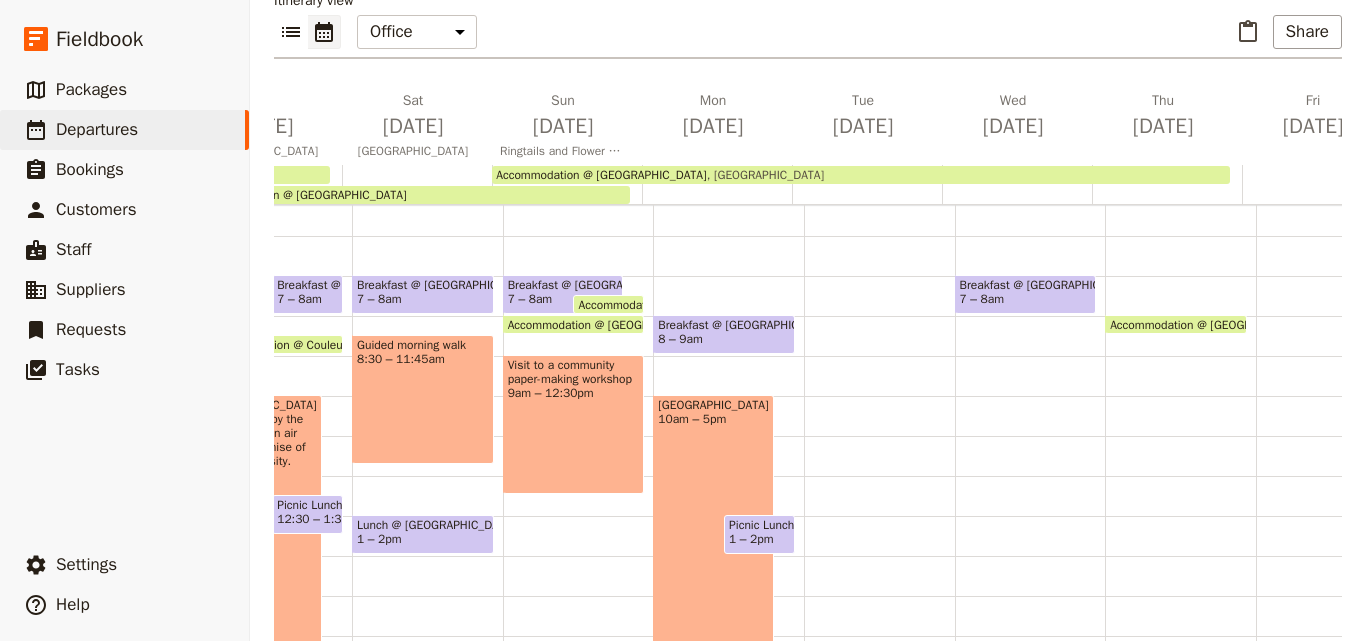 click on "7 – 8am" at bounding box center (982, 299) 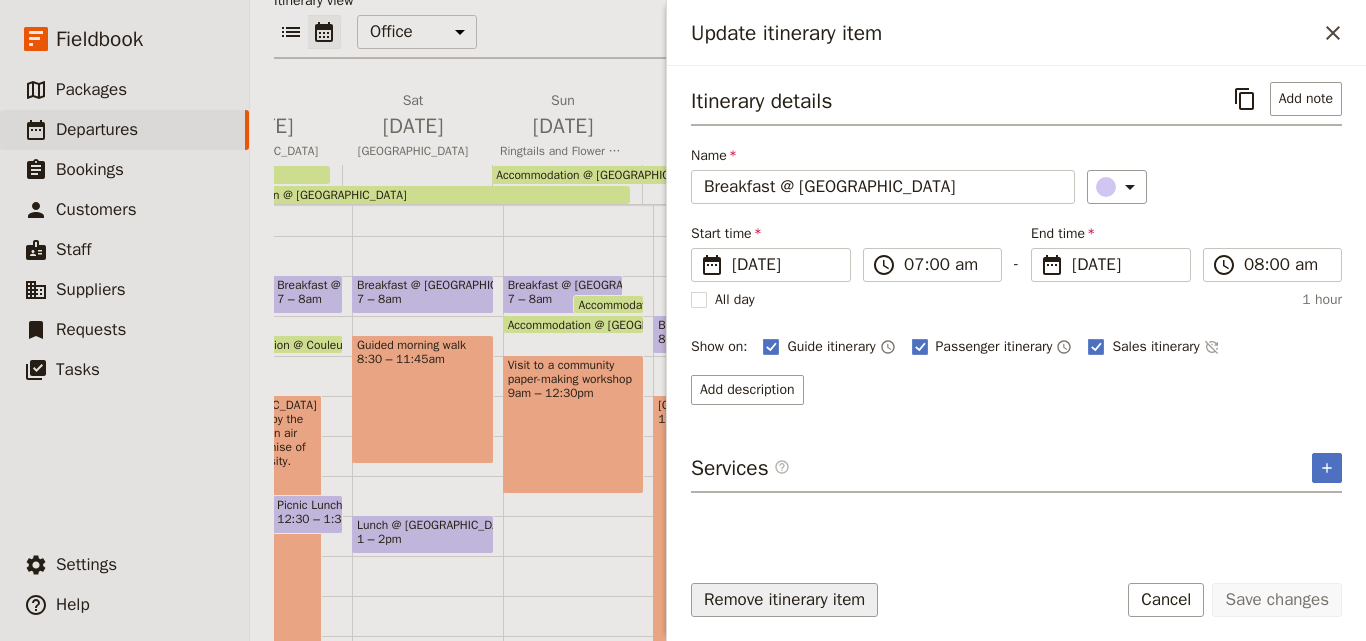 click on "Remove itinerary item" at bounding box center [784, 600] 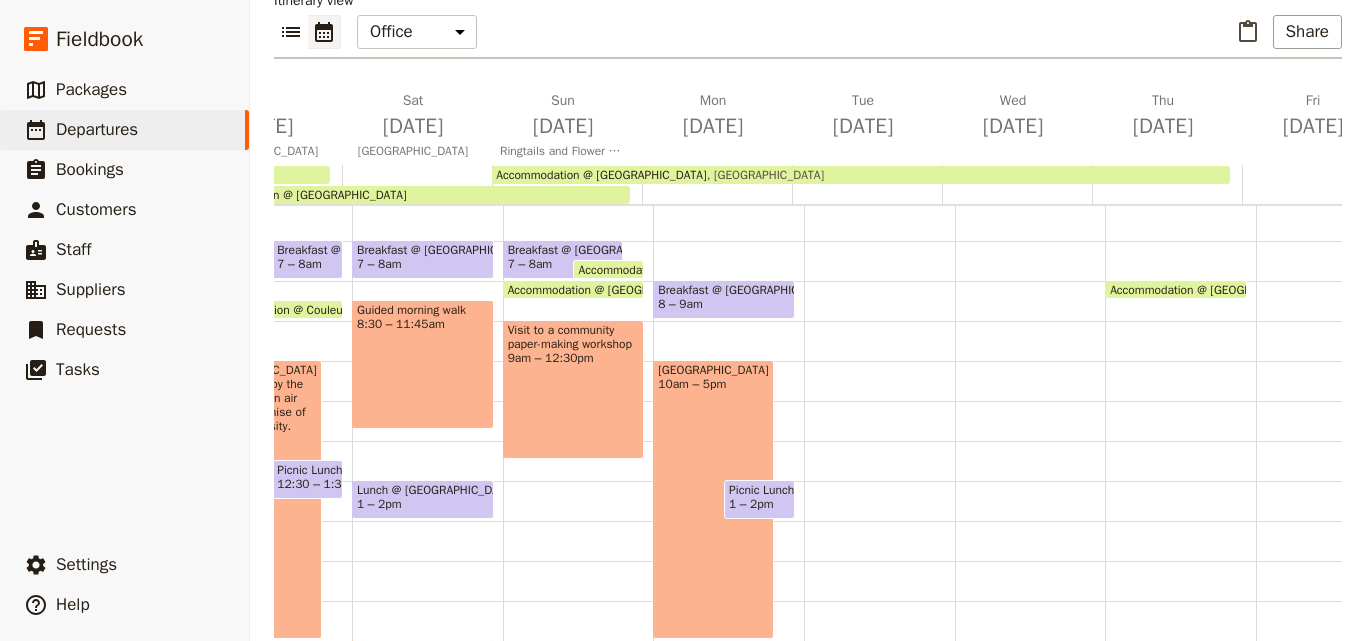 scroll, scrollTop: 209, scrollLeft: 0, axis: vertical 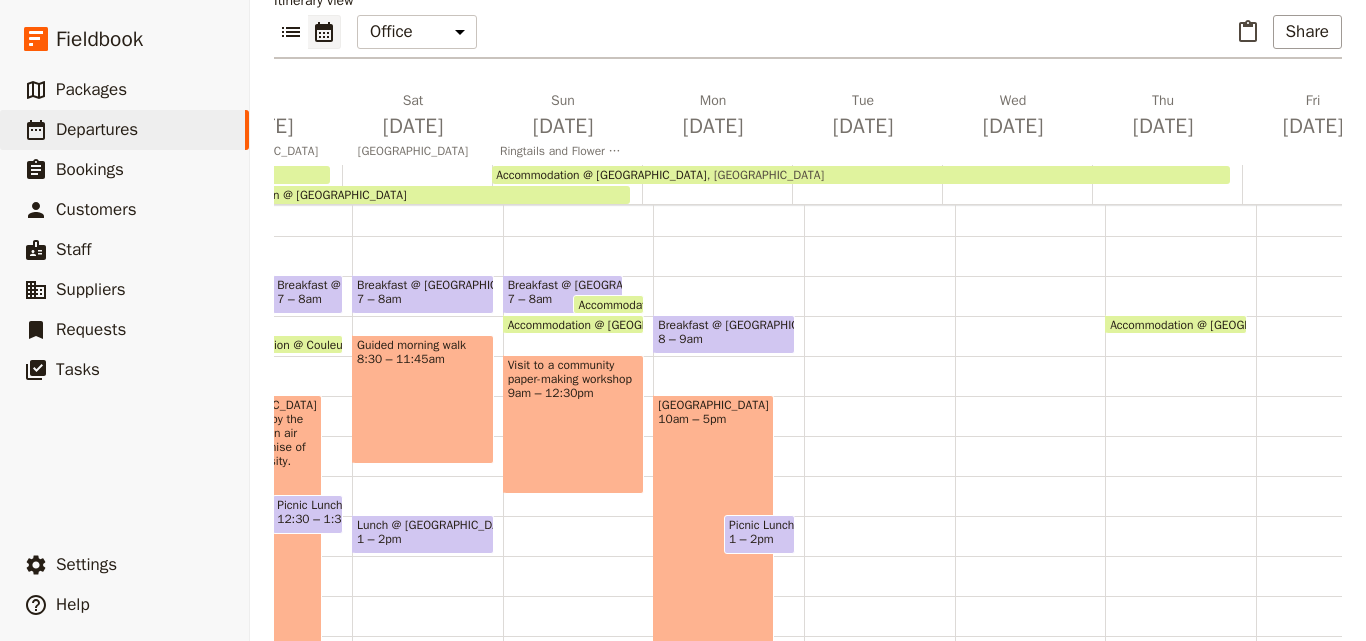 click on "Visit to a community paper-making workshop 9am – 12:30pm" at bounding box center (574, 424) 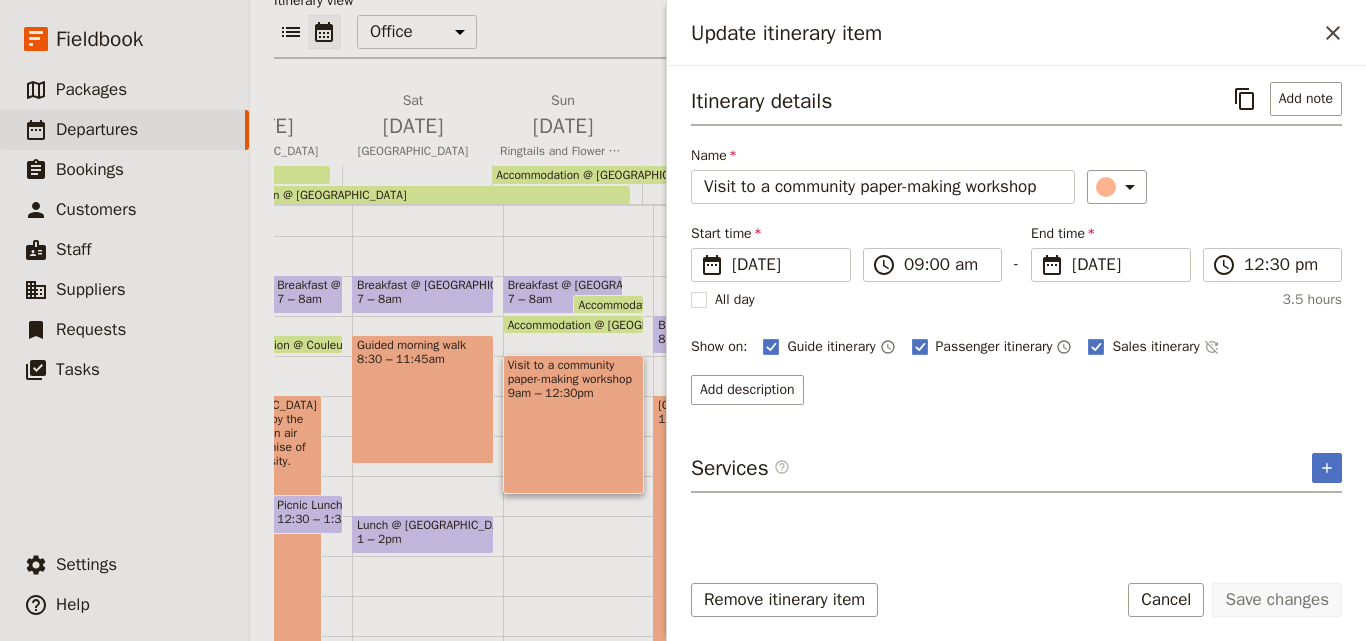 click on "9am – 12:30pm" at bounding box center (574, 393) 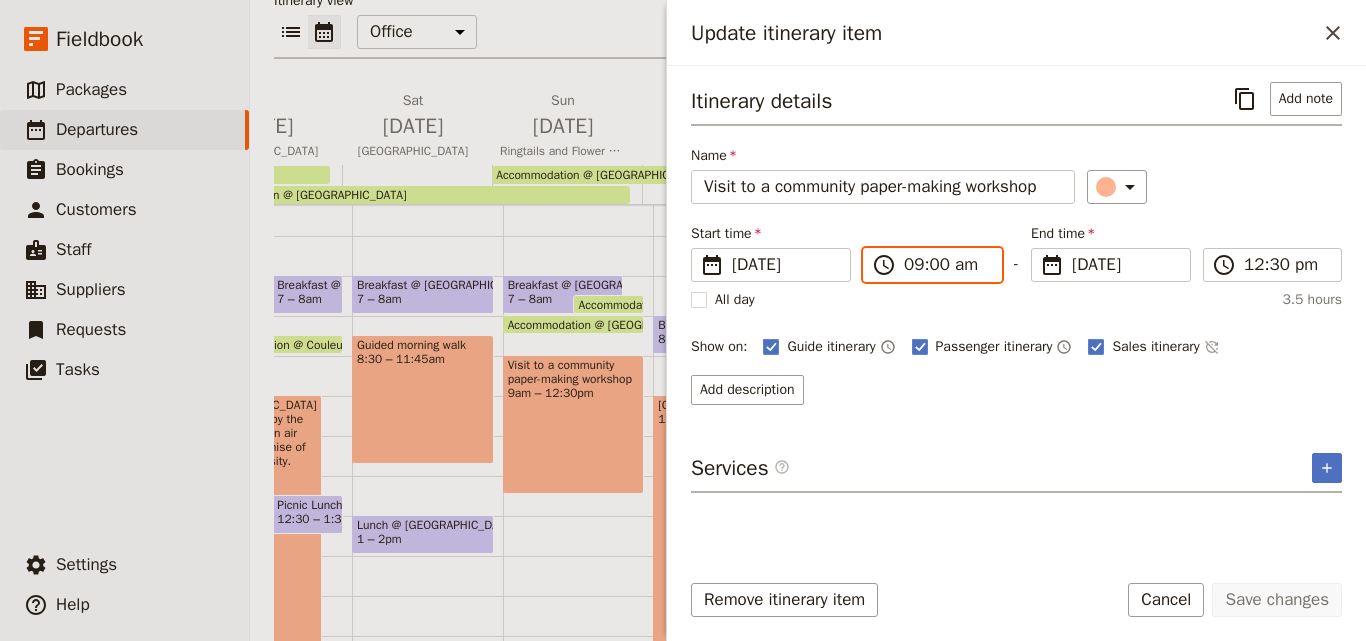 click on "09:00 am" at bounding box center (946, 265) 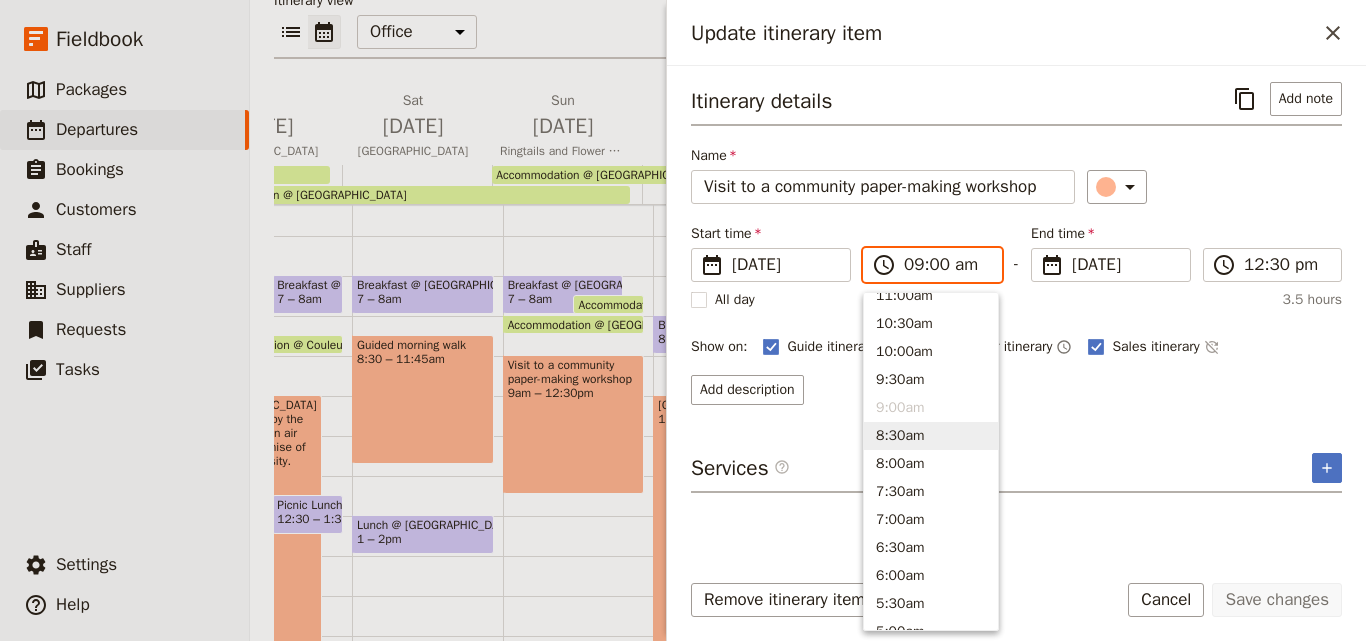 scroll, scrollTop: 515, scrollLeft: 0, axis: vertical 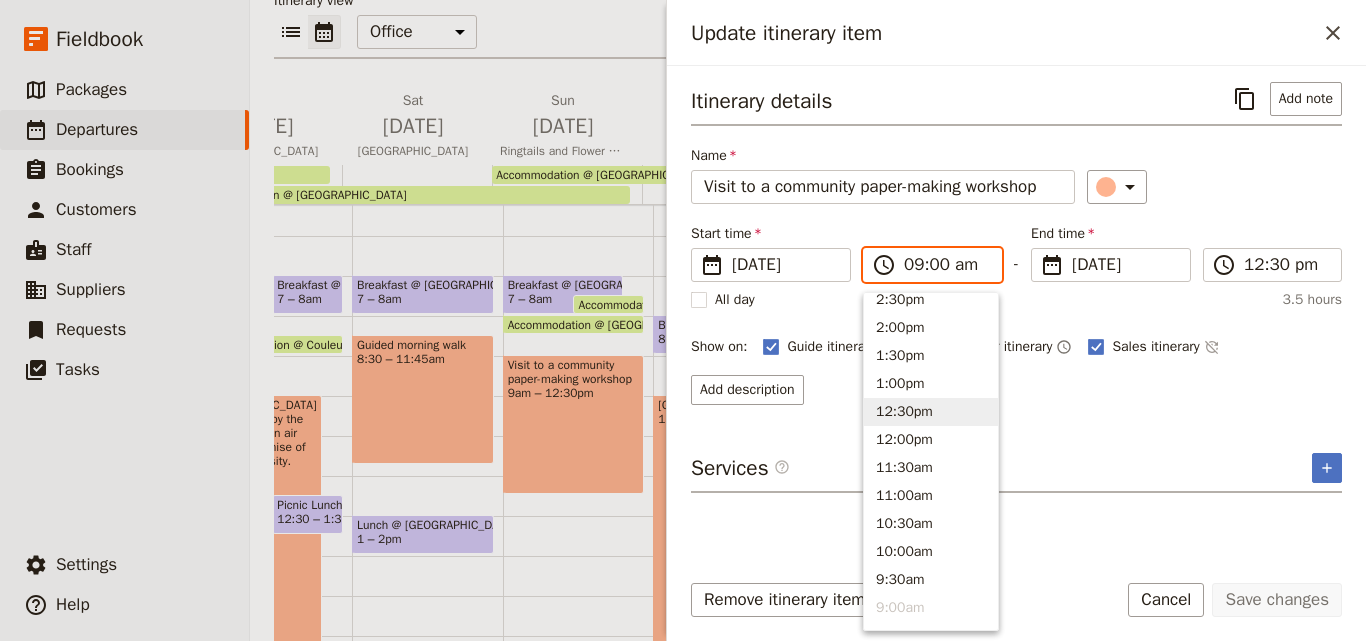 click on "12:30pm" at bounding box center (931, 412) 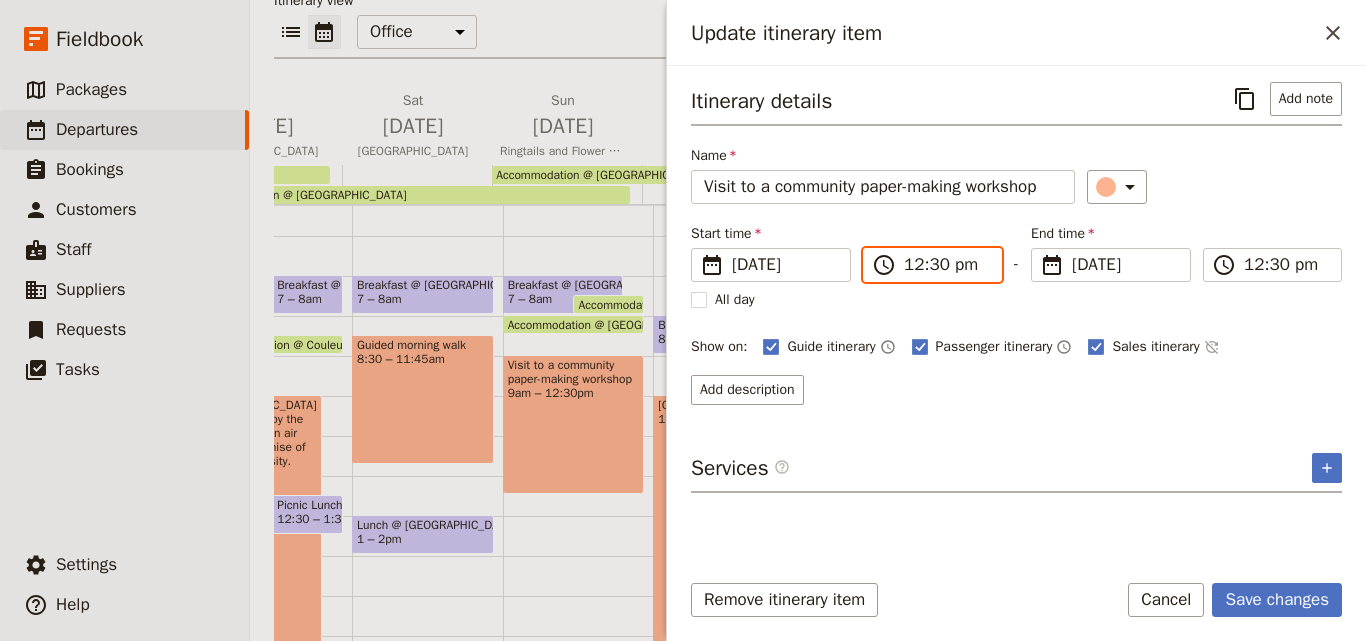 click on "12:30 pm" at bounding box center [946, 265] 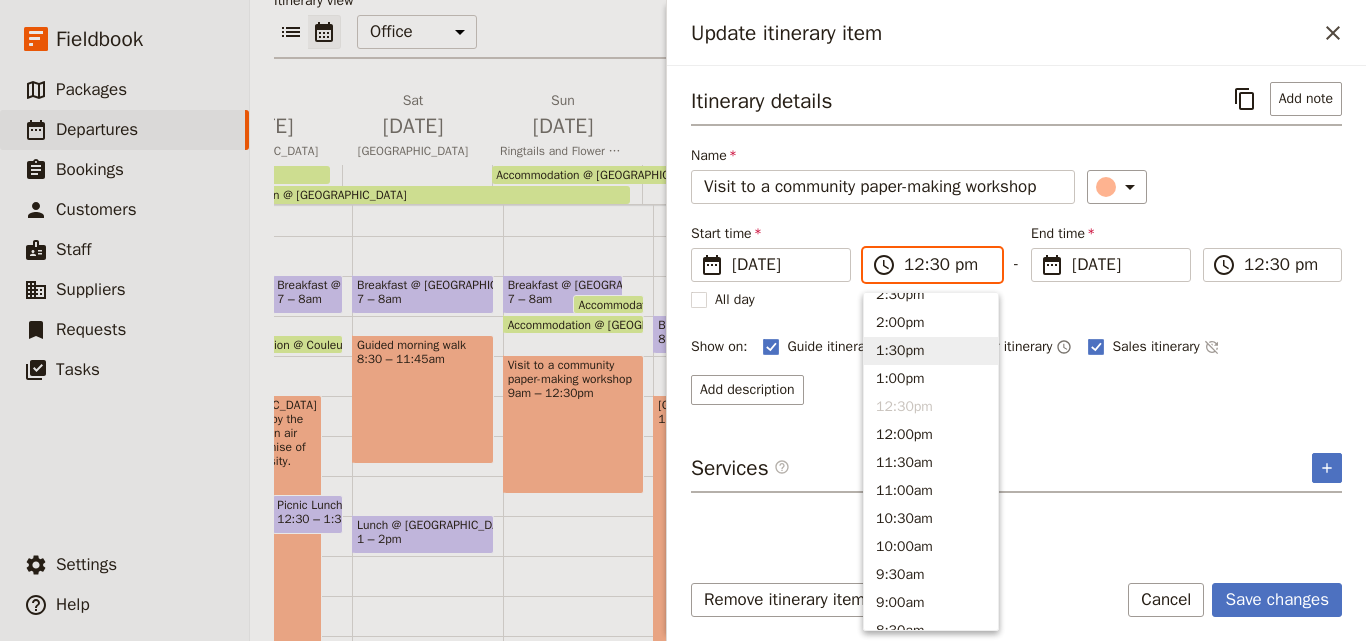 scroll, scrollTop: 509, scrollLeft: 0, axis: vertical 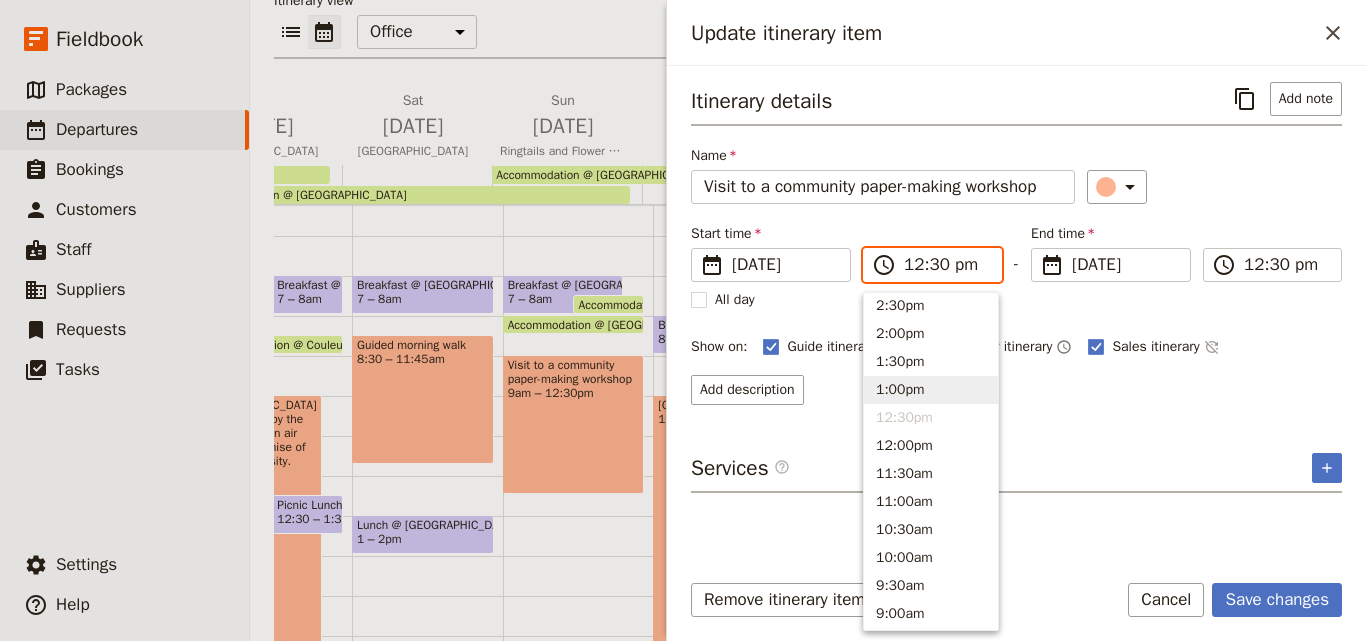 click on "1:00pm" at bounding box center (931, 390) 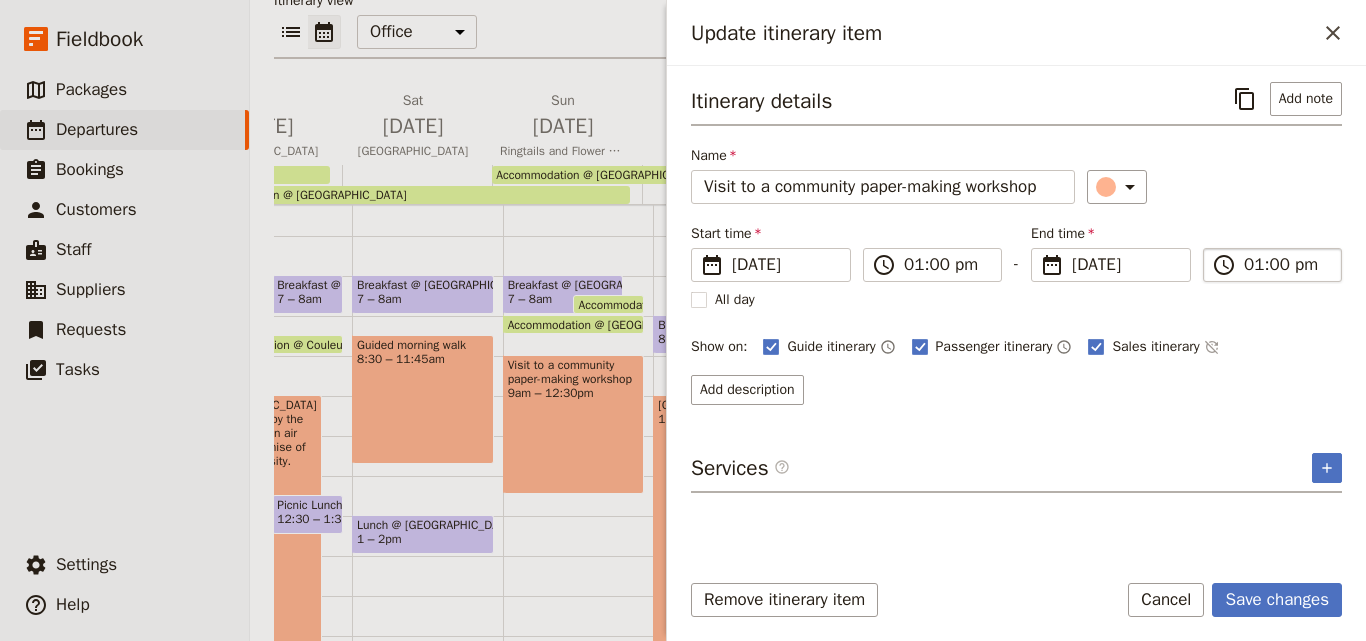 click on "01:00 pm" at bounding box center [1286, 265] 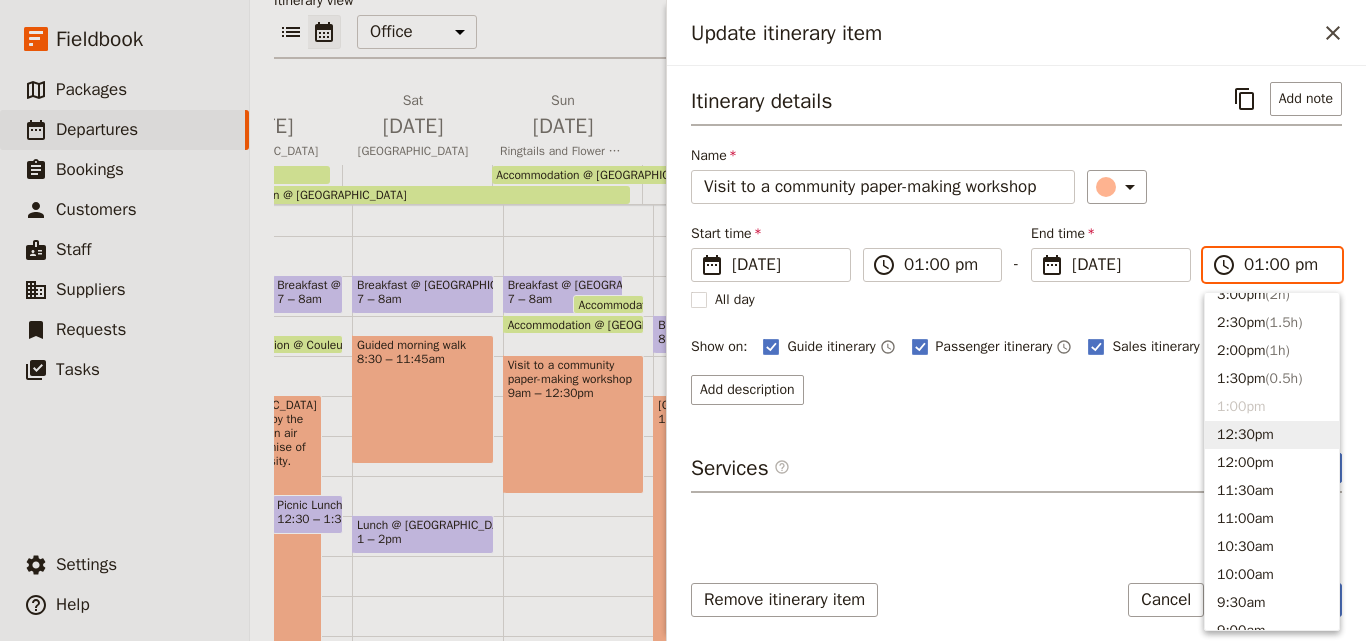 scroll, scrollTop: 292, scrollLeft: 0, axis: vertical 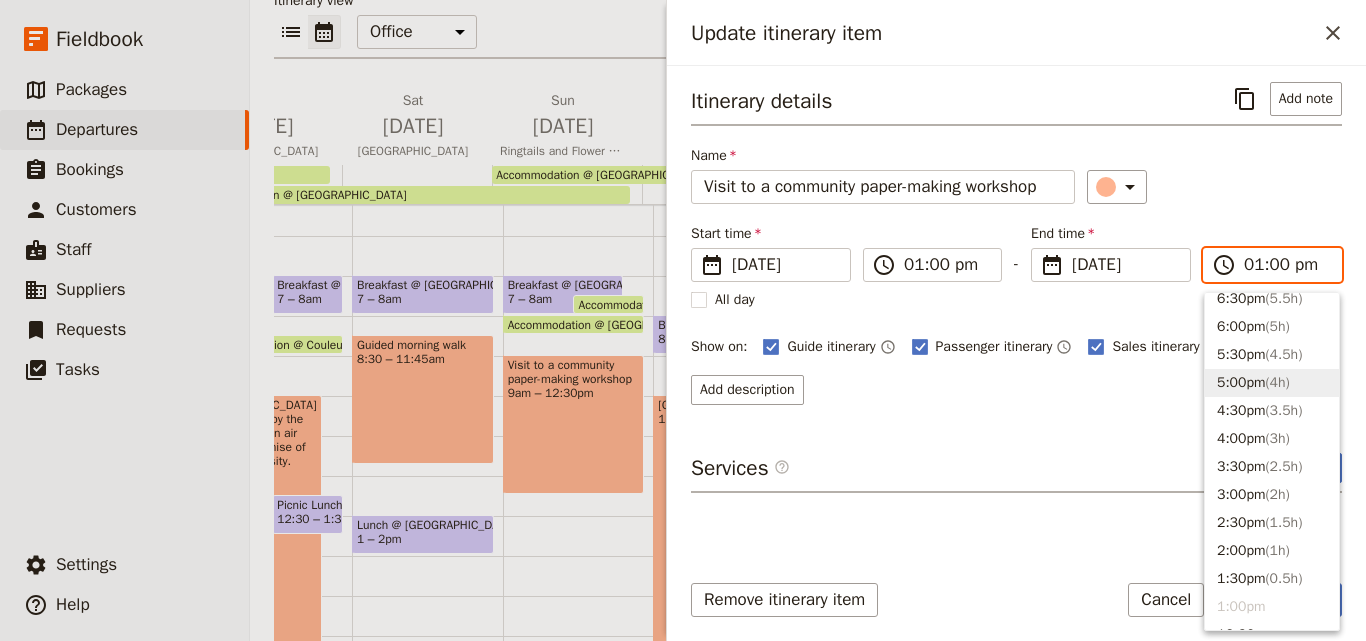 click on "5:00pm  ( 4h )" at bounding box center (1272, 383) 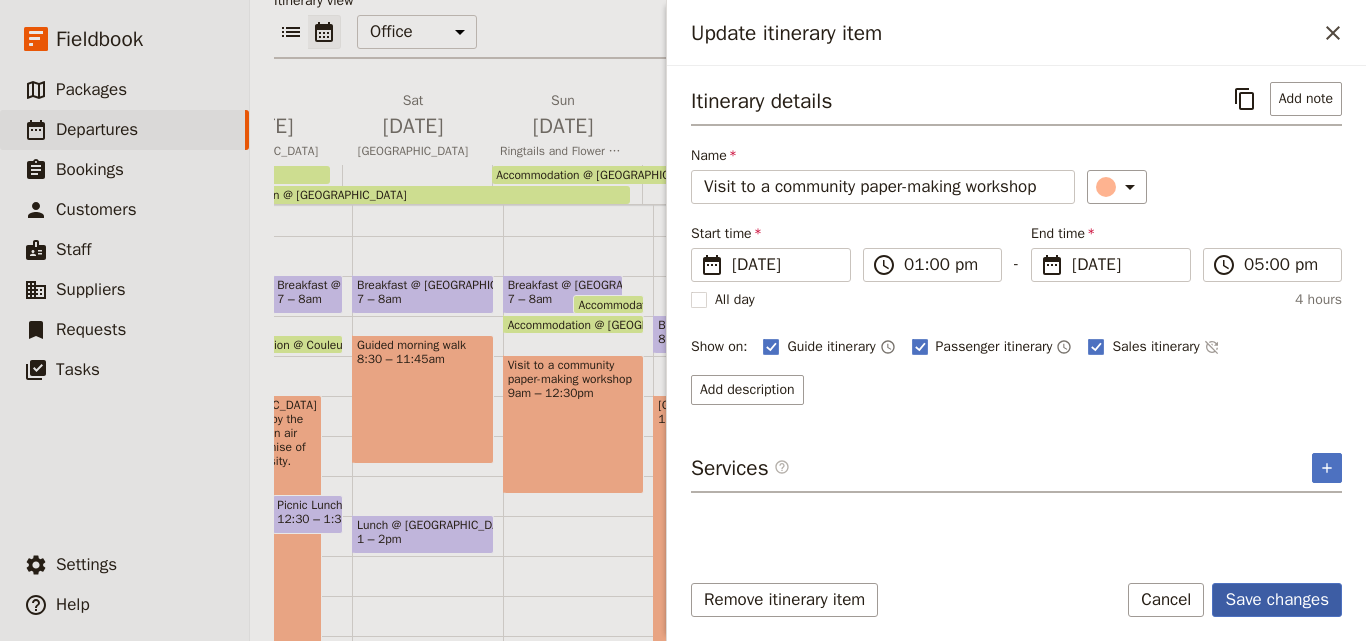 click on "Save changes" at bounding box center [1277, 600] 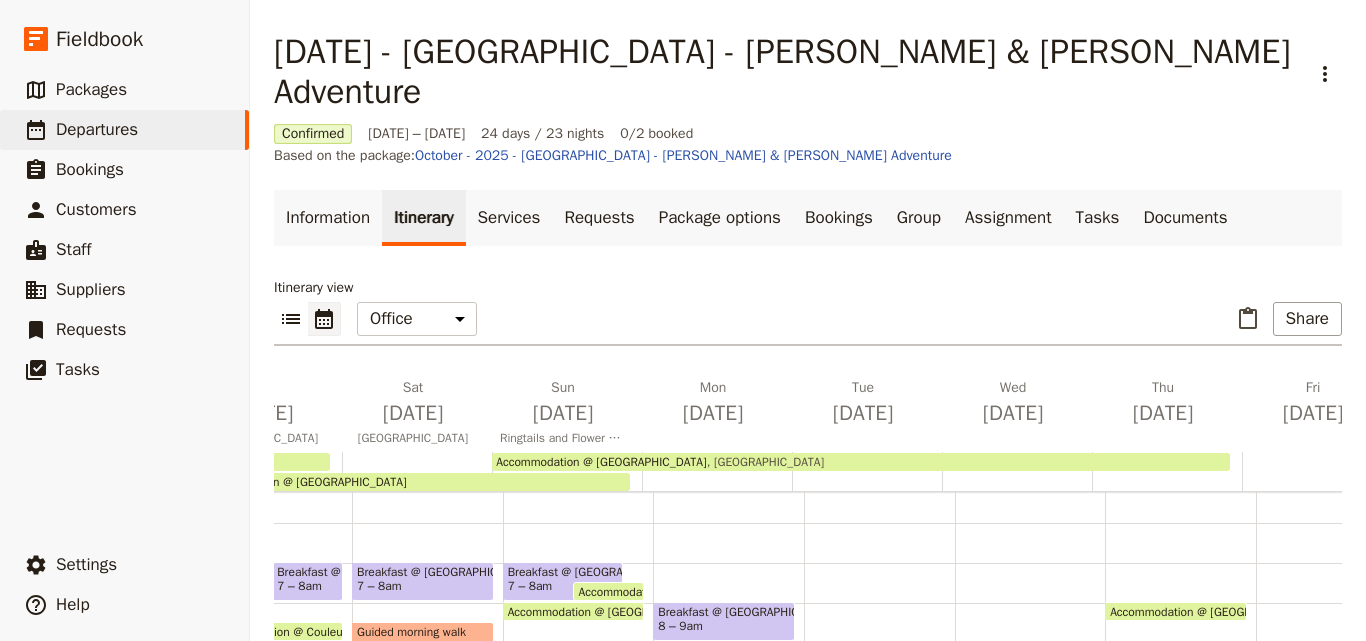 scroll, scrollTop: 287, scrollLeft: 0, axis: vertical 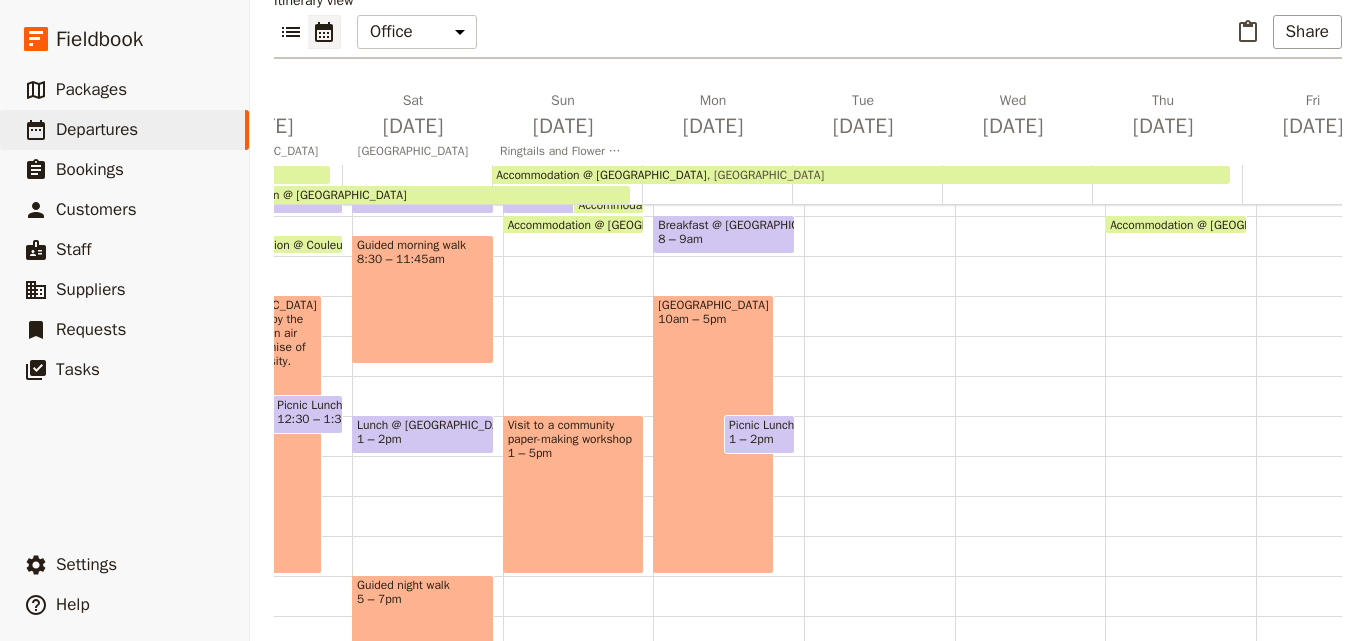 click on "Breakfast @ [GEOGRAPHIC_DATA] 7 – 8am Accommodation @ [GEOGRAPHIC_DATA] 7 – 7:30am Accommodation @  [GEOGRAPHIC_DATA] 8am  [GEOGRAPHIC_DATA]  Visit to a community paper-making workshop 1 – 5pm Dinner @ [GEOGRAPHIC_DATA] 7:45 – 8:45pm" at bounding box center [578, 376] 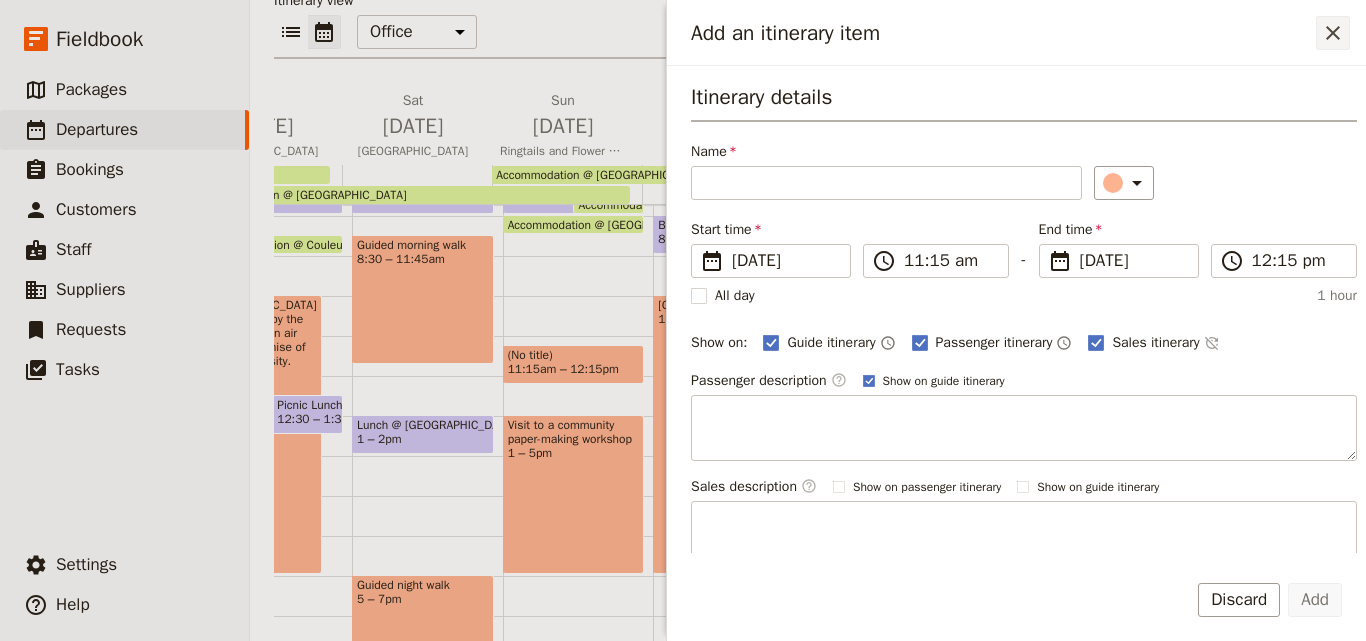 click on "​" at bounding box center [1333, 33] 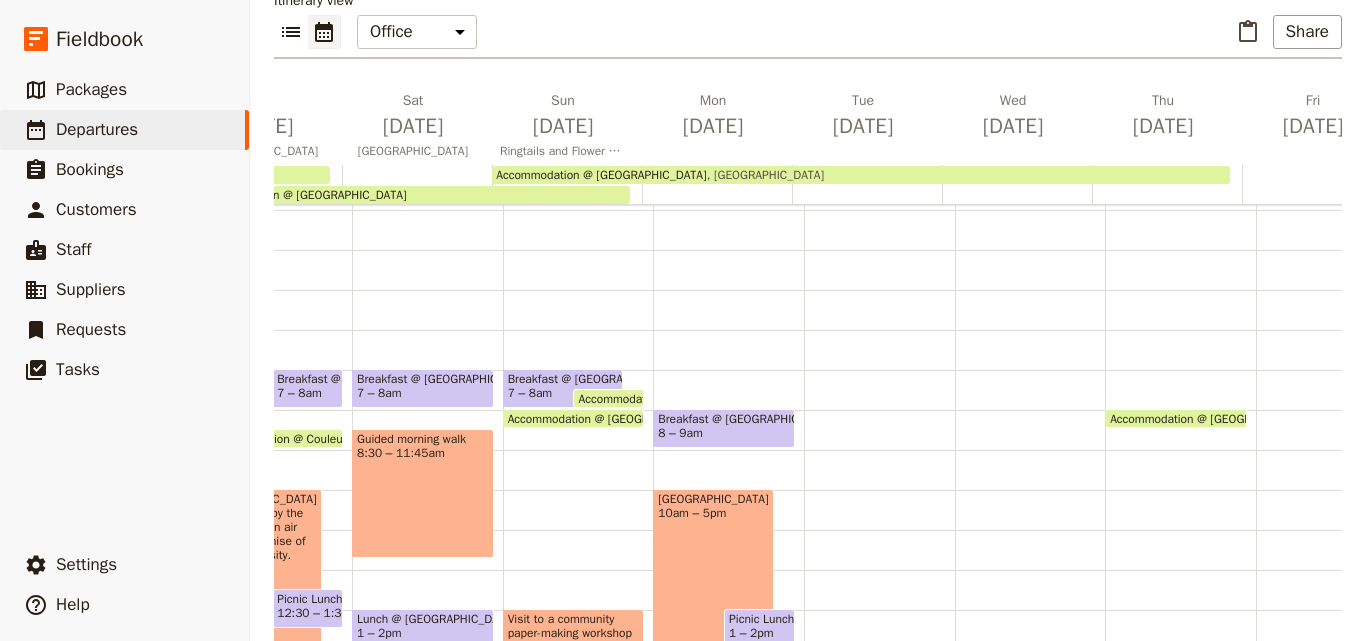 scroll, scrollTop: 109, scrollLeft: 0, axis: vertical 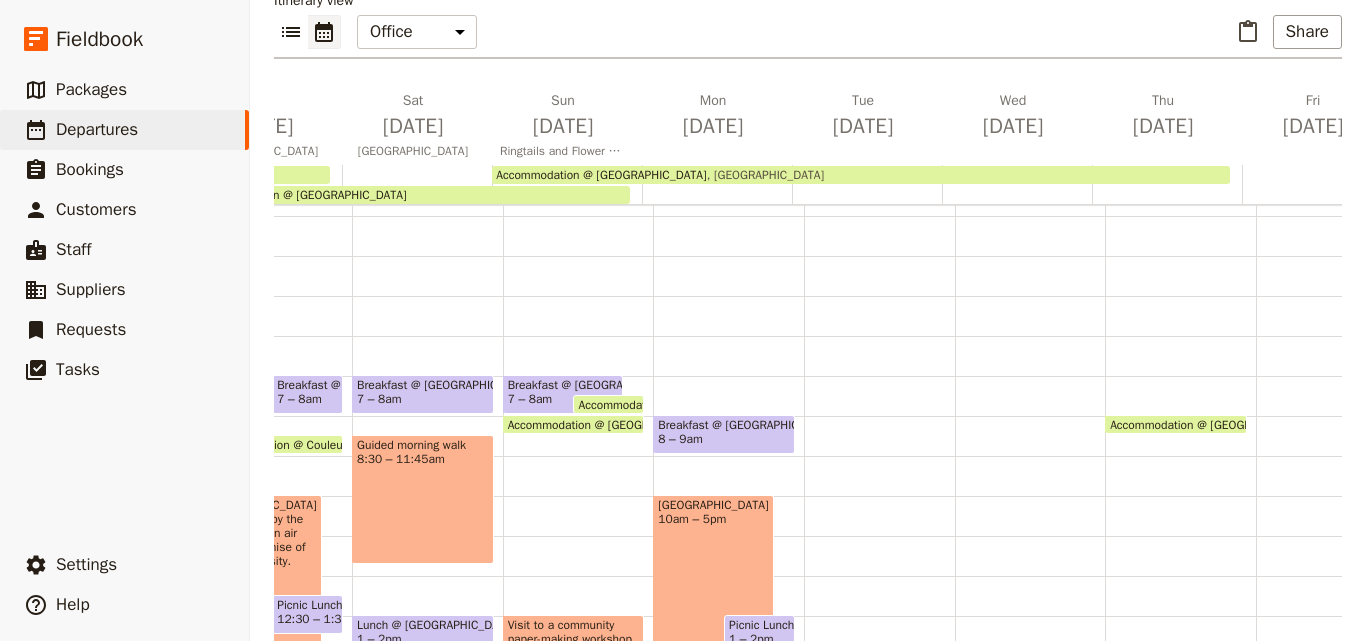 click on "Breakfast @ [GEOGRAPHIC_DATA]" at bounding box center [563, 385] 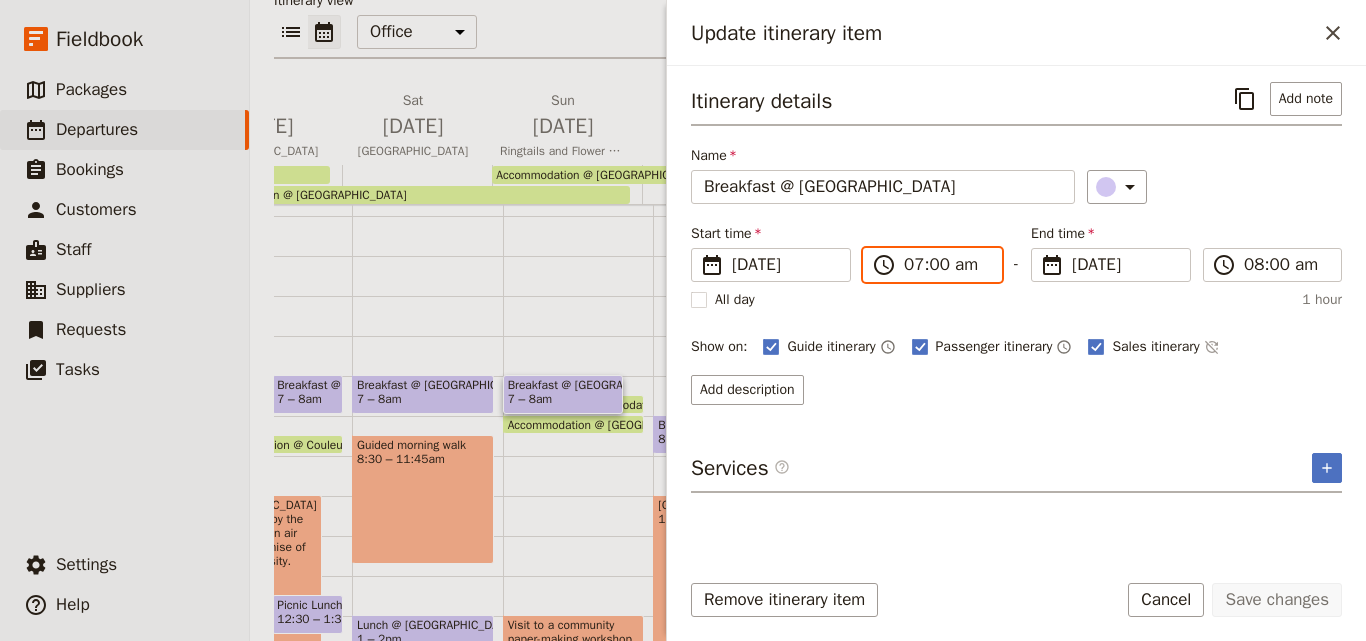click on "07:00 am" at bounding box center (946, 265) 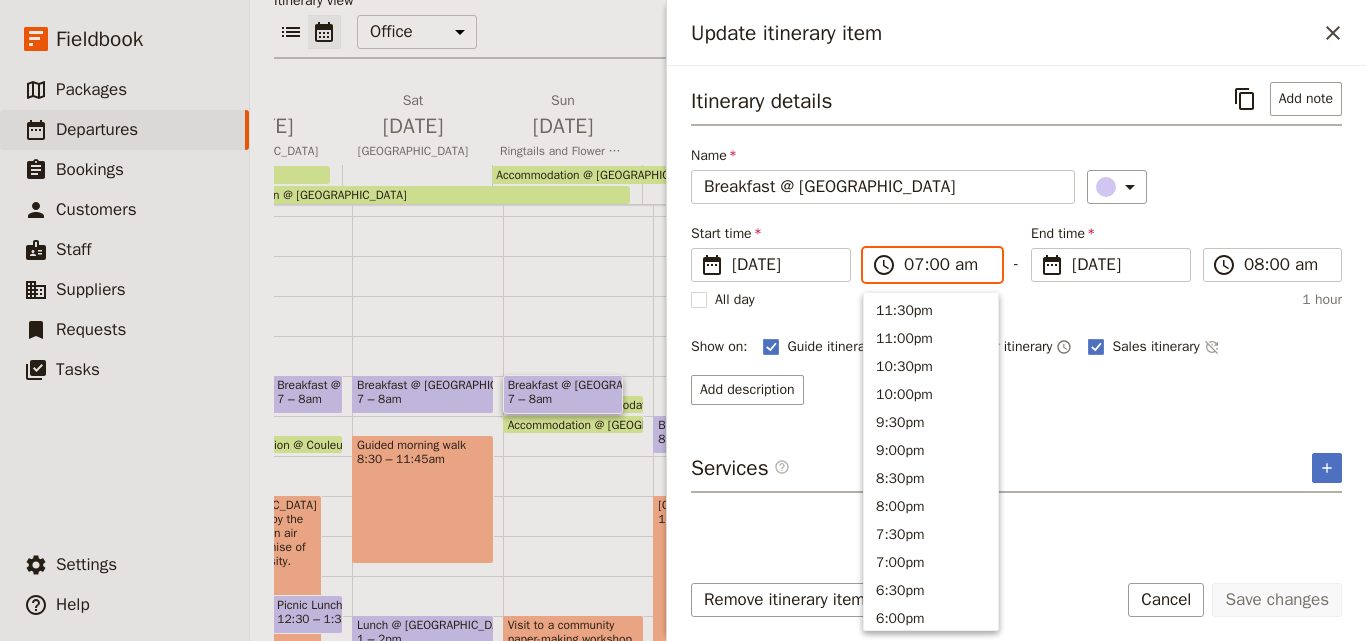 scroll, scrollTop: 928, scrollLeft: 0, axis: vertical 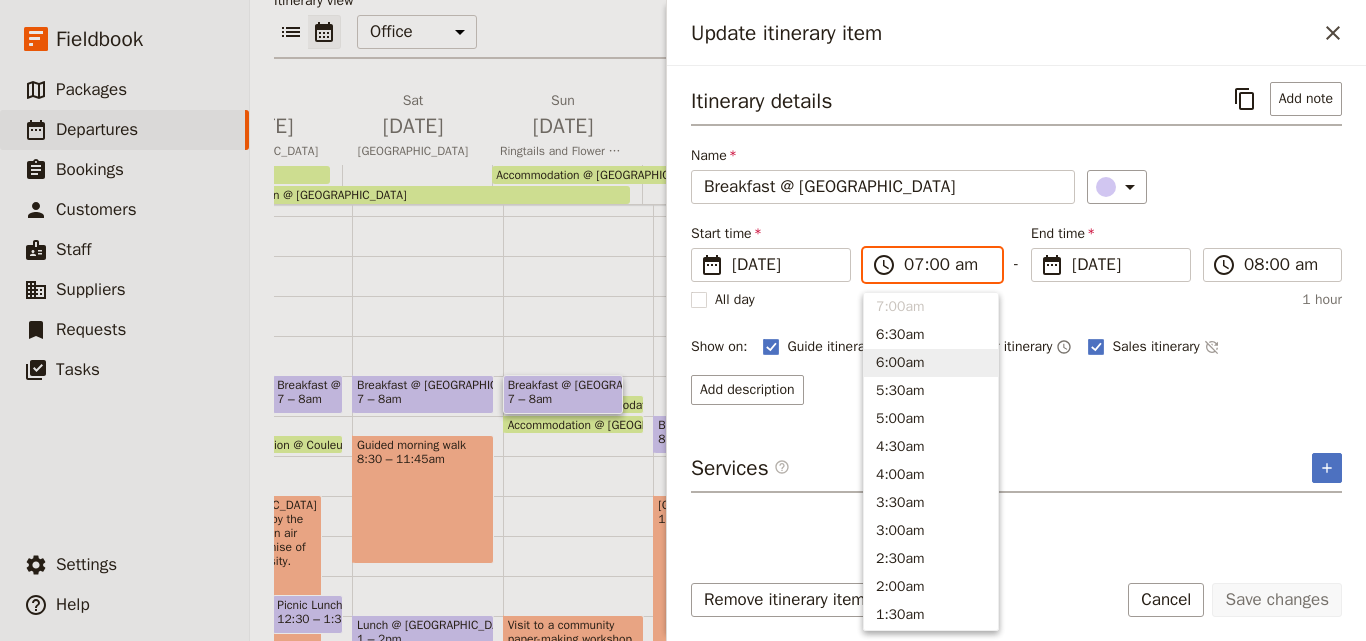 click on "6:00am" at bounding box center [931, 363] 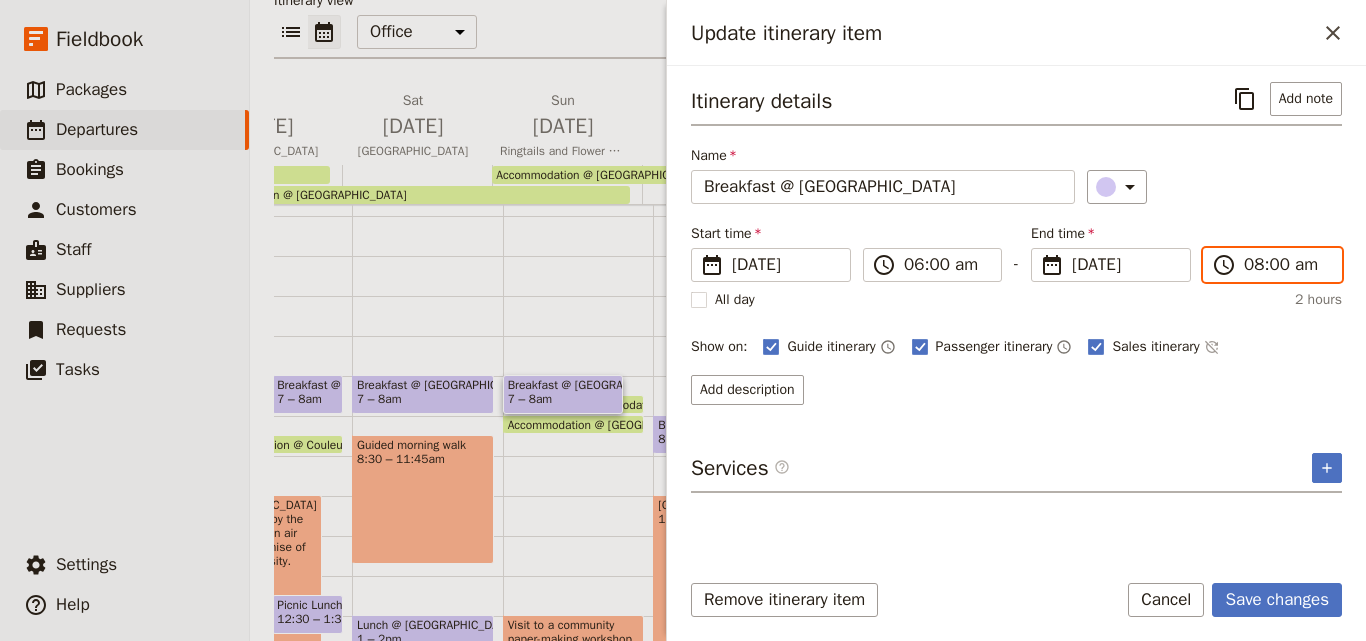 click on "08:00 am" at bounding box center [1286, 265] 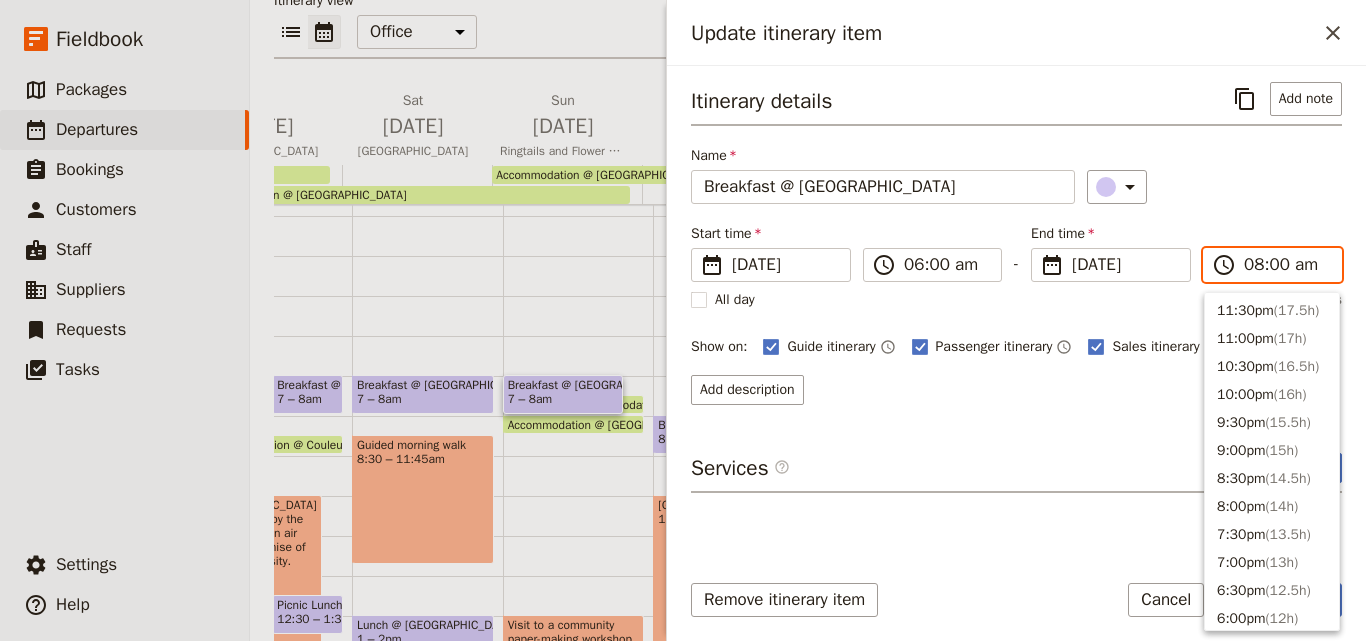 scroll, scrollTop: 872, scrollLeft: 0, axis: vertical 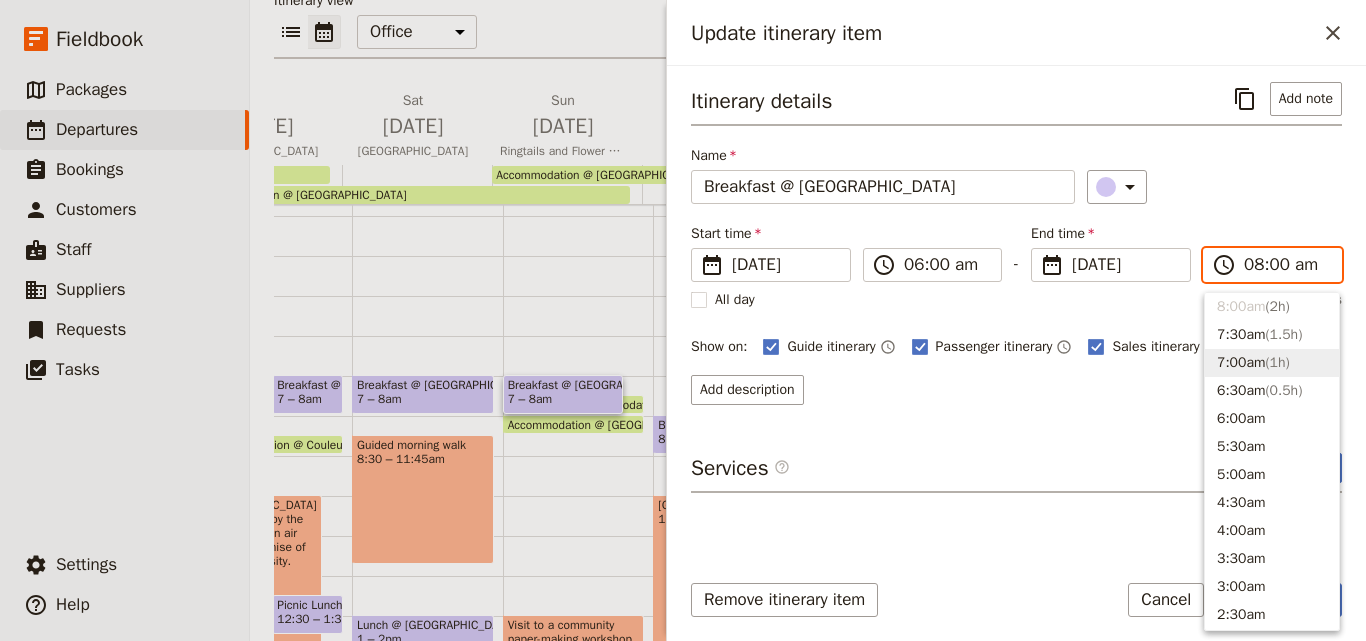 click on "7:00am  ( 1h )" at bounding box center (1272, 363) 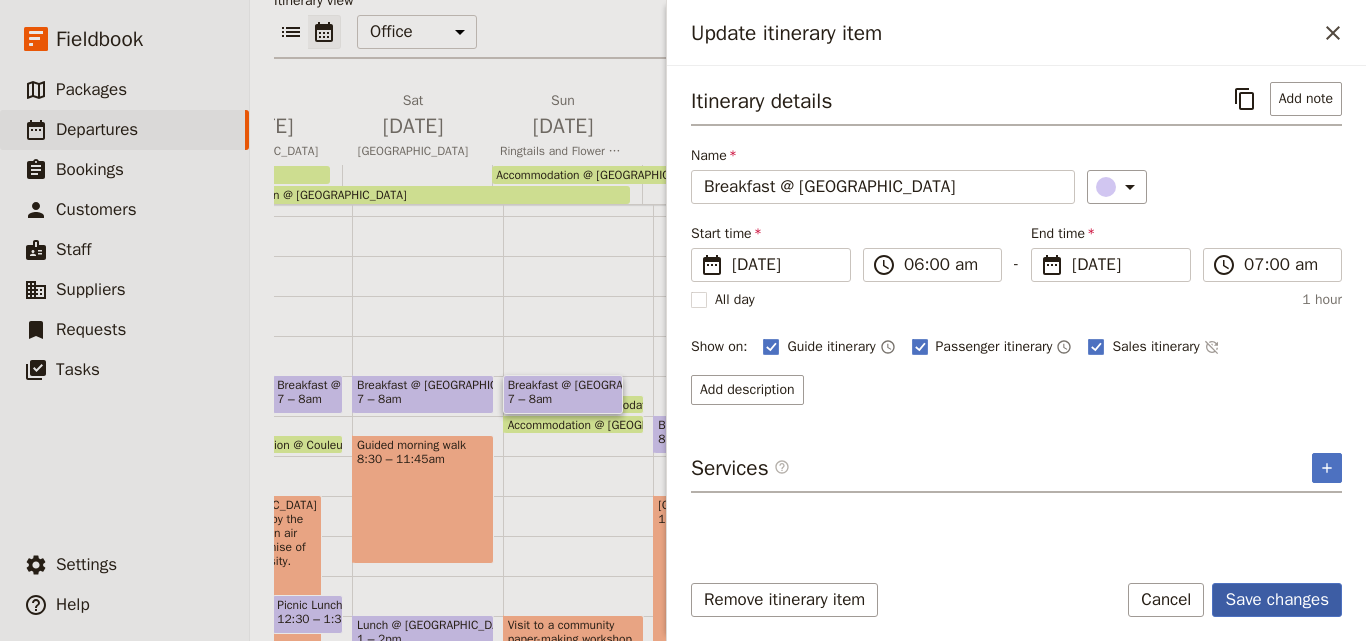 click on "Save changes" at bounding box center (1277, 600) 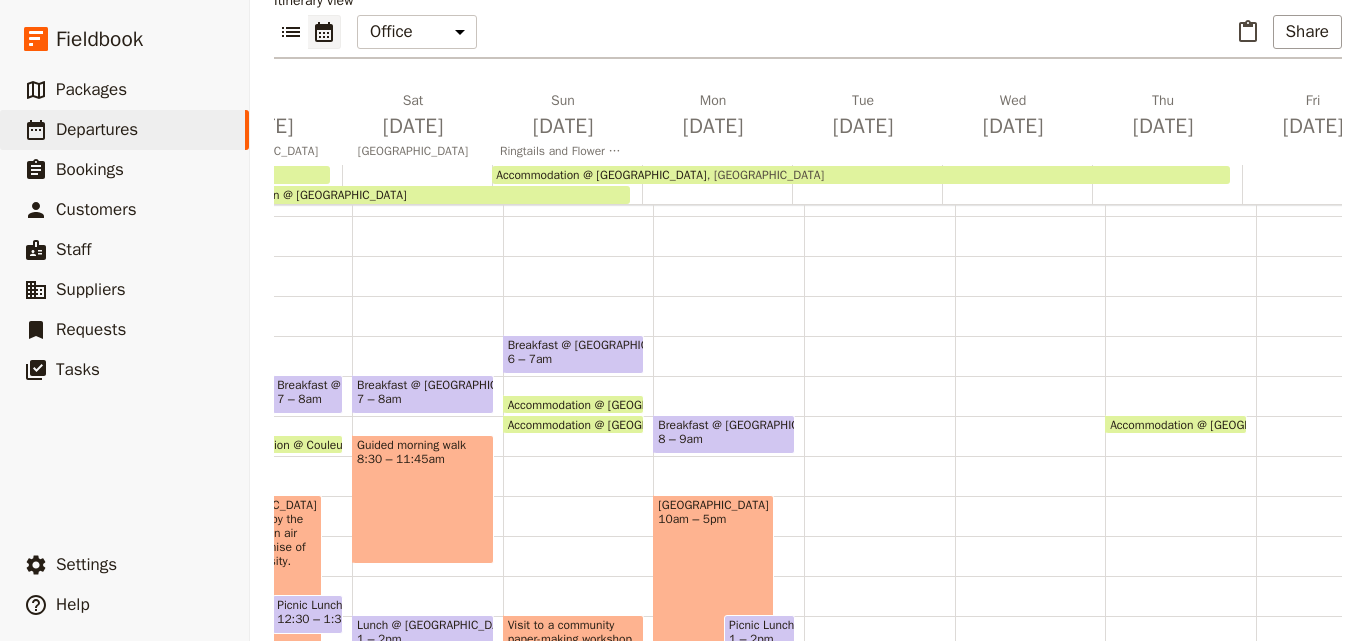 click on "Breakfast @ [GEOGRAPHIC_DATA] 6 – 7am Accommodation @ [GEOGRAPHIC_DATA] 7 – 7:30am Accommodation @  [GEOGRAPHIC_DATA] 8am  [GEOGRAPHIC_DATA]  Visit to a community paper-making workshop 1 – 5pm Dinner @ [GEOGRAPHIC_DATA] 7:45 – 8:45pm" at bounding box center [578, 576] 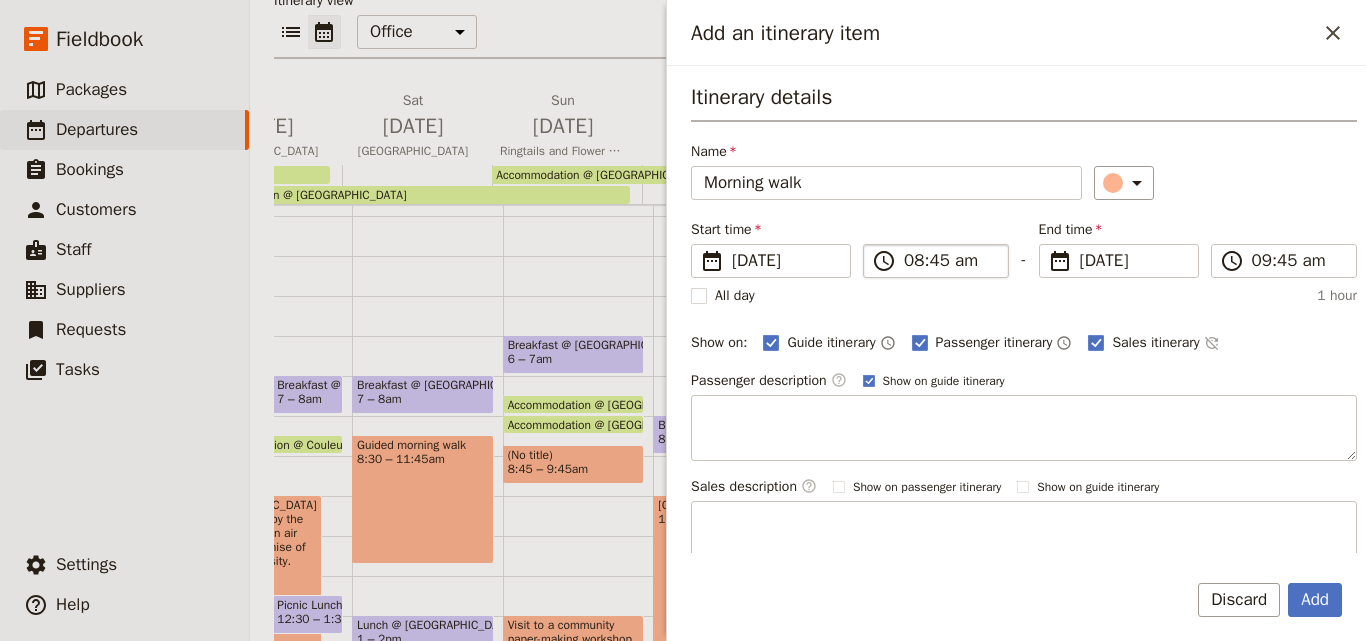 type on "Morning walk" 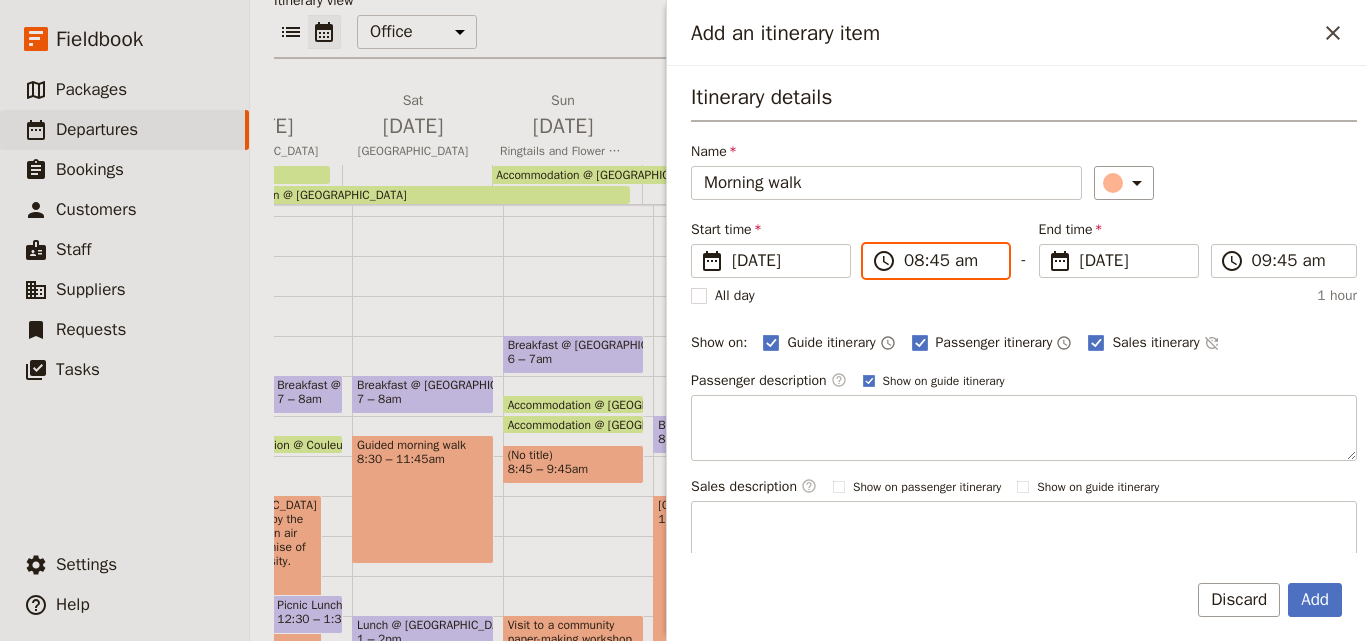 click on "08:45 am" at bounding box center [950, 261] 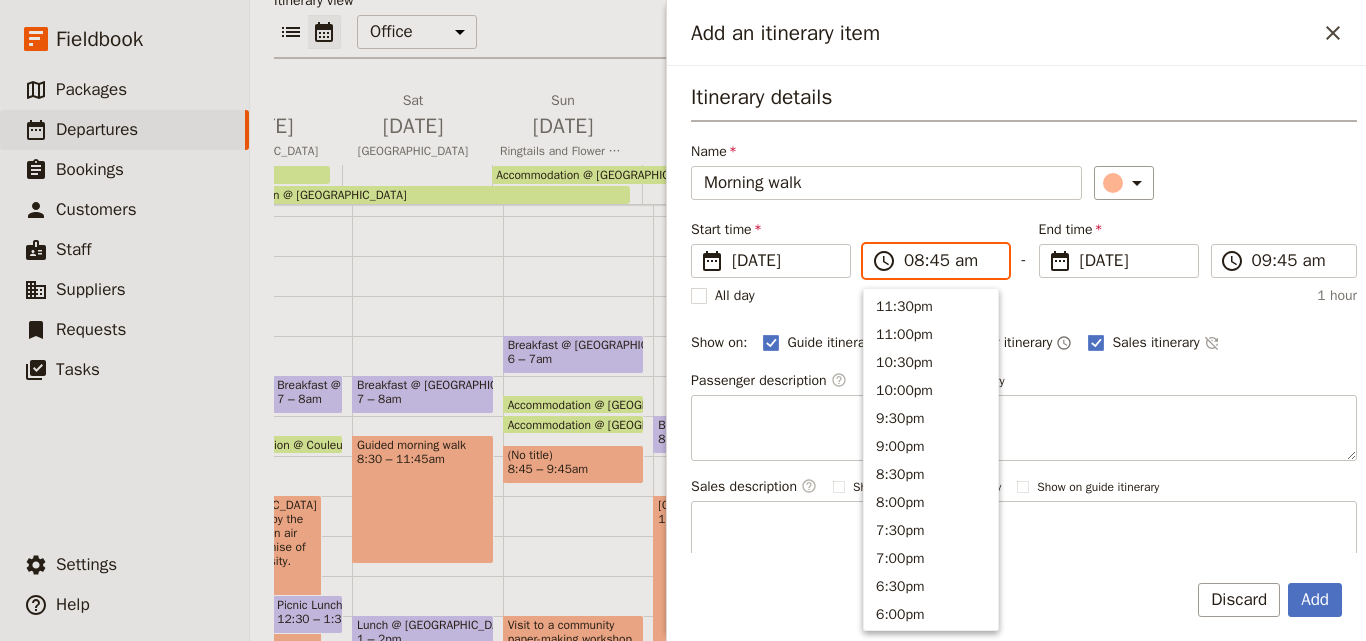 scroll, scrollTop: 844, scrollLeft: 0, axis: vertical 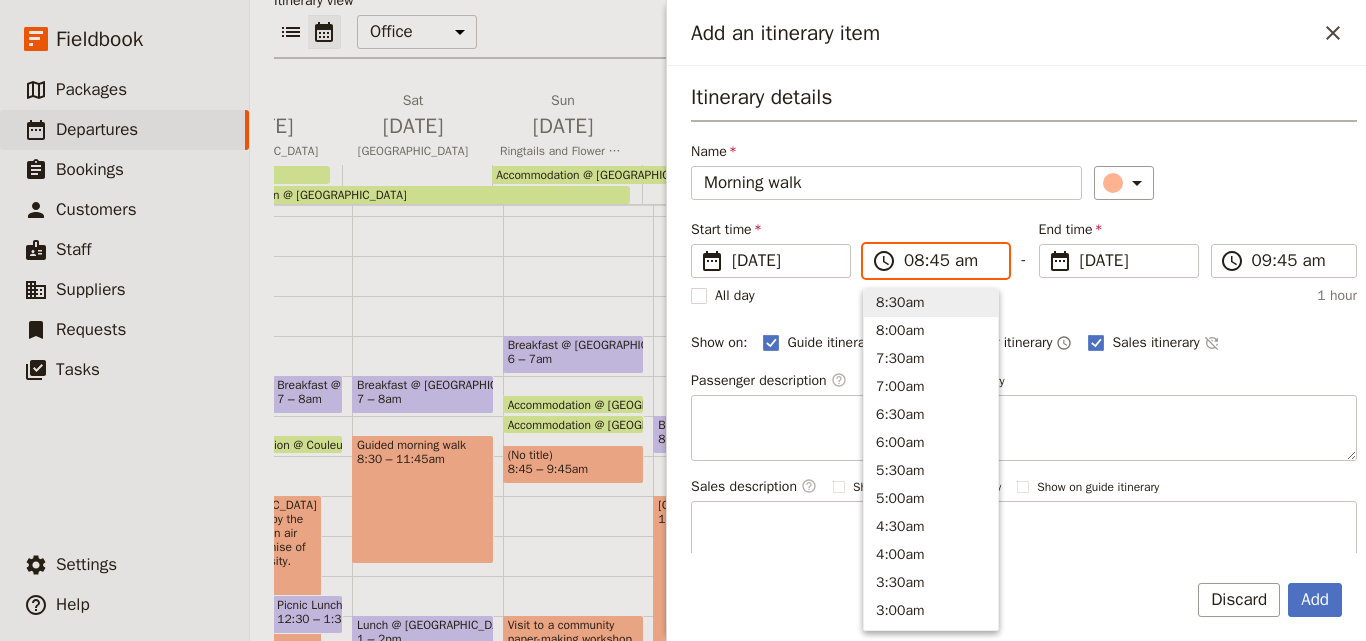 click on "08:45 am" at bounding box center (950, 261) 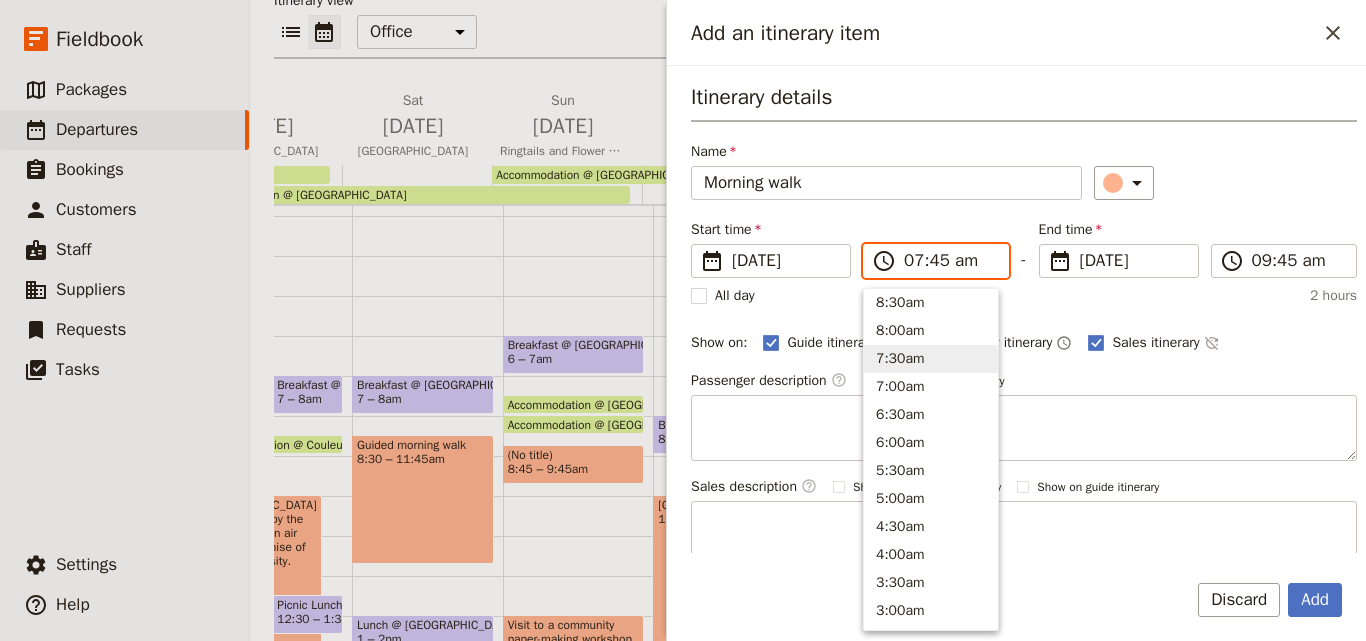 click on "07:45 am" at bounding box center (950, 261) 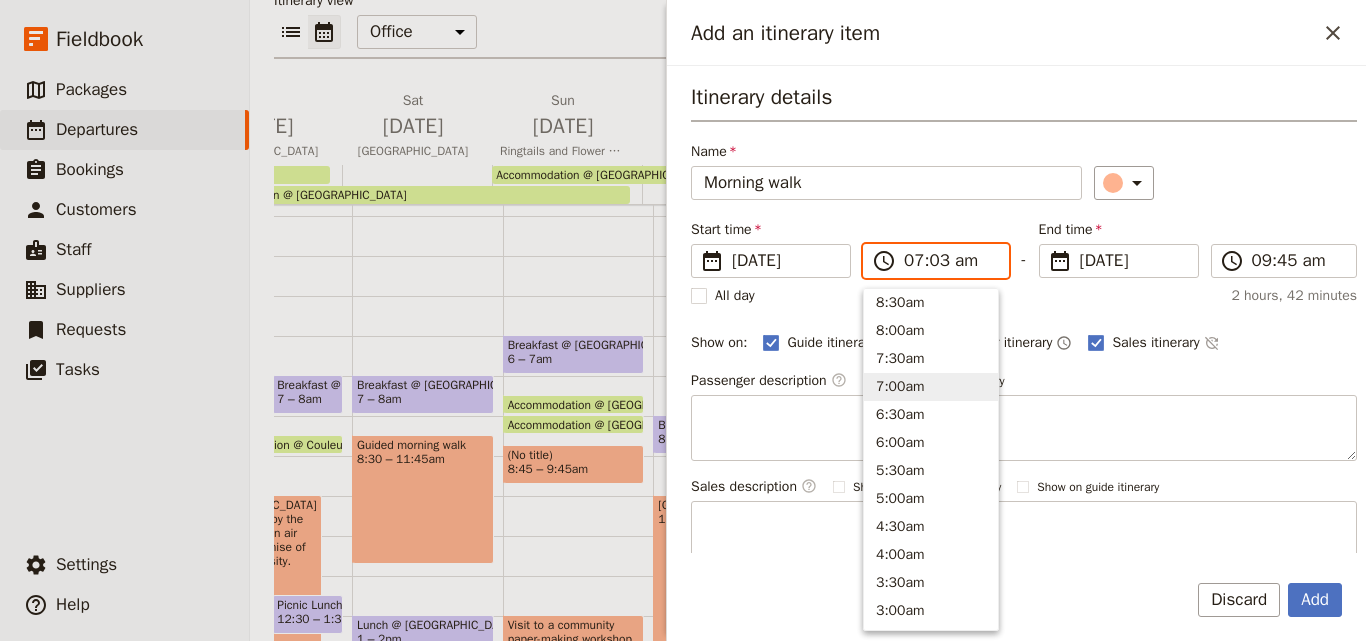 type on "07:30 am" 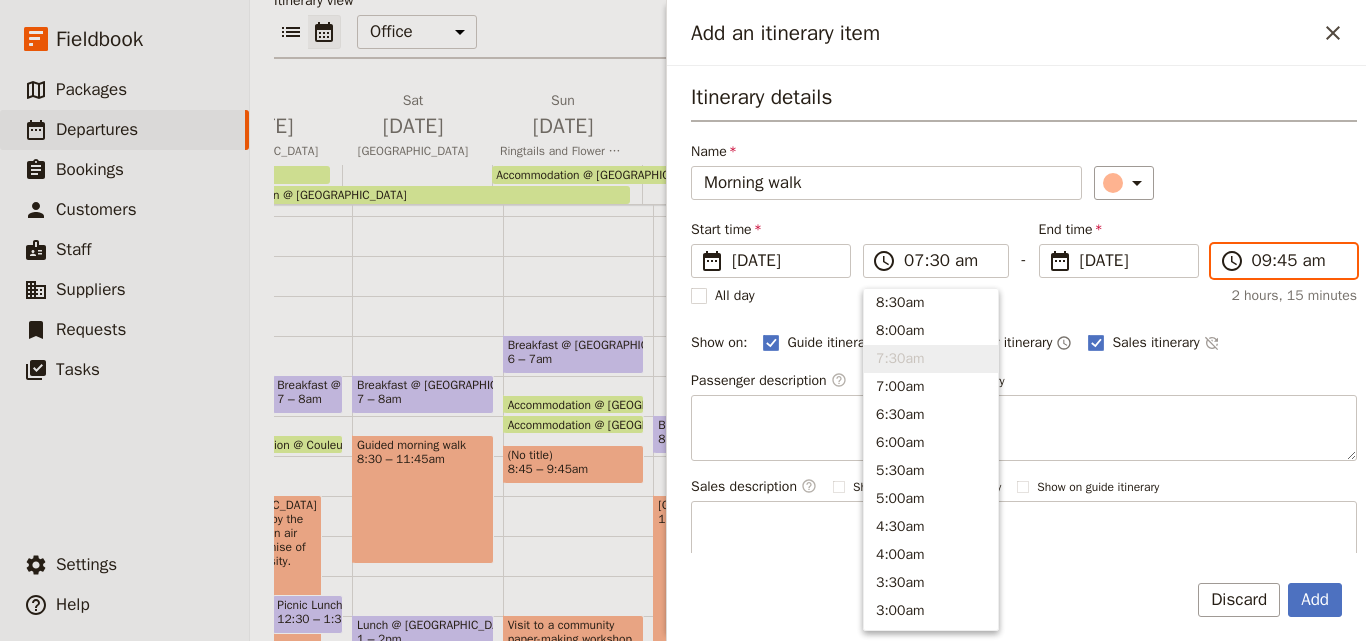 click on "09:45 am" at bounding box center [1298, 261] 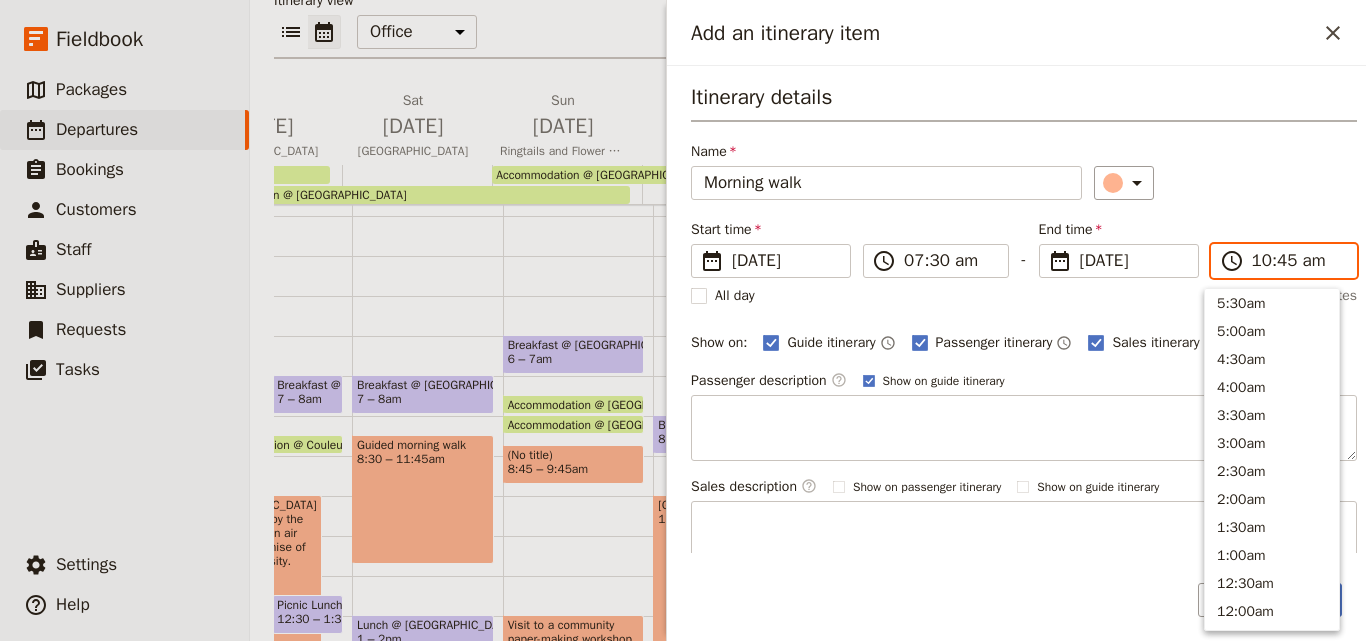 scroll, scrollTop: 733, scrollLeft: 0, axis: vertical 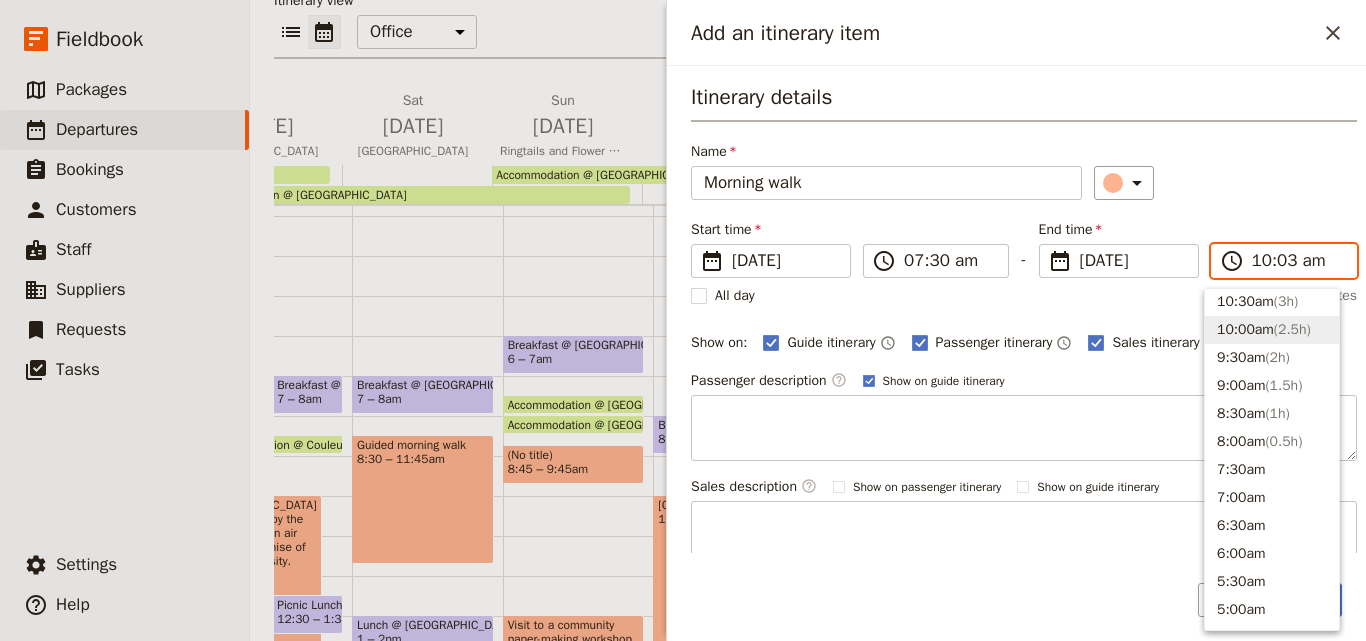 type on "10:30 am" 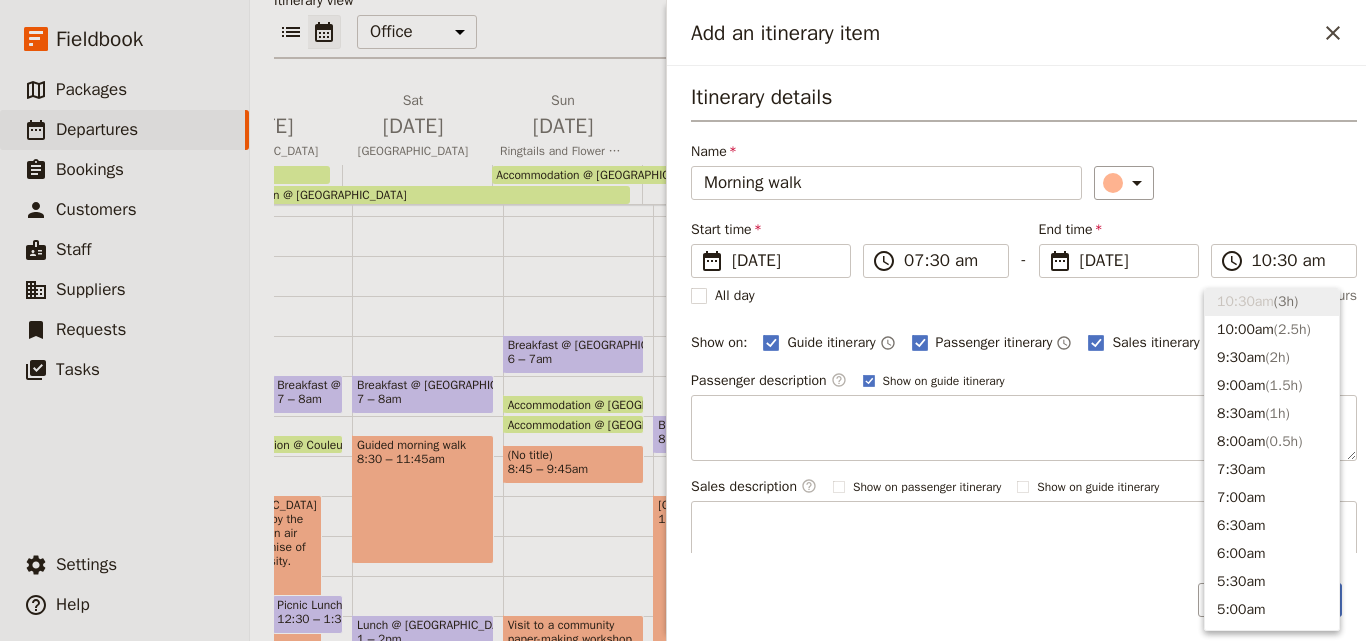 click on "Itinerary details Name Morning walk ​ Start time ​ [DATE] [DATE] [DATE] 07:30 ​ 07:30 am - End time ​ [DATE] [DATE] [DATE] 10:30 ​ 10:30 am All day 3 hours Show on: Guide itinerary ​ Passenger itinerary ​ Sales itinerary ​ Passenger description ​ Show on guide itinerary Sales description ​ Show on passenger itinerary Show on guide itinerary" at bounding box center (1024, 324) 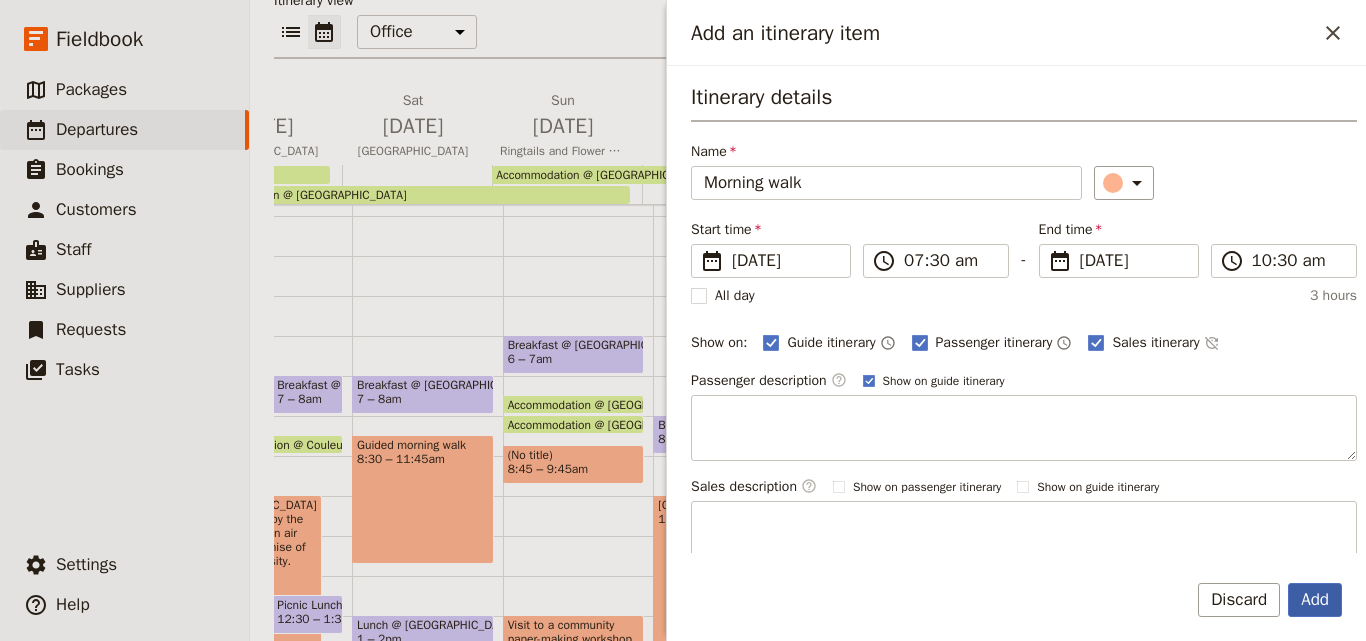 click on "Add" at bounding box center (1315, 600) 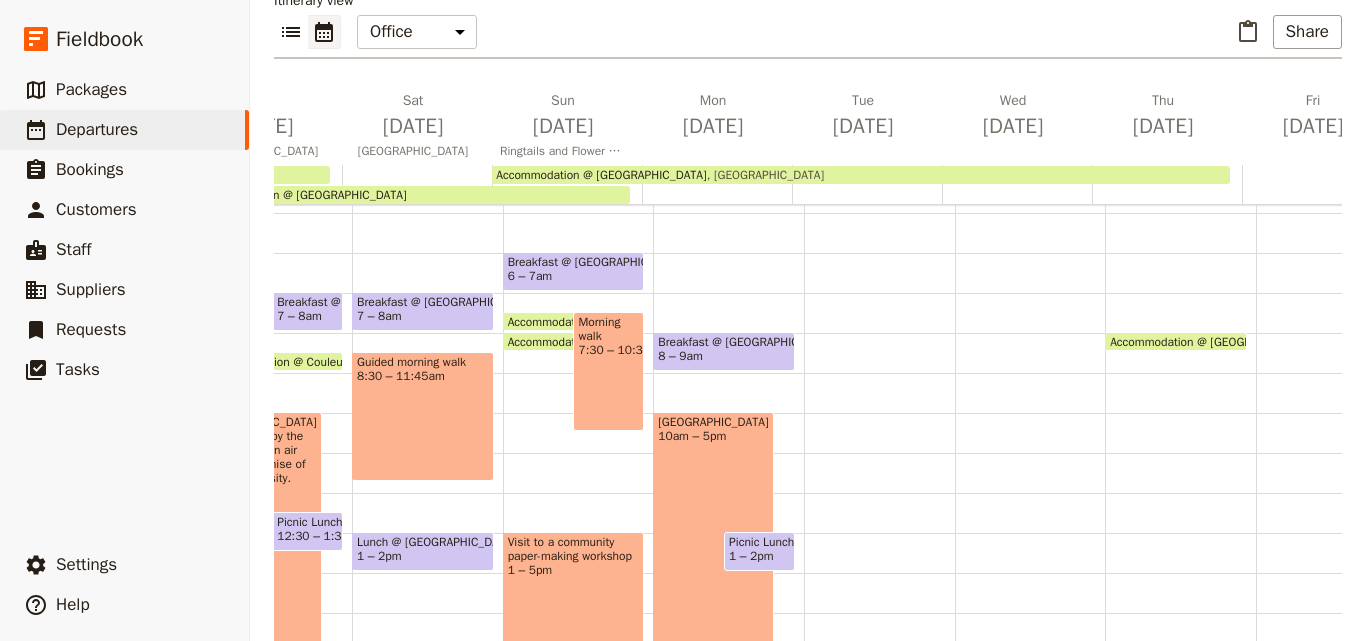 scroll, scrollTop: 209, scrollLeft: 0, axis: vertical 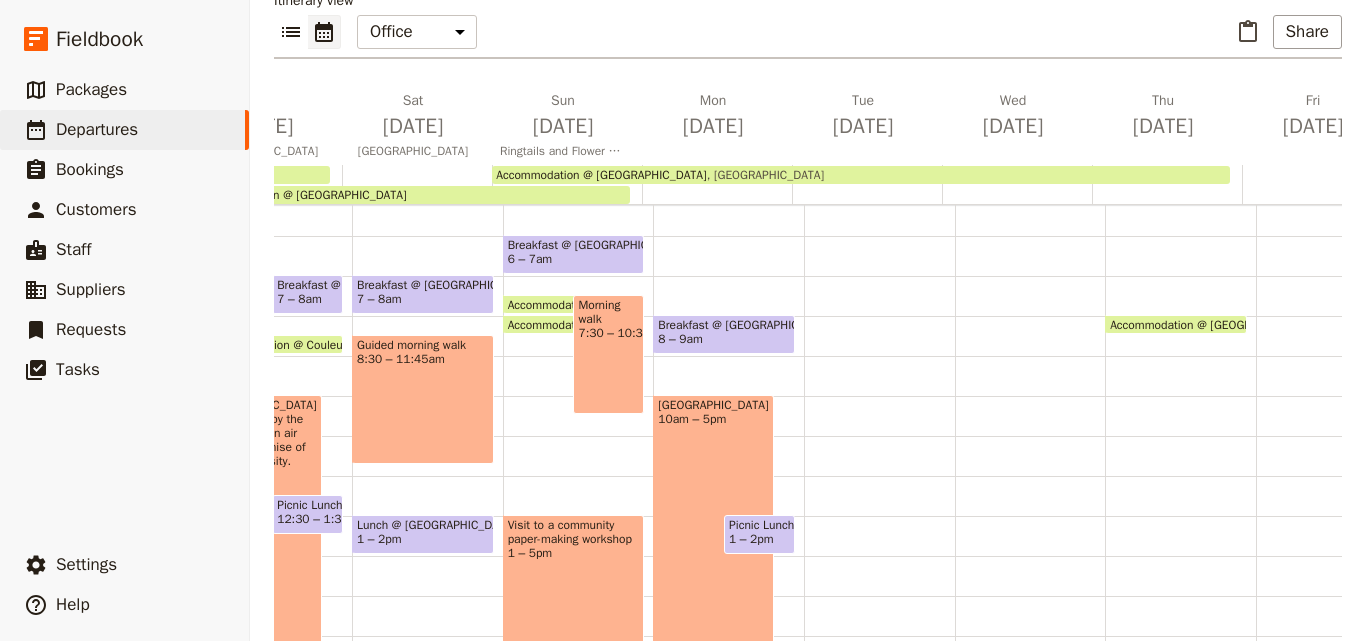 click on "Breakfast @ [GEOGRAPHIC_DATA] 6 – 7am Accommodation @ [GEOGRAPHIC_DATA] 7 – 7:30am Accommodation @  [GEOGRAPHIC_DATA] 8am  [GEOGRAPHIC_DATA] Morning walk 7:30 – 10:30am  Visit to a community paper-making workshop 1 – 5pm Dinner @ [GEOGRAPHIC_DATA] 7:45 – 8:45pm" at bounding box center (578, 476) 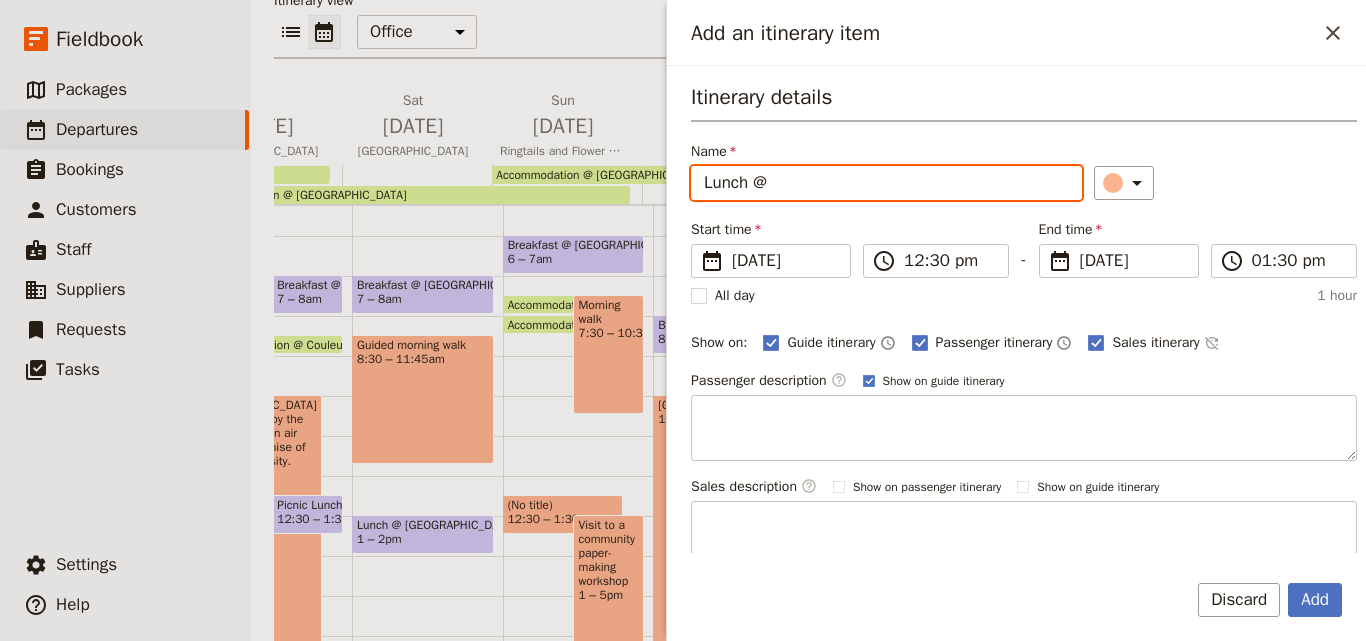 paste on "[GEOGRAPHIC_DATA]" 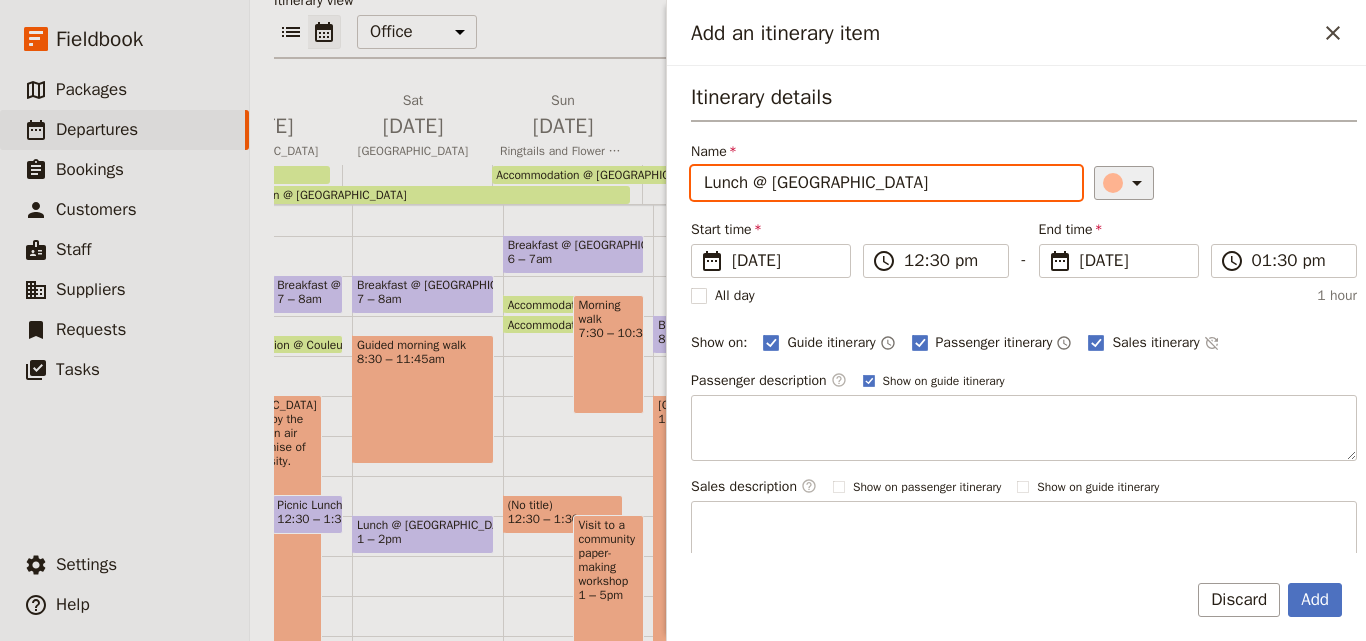 type on "Lunch @ [GEOGRAPHIC_DATA]" 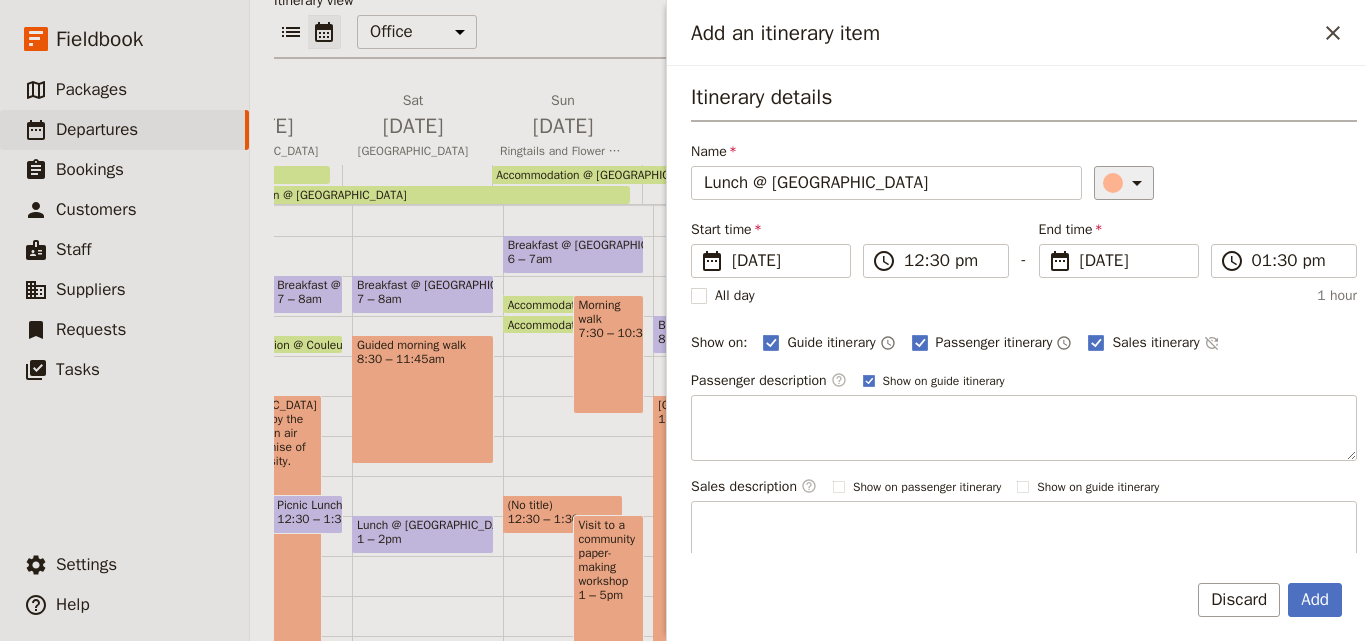 click on "​" at bounding box center (1124, 183) 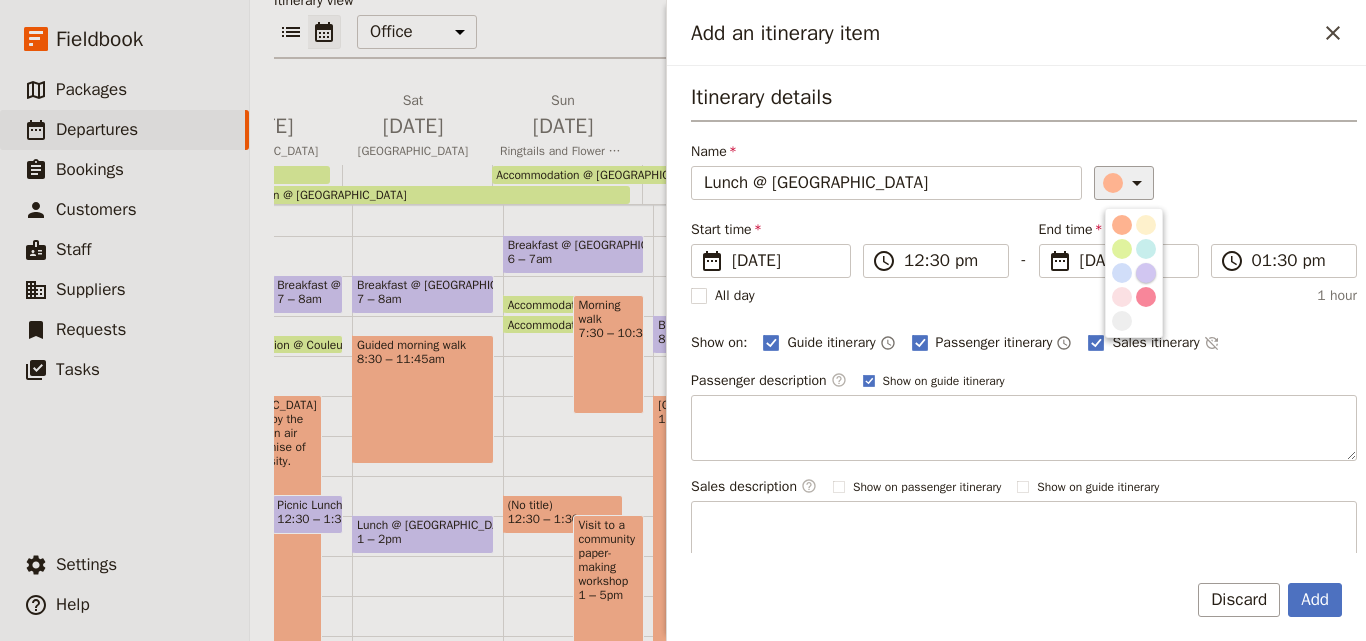 click at bounding box center (1146, 273) 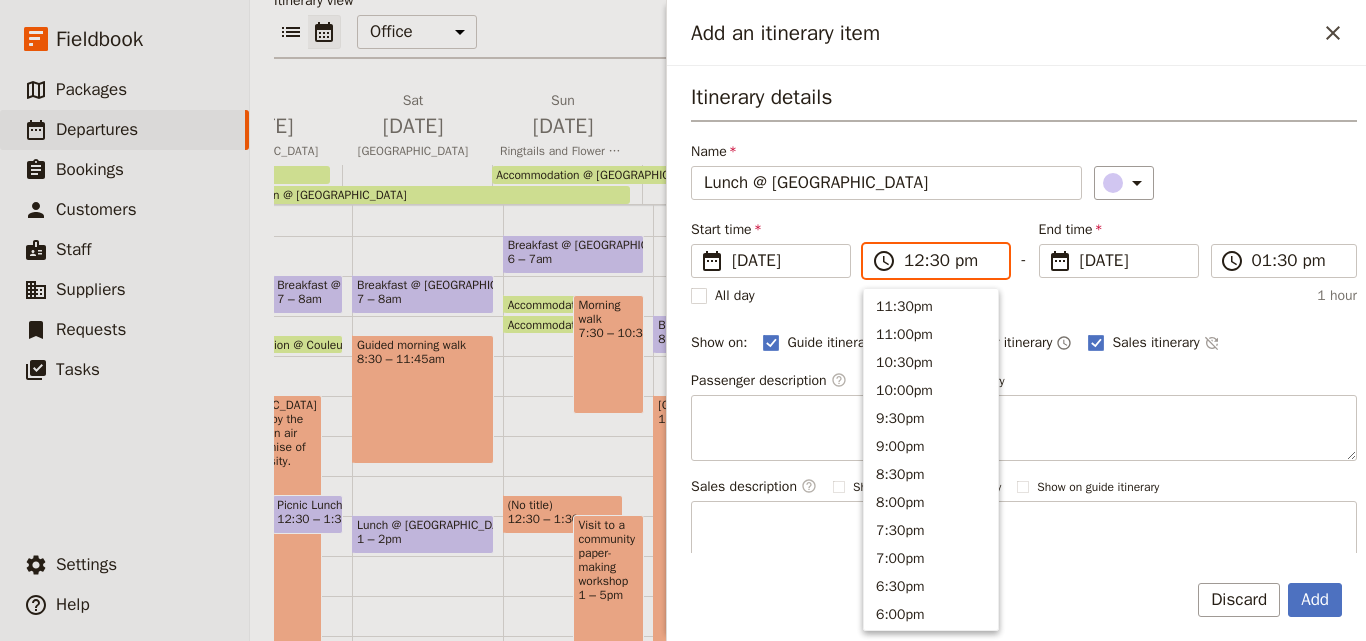 click on "12:30 pm" at bounding box center [950, 261] 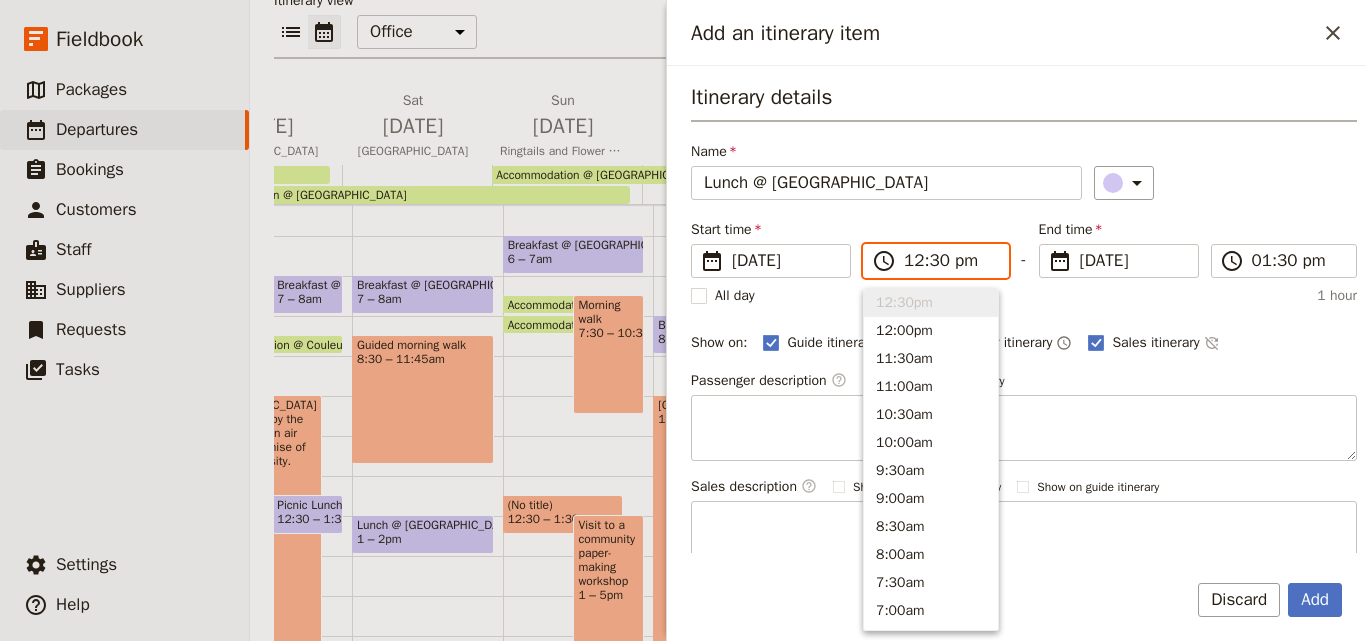 click on "12:30 pm" at bounding box center (950, 261) 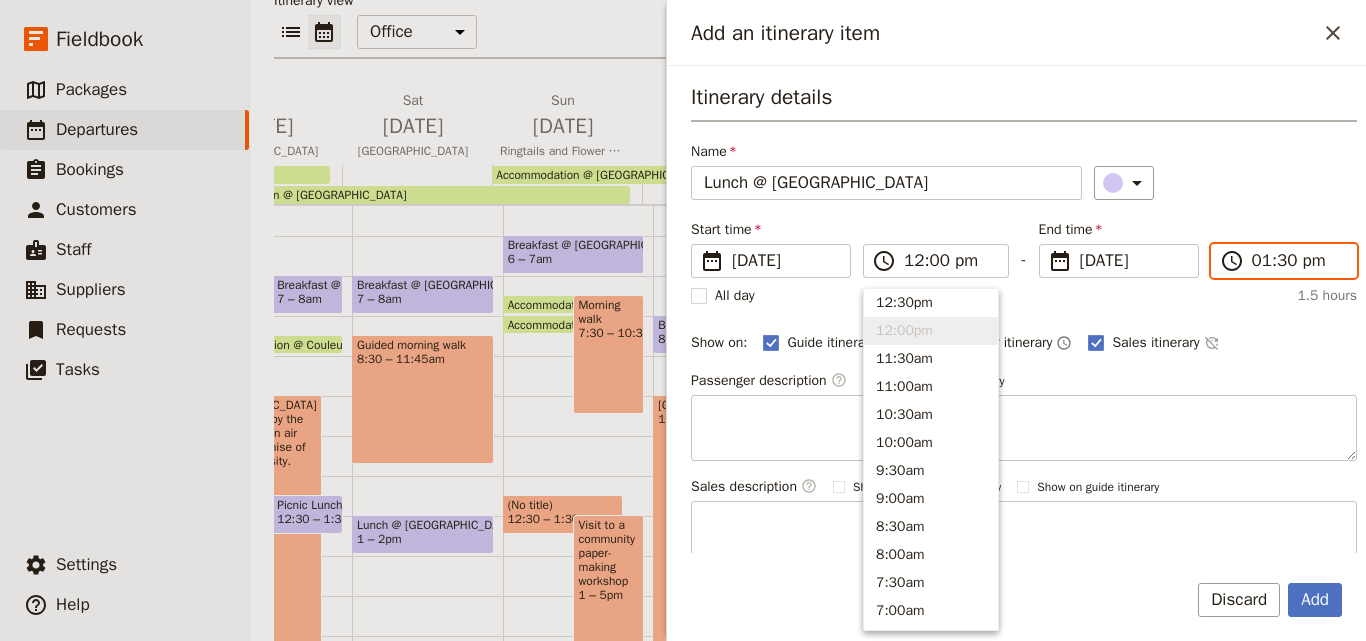 click on "01:30 pm" at bounding box center (1298, 261) 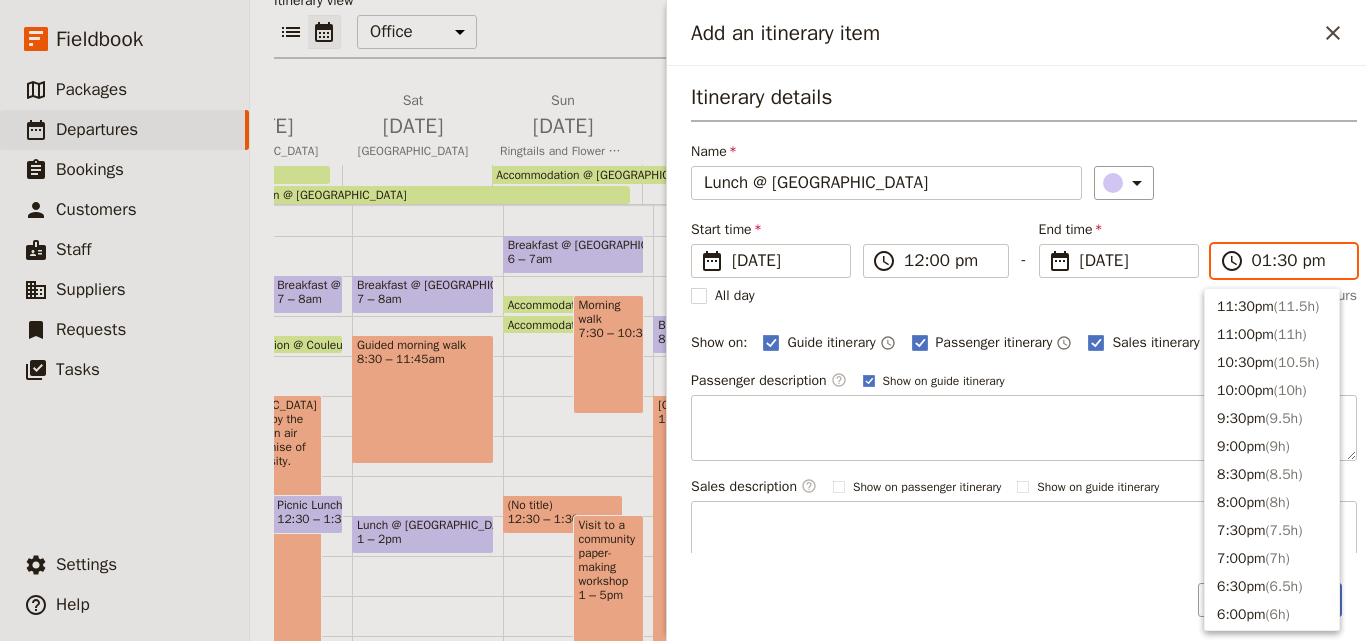 scroll, scrollTop: 564, scrollLeft: 0, axis: vertical 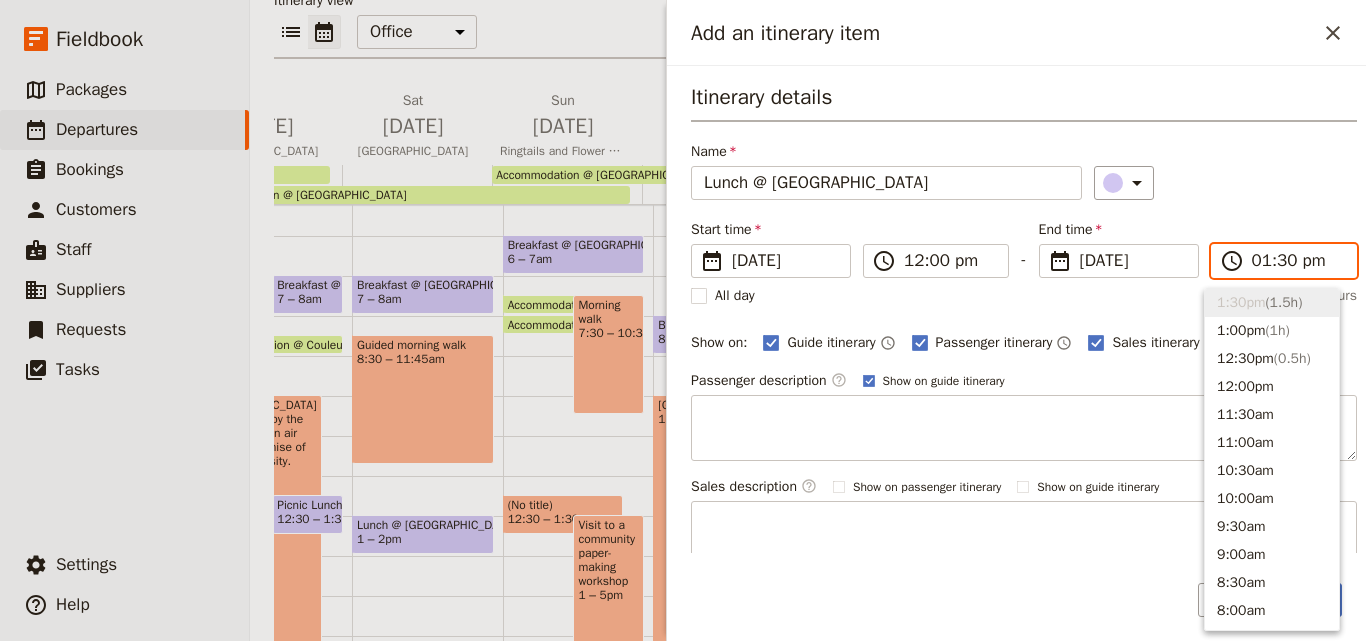 click on "01:30 pm" at bounding box center [1298, 261] 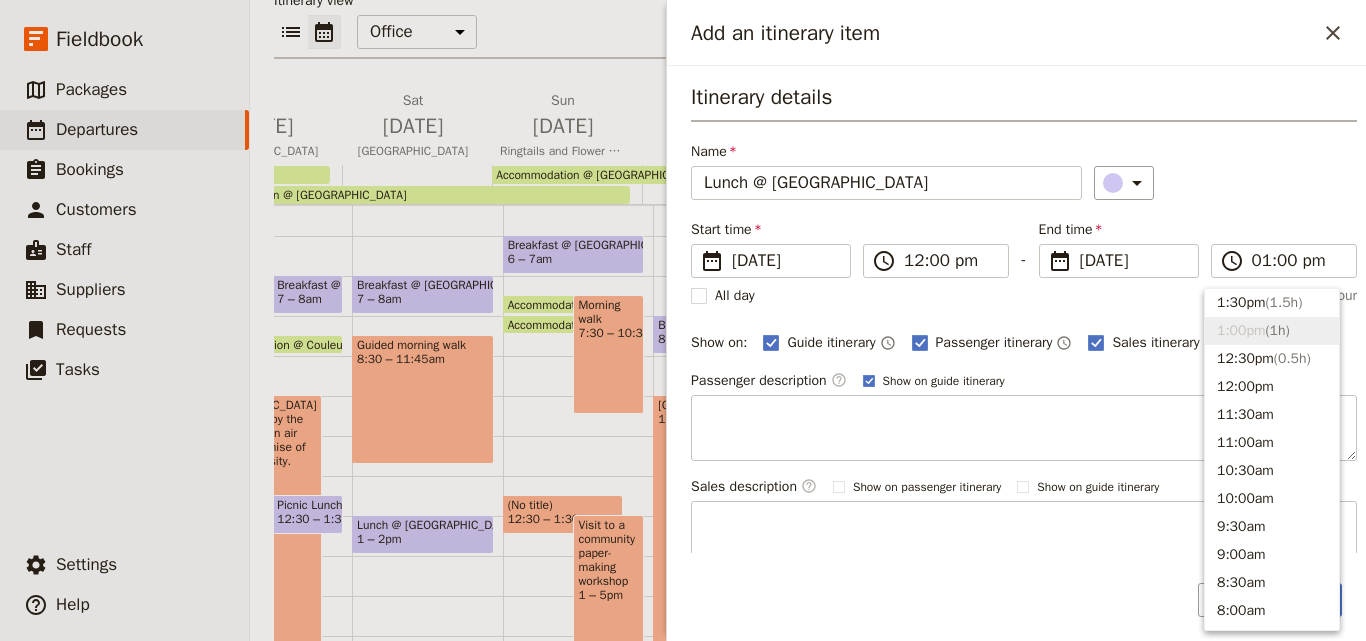 click on "Start time ​ [DATE] [DATE] [DATE] 12:00 ​ 12:00 pm - End time ​ [DATE] [DATE] [DATE] 13:00 ​ 01:00 pm" at bounding box center [1024, 249] 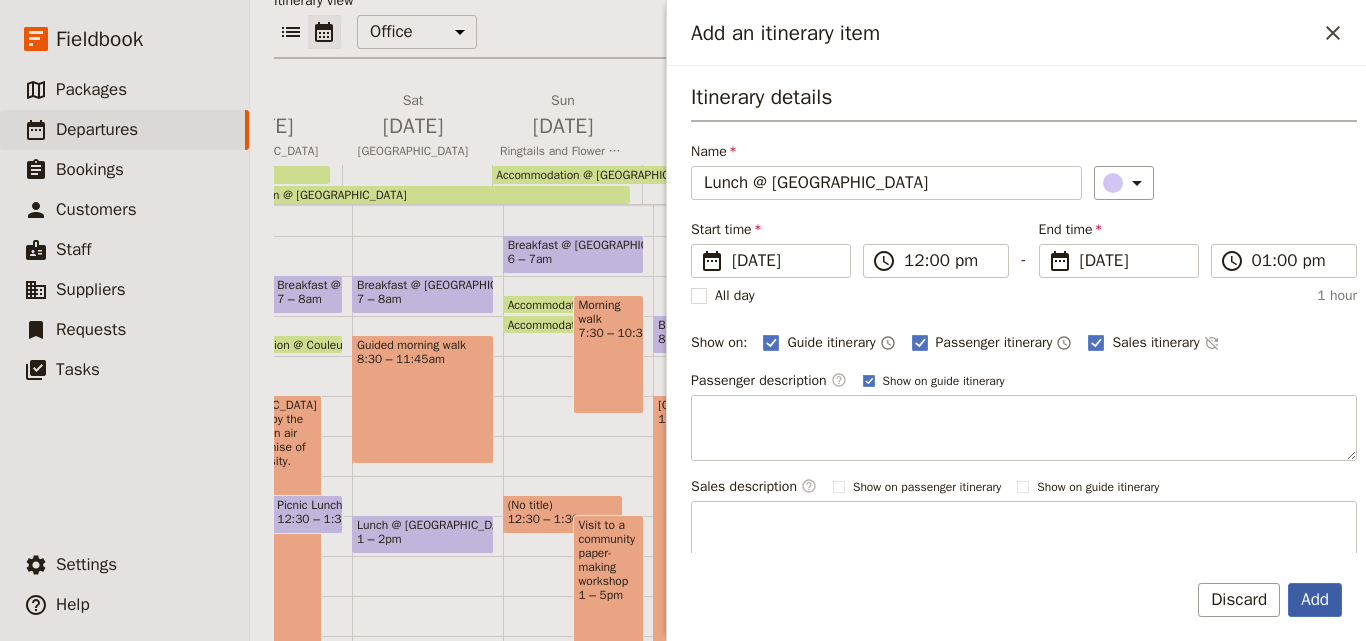 click on "Add" at bounding box center [1315, 600] 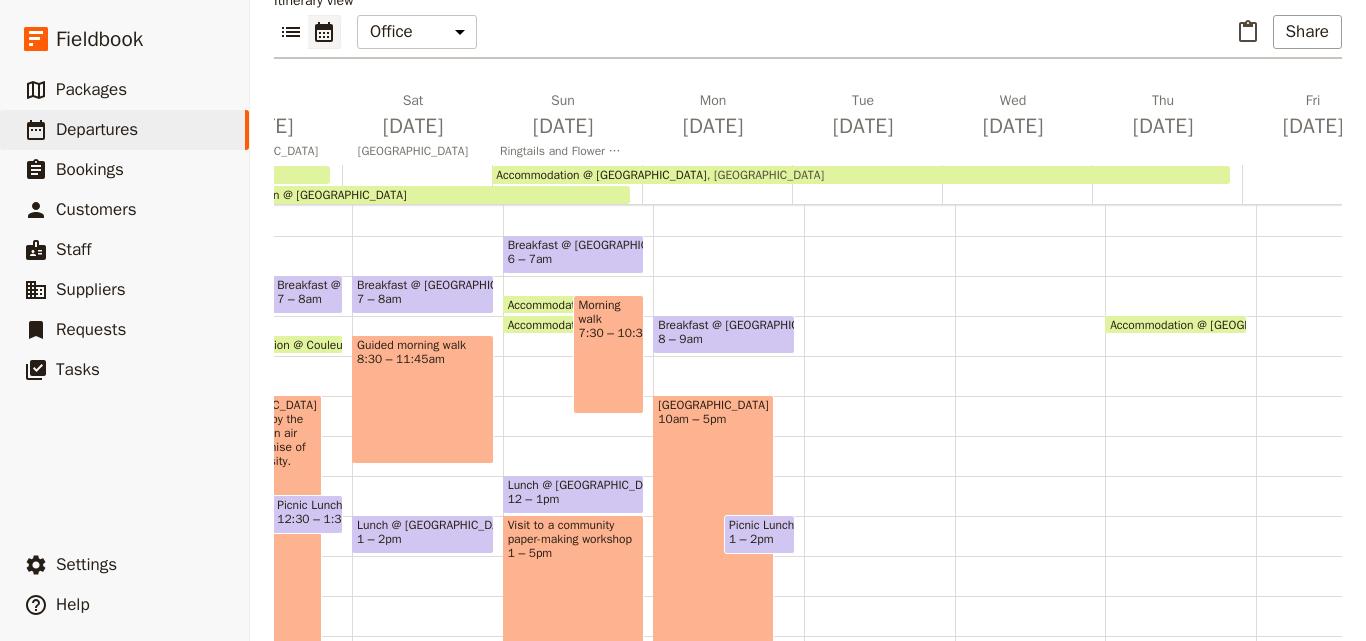 click on "Visit to a community paper-making workshop 1 – 5pm" at bounding box center [574, 594] 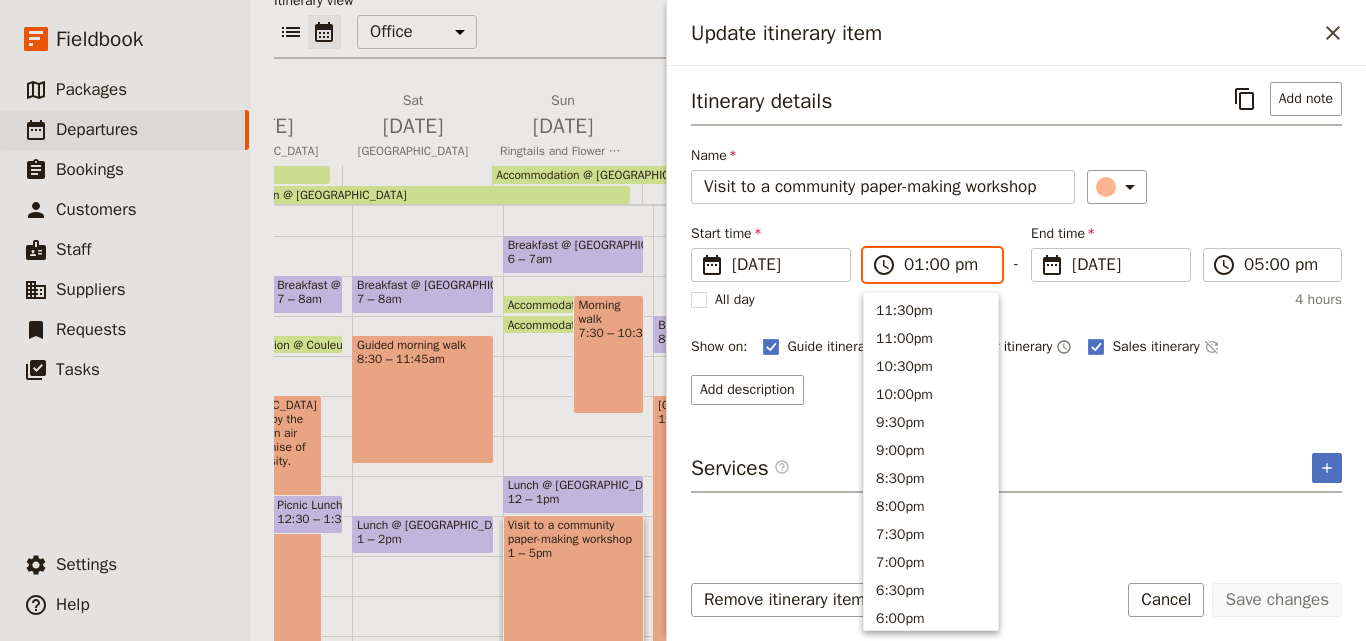 click on "01:00 pm" at bounding box center [946, 265] 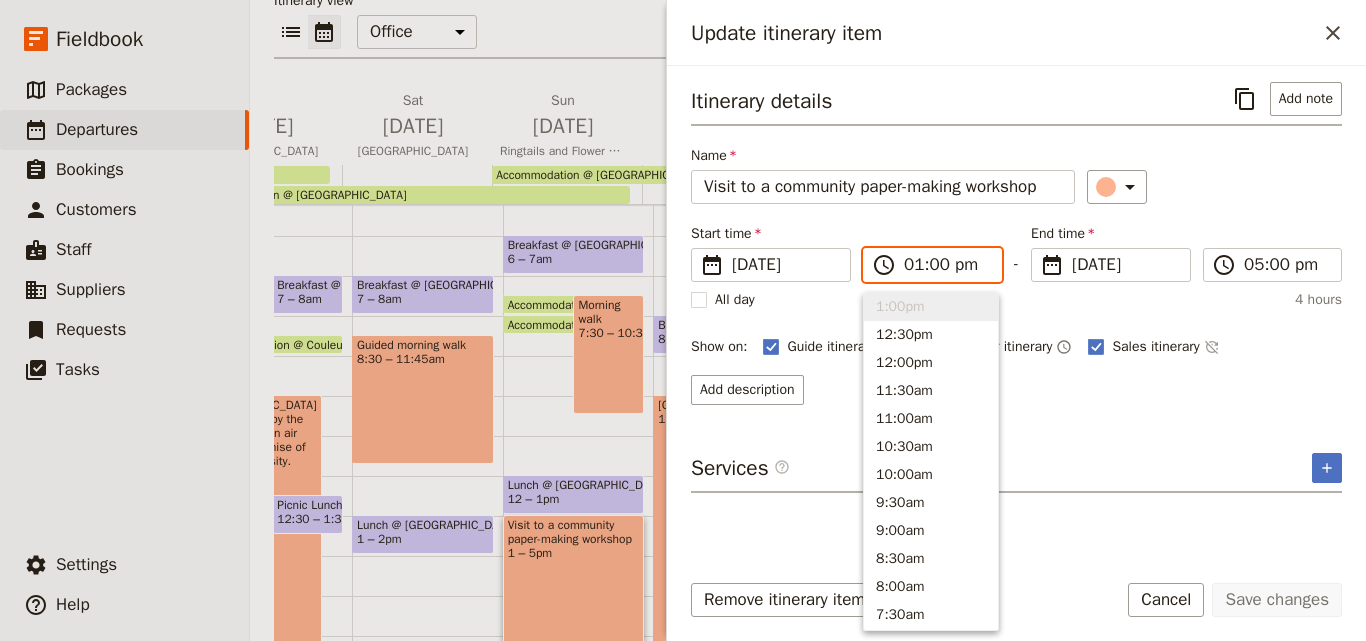 type on "02:00 pm" 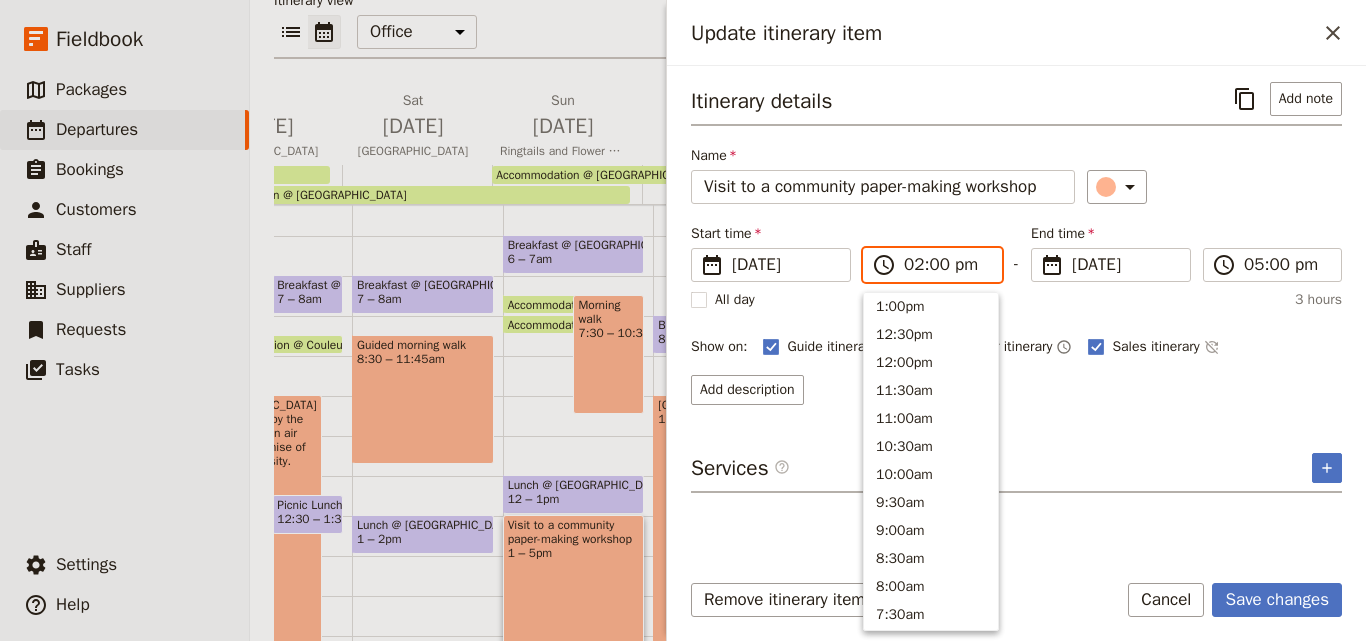 scroll, scrollTop: 537, scrollLeft: 0, axis: vertical 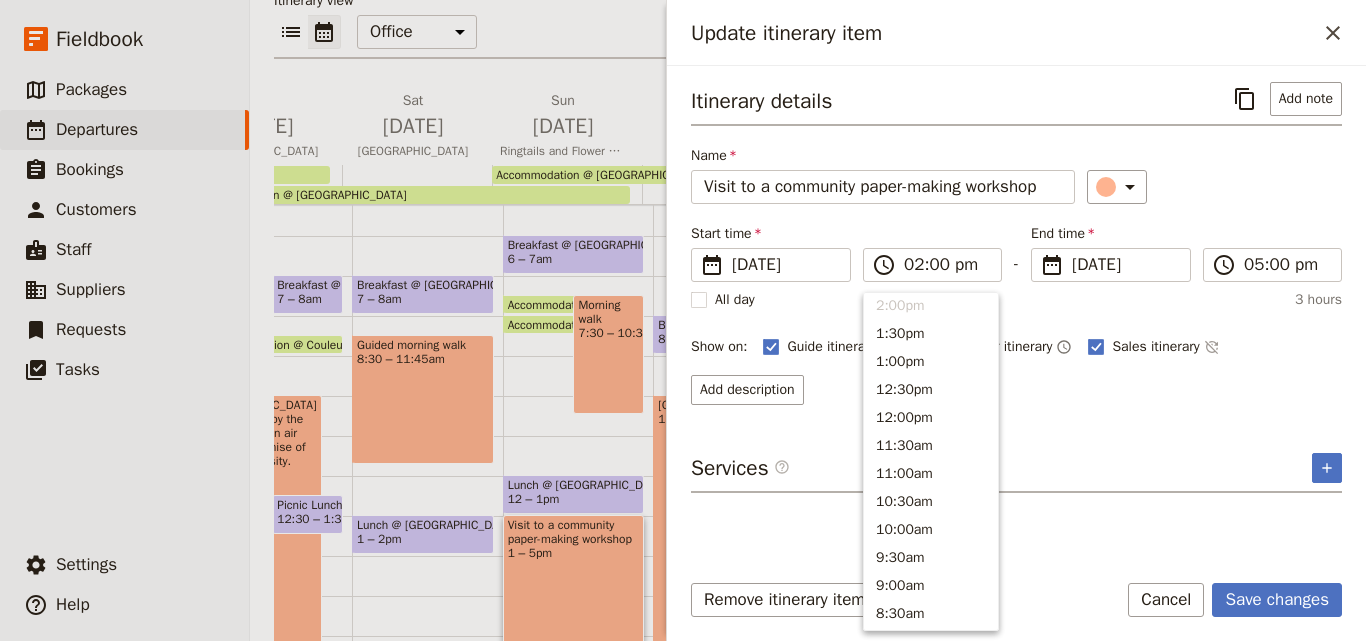 click on "Itinerary details ​ Add note Name Visit to a community paper-making workshop ​ Start time ​ [DATE] [DATE] [DATE] 14:00 ​ 02:00 pm - End time ​ [DATE] [DATE] [DATE] 17:00 ​ 05:00 pm All day 3 hours Show on: Guide itinerary ​ Passenger itinerary ​ Sales itinerary ​ Add description Services ​ ​" at bounding box center (1016, 316) 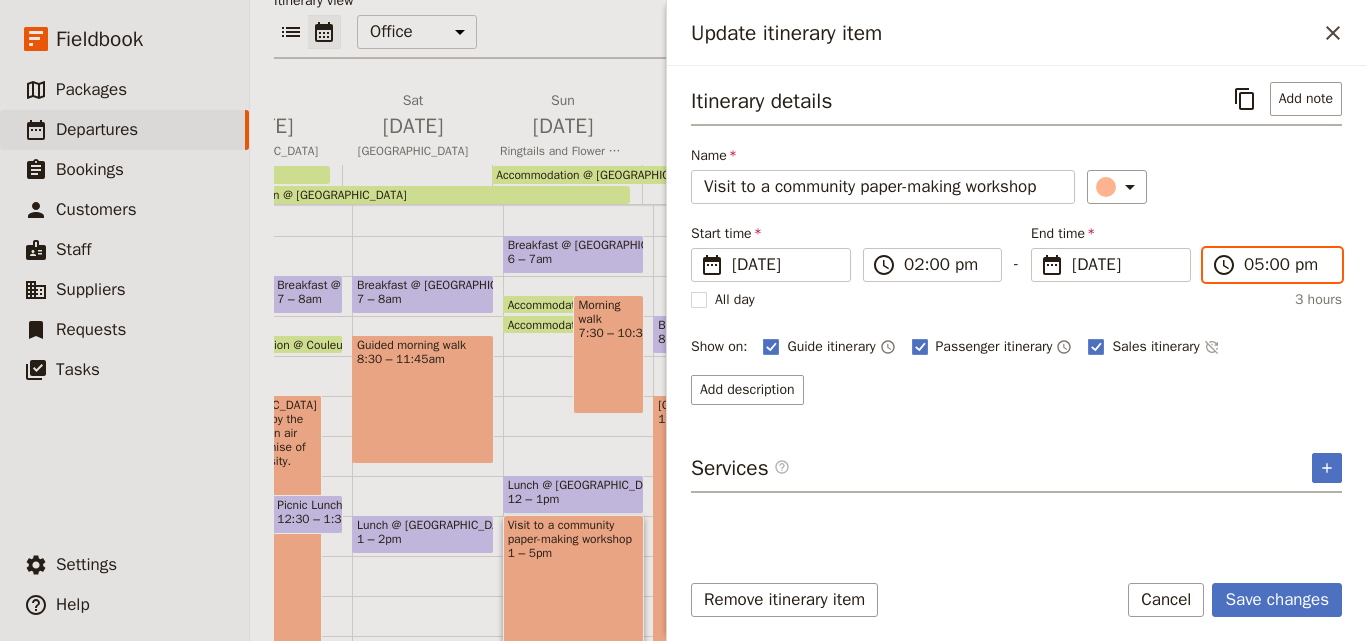 click on "05:00 pm" at bounding box center (1286, 265) 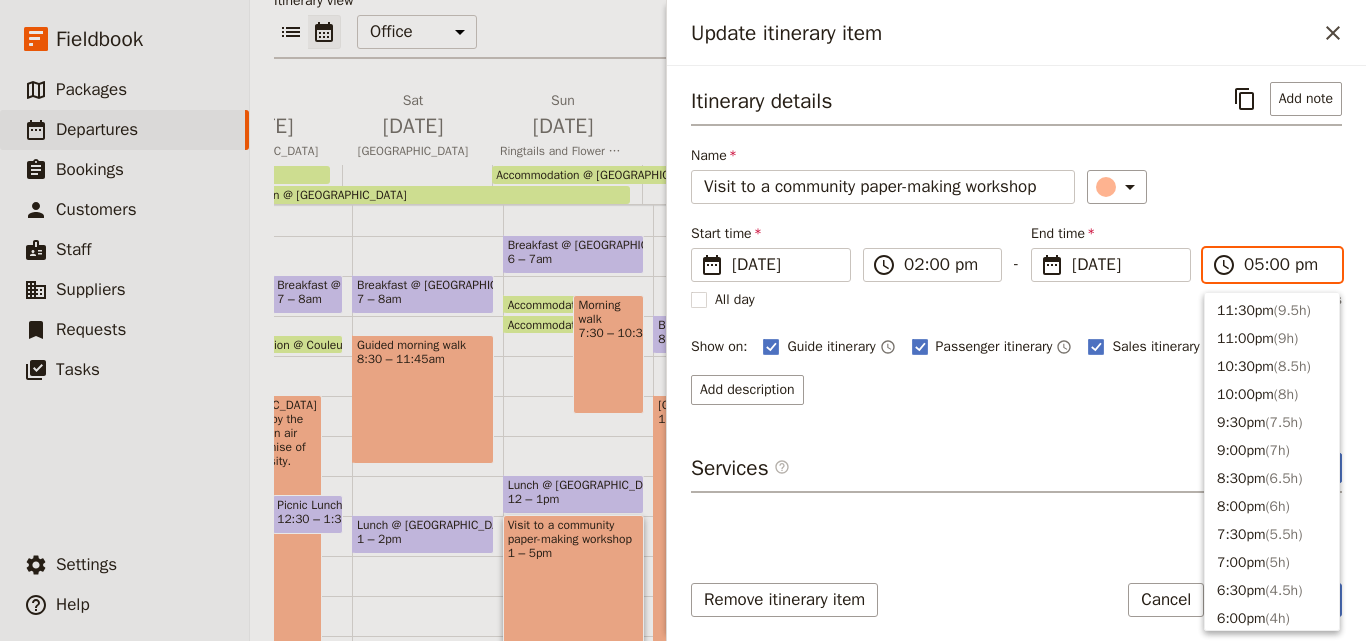 scroll, scrollTop: 368, scrollLeft: 0, axis: vertical 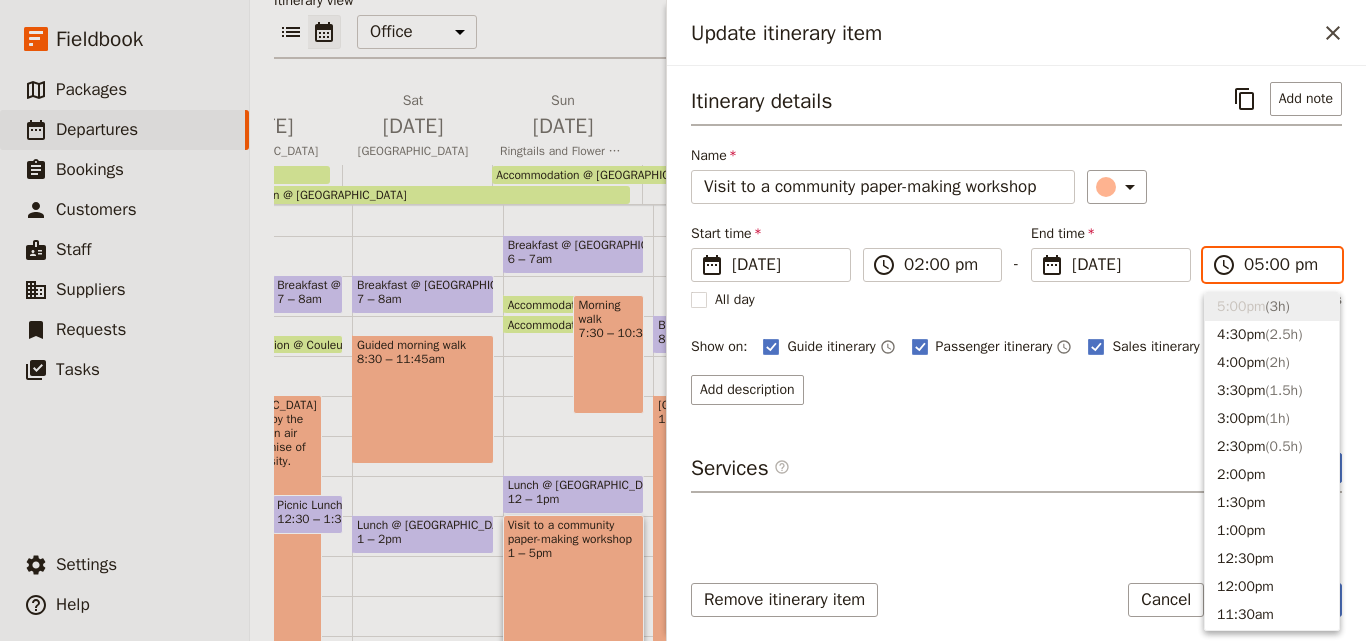 click on "05:00 pm" at bounding box center (1286, 265) 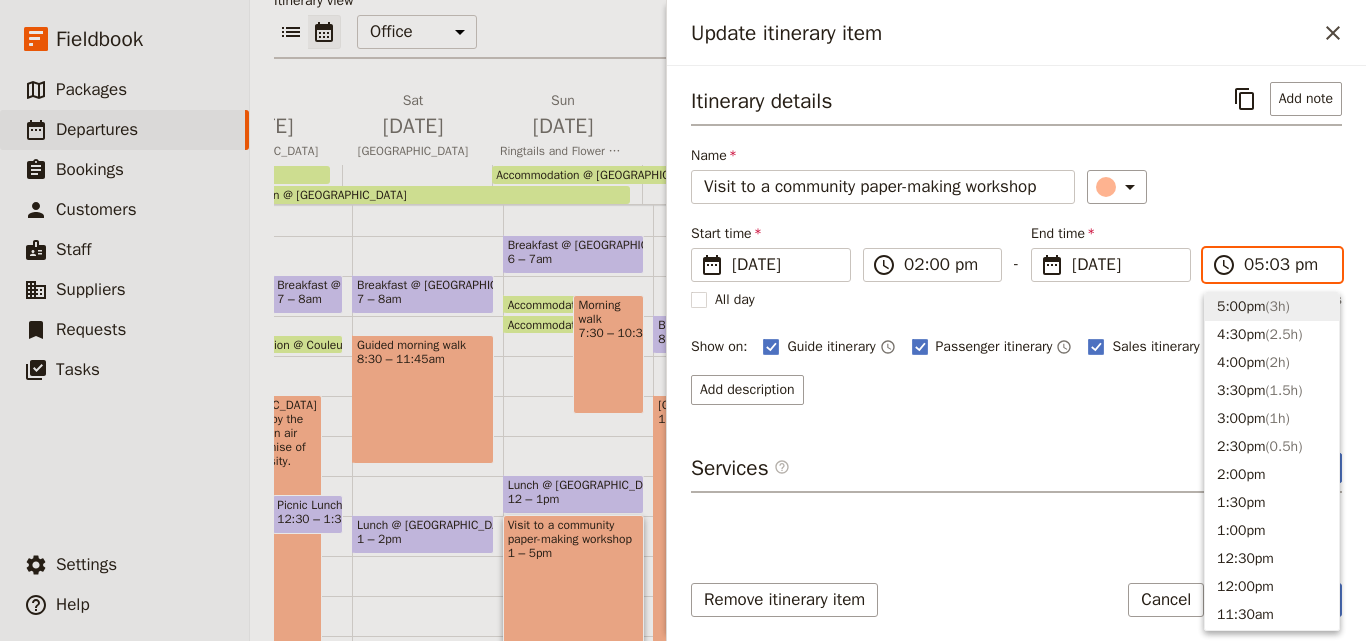 type on "05:30 pm" 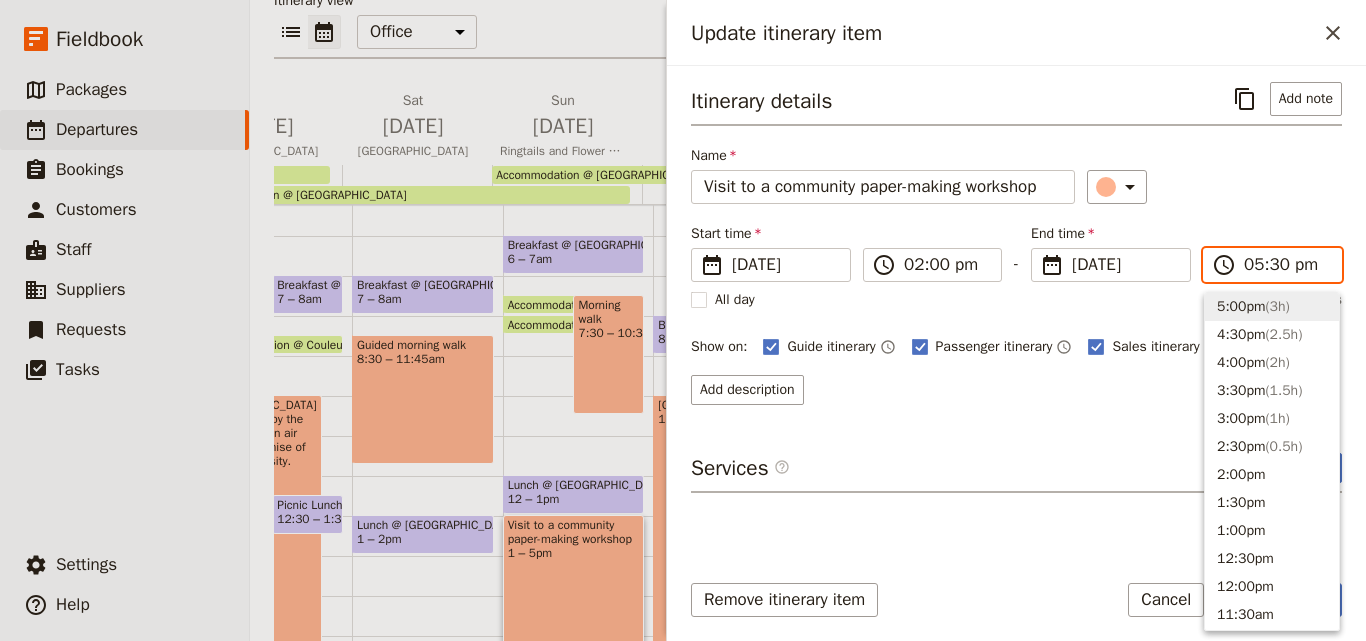 scroll, scrollTop: 341, scrollLeft: 0, axis: vertical 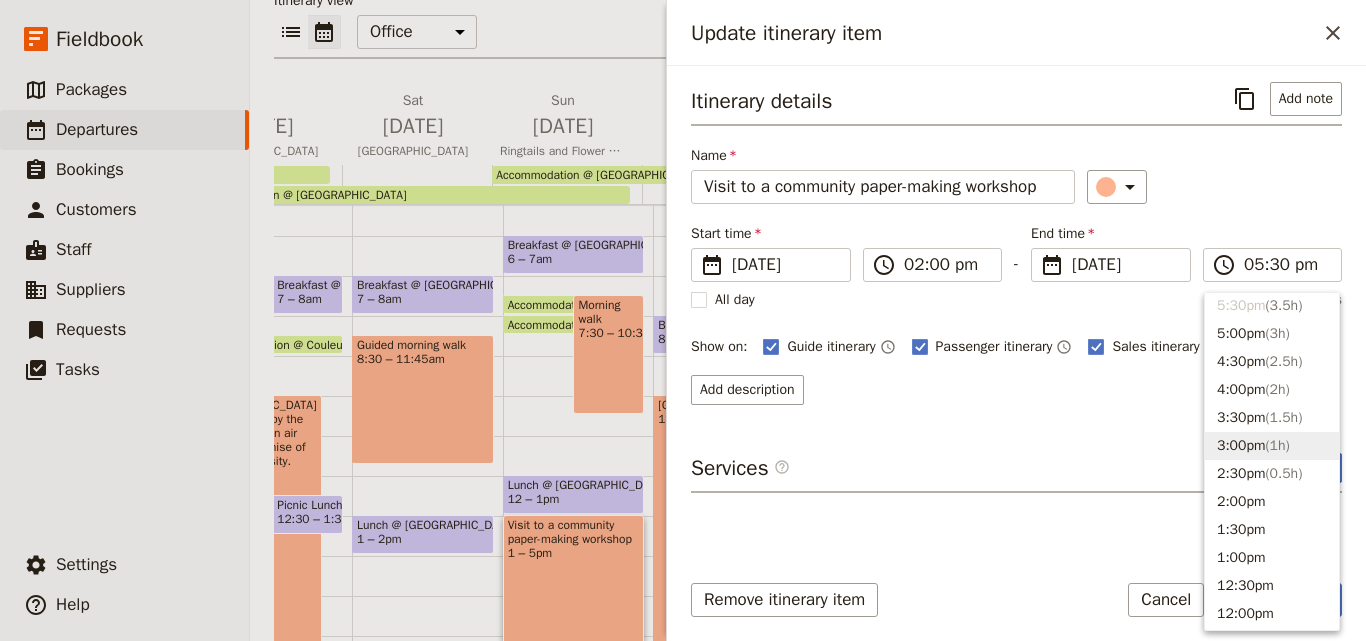 click on "Itinerary details ​ Add note Name Visit to a community paper-making workshop ​ Start time ​ [DATE] [DATE] [DATE] 14:00 ​ 02:00 pm - End time ​ [DATE] [DATE] [DATE] 17:30 ​ 05:30 pm All day 3.5 hours Show on: Guide itinerary ​ Passenger itinerary ​ Sales itinerary ​ Add description Services ​ ​" at bounding box center [1016, 316] 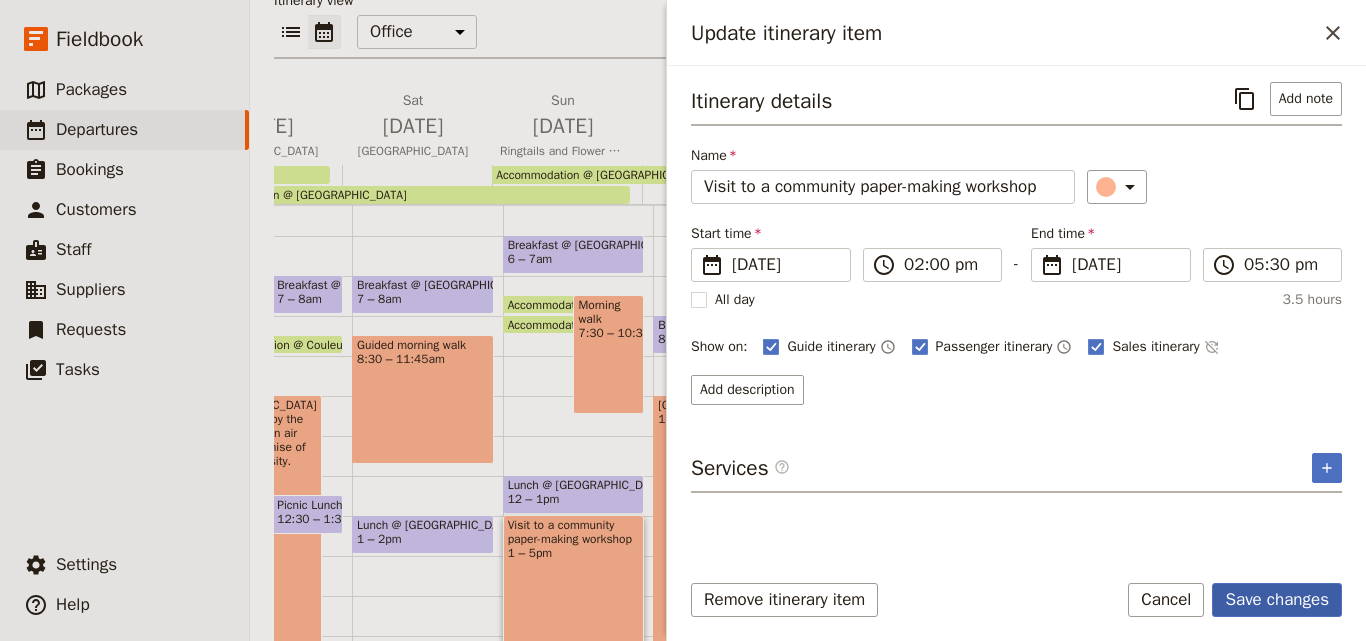 click on "Save changes" at bounding box center [1277, 600] 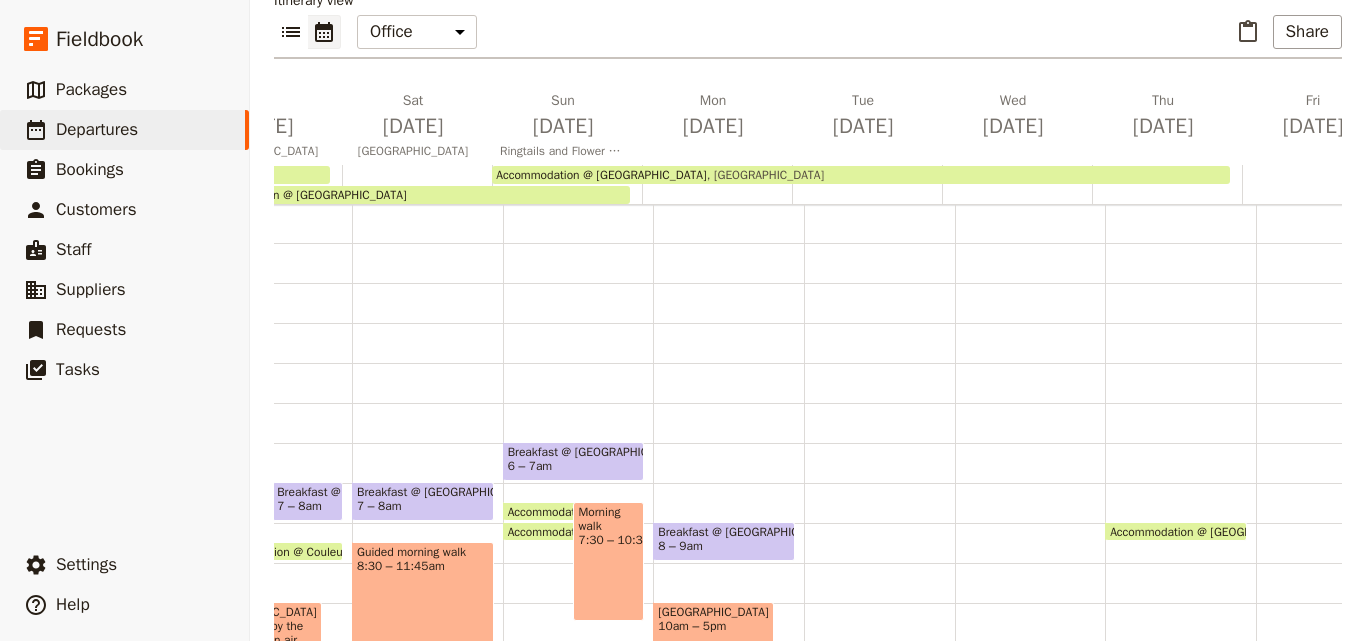 scroll, scrollTop: 0, scrollLeft: 0, axis: both 